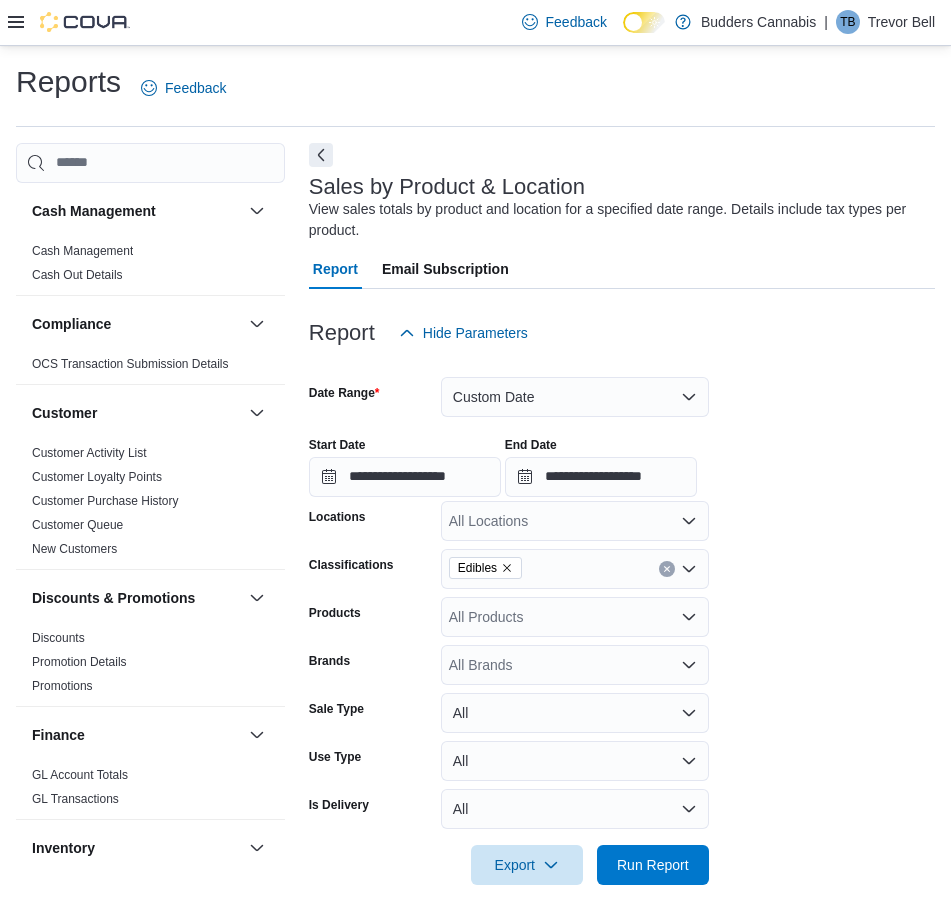 scroll, scrollTop: 641, scrollLeft: 0, axis: vertical 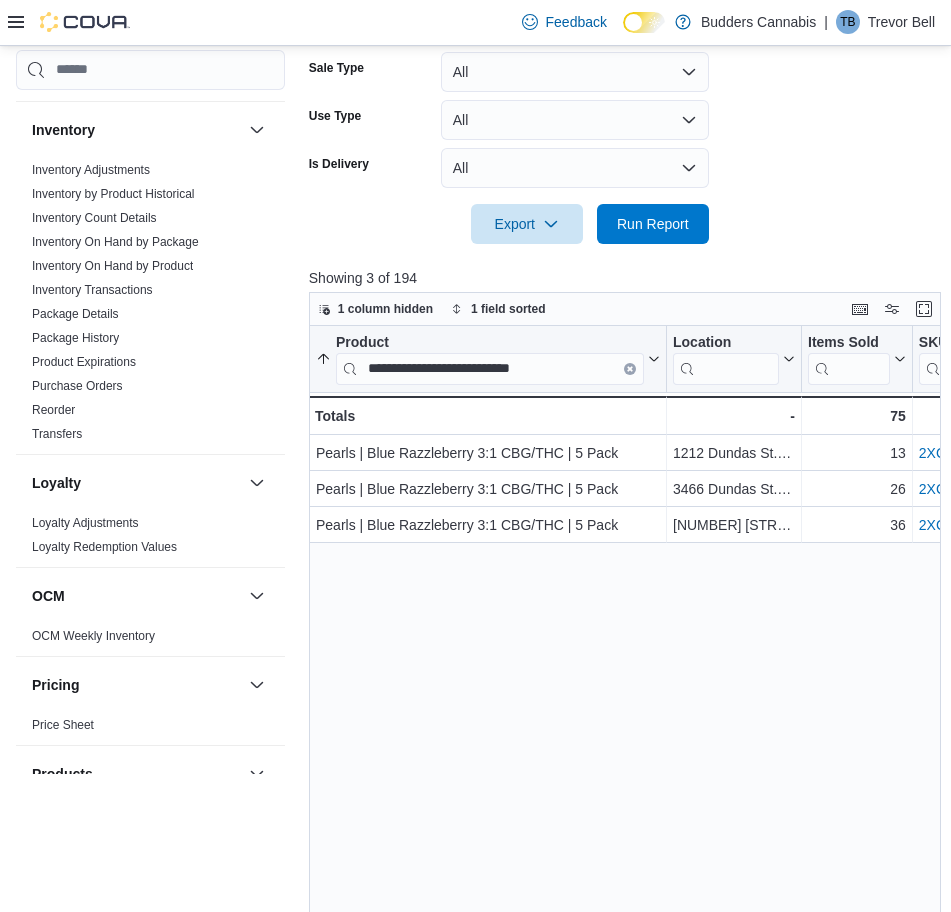 drag, startPoint x: 672, startPoint y: 736, endPoint x: 648, endPoint y: 674, distance: 66.48308 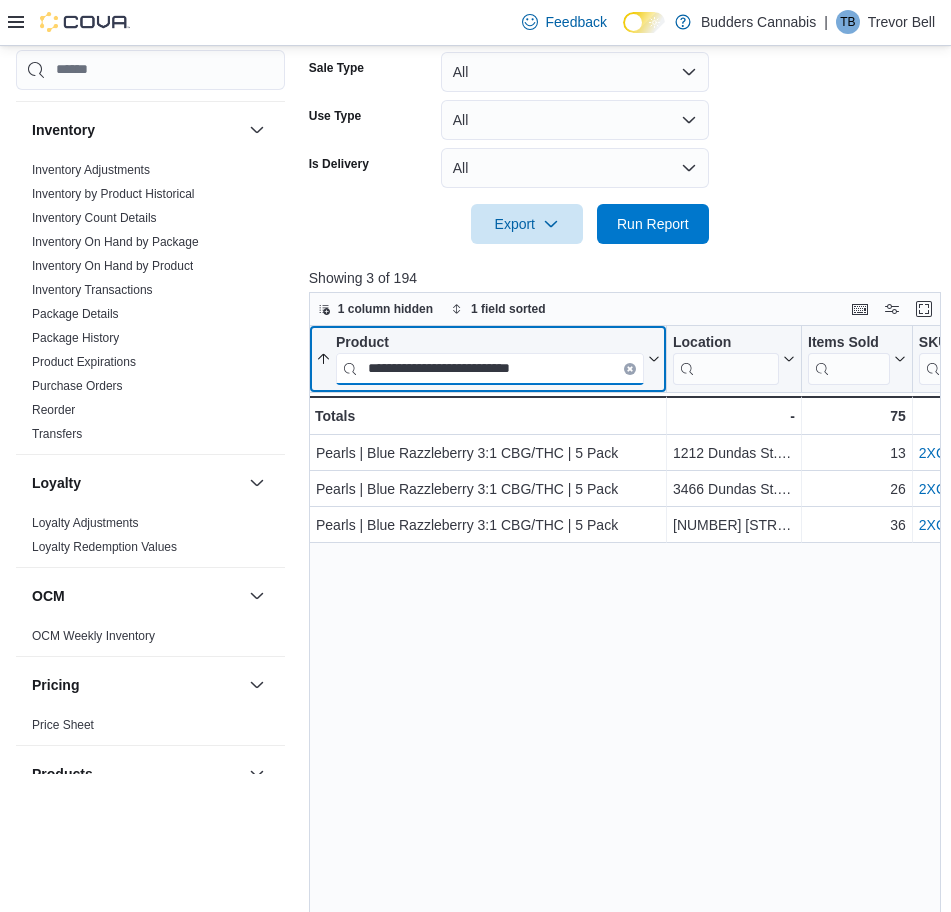 click on "**********" at bounding box center [490, 368] 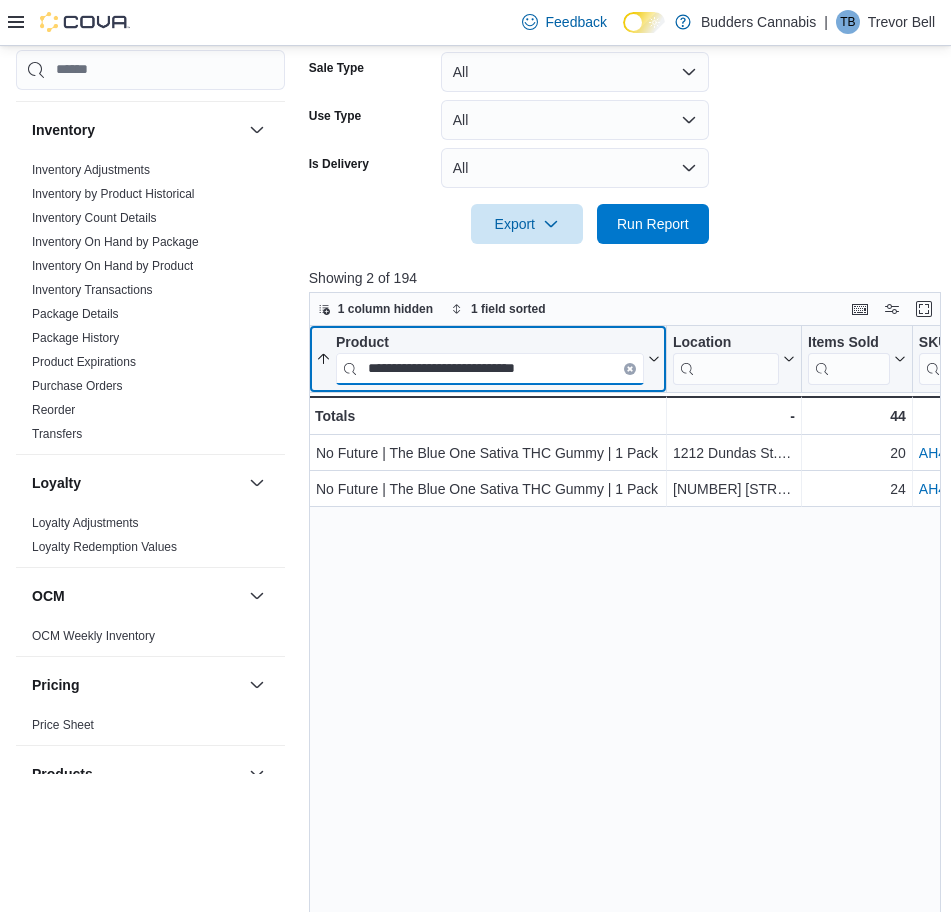 type on "**********" 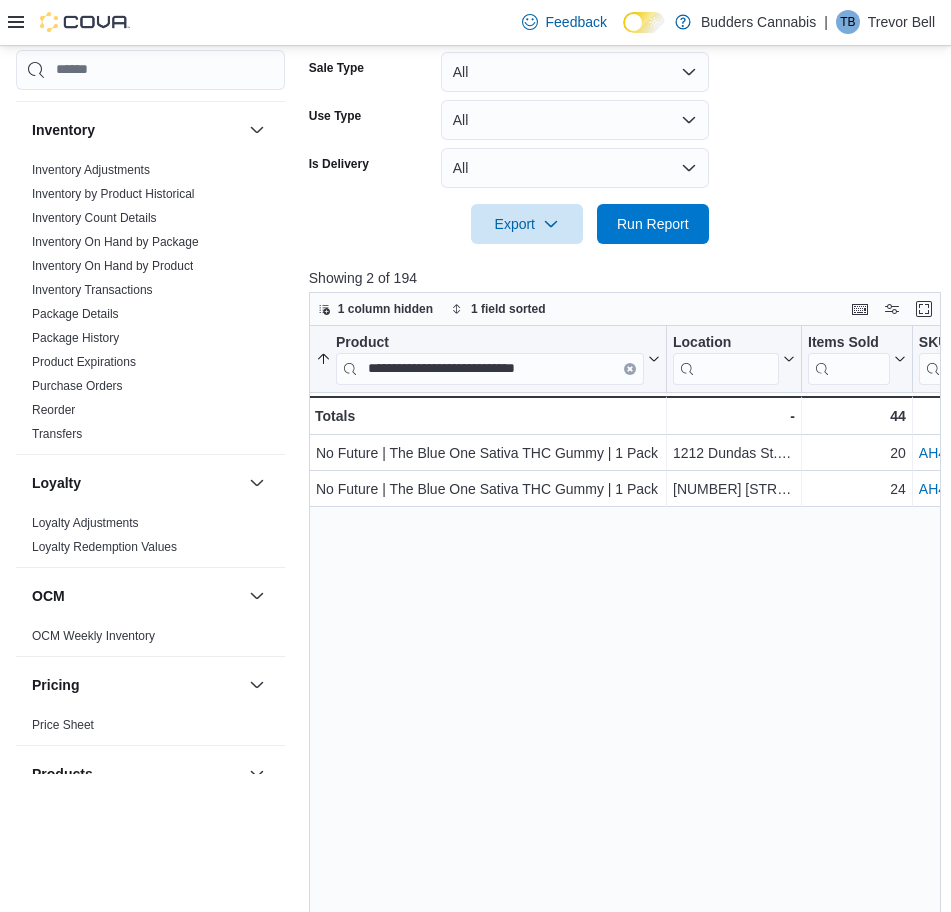 click on "**********" at bounding box center [628, 674] 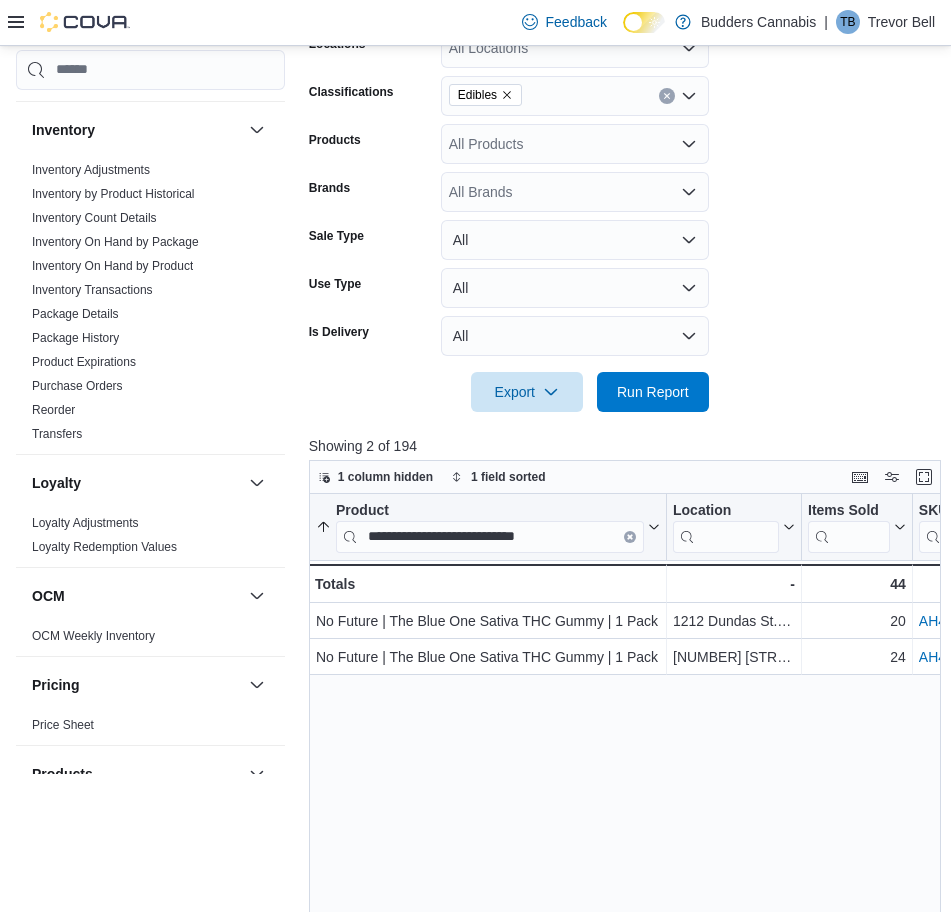 scroll, scrollTop: 500, scrollLeft: 0, axis: vertical 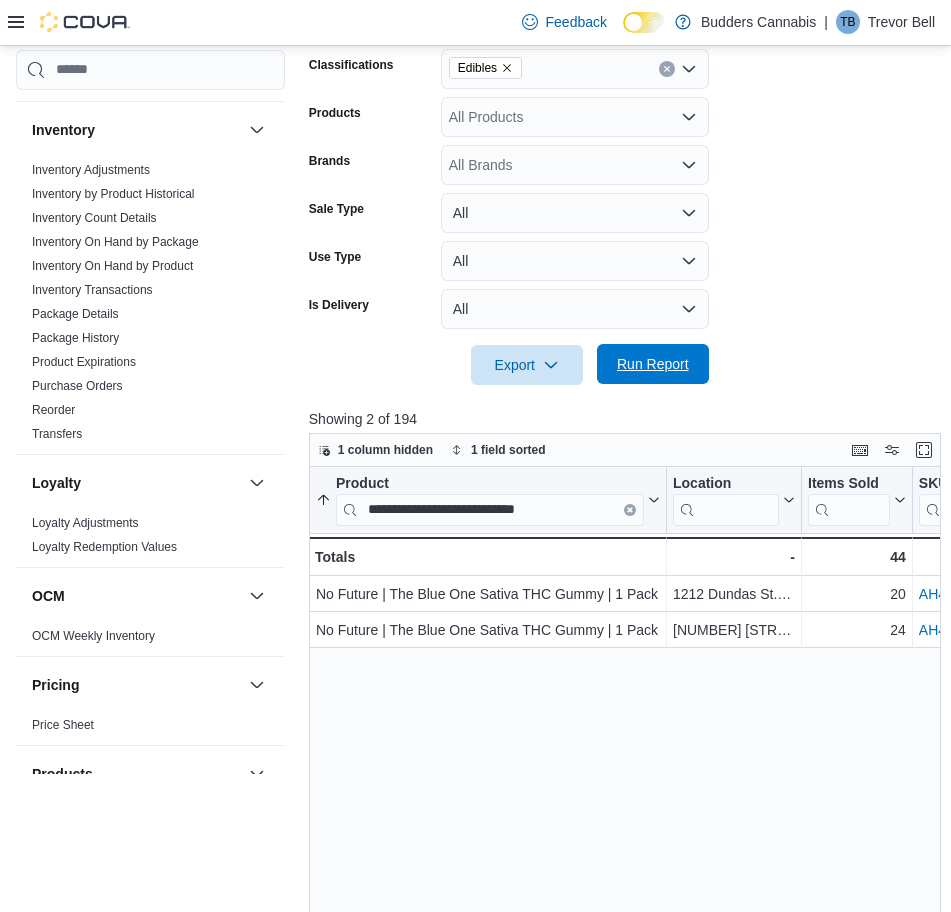 click on "Run Report" at bounding box center [653, 364] 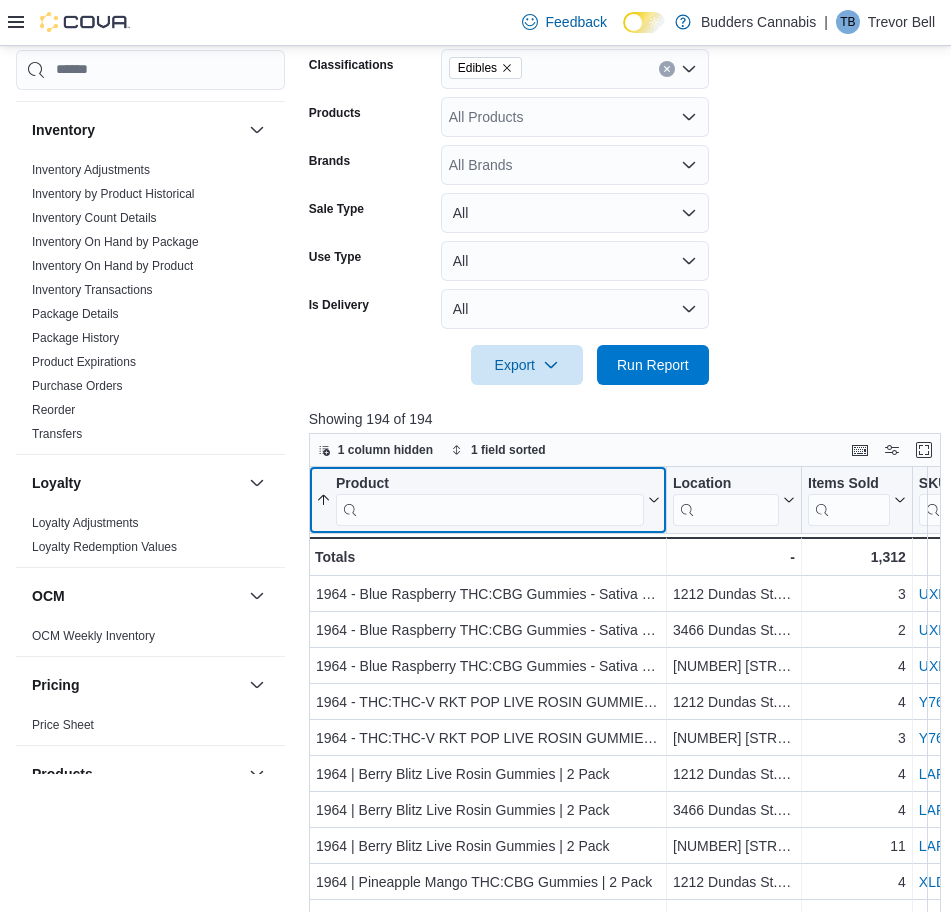 click at bounding box center [490, 509] 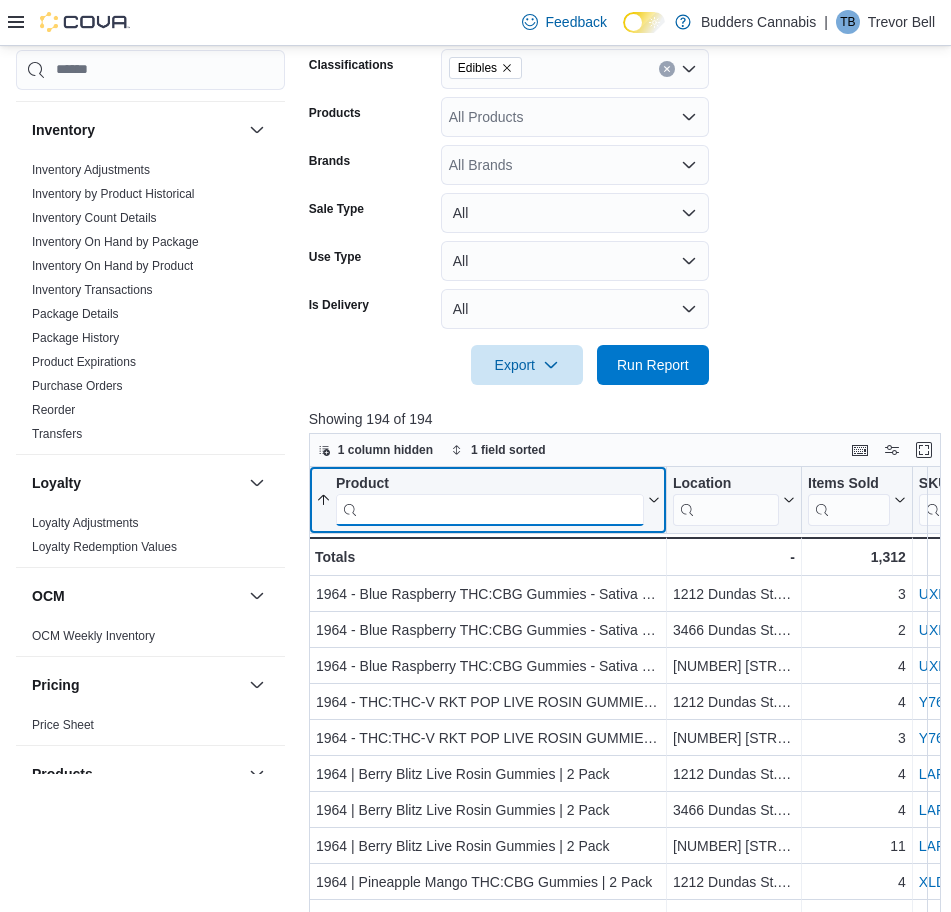paste on "**********" 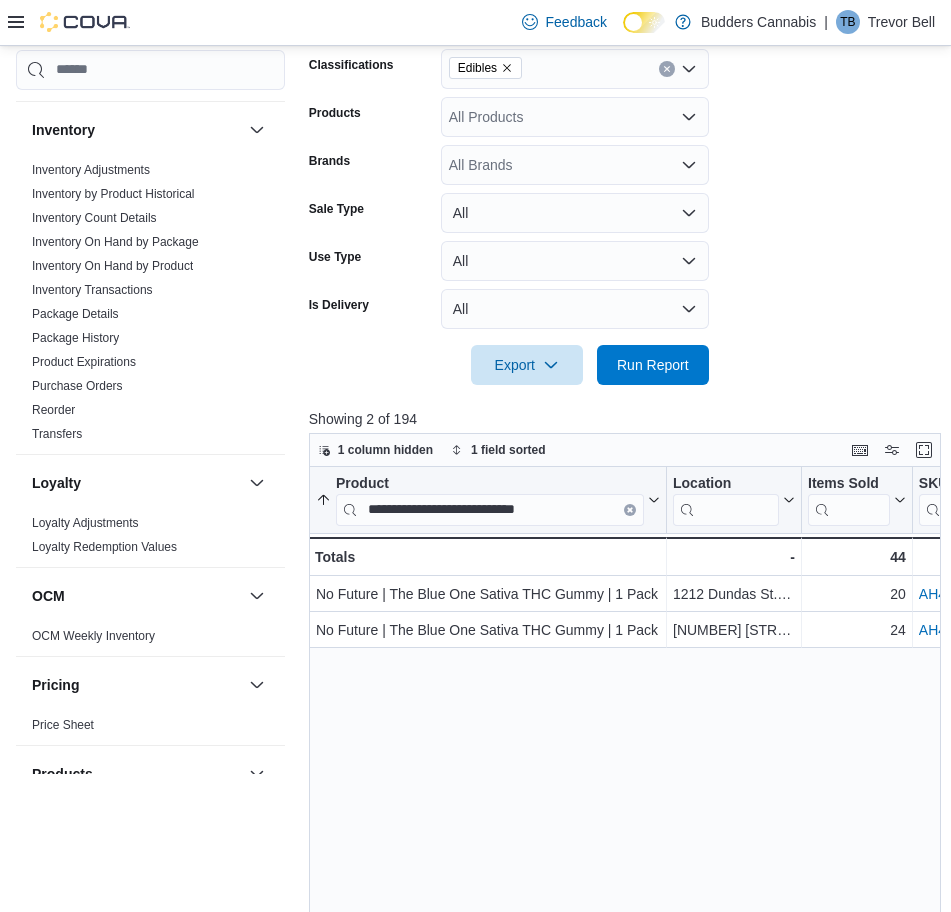 click on "**********" at bounding box center (628, 815) 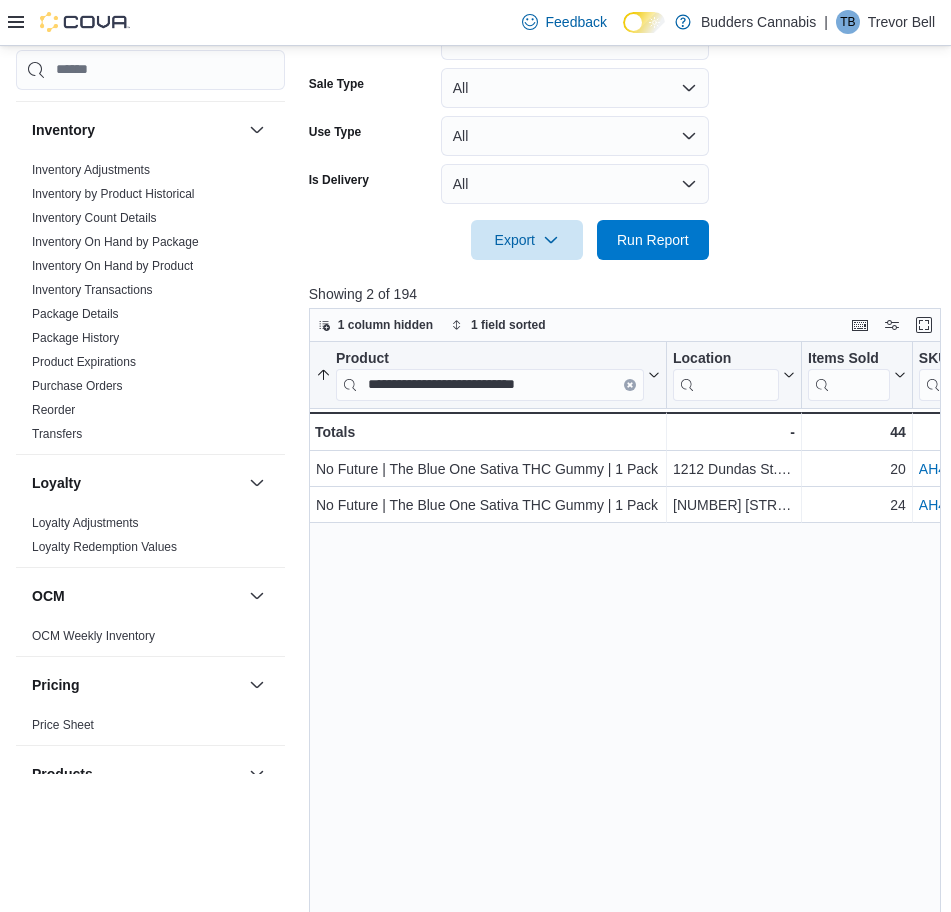 click on "Export  Run Report" at bounding box center [509, 240] 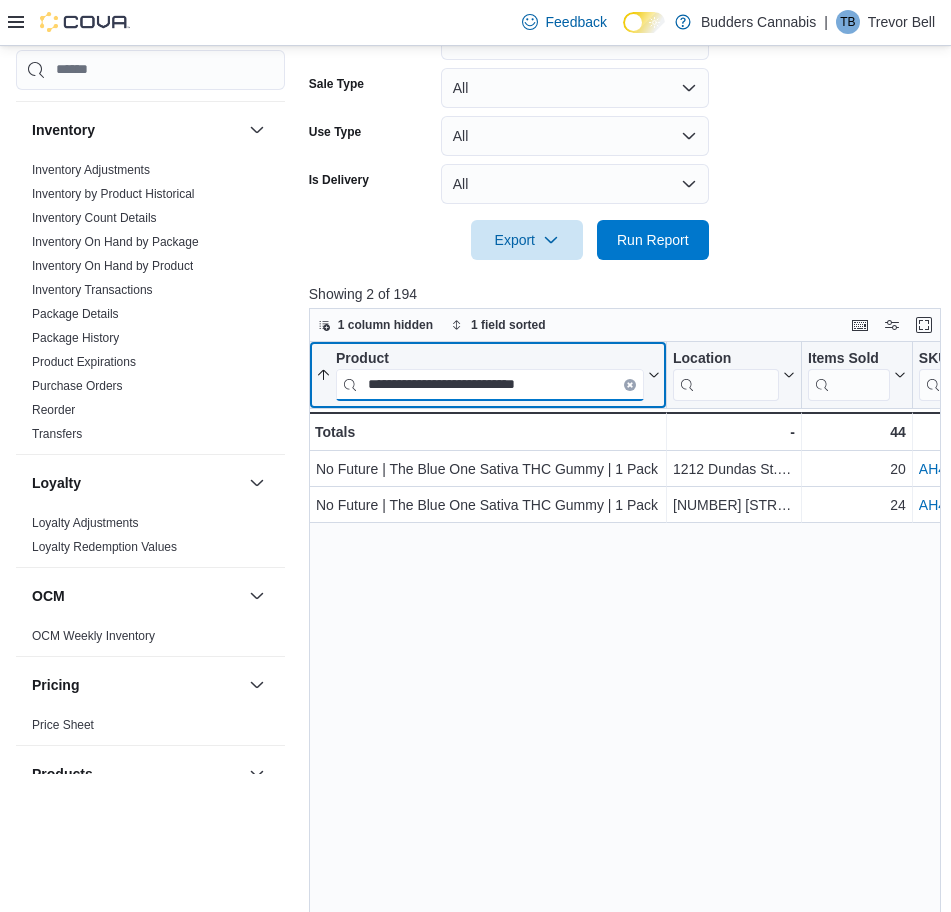 click on "**********" at bounding box center (490, 384) 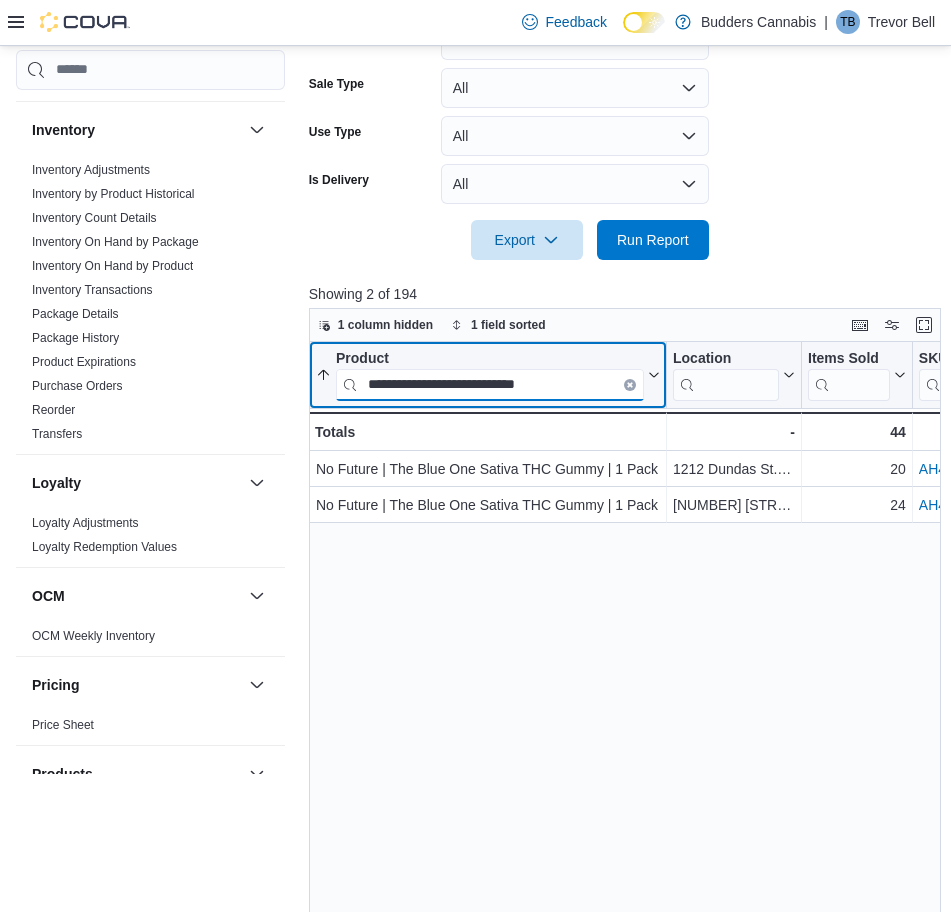 paste 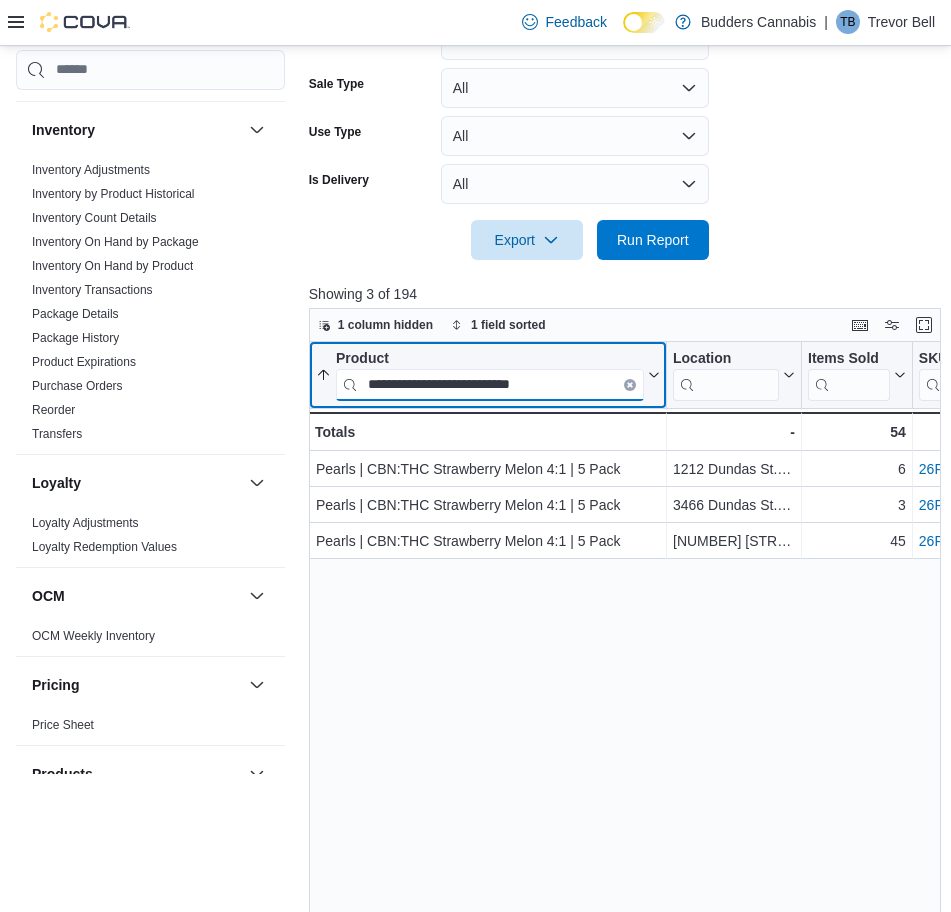 click on "**********" at bounding box center [490, 384] 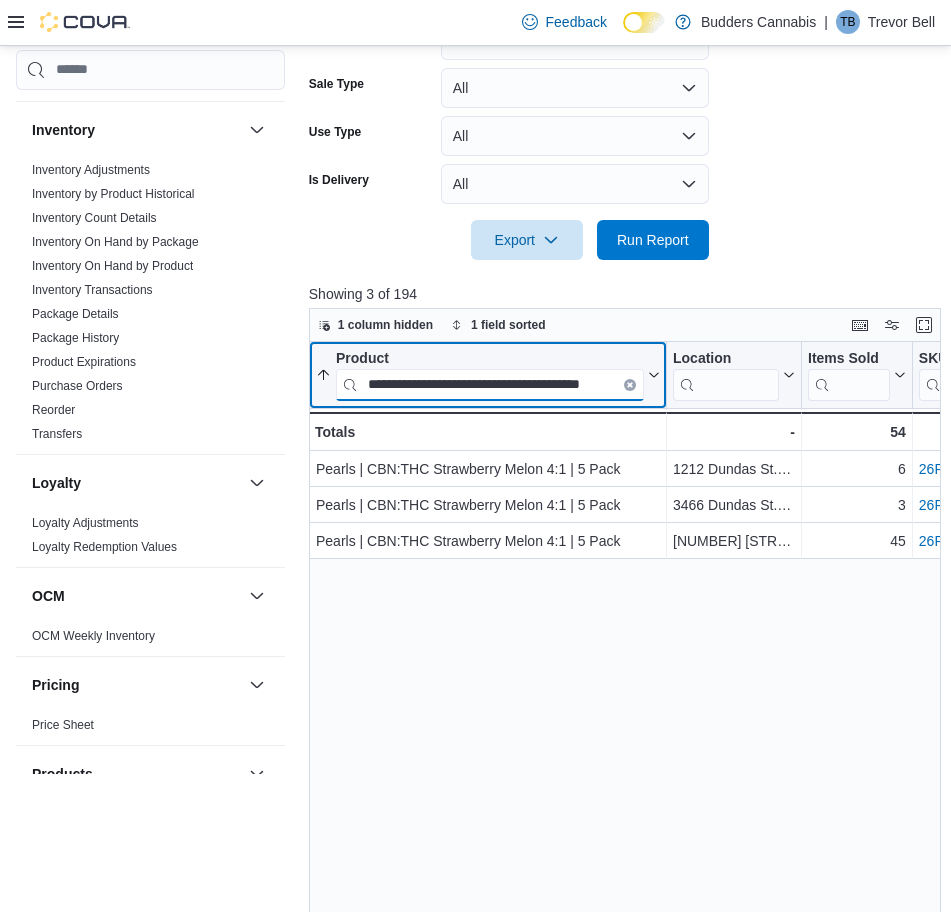 scroll, scrollTop: 0, scrollLeft: 41, axis: horizontal 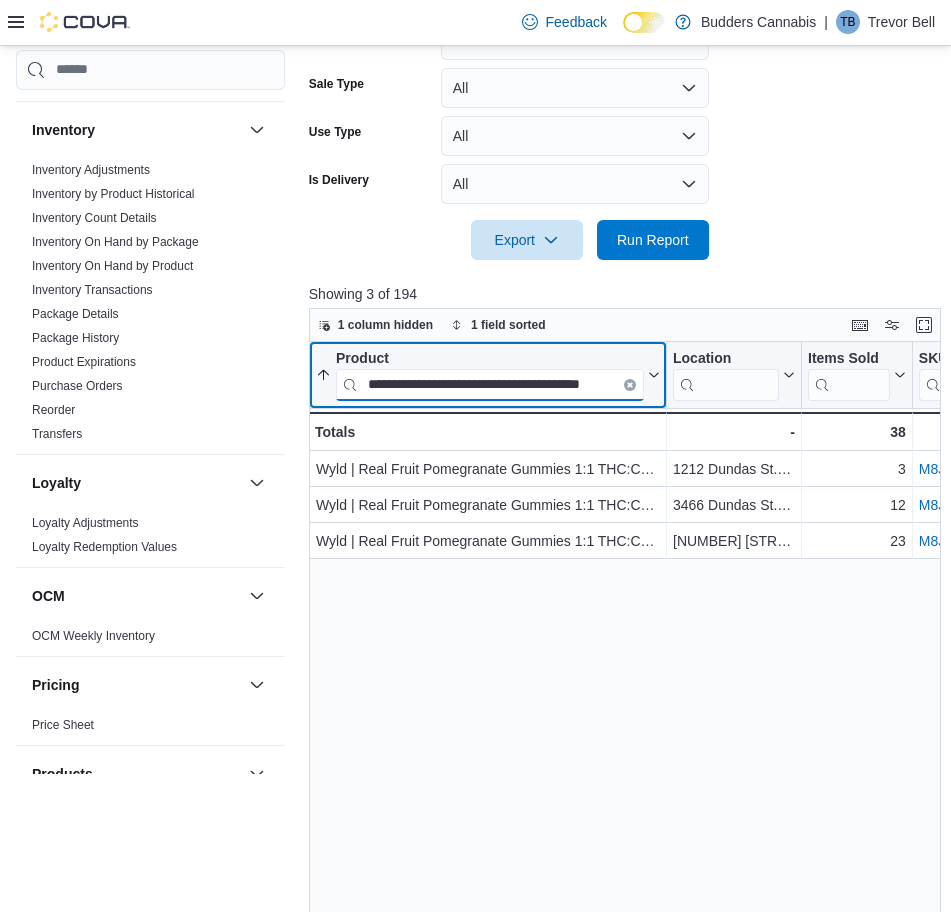 click on "**********" at bounding box center (490, 384) 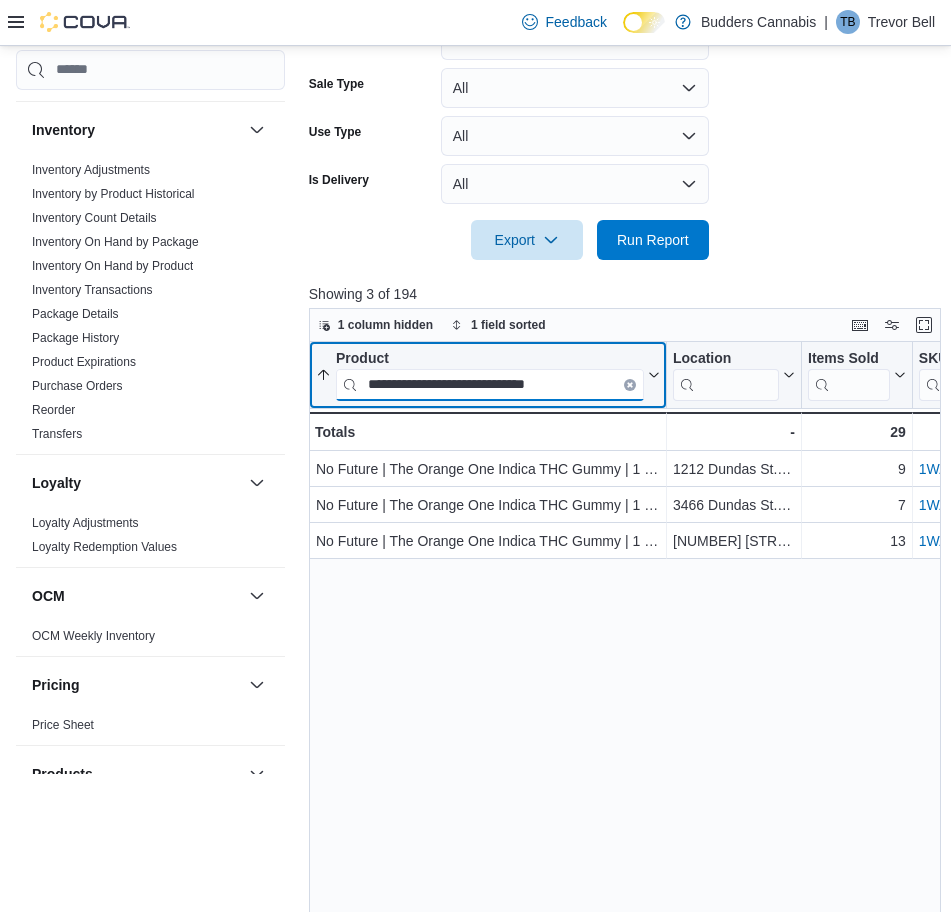 click on "**********" at bounding box center (490, 384) 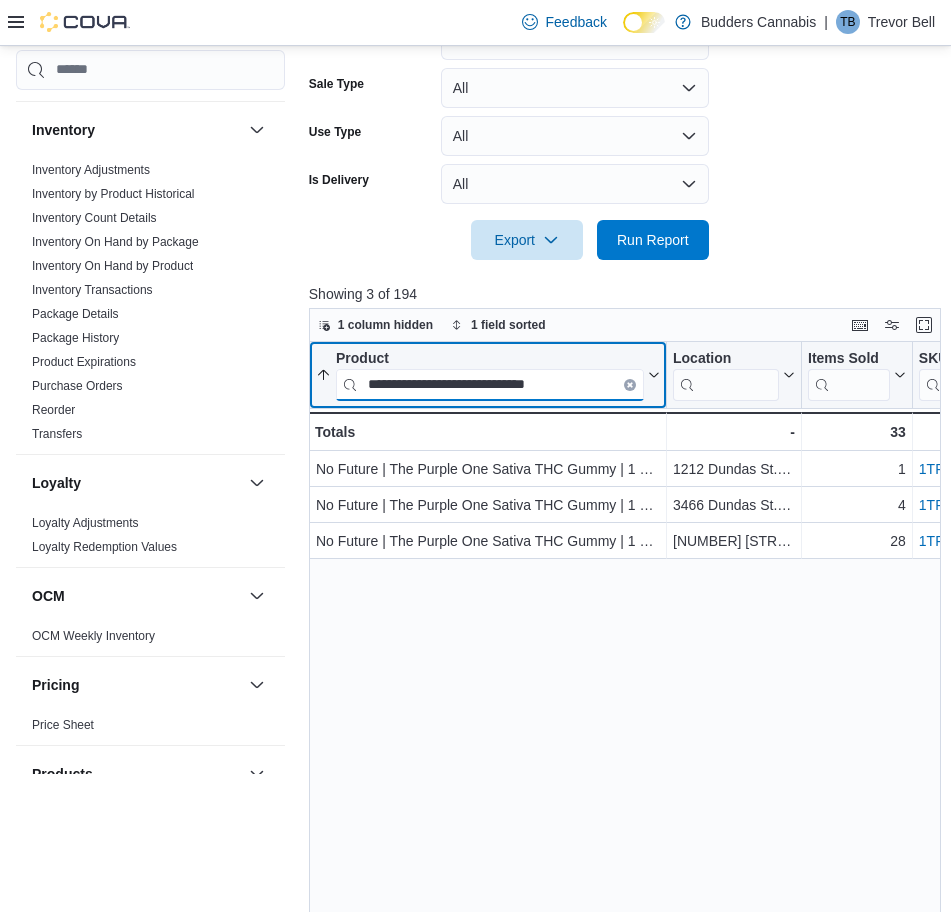 click on "**********" at bounding box center (490, 384) 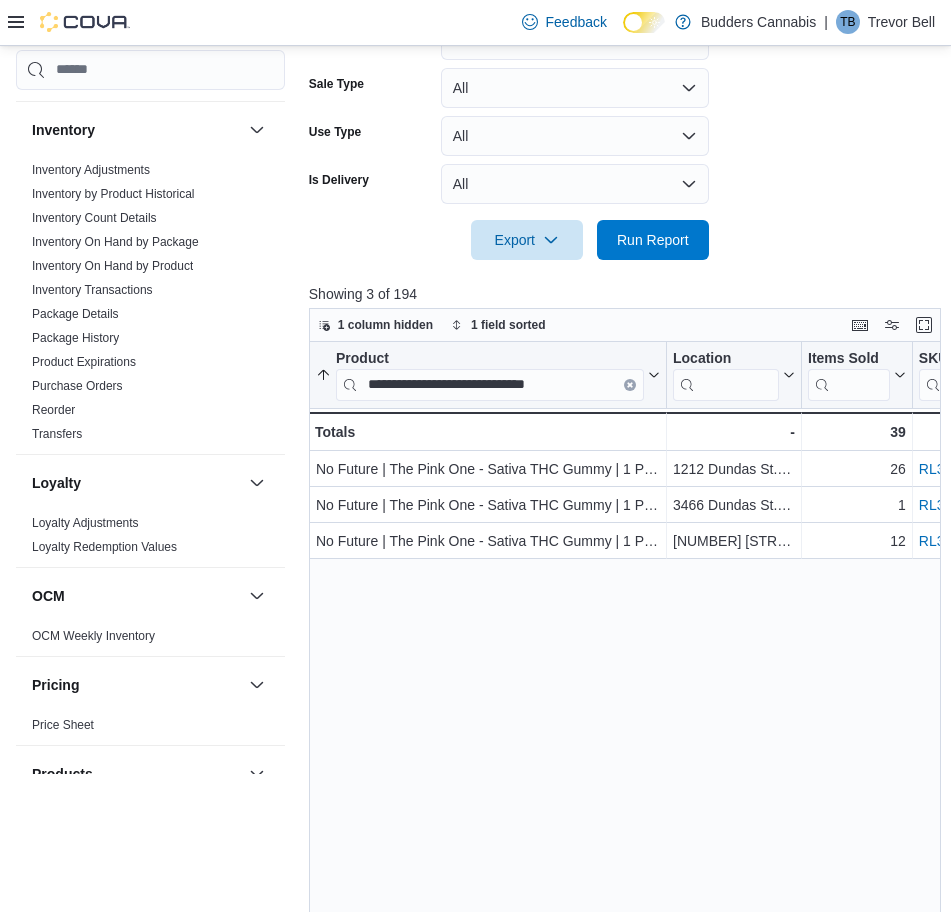 click on "Export  Run Report" at bounding box center (509, 240) 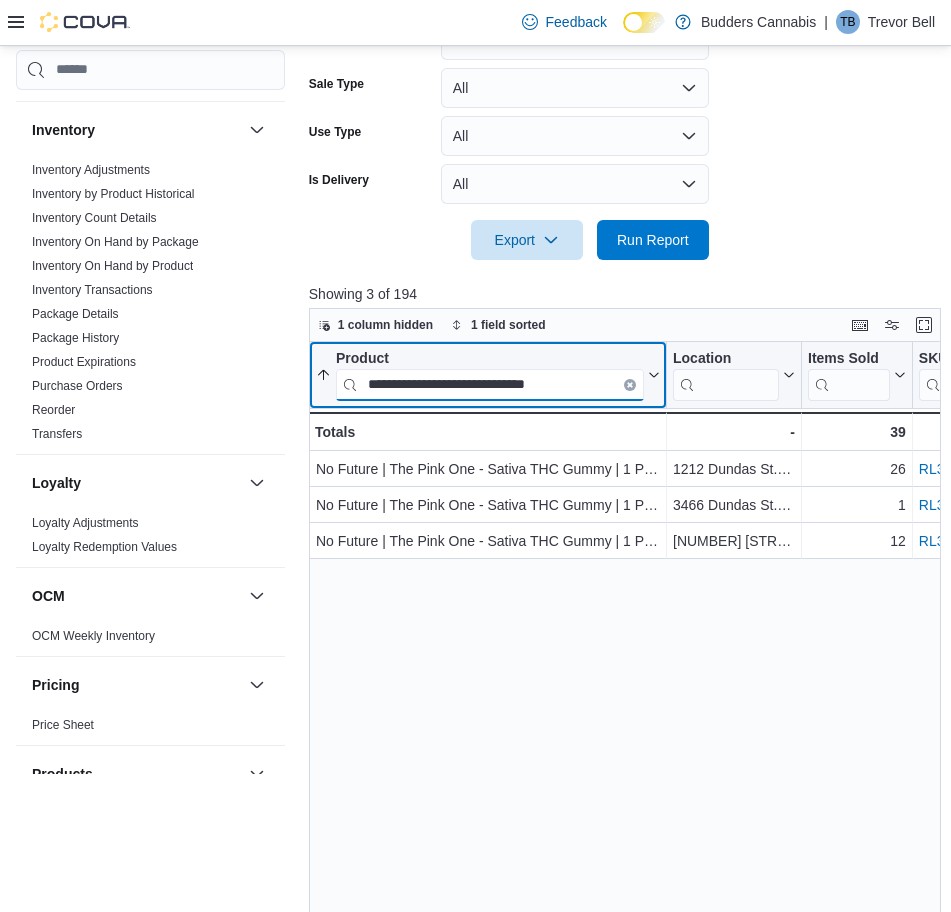 click on "**********" at bounding box center [490, 384] 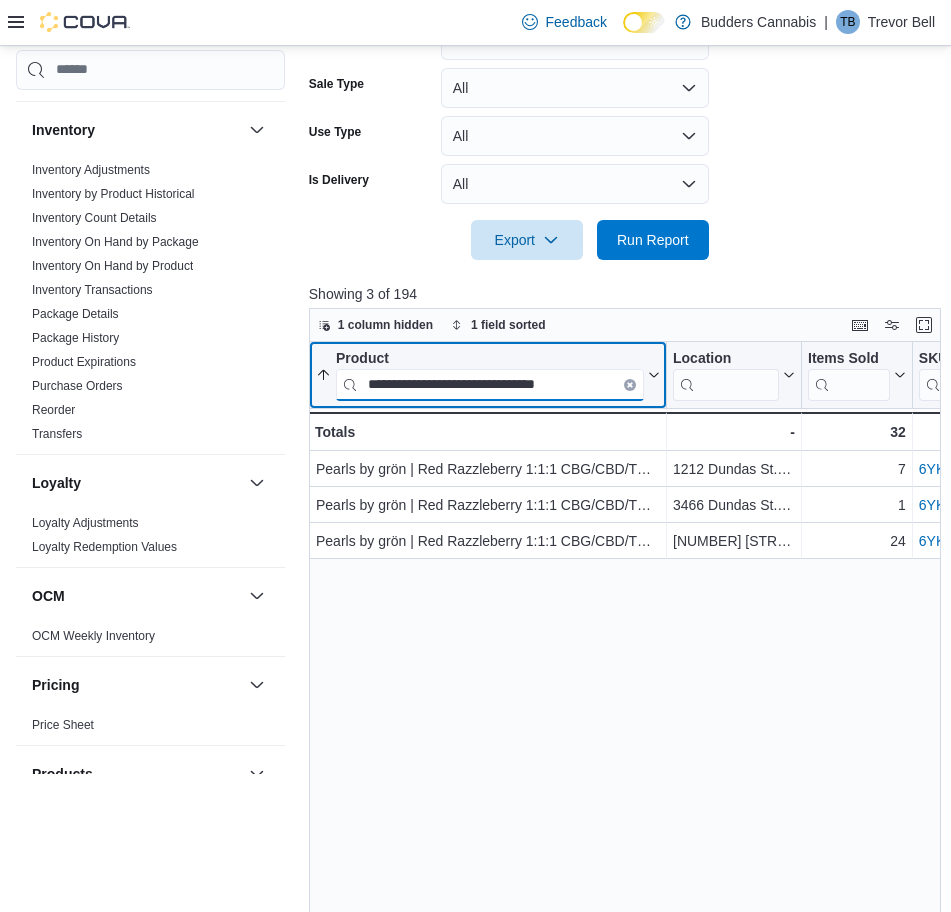 click on "**********" at bounding box center [490, 384] 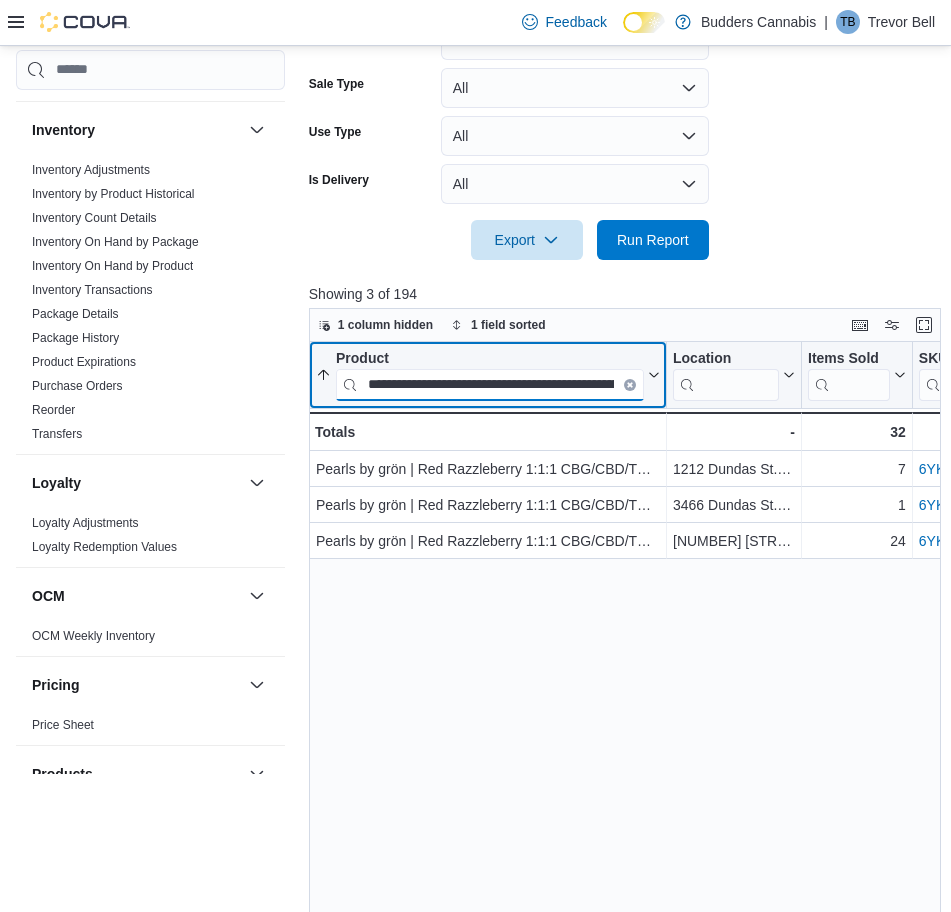 scroll, scrollTop: 0, scrollLeft: 109, axis: horizontal 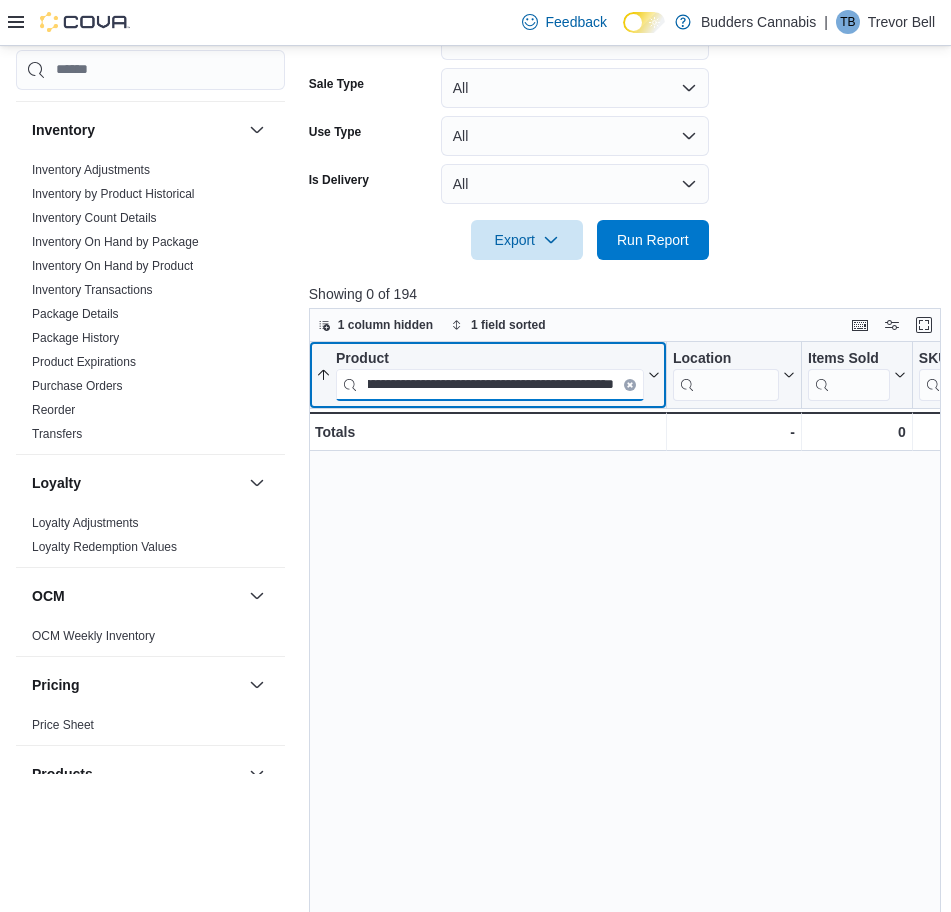 type on "**********" 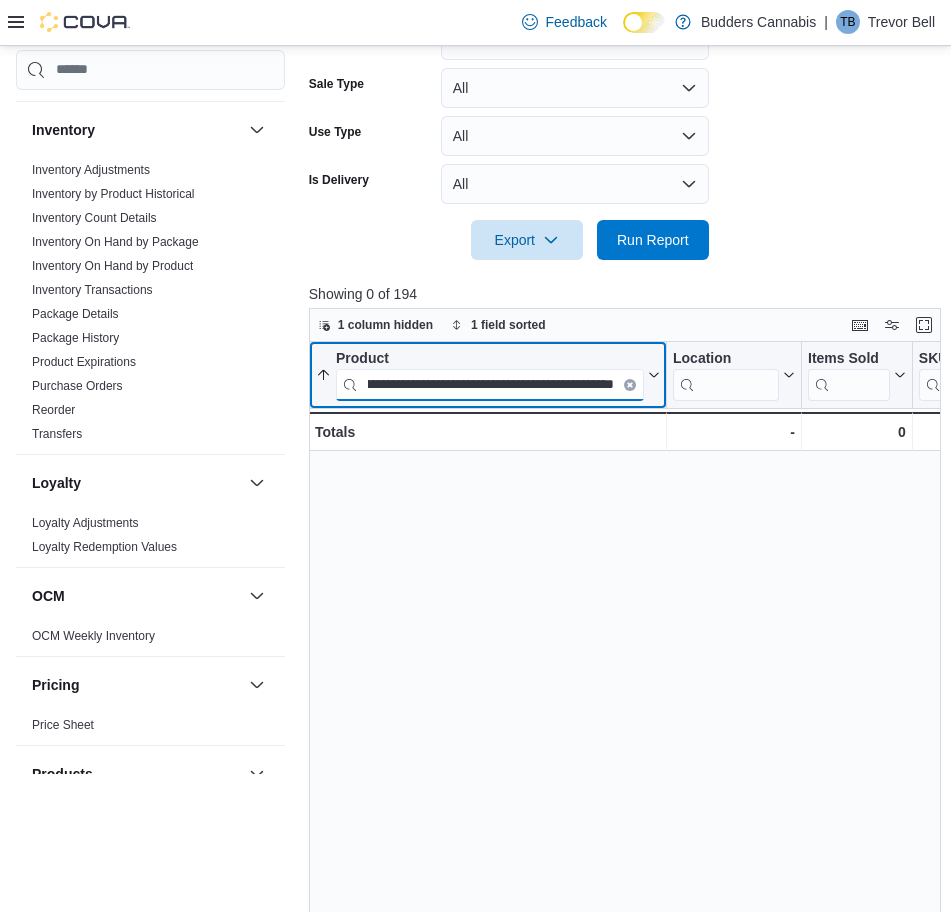 scroll, scrollTop: 0, scrollLeft: 0, axis: both 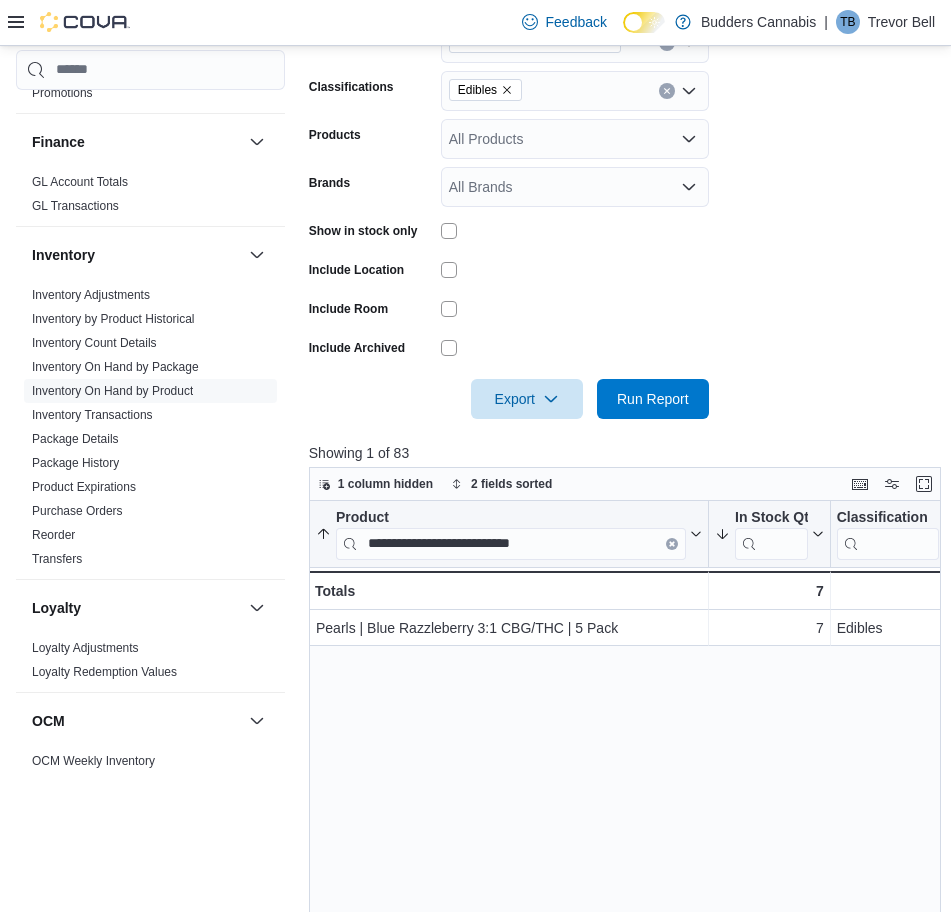 click on "**********" at bounding box center [628, 849] 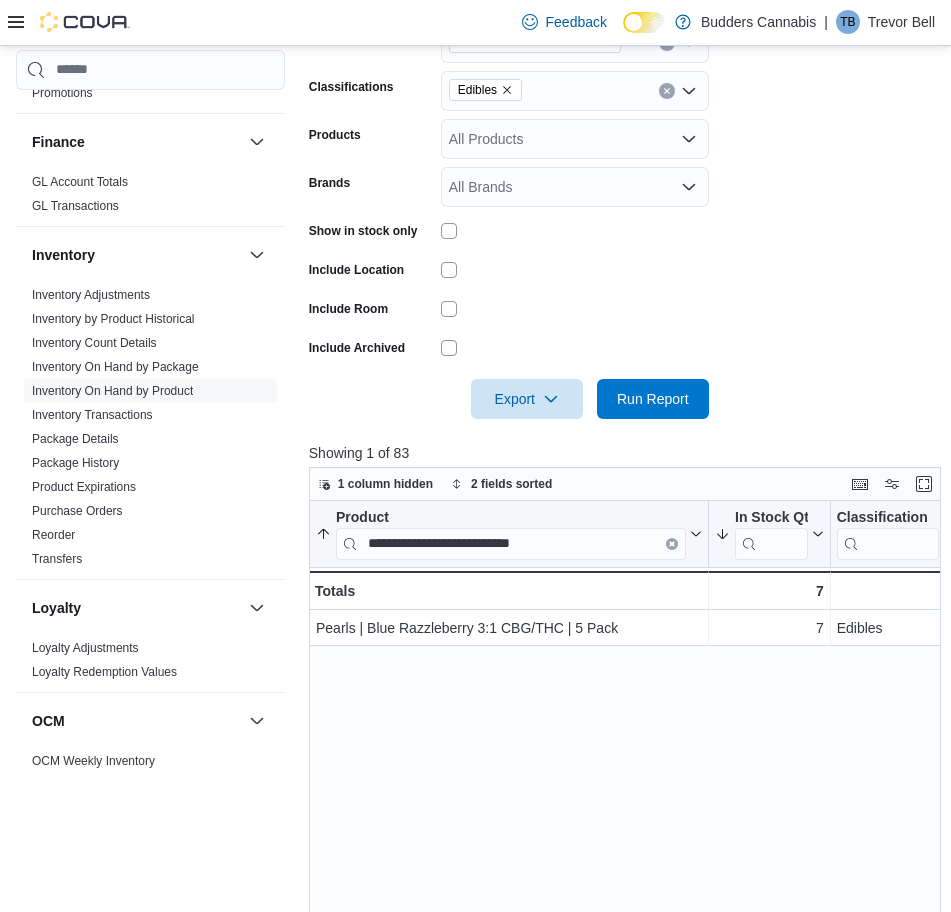 click on "Locations [NUMBER] [STREET] Unit [NUMBER] Classifications Edibles Products All Products Brands All Brands Show in stock only Include Location Include Room Include Archived Export  Run Report" at bounding box center (622, 209) 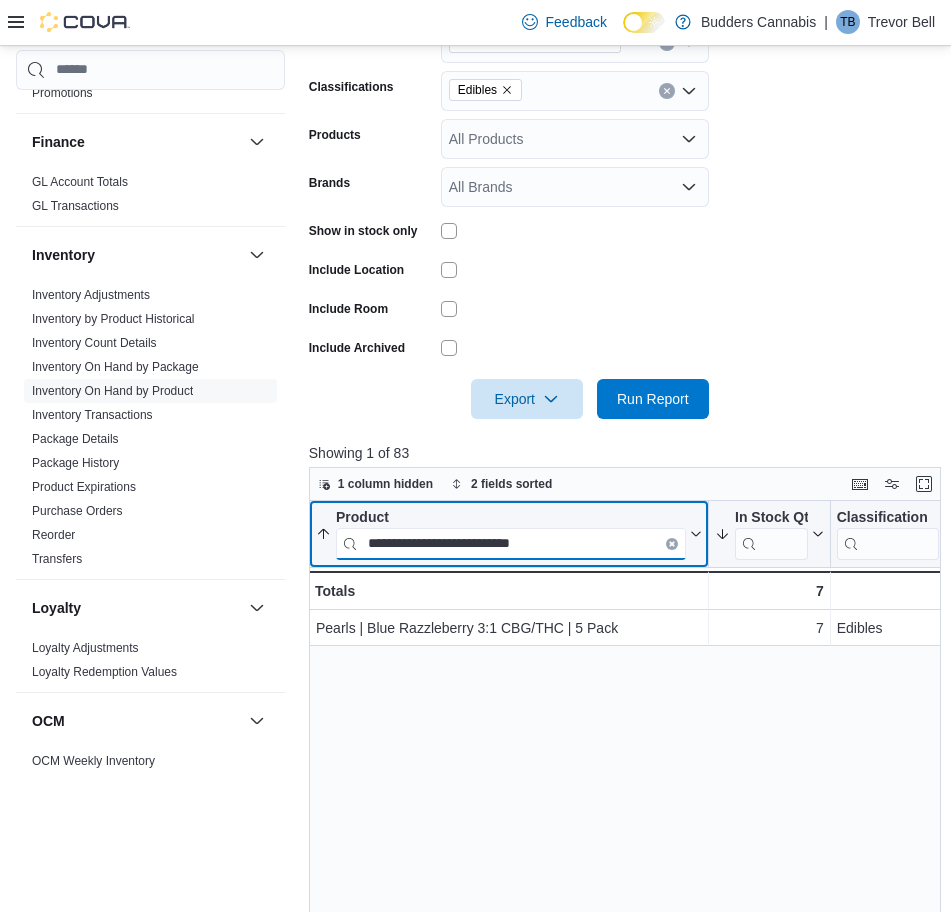 click on "**********" at bounding box center (511, 543) 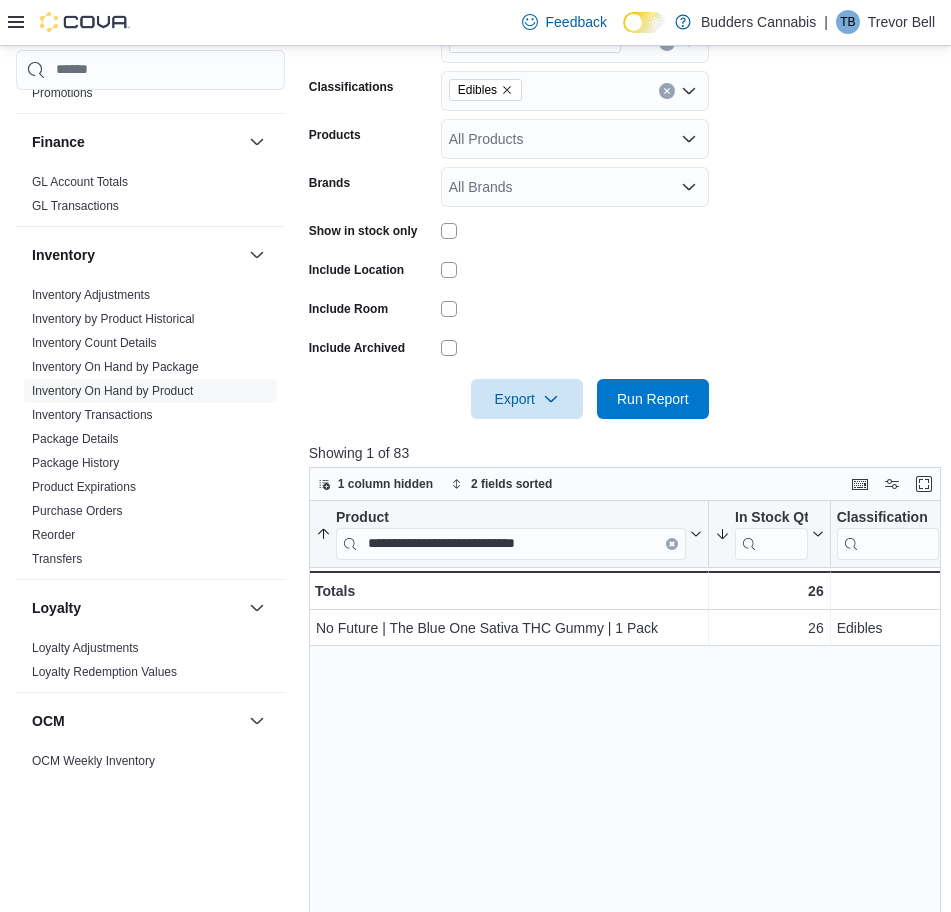 click on "**********" at bounding box center [628, 849] 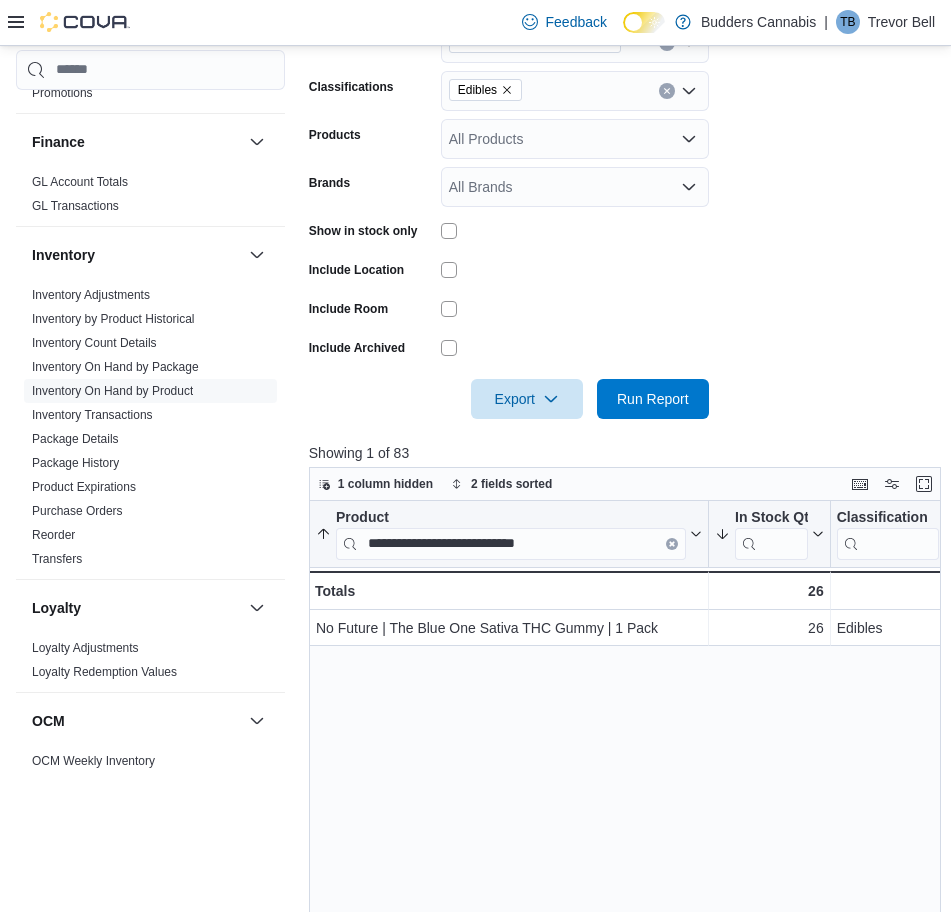 click on "**********" at bounding box center (628, 849) 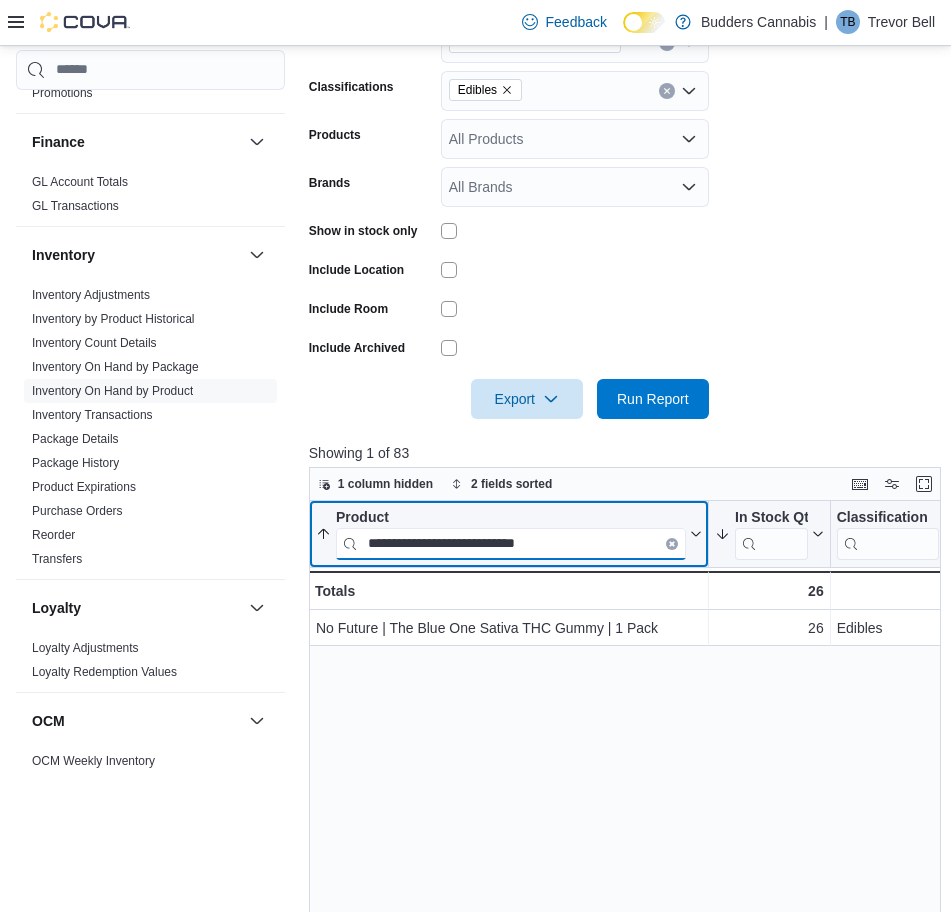 click on "**********" at bounding box center [511, 543] 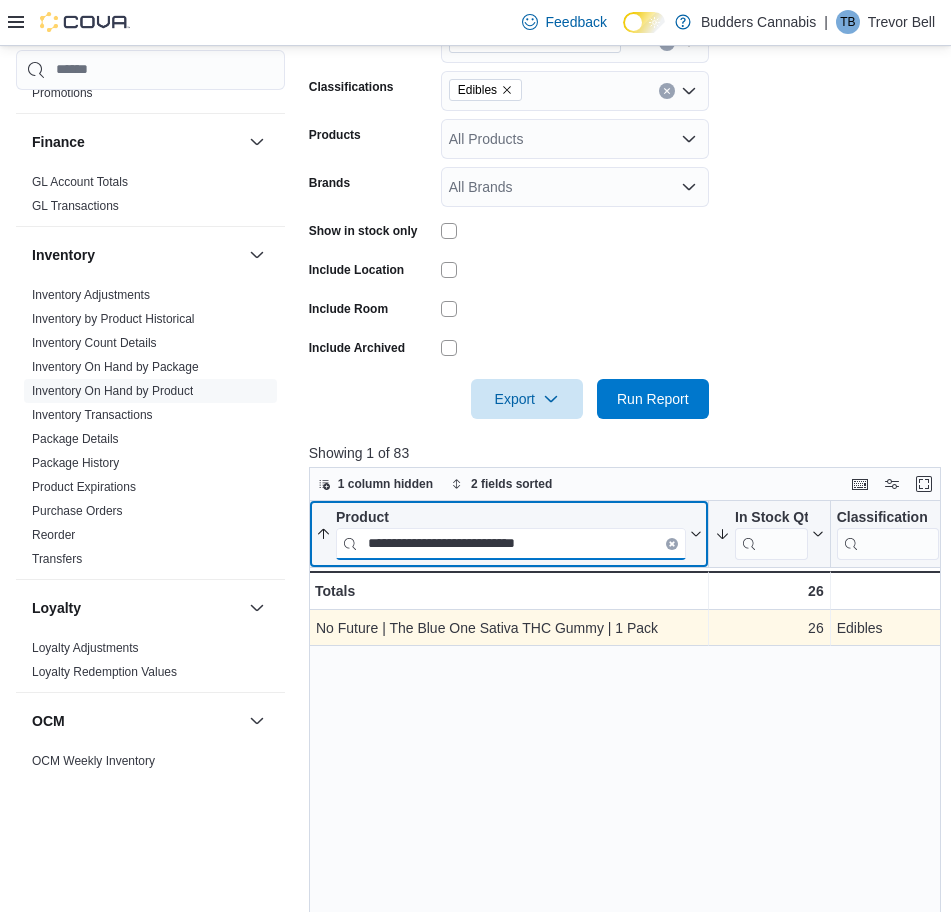 paste 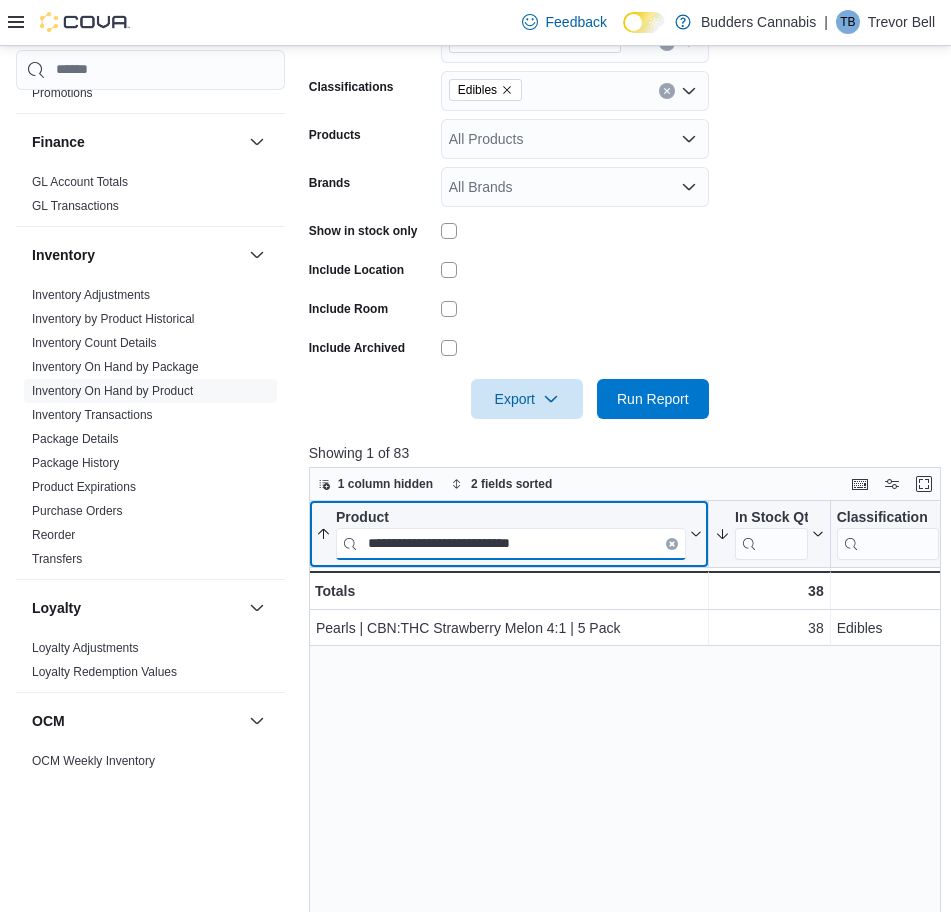 paste on "**********" 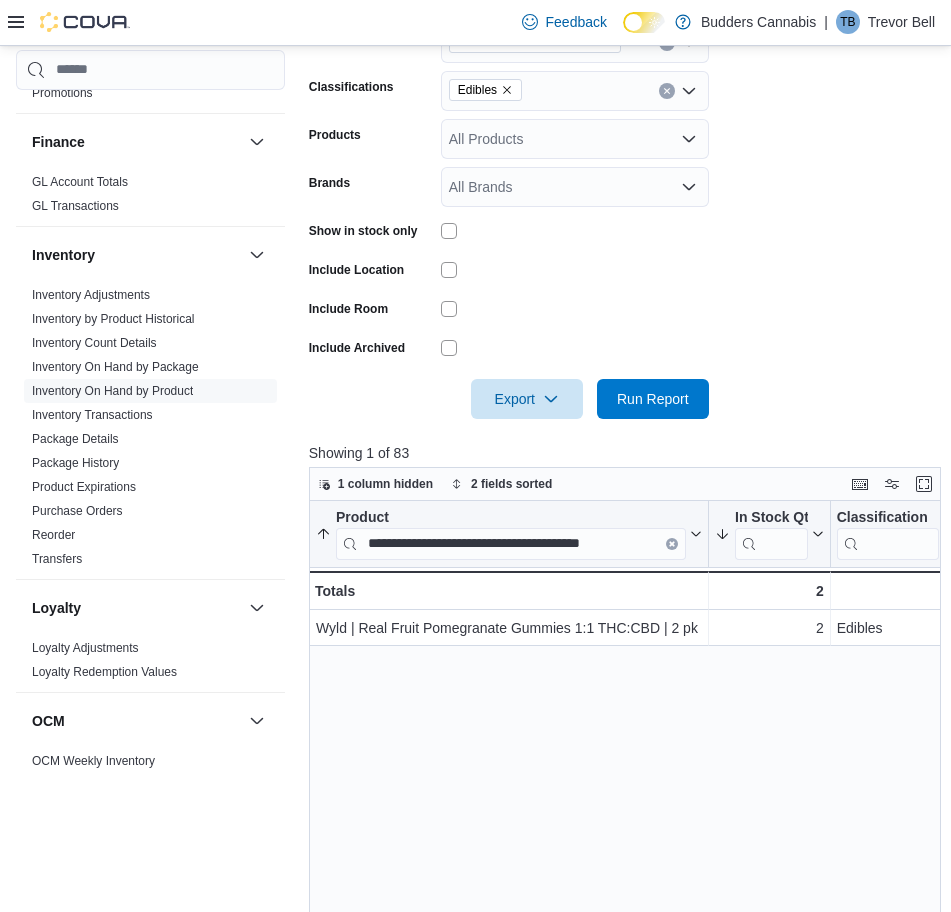 click at bounding box center [575, 269] 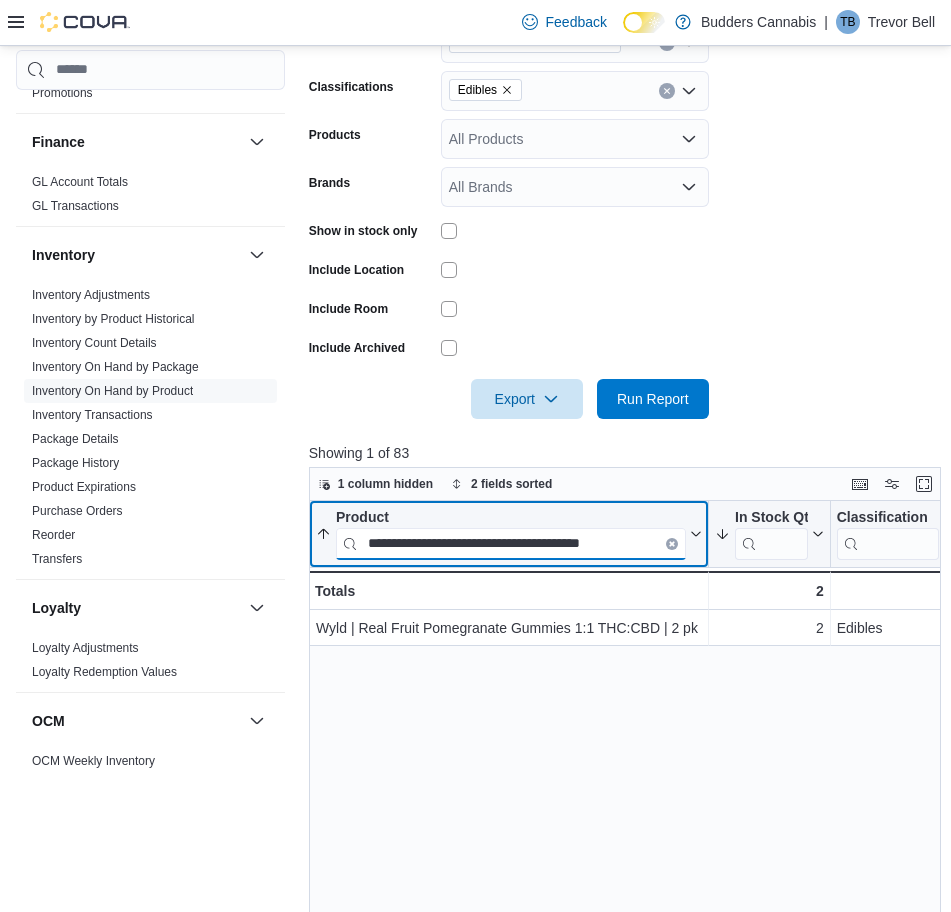 click on "**********" at bounding box center [511, 543] 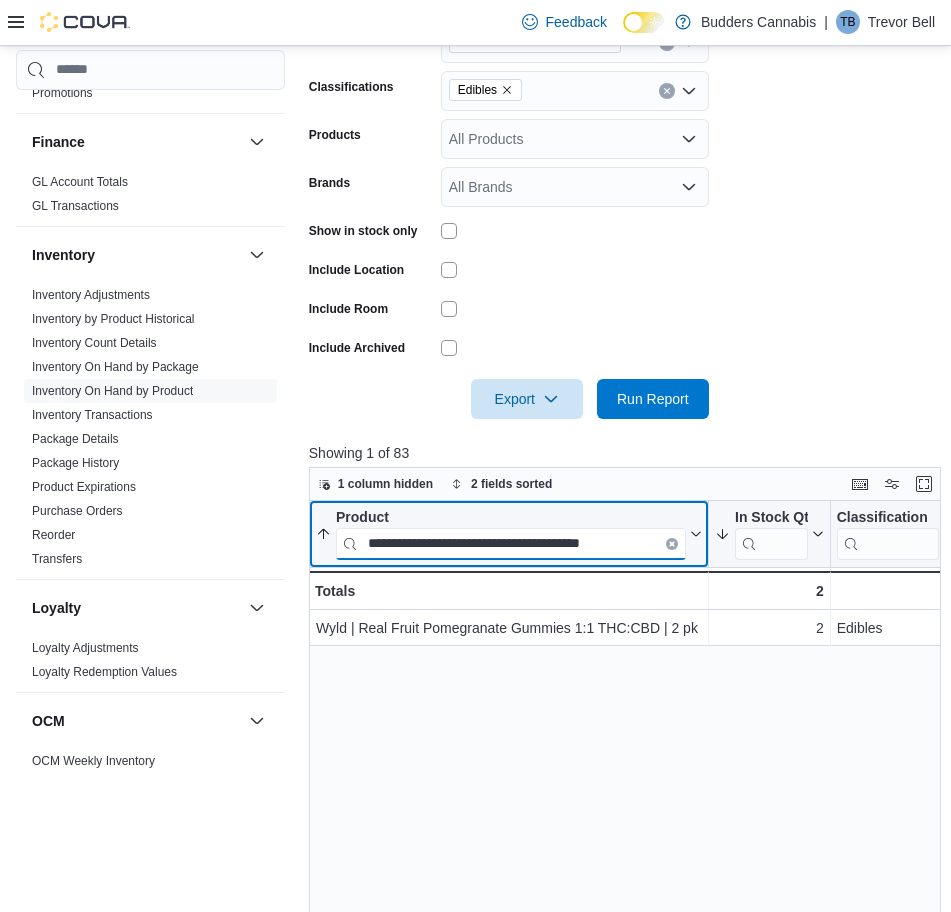 paste 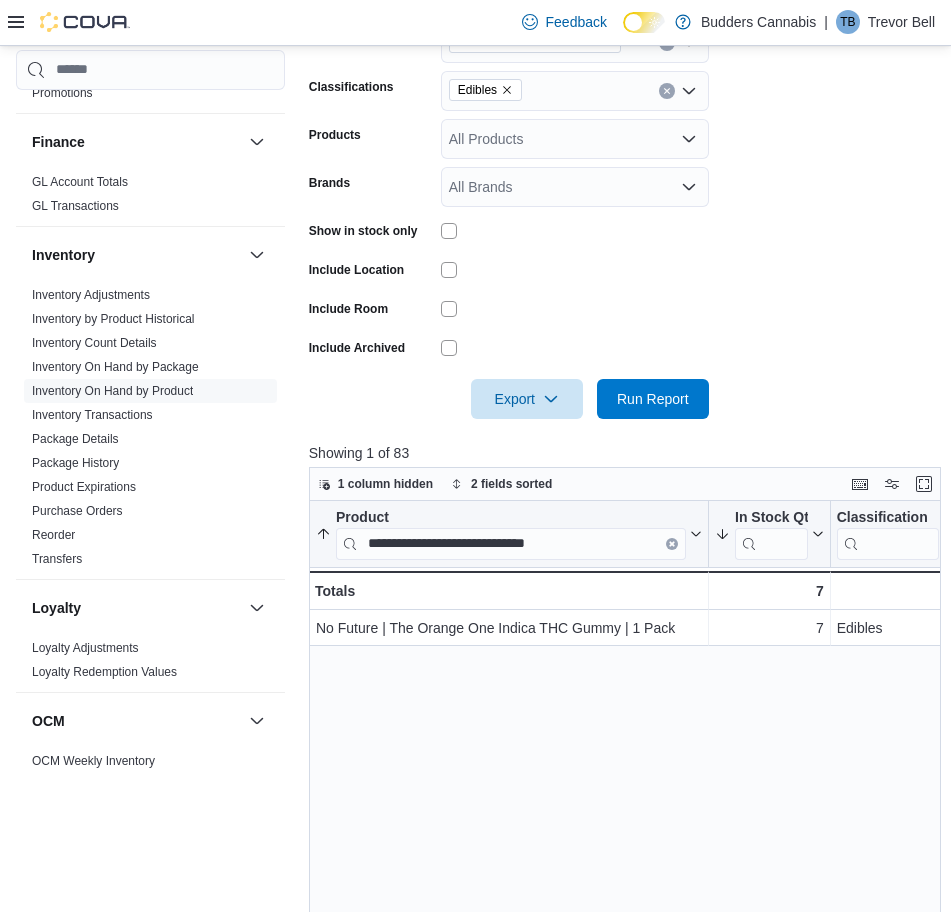 click on "**********" at bounding box center (628, 849) 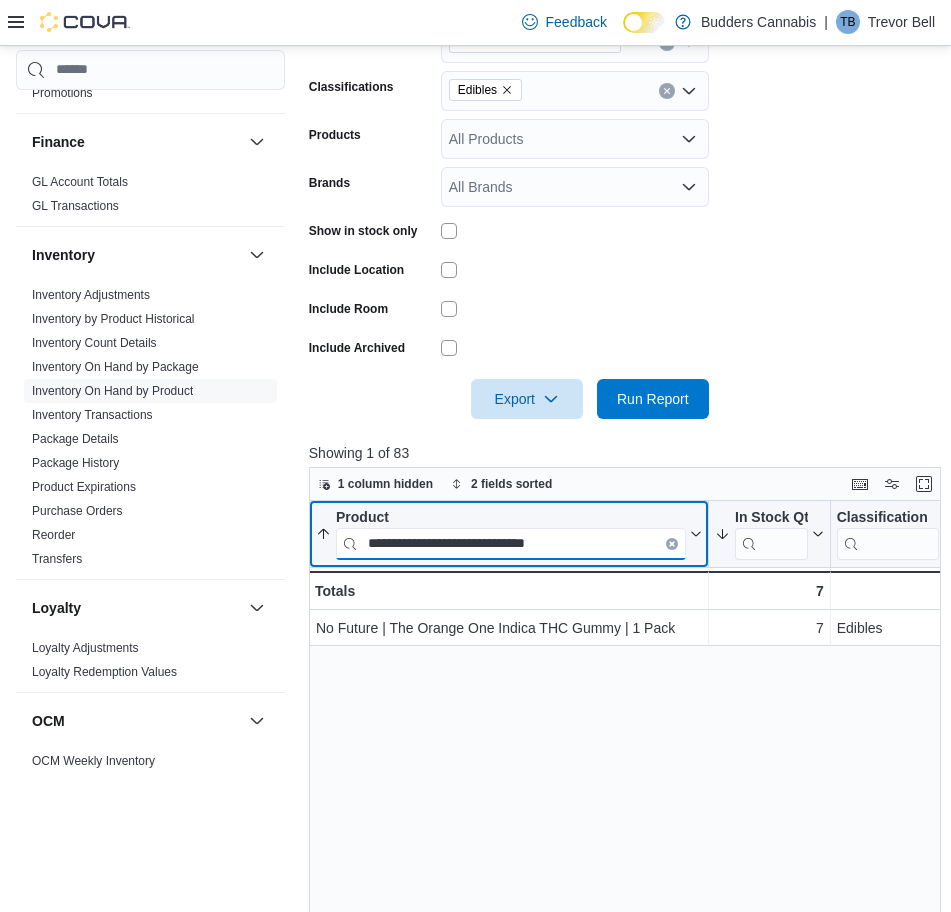 click on "**********" at bounding box center [511, 543] 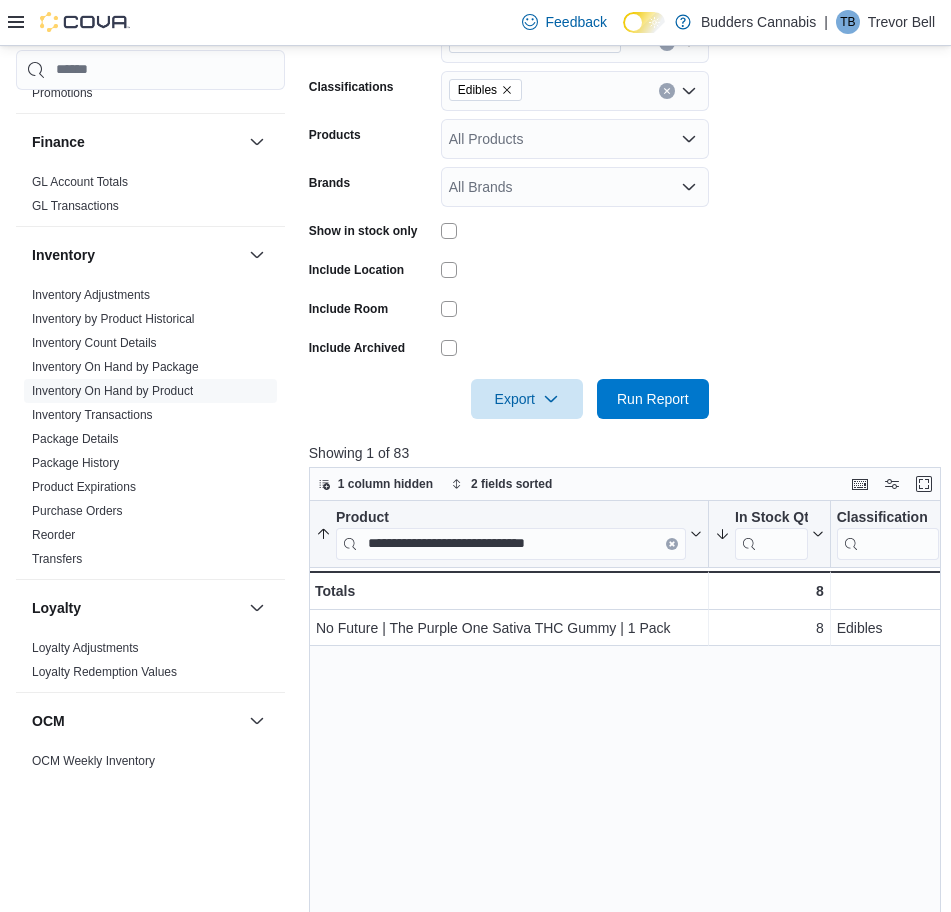 click on "Feedback Dark Mode Budders Cannabis | TB Trevor Bell" at bounding box center (475, 23) 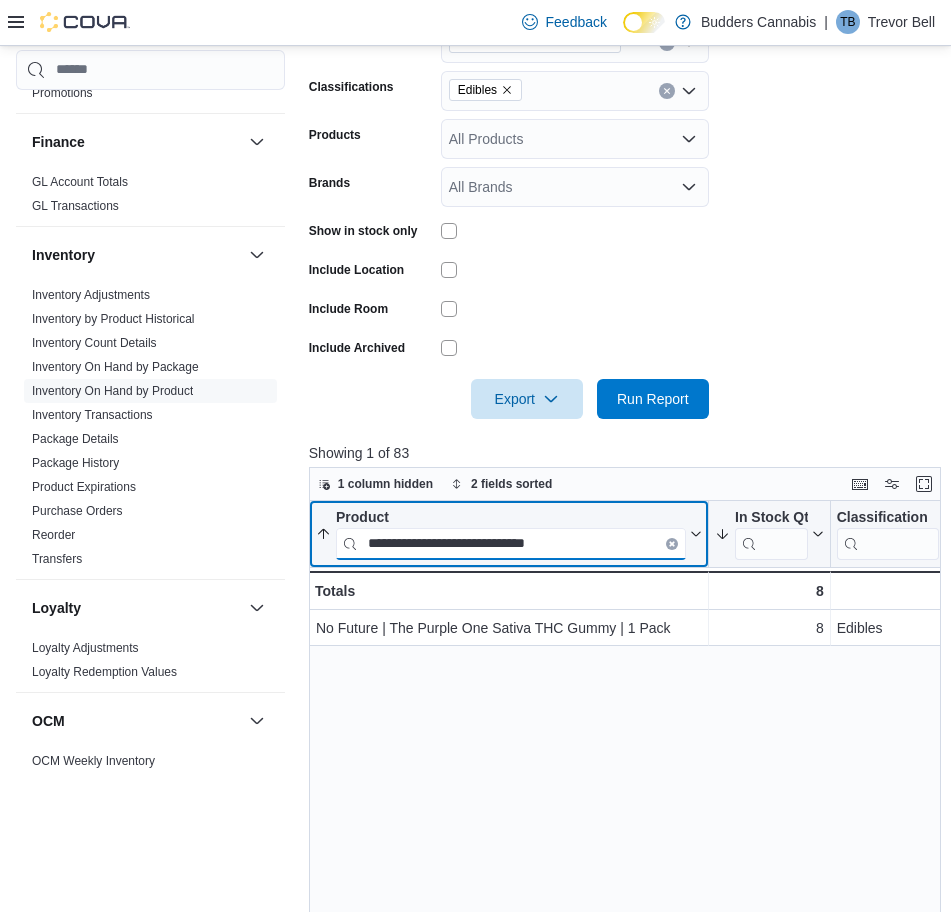 click on "**********" at bounding box center (511, 543) 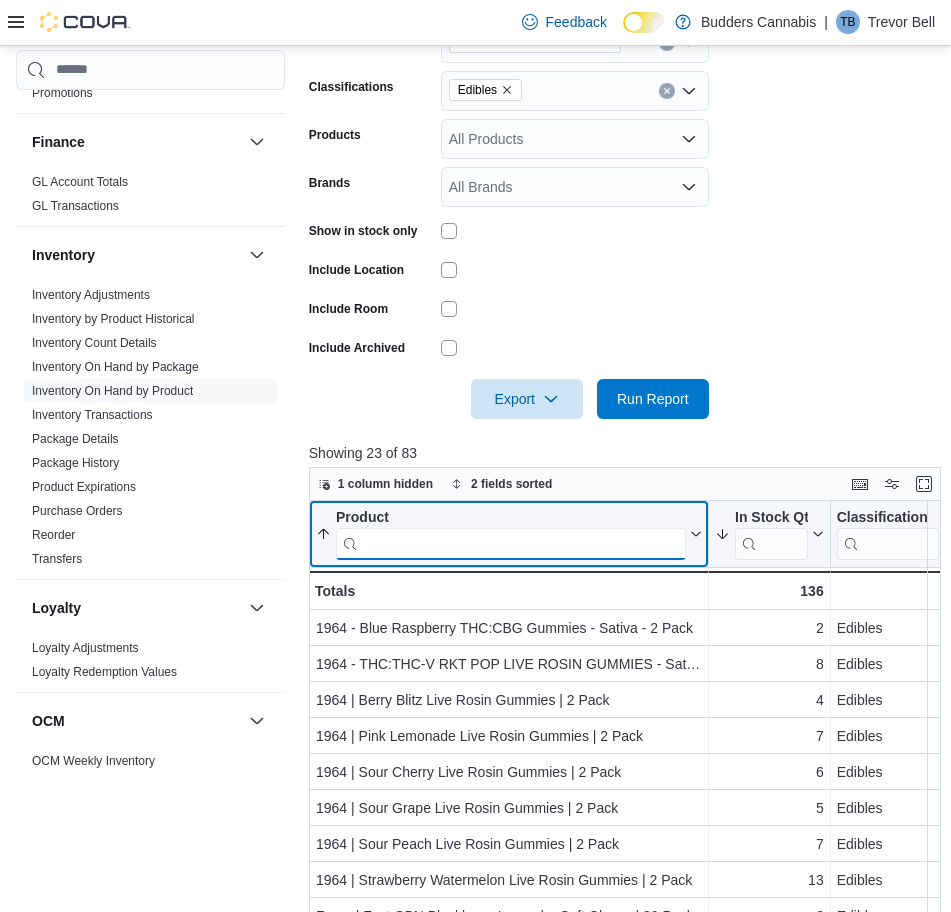paste on "**********" 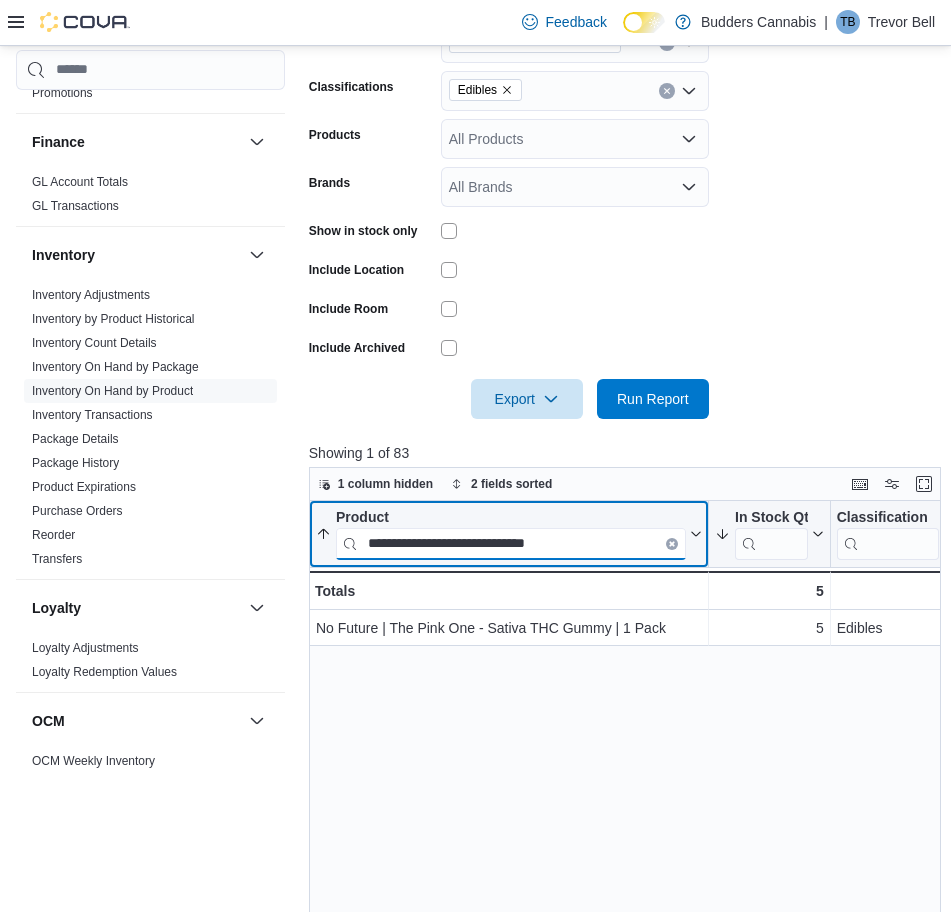 paste on "**" 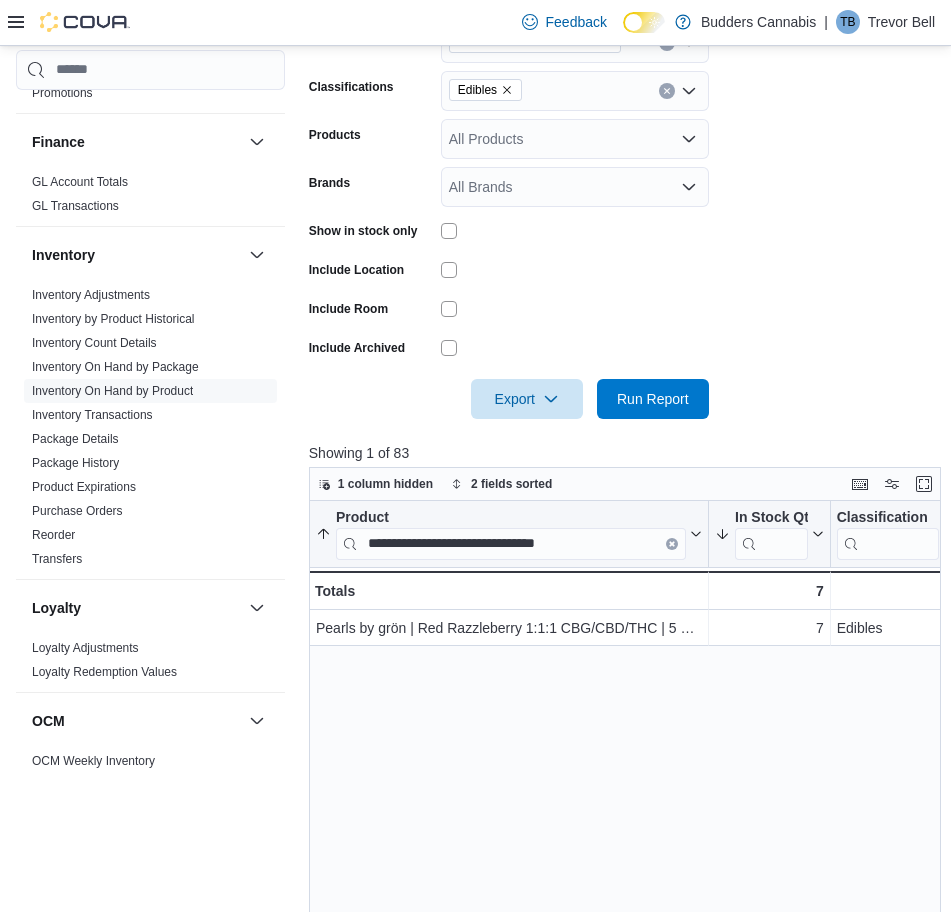drag, startPoint x: 428, startPoint y: 15, endPoint x: 362, endPoint y: -52, distance: 94.04786 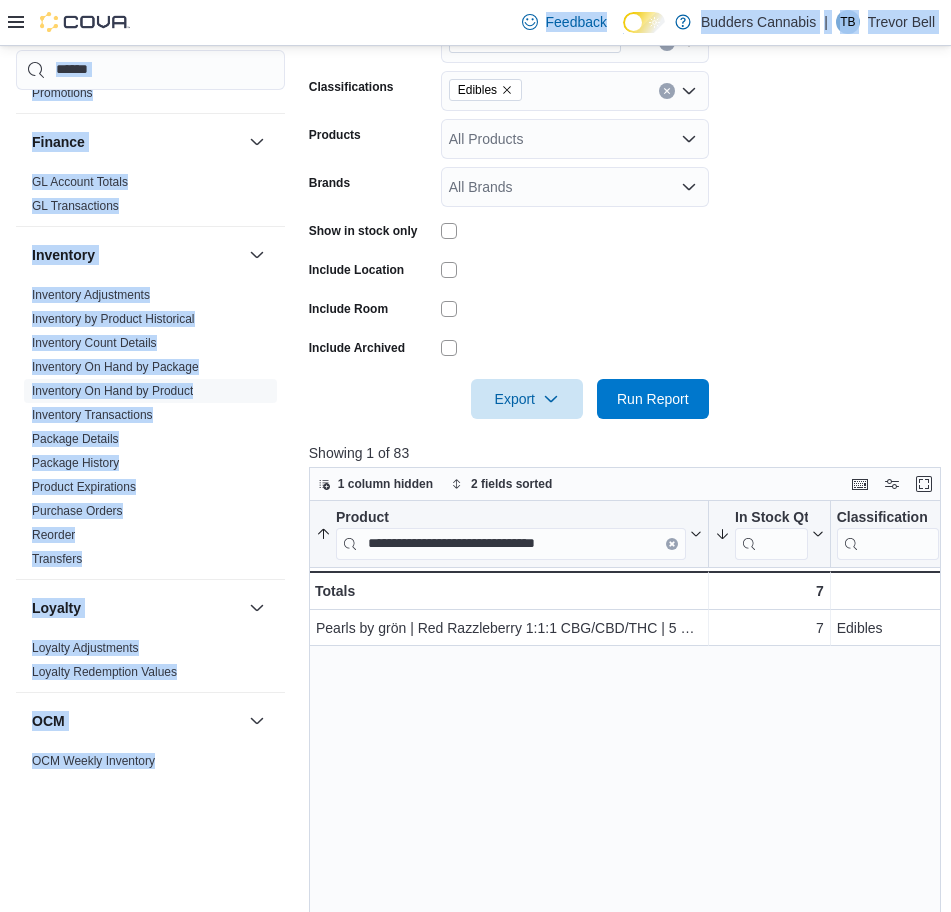 scroll, scrollTop: 112, scrollLeft: 0, axis: vertical 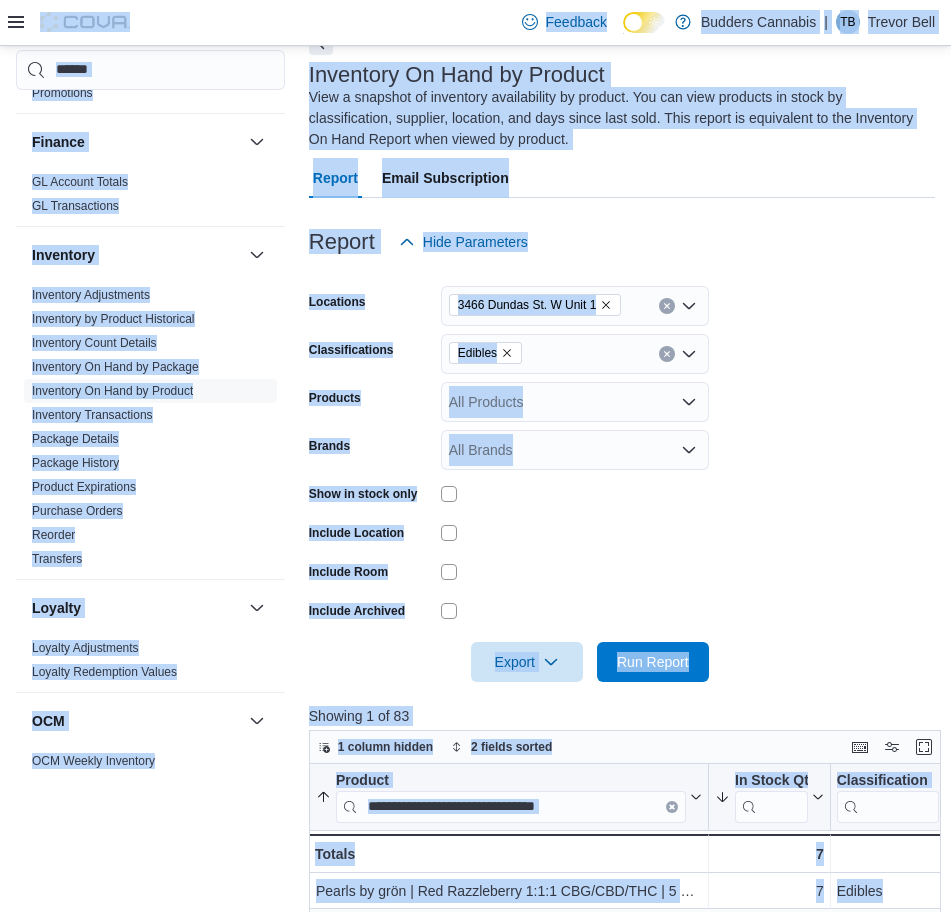 click on "Locations 3466 Dundas St. W Unit 1 Classifications Edibles Products All Products Brands All Brands Show in stock only Include Location Include Room Include Archived Export  Run Report" at bounding box center [622, 472] 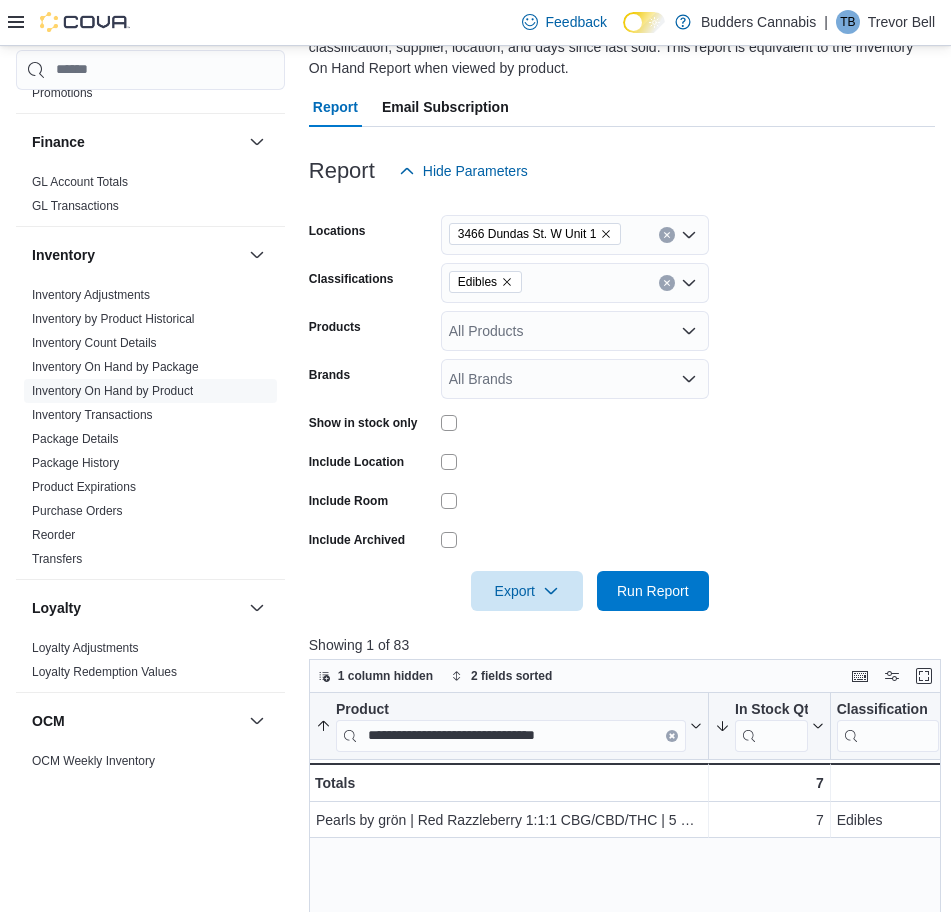 scroll, scrollTop: 487, scrollLeft: 0, axis: vertical 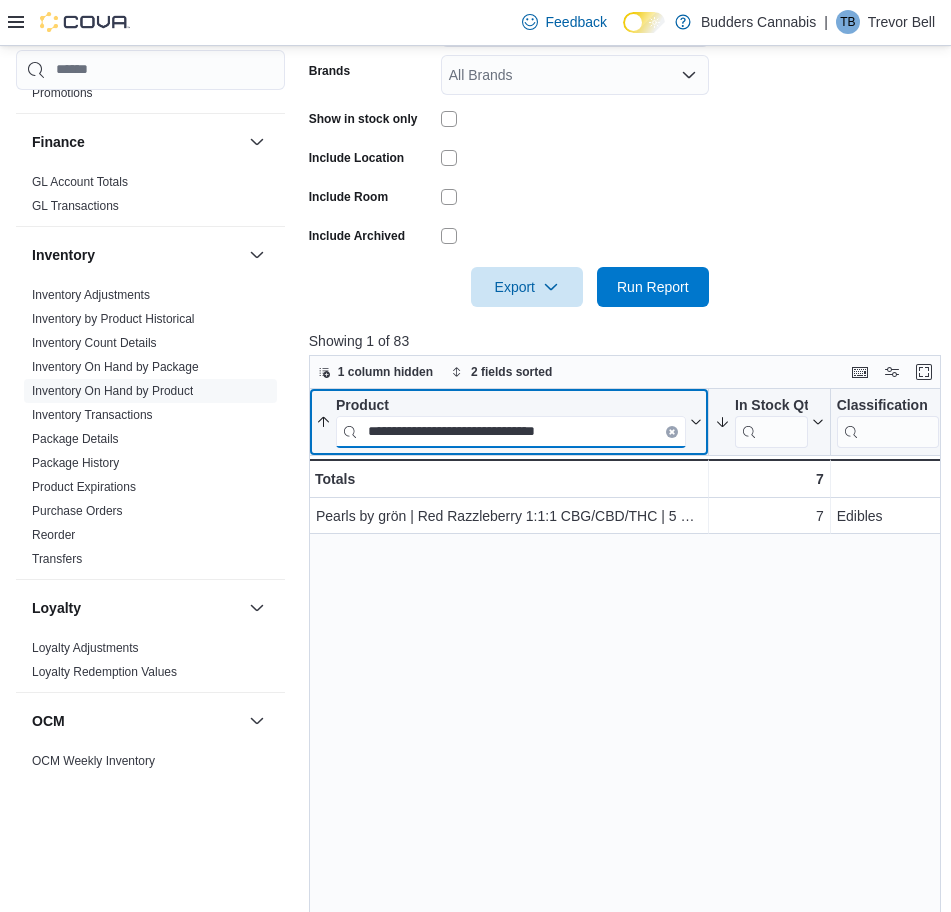 click on "**********" at bounding box center (511, 431) 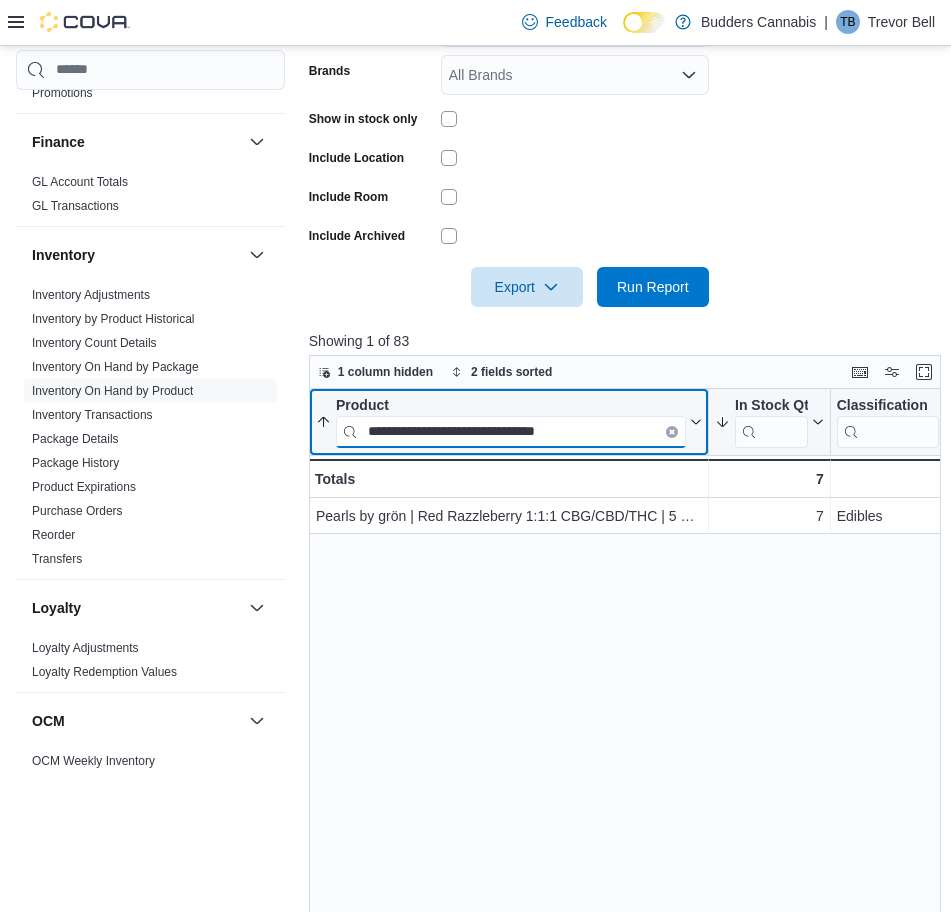 click on "**********" at bounding box center [511, 431] 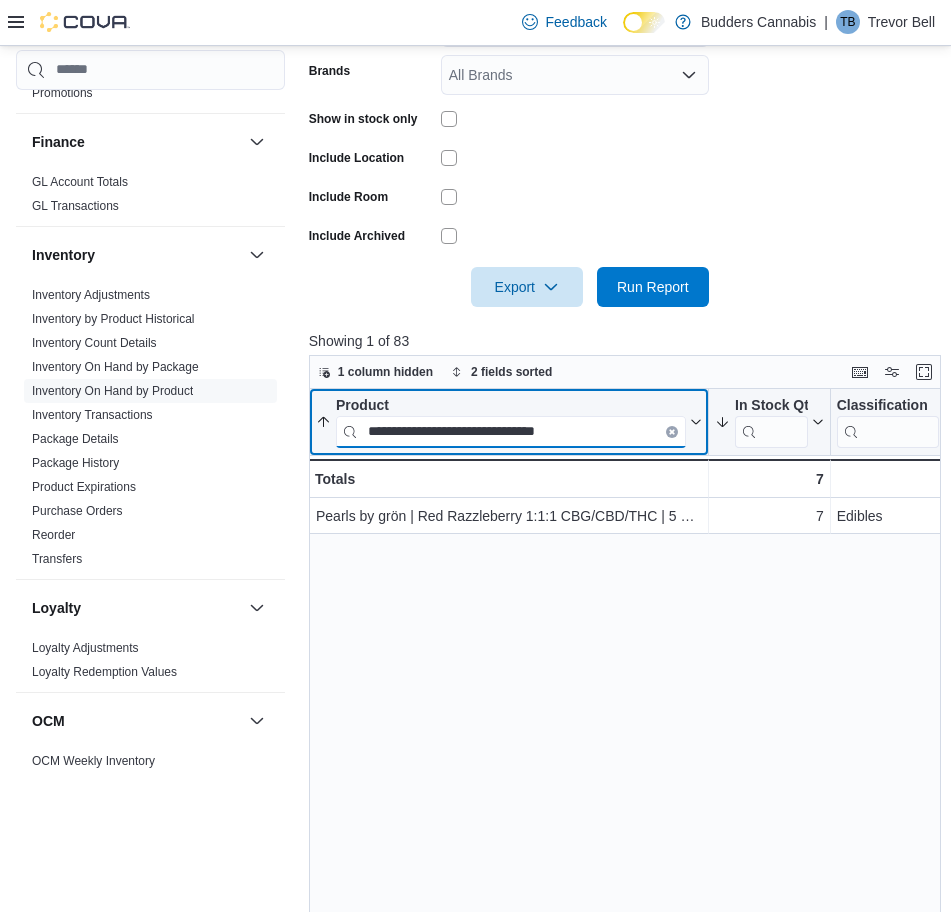 paste on "**********" 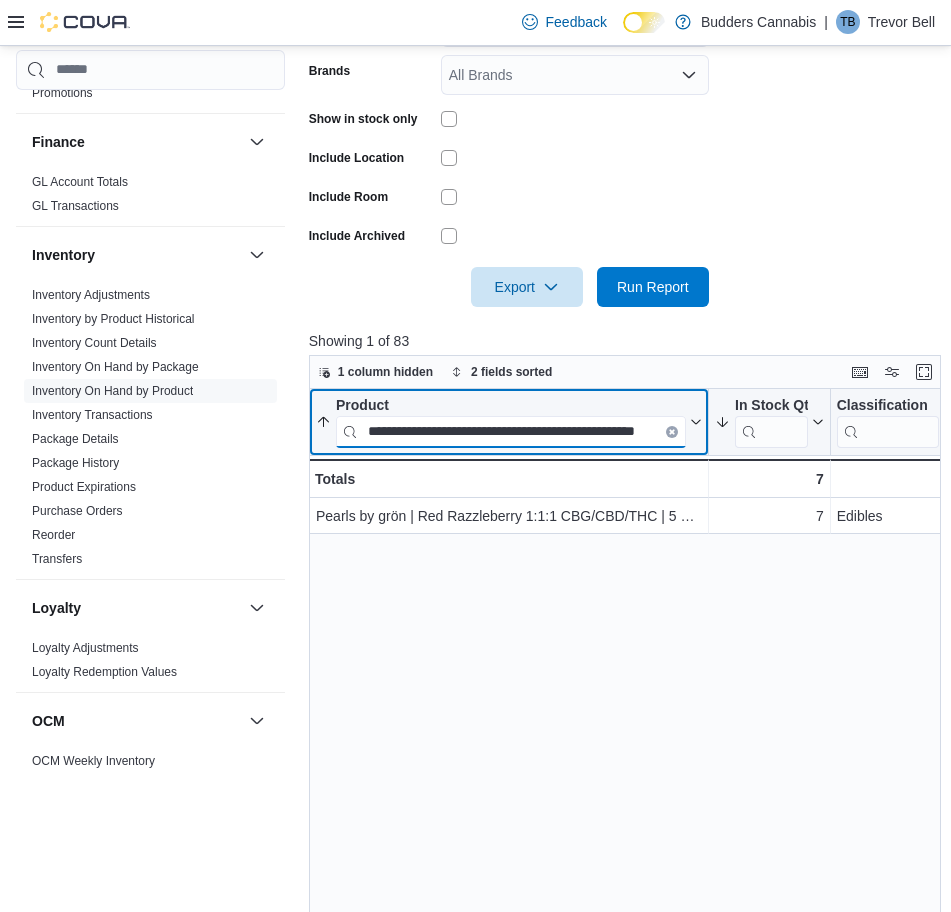 scroll, scrollTop: 0, scrollLeft: 67, axis: horizontal 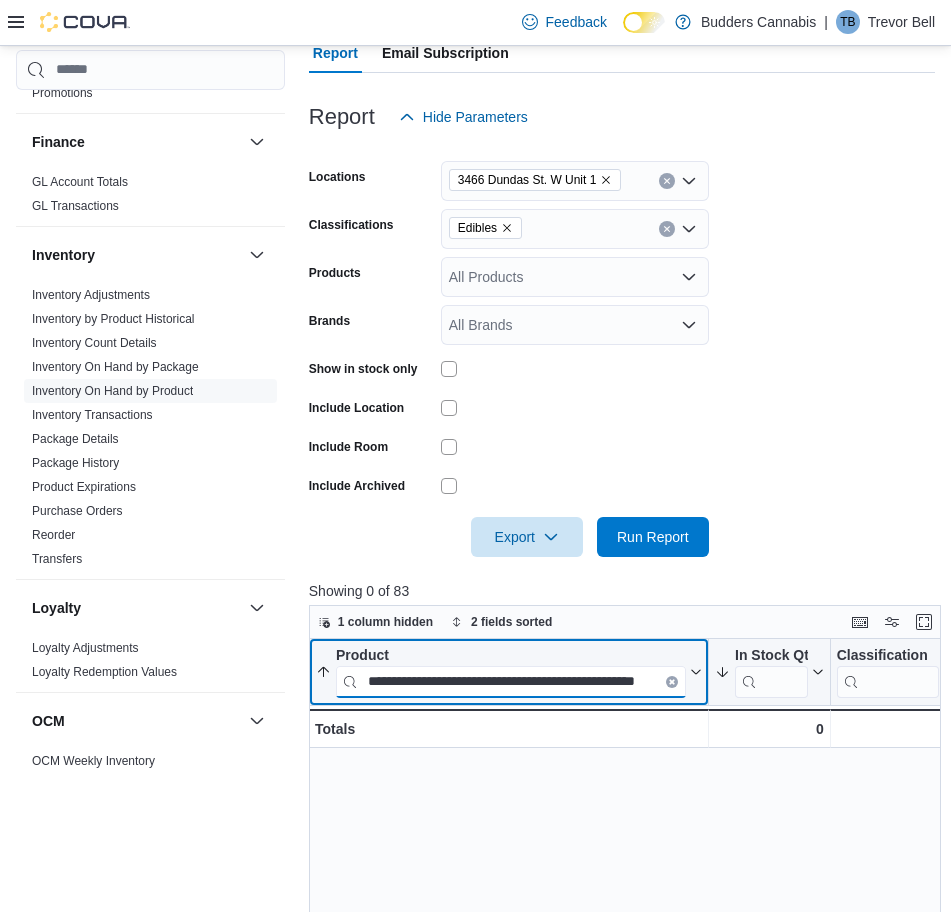 click on "**********" at bounding box center [511, 681] 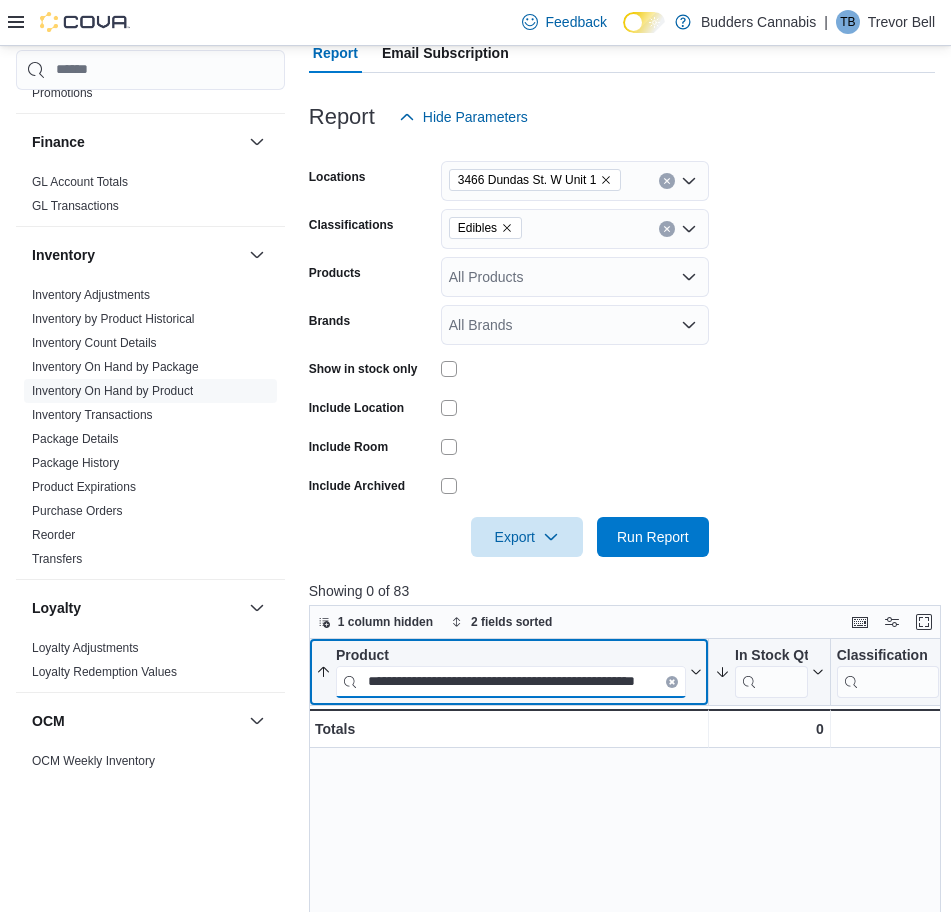 scroll, scrollTop: 0, scrollLeft: 67, axis: horizontal 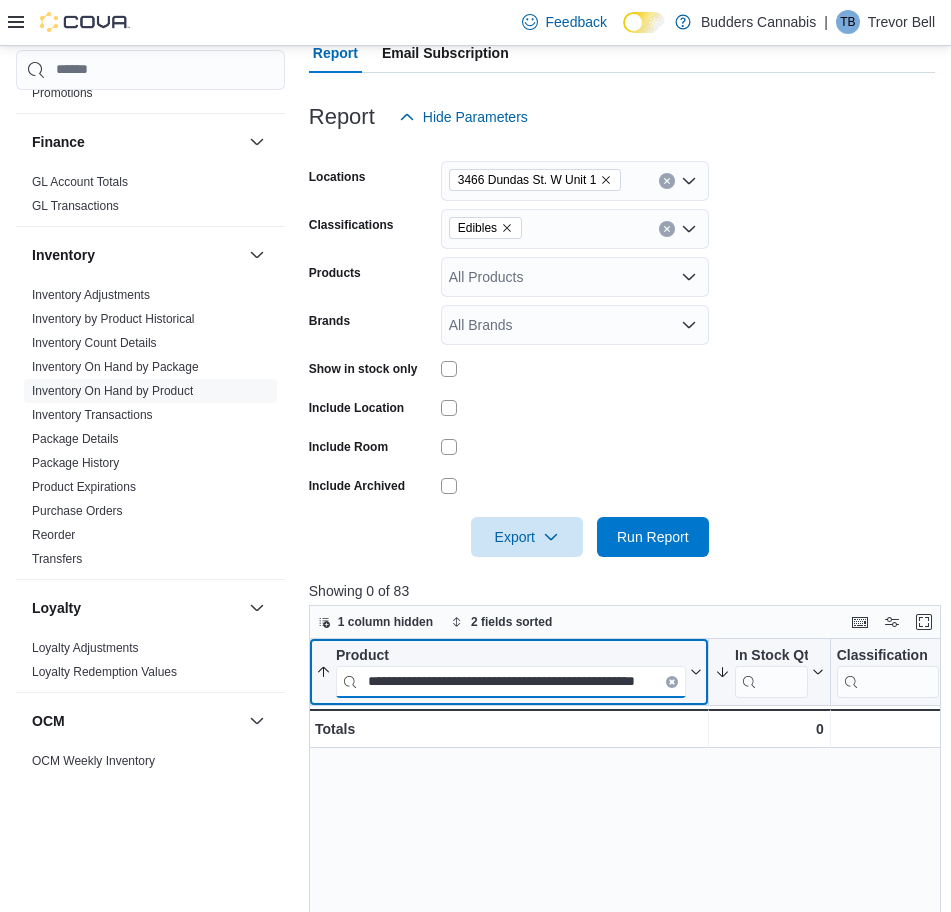 click on "**********" at bounding box center [511, 681] 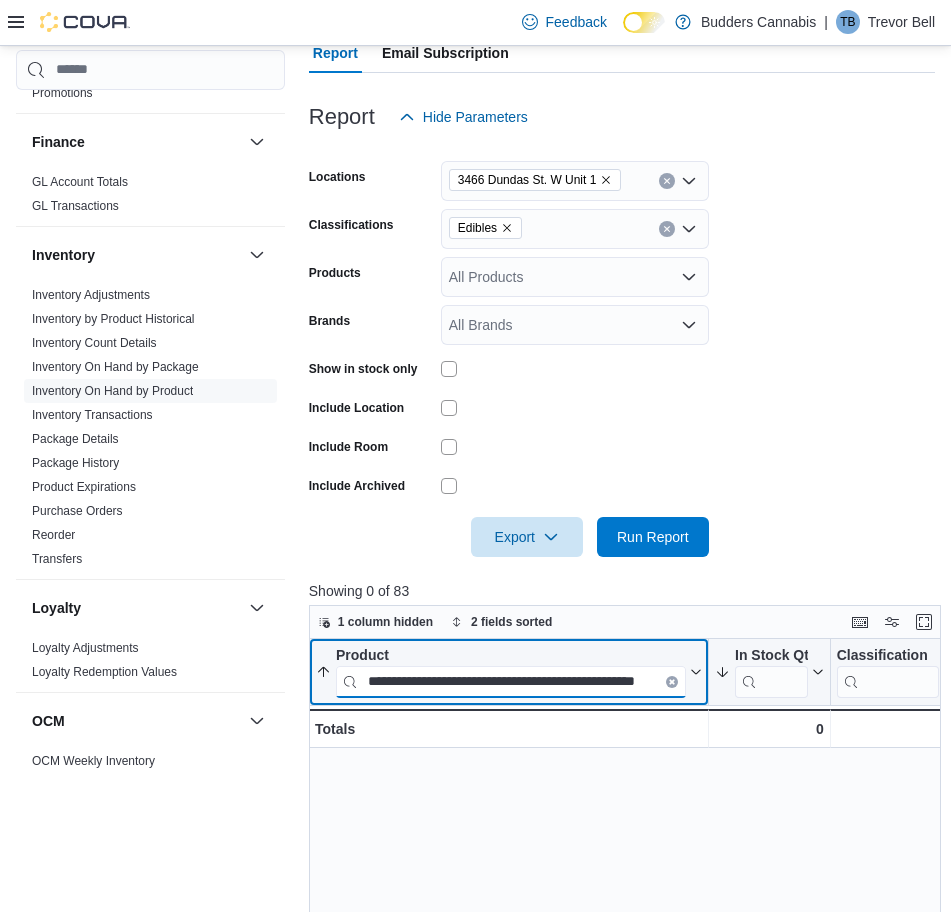 click on "**********" at bounding box center (511, 681) 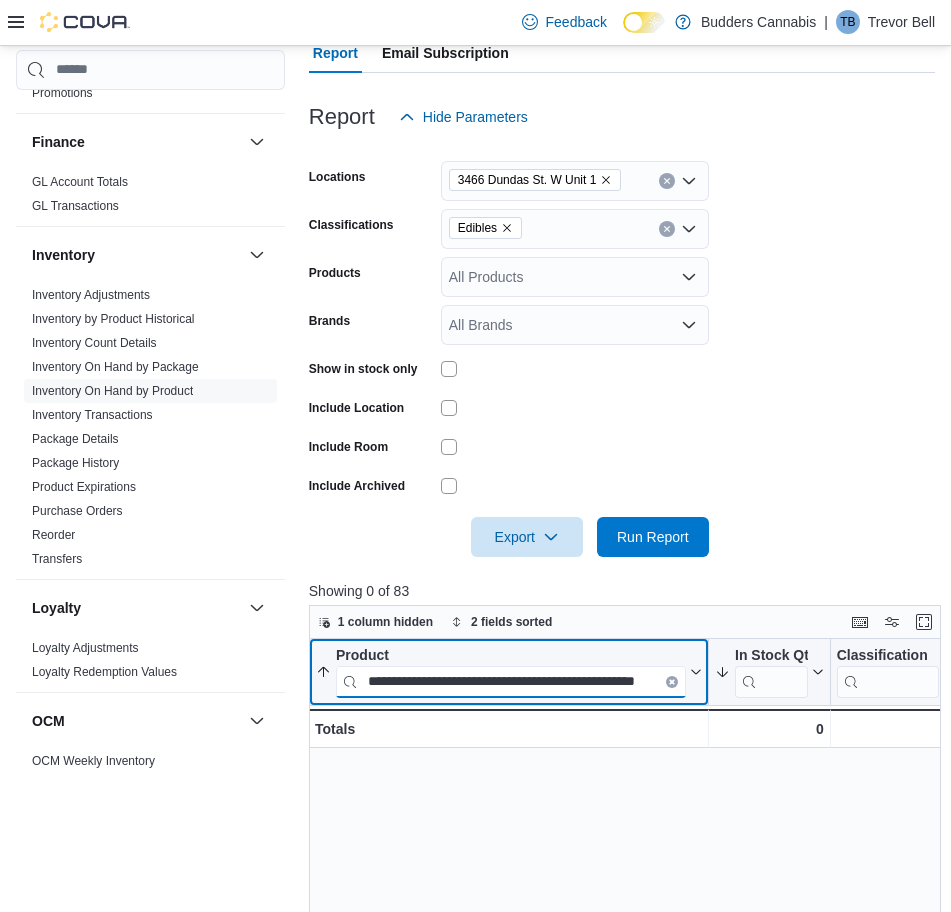 scroll, scrollTop: 0, scrollLeft: 67, axis: horizontal 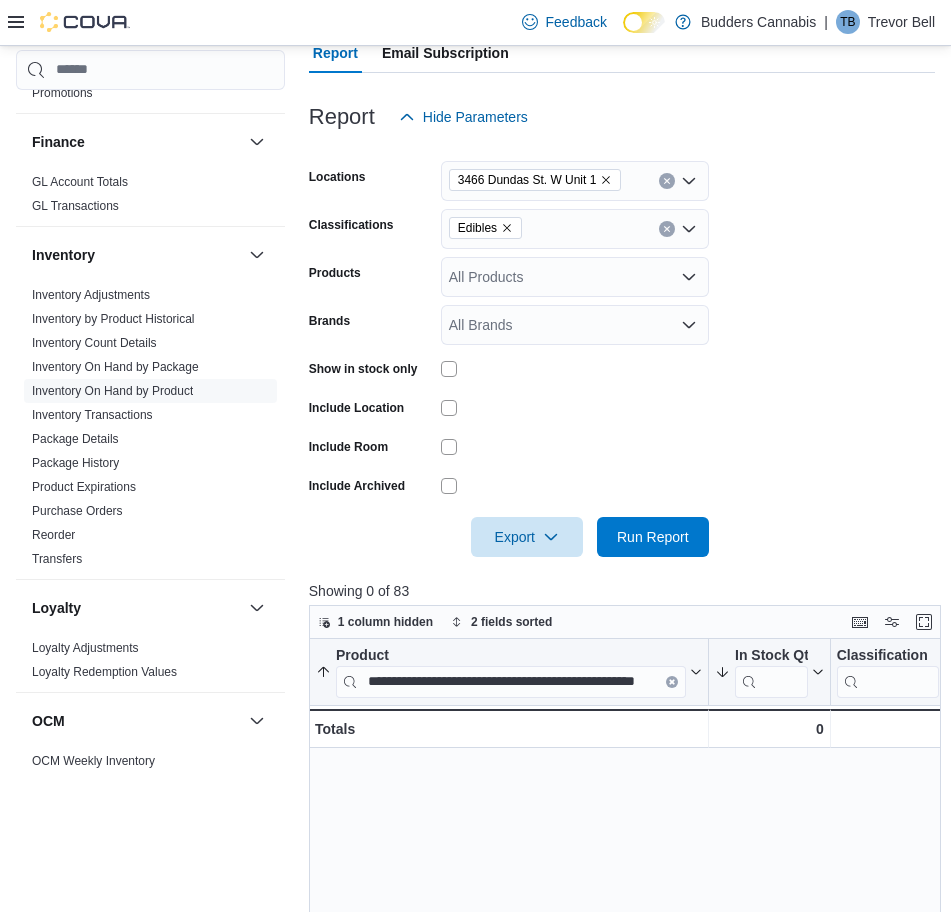 click on "**********" at bounding box center (628, 987) 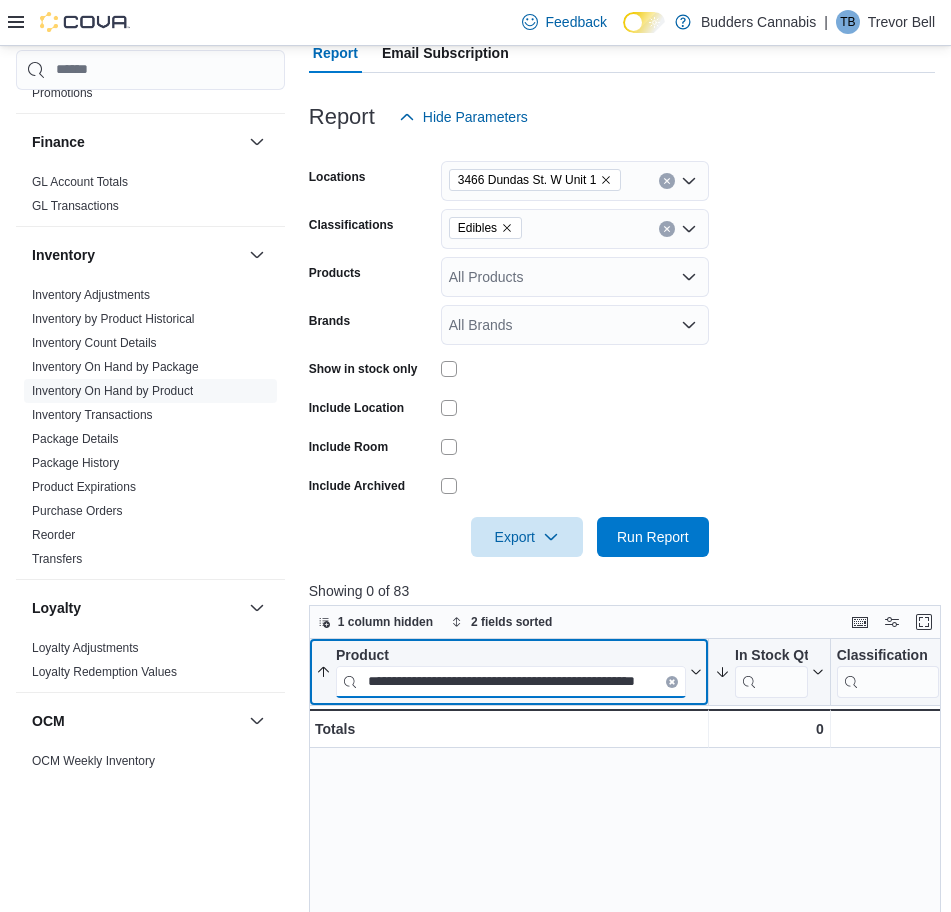 click on "**********" at bounding box center (511, 681) 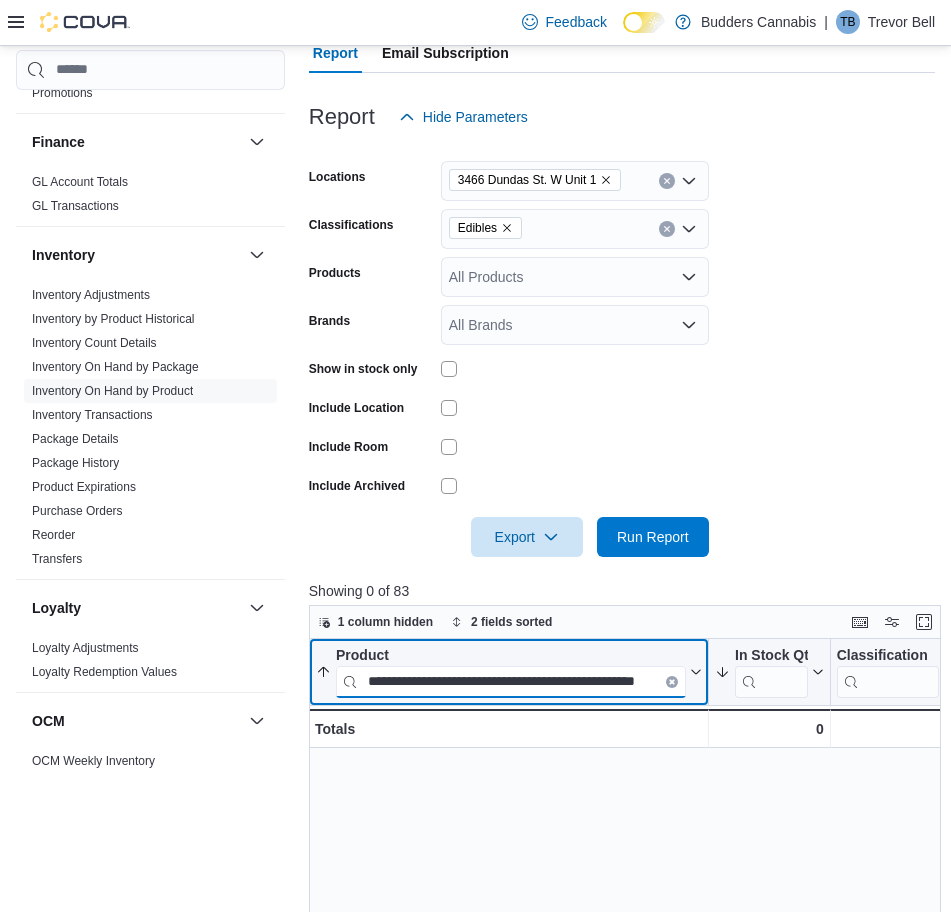 click on "**********" at bounding box center [511, 681] 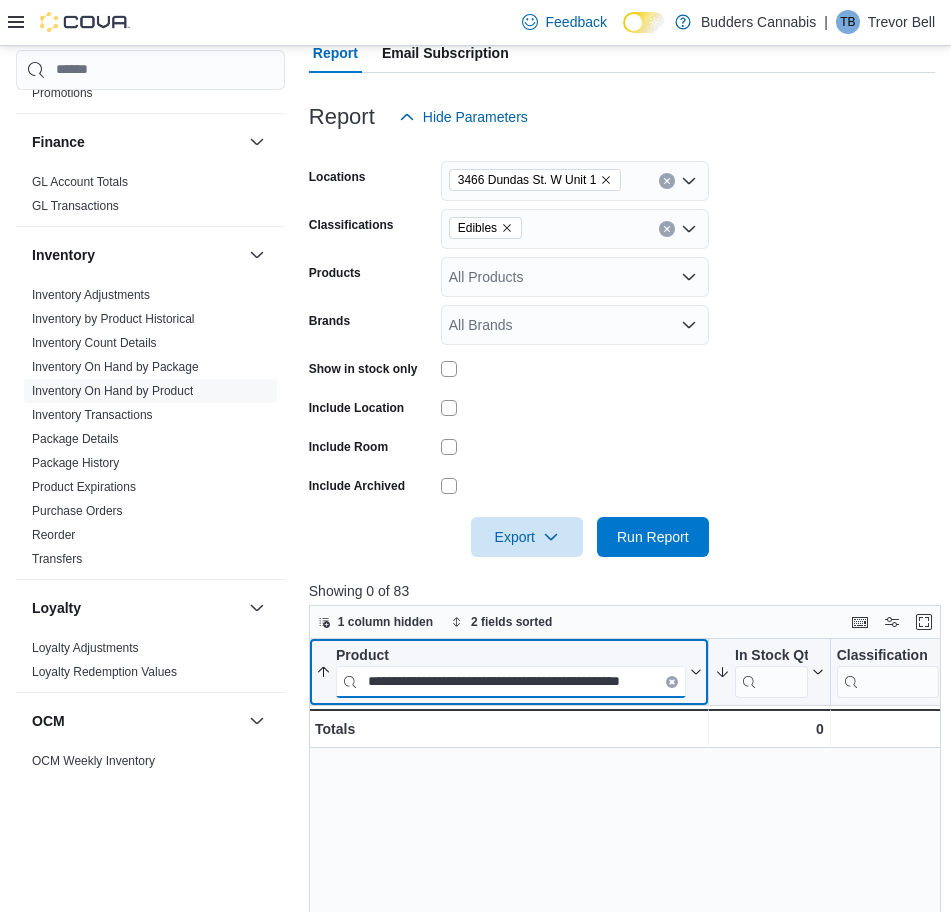 scroll, scrollTop: 0, scrollLeft: 37, axis: horizontal 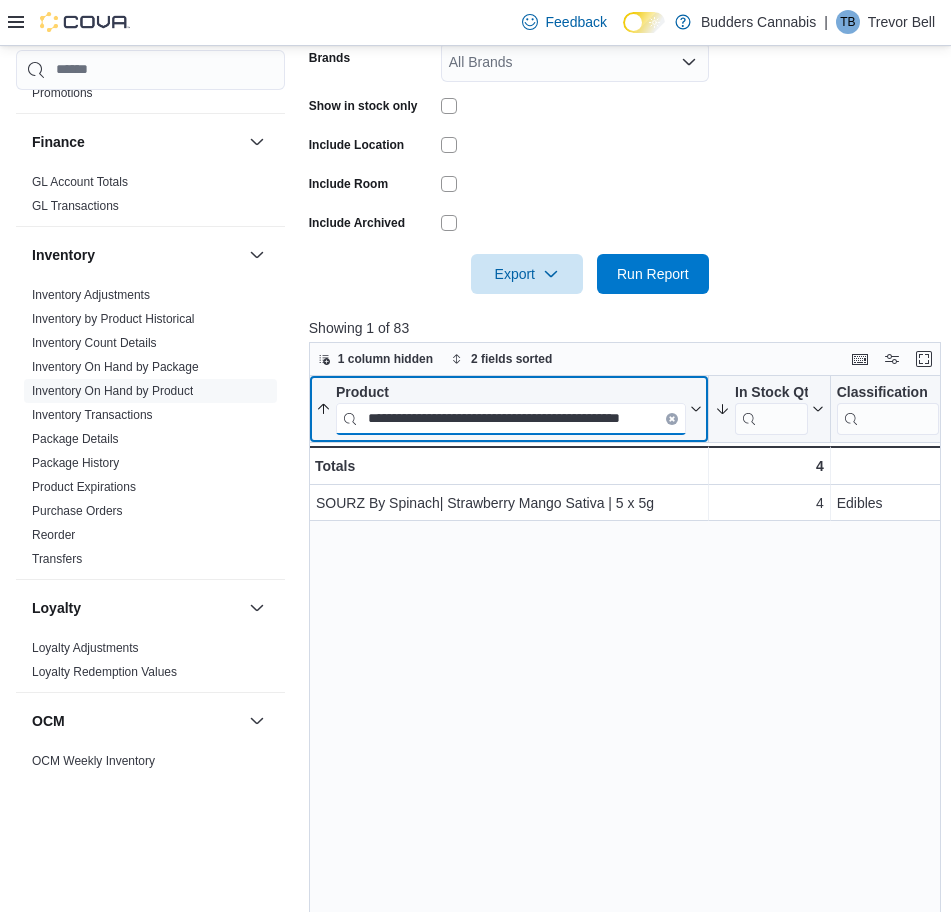 click on "**********" at bounding box center (511, 418) 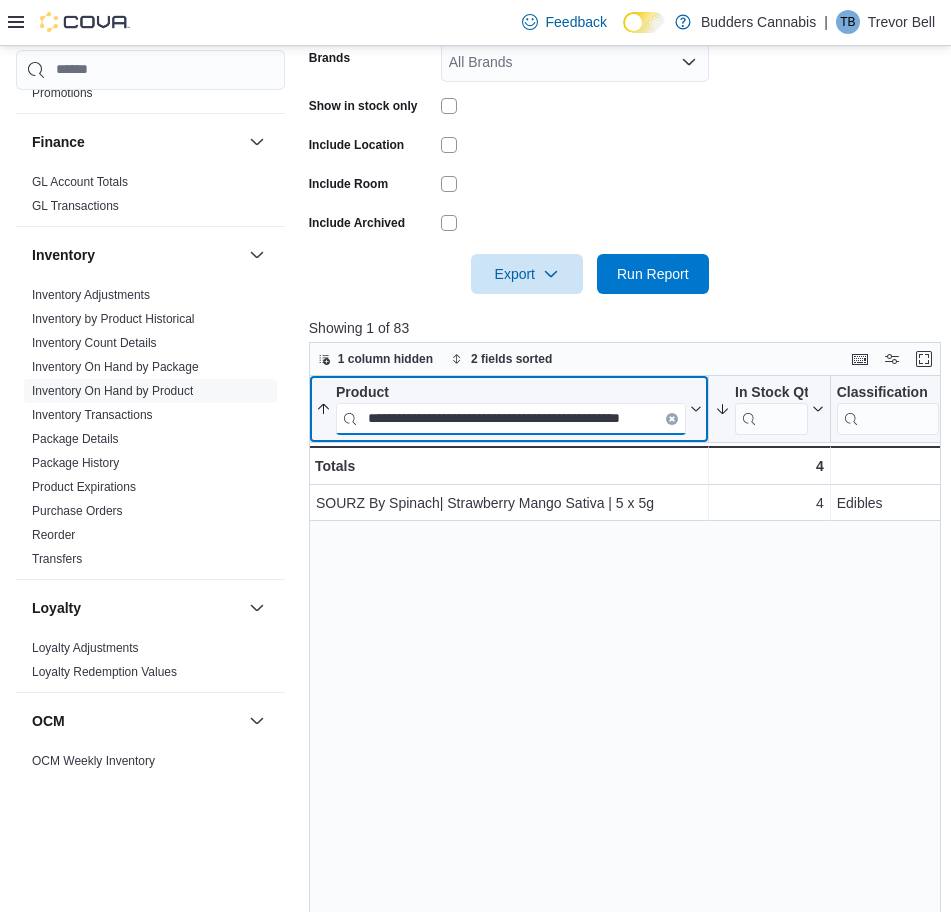 paste on "**********" 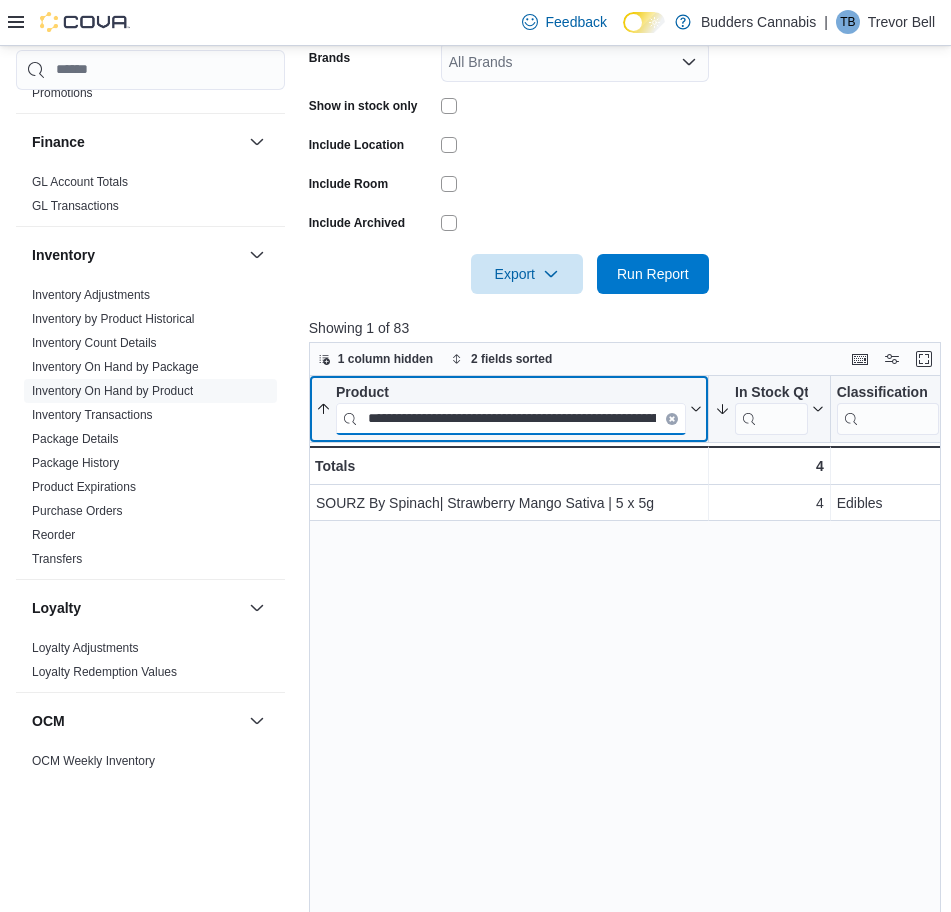 scroll, scrollTop: 0, scrollLeft: 99, axis: horizontal 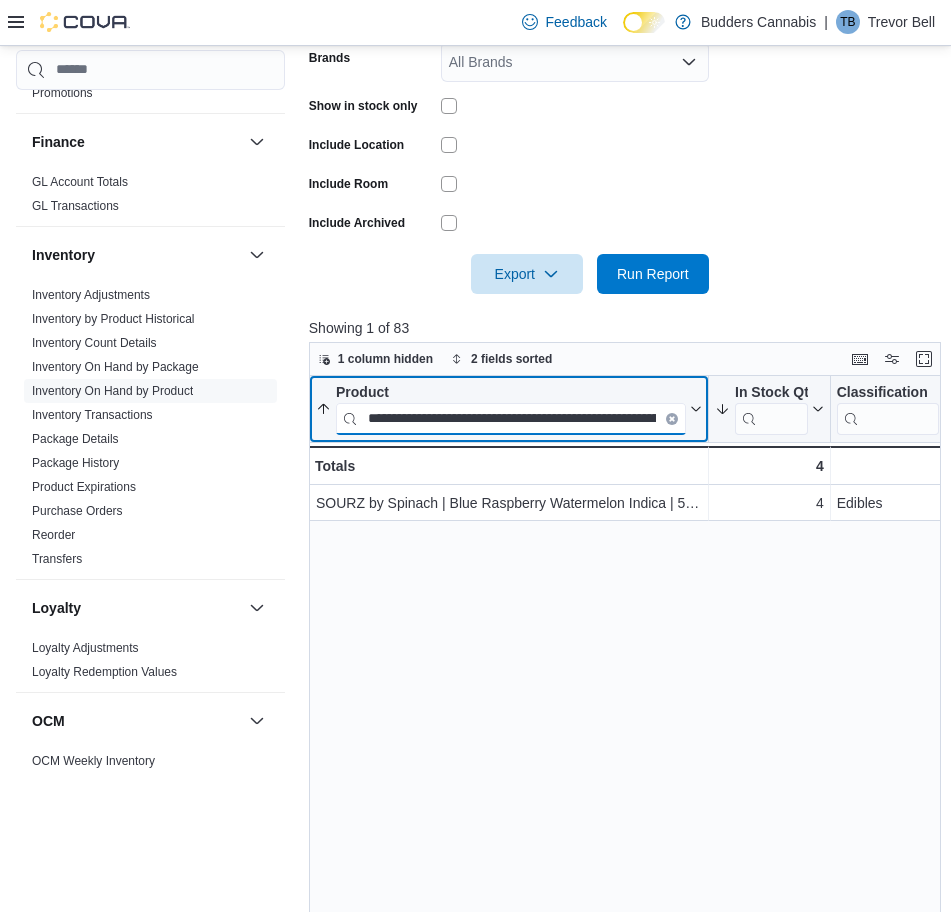 paste 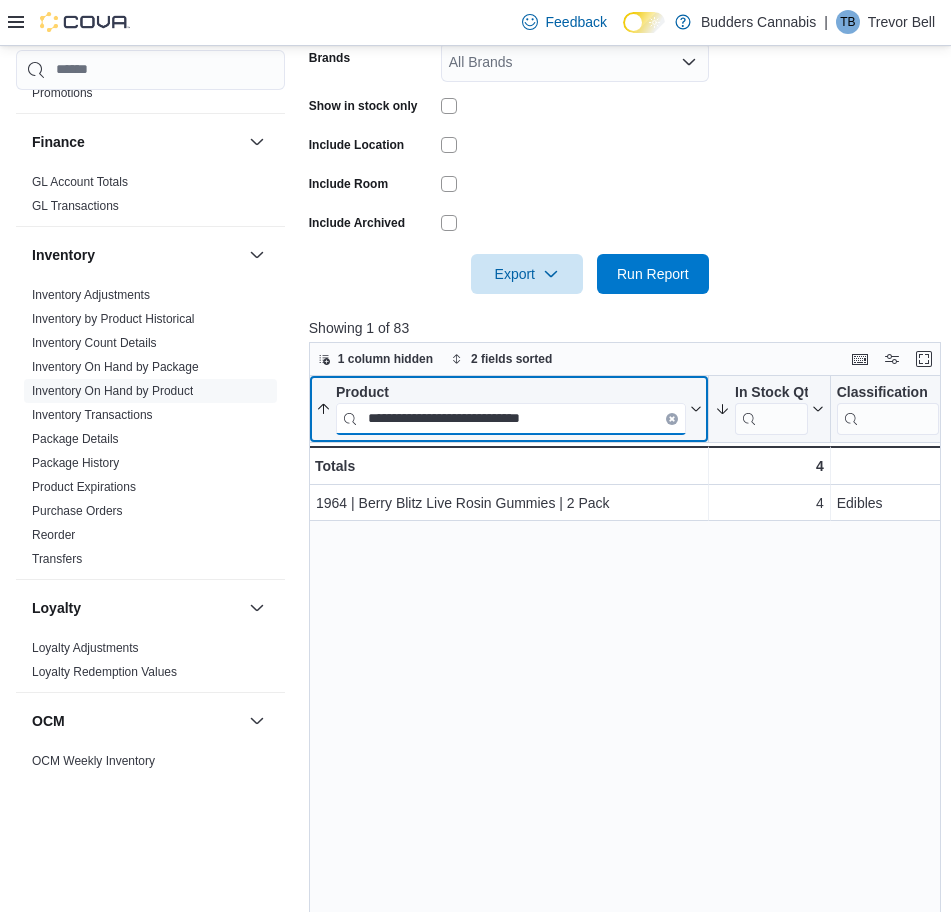 paste on "**********" 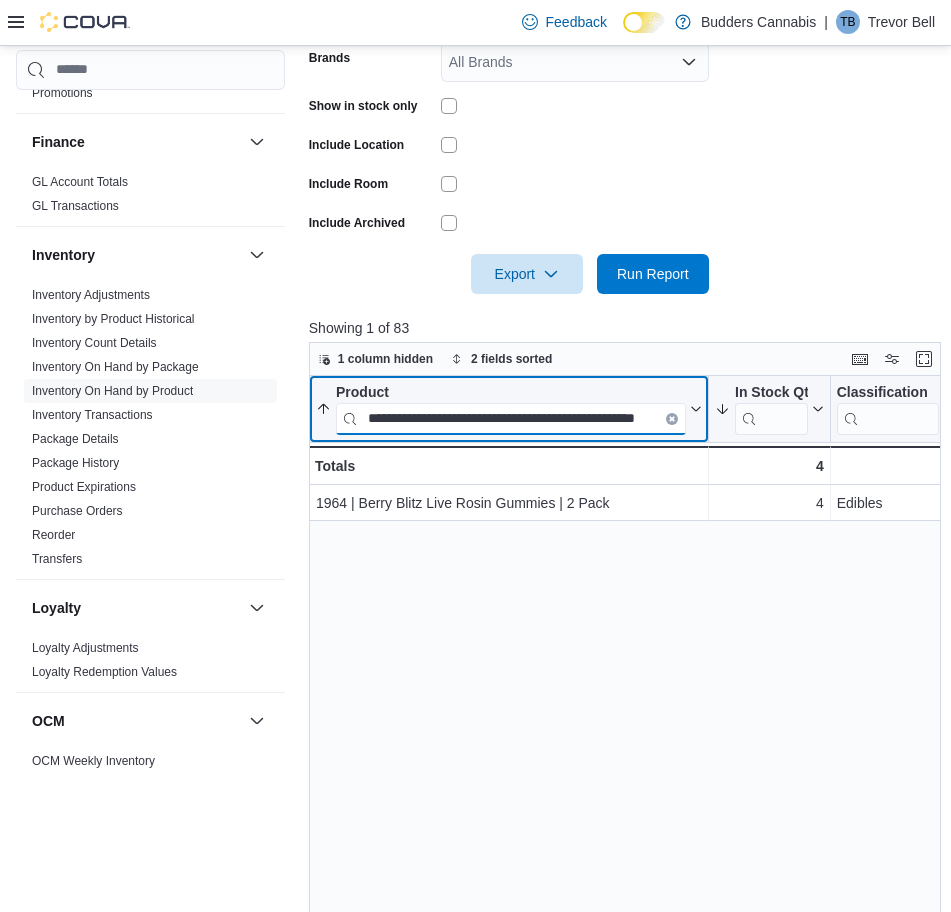 scroll, scrollTop: 0, scrollLeft: 63, axis: horizontal 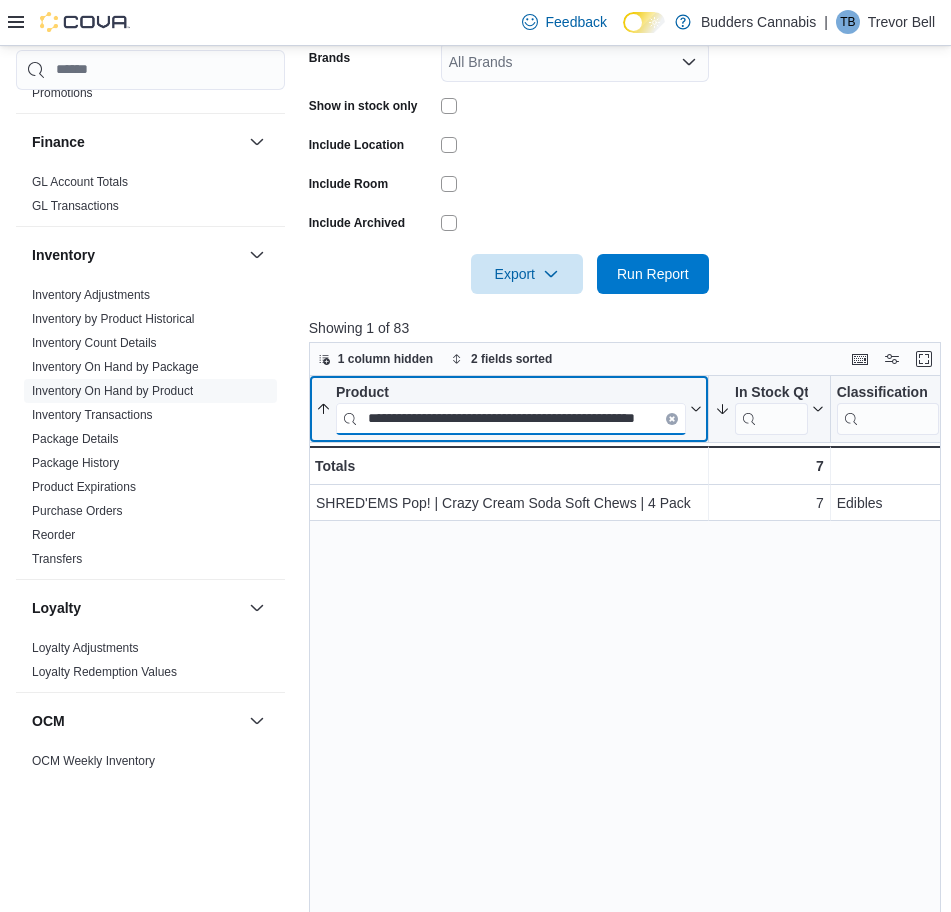 paste 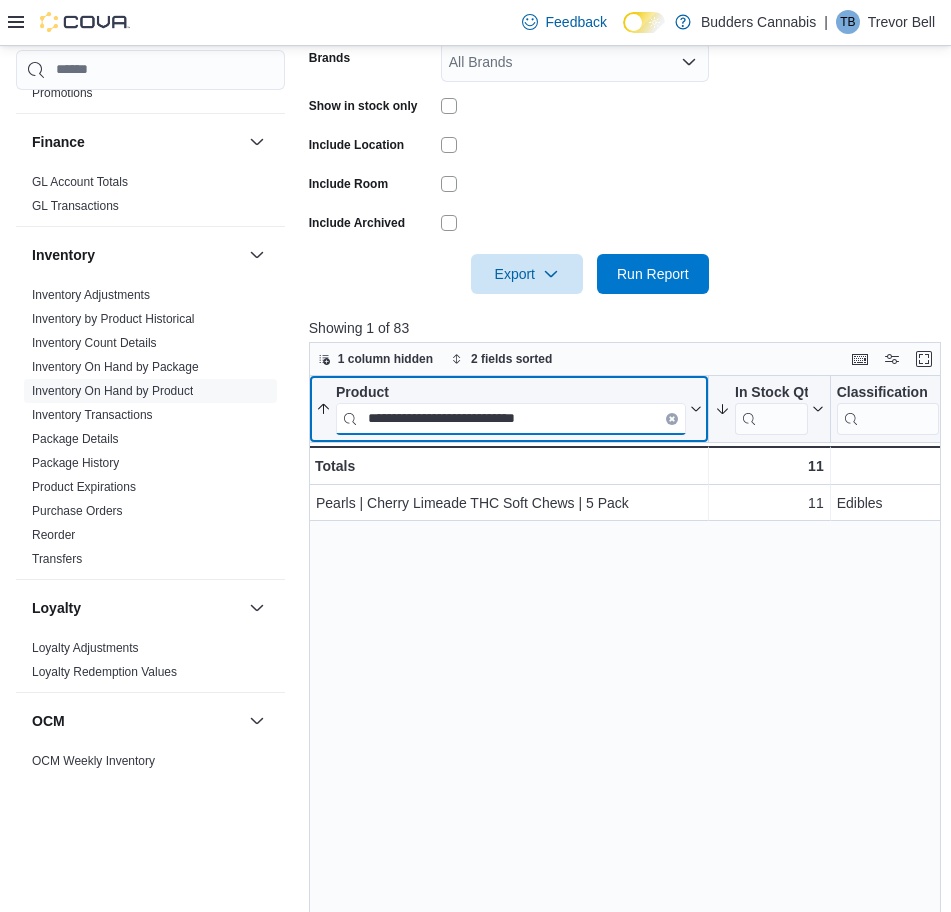 paste on "**********" 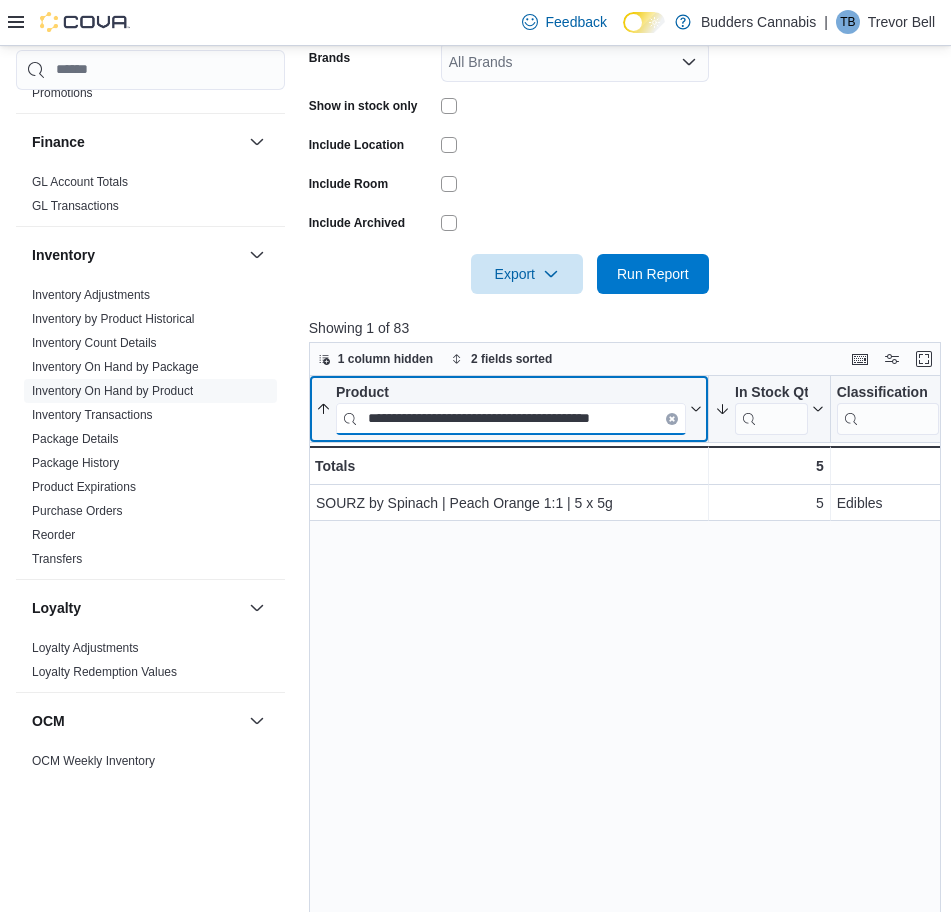 paste 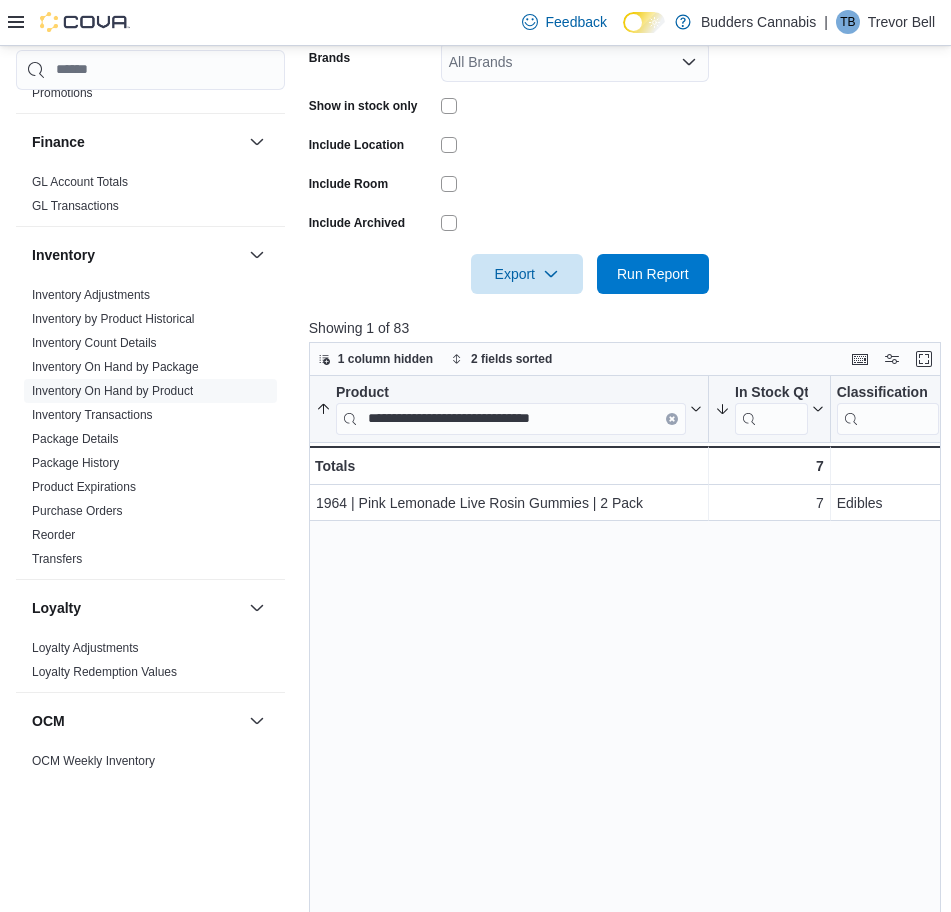 click at bounding box center (575, 184) 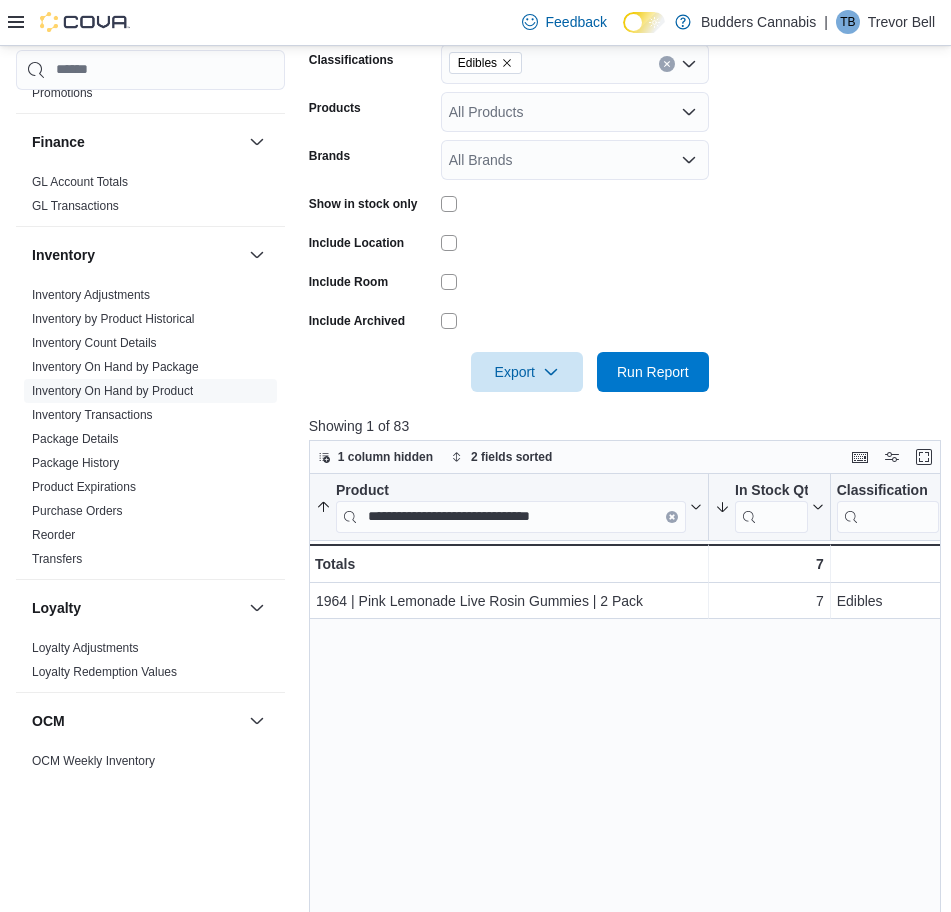 scroll, scrollTop: 375, scrollLeft: 0, axis: vertical 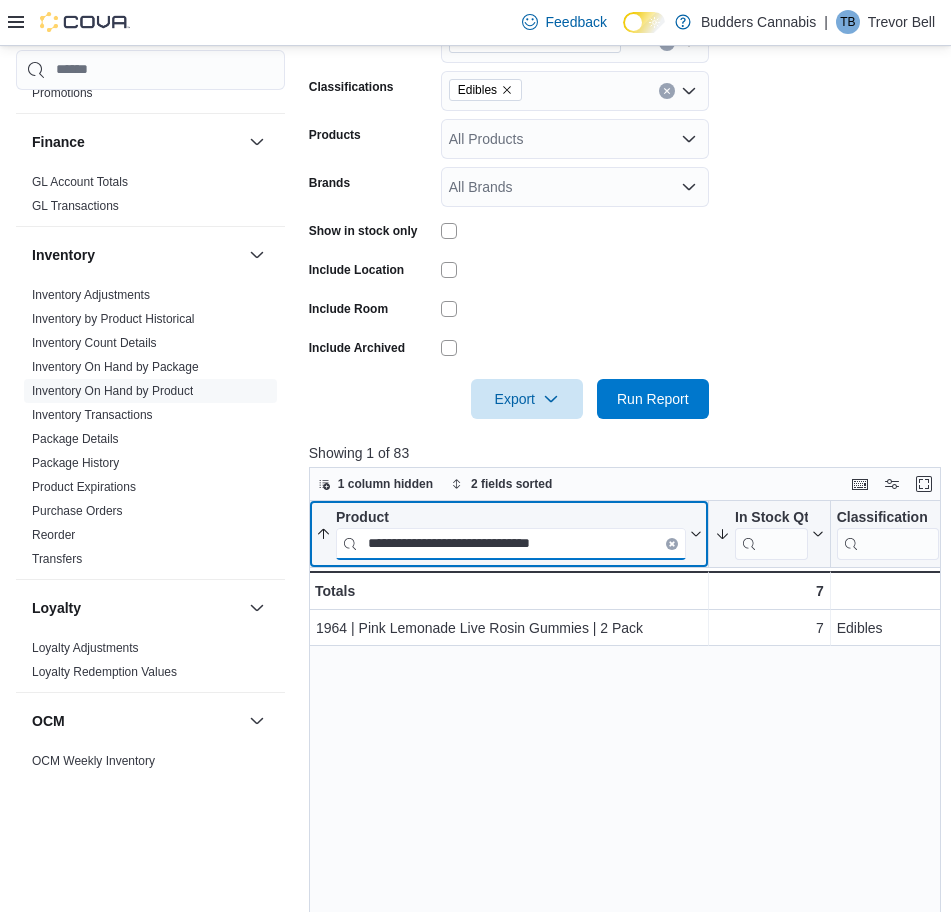 click on "**********" at bounding box center [511, 543] 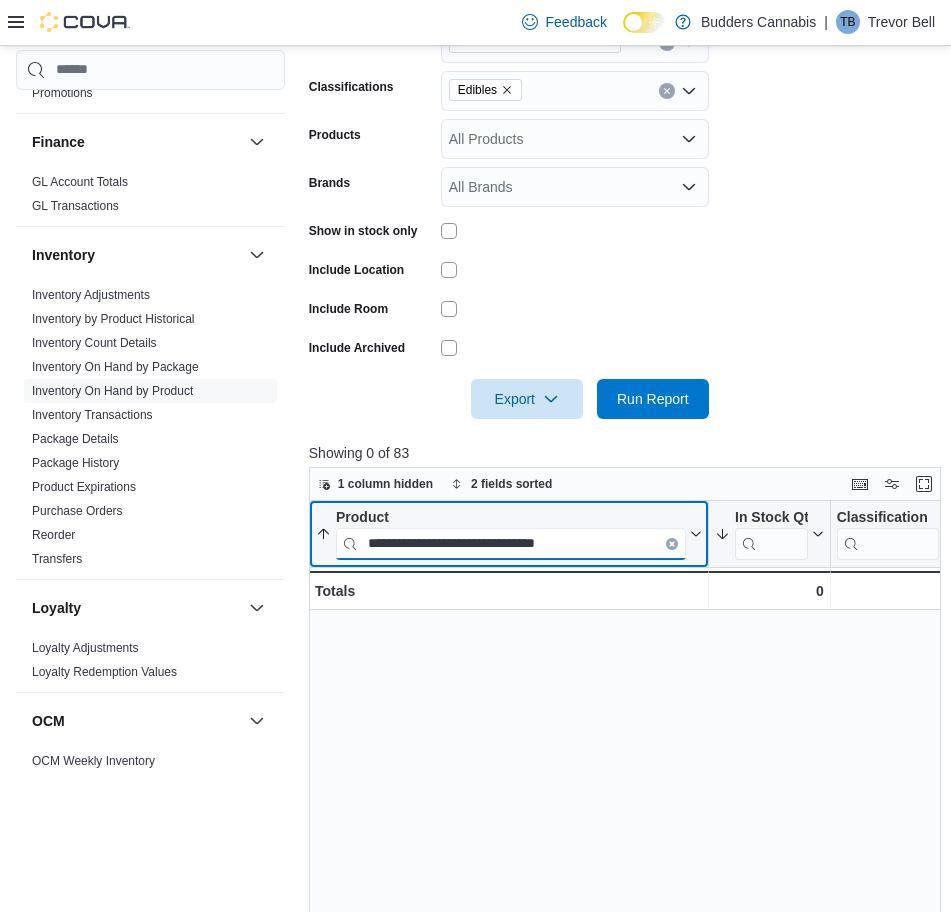 paste 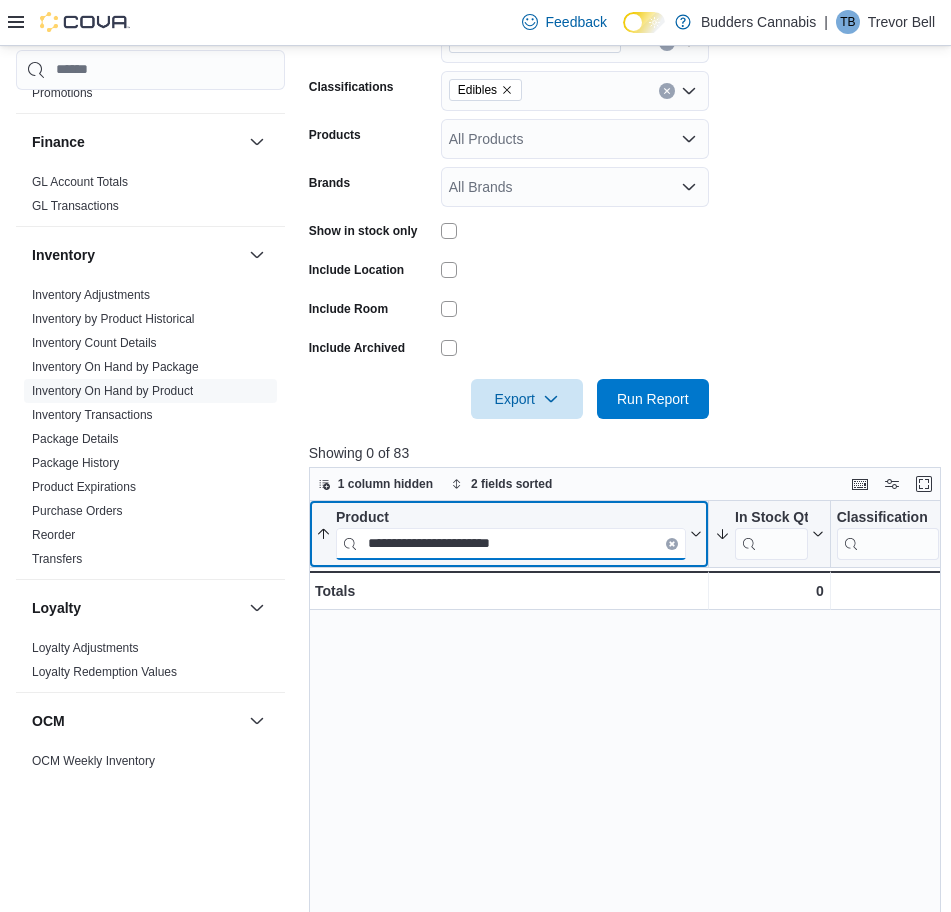 paste on "**********" 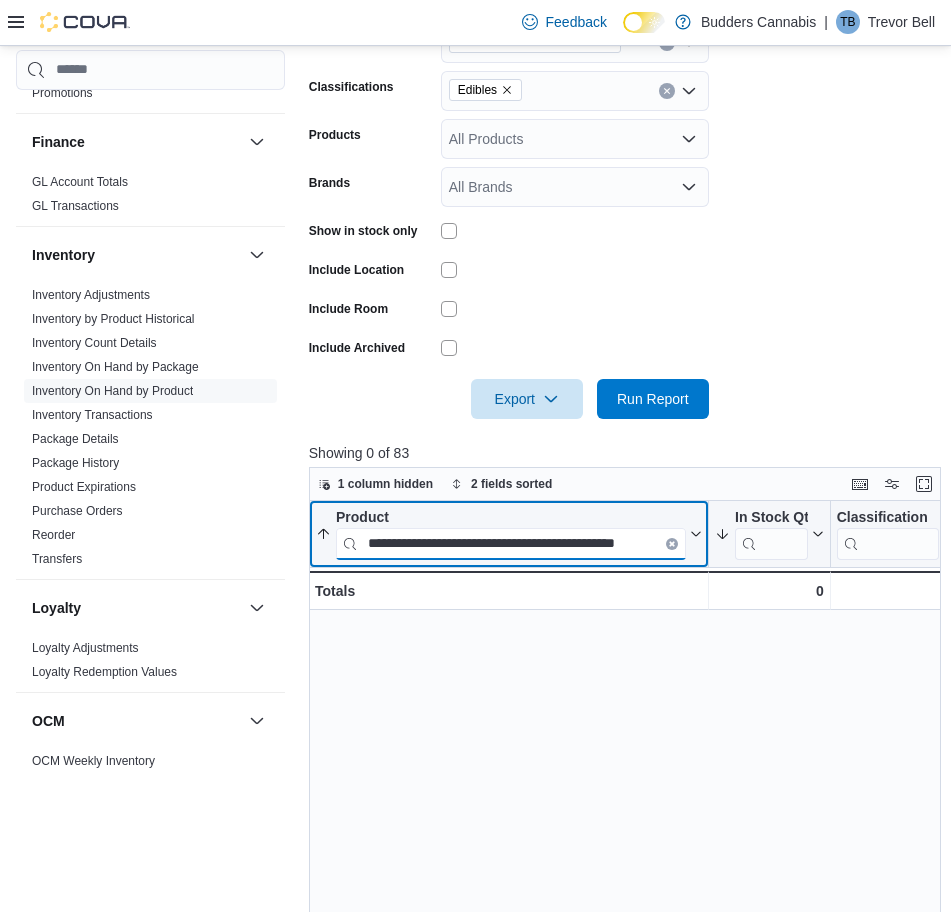 scroll, scrollTop: 0, scrollLeft: 23, axis: horizontal 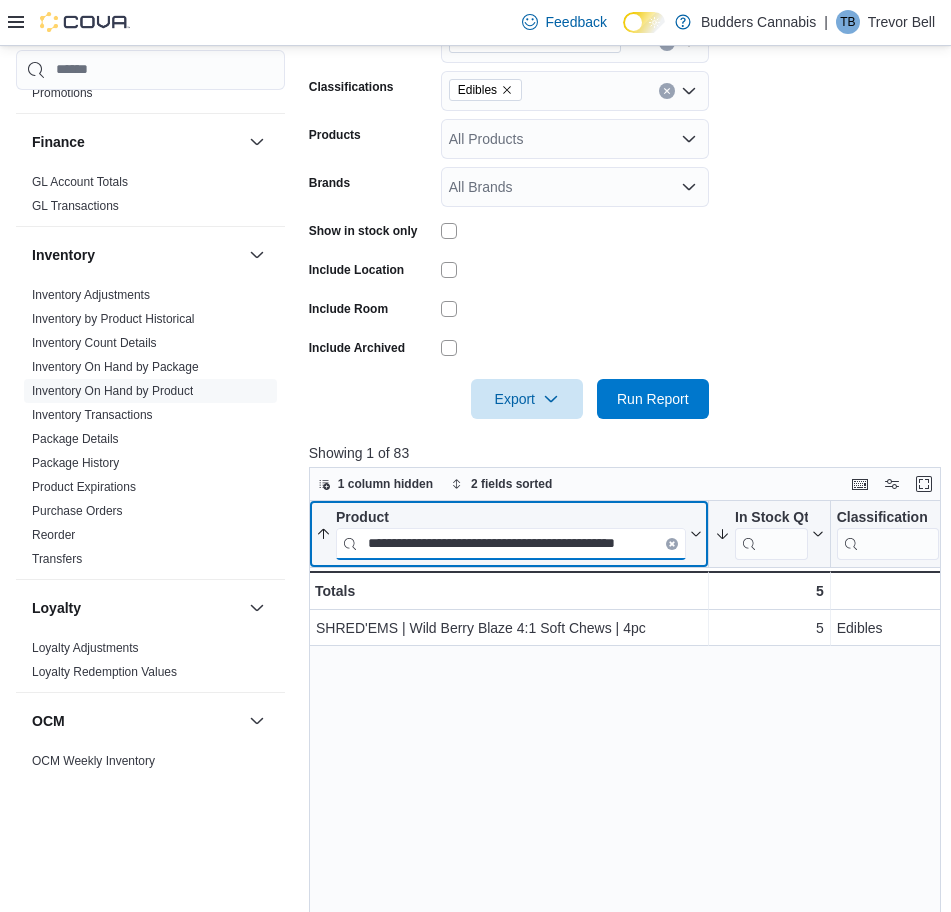 paste 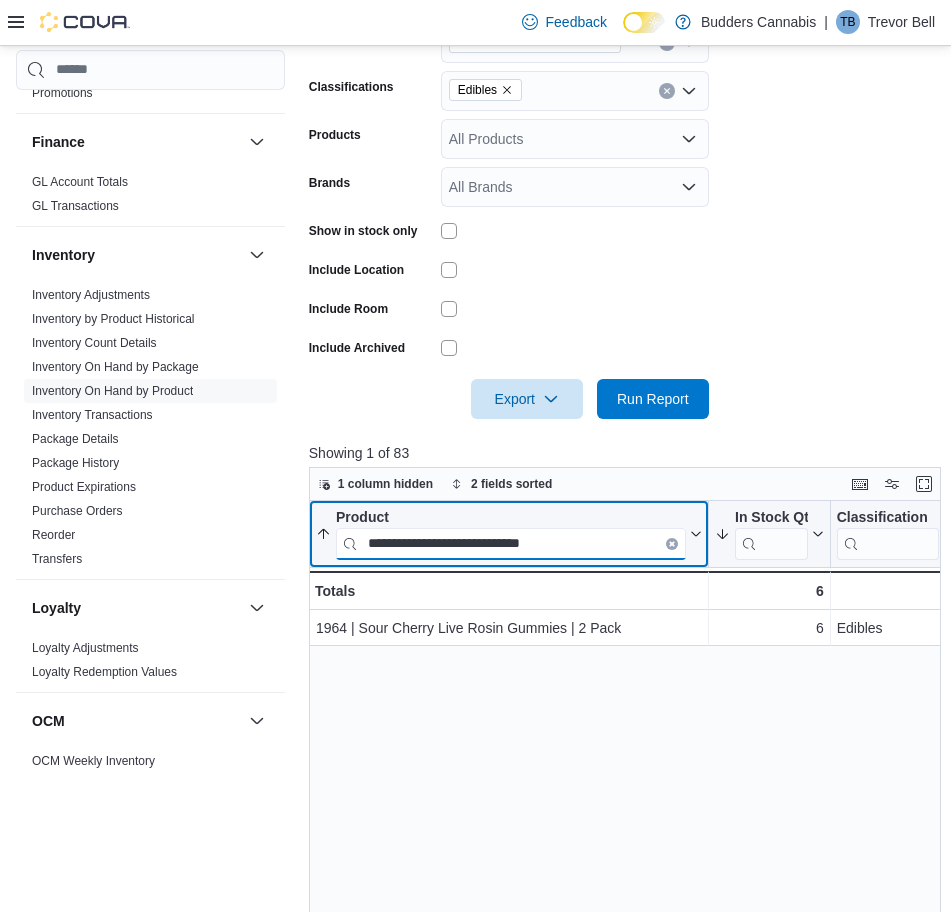 paste on "*" 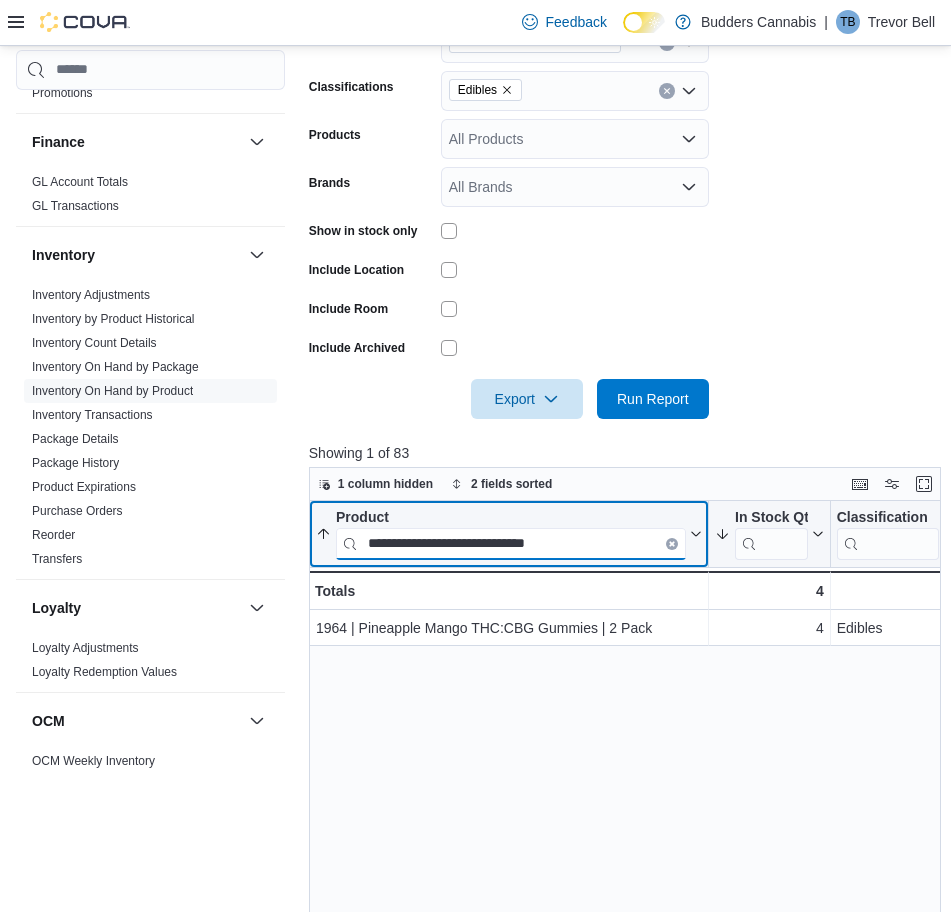 paste 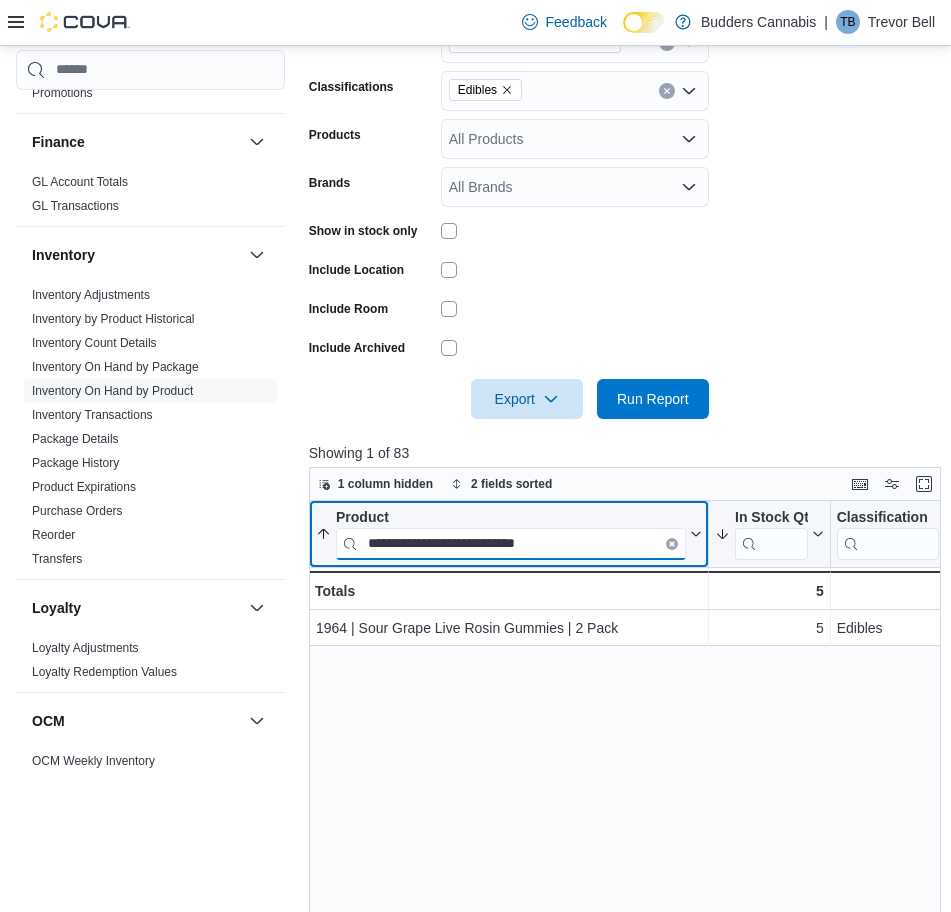 paste on "**" 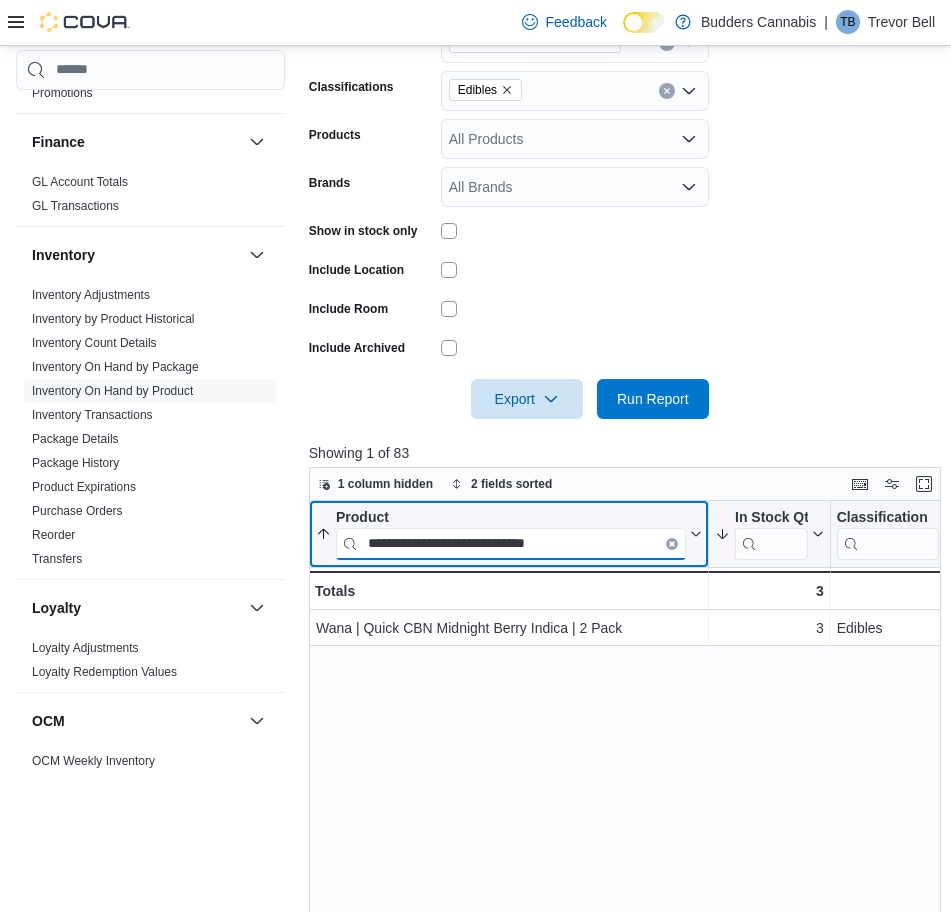 type on "**********" 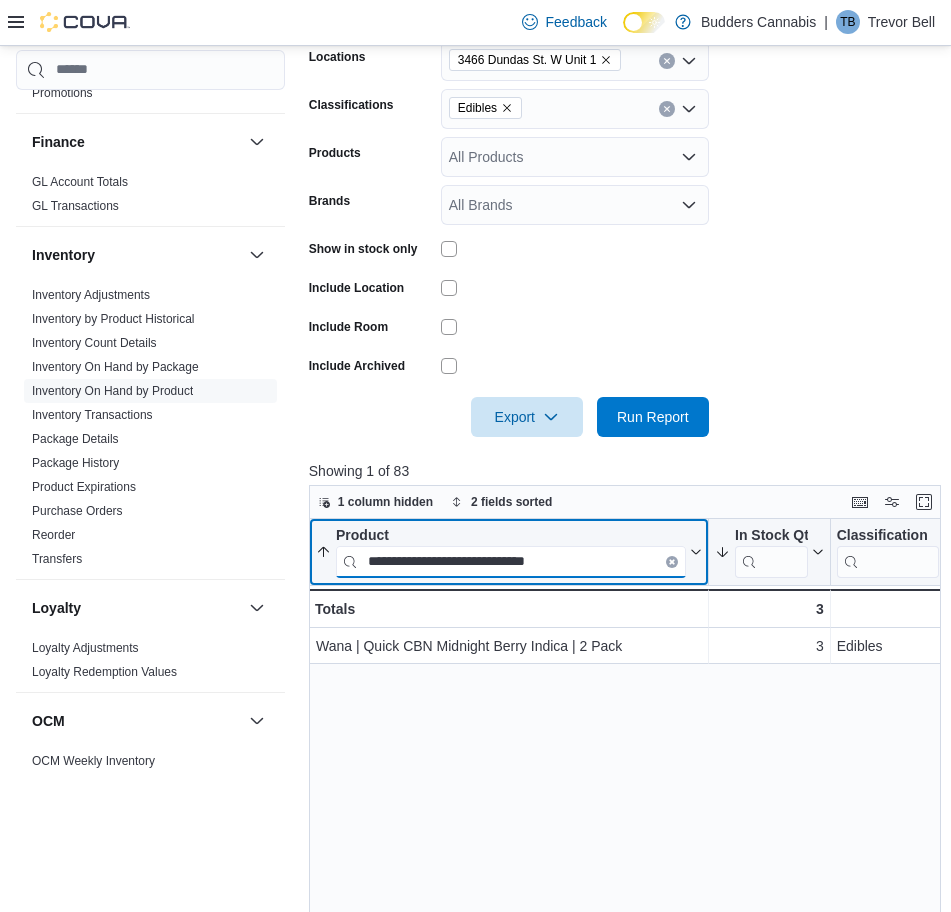 scroll, scrollTop: 125, scrollLeft: 0, axis: vertical 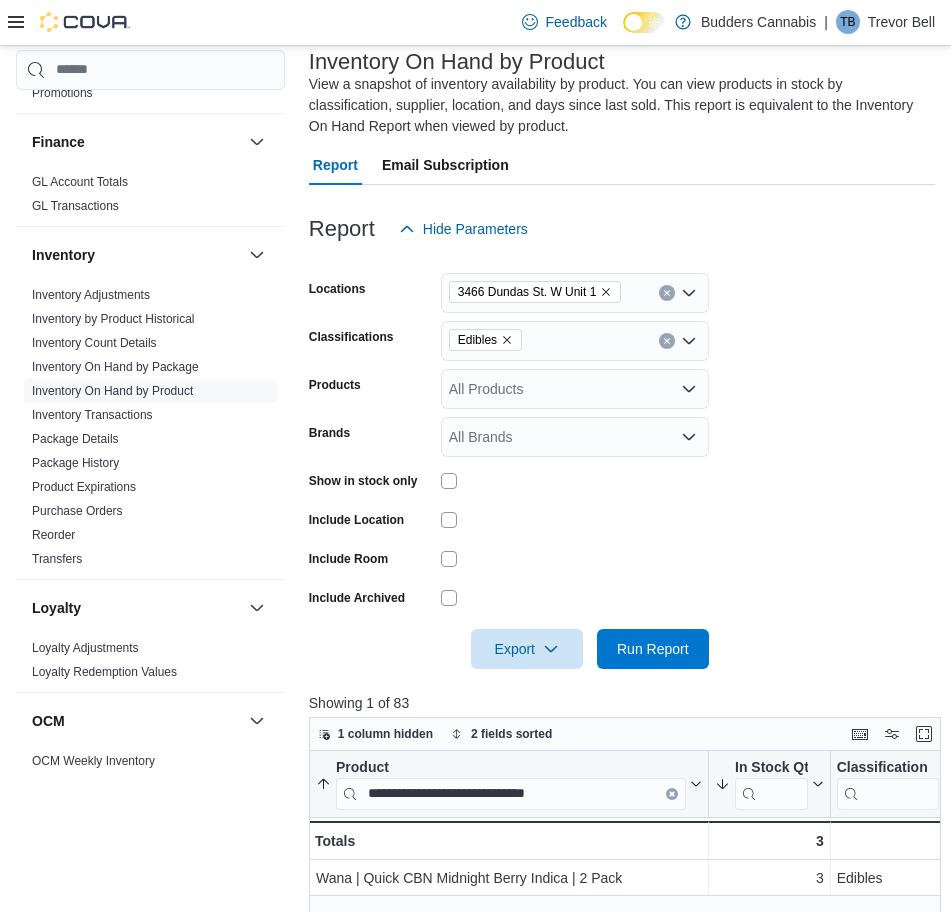 click 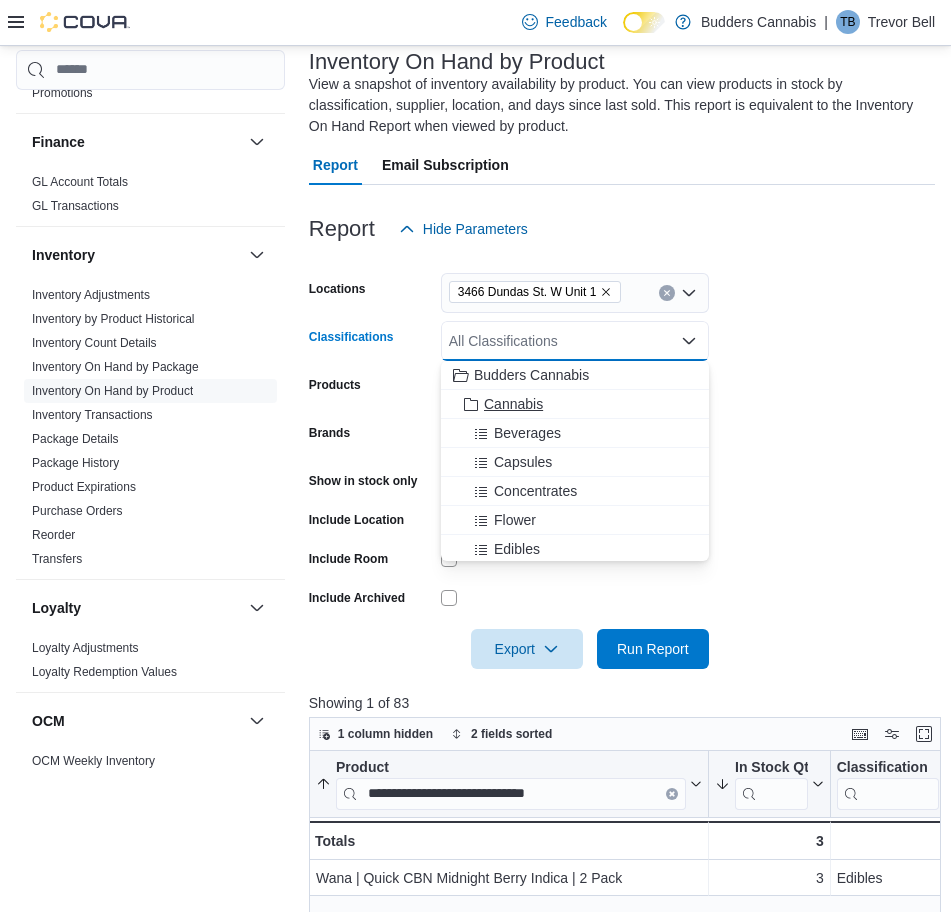 click on "Cannabis" at bounding box center (513, 404) 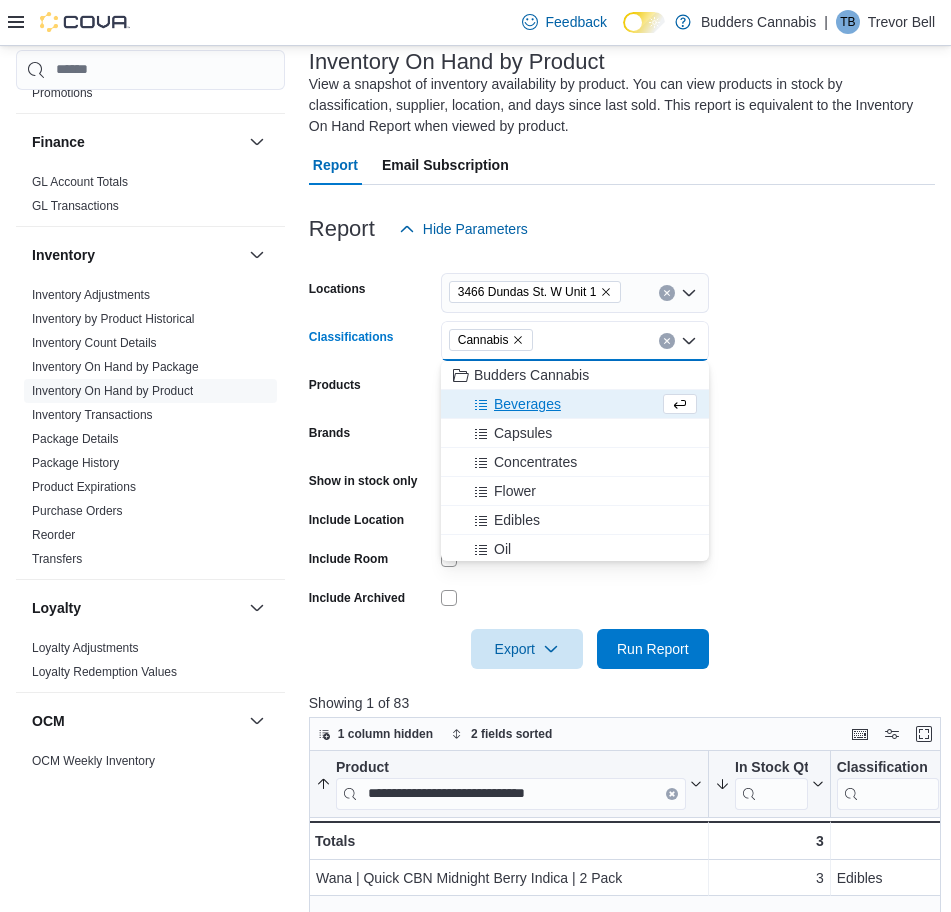 click on "Locations 3466 Dundas St. W Unit 1 Classifications Cannabis Combo box. Selected. Cannabis. Press Backspace to delete Cannabis. Combo box input. All Classifications. Type some text or, to display a list of choices, press Down Arrow. To exit the list of choices, press Escape. Products All Products Brands All Brands Show in stock only Include Location Include Room Include Archived Export  Run Report" at bounding box center [622, 459] 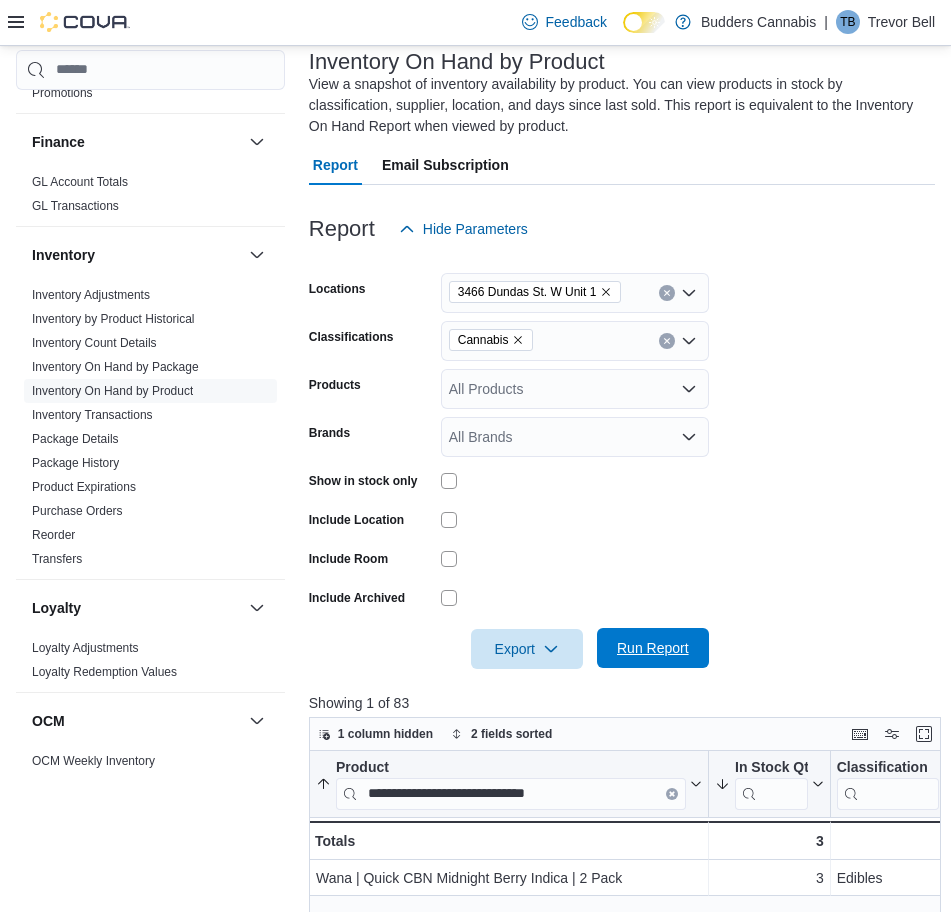 click on "Run Report" at bounding box center (653, 648) 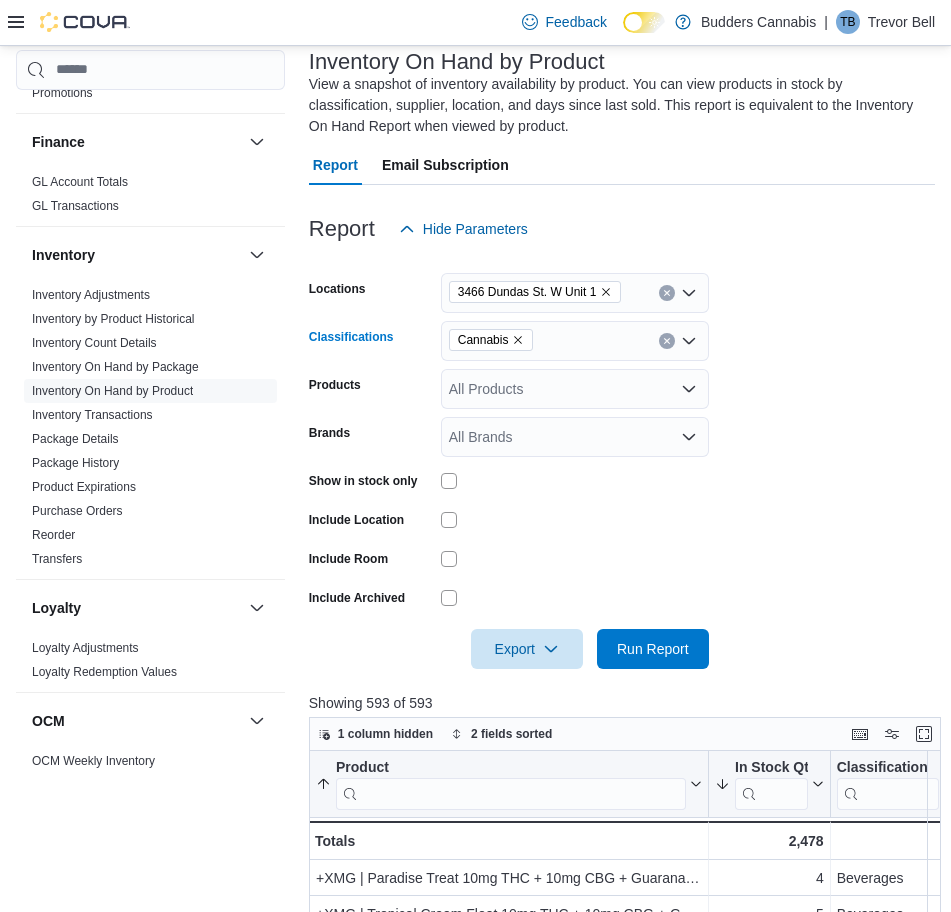 click 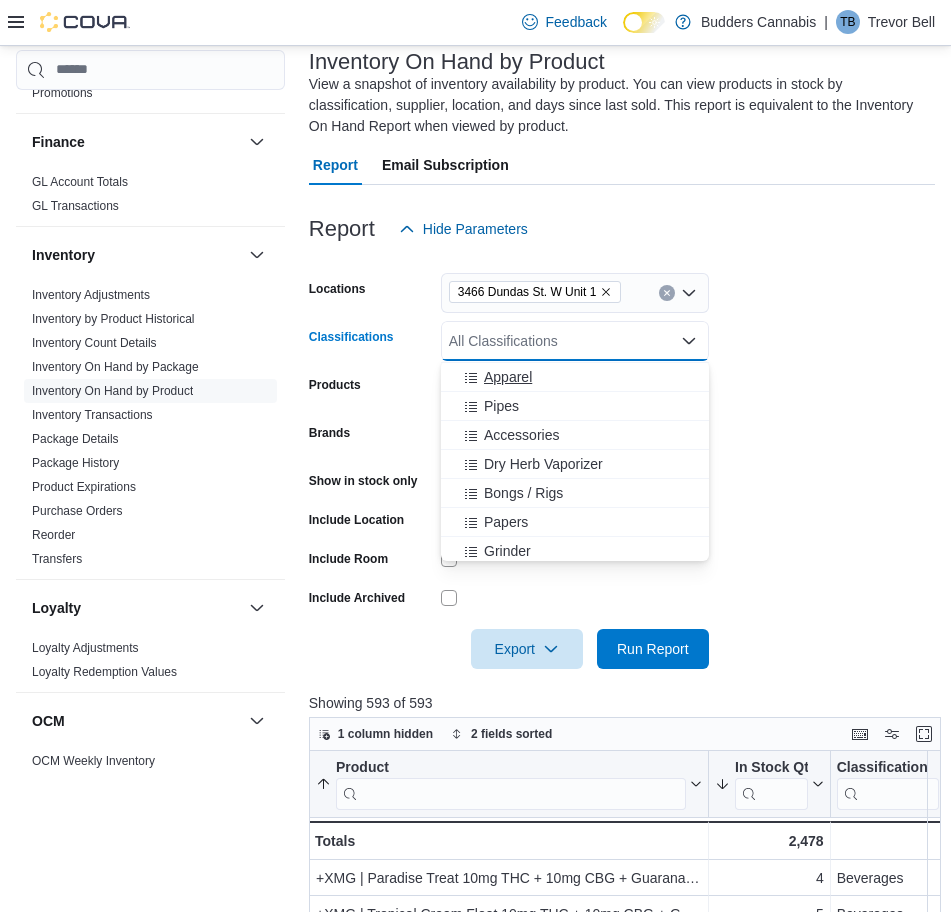 scroll, scrollTop: 250, scrollLeft: 0, axis: vertical 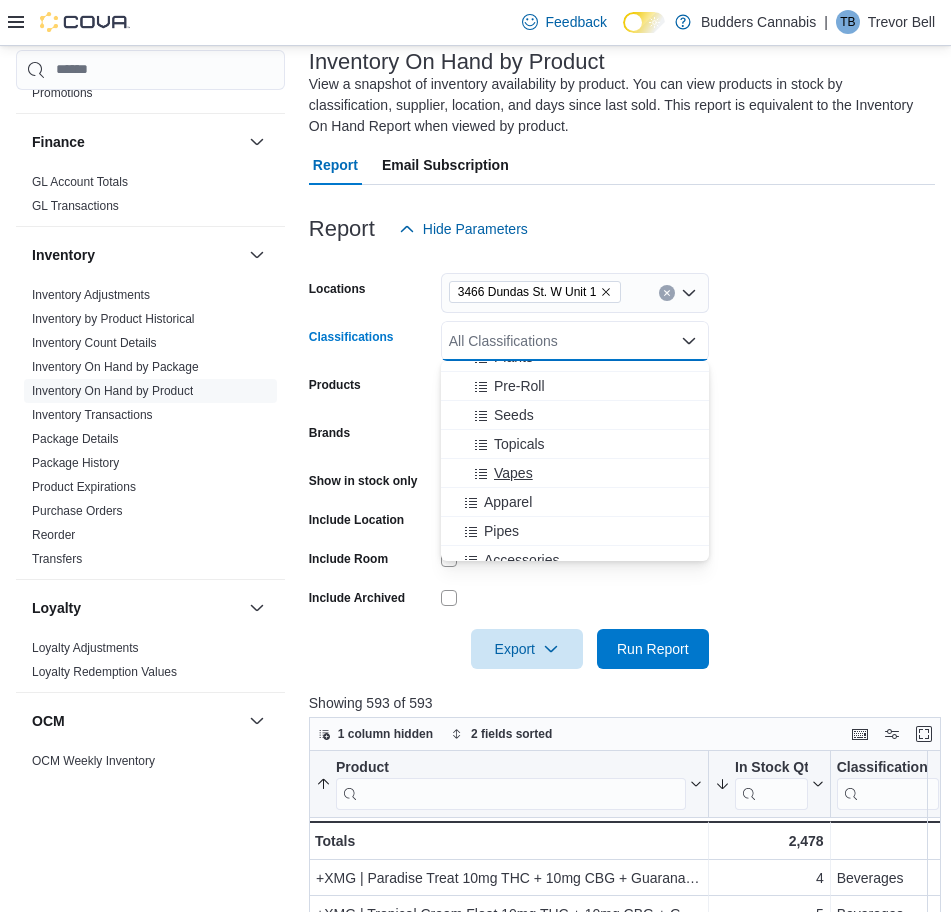 click on "Vapes" at bounding box center [513, 473] 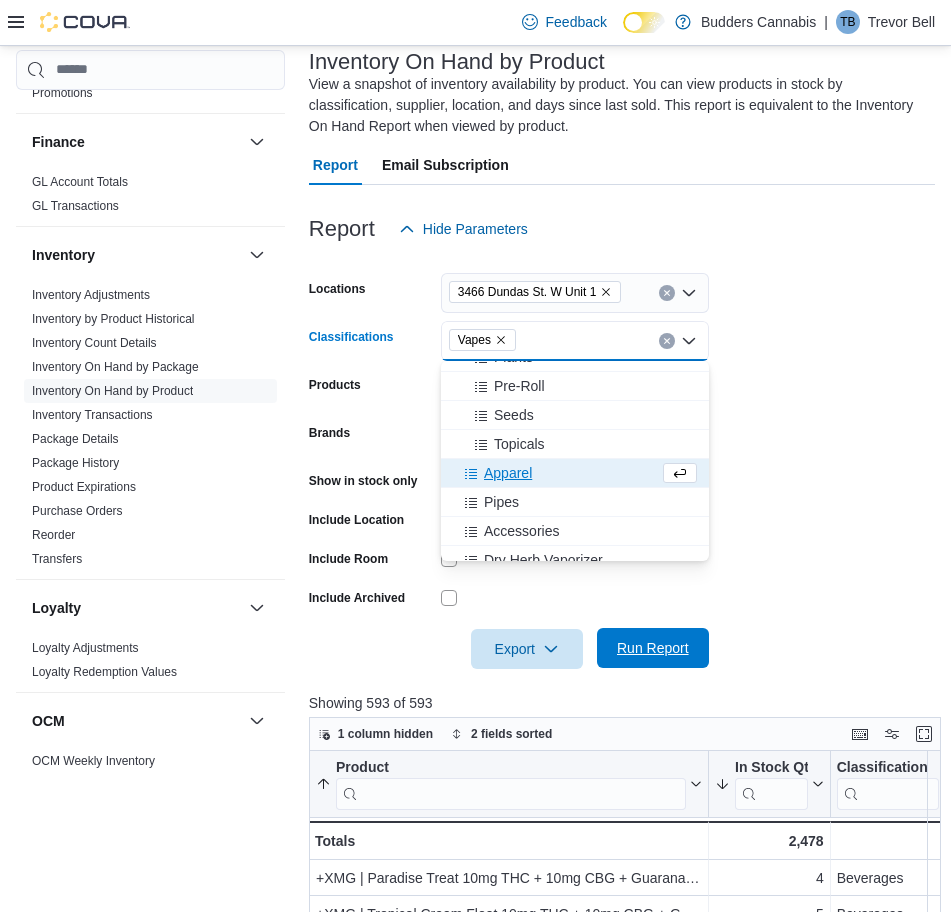 click on "Run Report" at bounding box center (653, 648) 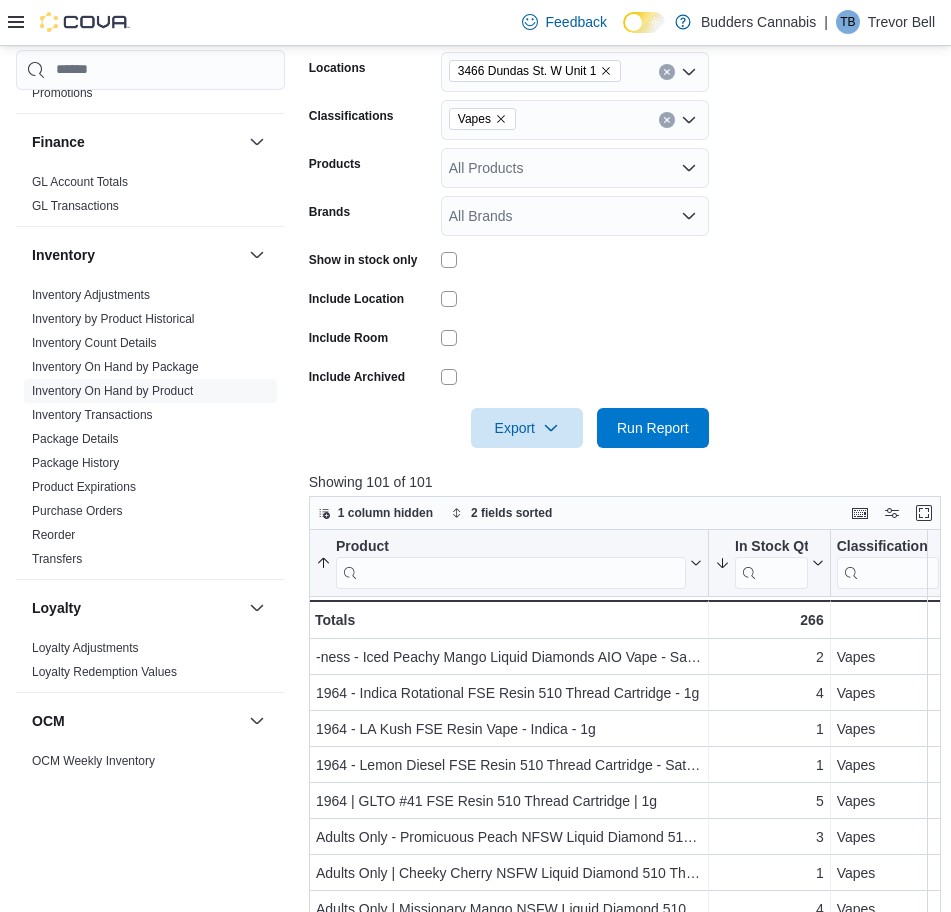 scroll, scrollTop: 375, scrollLeft: 0, axis: vertical 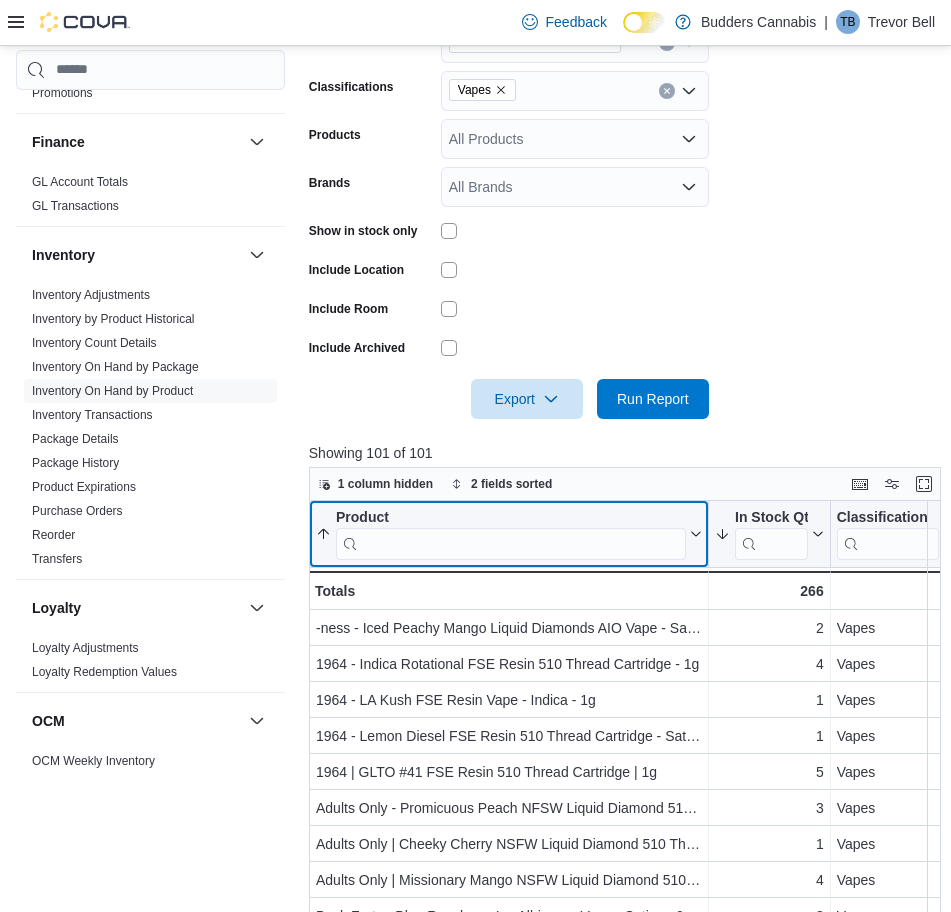 click at bounding box center [511, 543] 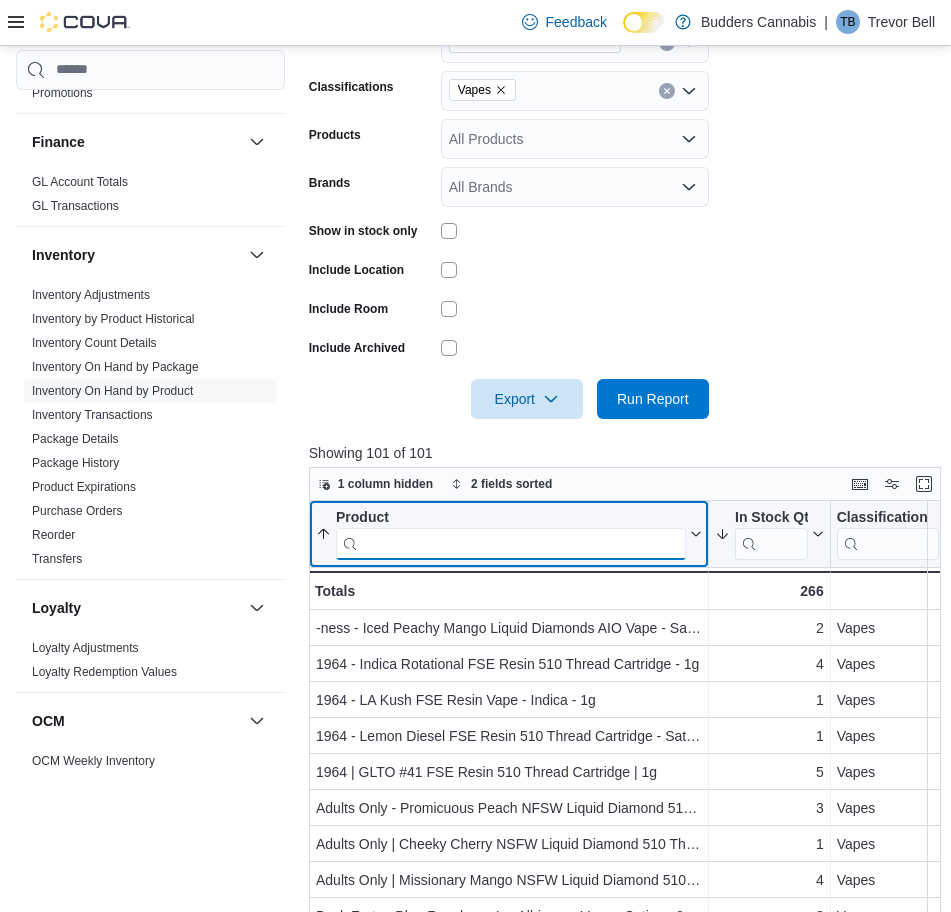 paste on "**********" 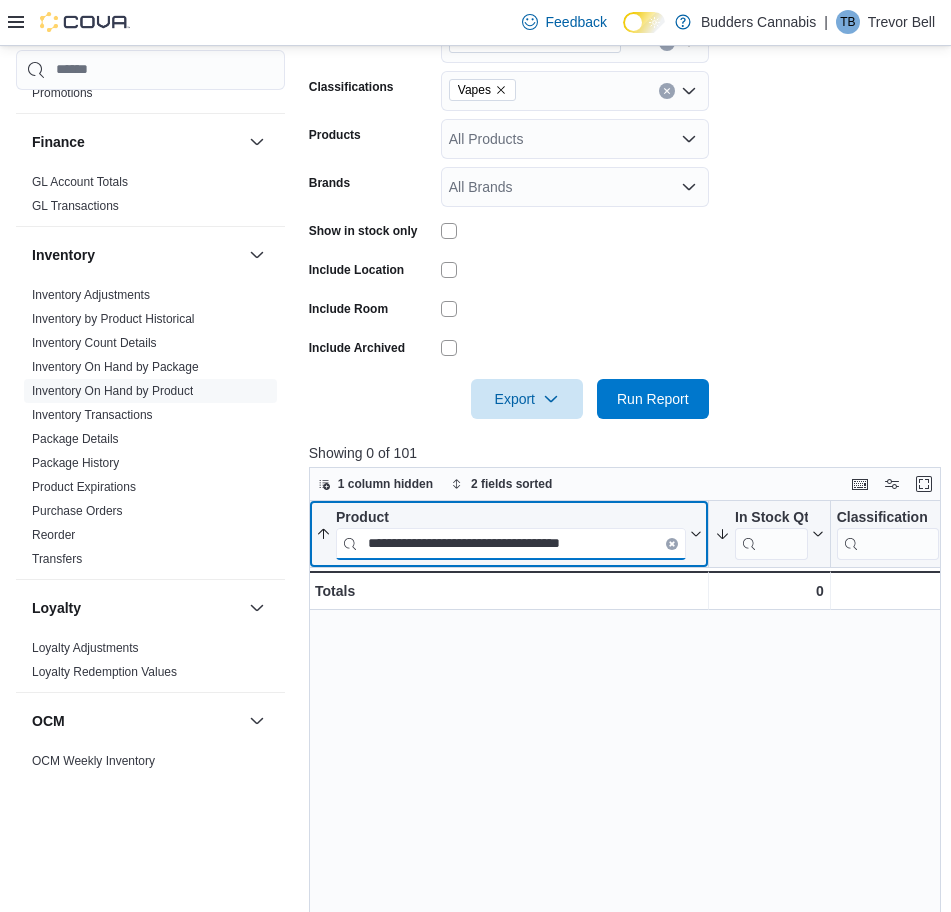 paste 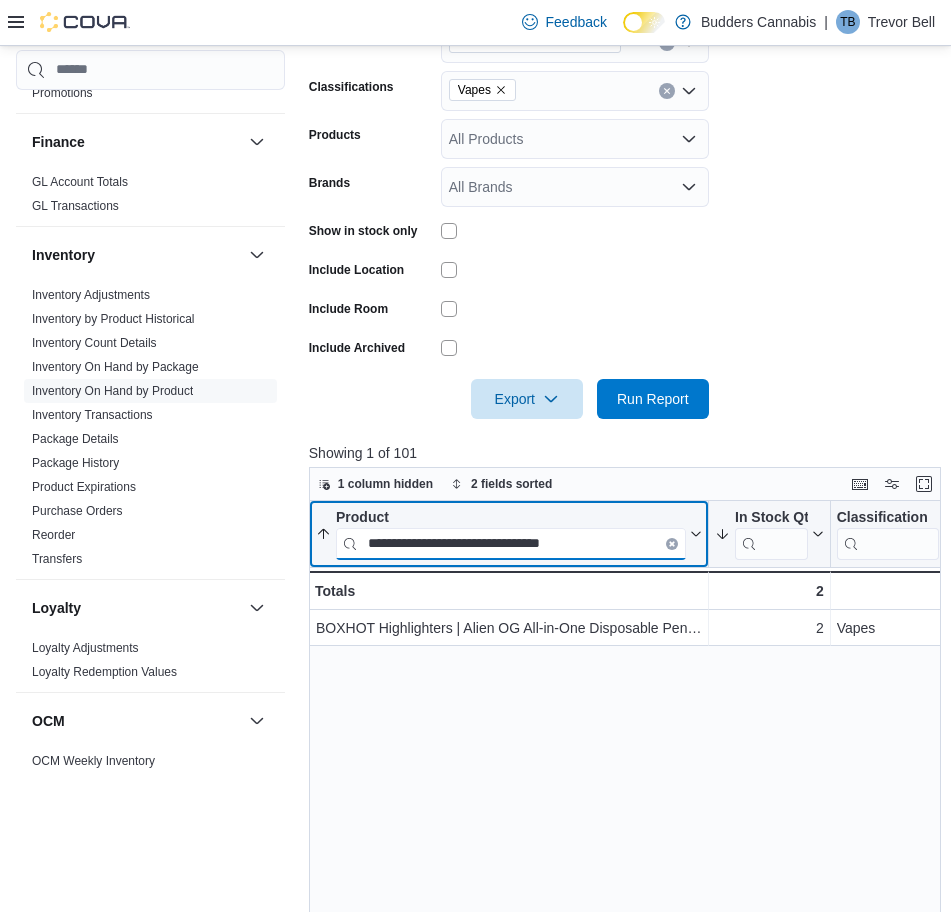 paste on "**********" 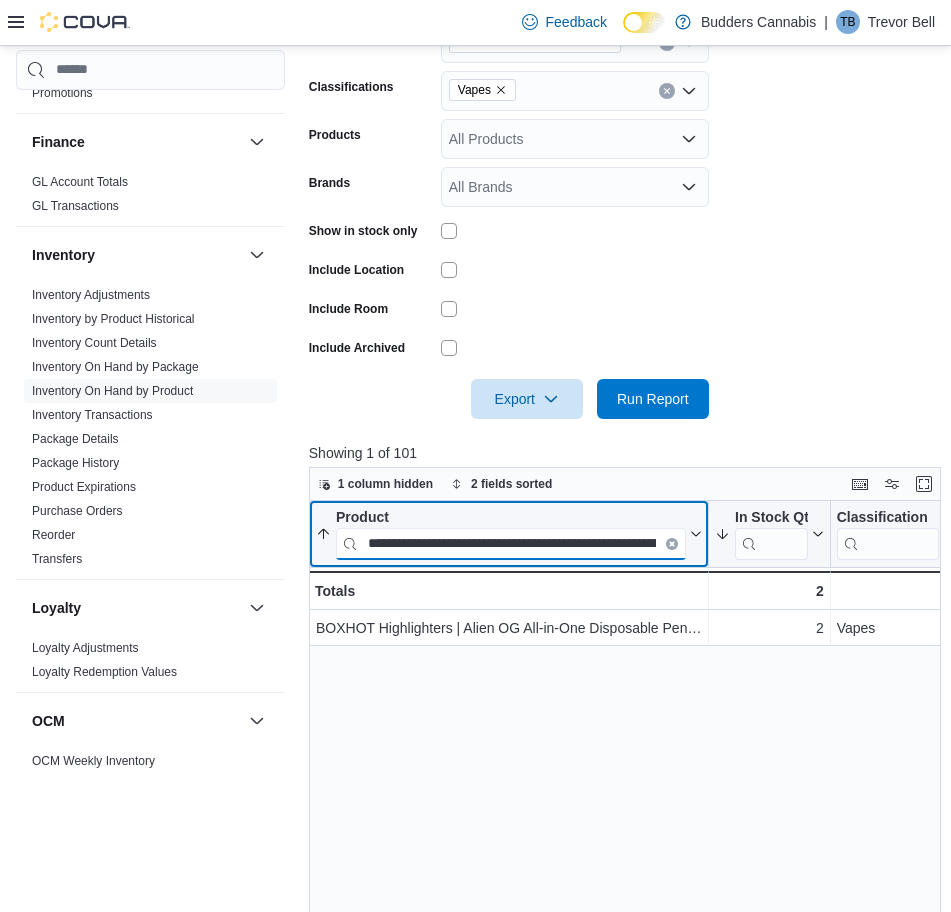 scroll, scrollTop: 0, scrollLeft: 208, axis: horizontal 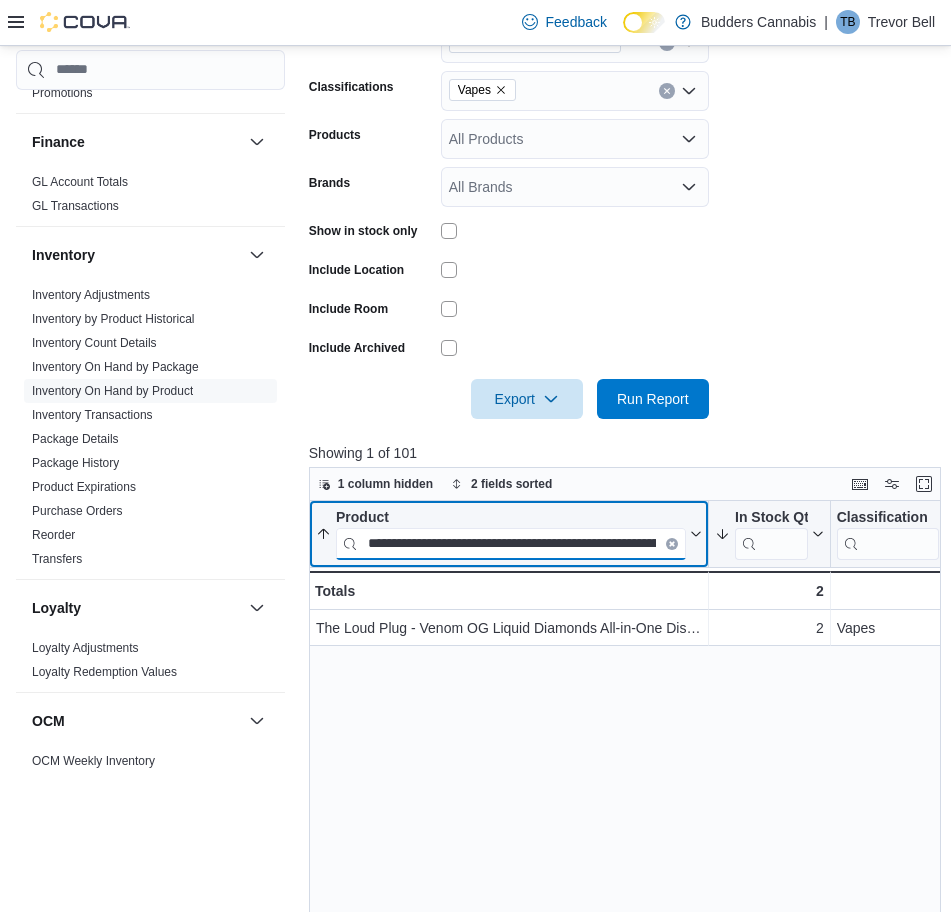 paste 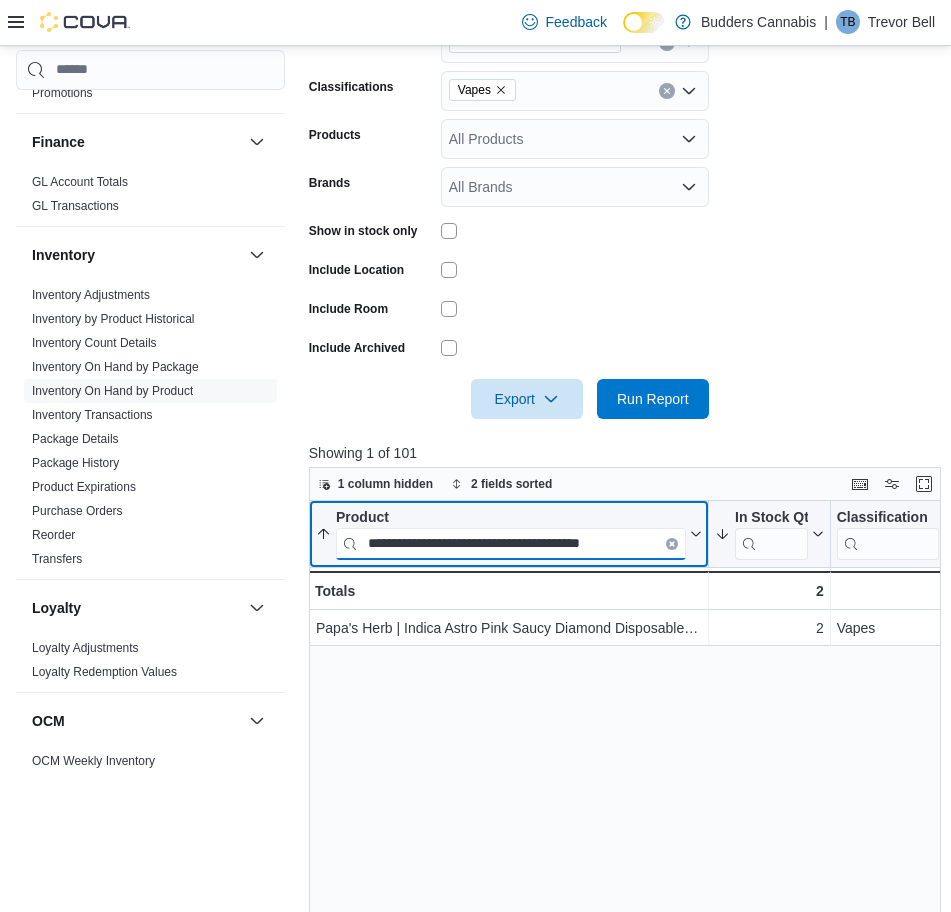 paste 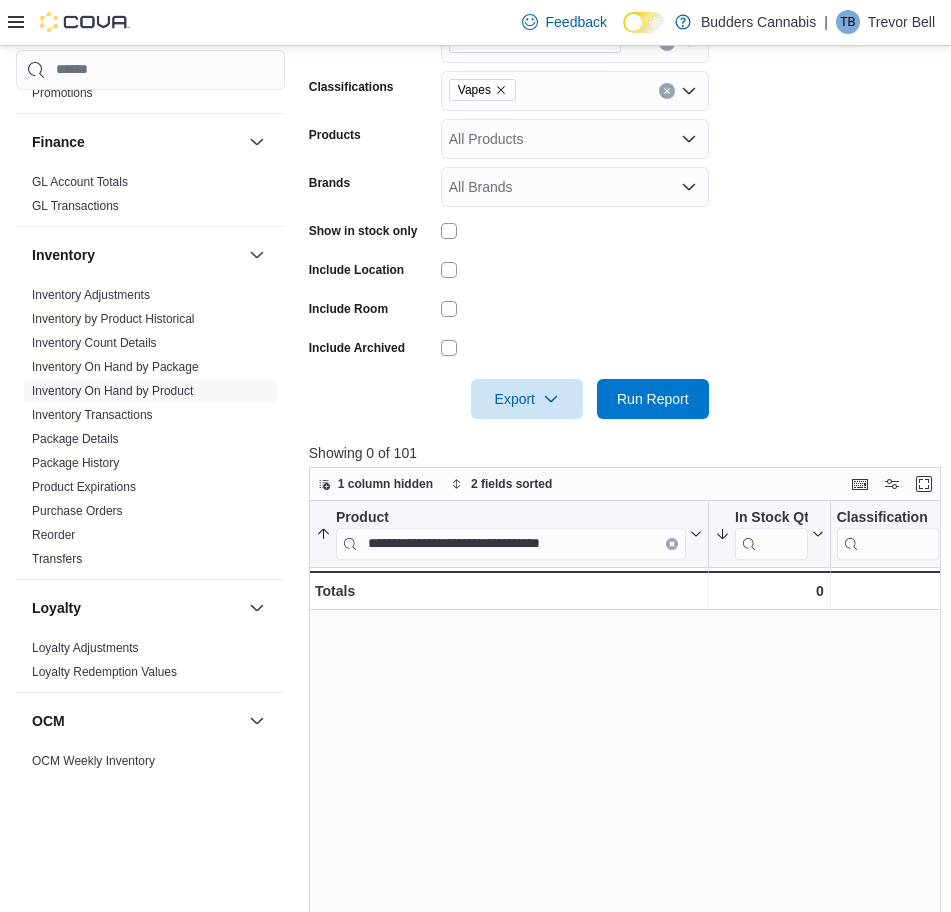 drag, startPoint x: 786, startPoint y: 302, endPoint x: 541, endPoint y: 103, distance: 315.63586 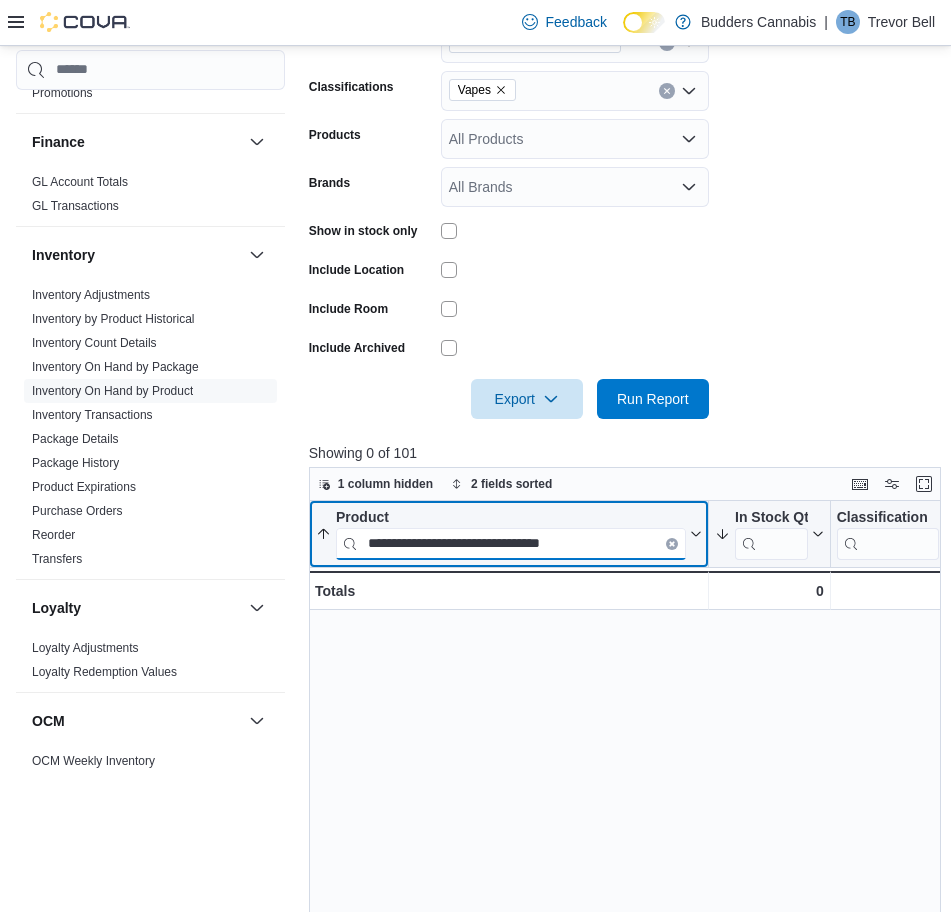 click on "**********" at bounding box center [511, 543] 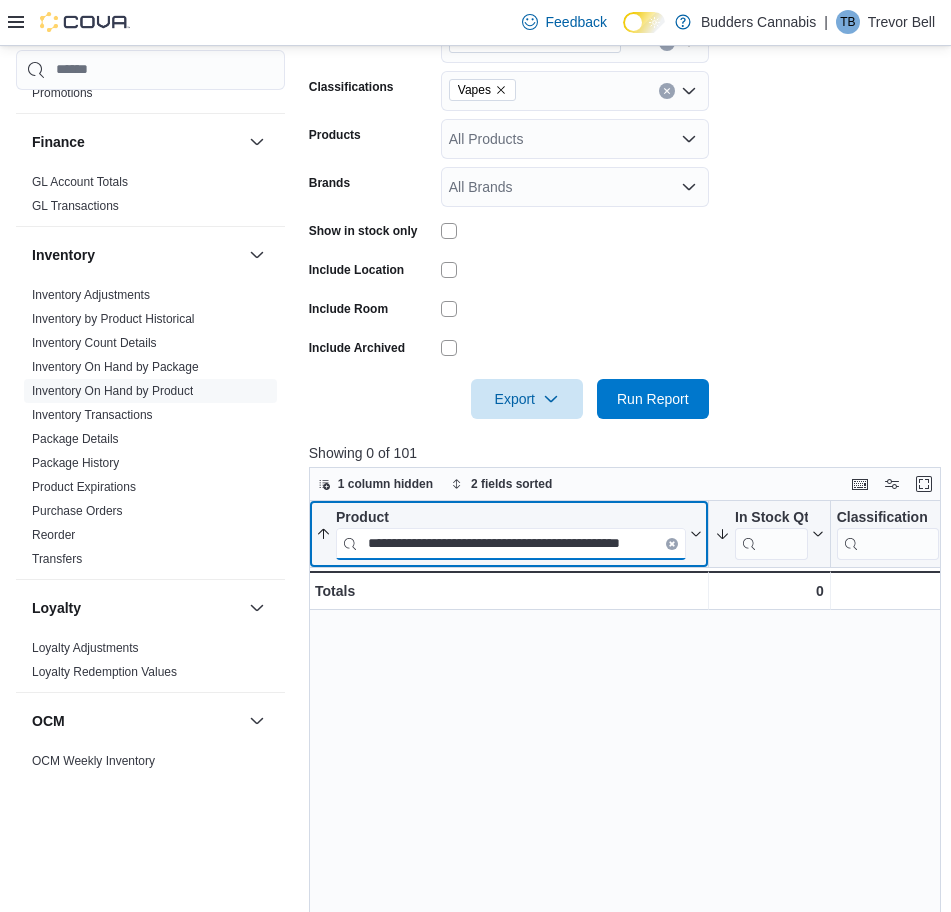 scroll, scrollTop: 0, scrollLeft: 34, axis: horizontal 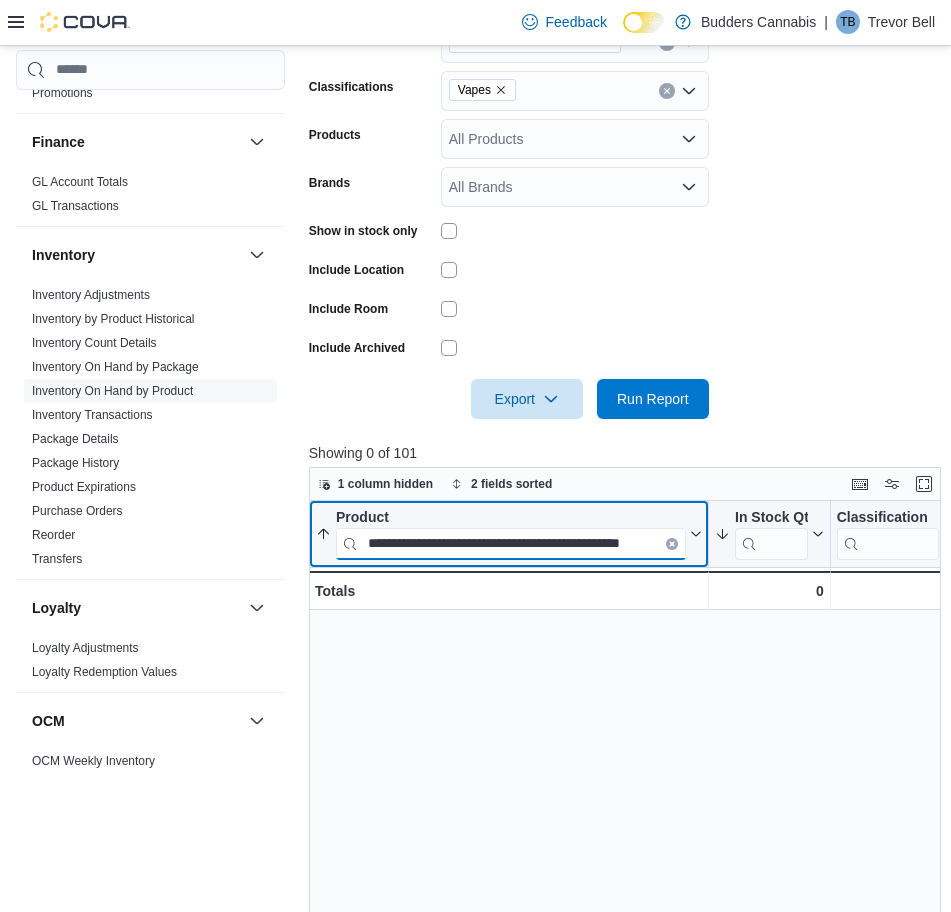 type on "**********" 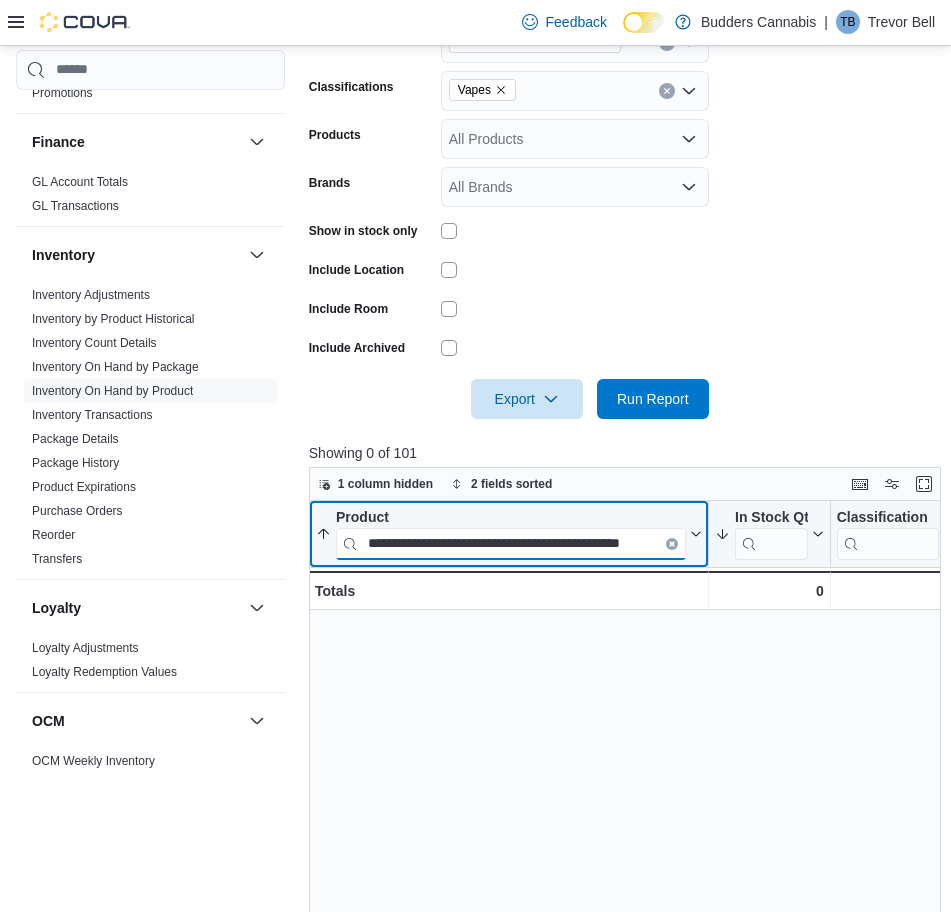 scroll, scrollTop: 0, scrollLeft: 0, axis: both 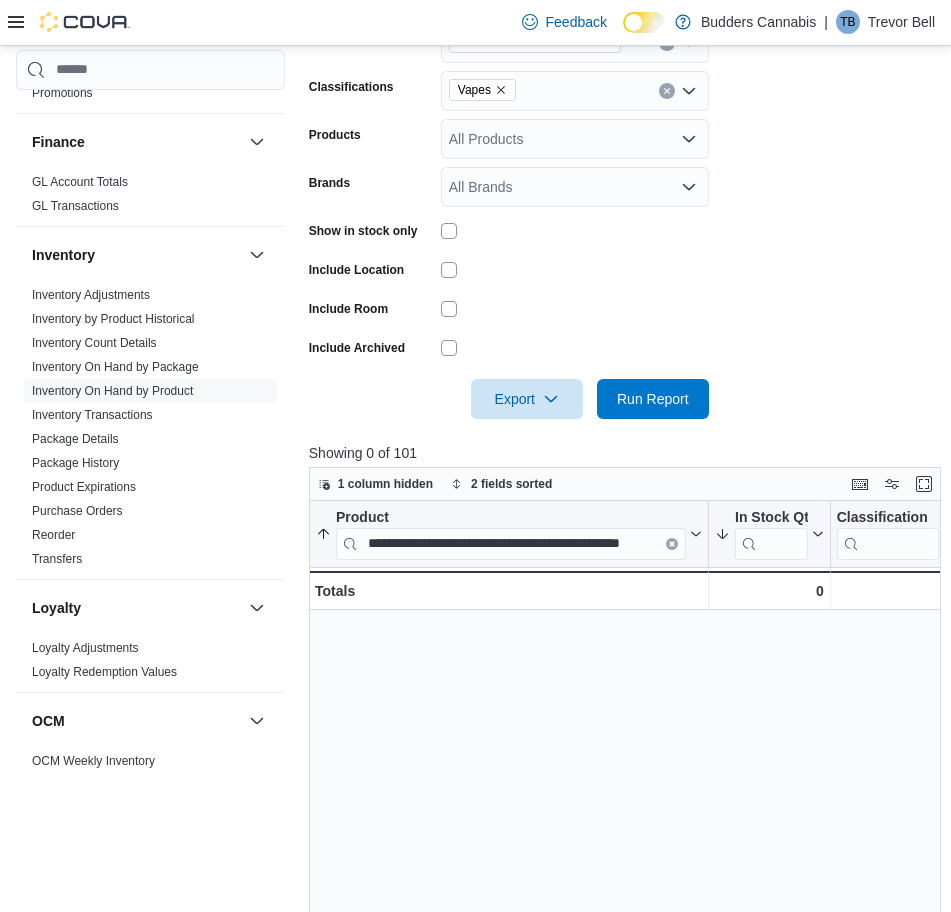 click on "Vapes" at bounding box center [482, 90] 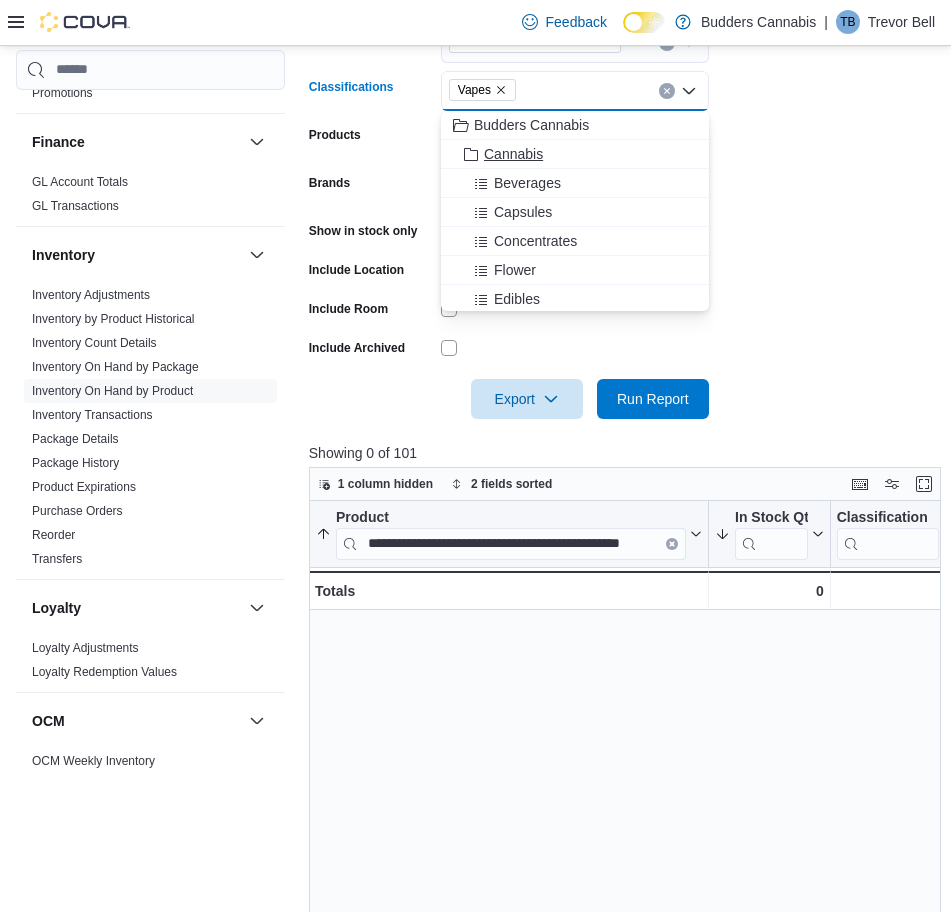 click on "Cannabis" at bounding box center [513, 154] 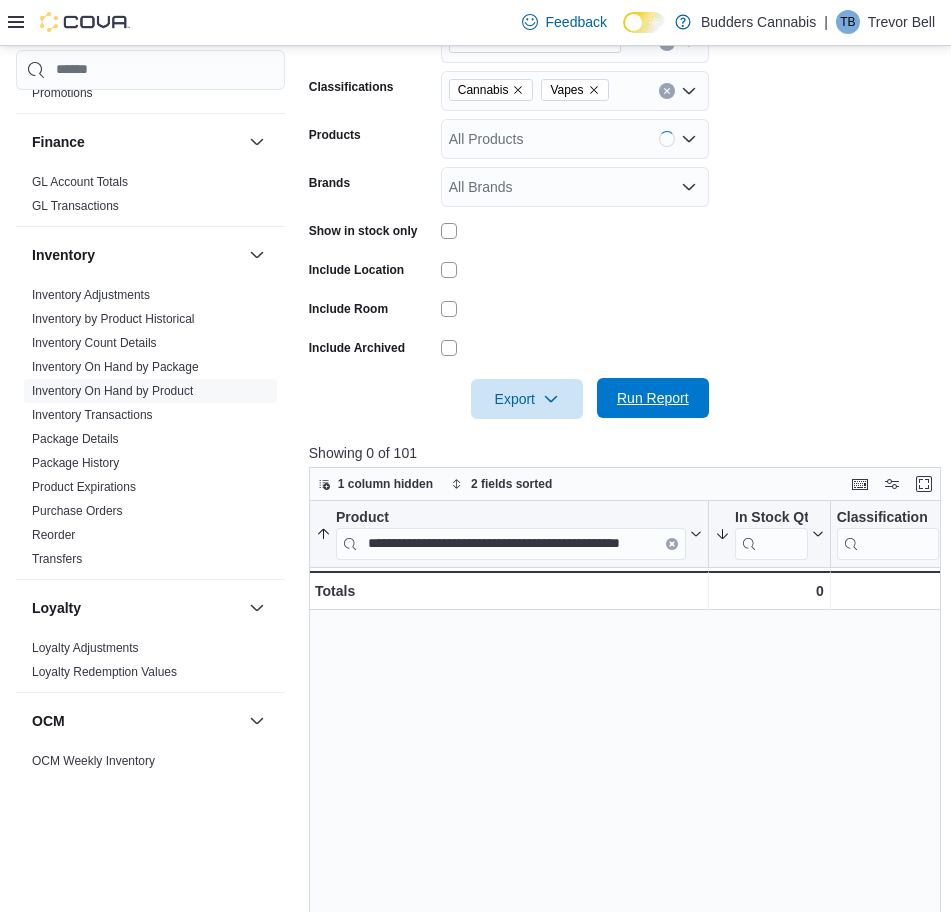 click on "Run Report" at bounding box center [653, 398] 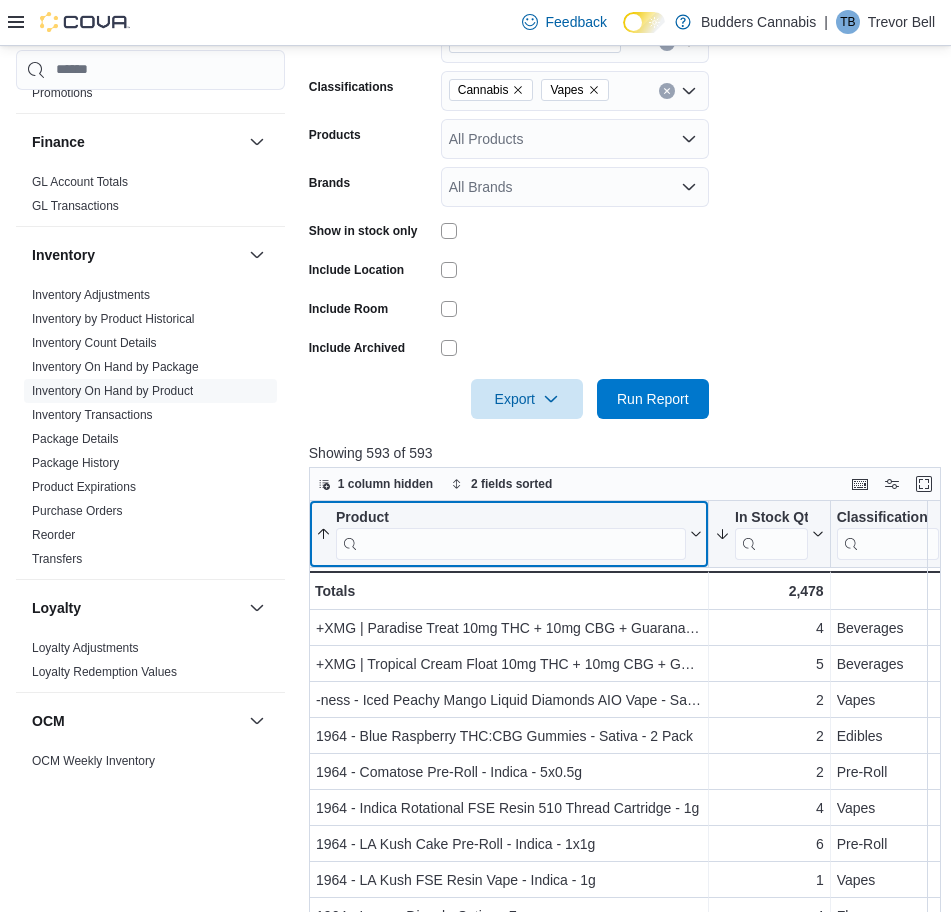 click at bounding box center (511, 543) 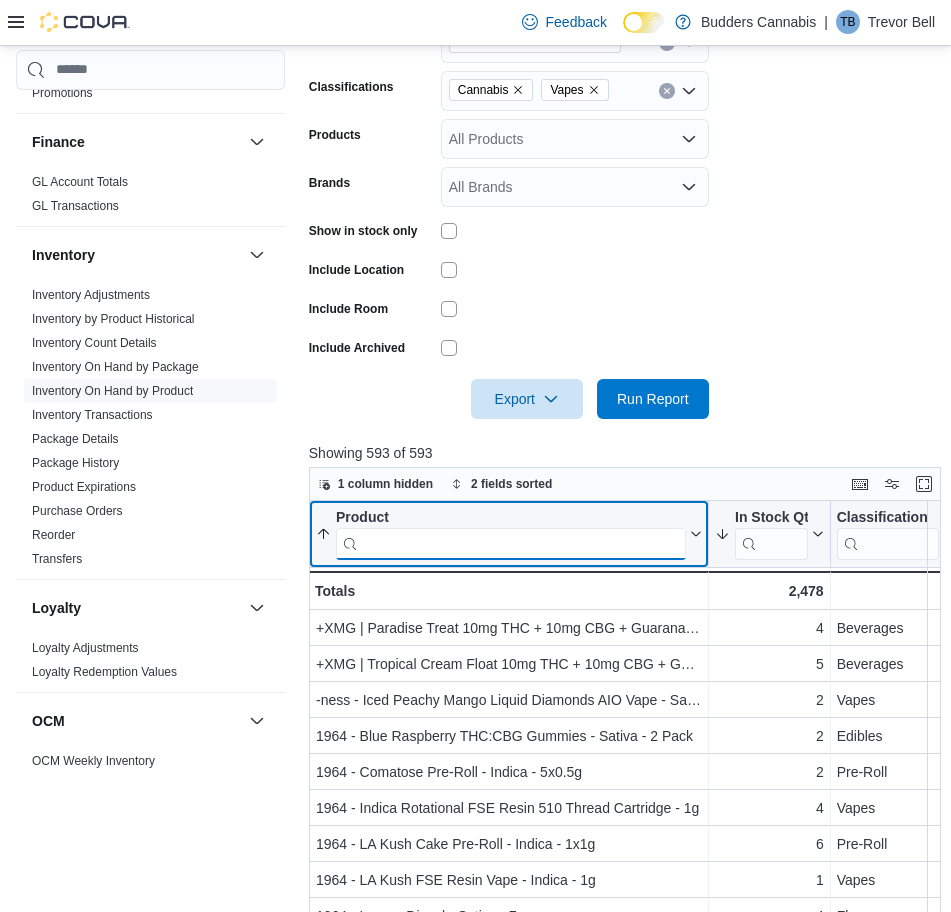 paste on "**********" 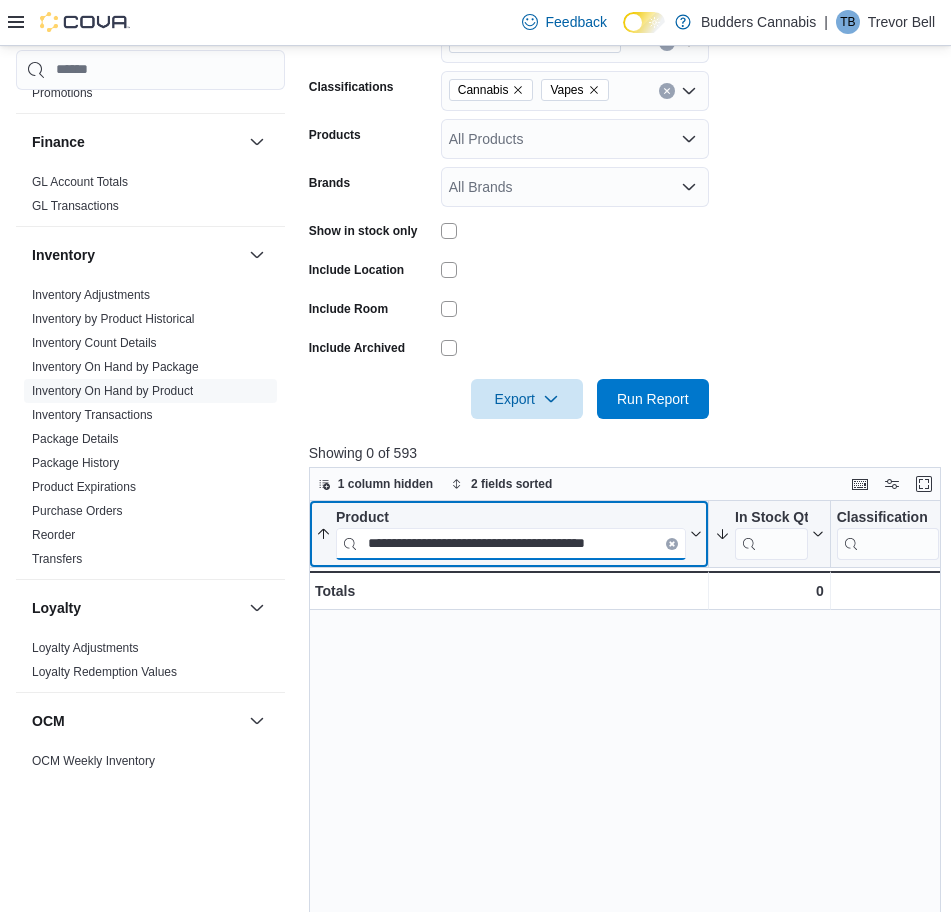 paste 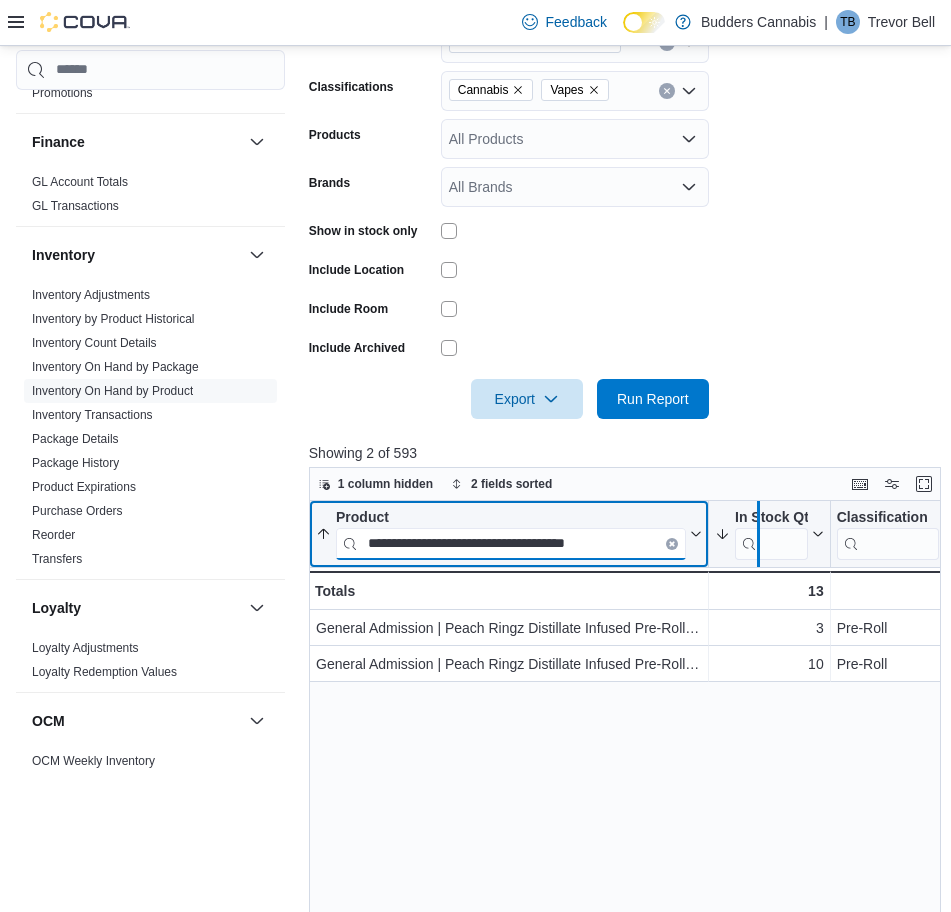 drag, startPoint x: 709, startPoint y: 534, endPoint x: 759, endPoint y: 533, distance: 50.01 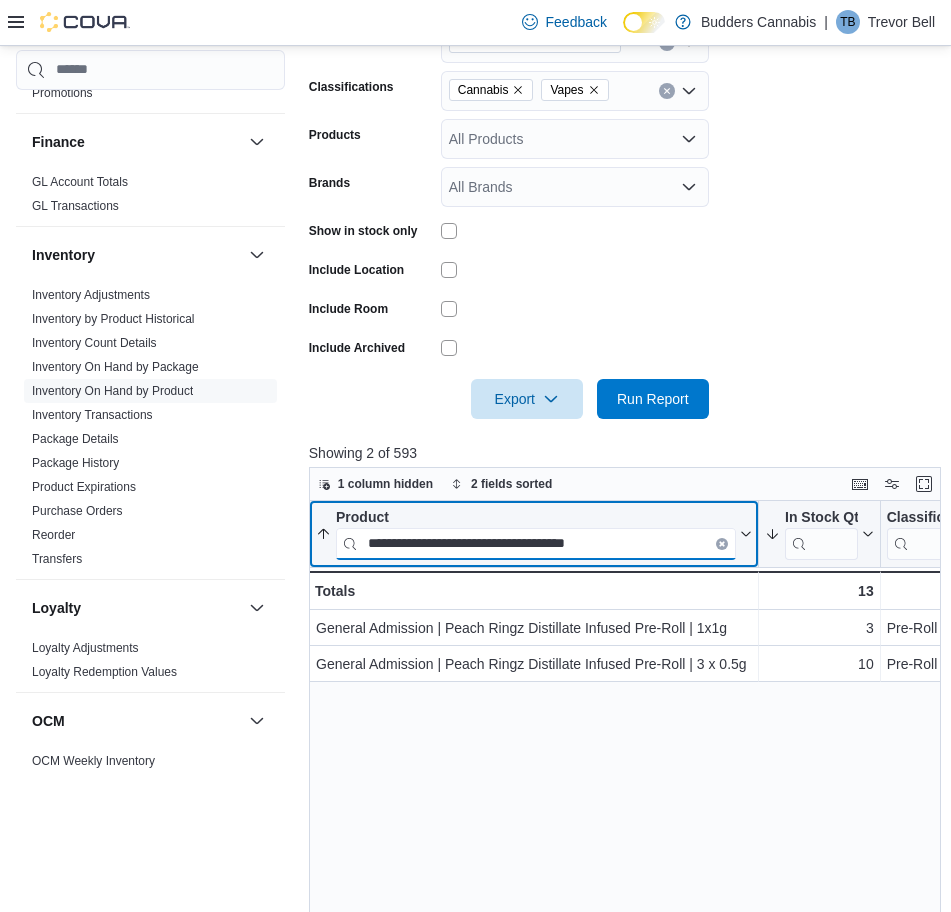 paste on "**********" 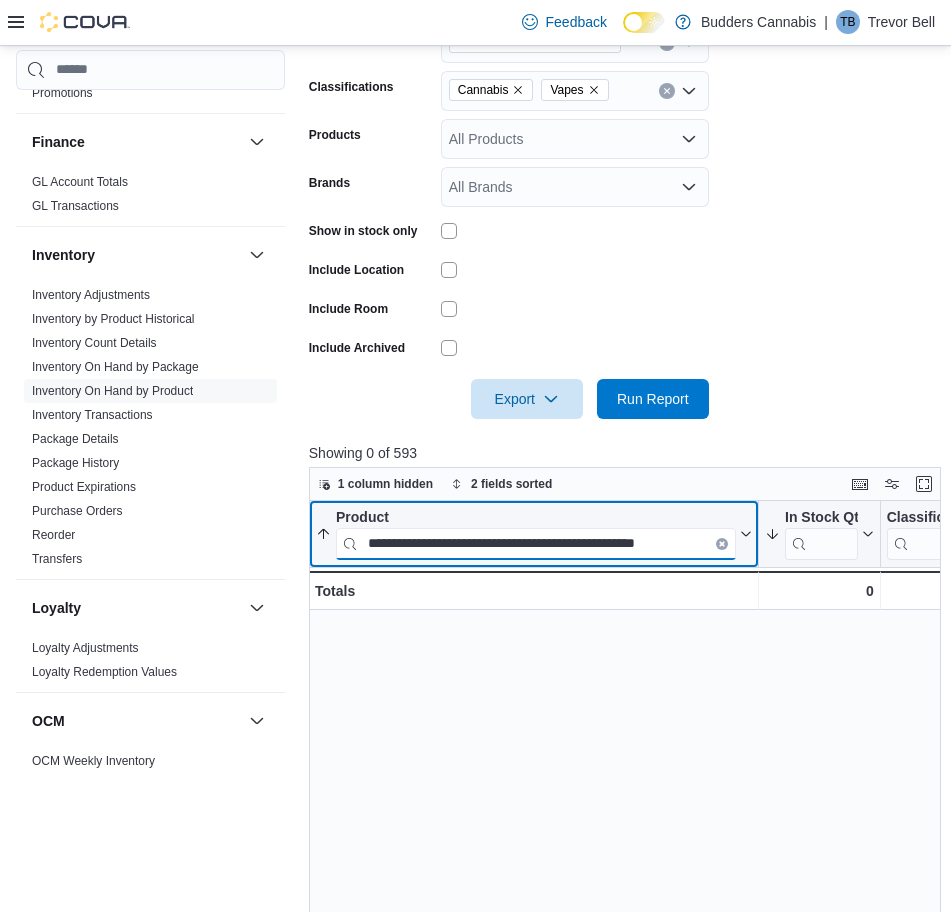 paste 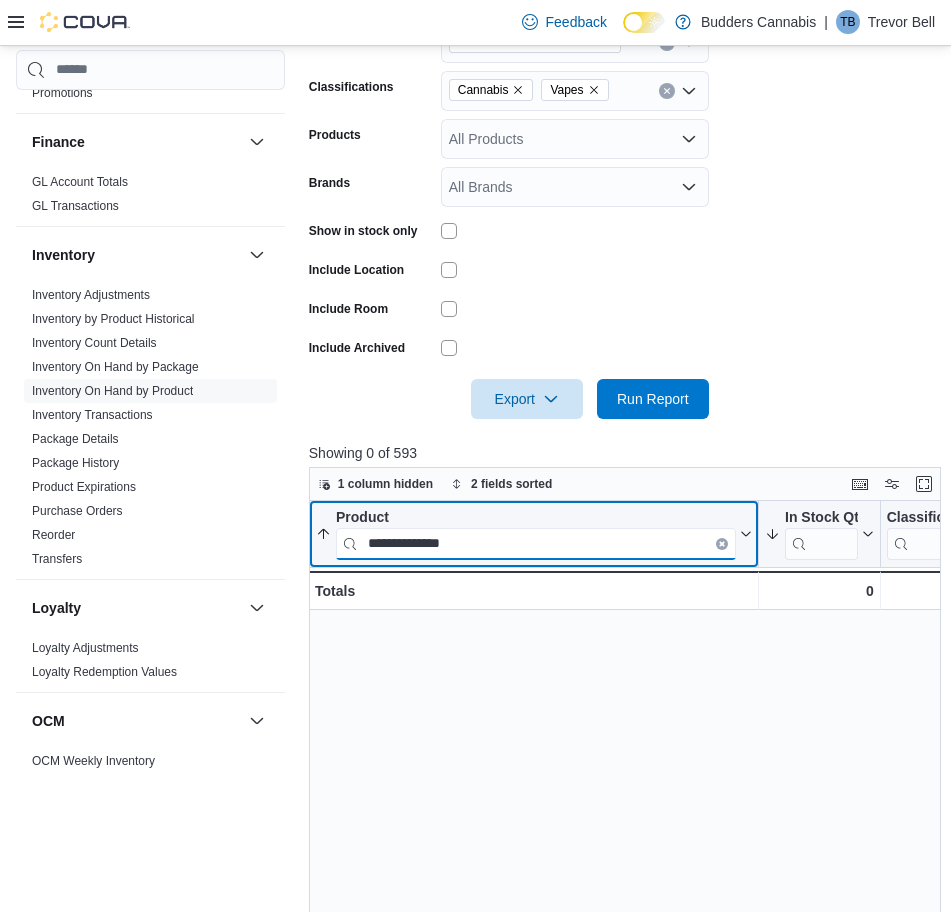 paste on "****" 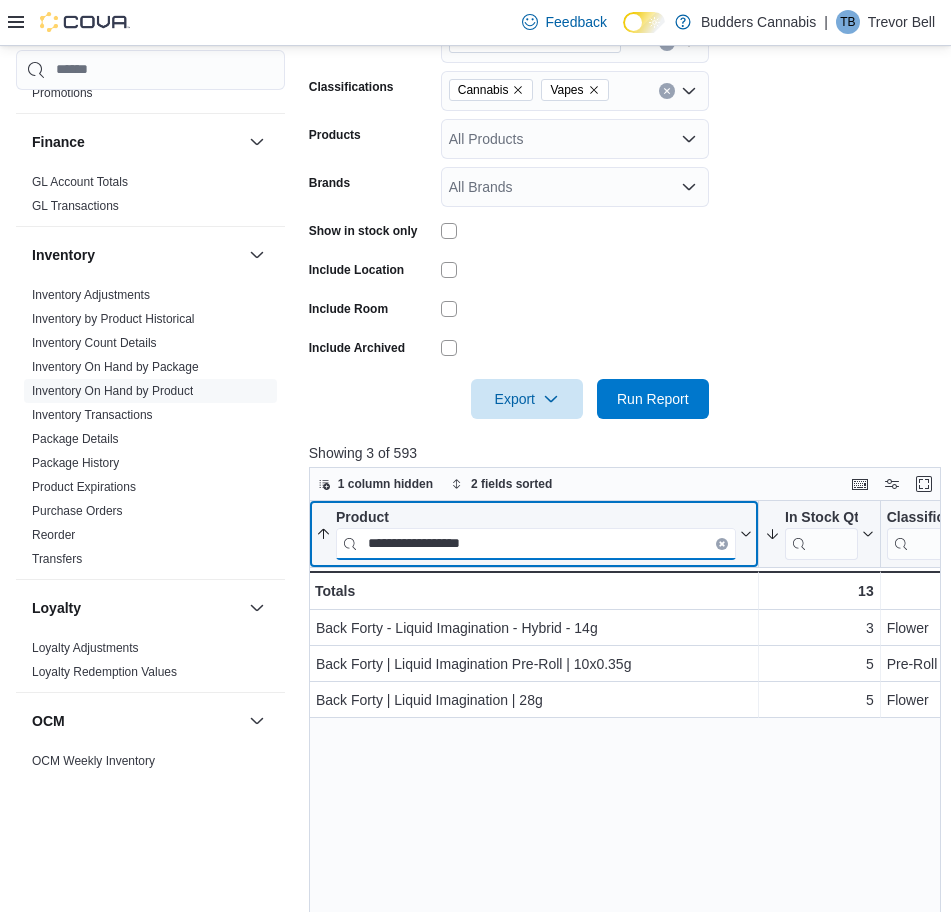 paste 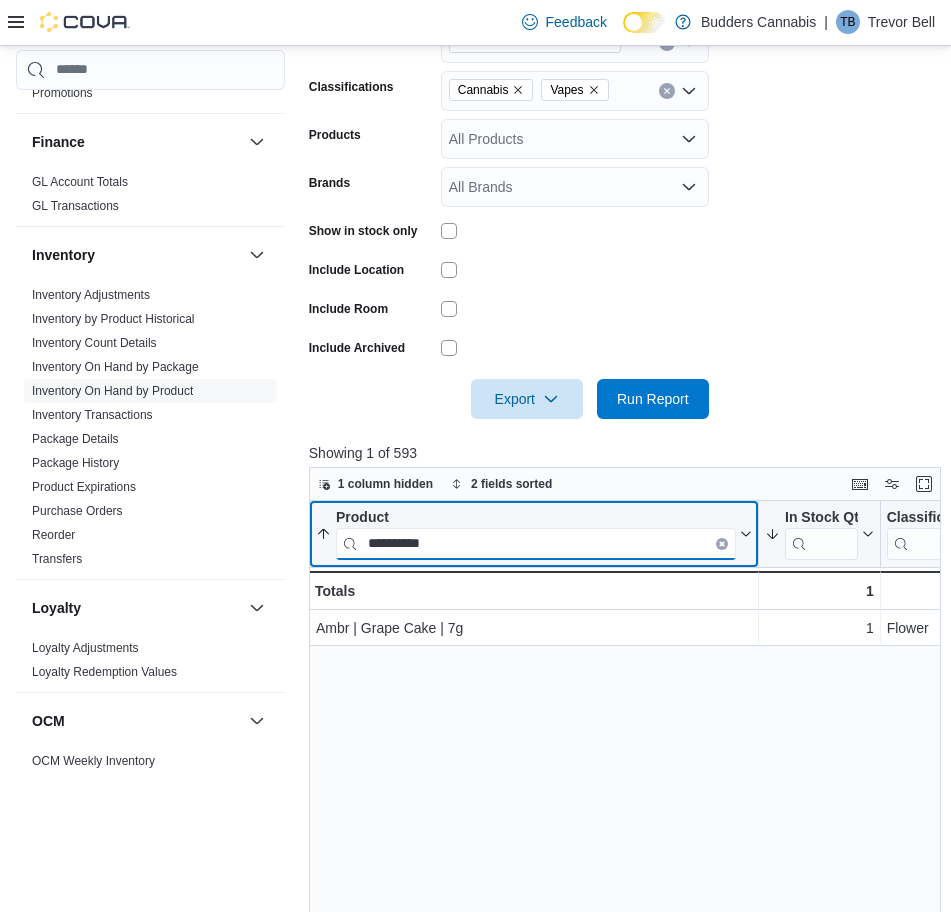 paste on "****" 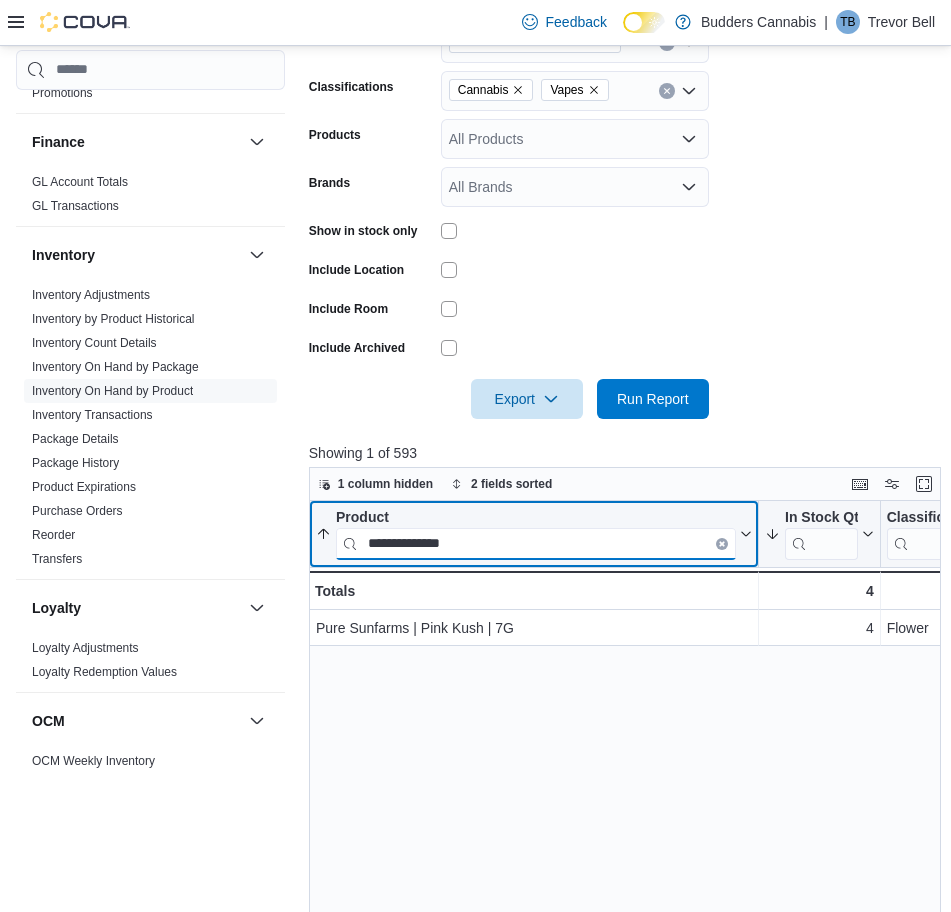 paste on "******" 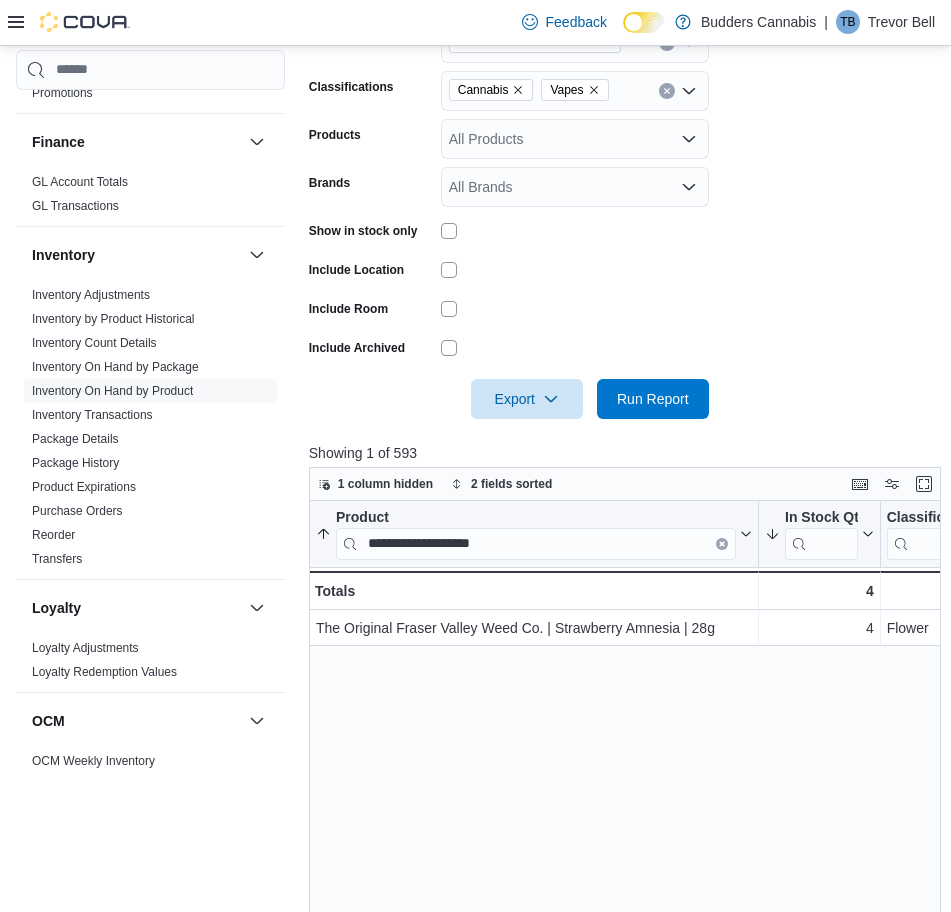 drag, startPoint x: 775, startPoint y: 272, endPoint x: 560, endPoint y: 133, distance: 256.01953 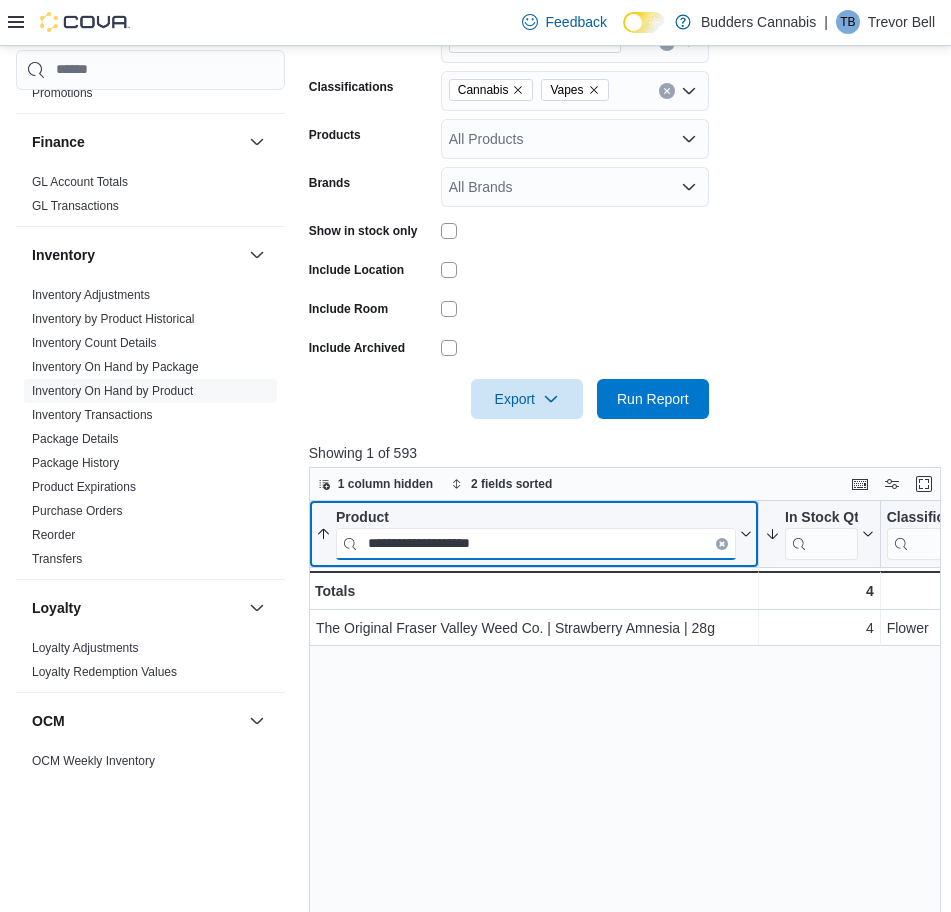 click on "**********" at bounding box center [536, 543] 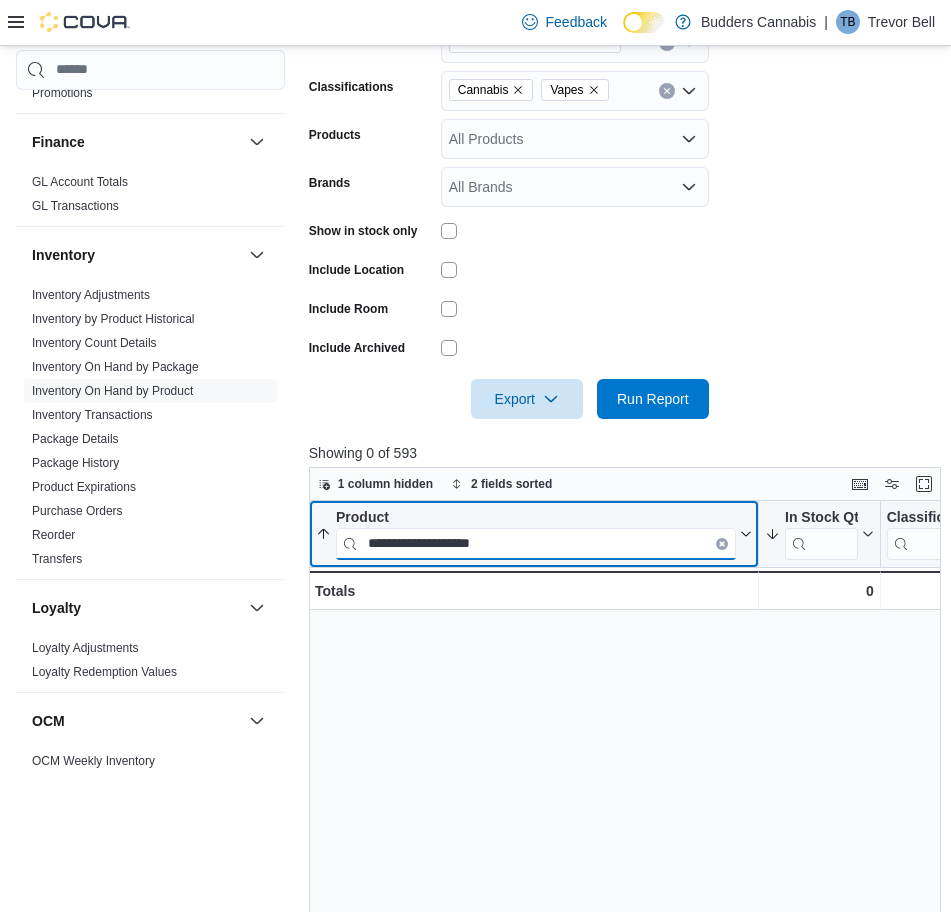 paste 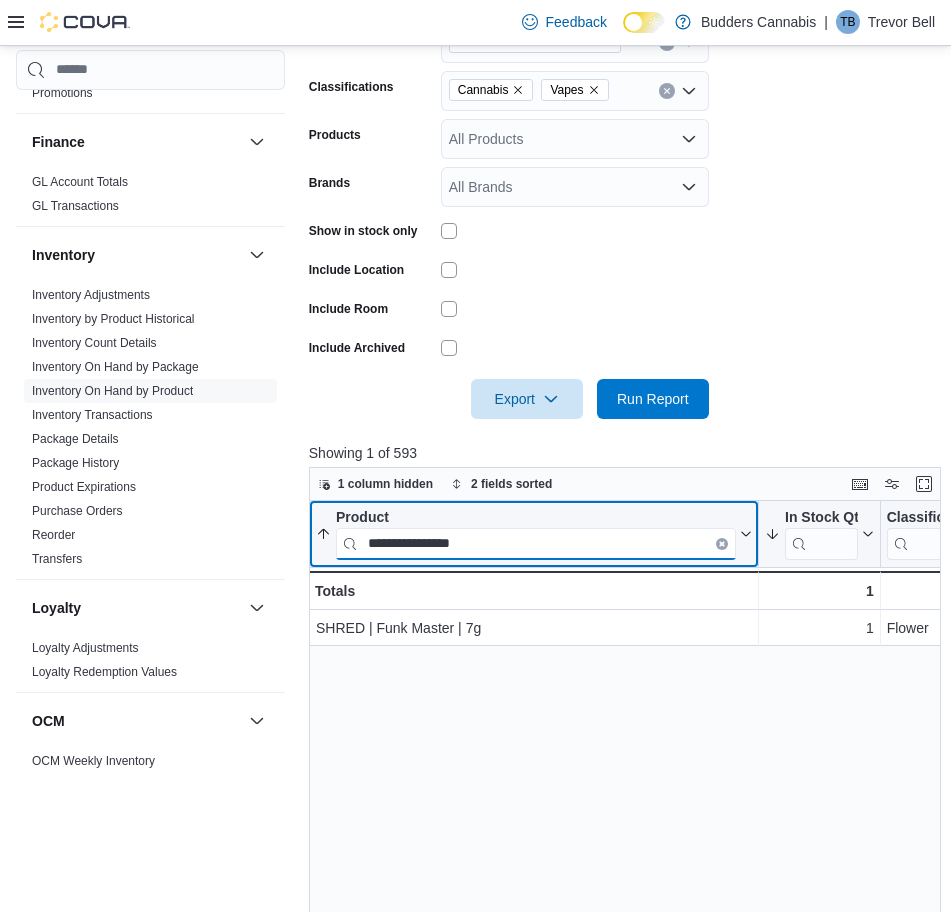 paste 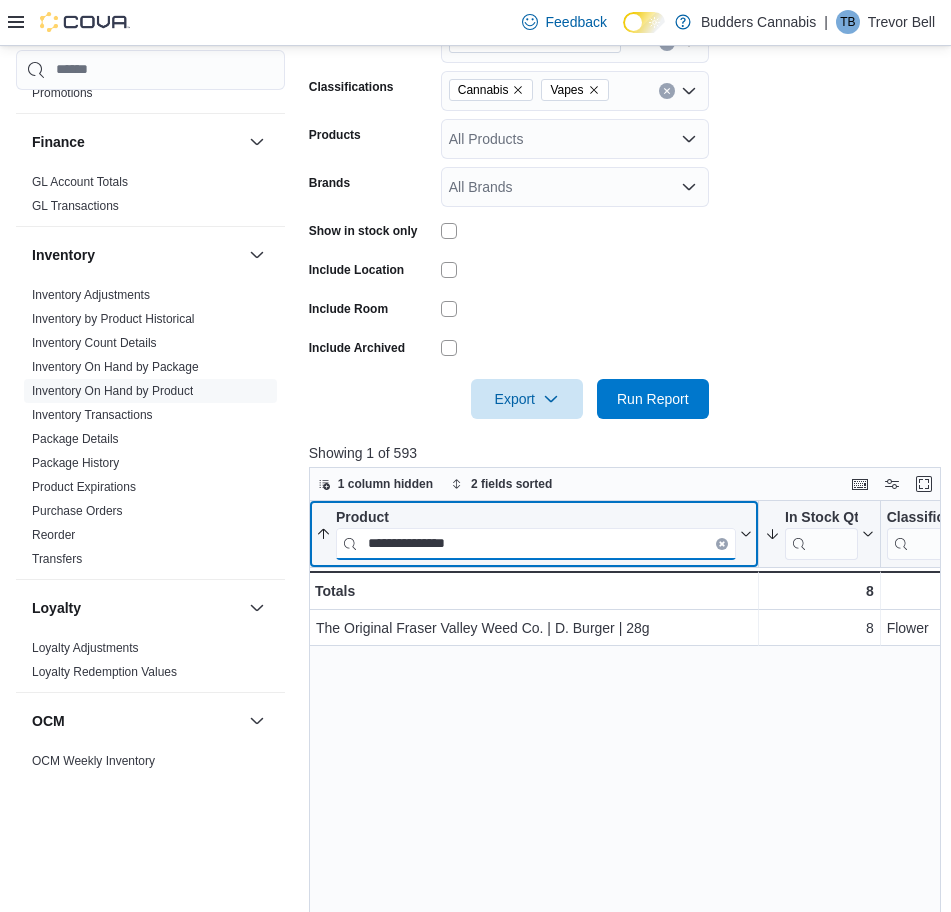 paste 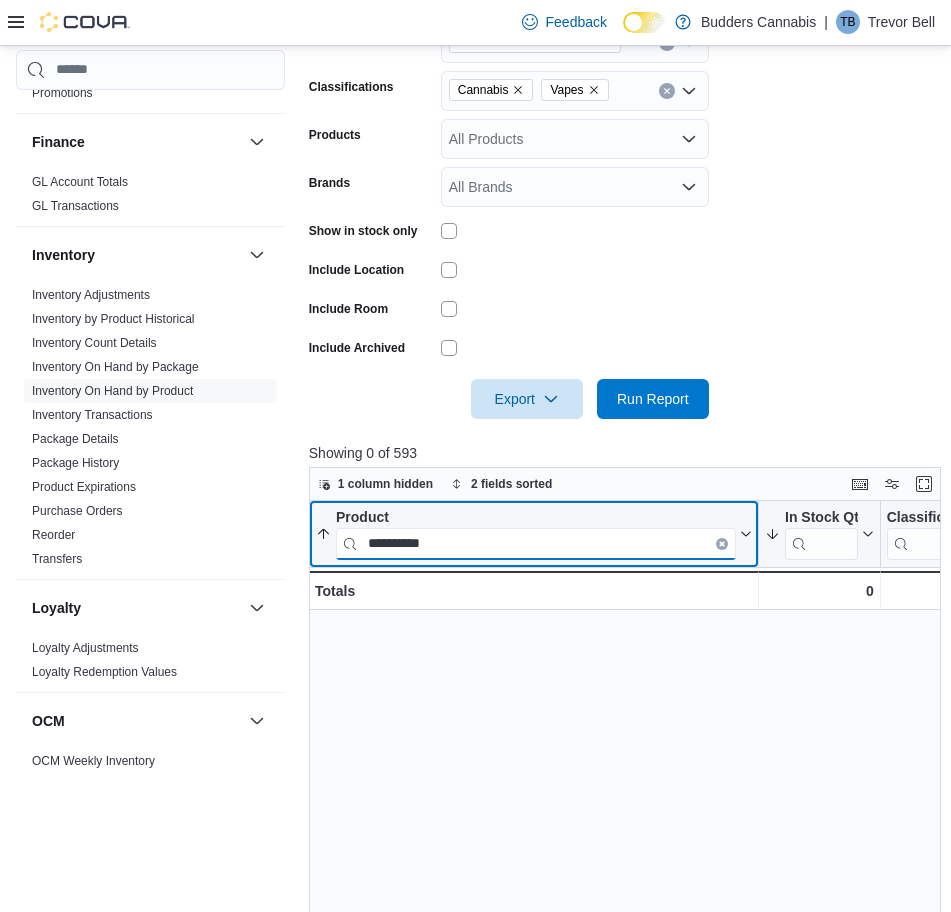 paste on "*" 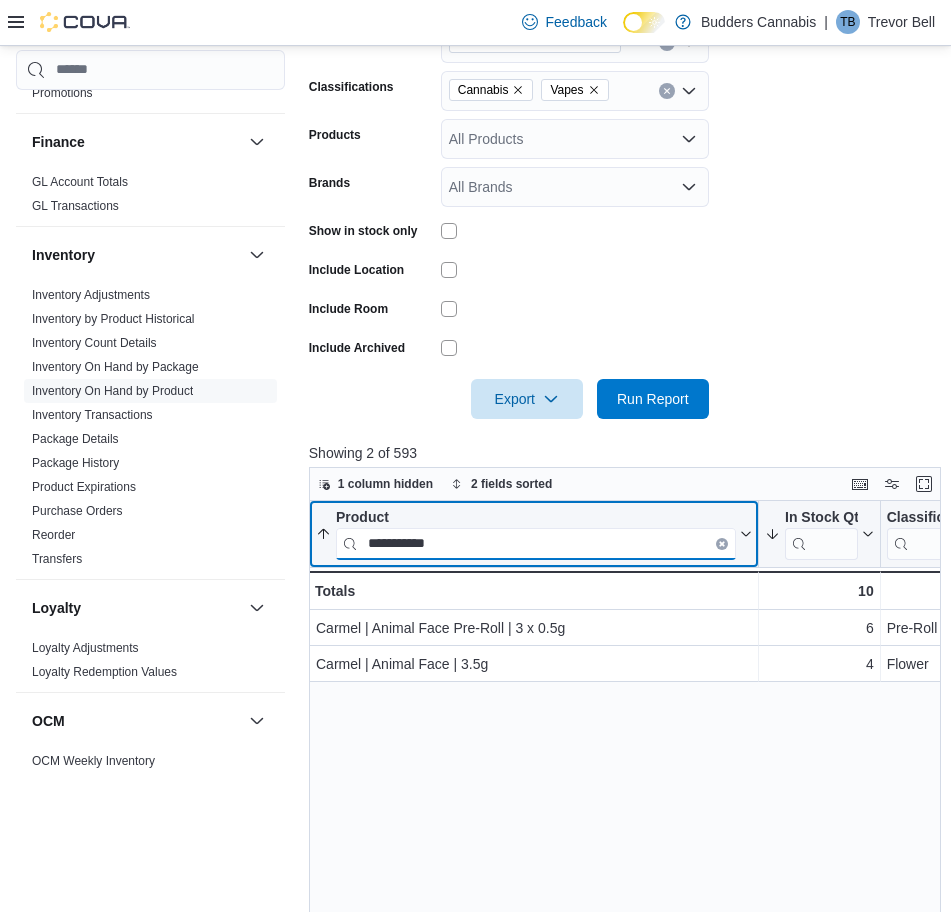 paste on "******" 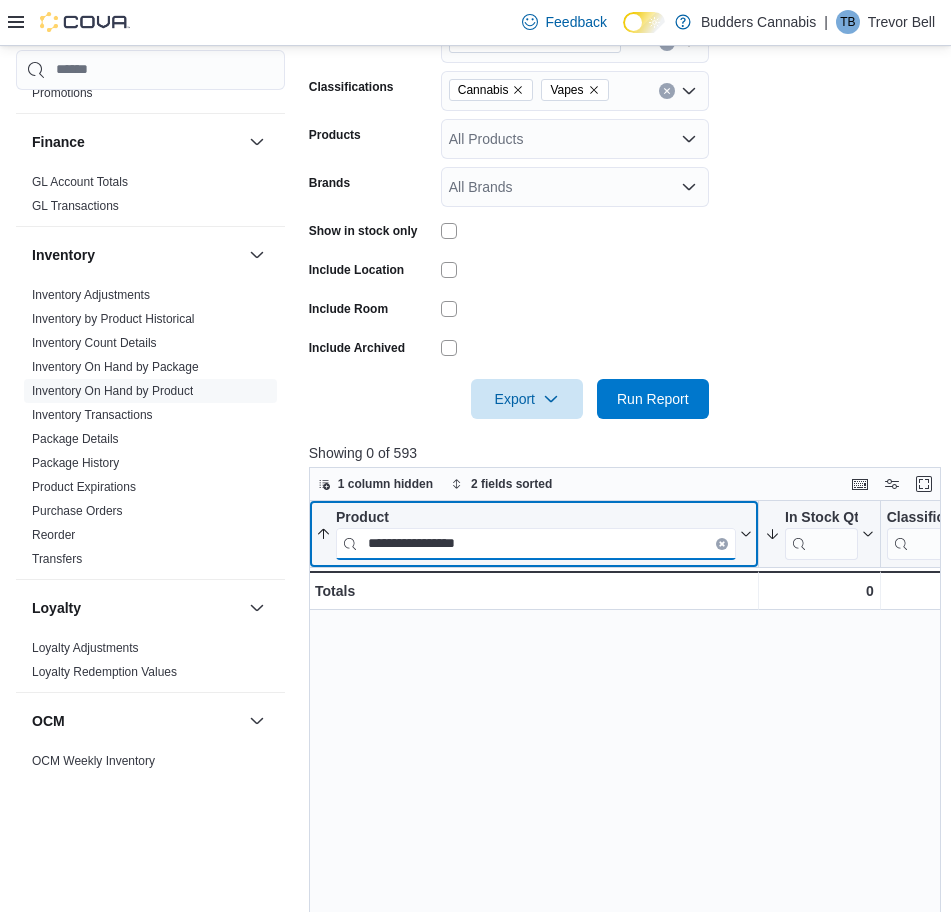 paste on "*******" 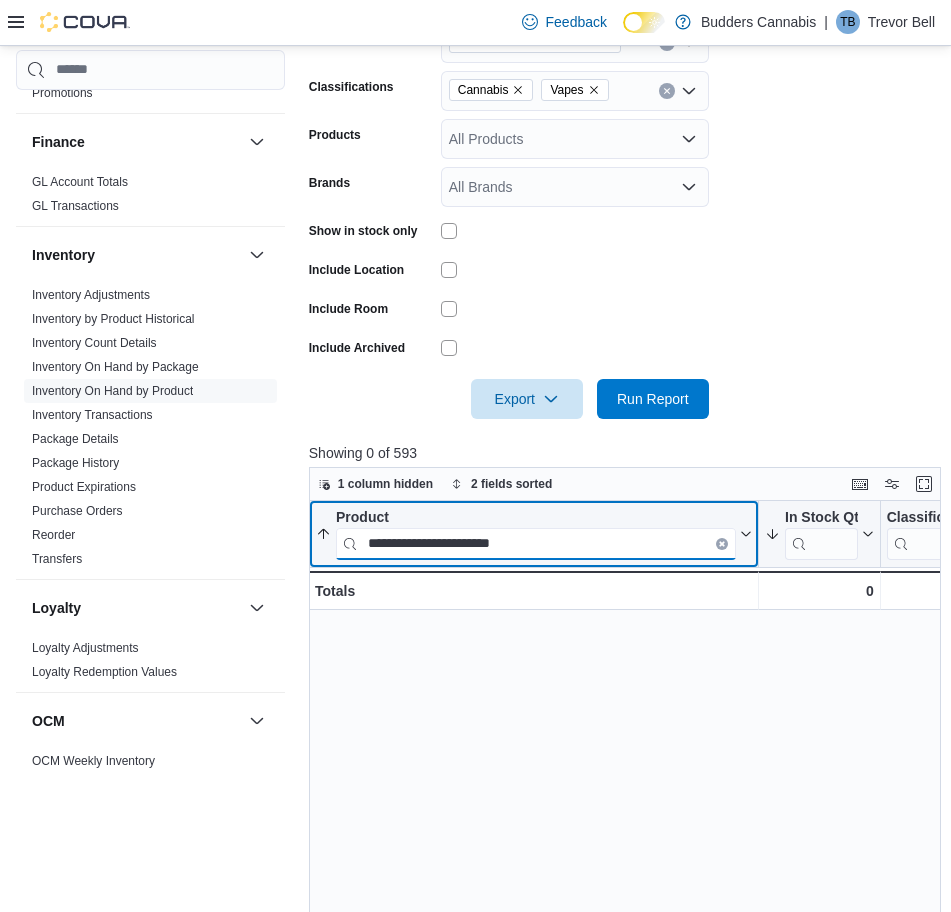 paste 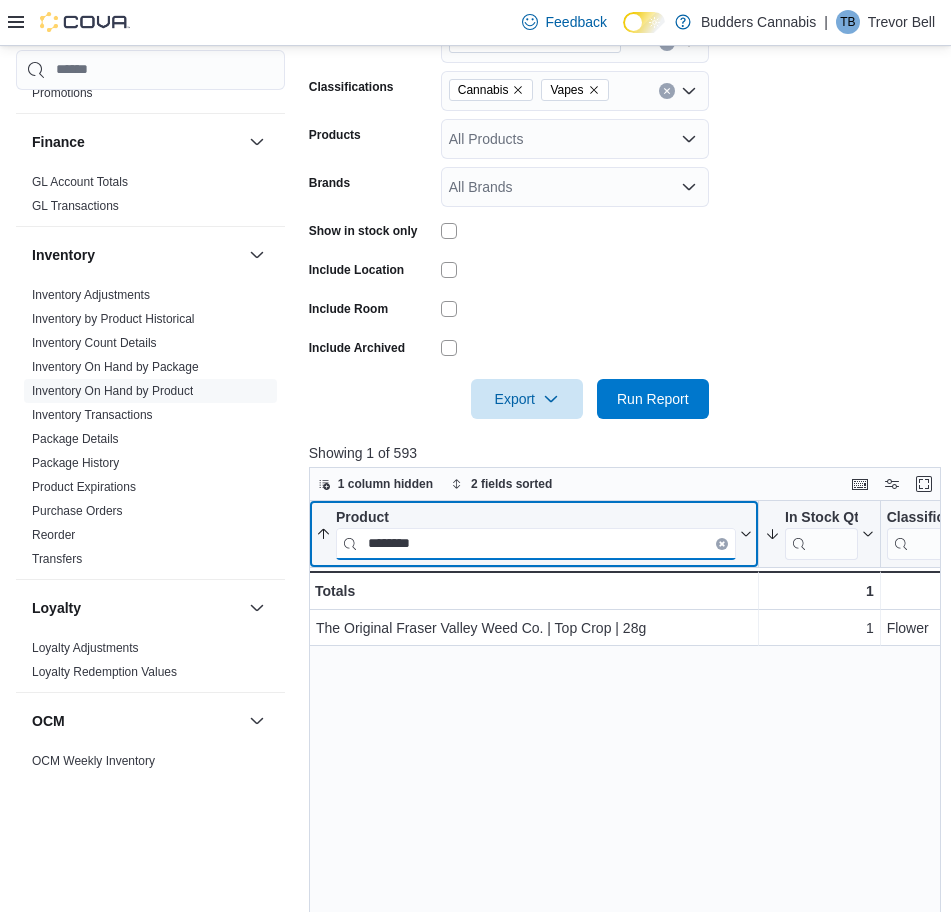 paste on "**********" 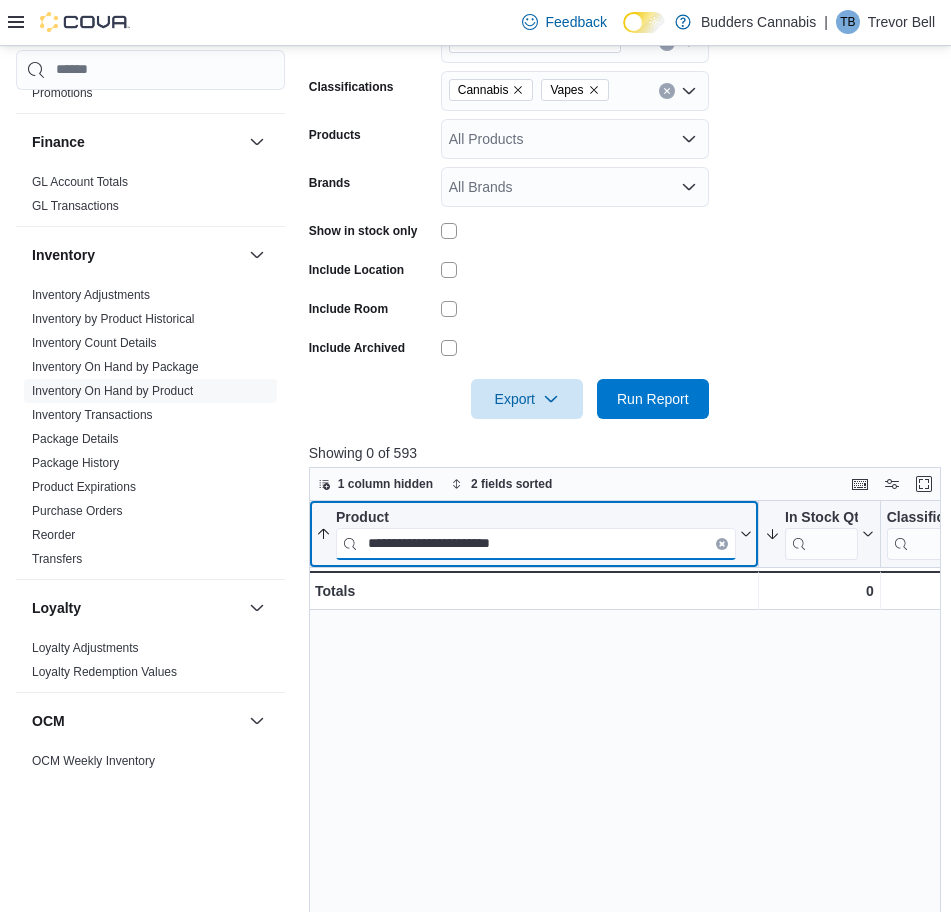 paste 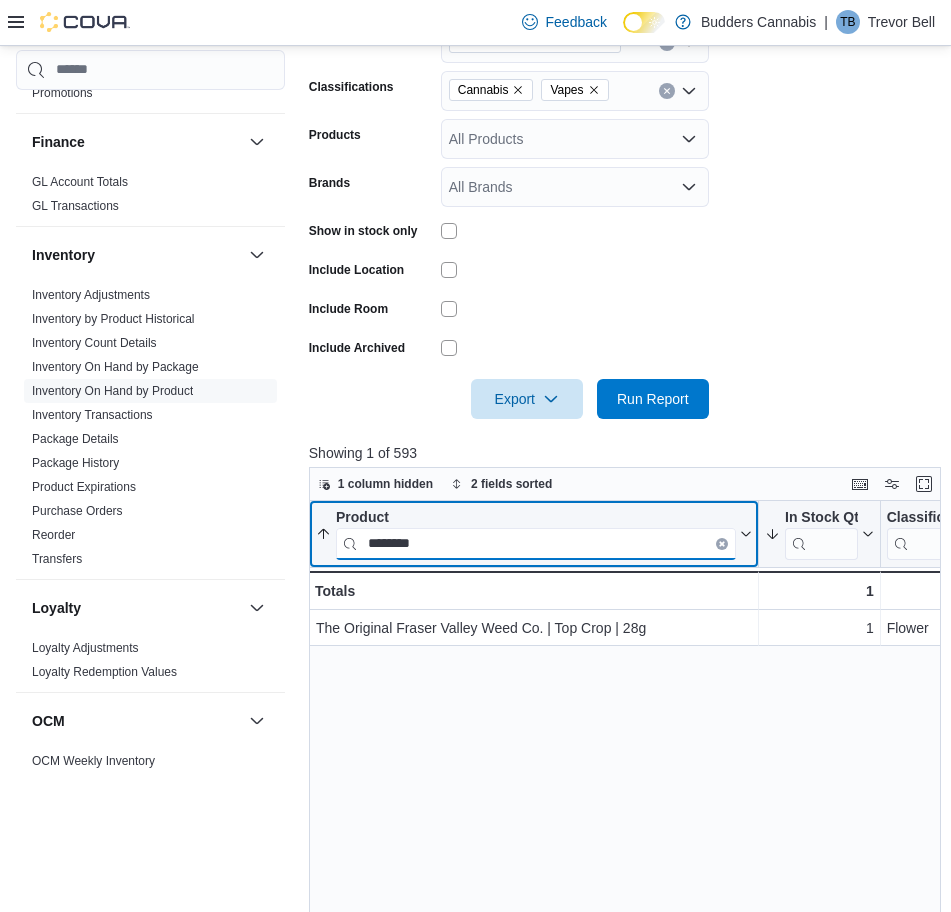 paste on "**********" 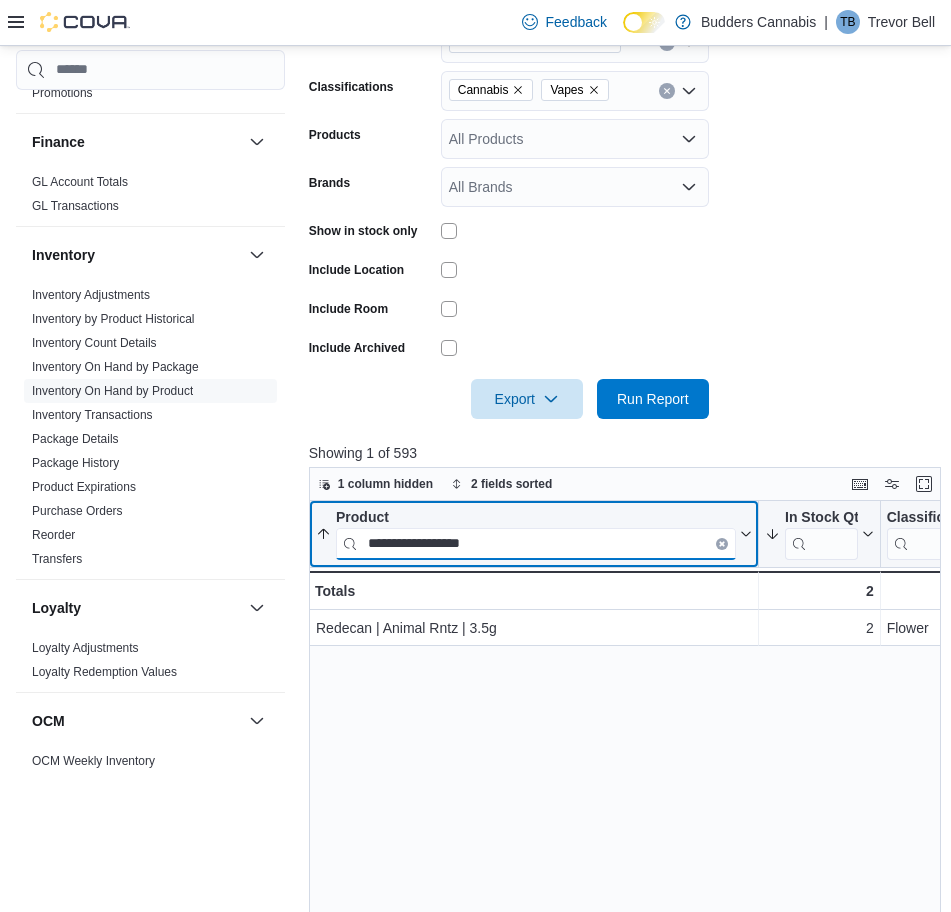 paste 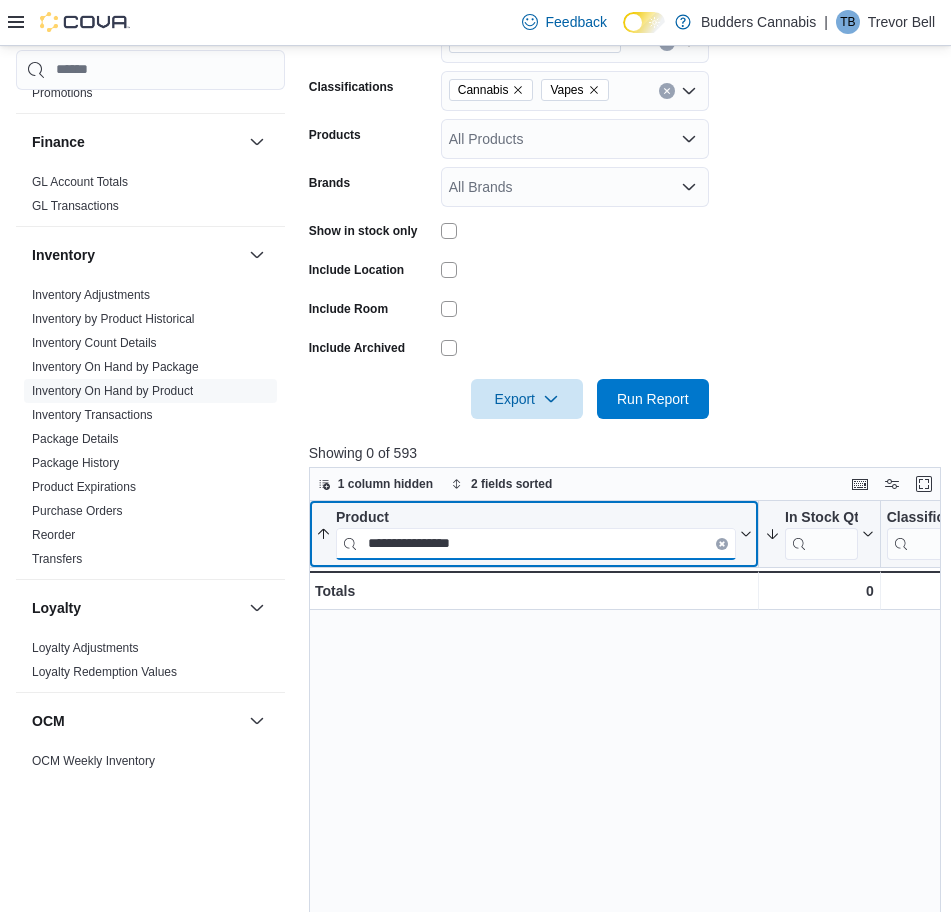 paste 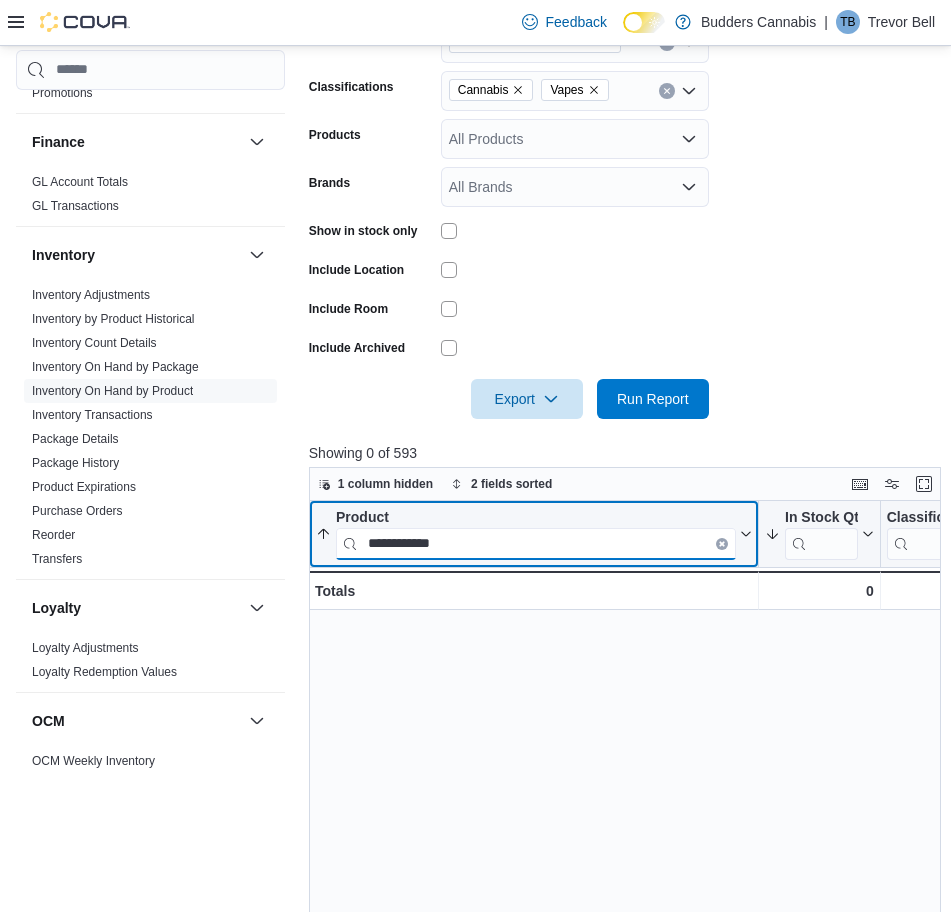 paste on "*****" 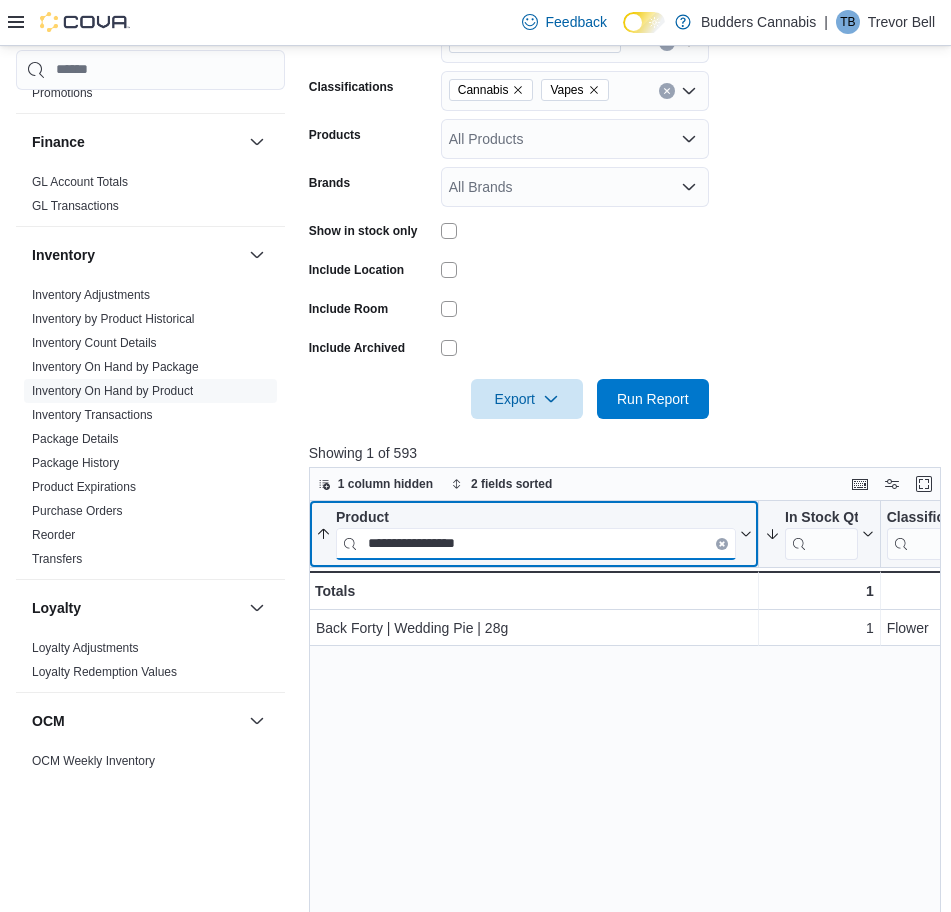 paste 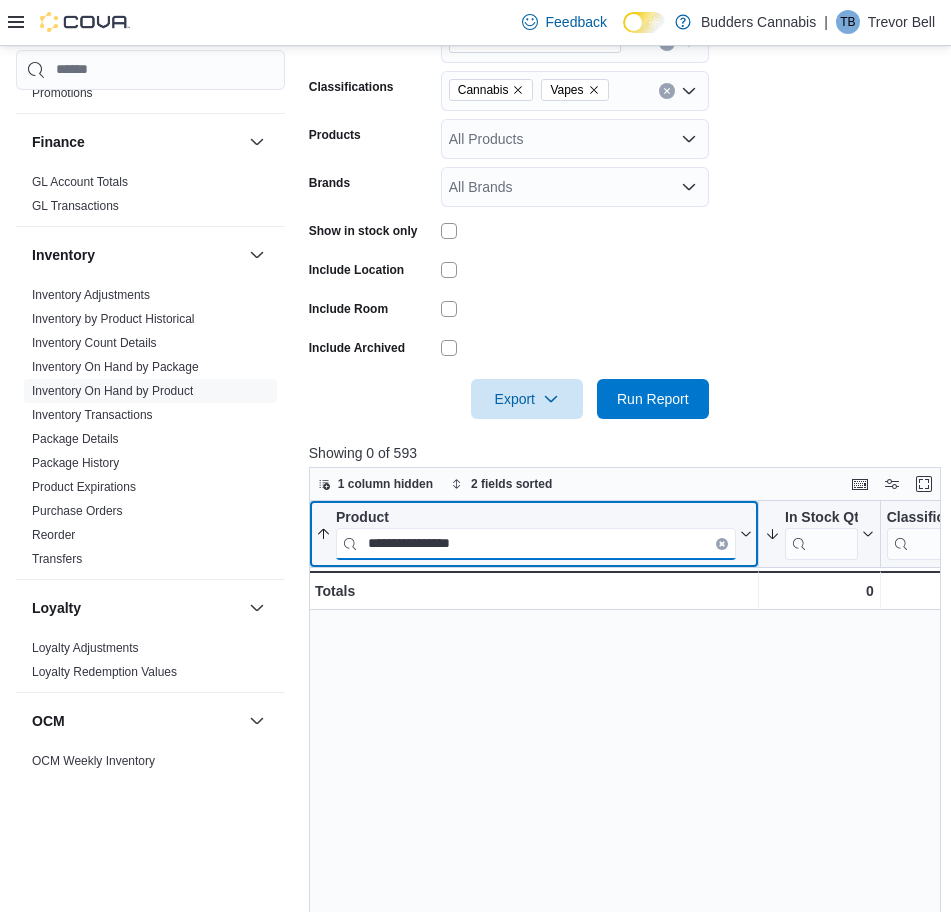 paste on "*********" 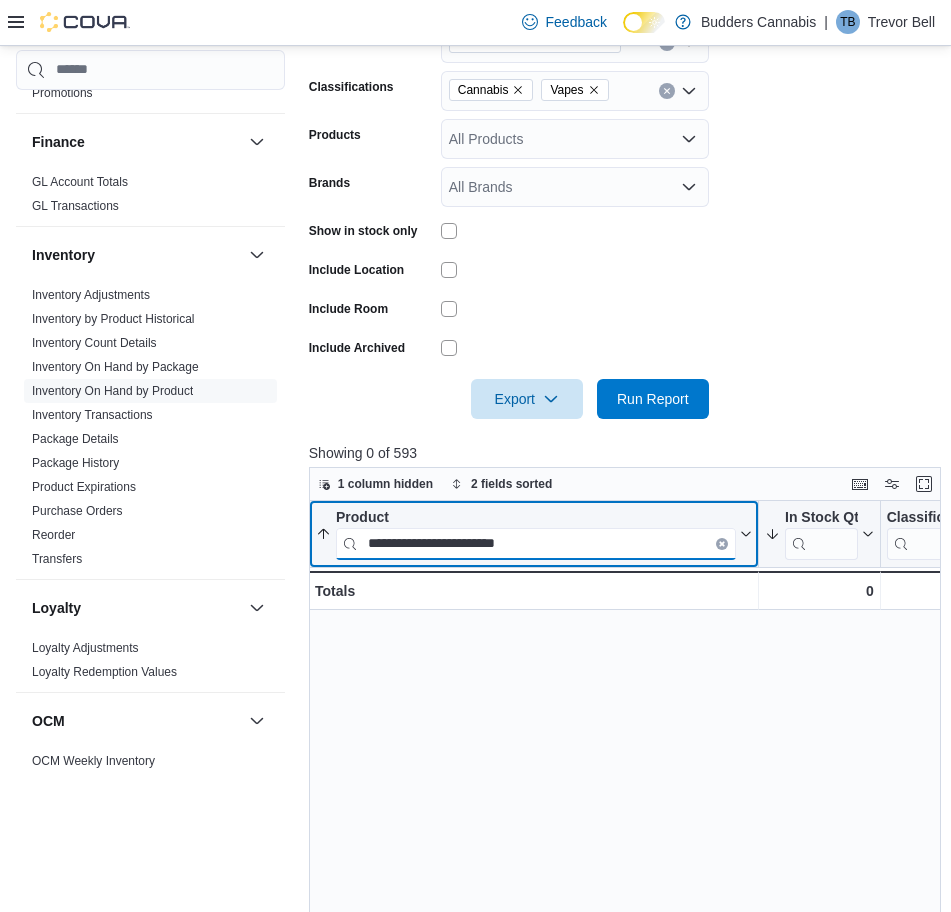 drag, startPoint x: 555, startPoint y: 540, endPoint x: 562, endPoint y: 554, distance: 15.652476 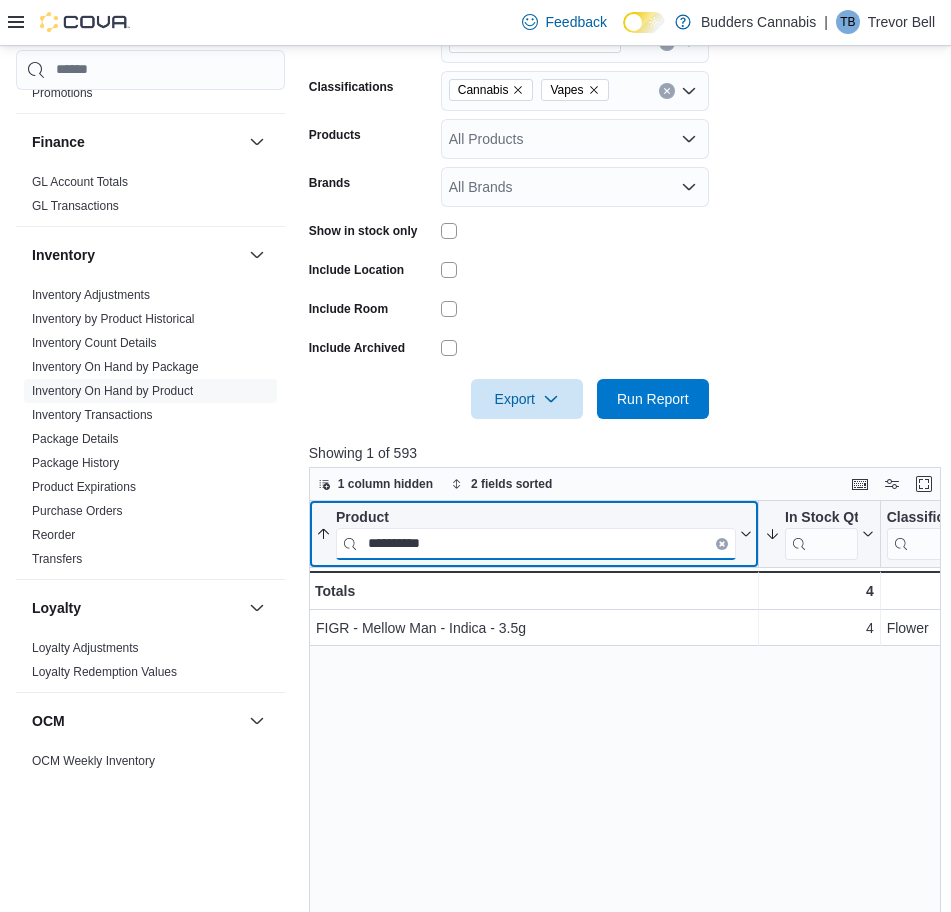 click on "**********" at bounding box center (536, 543) 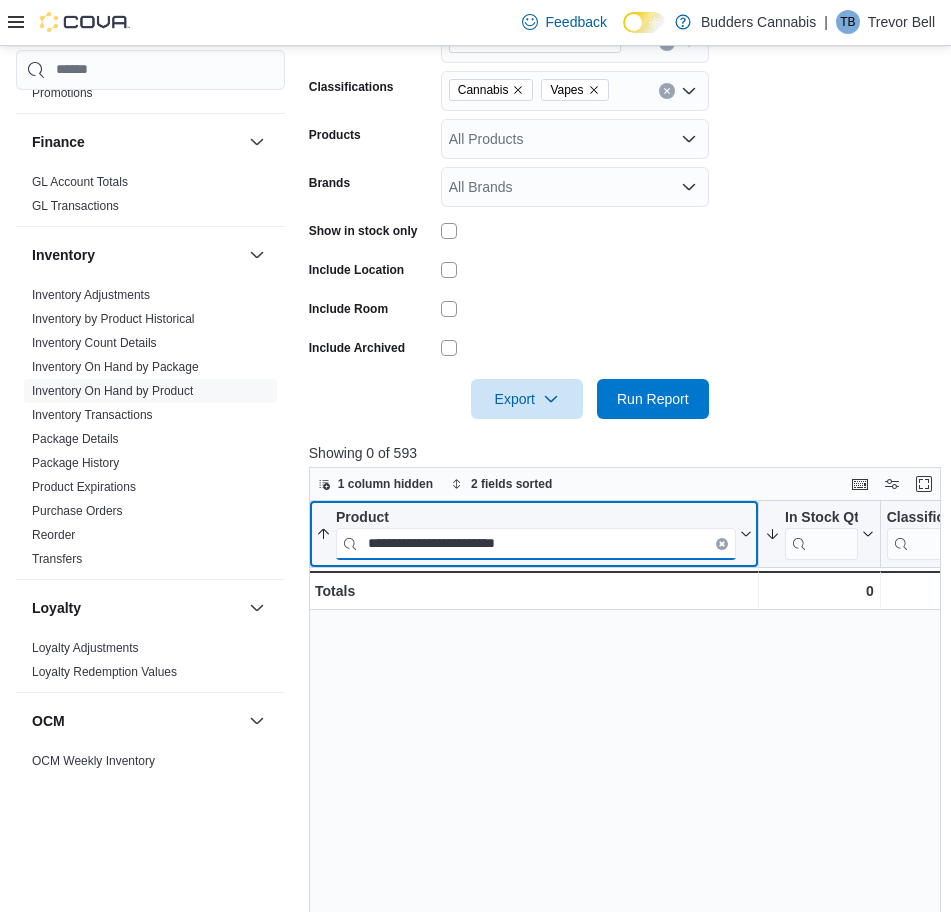 paste 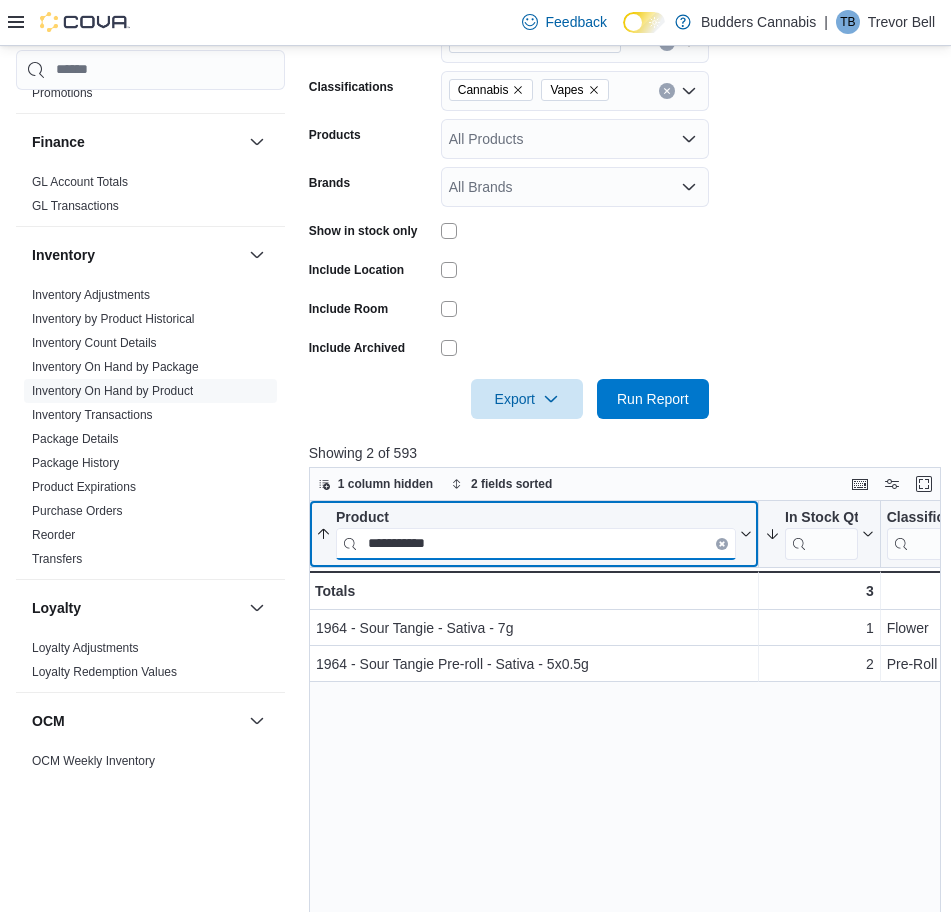 paste on "**********" 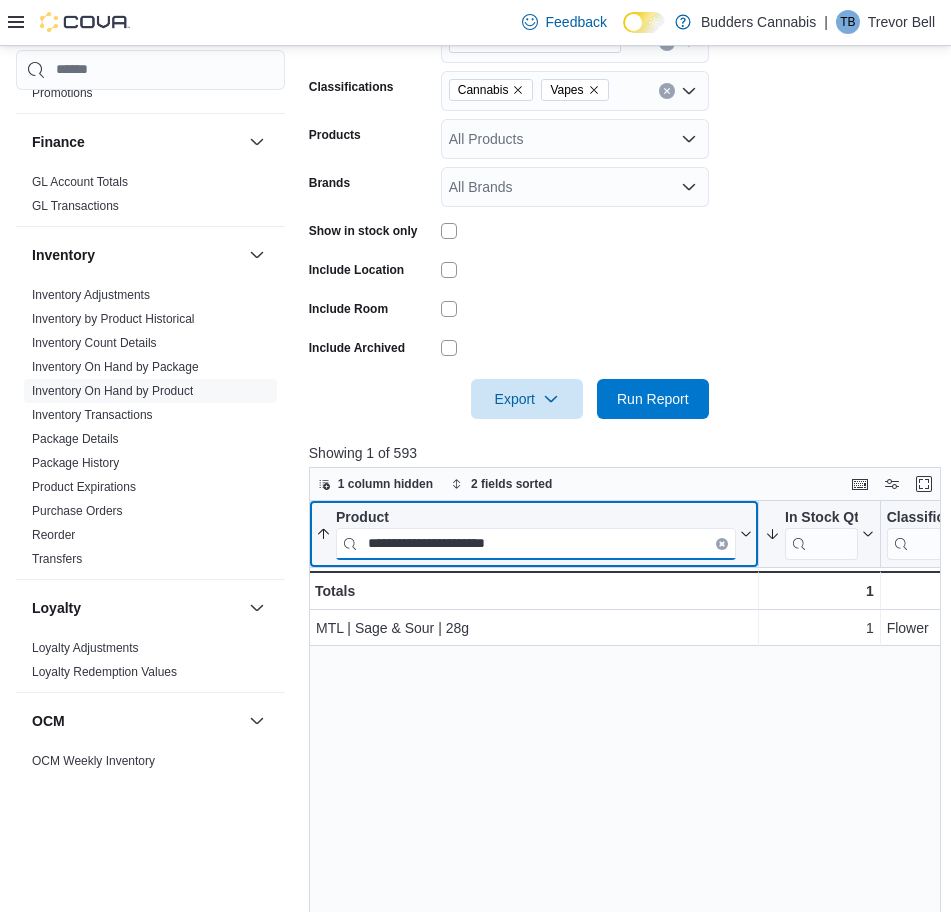 paste 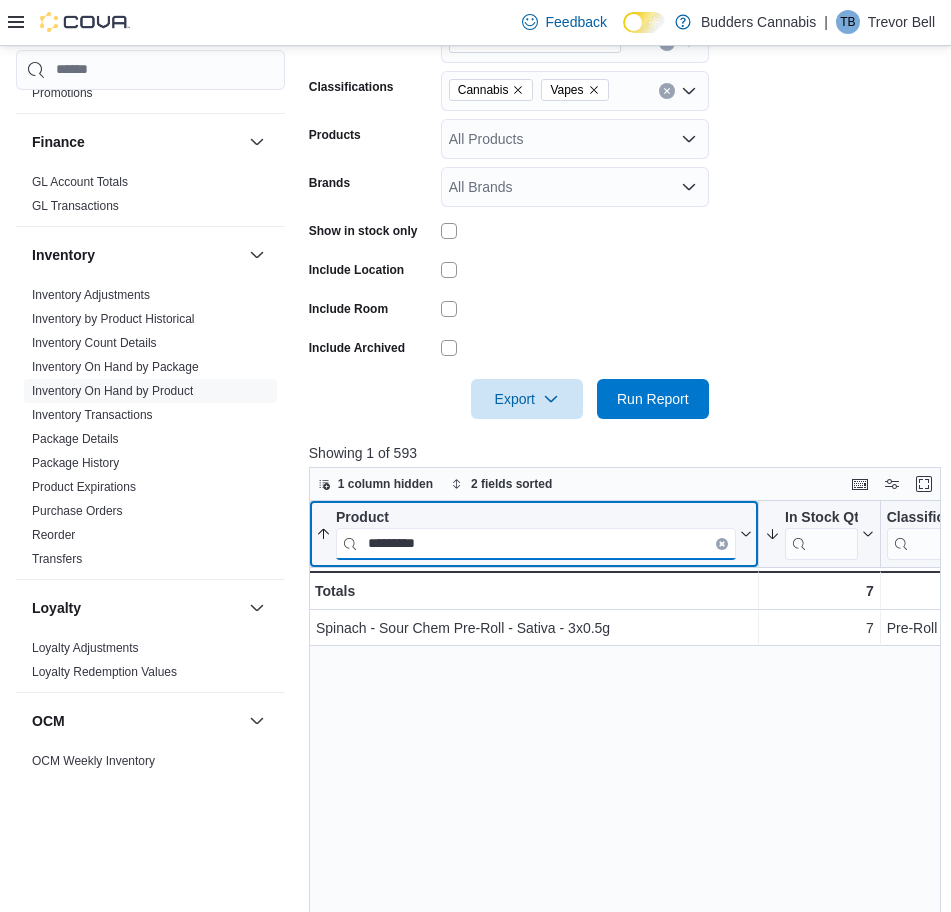 paste on "****" 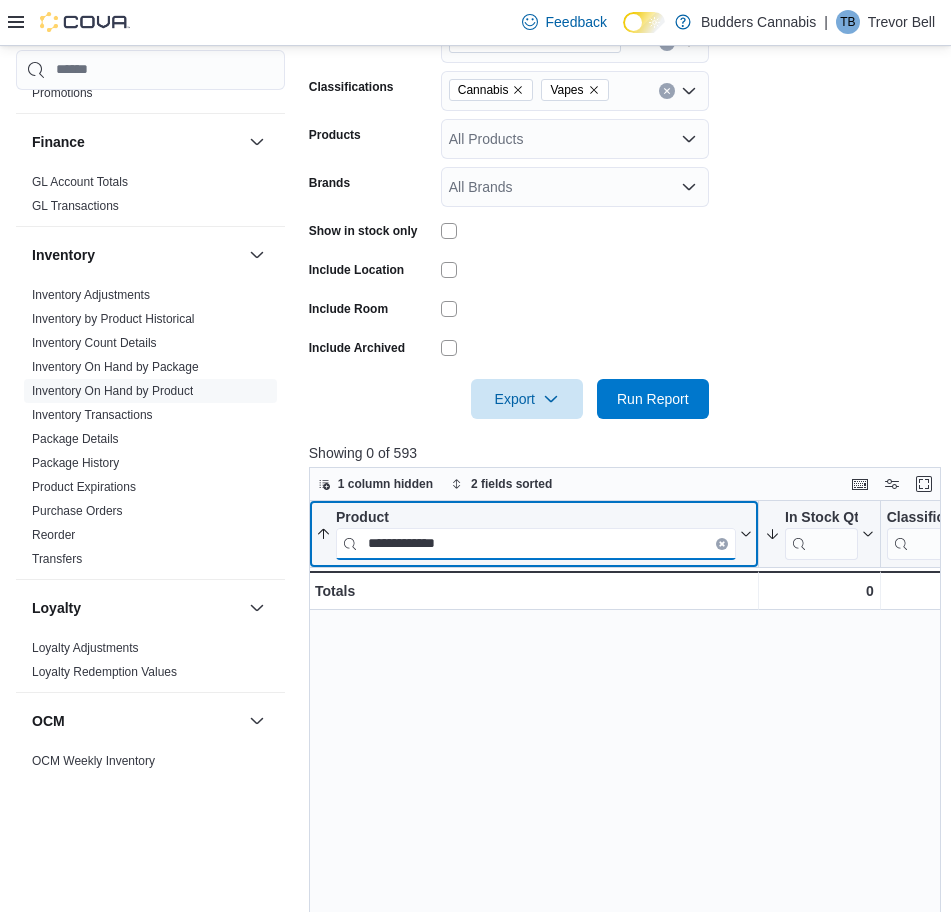 paste 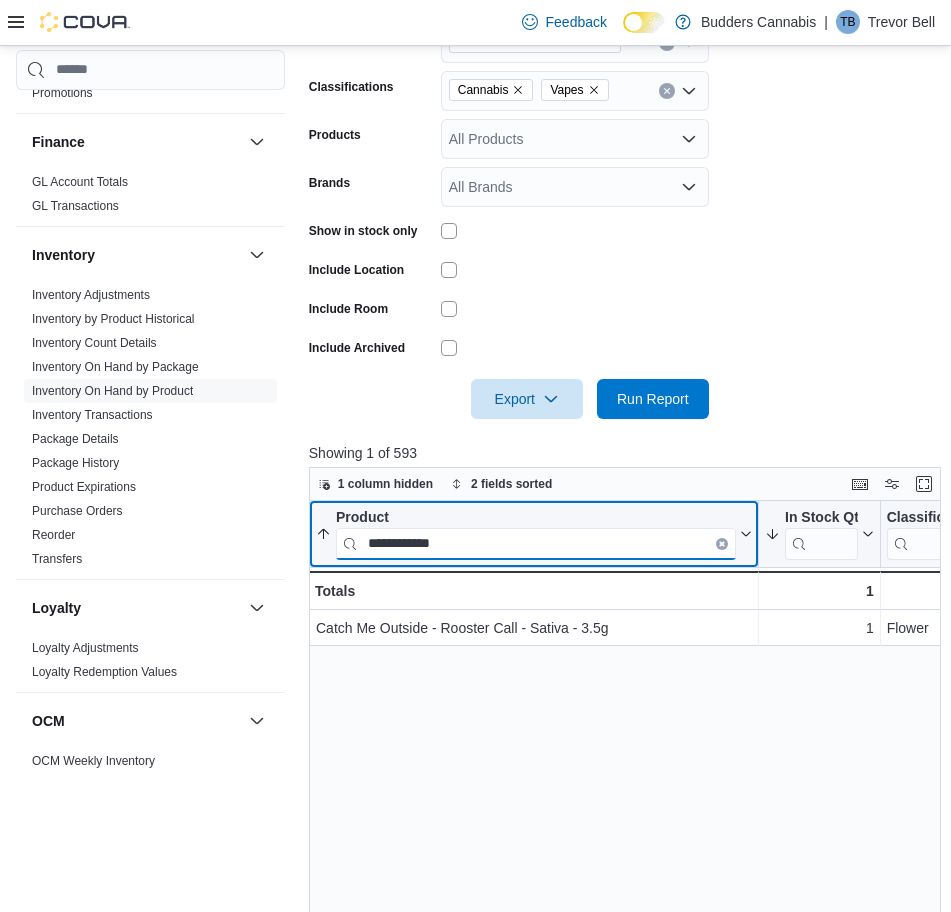 paste on "*******" 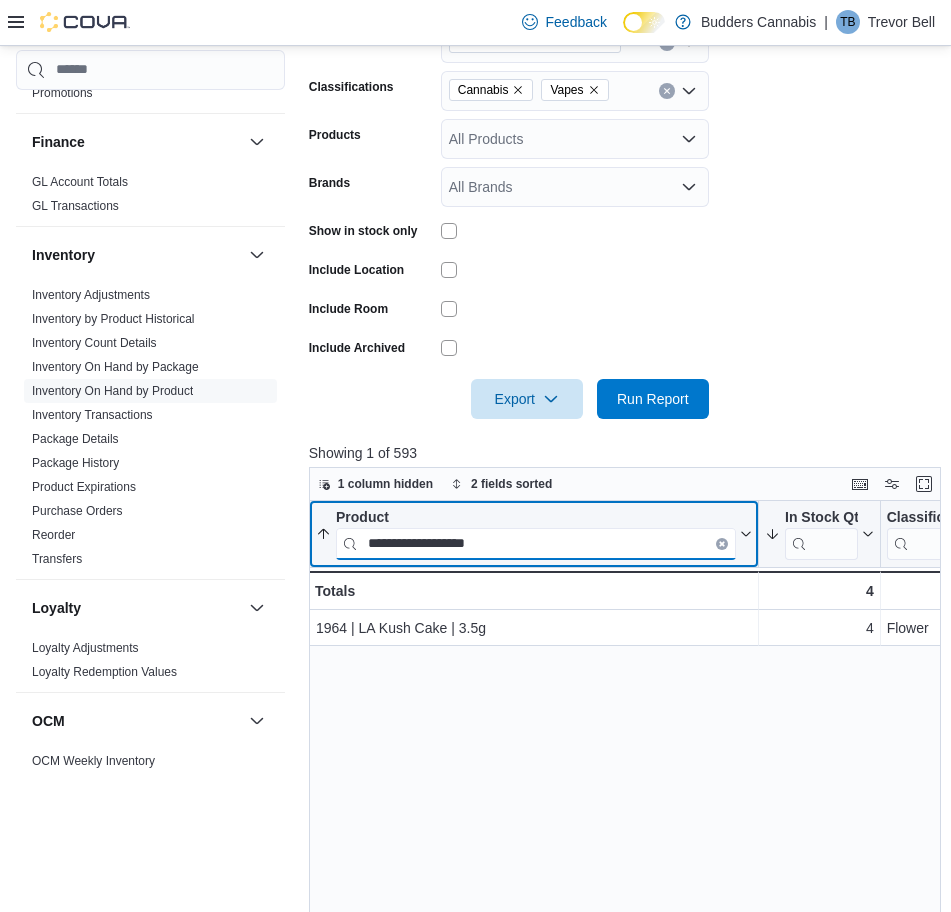 type on "**********" 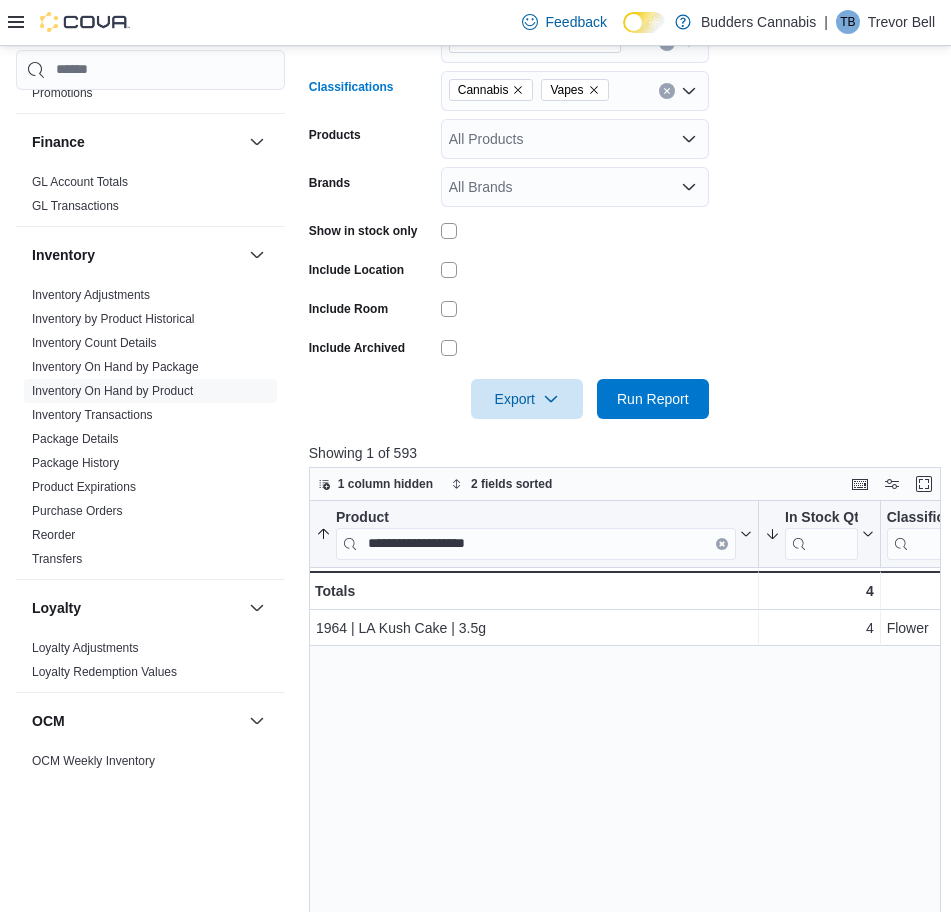 click 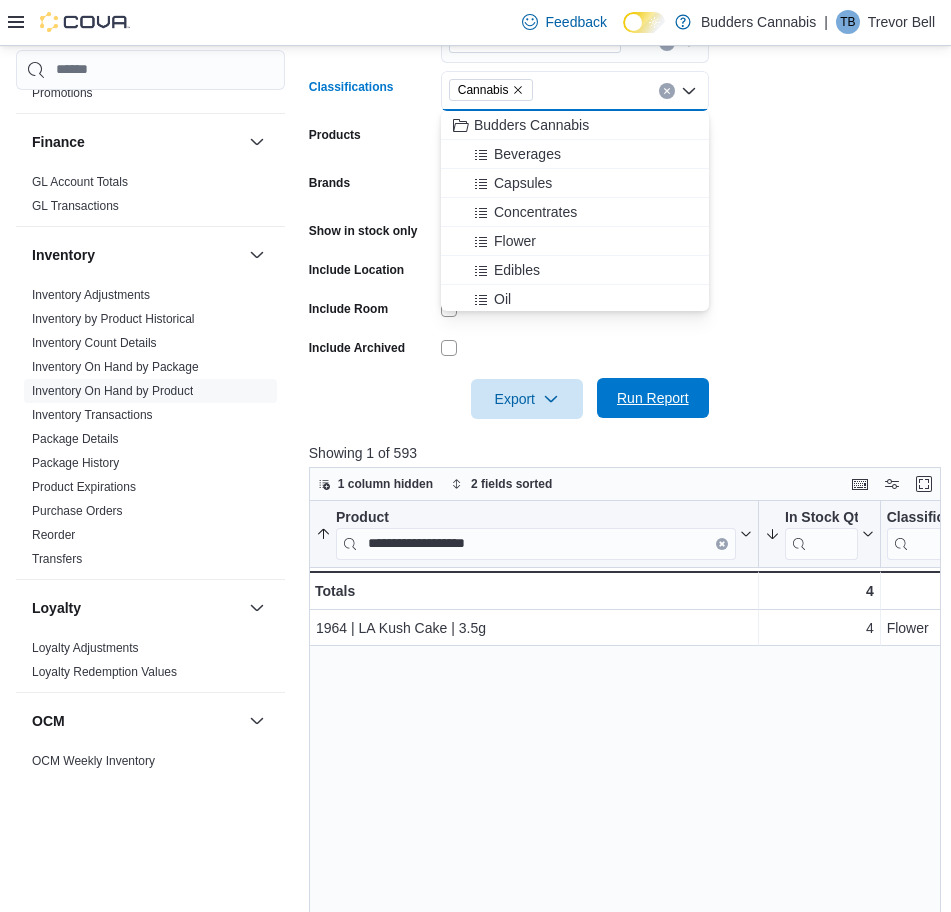 click on "Run Report" at bounding box center [653, 398] 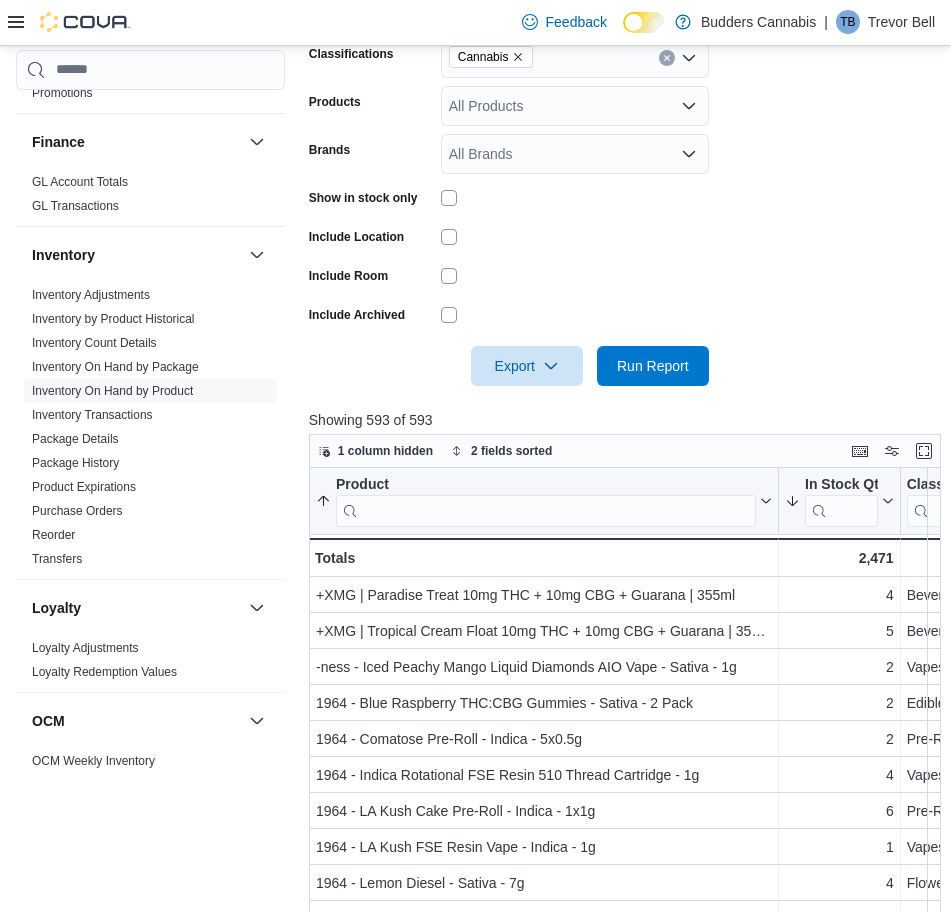 scroll, scrollTop: 125, scrollLeft: 0, axis: vertical 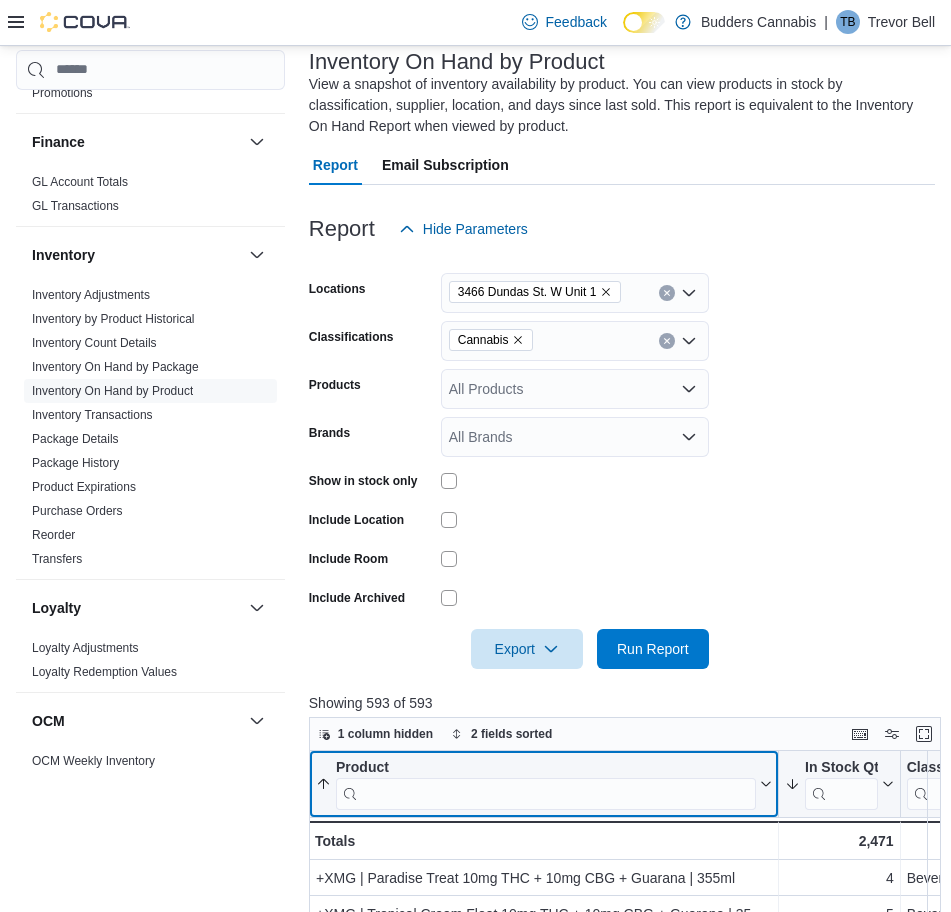 click at bounding box center (546, 793) 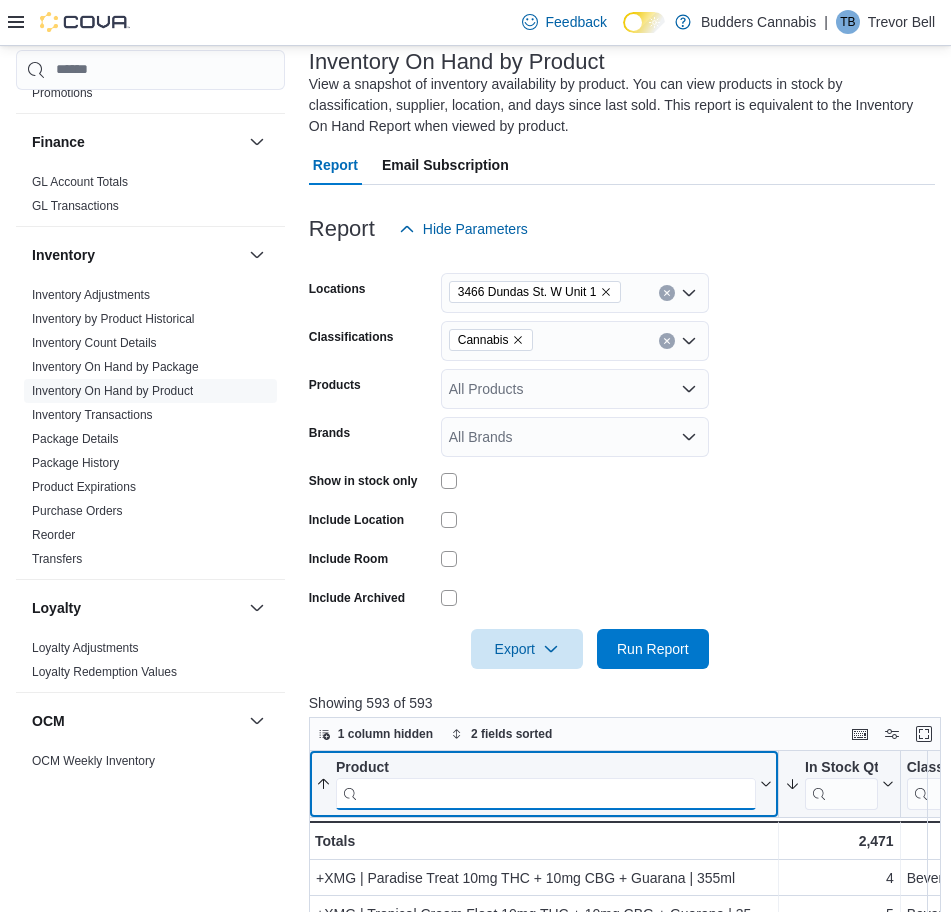 paste on "**********" 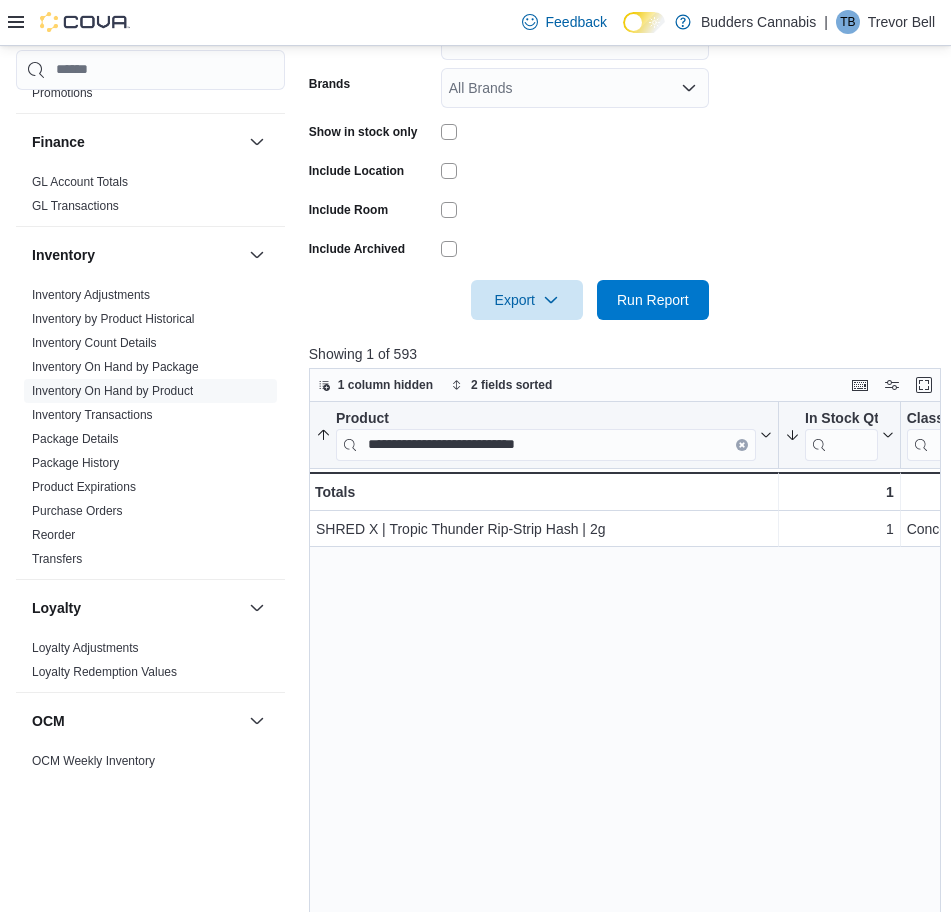 scroll, scrollTop: 500, scrollLeft: 0, axis: vertical 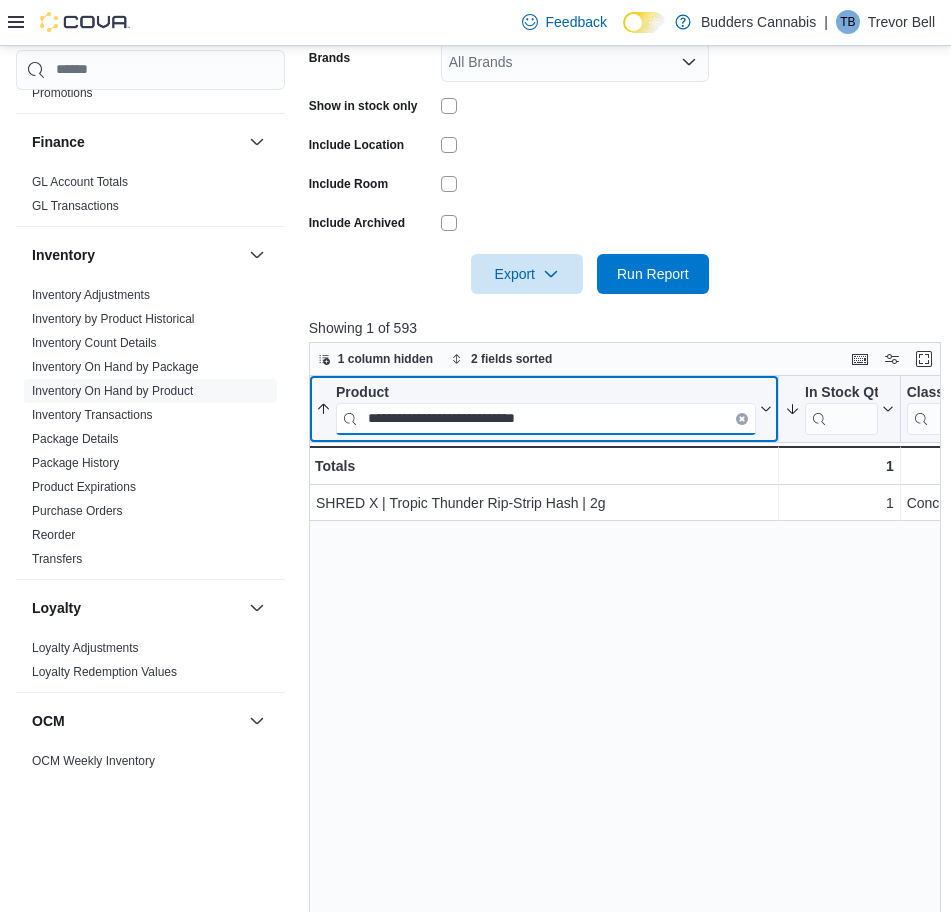 click on "**********" at bounding box center [546, 418] 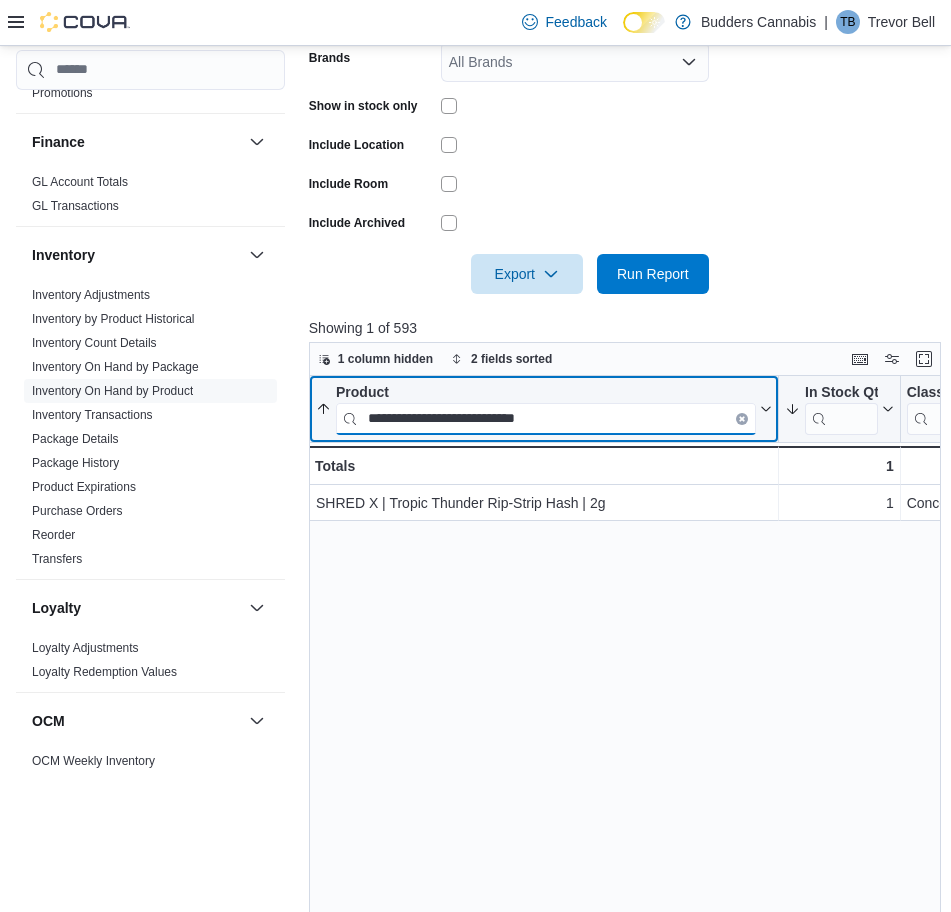 paste 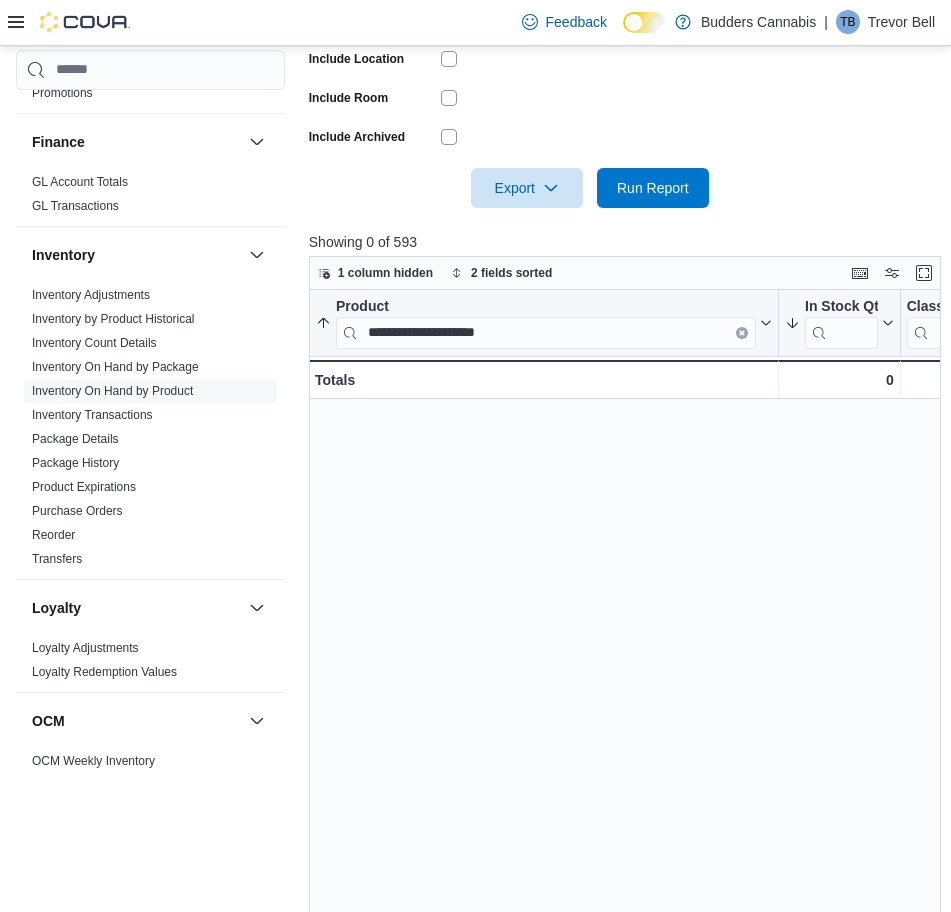 scroll, scrollTop: 675, scrollLeft: 0, axis: vertical 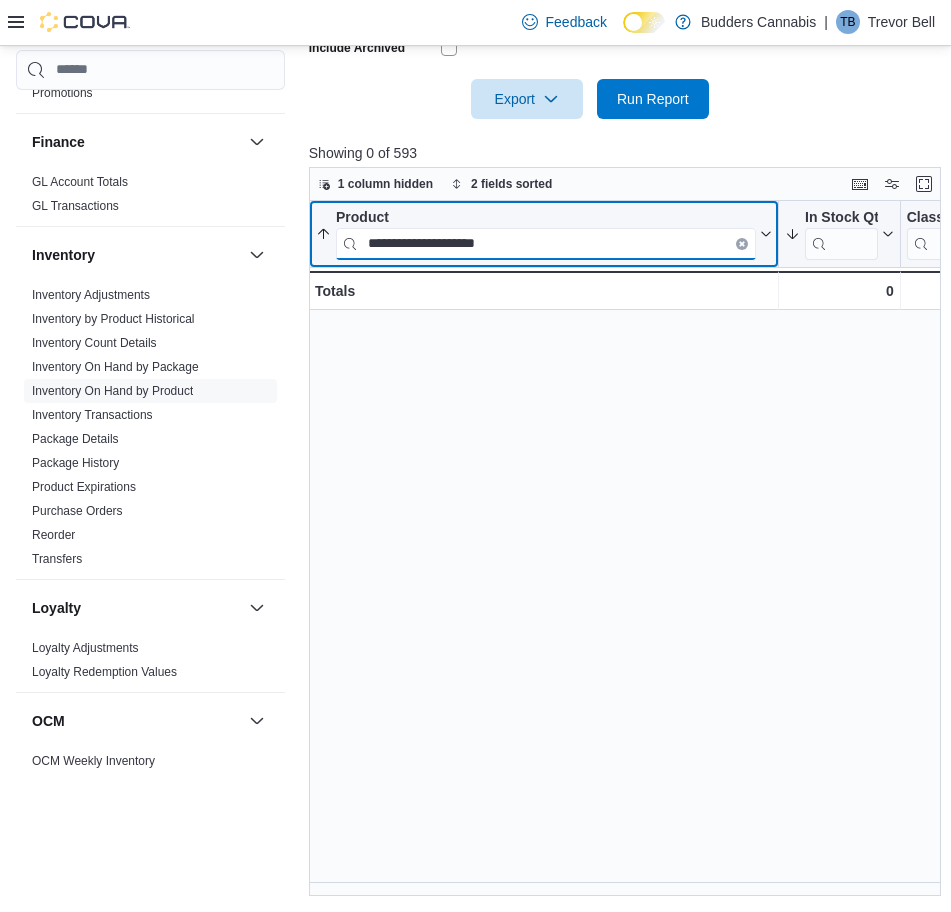 click on "**********" at bounding box center [546, 243] 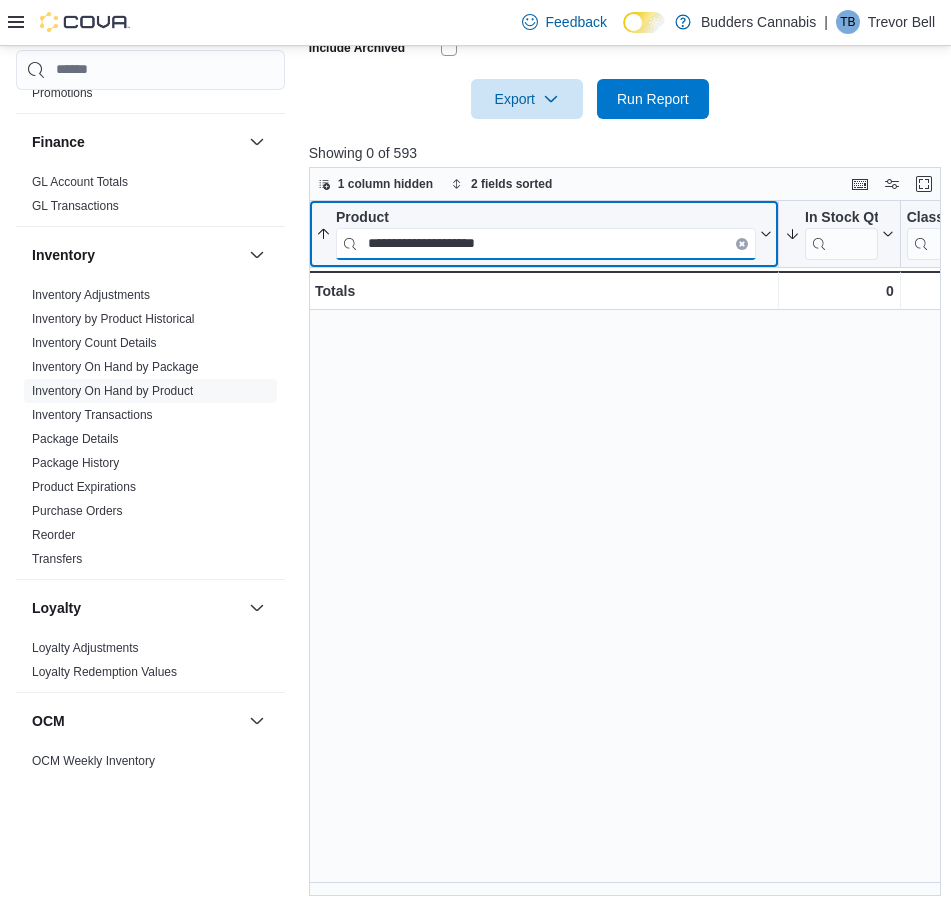 paste on "**********" 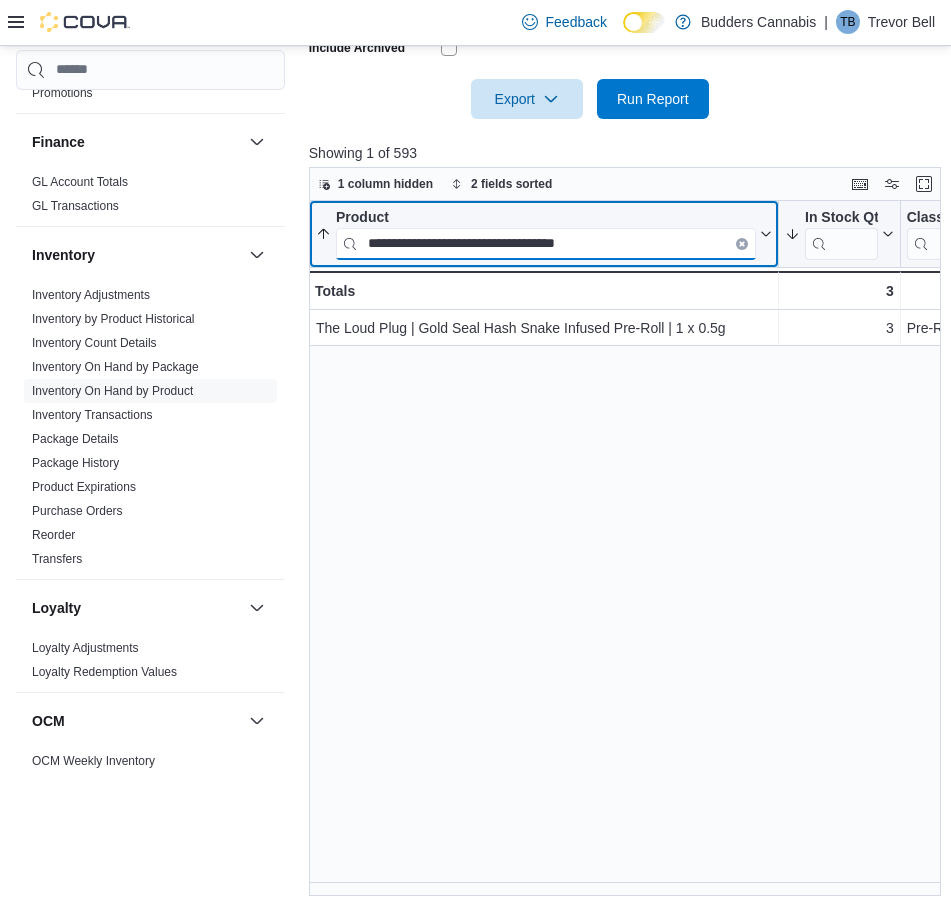 paste 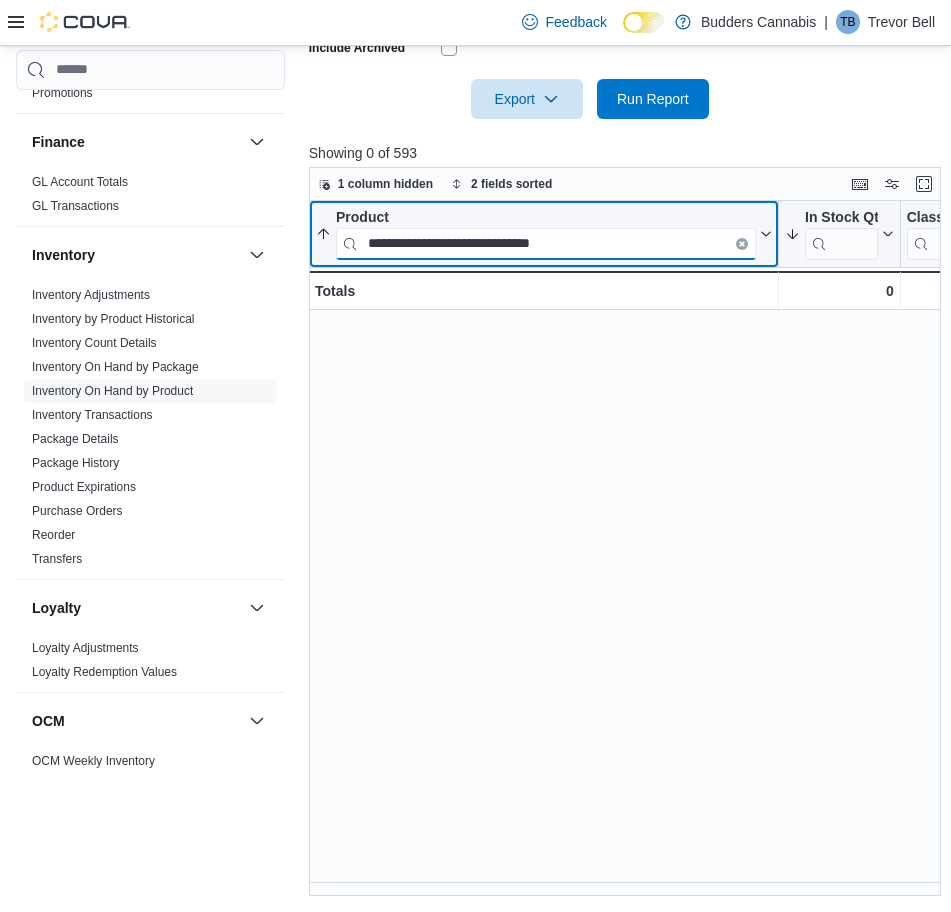 paste 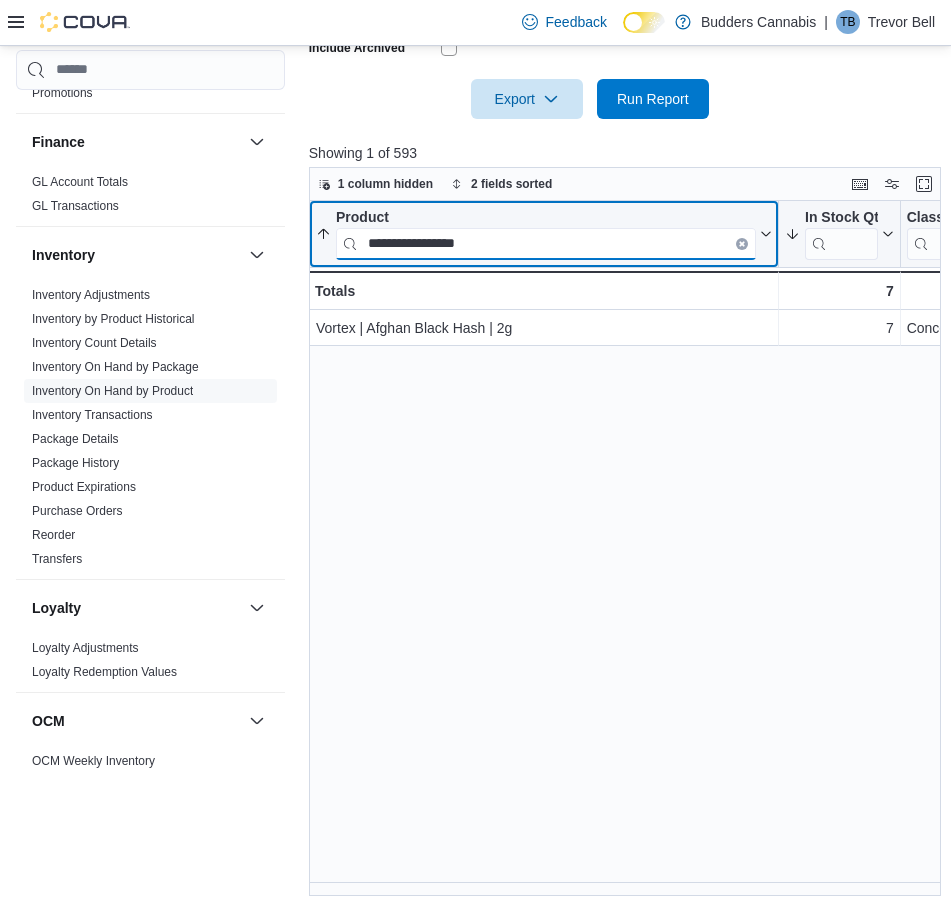 paste on "********" 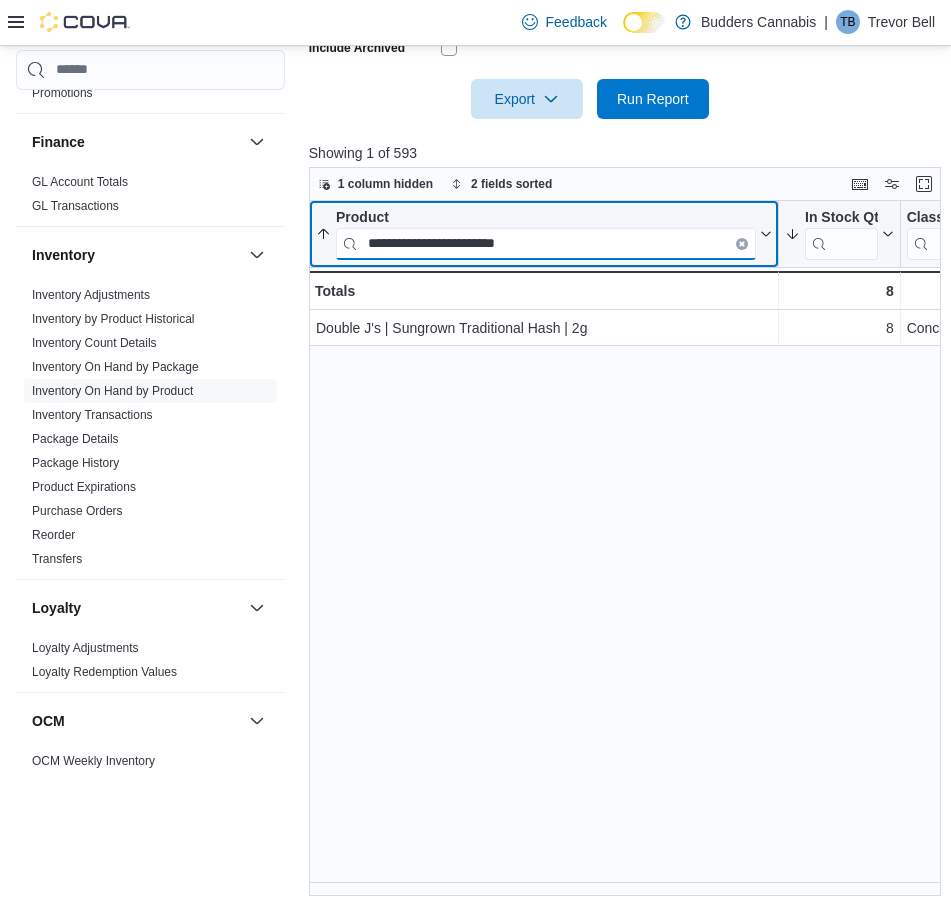 paste on "**********" 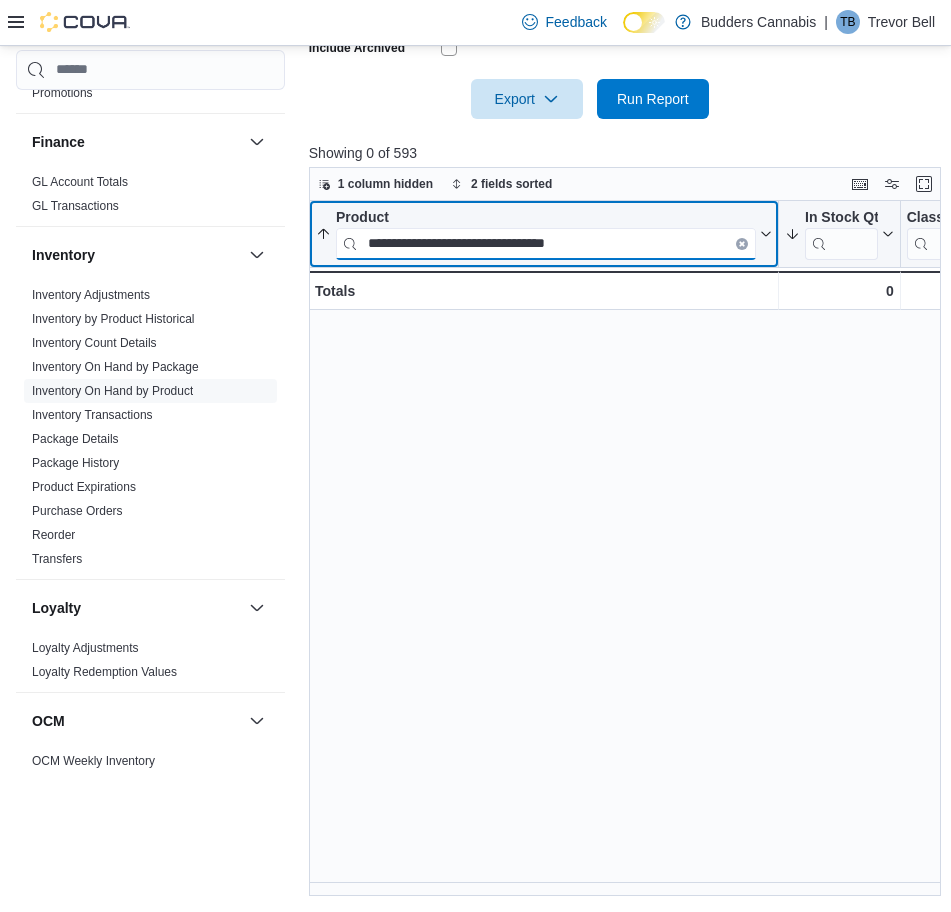 type on "**********" 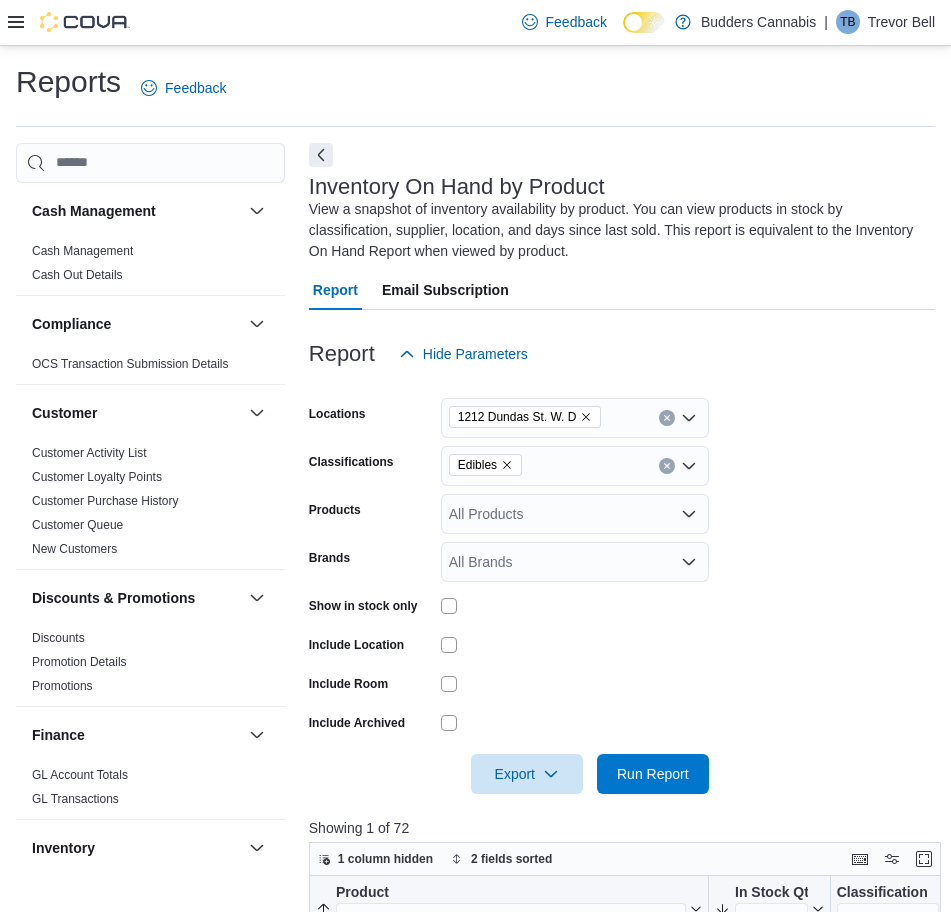 scroll, scrollTop: 250, scrollLeft: 0, axis: vertical 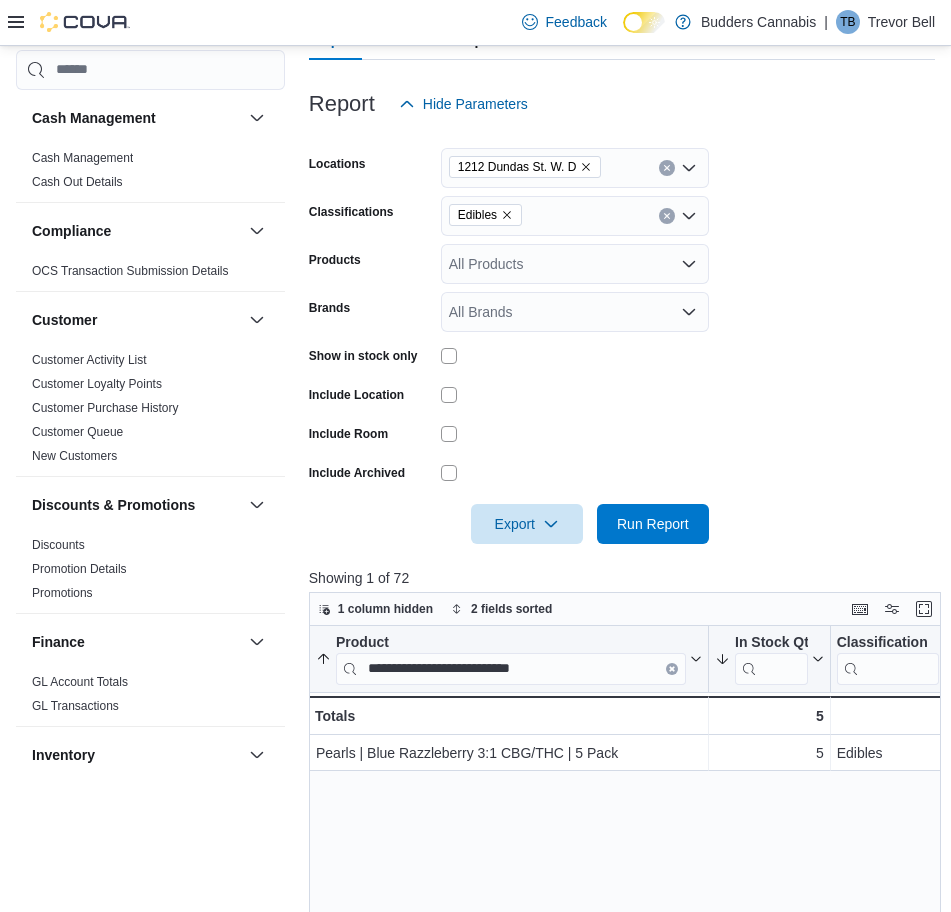 click on "**********" at bounding box center [628, 974] 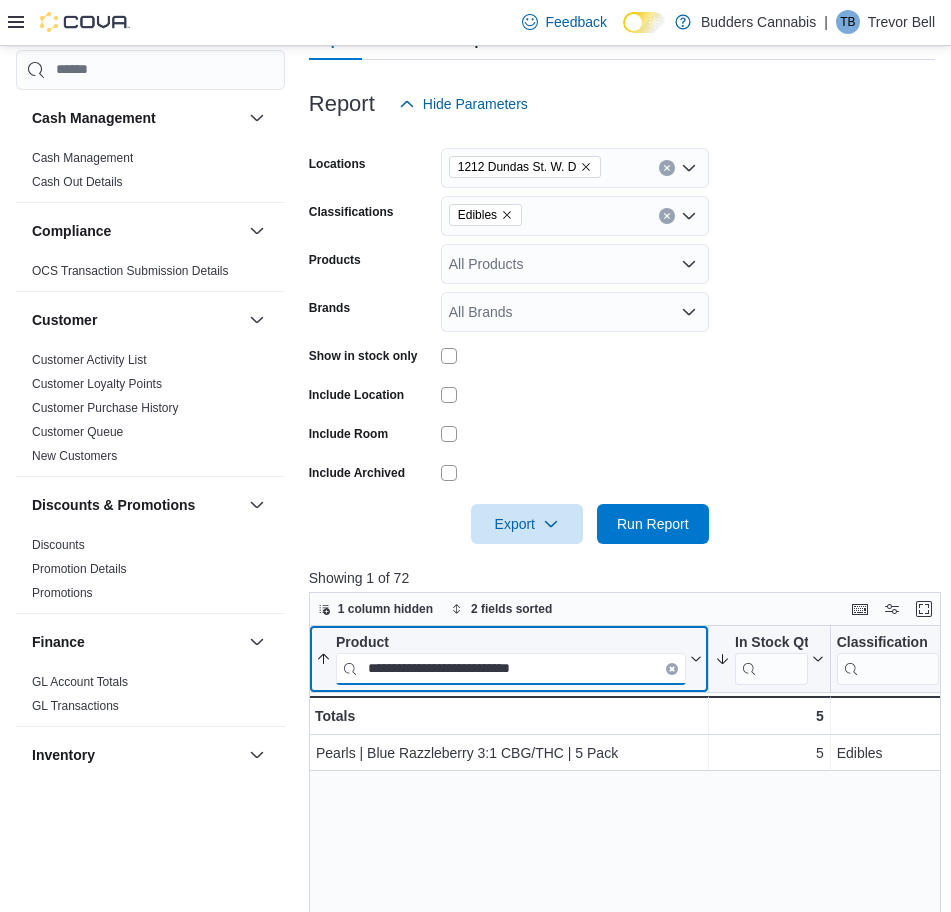 click on "**********" at bounding box center [511, 668] 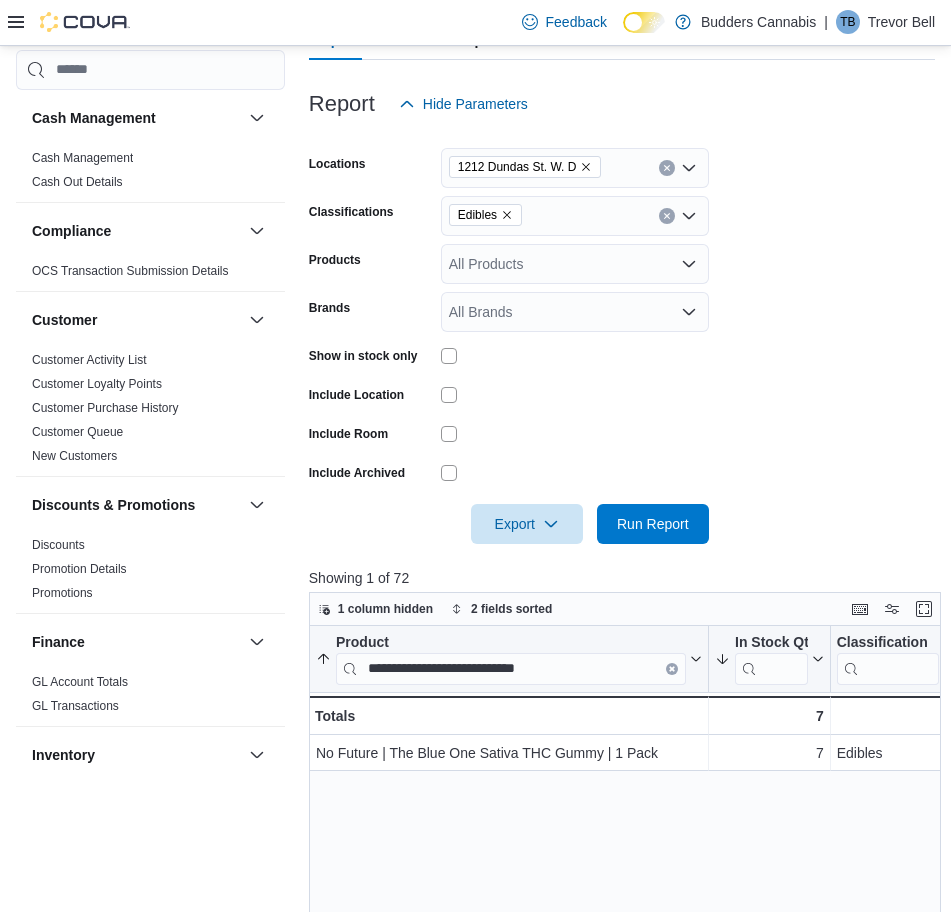 click on "**********" at bounding box center (628, 974) 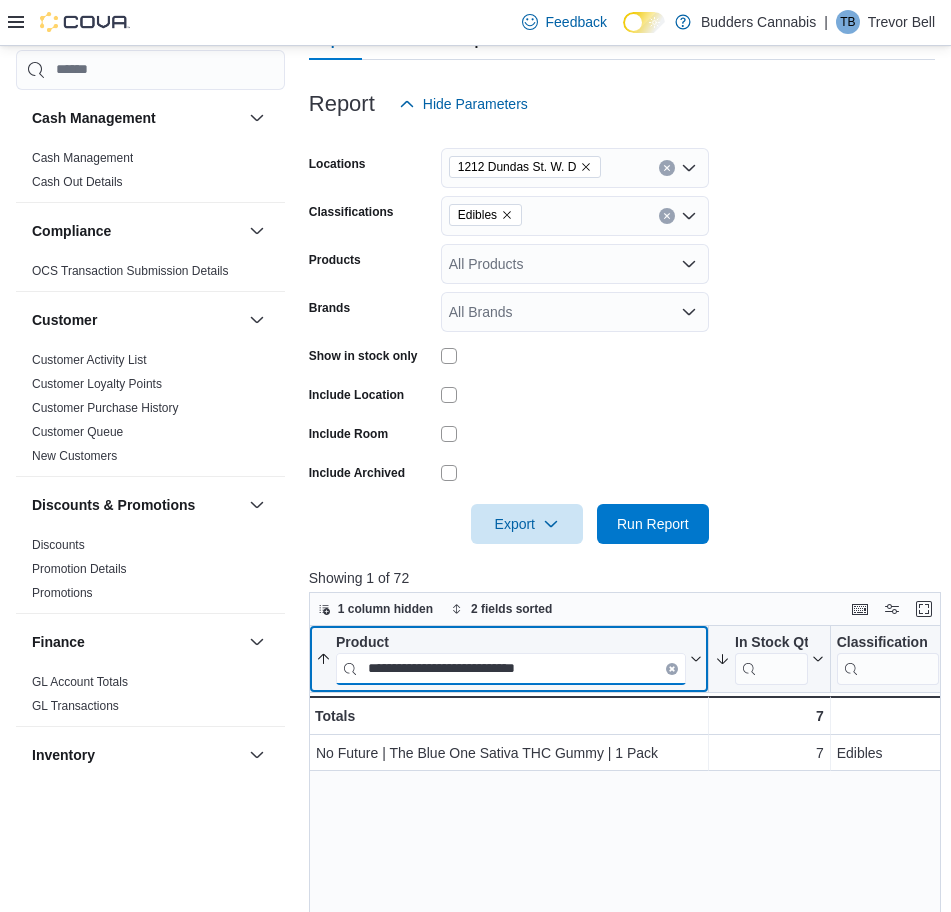 click on "**********" at bounding box center [511, 668] 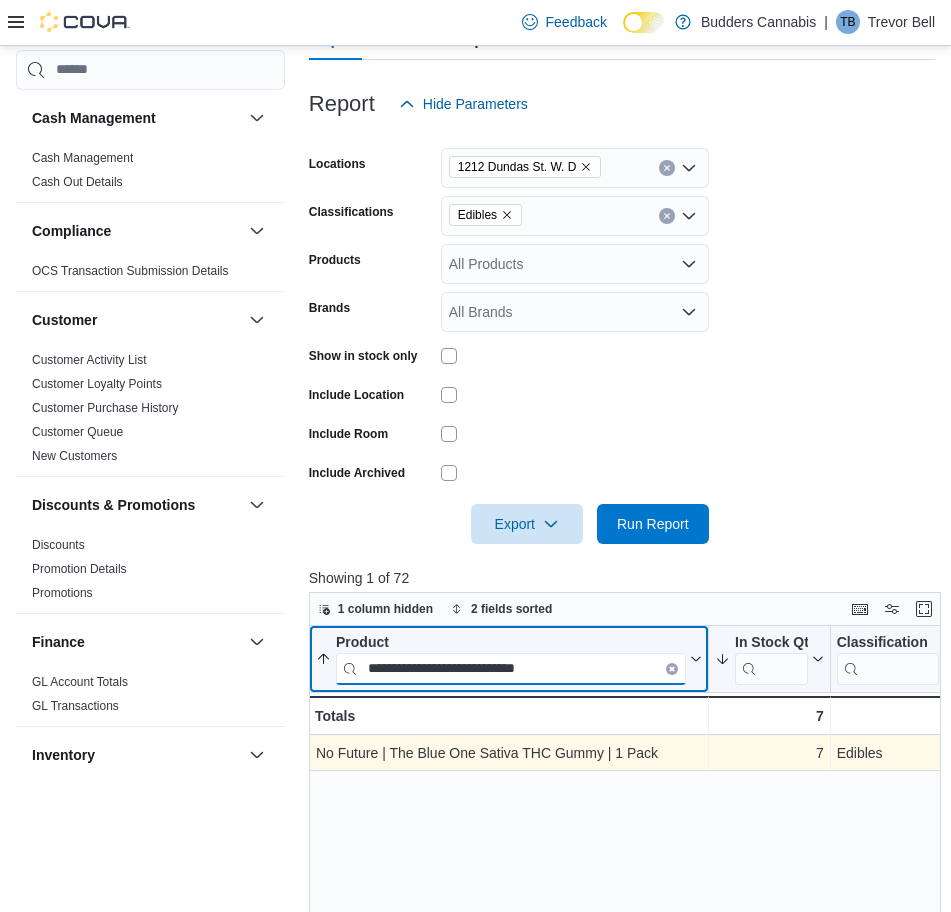 paste 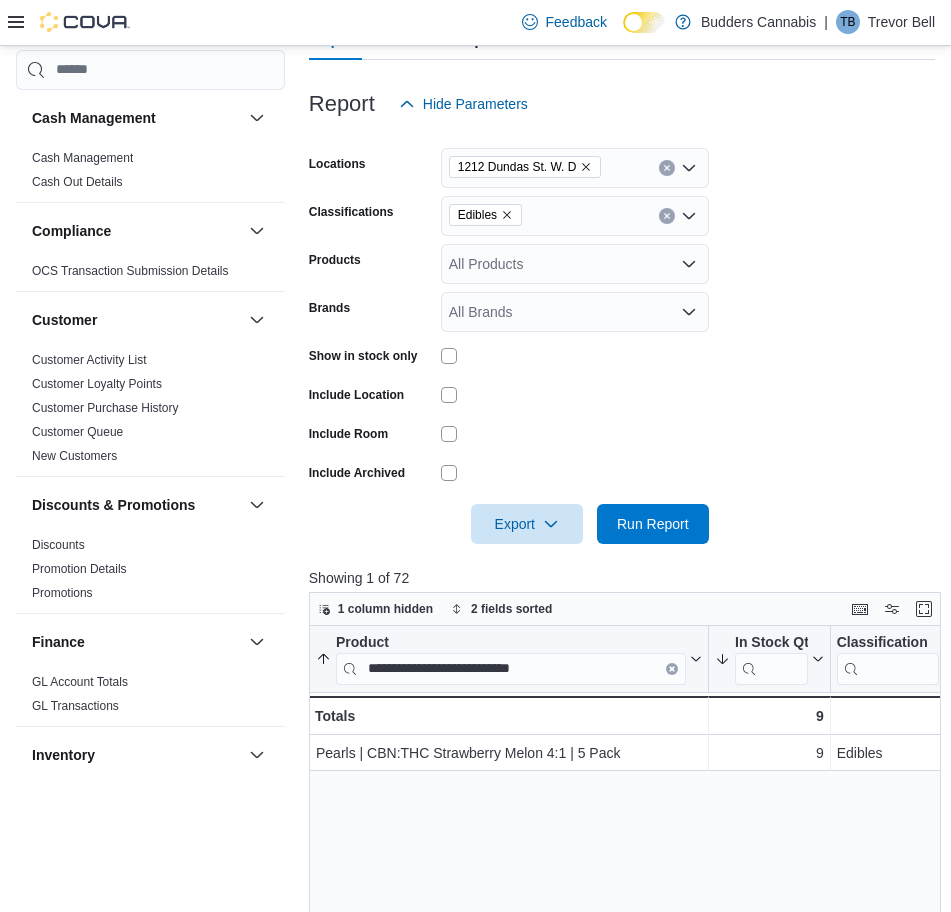 click on "**********" at bounding box center (628, 974) 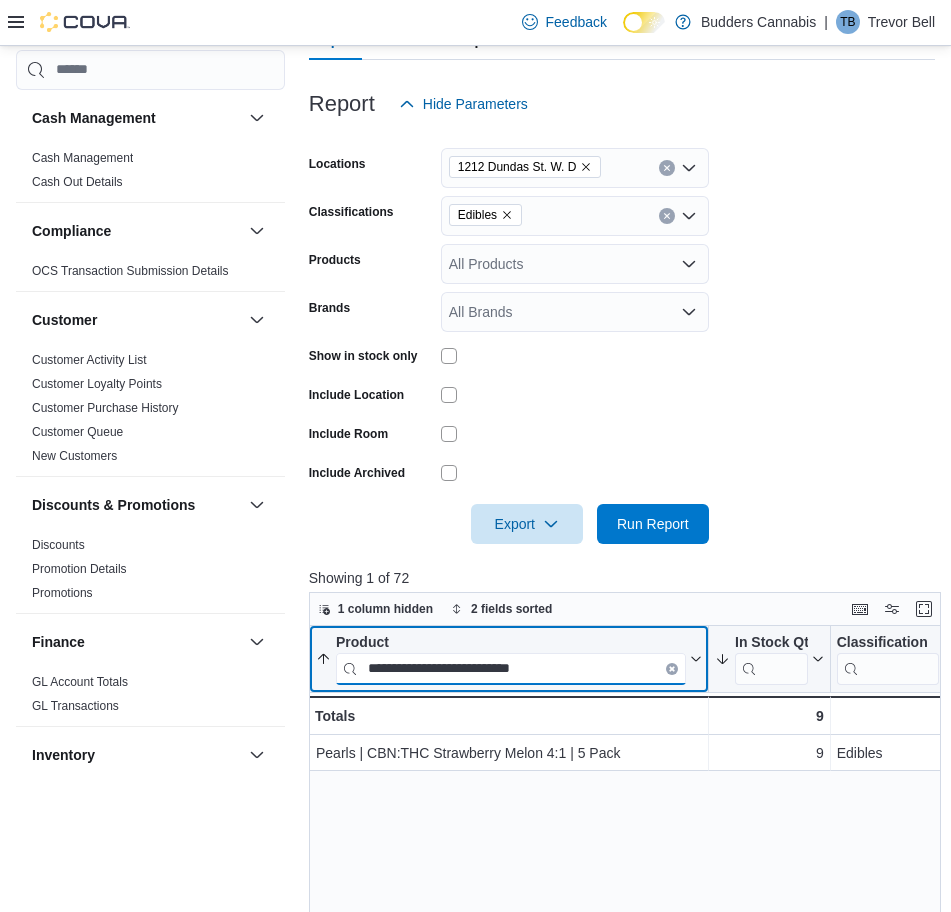 click on "**********" at bounding box center [511, 668] 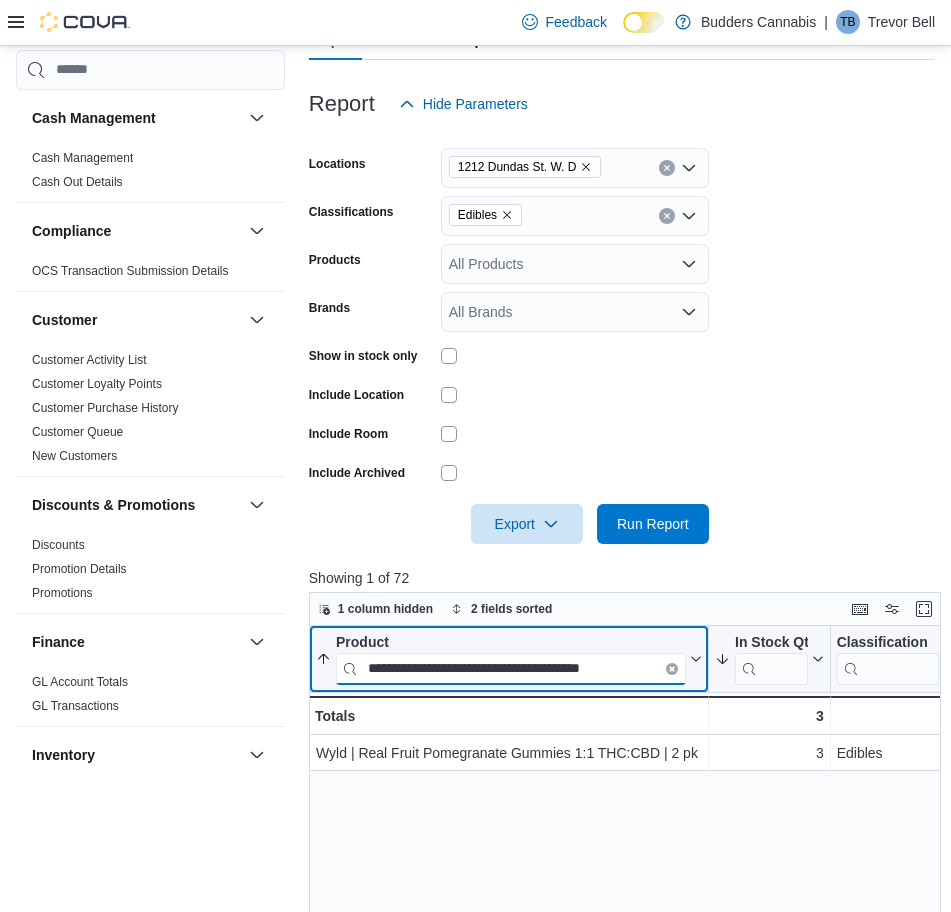 paste 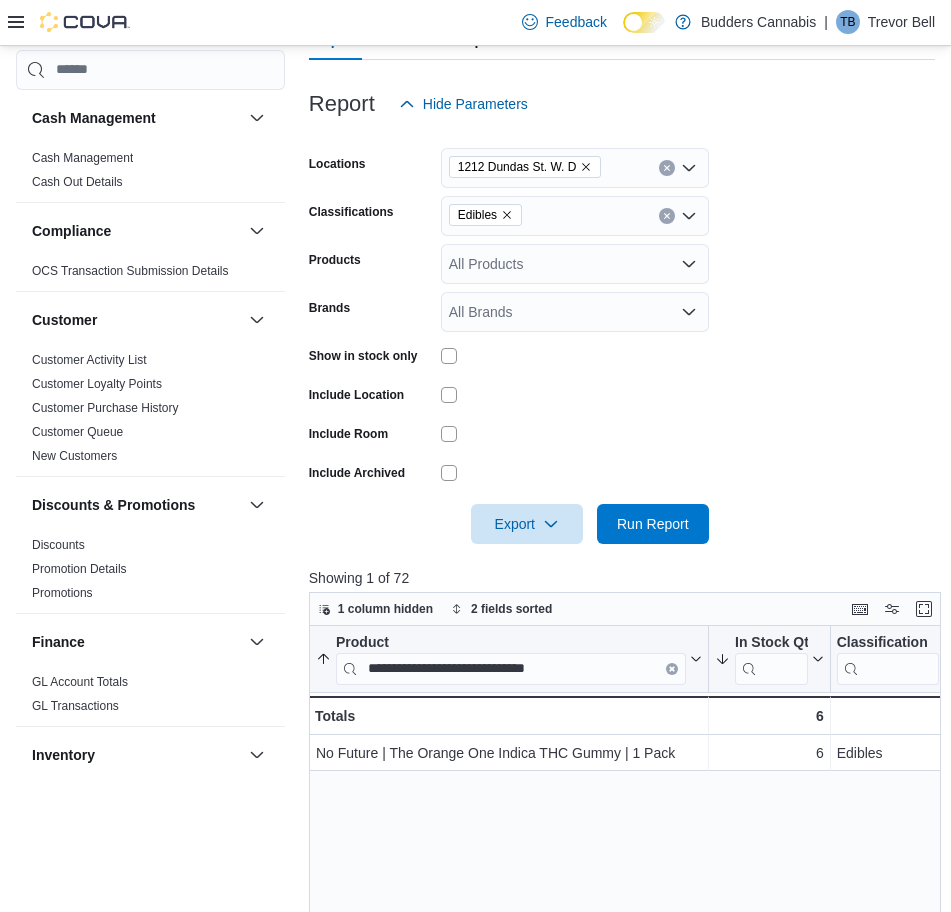 click on "**********" at bounding box center [628, 974] 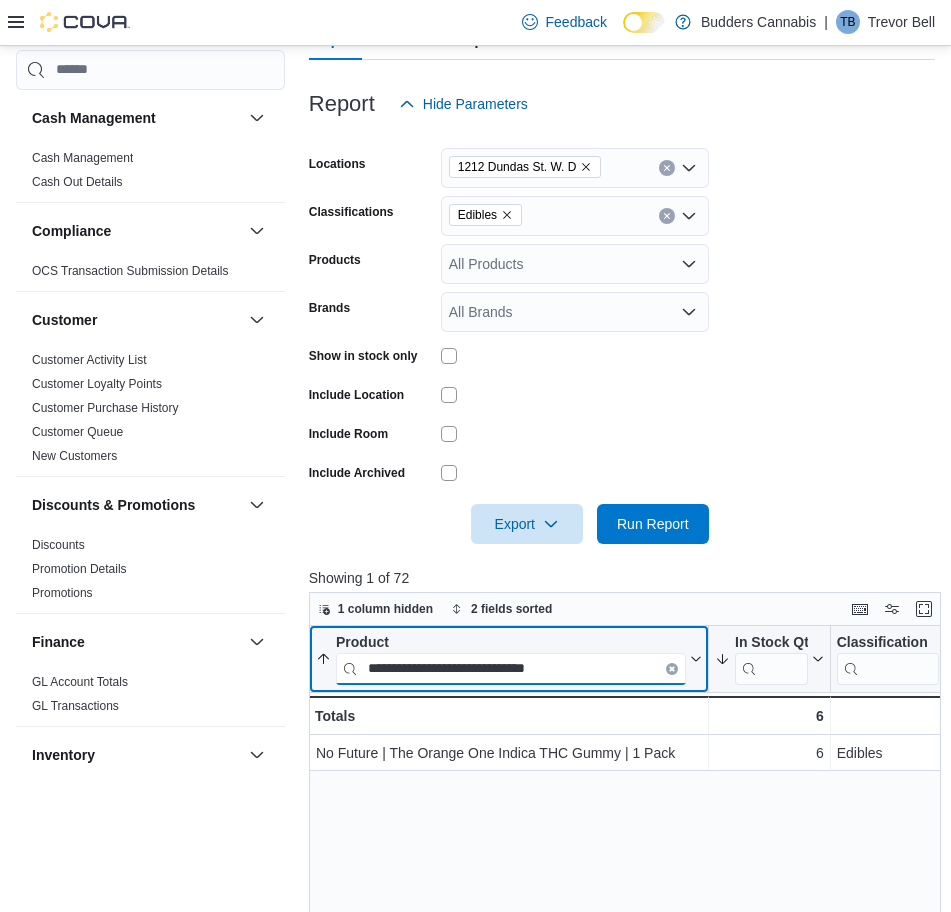 click on "**********" at bounding box center (511, 668) 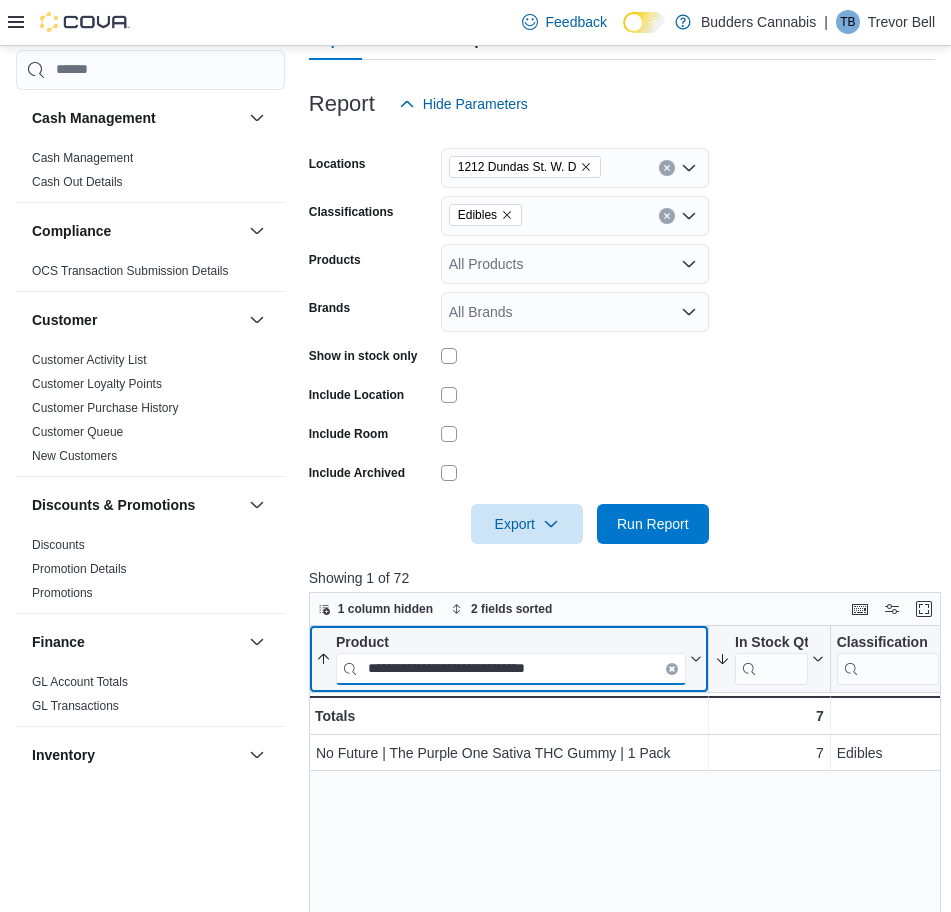 paste 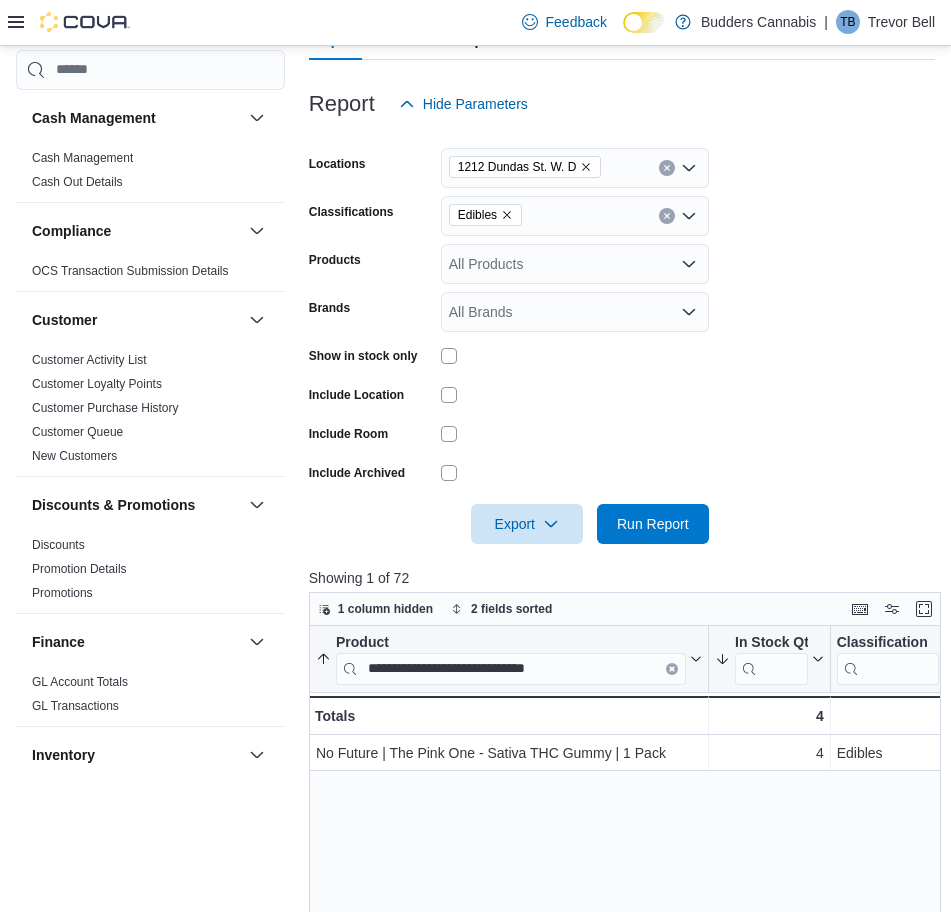 click on "**********" at bounding box center (628, 974) 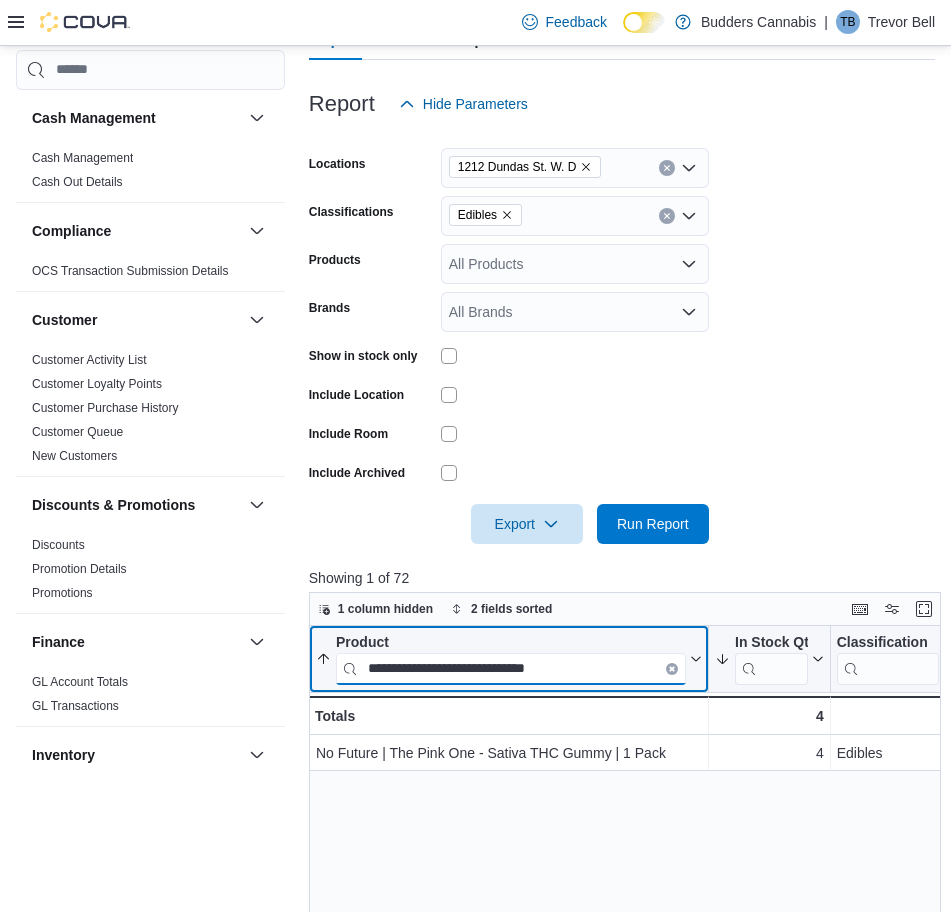 click on "**********" at bounding box center (511, 668) 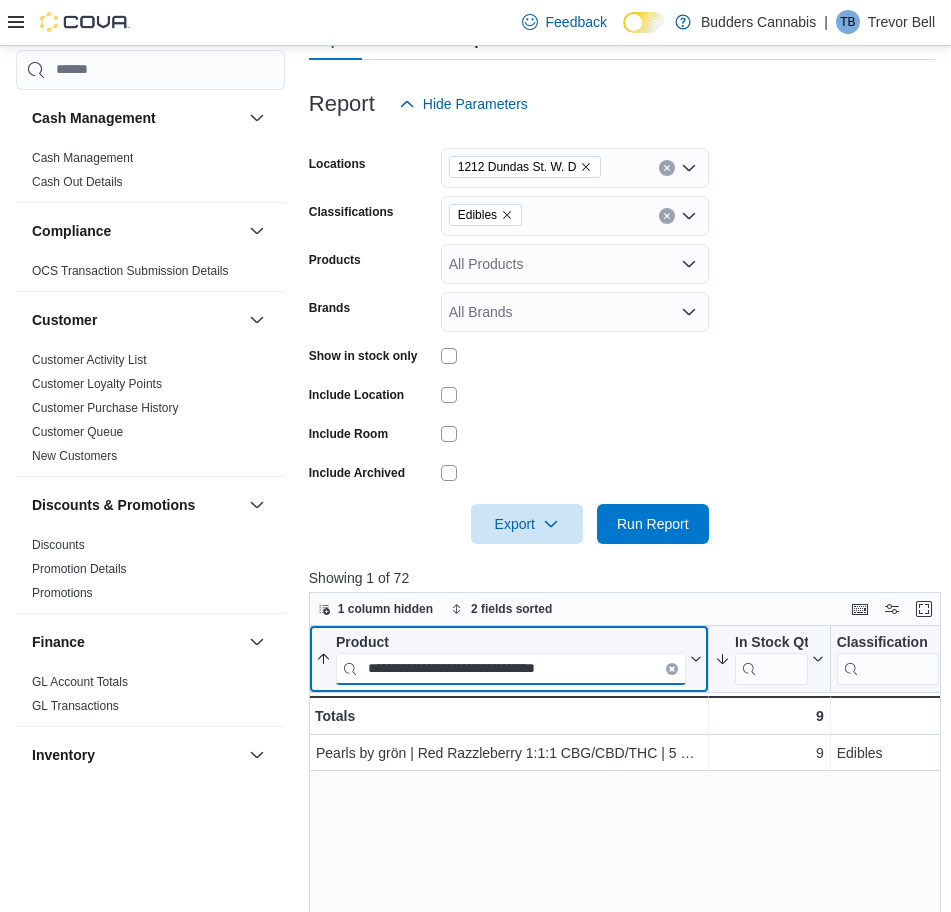 paste on "**********" 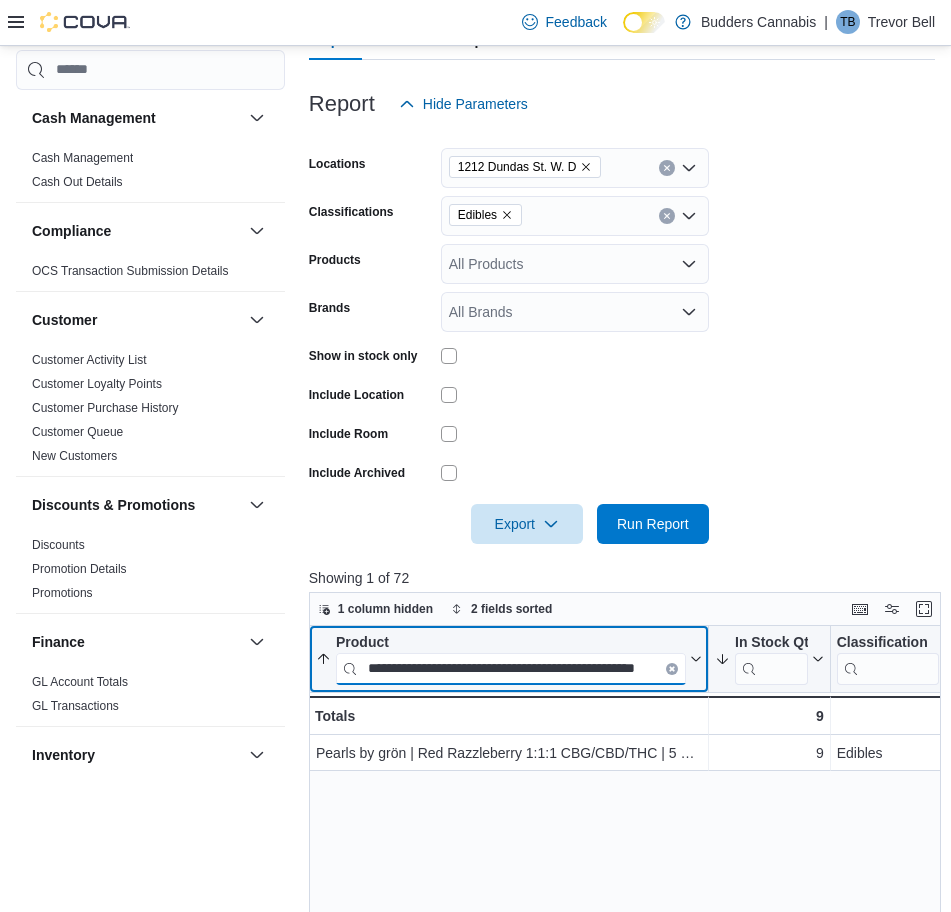 scroll, scrollTop: 0, scrollLeft: 67, axis: horizontal 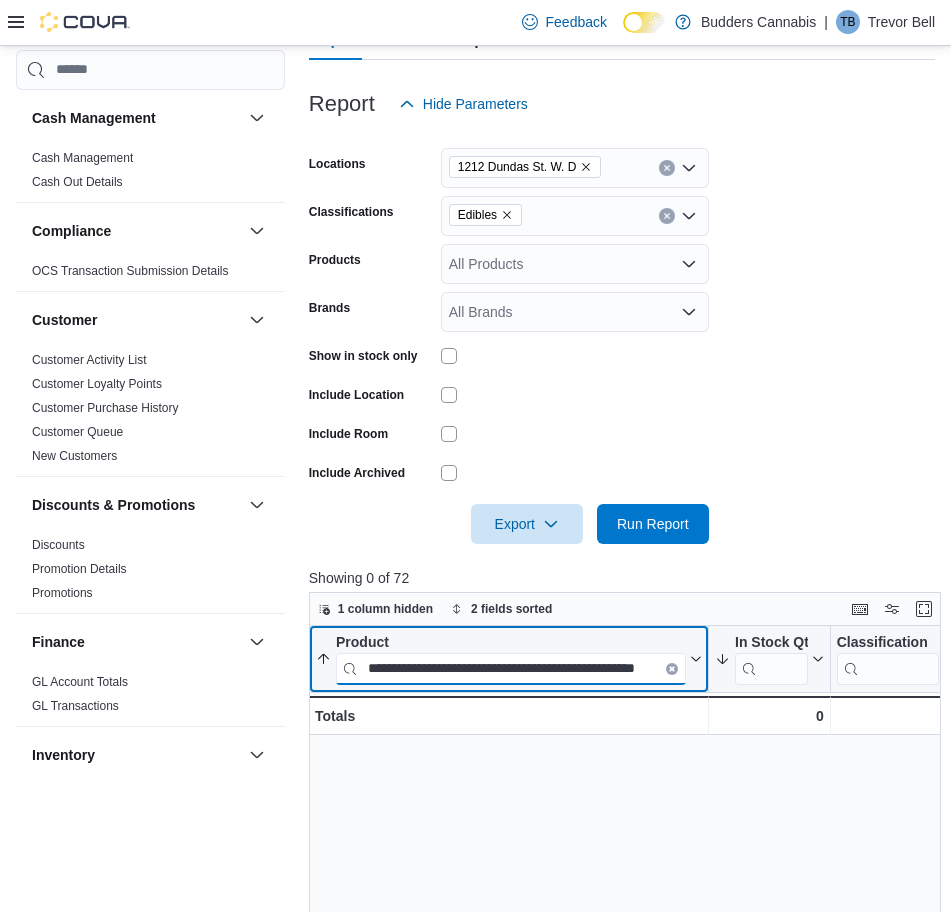 click on "**********" at bounding box center (511, 668) 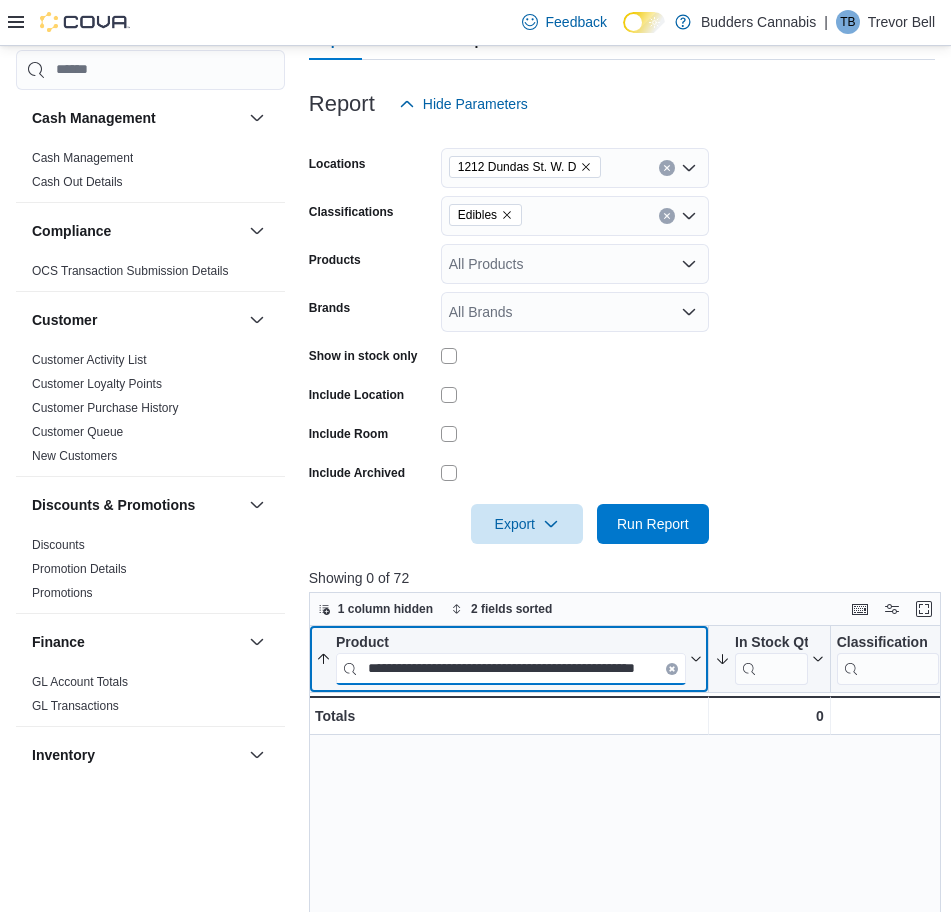 click on "**********" at bounding box center [511, 668] 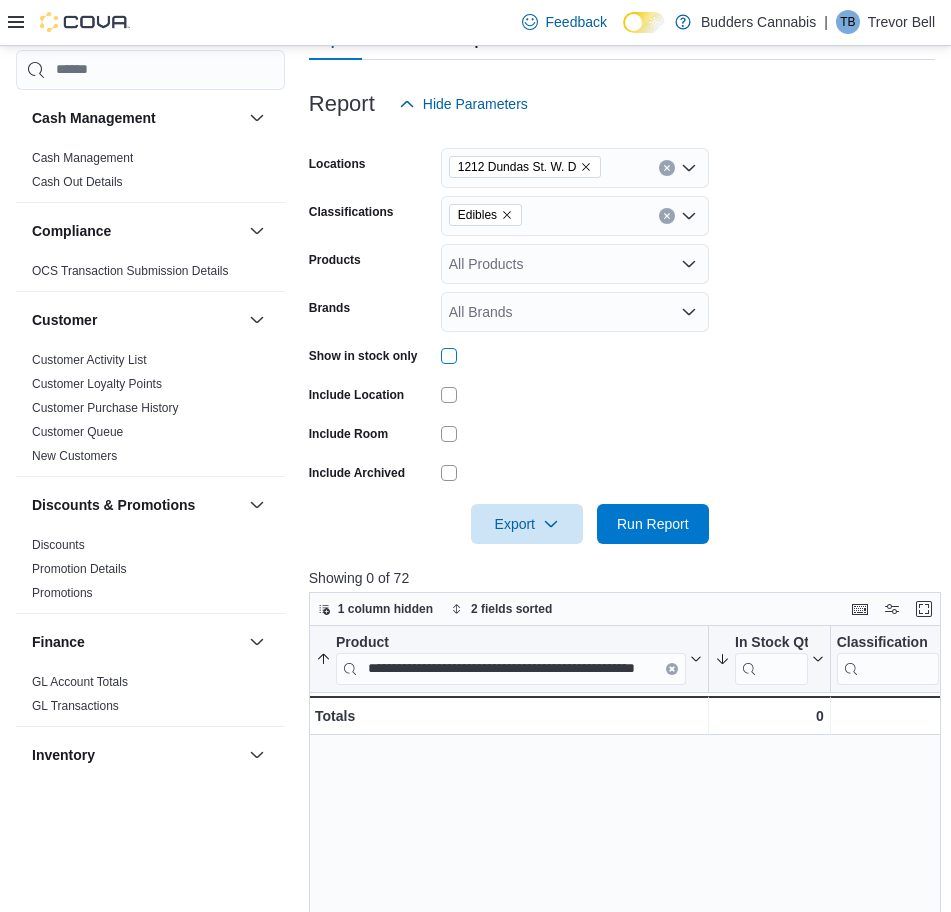 scroll, scrollTop: 0, scrollLeft: 0, axis: both 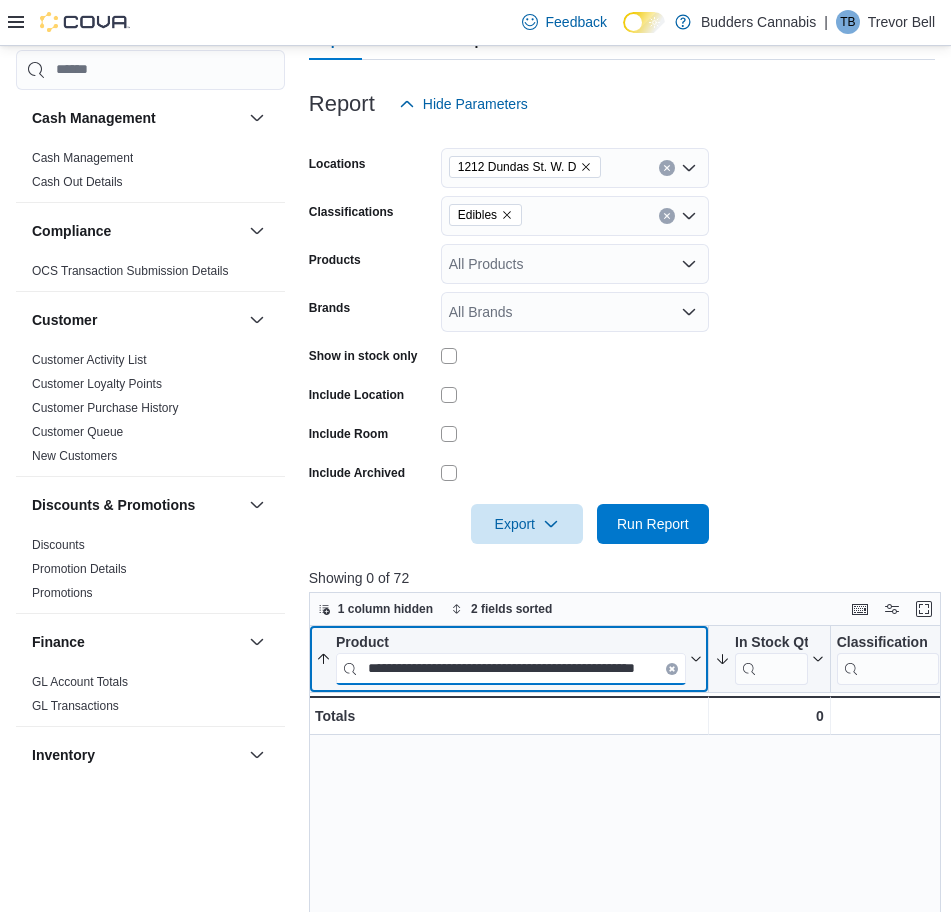 drag, startPoint x: 503, startPoint y: 670, endPoint x: 442, endPoint y: 667, distance: 61.073727 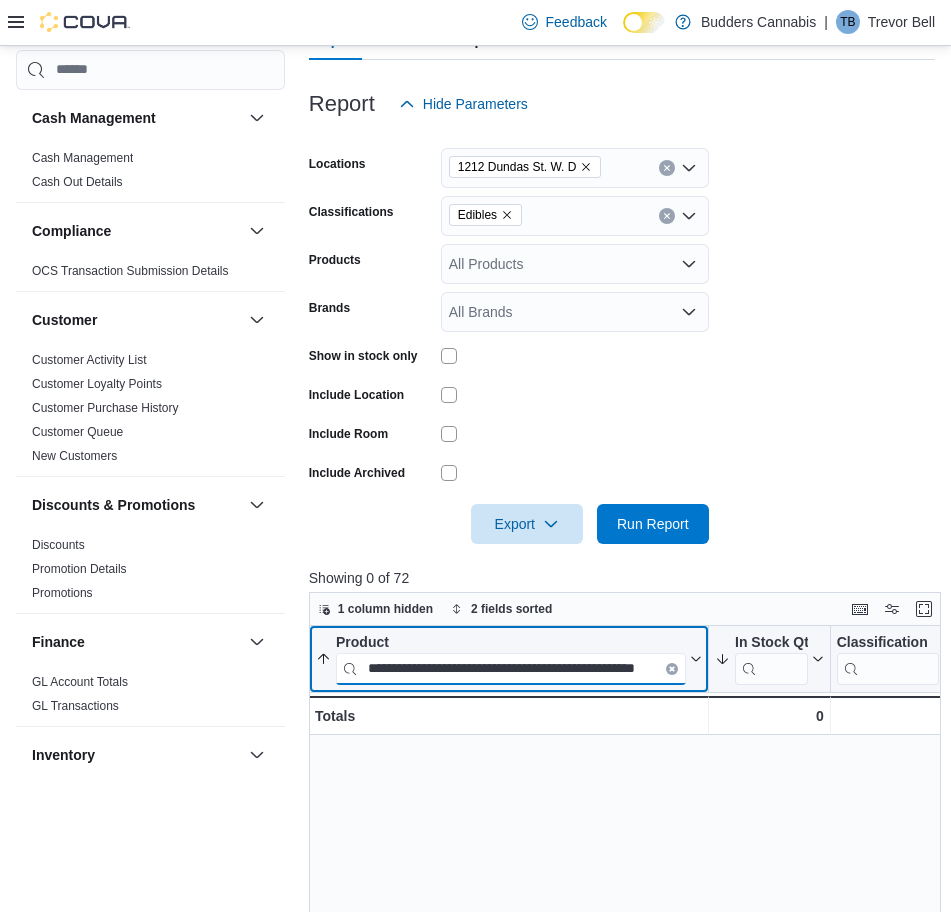 scroll, scrollTop: 0, scrollLeft: 0, axis: both 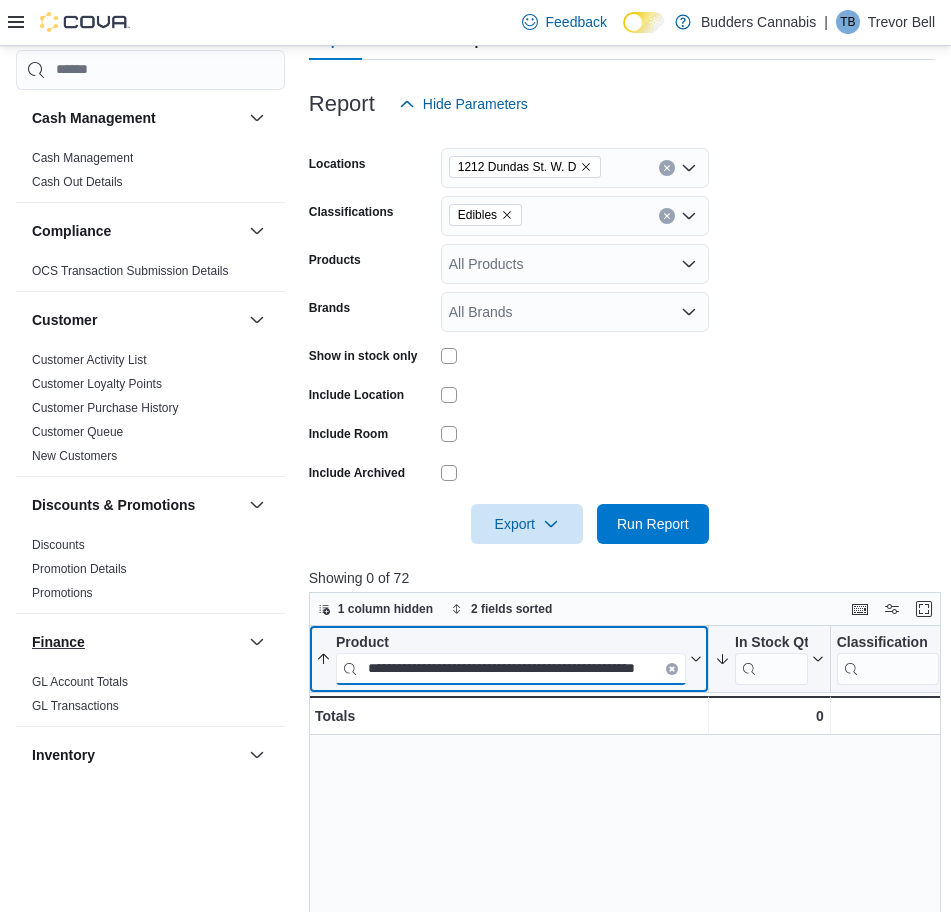 drag, startPoint x: 433, startPoint y: 669, endPoint x: 206, endPoint y: 637, distance: 229.24442 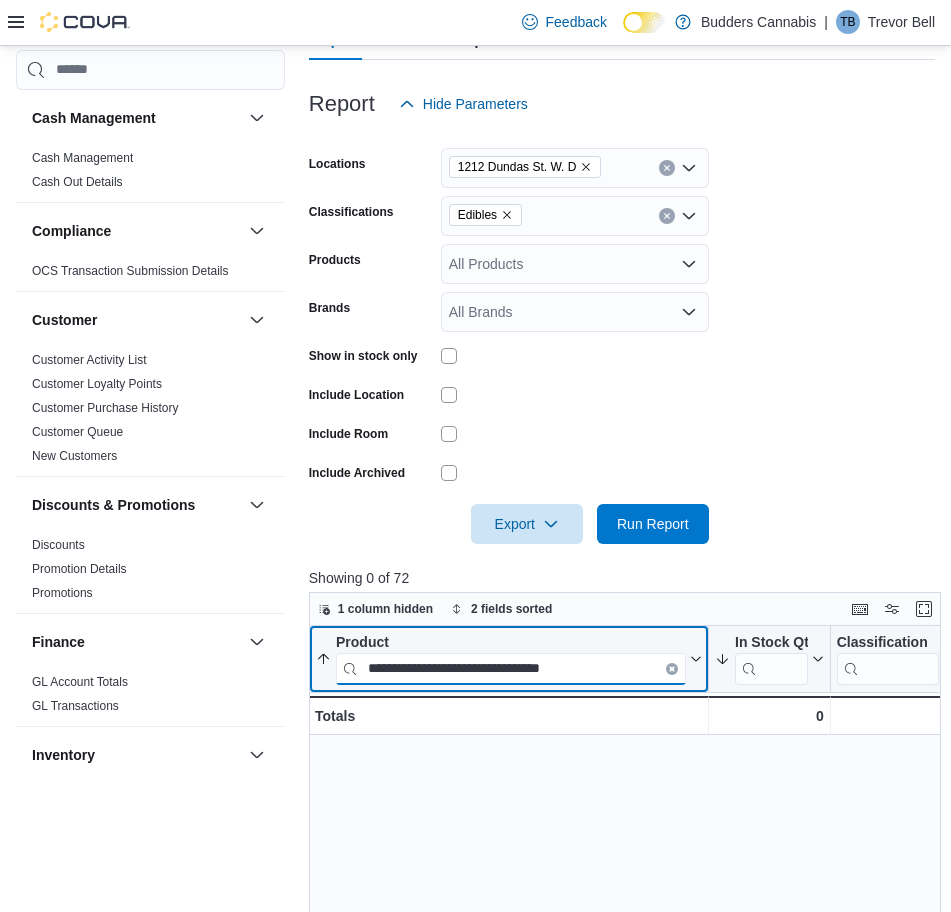 click on "**********" at bounding box center [511, 668] 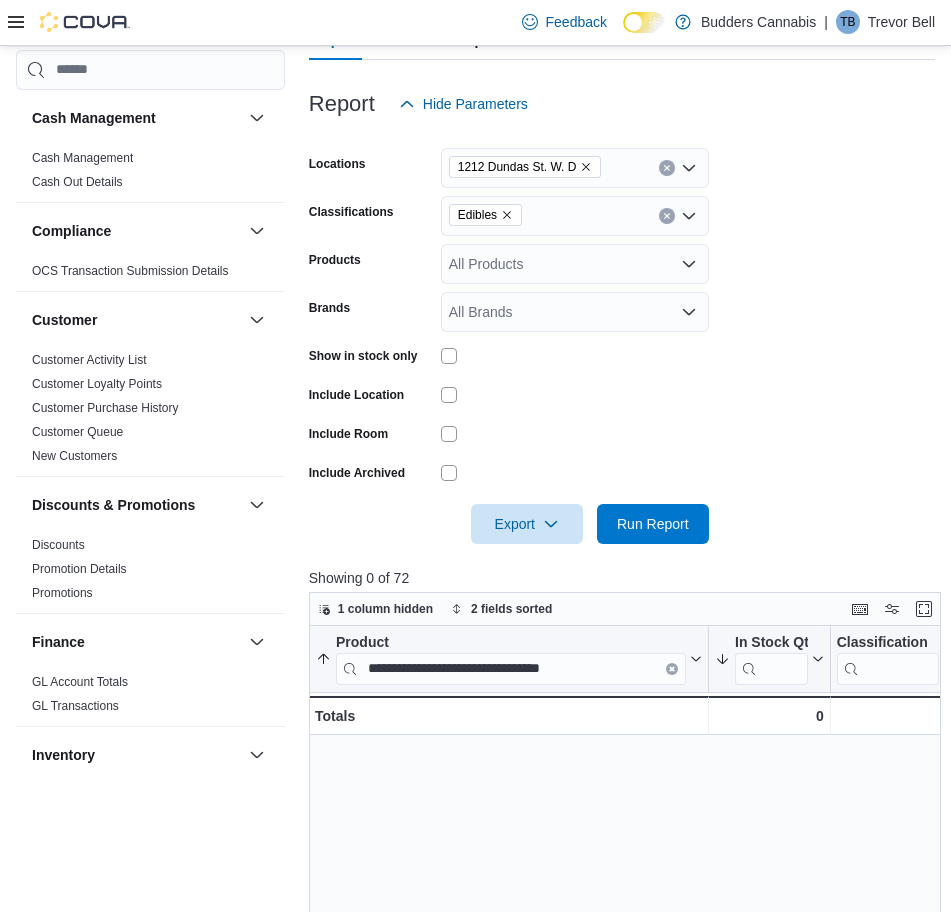 drag, startPoint x: 472, startPoint y: 781, endPoint x: 465, endPoint y: 723, distance: 58.420887 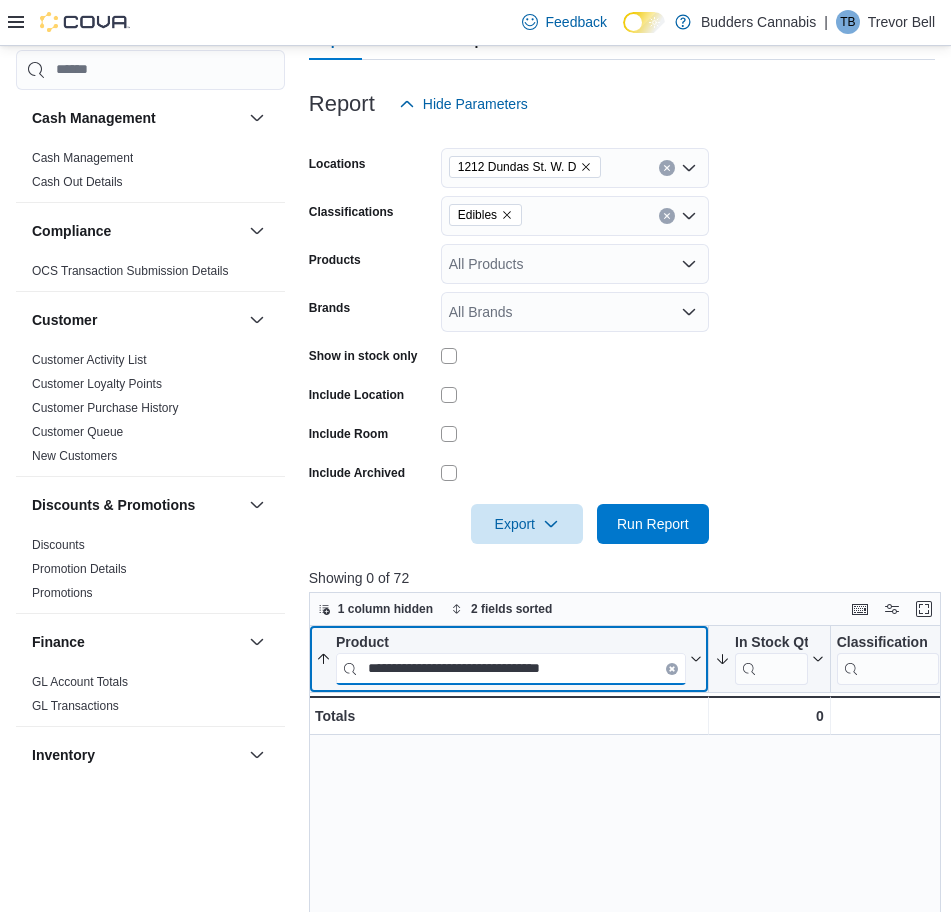 click on "**********" at bounding box center (511, 668) 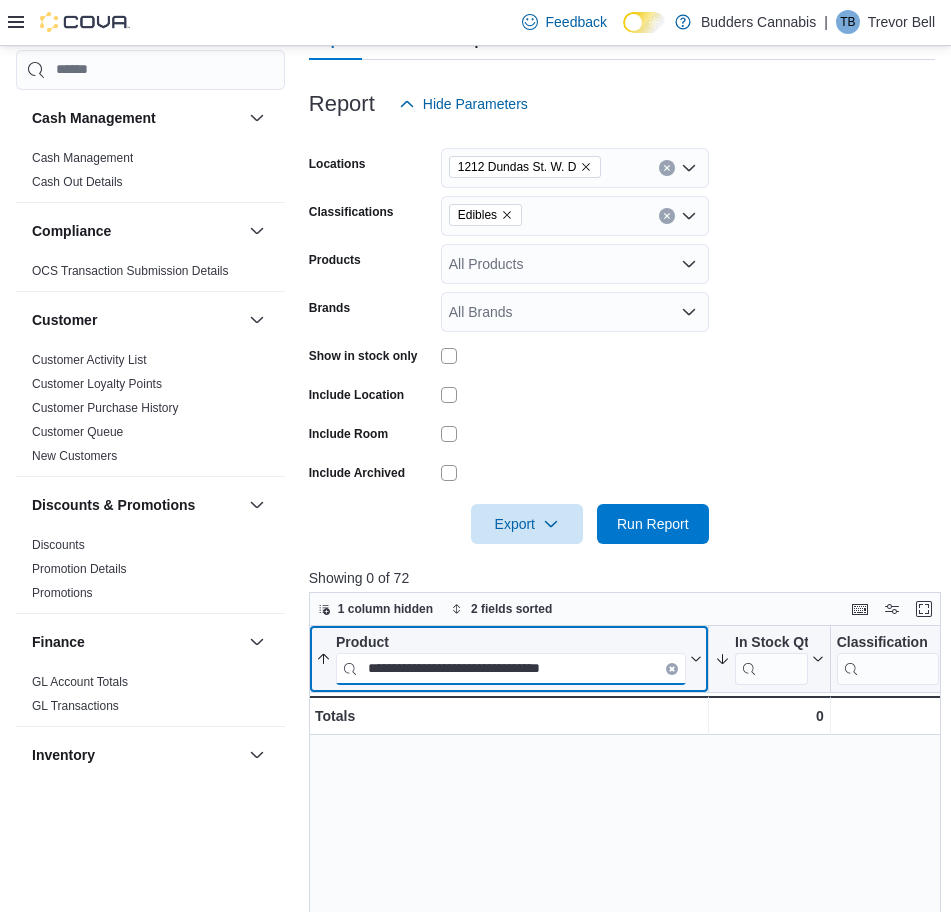 paste 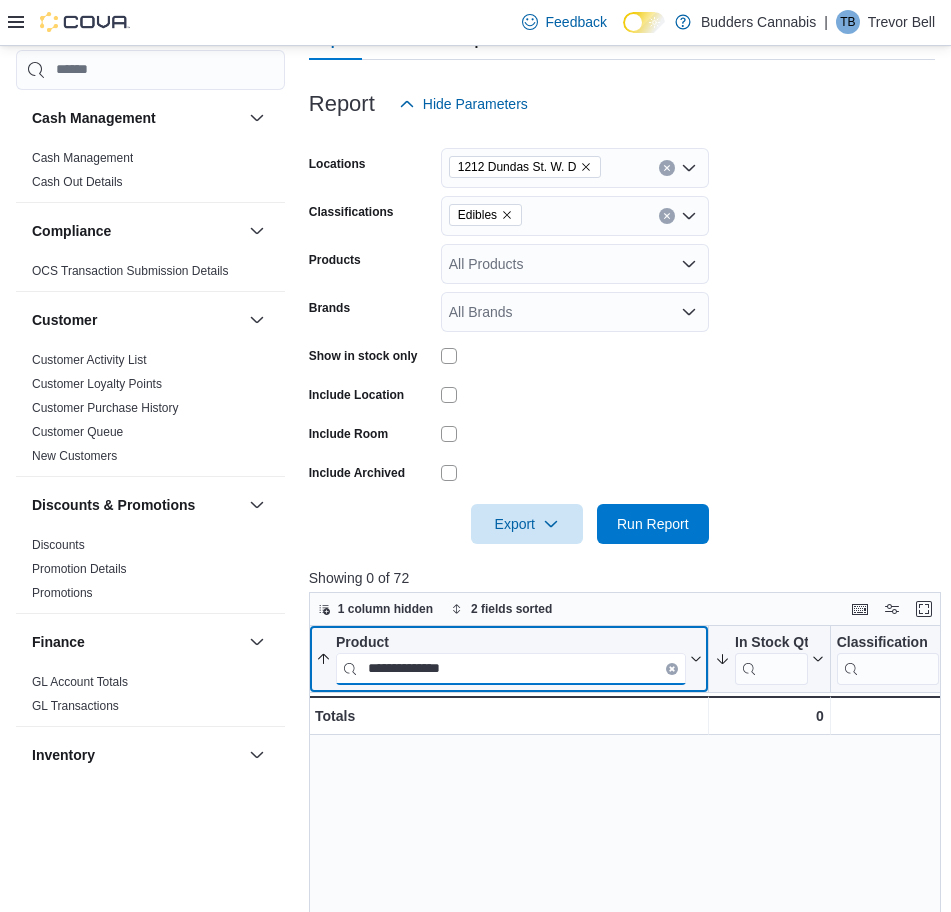 type on "**********" 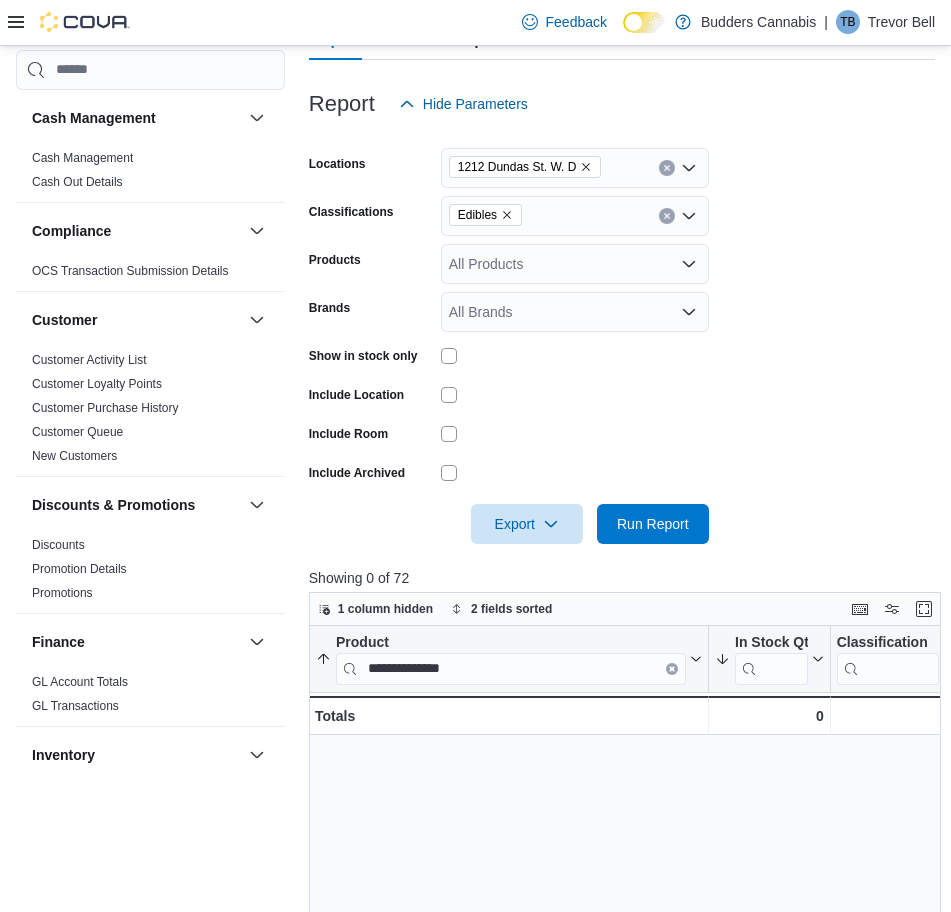 click on "**********" at bounding box center [628, 974] 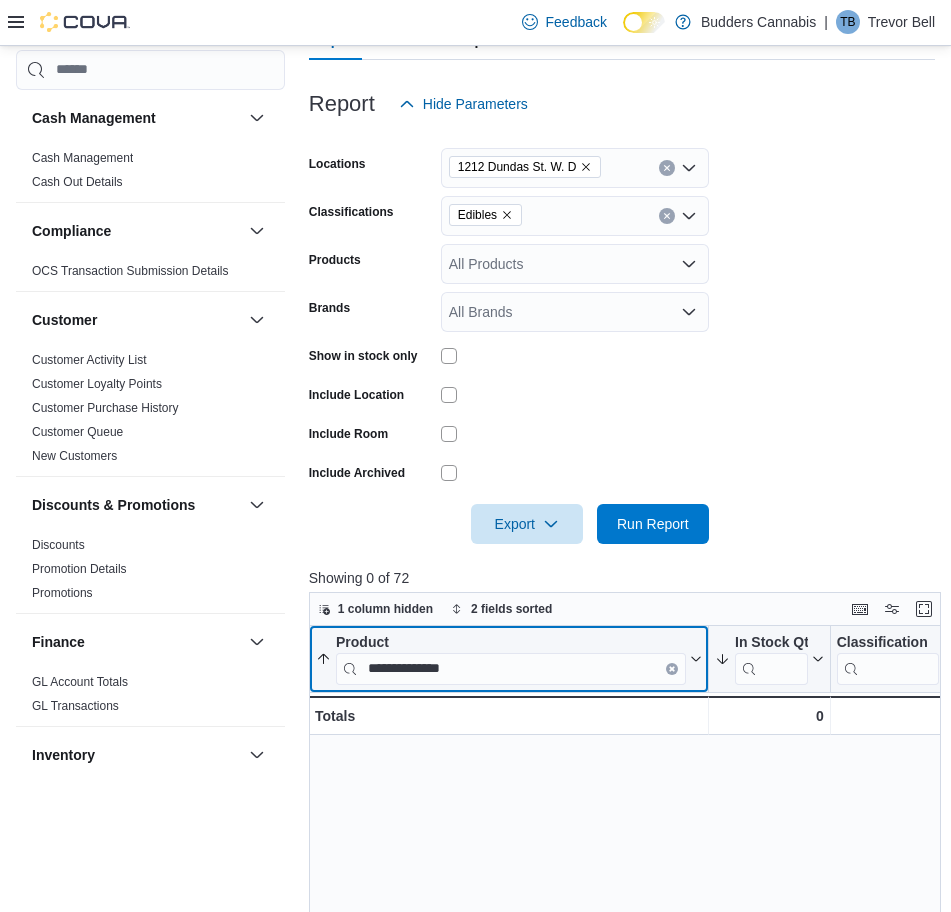 drag, startPoint x: 675, startPoint y: 668, endPoint x: 430, endPoint y: 343, distance: 407.00122 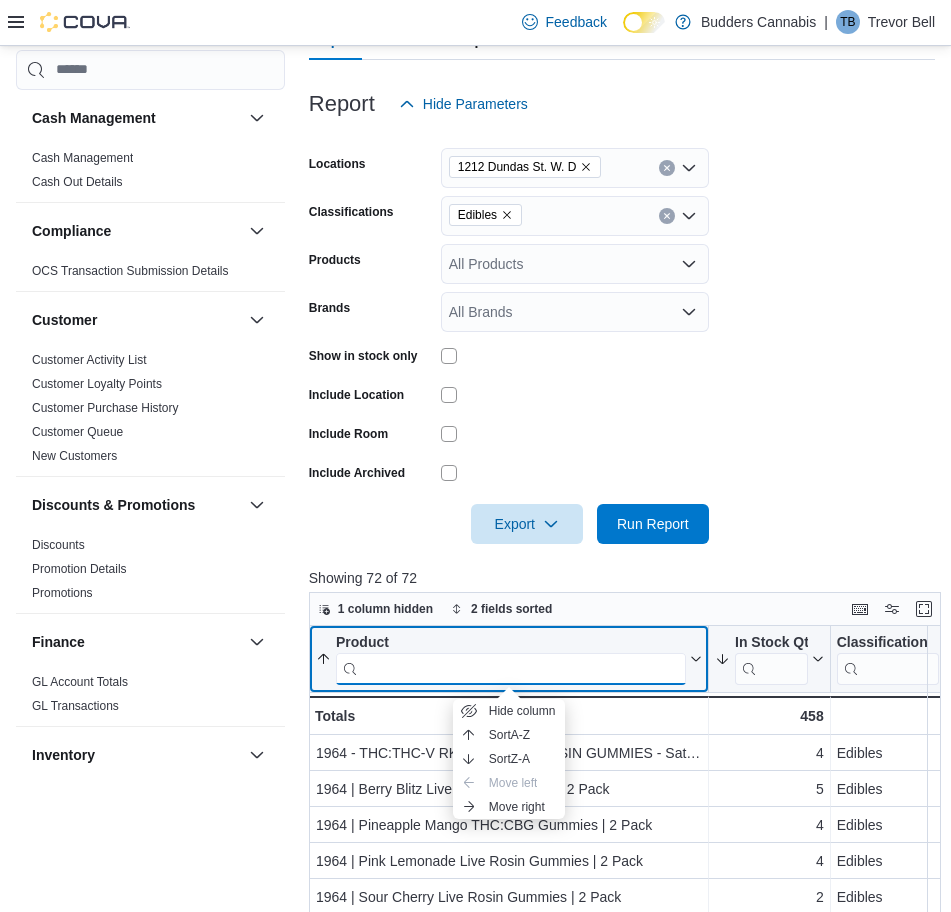 click at bounding box center [511, 668] 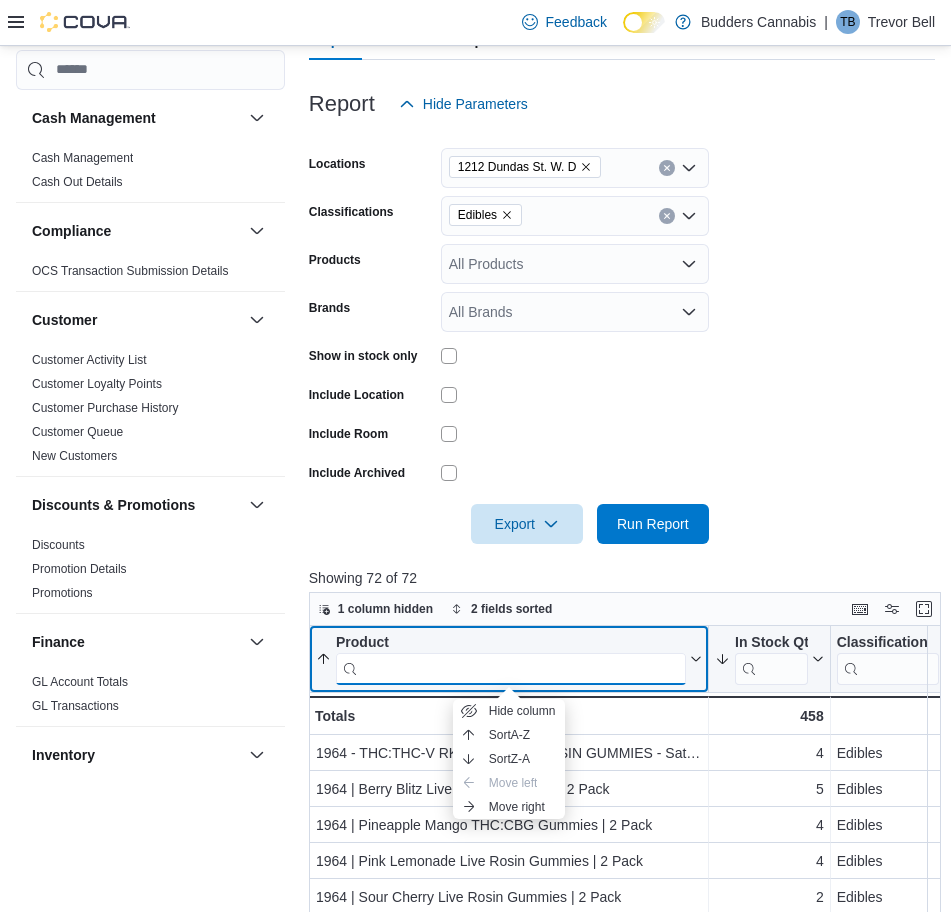 paste on "**********" 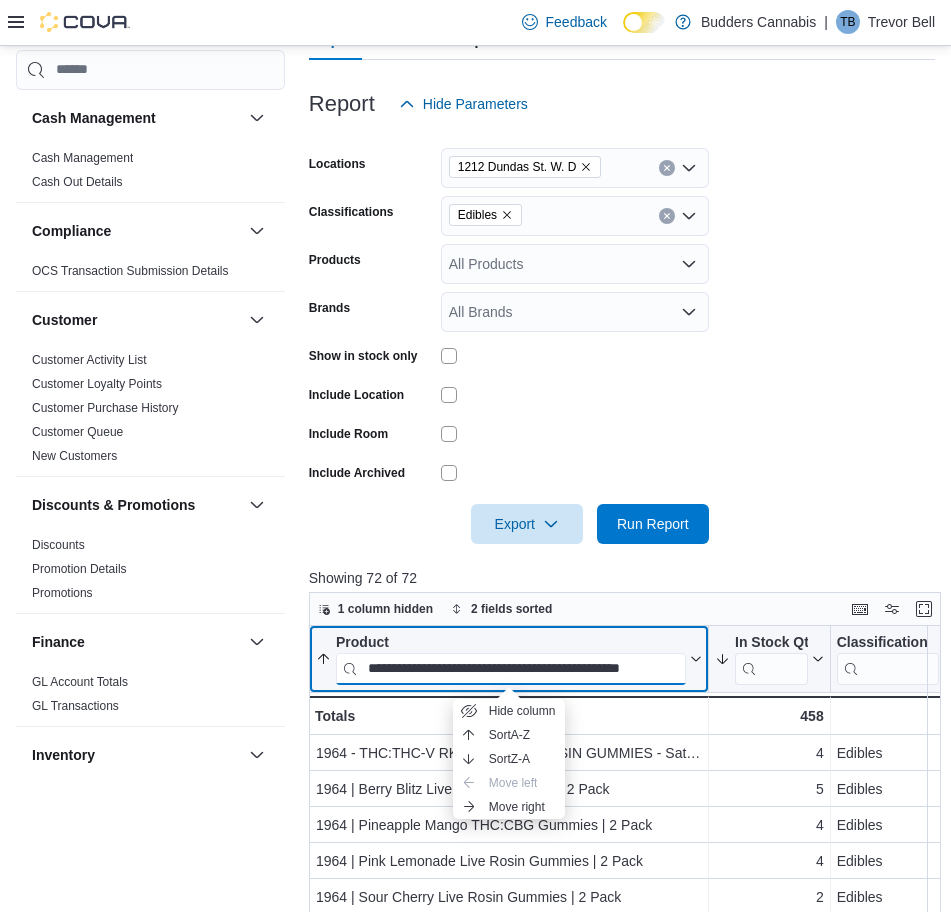 scroll, scrollTop: 0, scrollLeft: 19, axis: horizontal 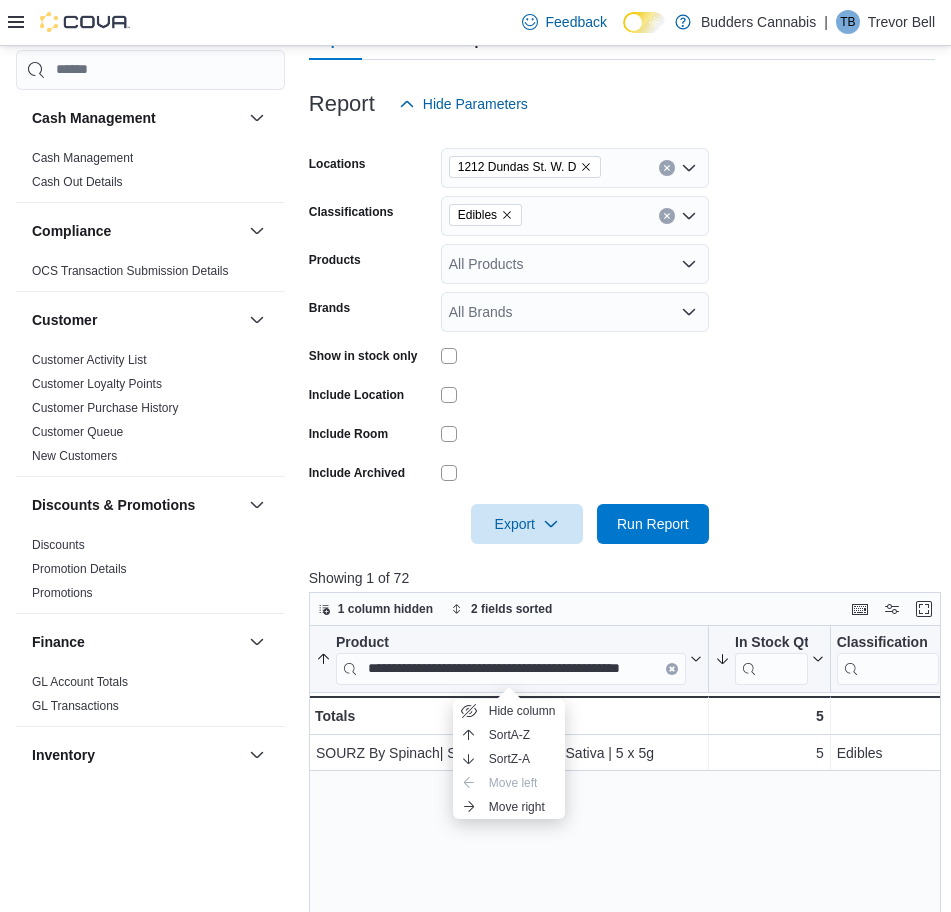 click on "**********" at bounding box center (628, 974) 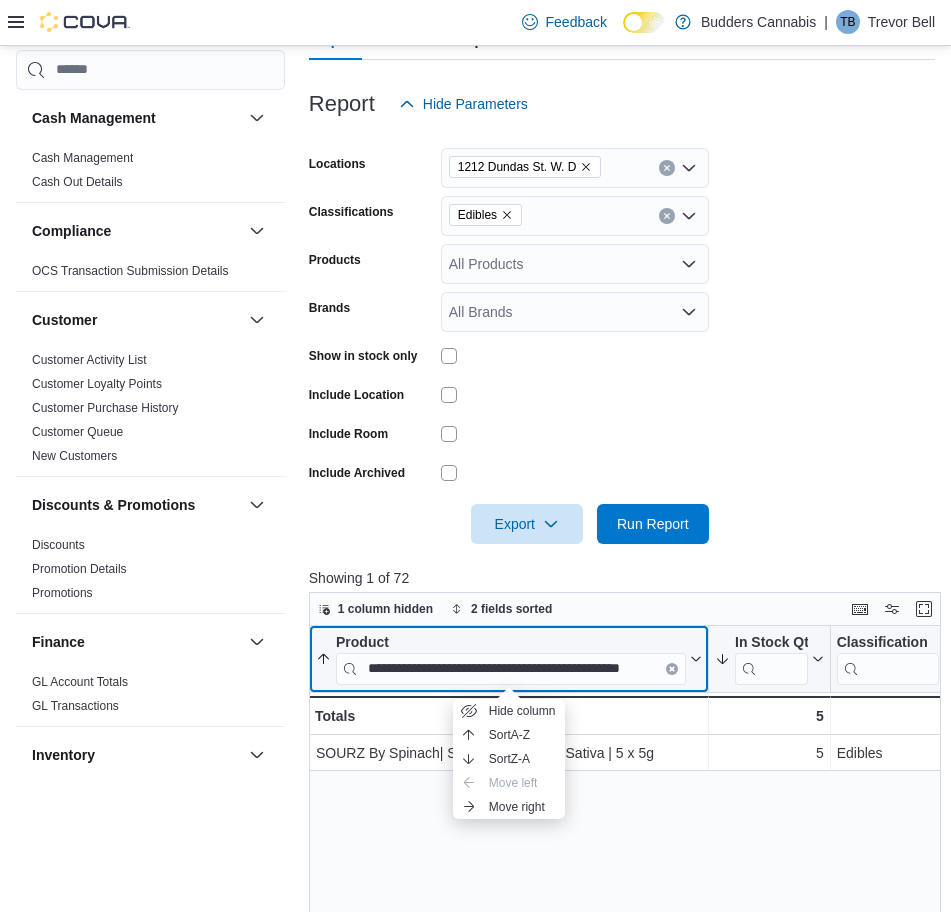 click 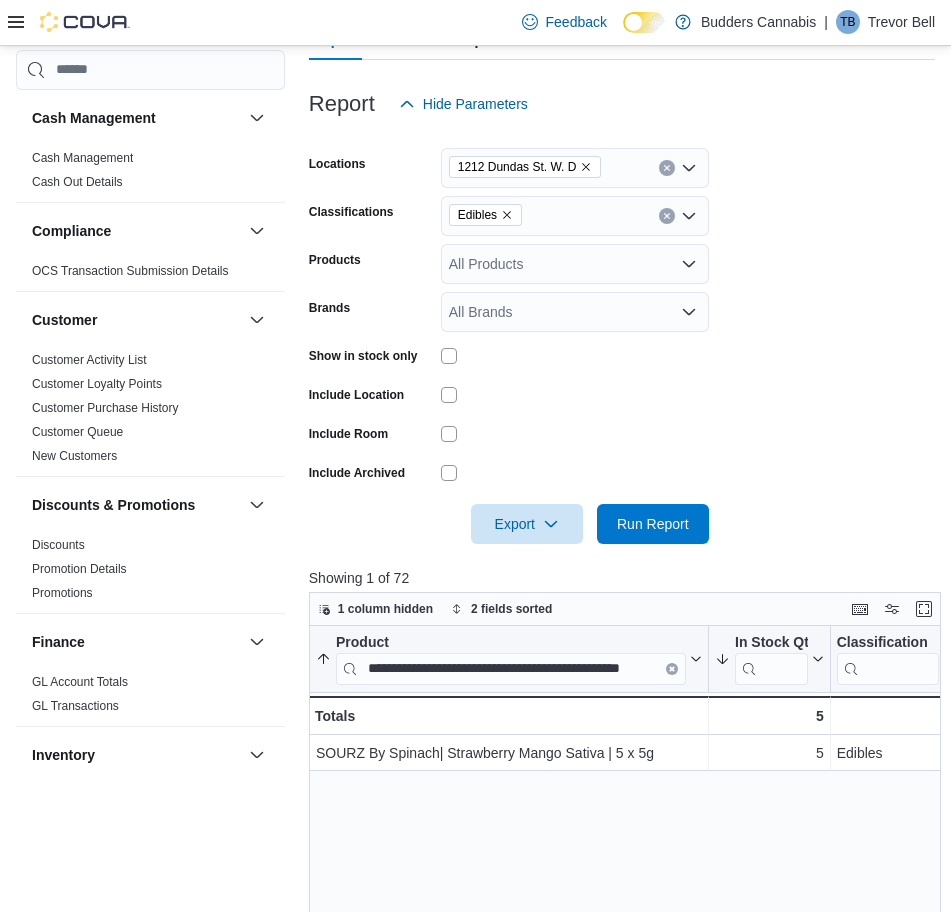 click on "**********" at bounding box center (628, 974) 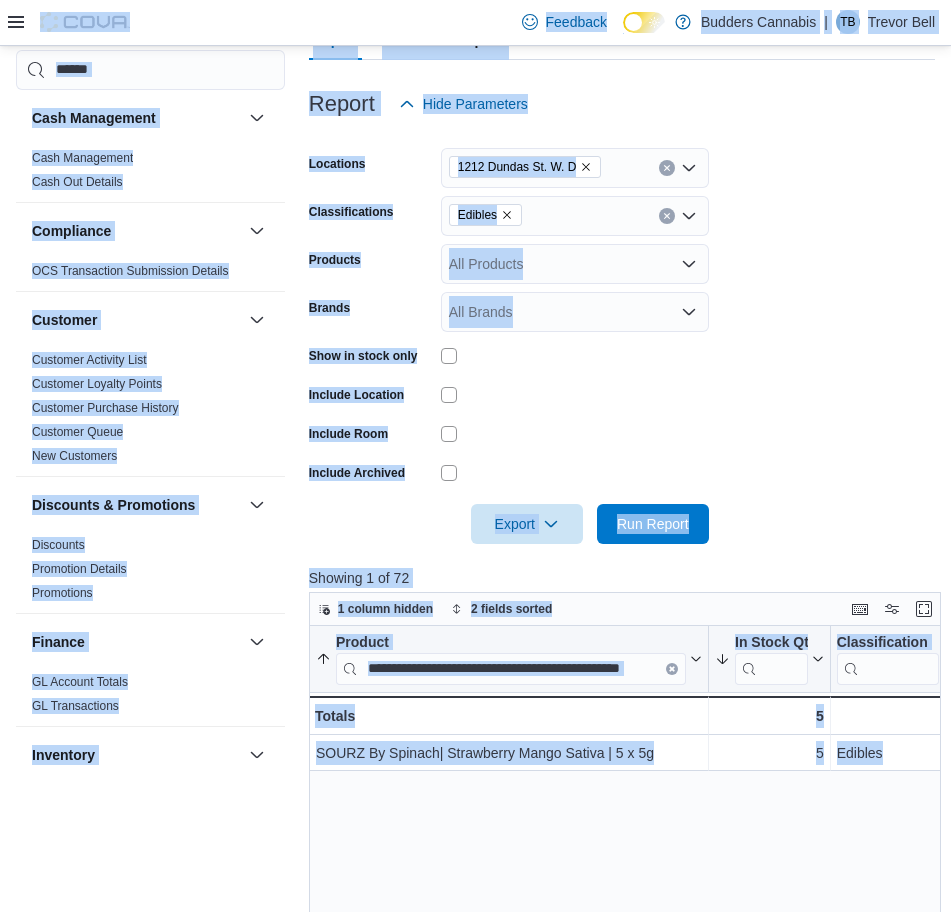 click on "**********" at bounding box center (511, 668) 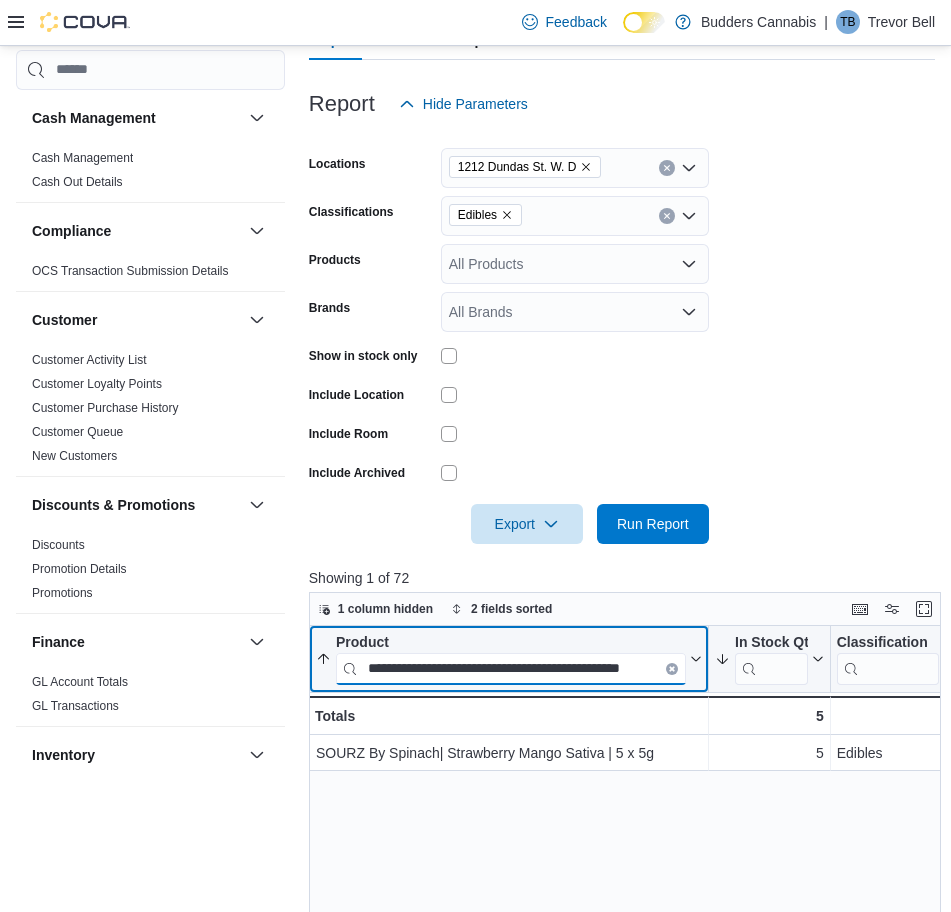 scroll, scrollTop: 0, scrollLeft: 0, axis: both 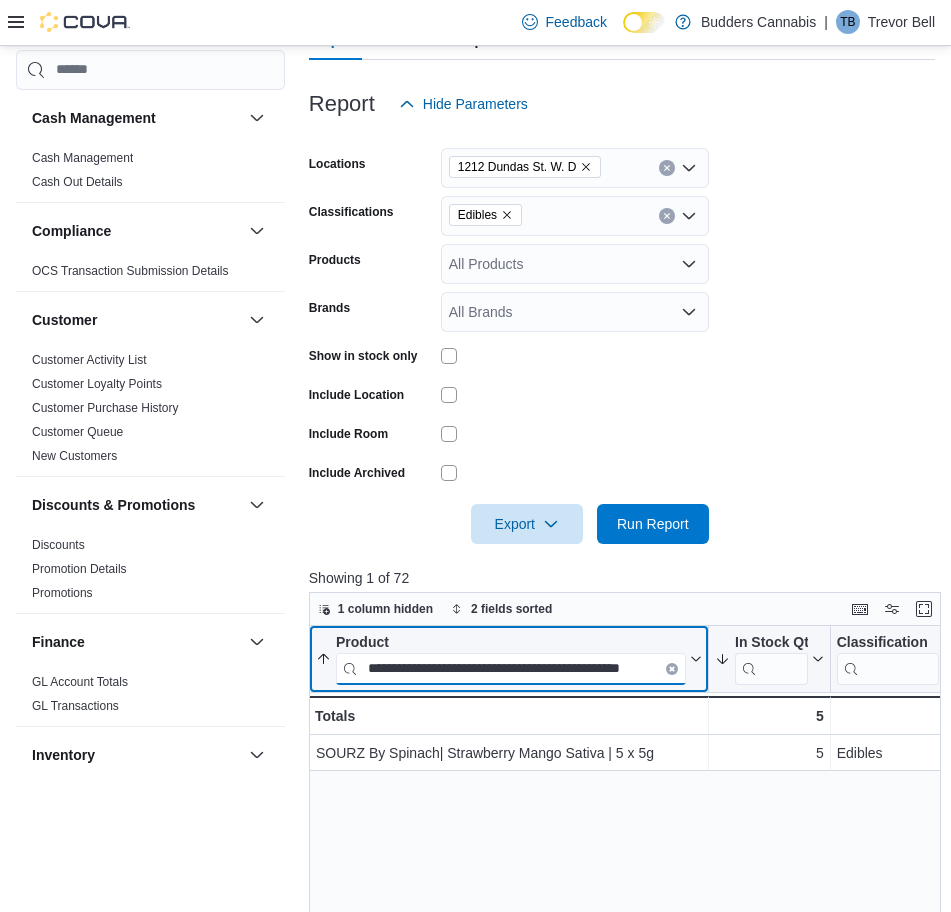 paste on "**********" 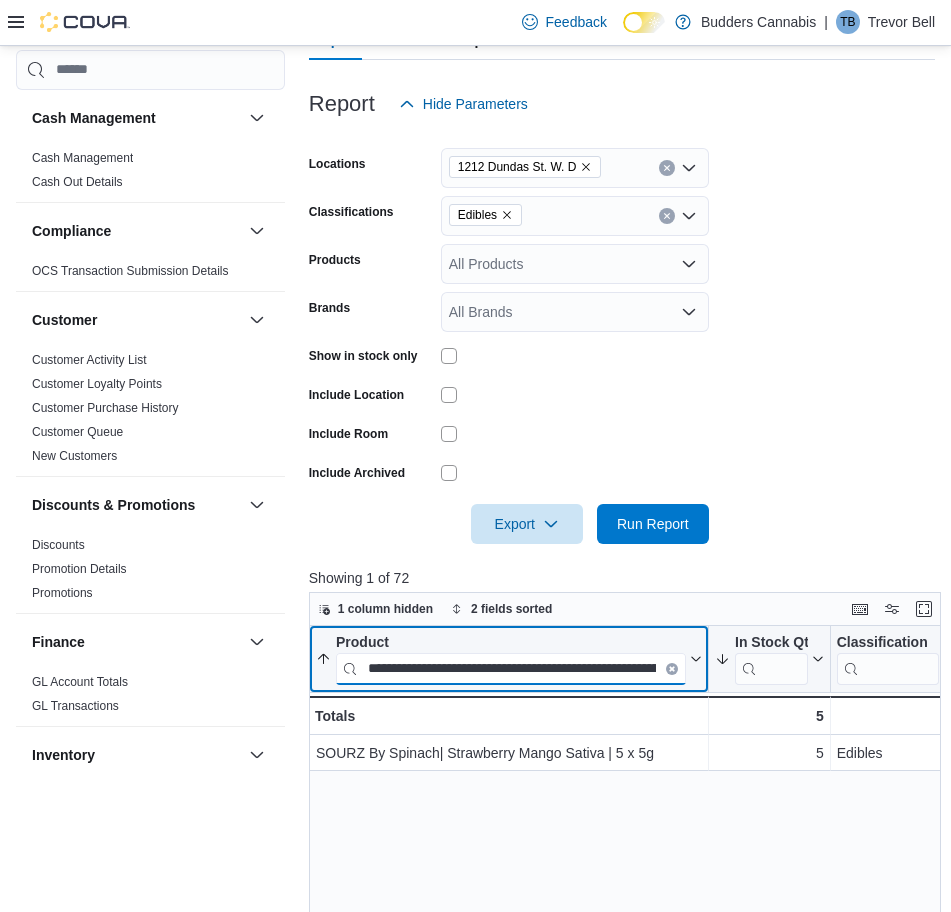 scroll, scrollTop: 0, scrollLeft: 99, axis: horizontal 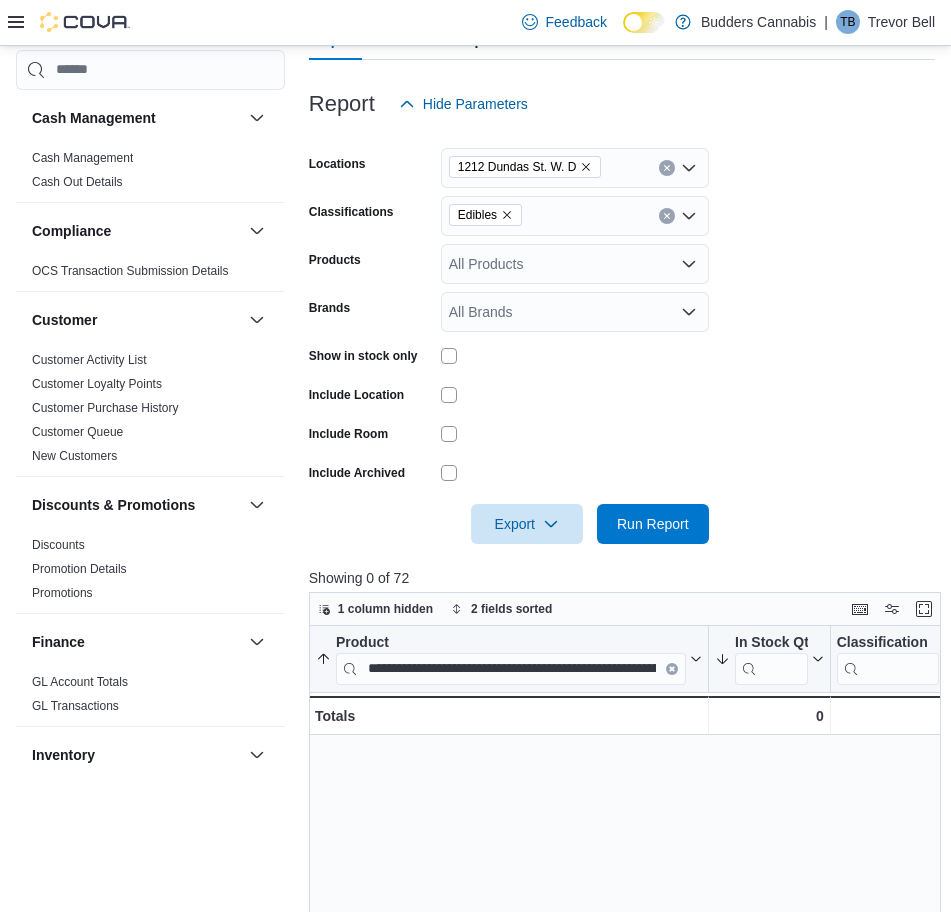 click on "**********" at bounding box center [628, 974] 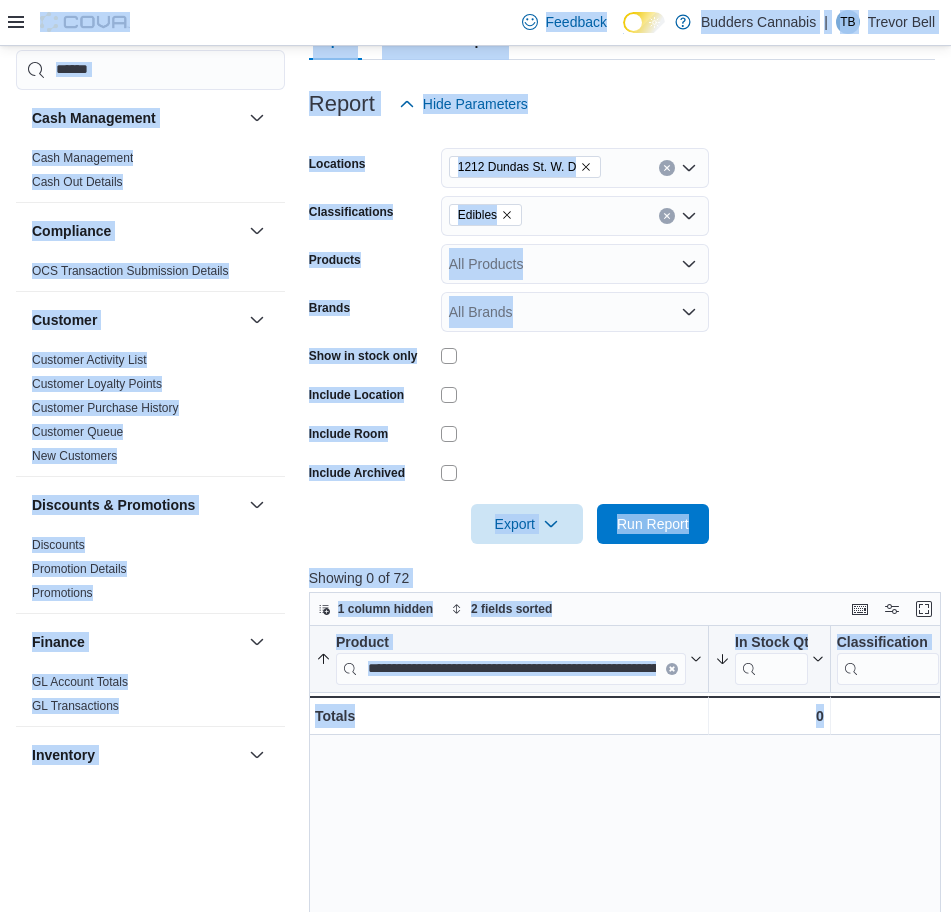 click on "**********" at bounding box center (511, 668) 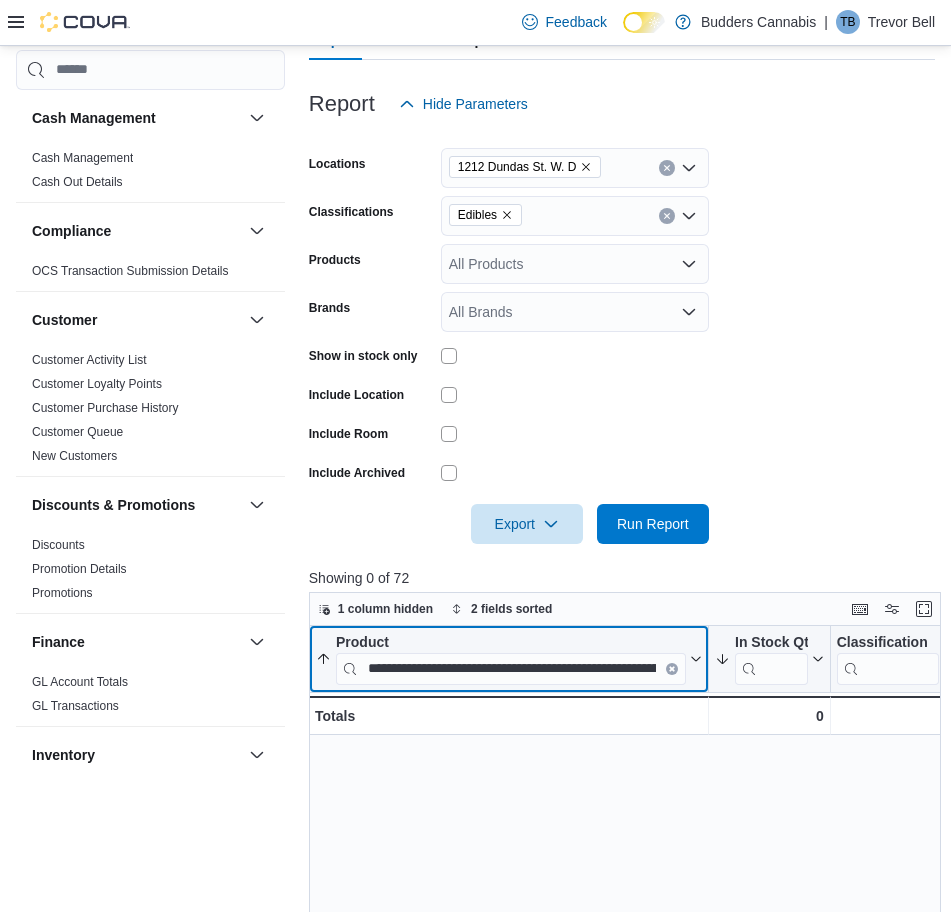 scroll, scrollTop: 0, scrollLeft: 0, axis: both 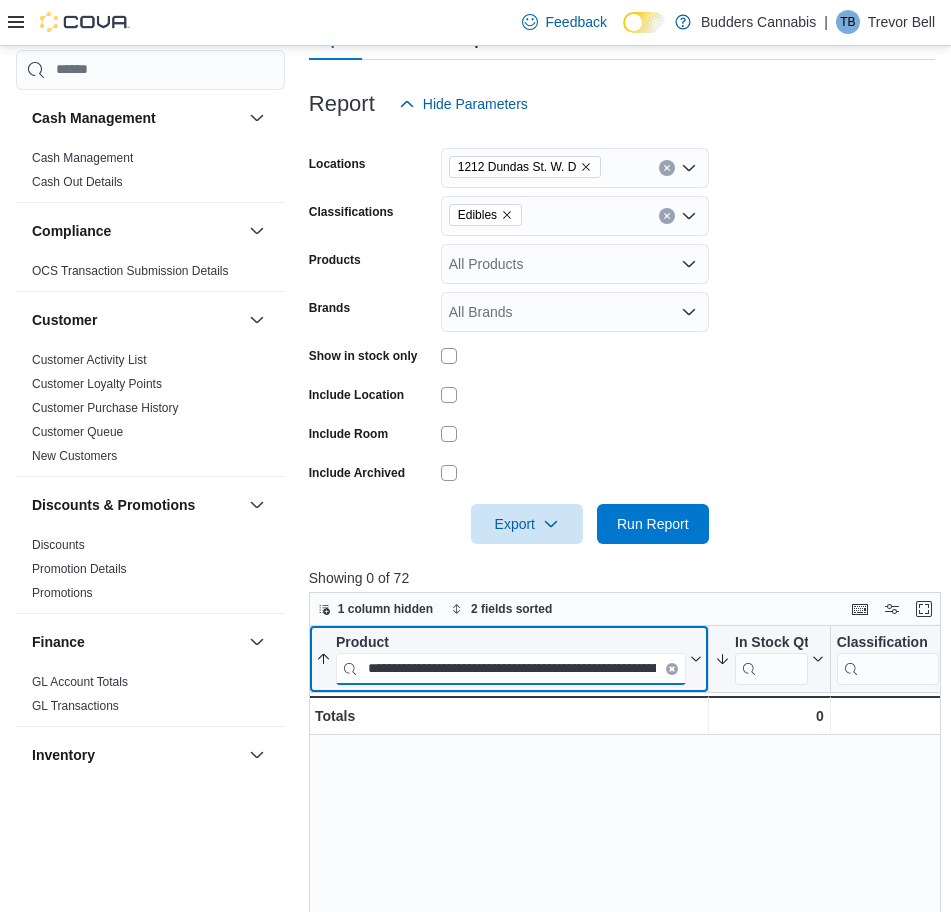 click on "**********" at bounding box center (511, 668) 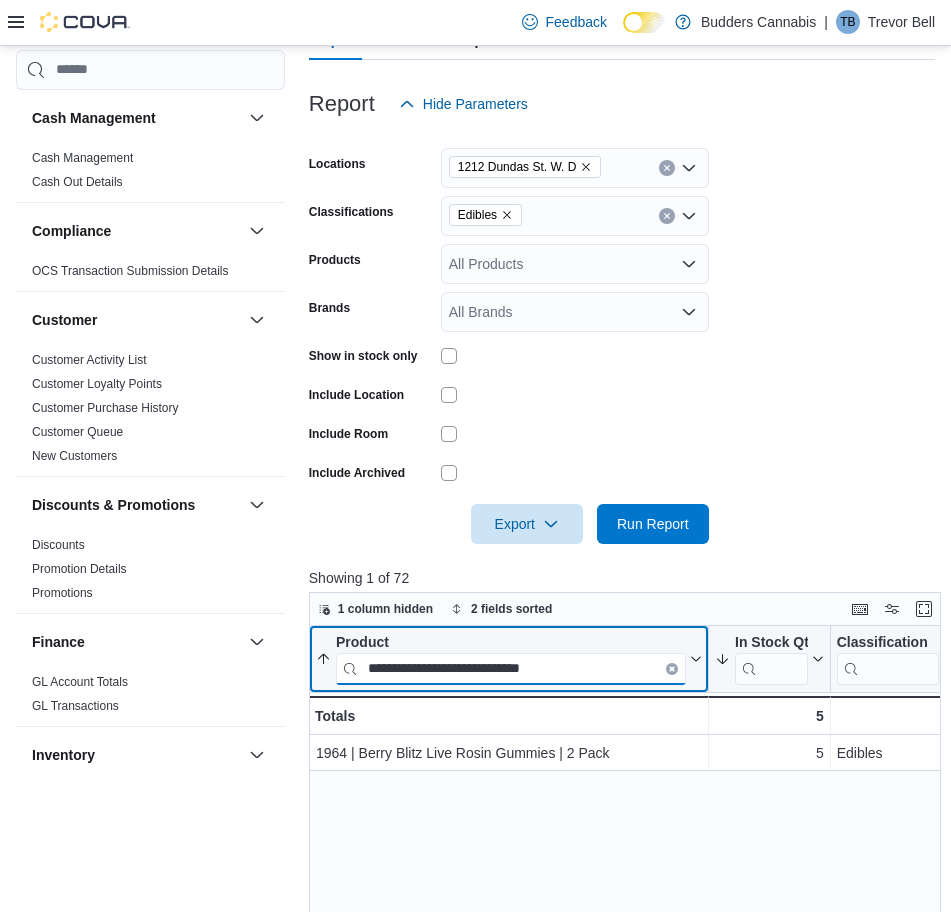 paste on "**********" 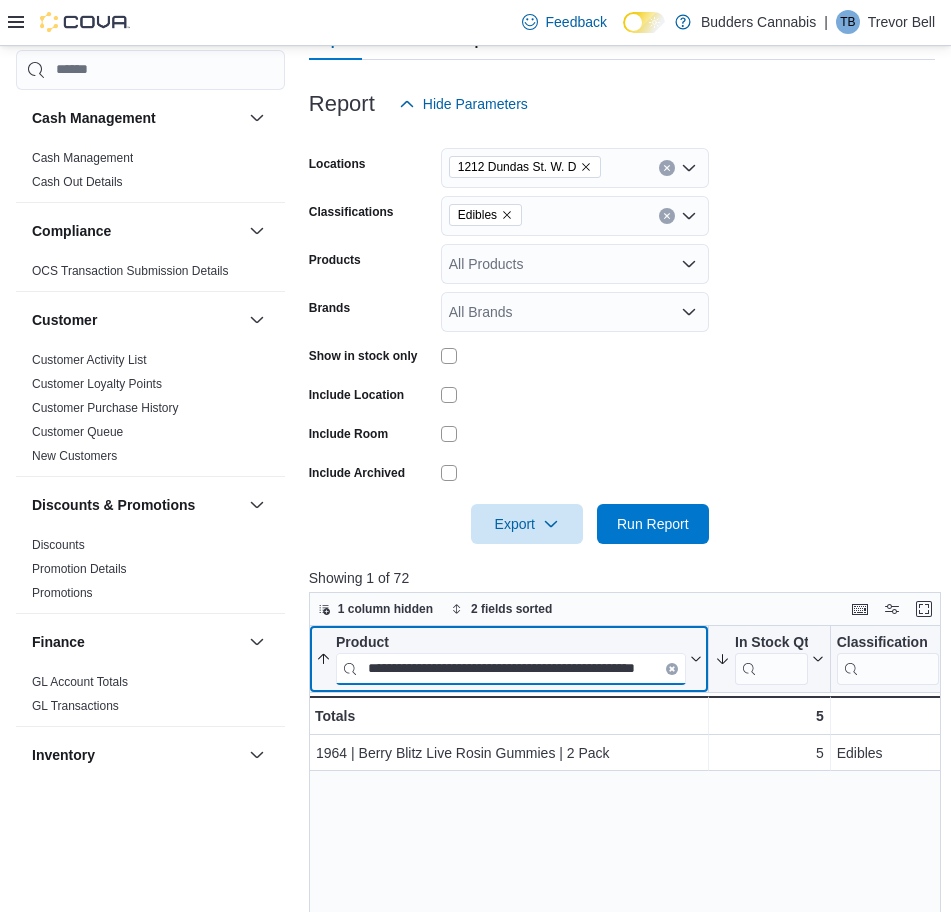 scroll, scrollTop: 0, scrollLeft: 63, axis: horizontal 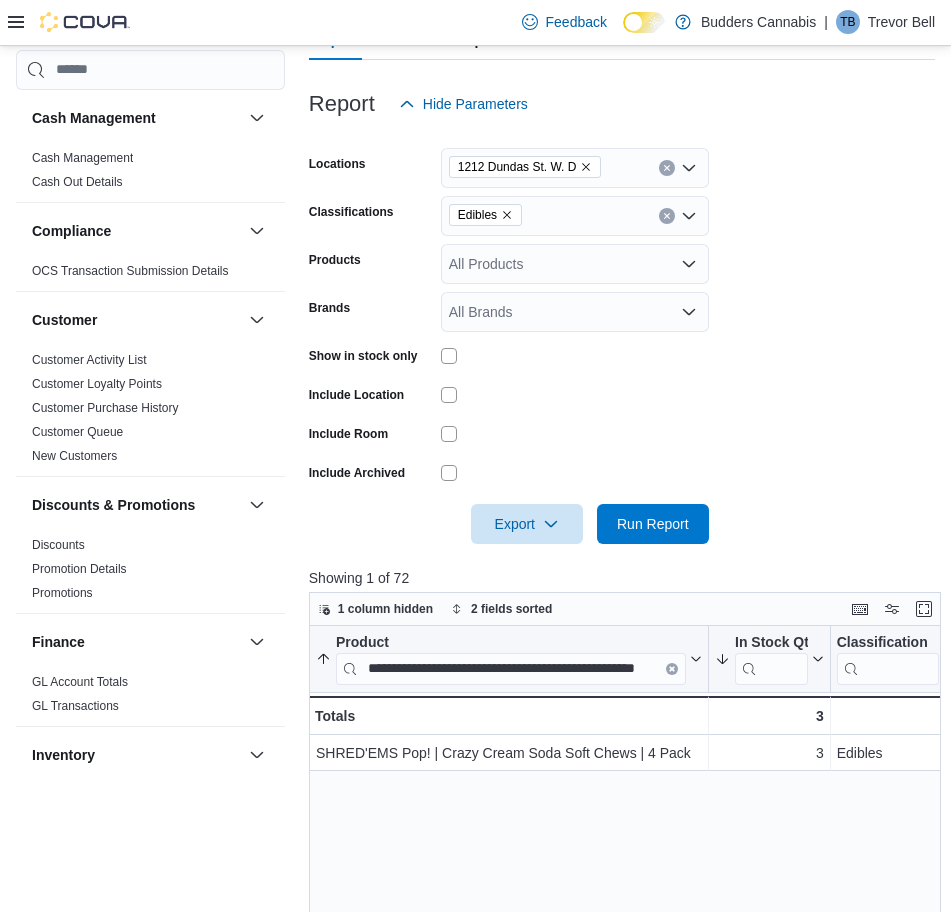 click on "**********" at bounding box center (628, 974) 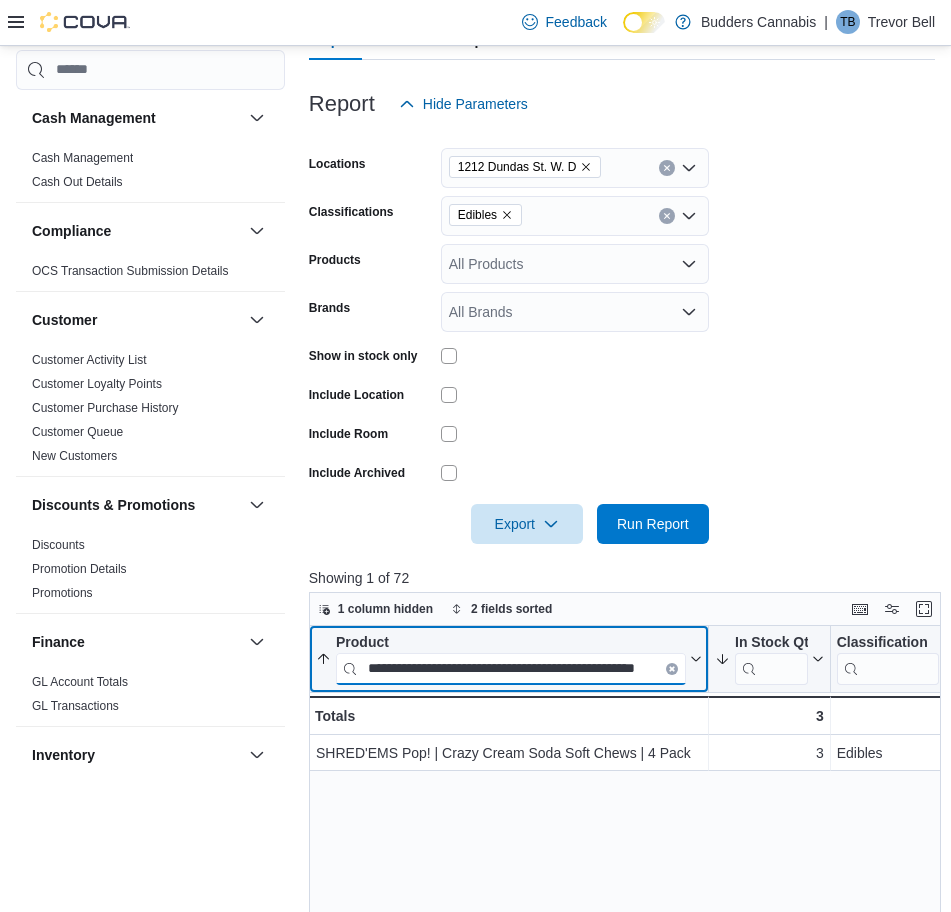 click on "**********" at bounding box center [511, 668] 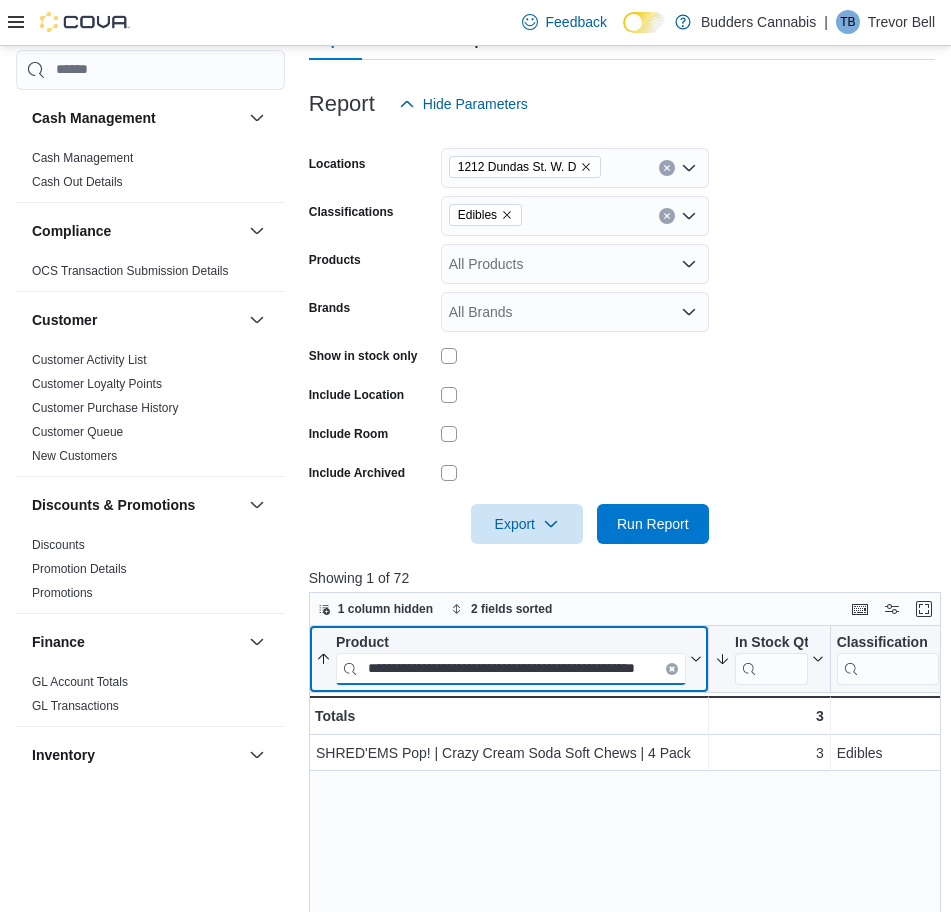 paste 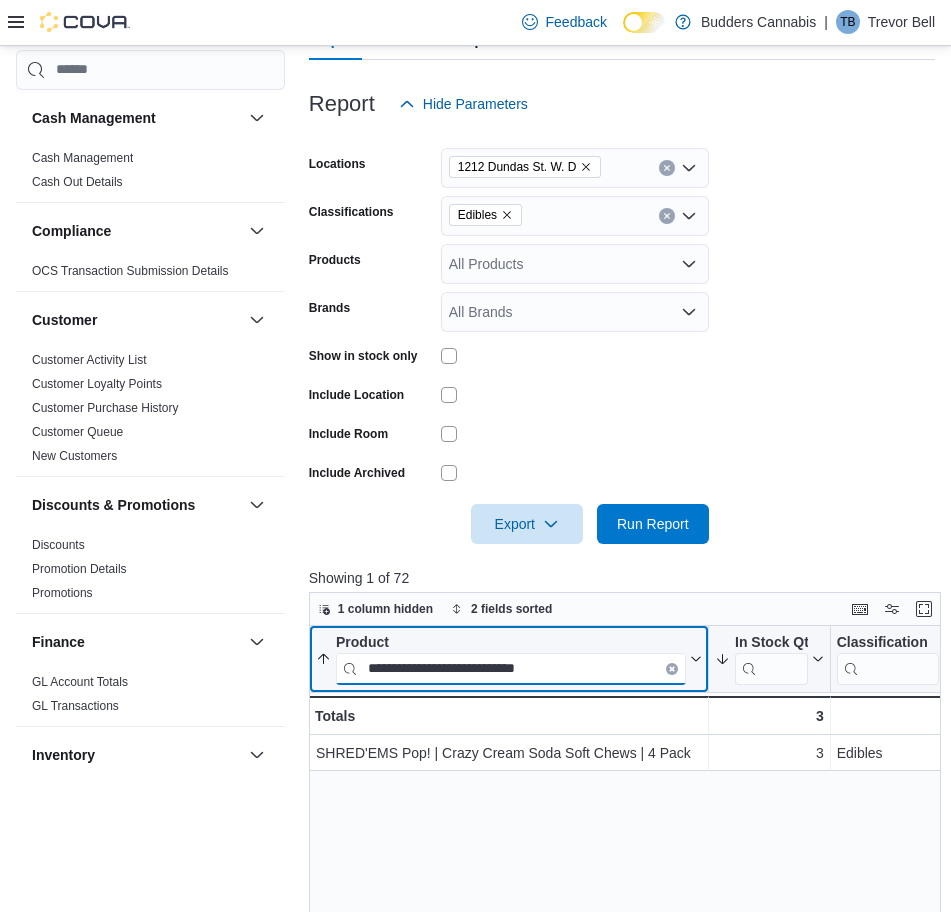 scroll, scrollTop: 0, scrollLeft: 0, axis: both 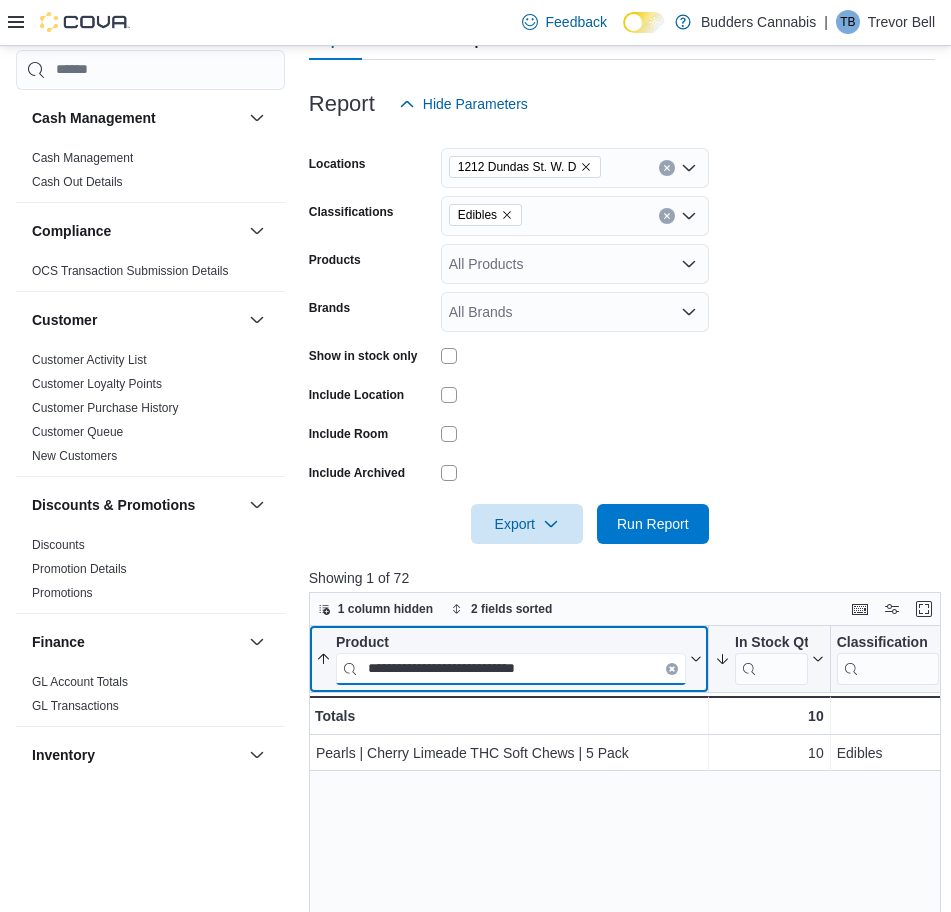 paste on "**********" 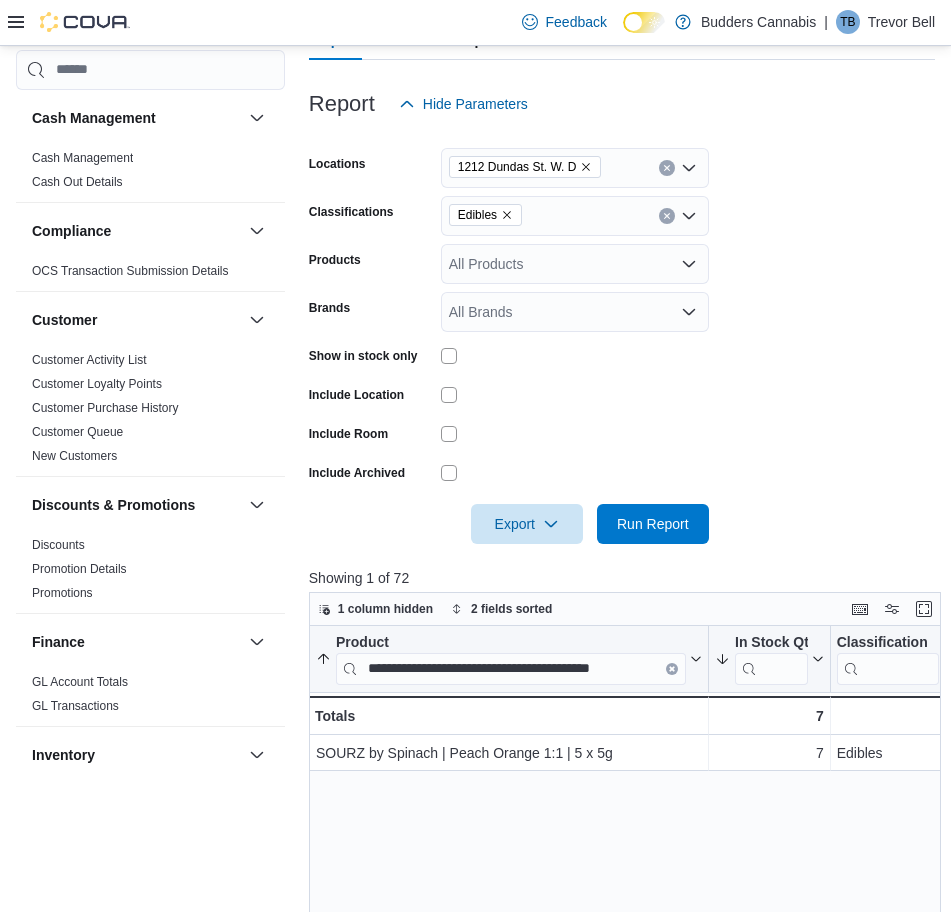 click on "**********" at bounding box center (628, 974) 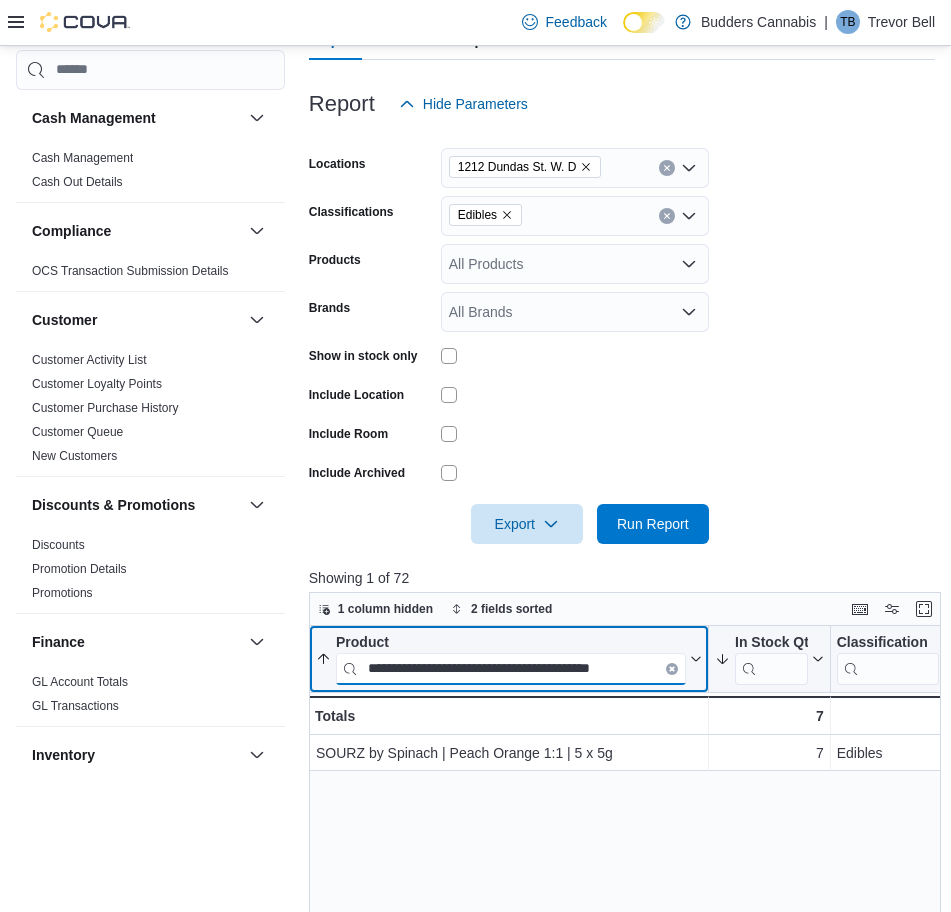 click on "**********" at bounding box center [511, 668] 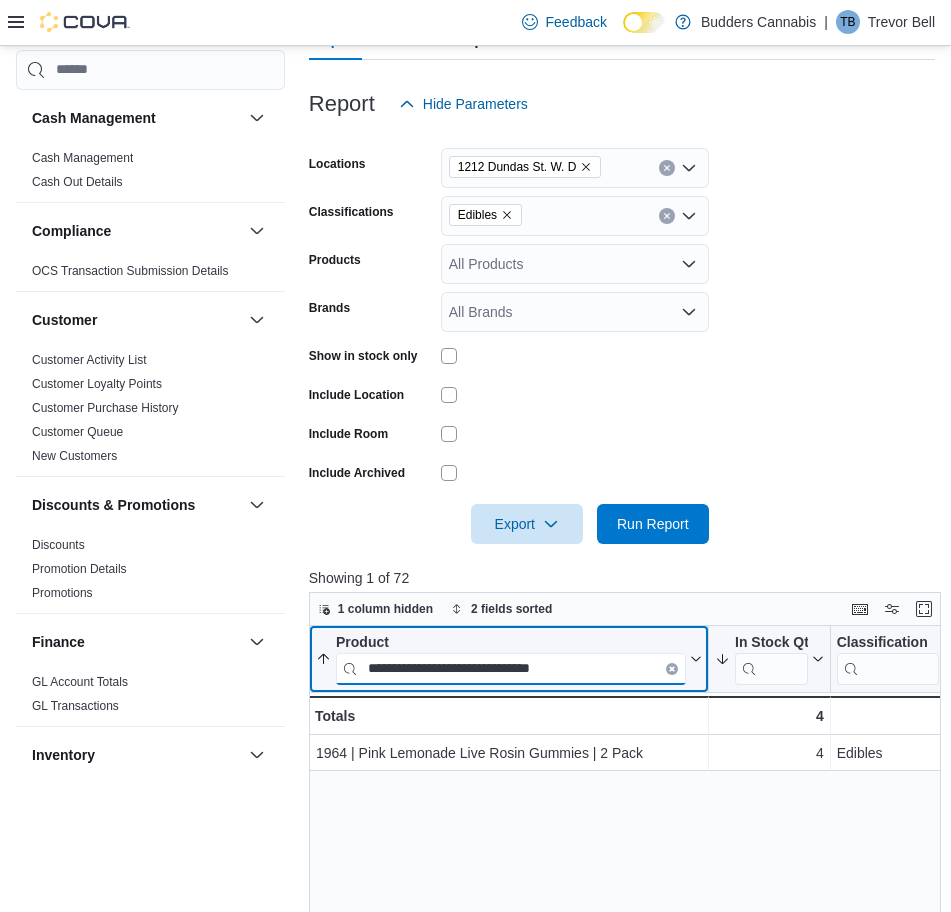 paste on "*" 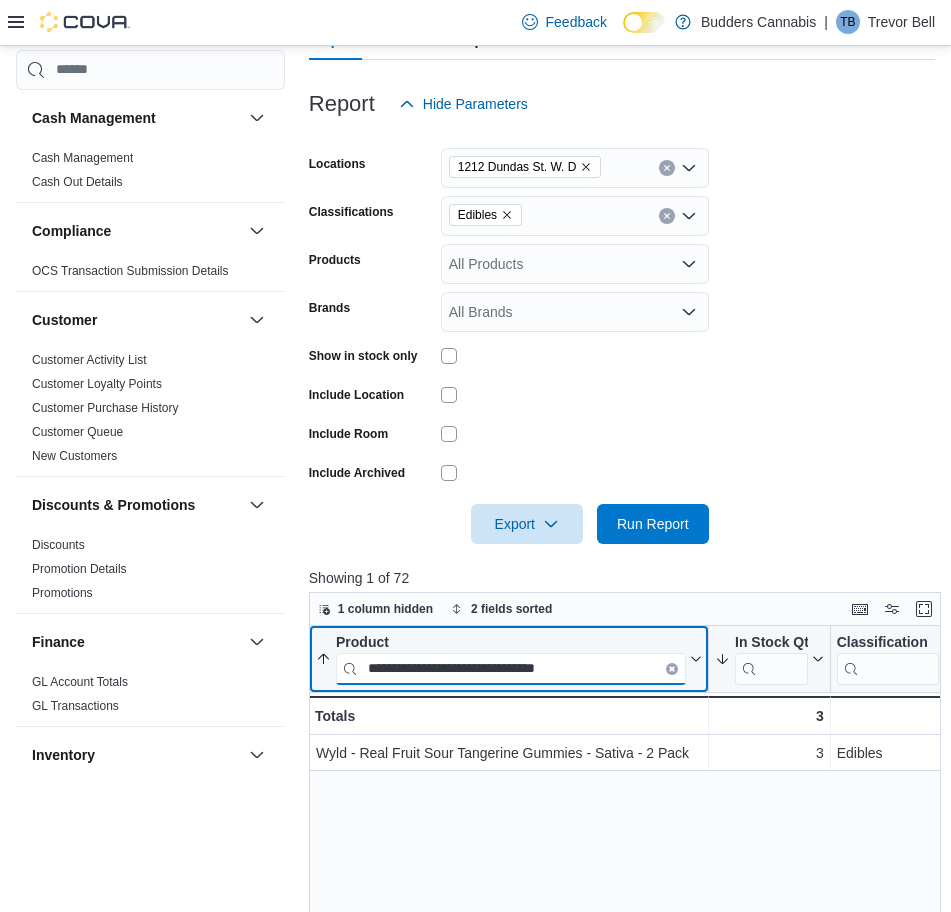 paste 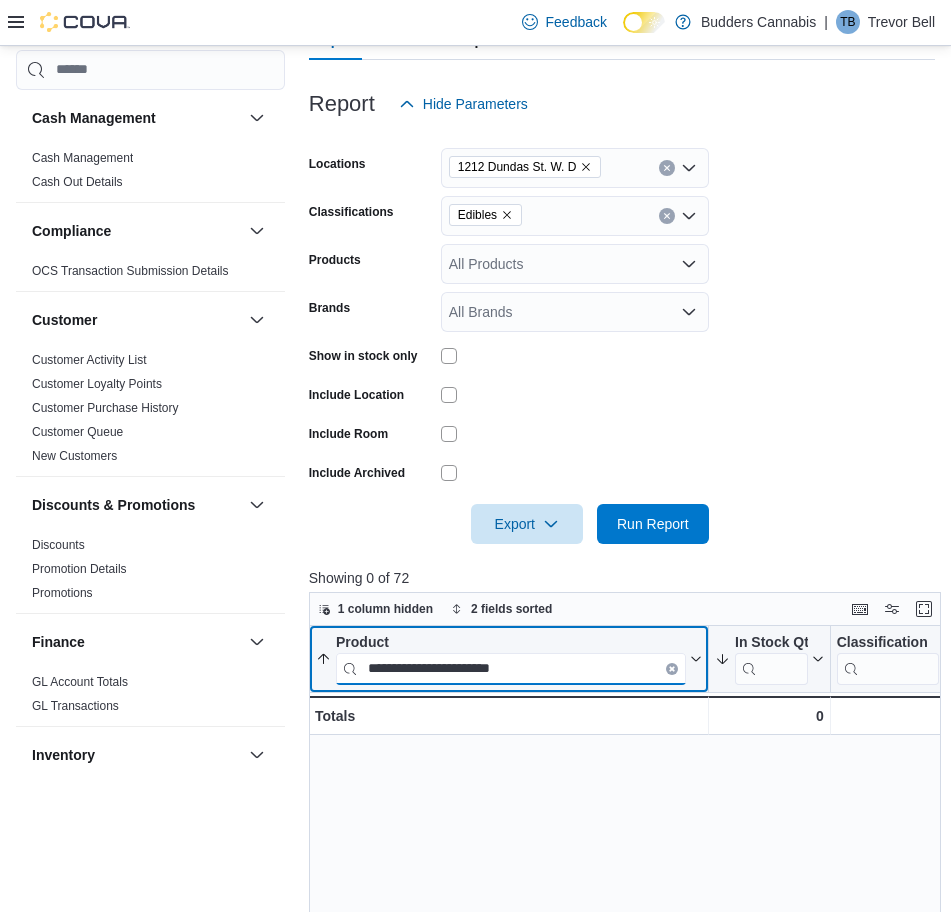 paste on "**********" 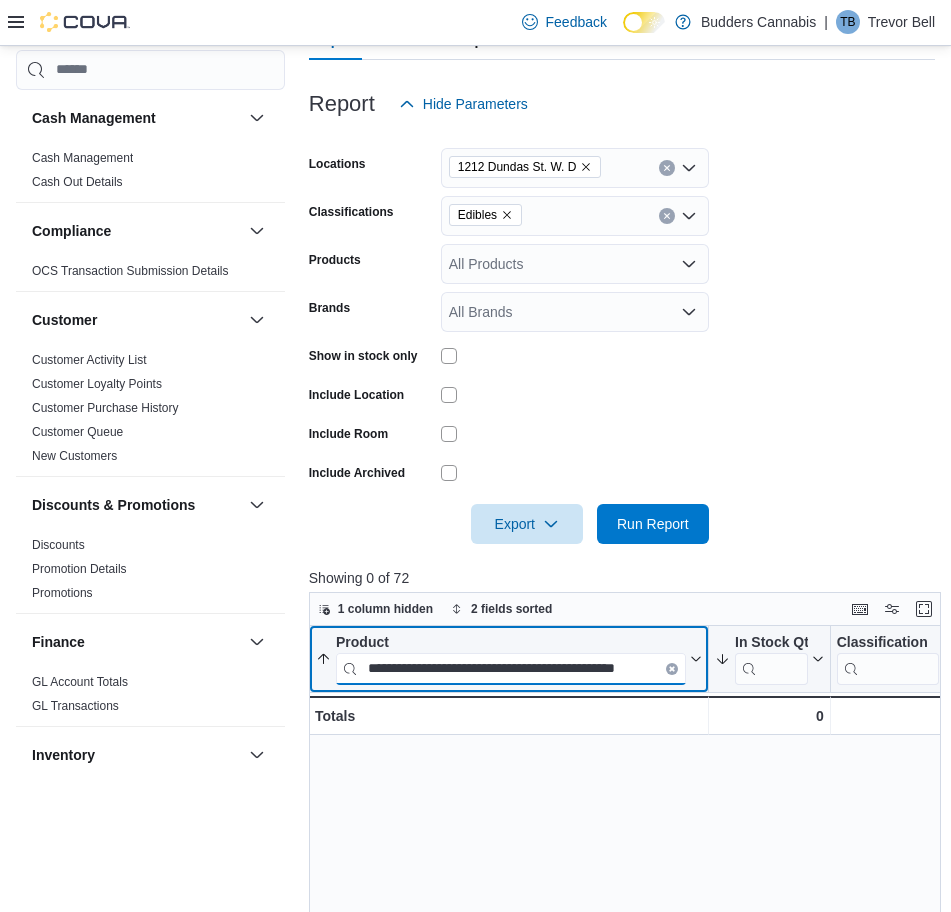 scroll, scrollTop: 0, scrollLeft: 23, axis: horizontal 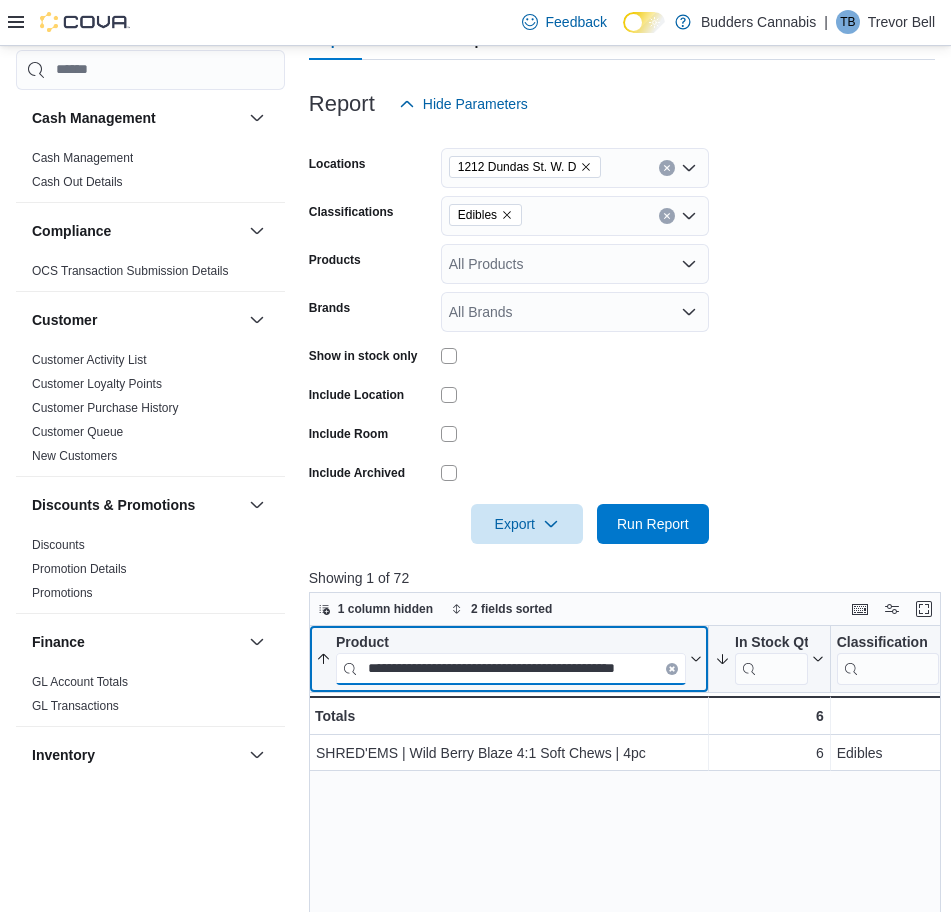 paste 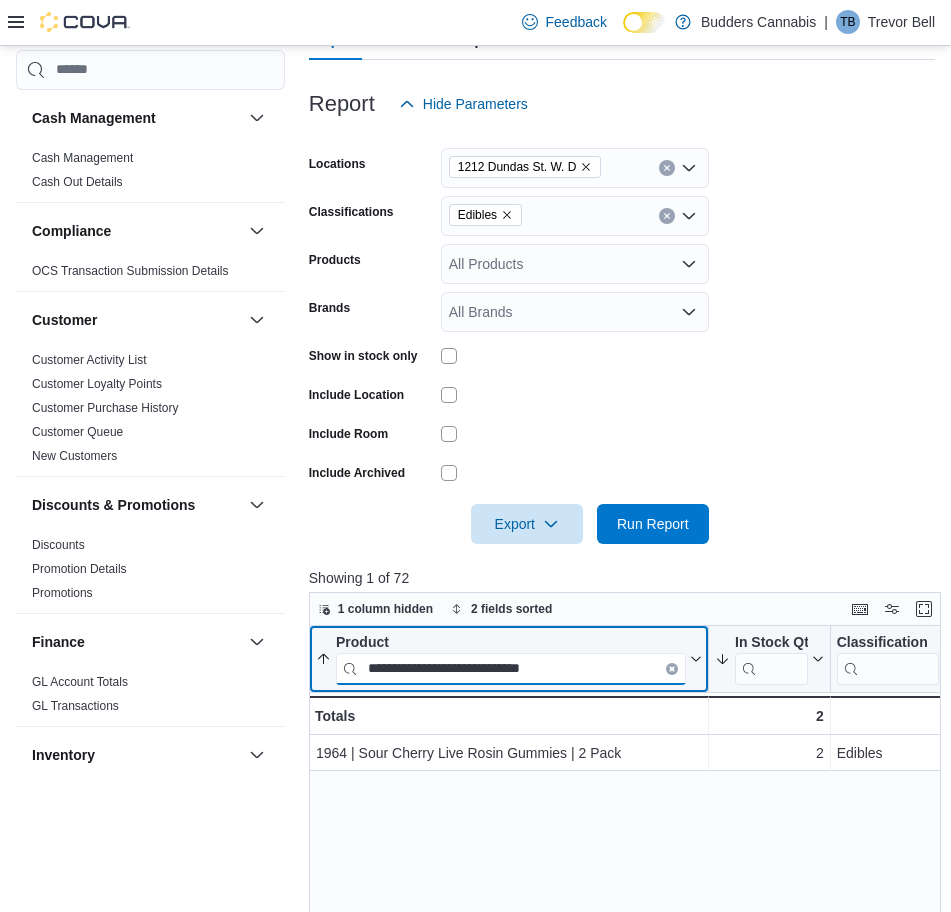 paste on "*" 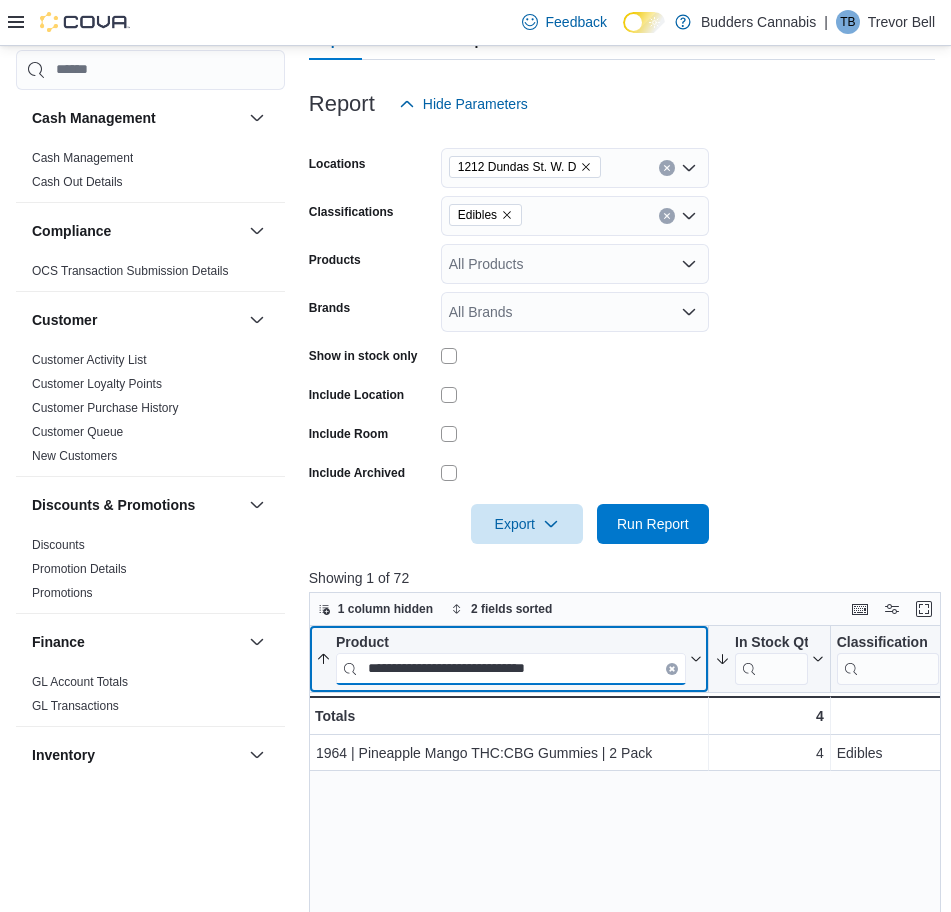 paste 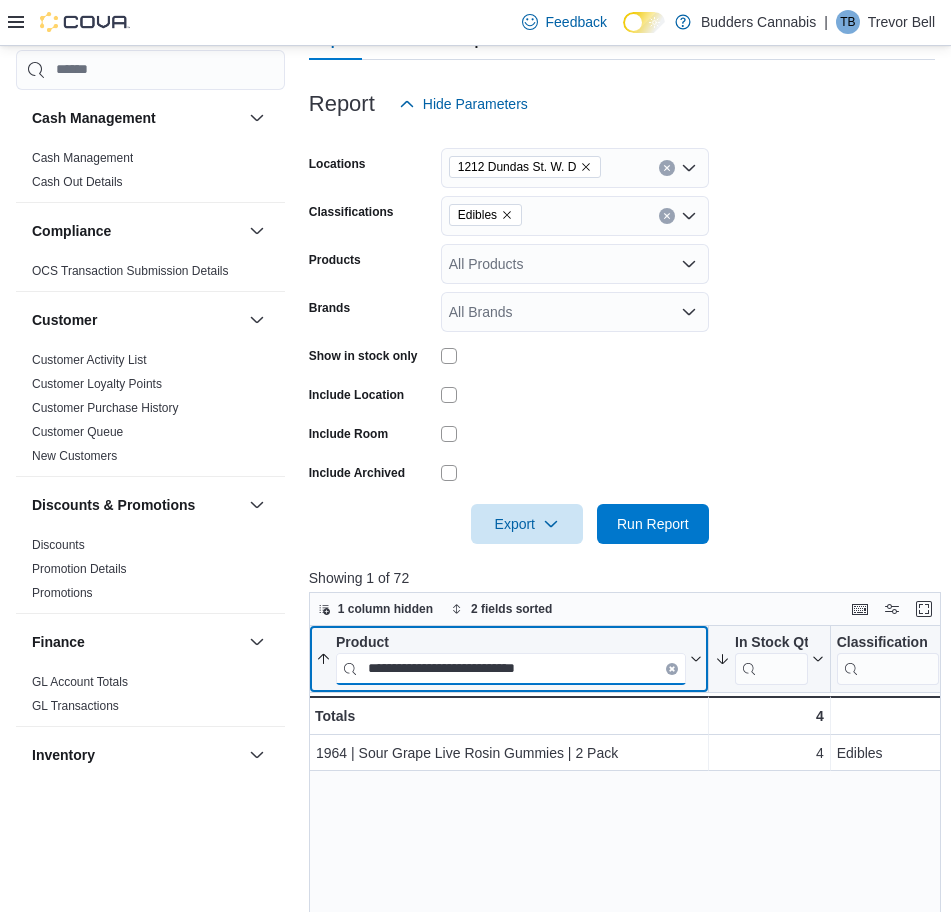paste on "**" 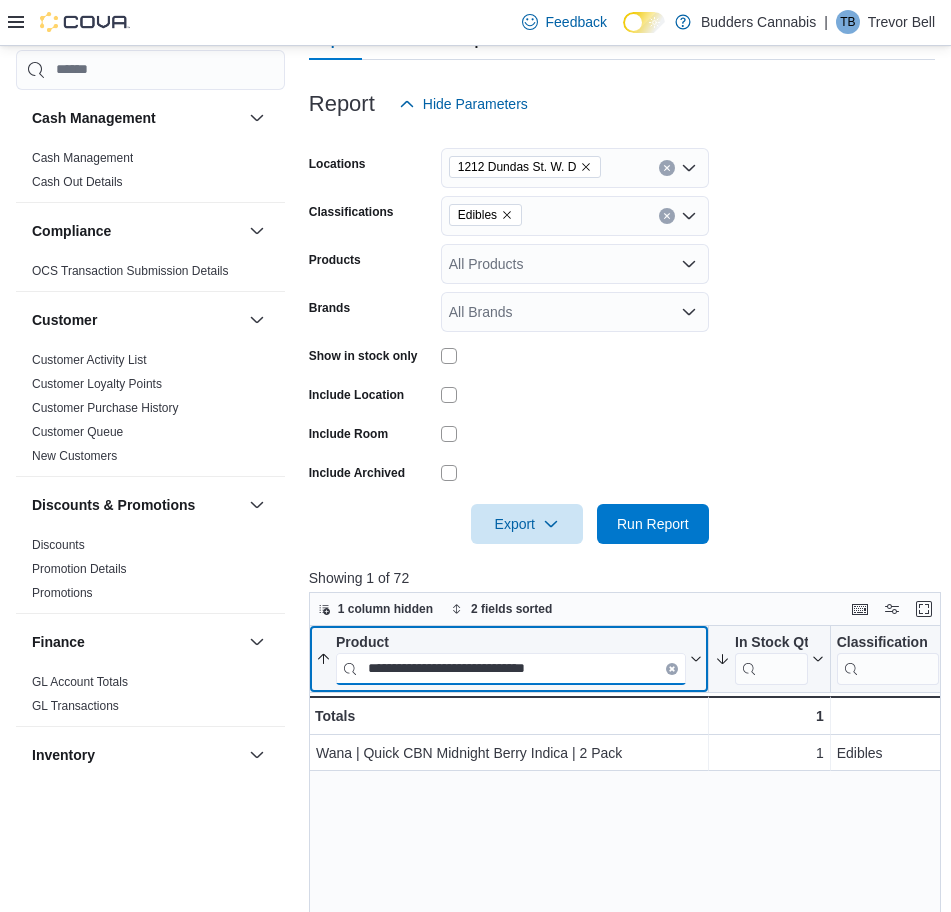 type on "**********" 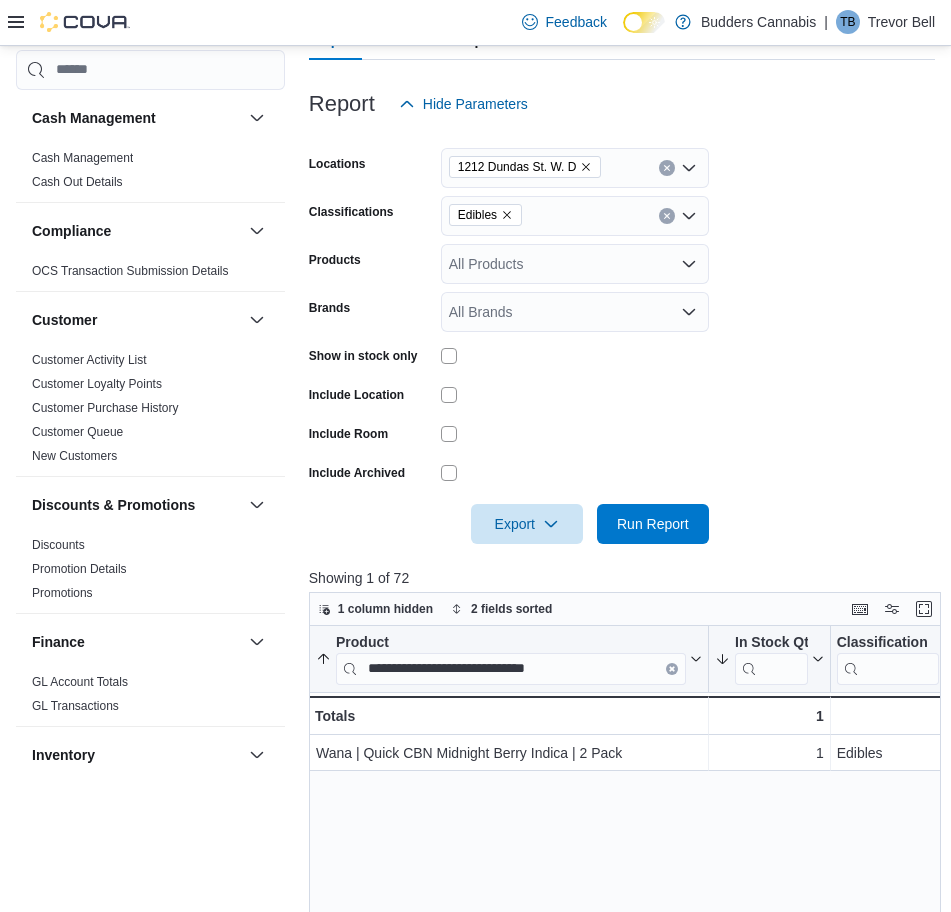 click 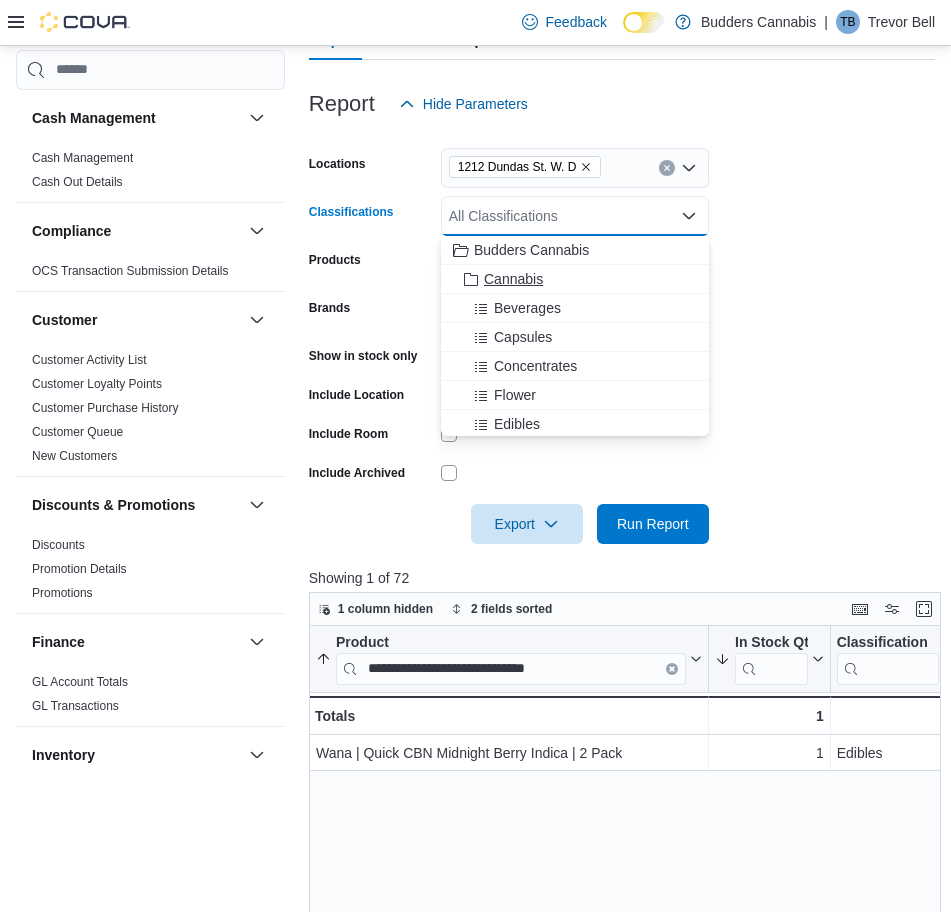 click on "Cannabis" at bounding box center [513, 279] 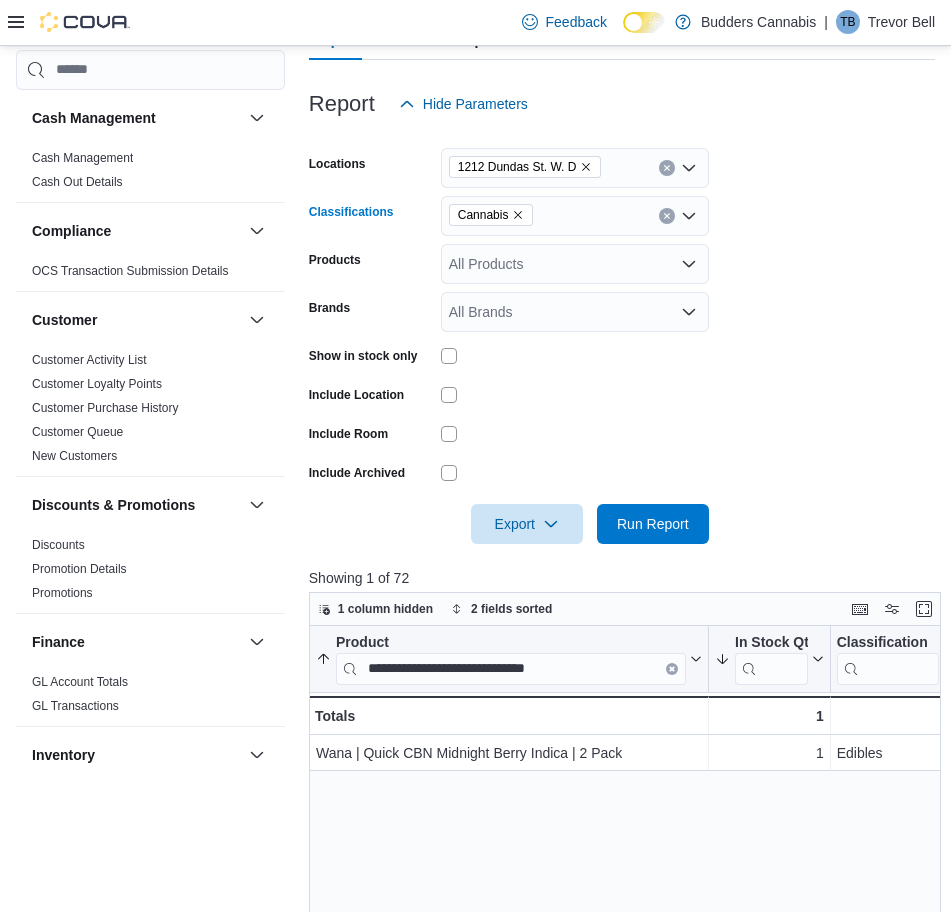 scroll, scrollTop: 125, scrollLeft: 0, axis: vertical 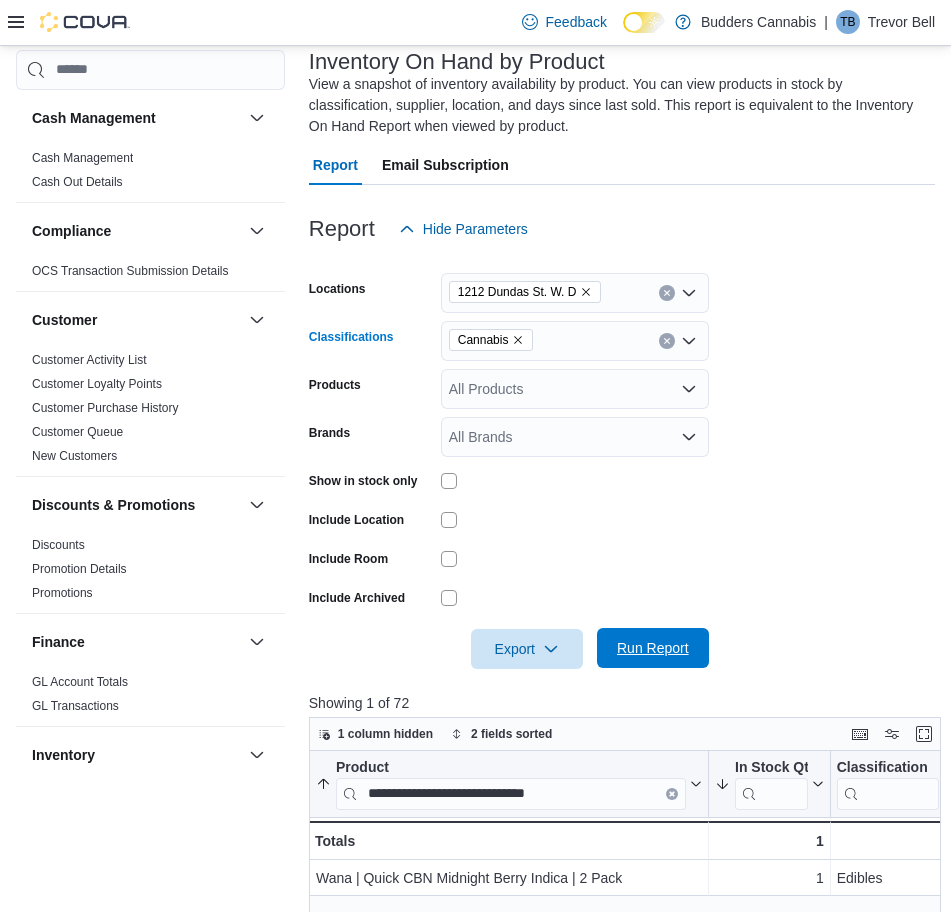 click on "Run Report" at bounding box center [653, 648] 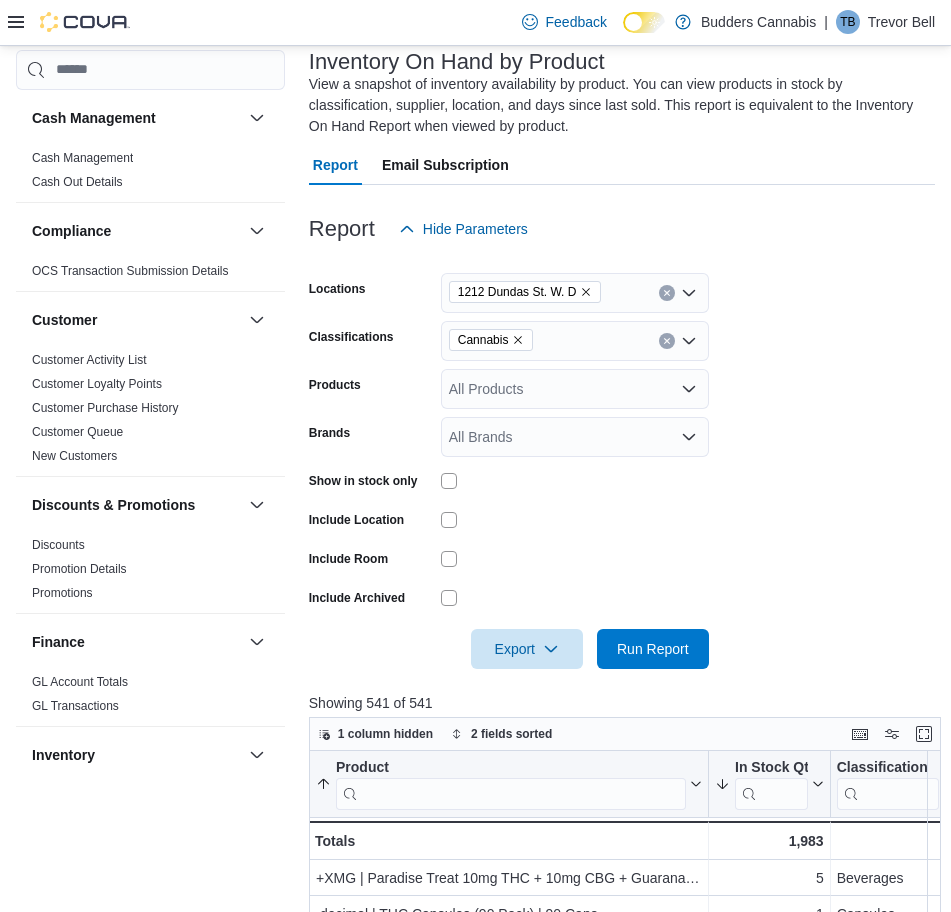 click 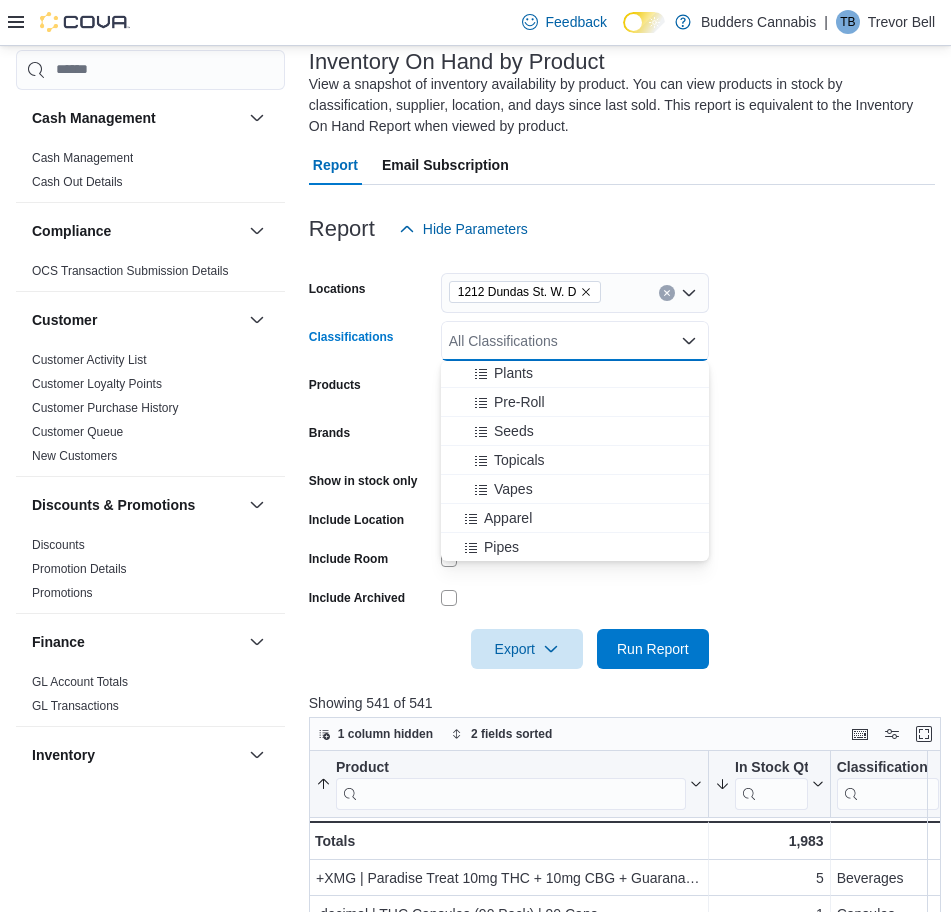 scroll, scrollTop: 250, scrollLeft: 0, axis: vertical 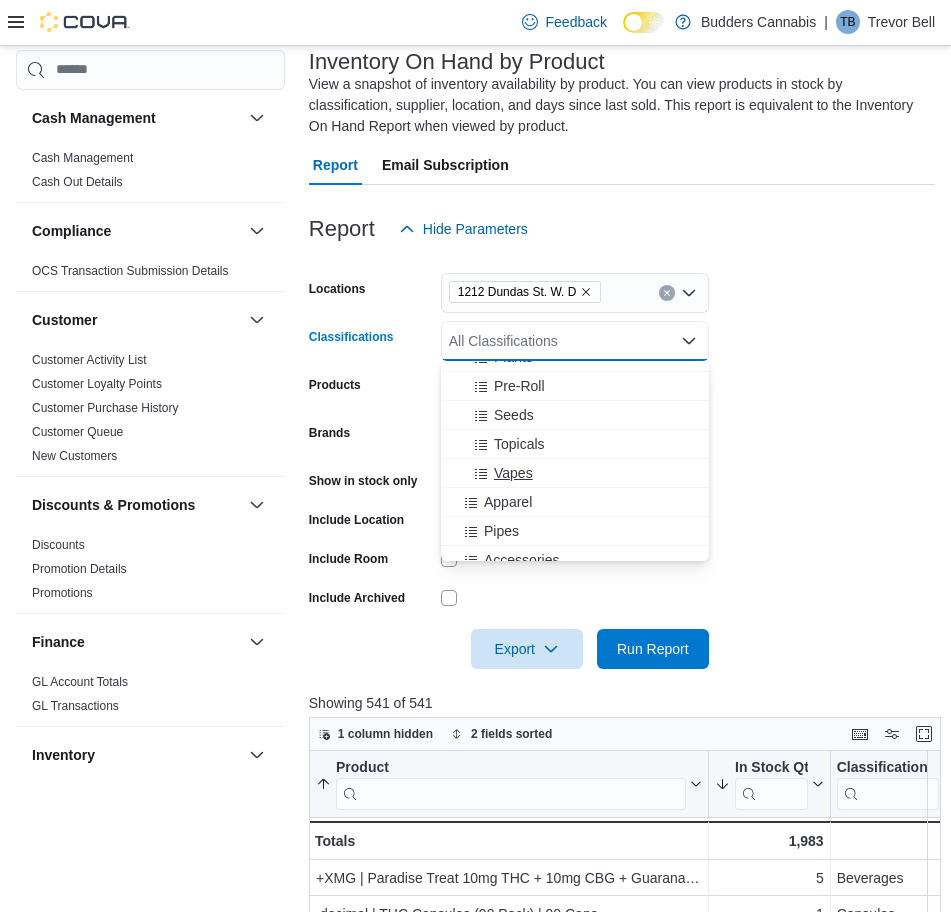 click on "Vapes" at bounding box center (513, 473) 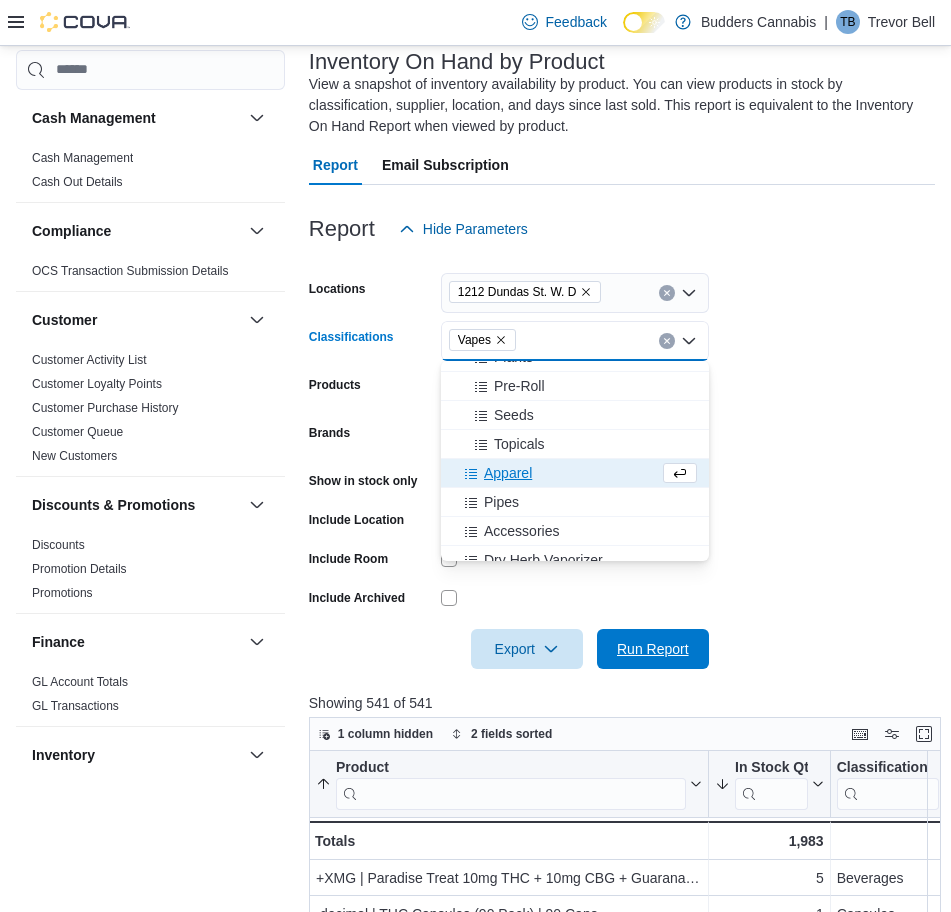 click on "Run Report" at bounding box center (653, 649) 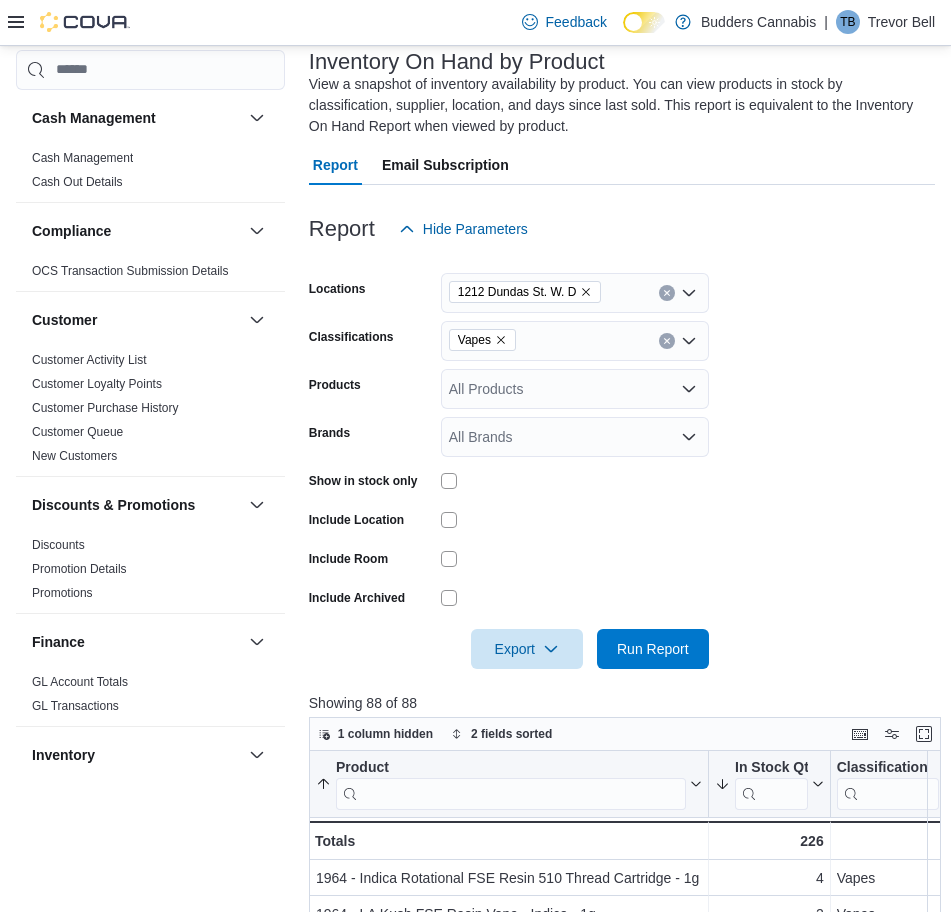 drag, startPoint x: 699, startPoint y: 213, endPoint x: 455, endPoint y: 23, distance: 309.2507 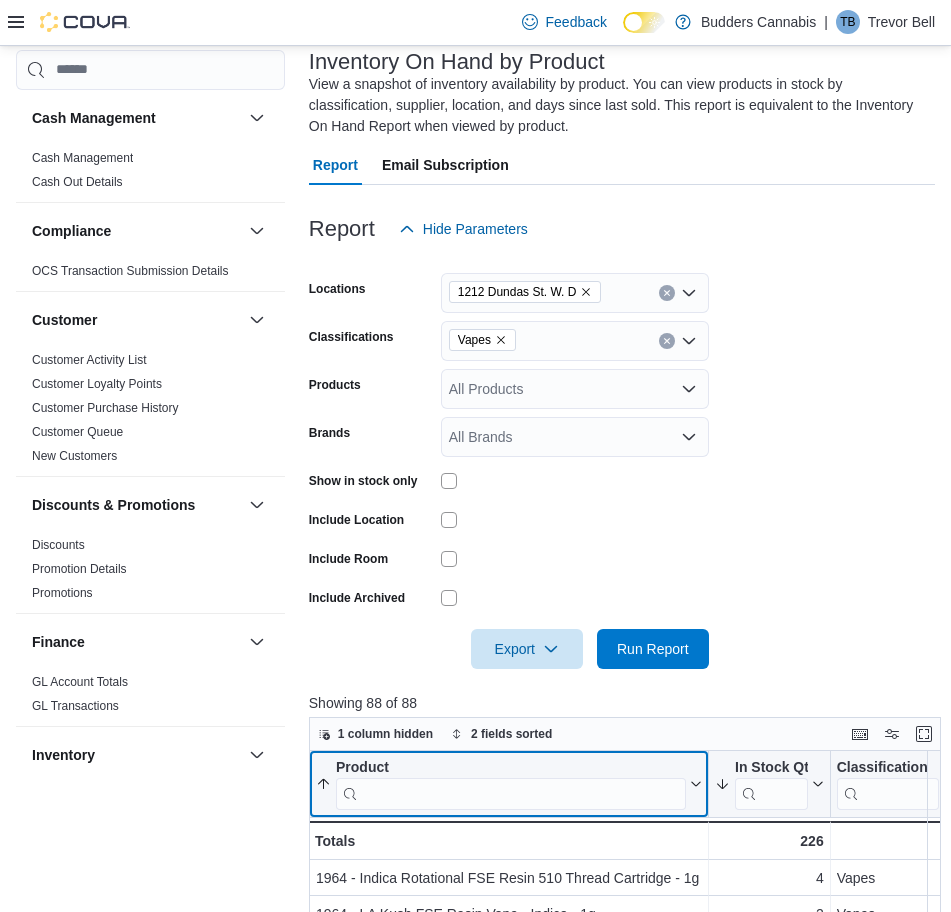 click at bounding box center [511, 793] 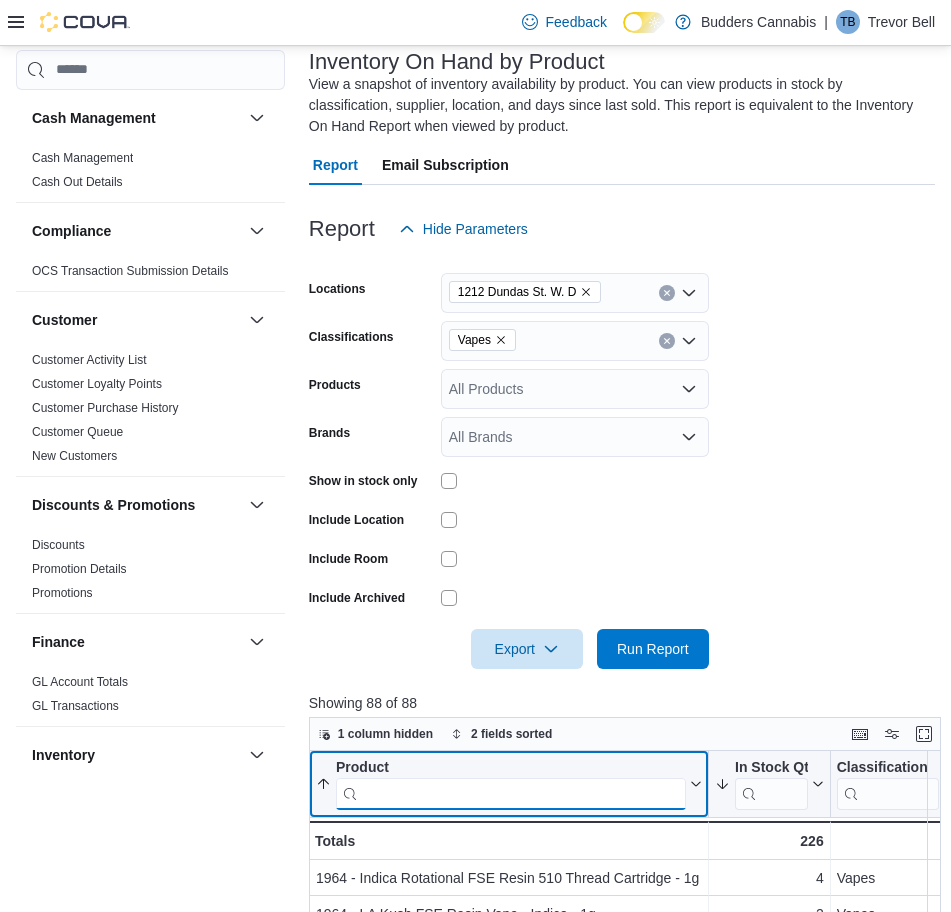 paste on "**********" 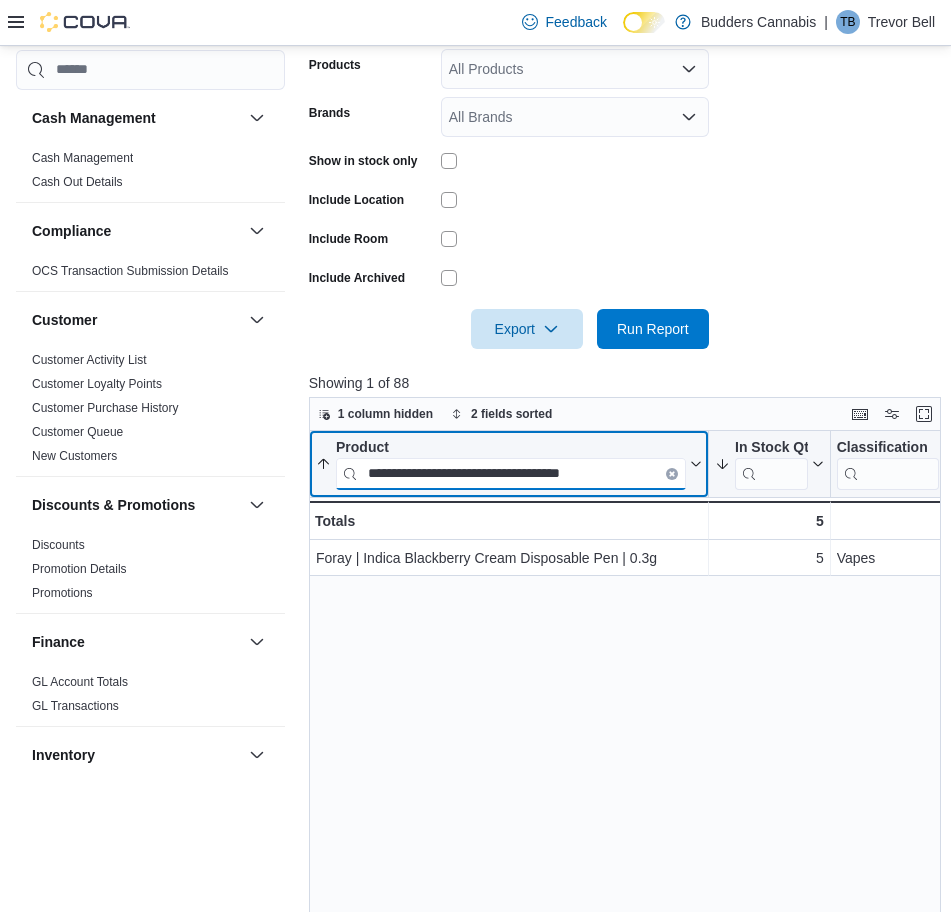 scroll, scrollTop: 500, scrollLeft: 0, axis: vertical 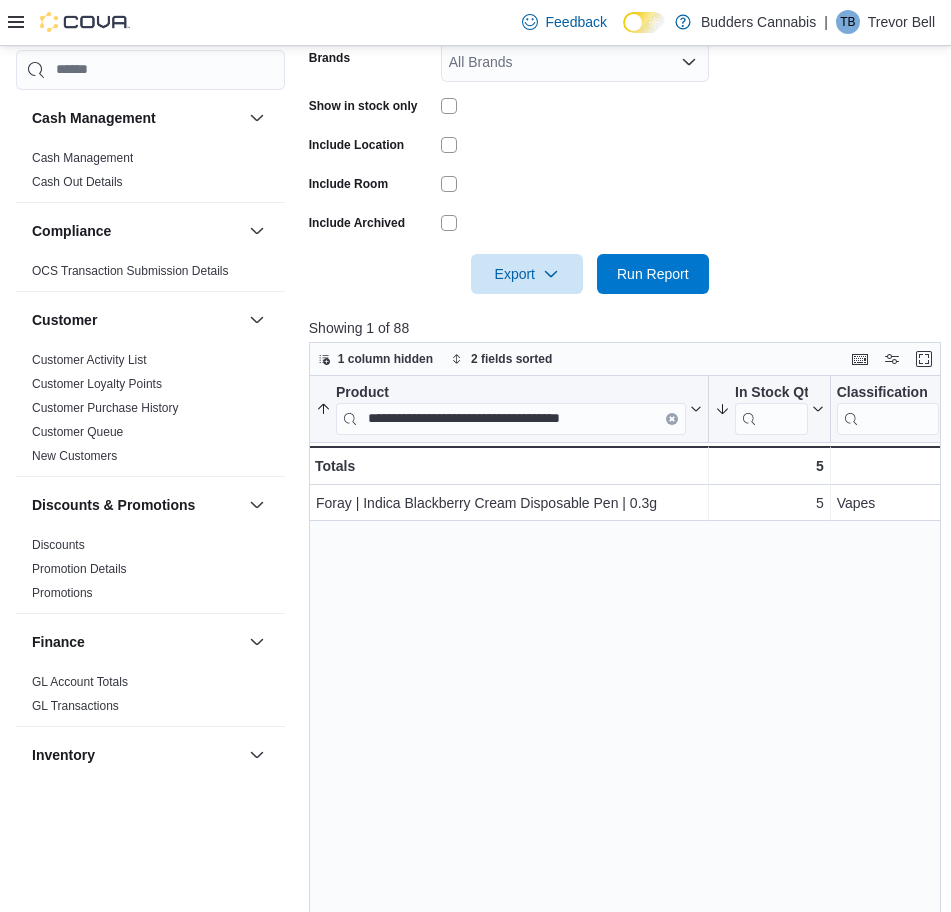 click on "**********" at bounding box center [628, 724] 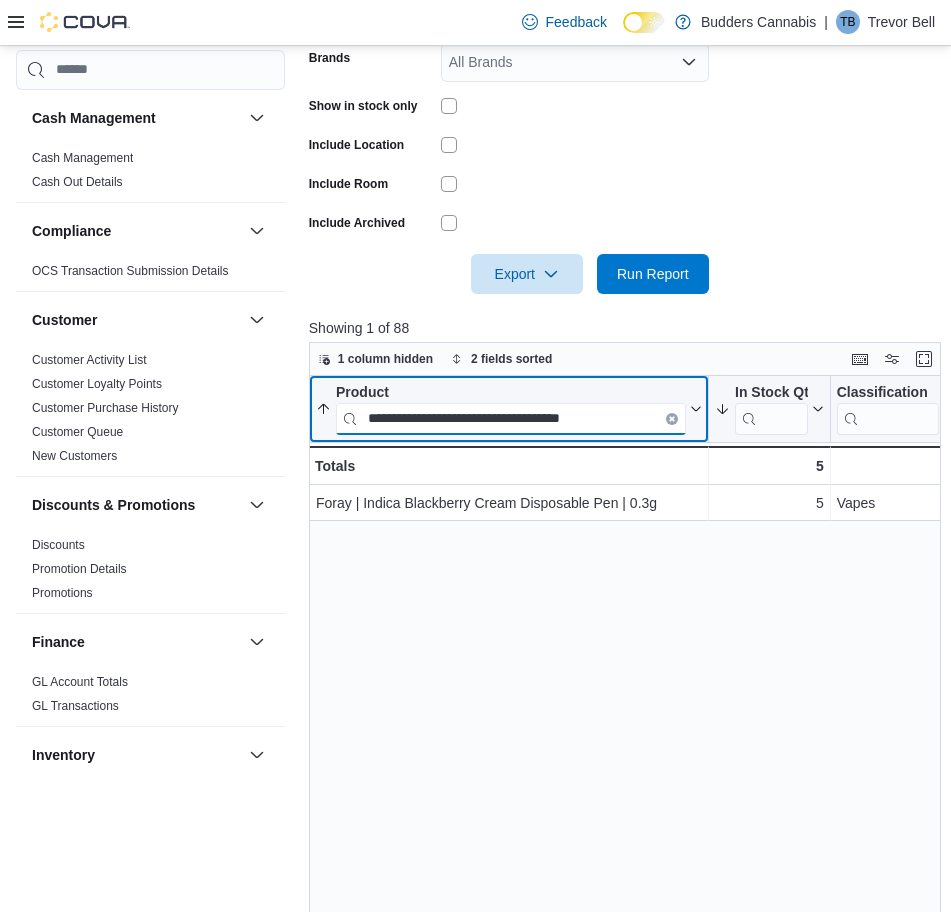 click on "**********" at bounding box center (511, 418) 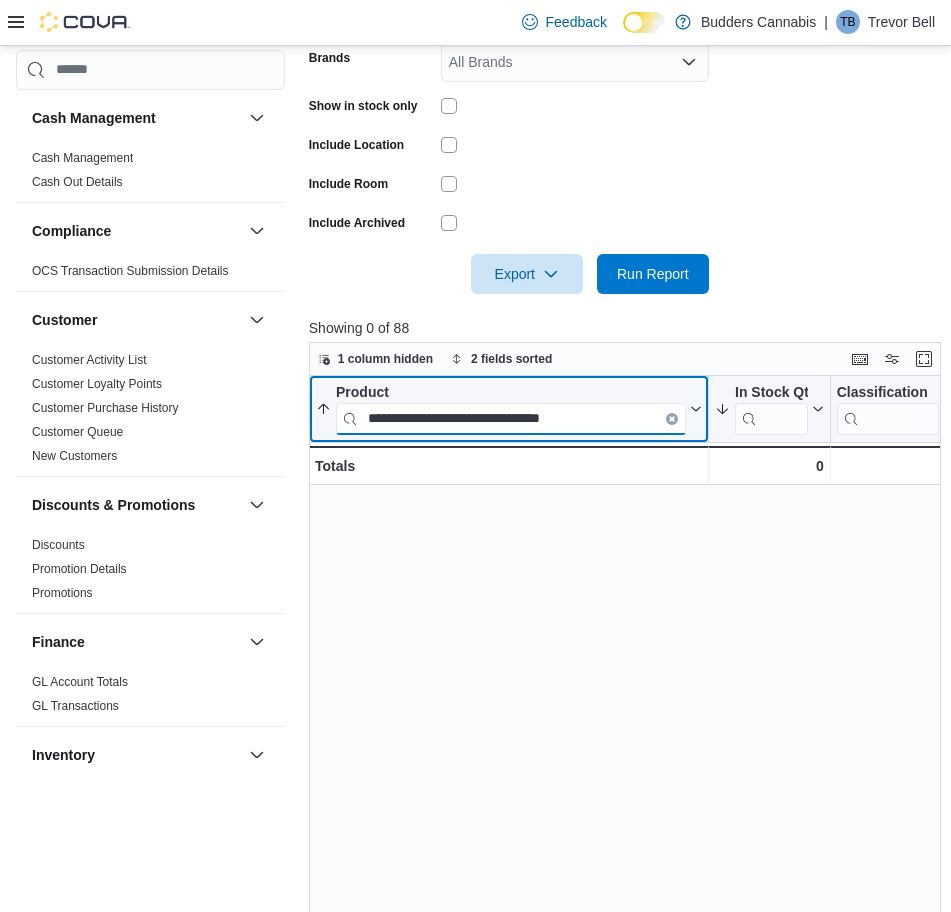 paste on "**********" 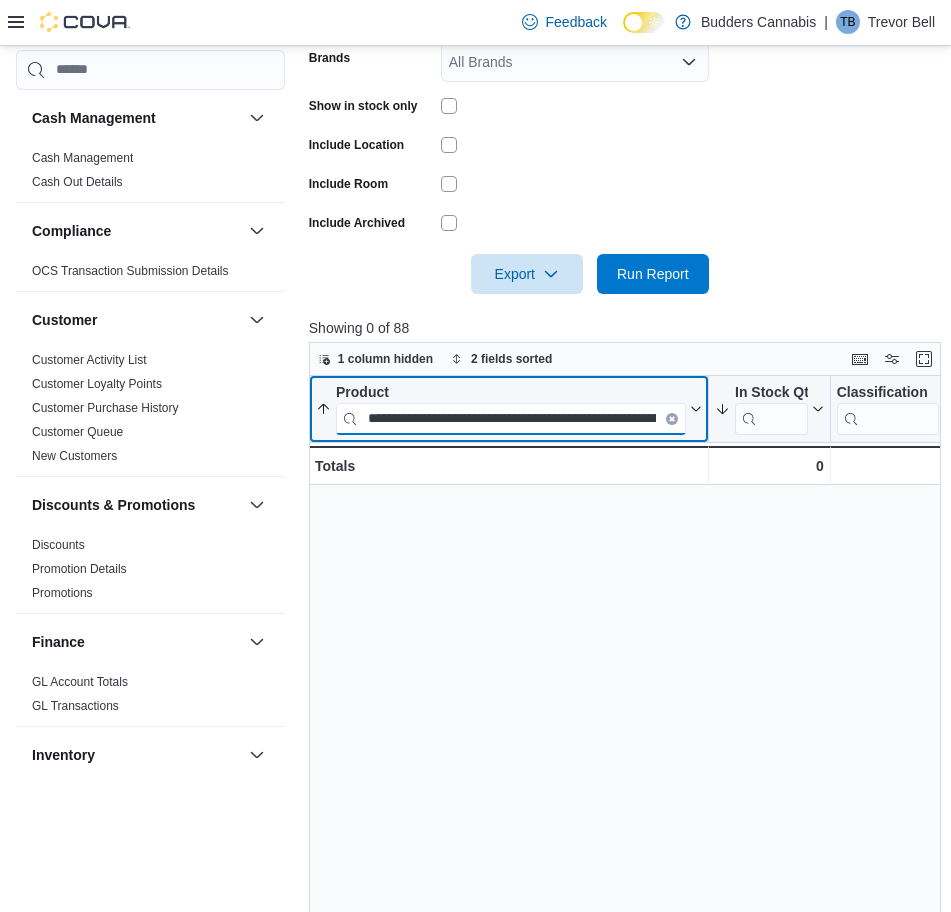 scroll, scrollTop: 0, scrollLeft: 208, axis: horizontal 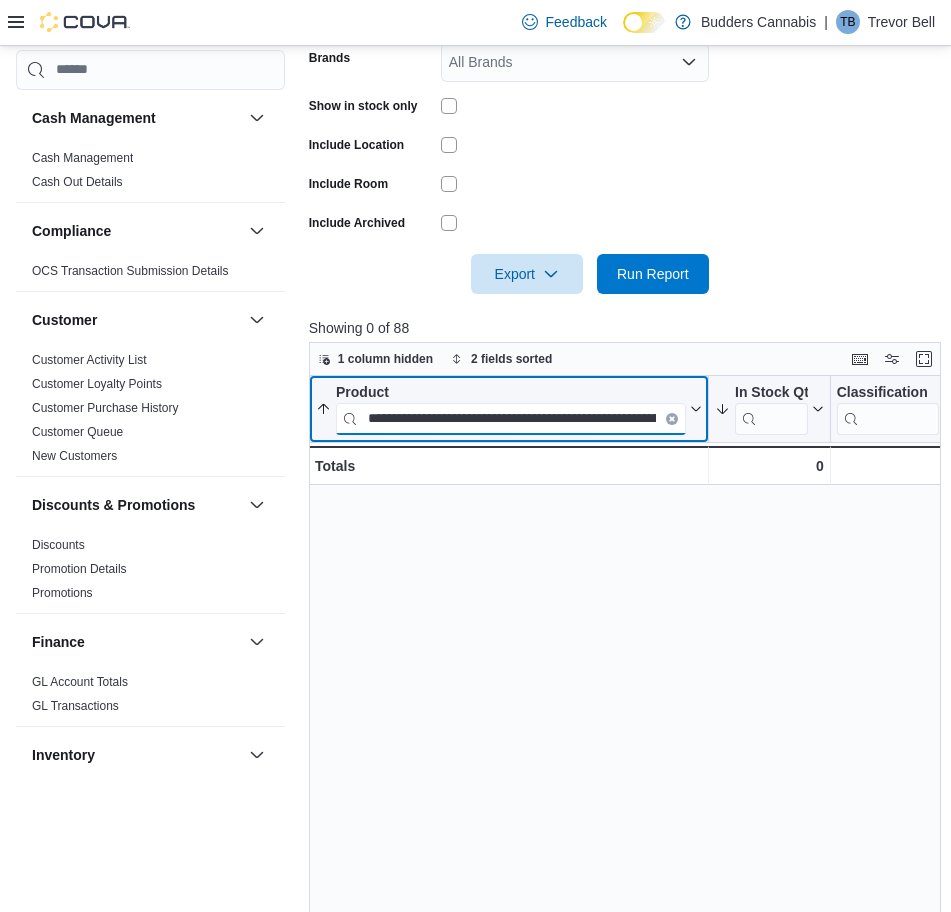 paste 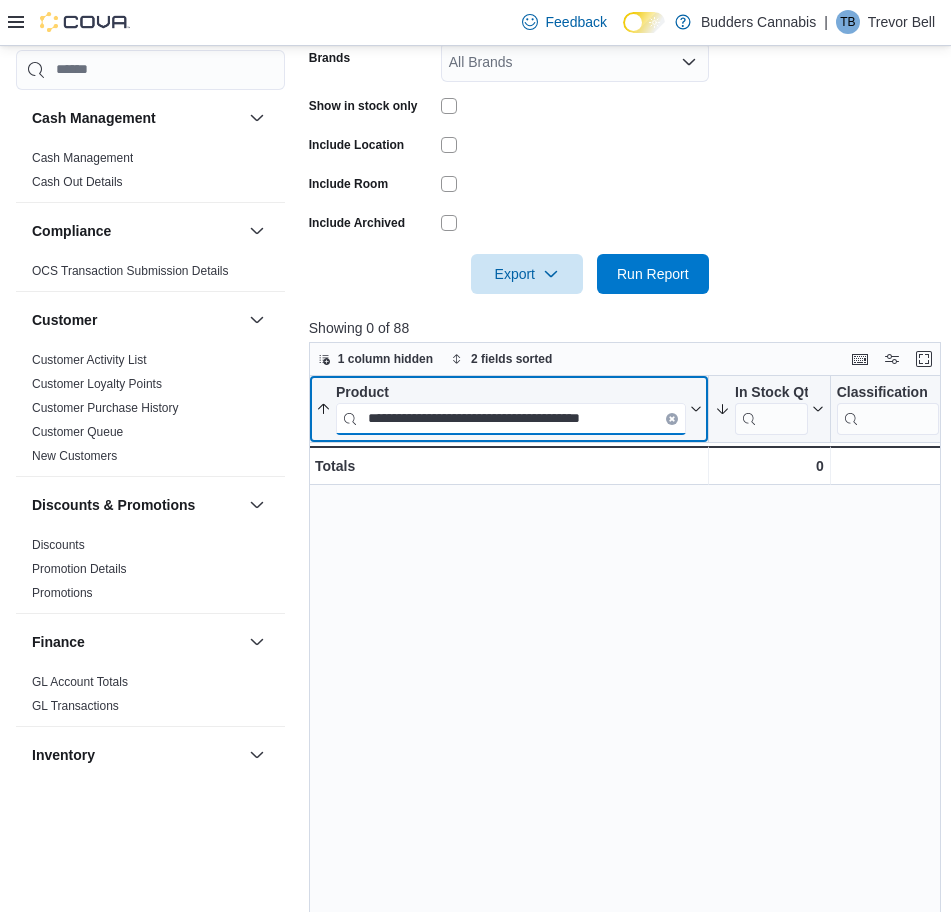 paste 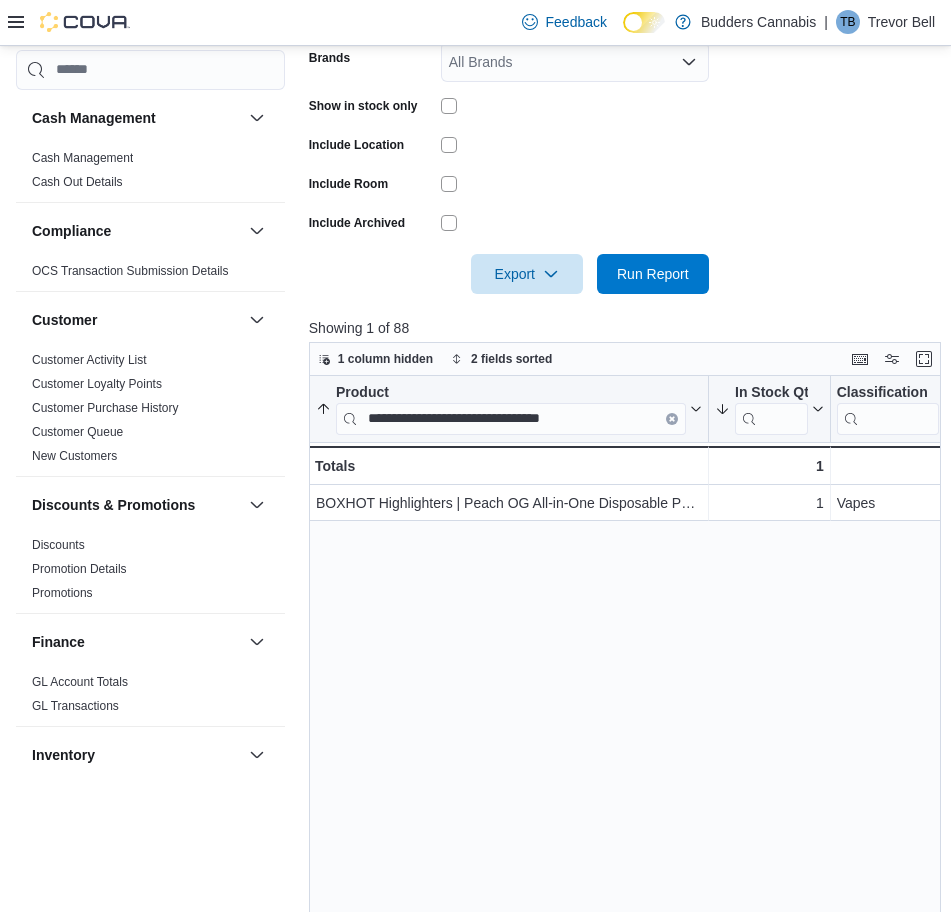 drag, startPoint x: 540, startPoint y: 624, endPoint x: 535, endPoint y: 613, distance: 12.083046 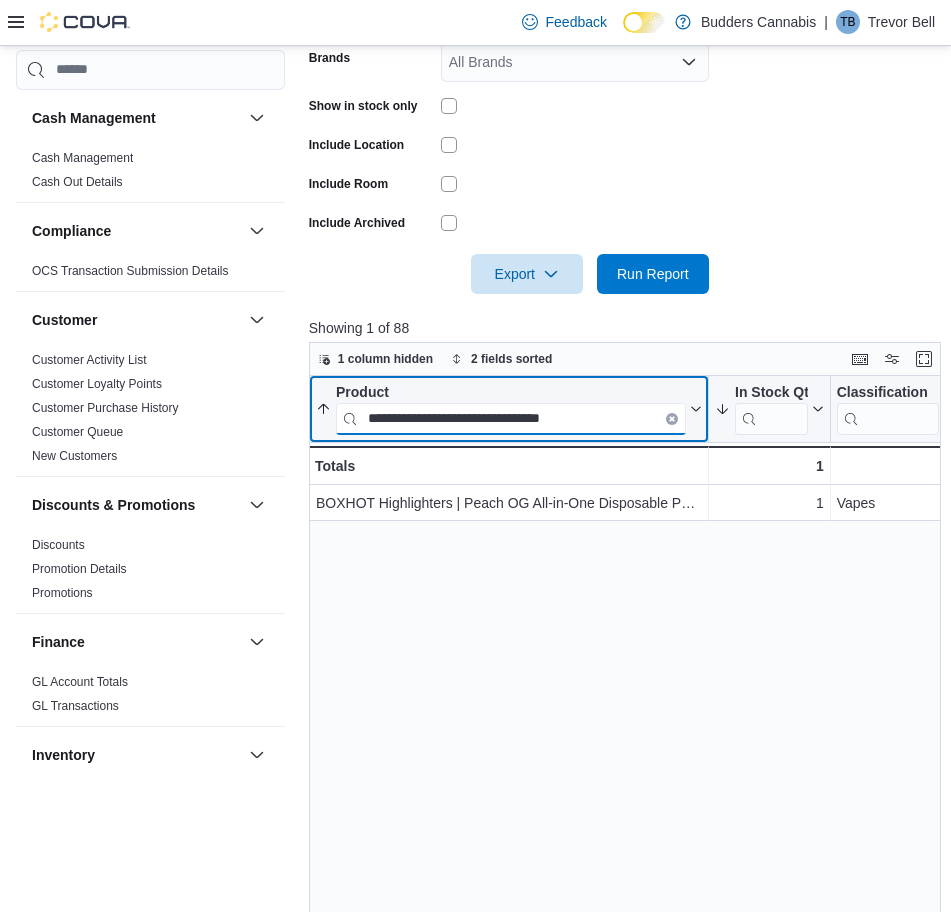 click on "**********" at bounding box center (511, 418) 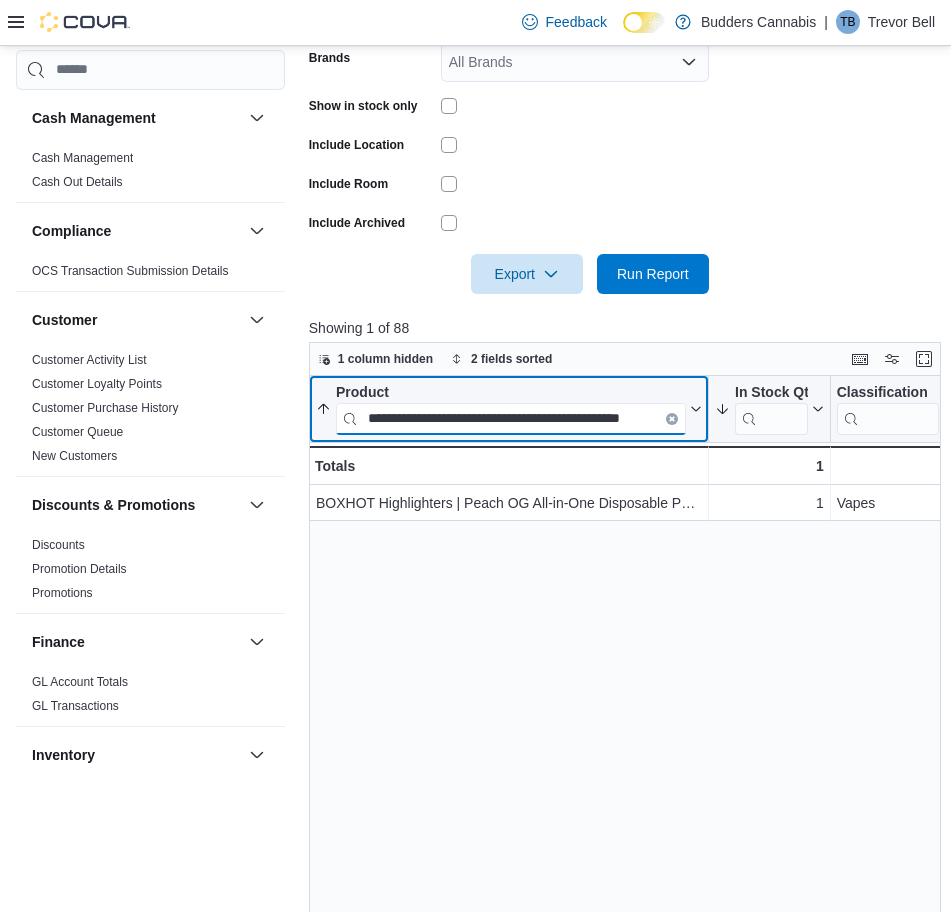 scroll, scrollTop: 0, scrollLeft: 34, axis: horizontal 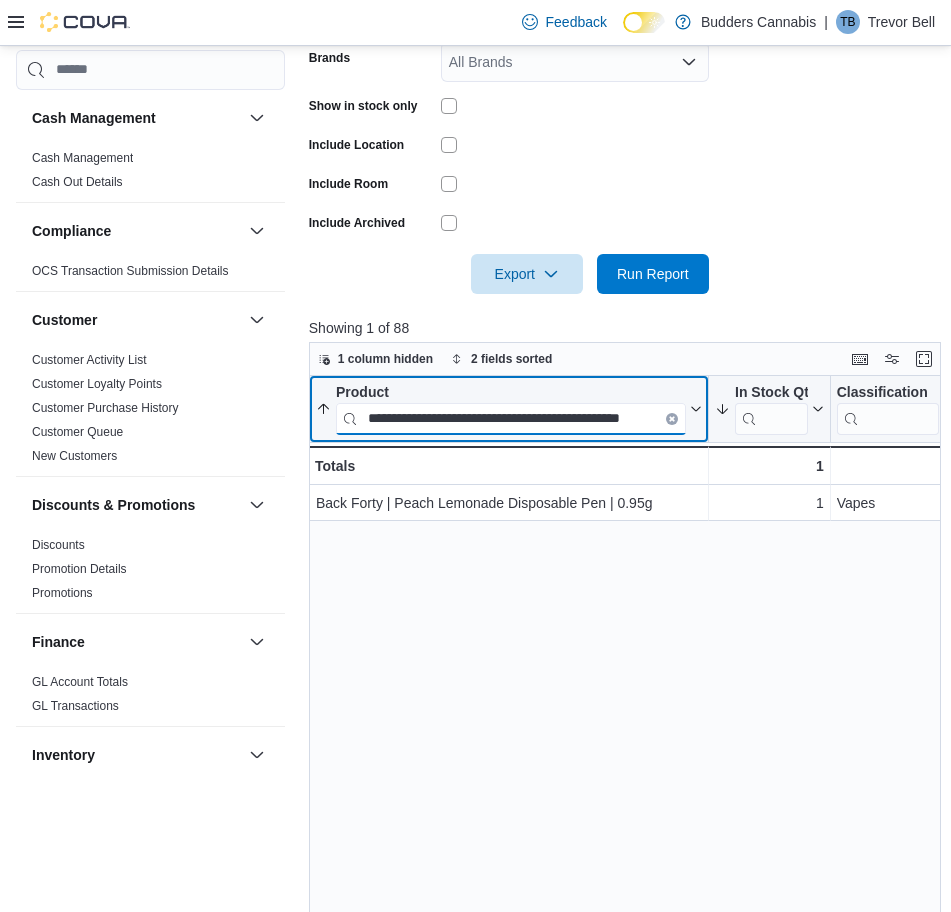 type on "**********" 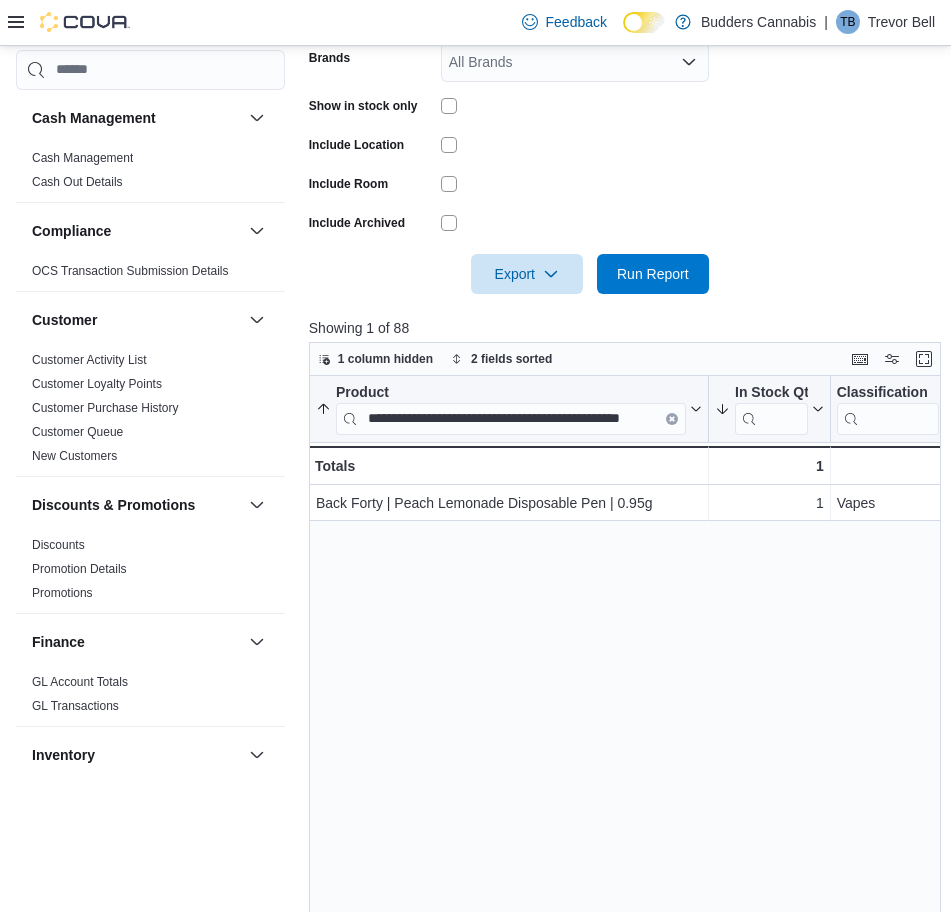 scroll, scrollTop: 0, scrollLeft: 0, axis: both 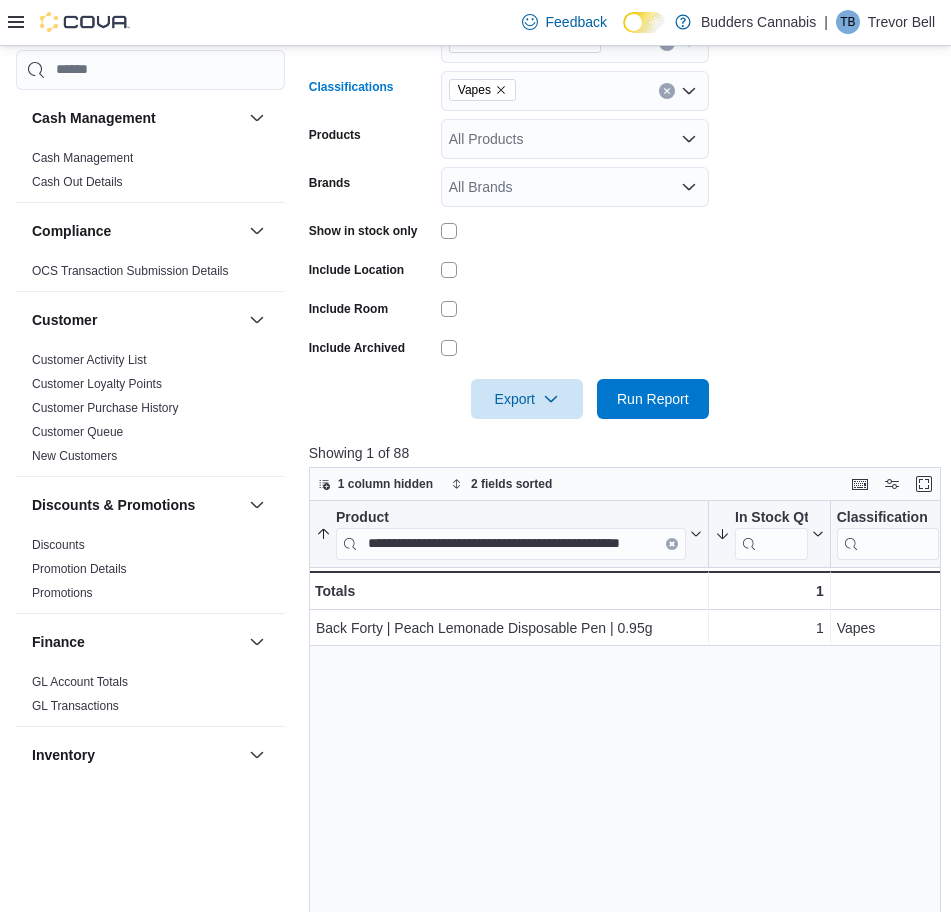 click on "Vapes" at bounding box center (482, 90) 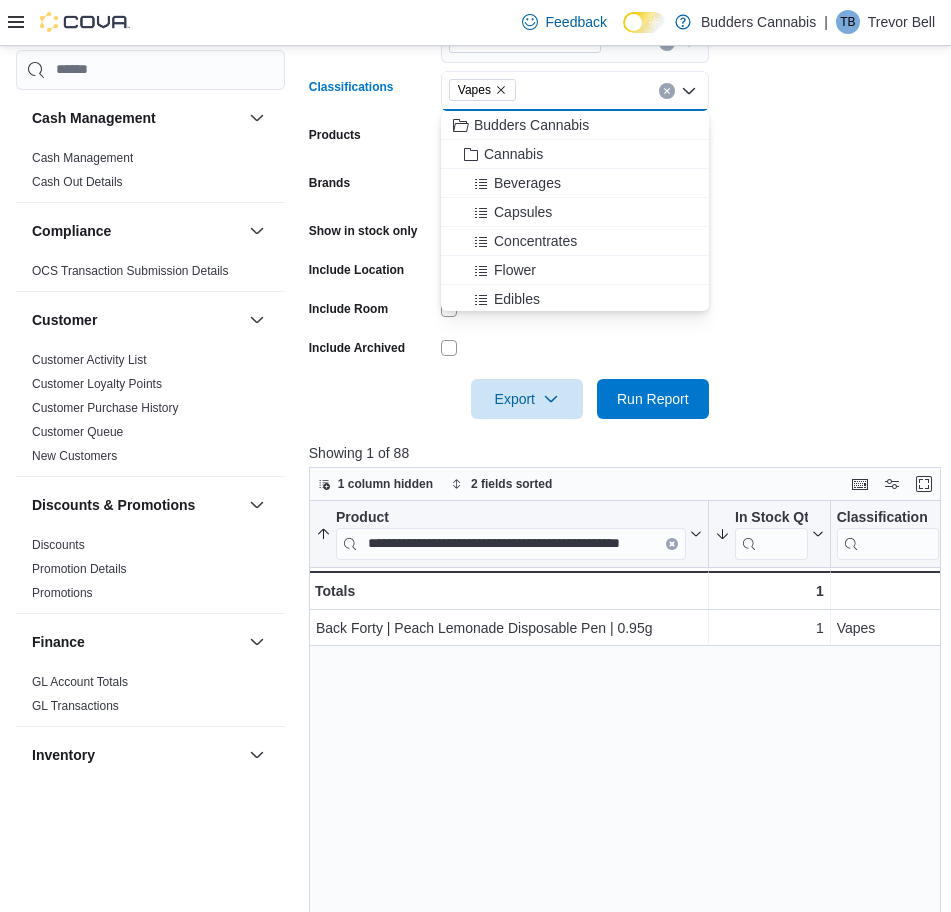 click 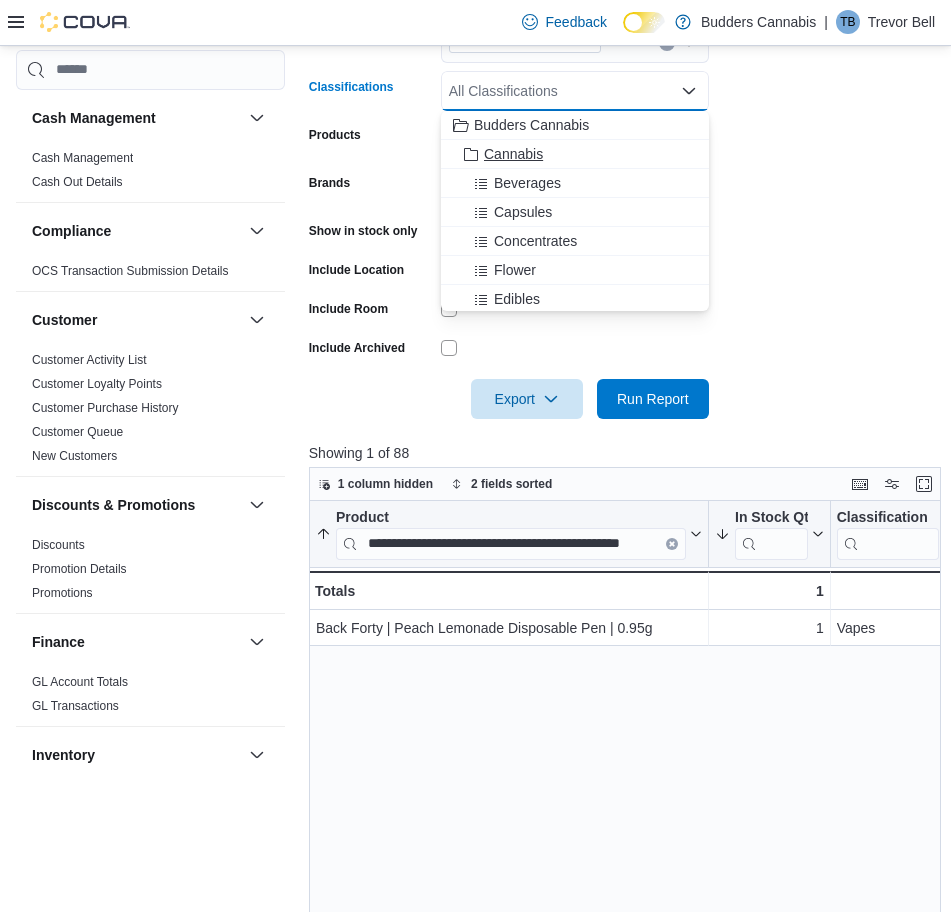 click on "Cannabis" at bounding box center (513, 154) 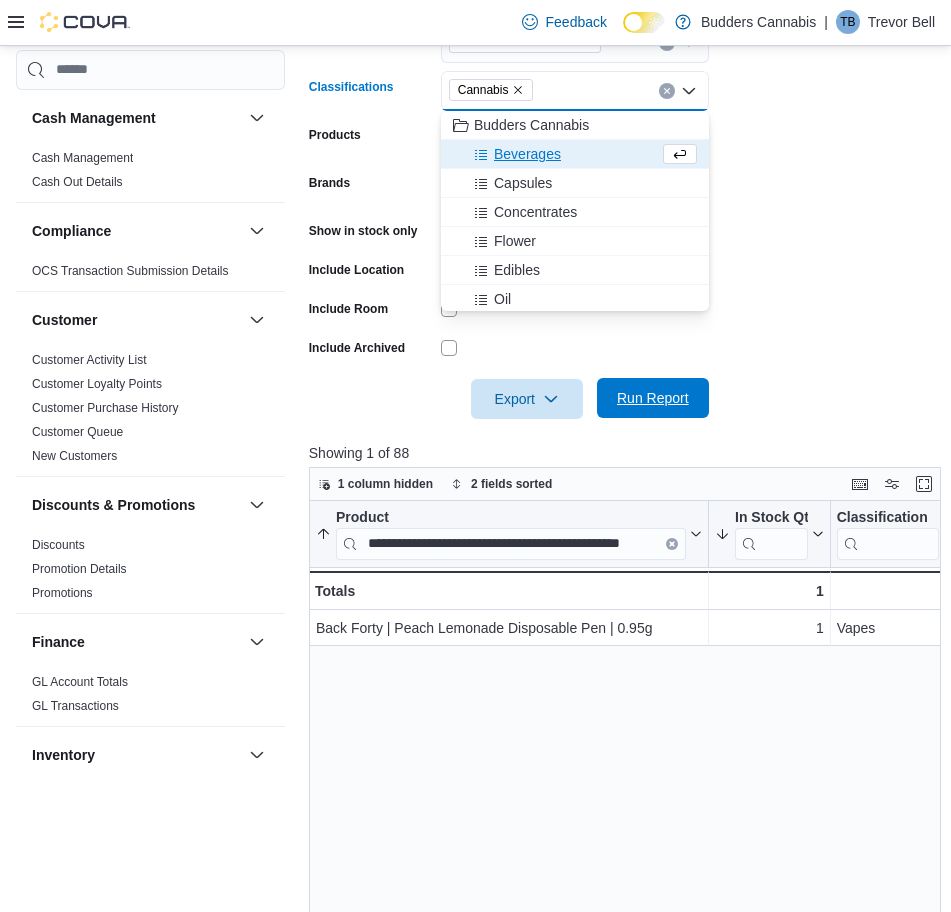 click on "Run Report" at bounding box center [653, 398] 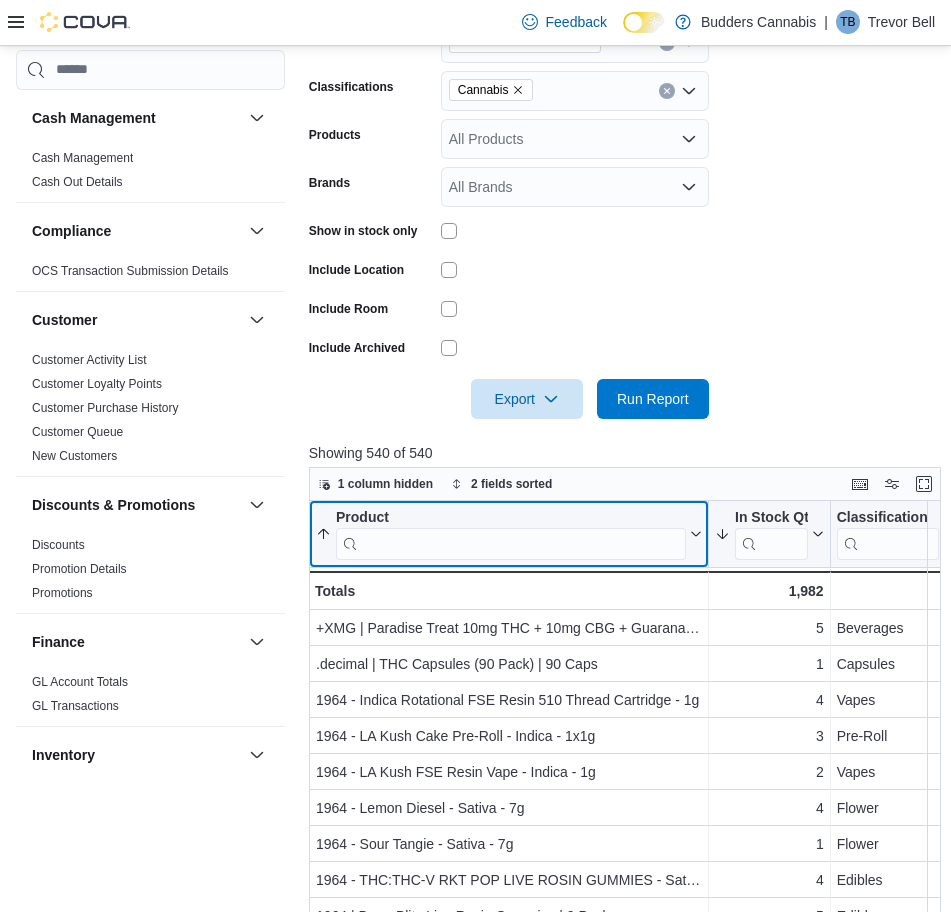 click at bounding box center [511, 543] 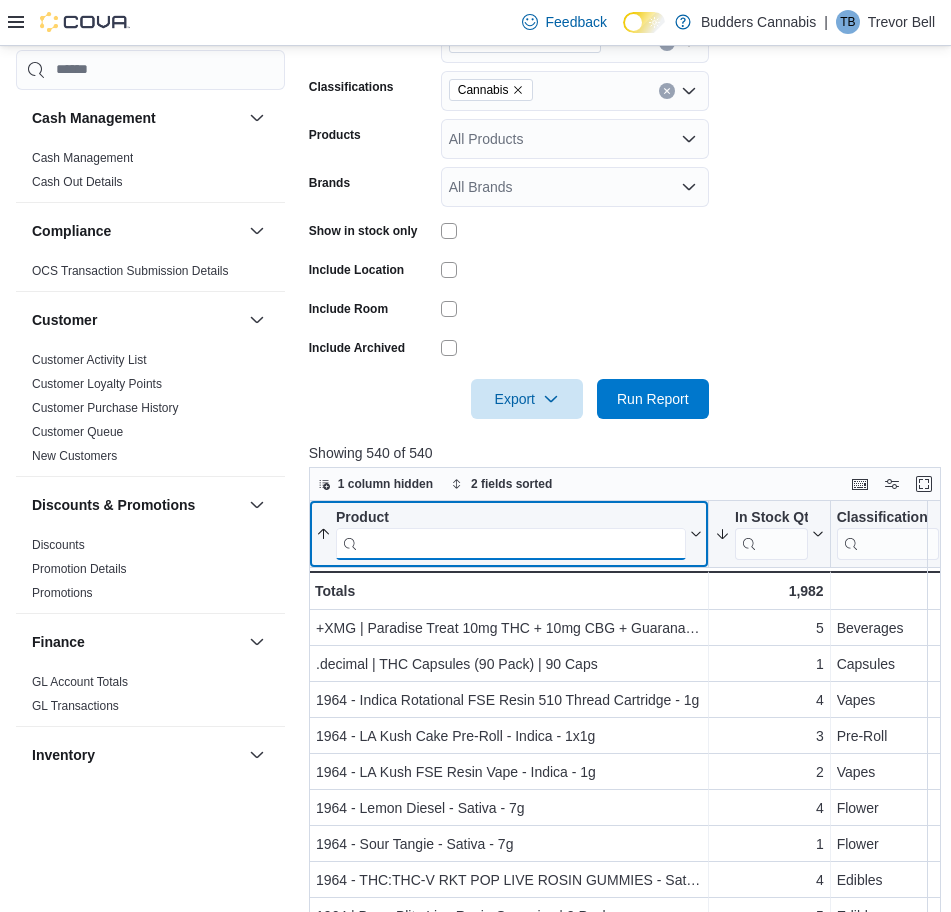 paste on "**********" 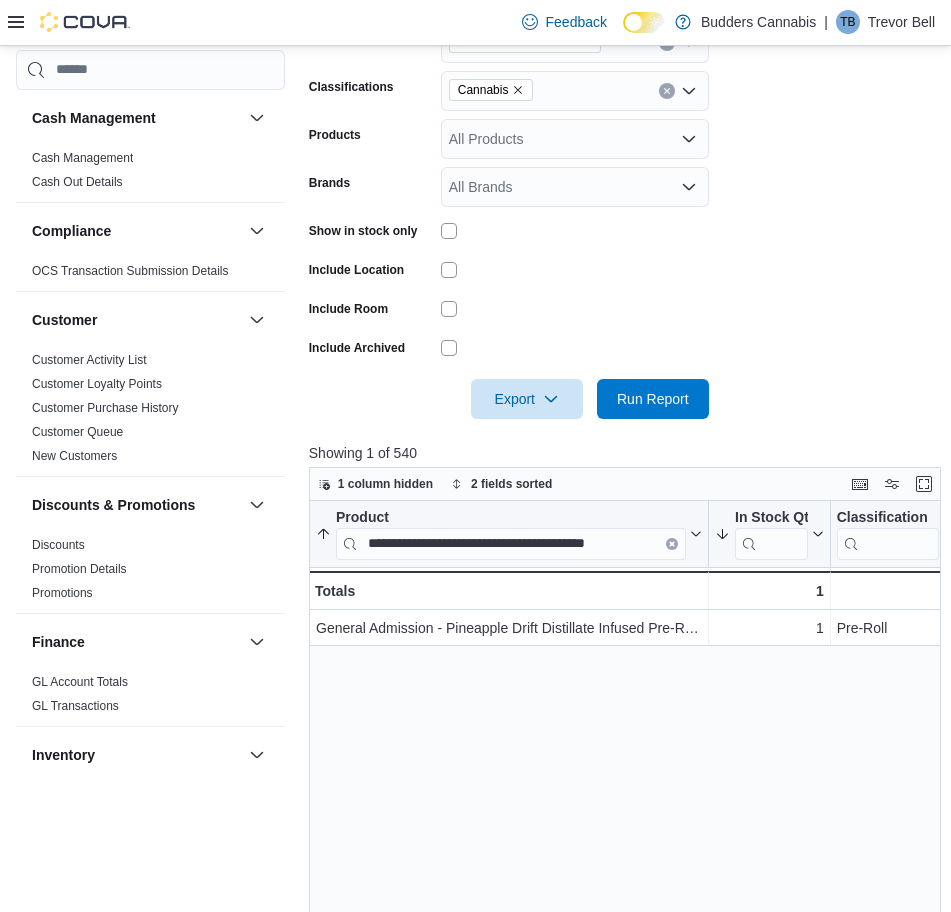 click on "**********" at bounding box center [628, 849] 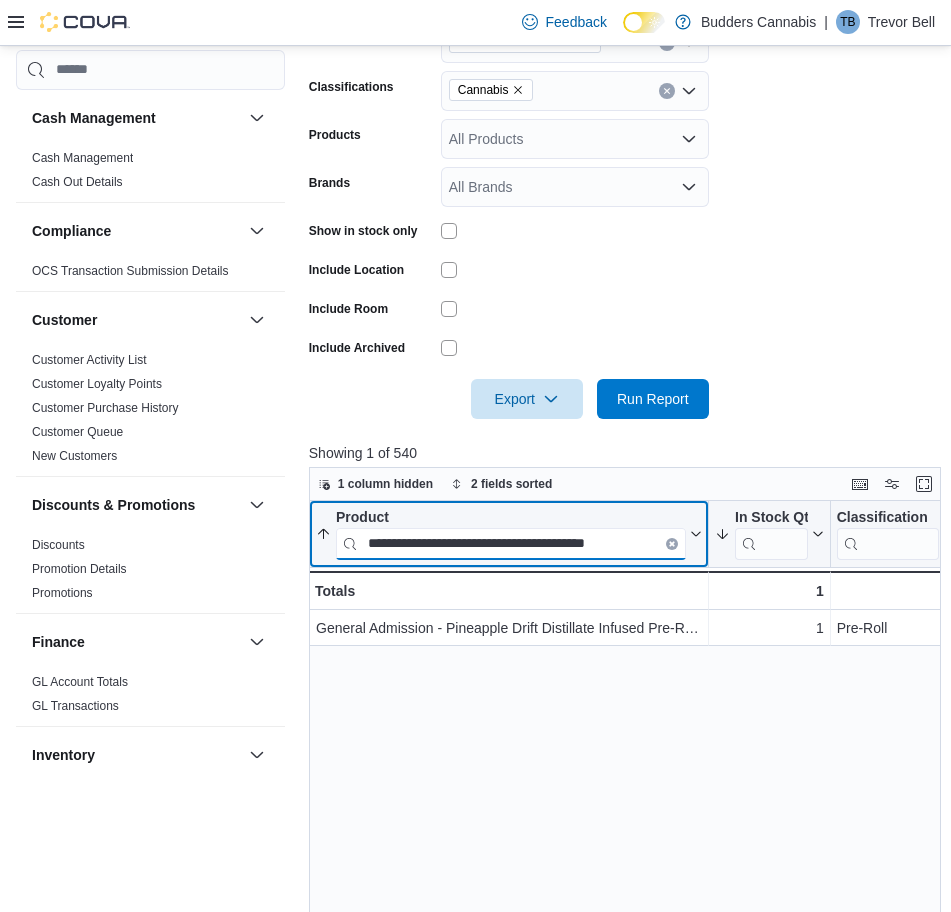 click on "**********" at bounding box center [511, 543] 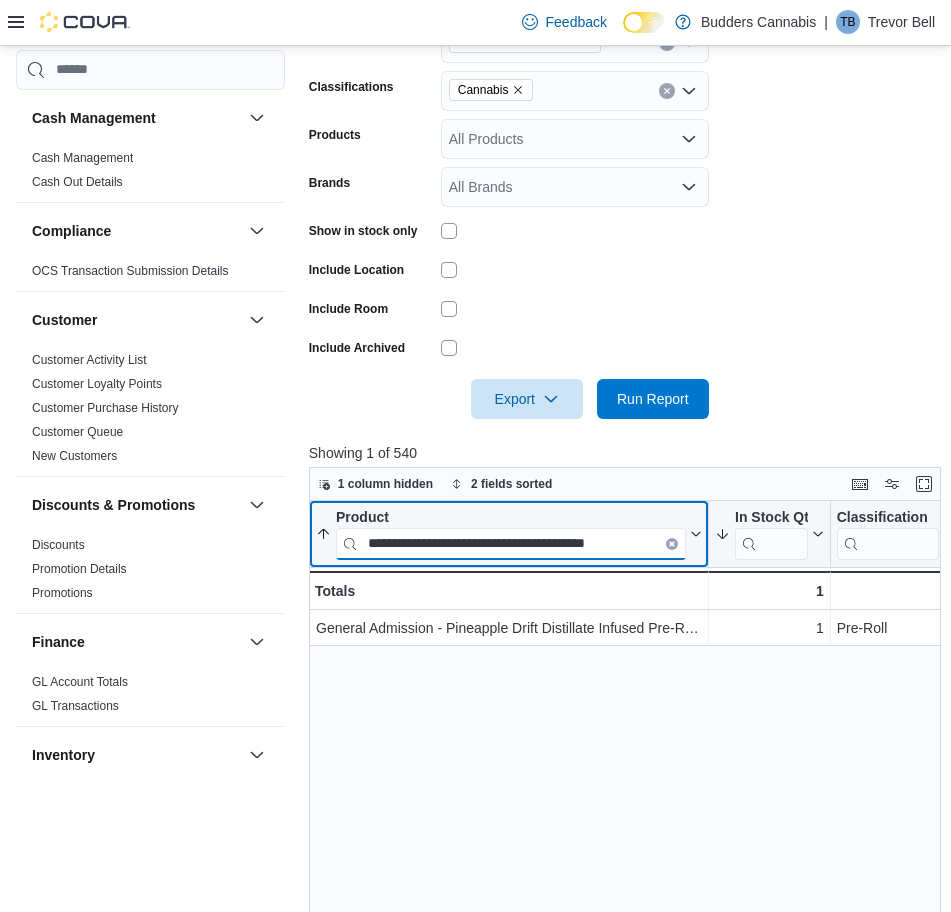 paste 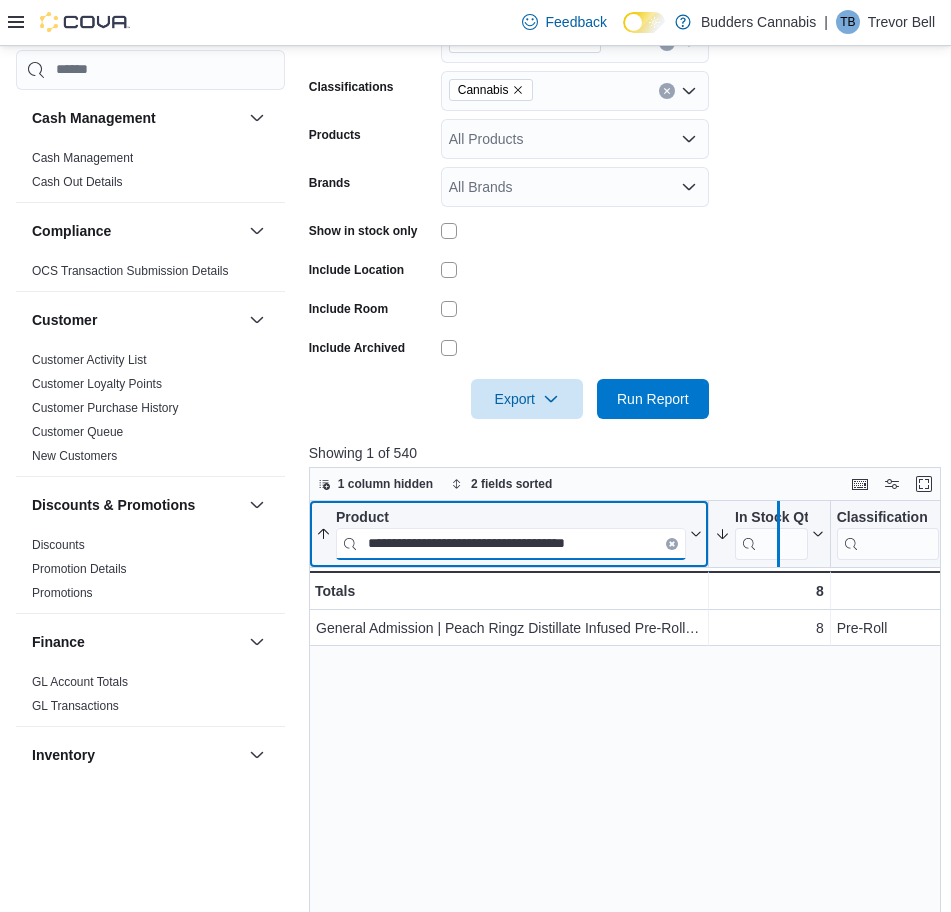 drag, startPoint x: 708, startPoint y: 519, endPoint x: 778, endPoint y: 512, distance: 70.34913 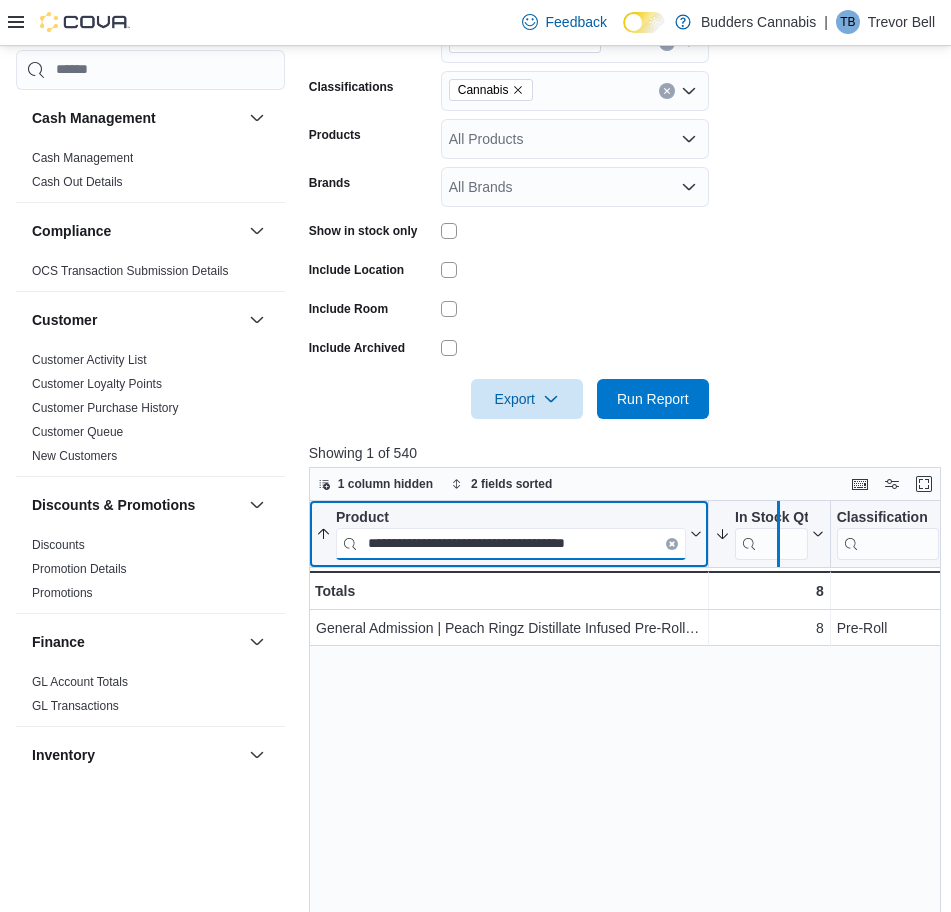 click at bounding box center (778, 534) 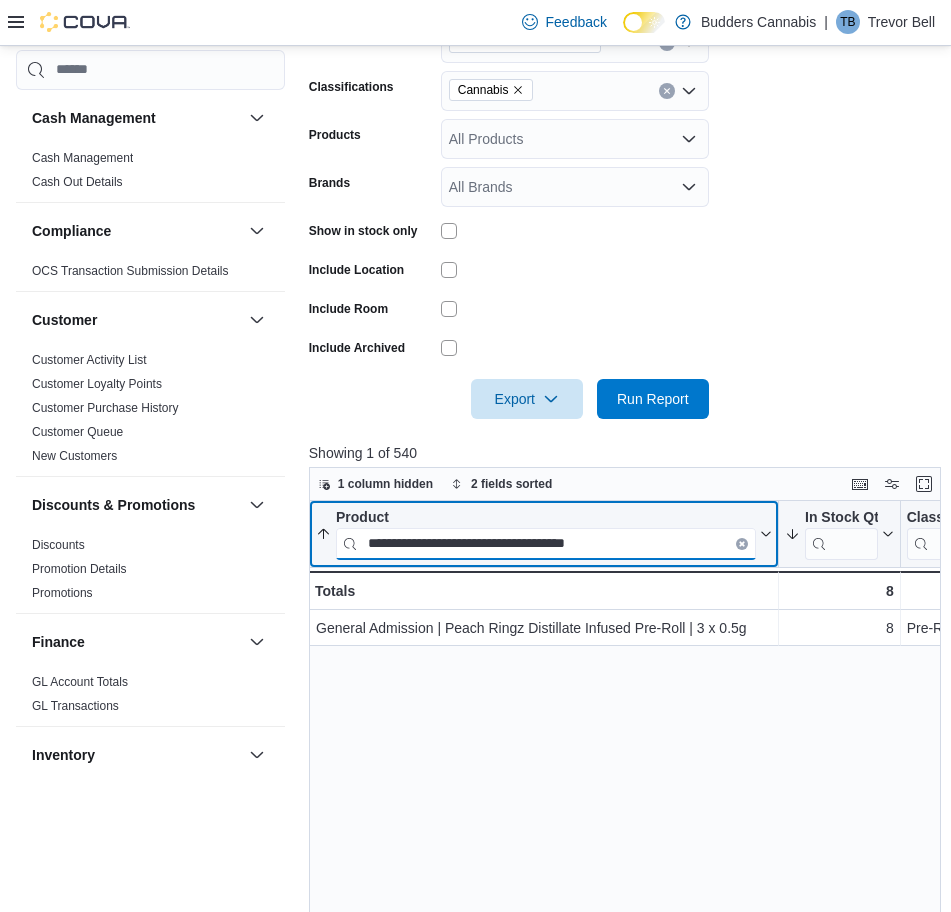 paste on "**********" 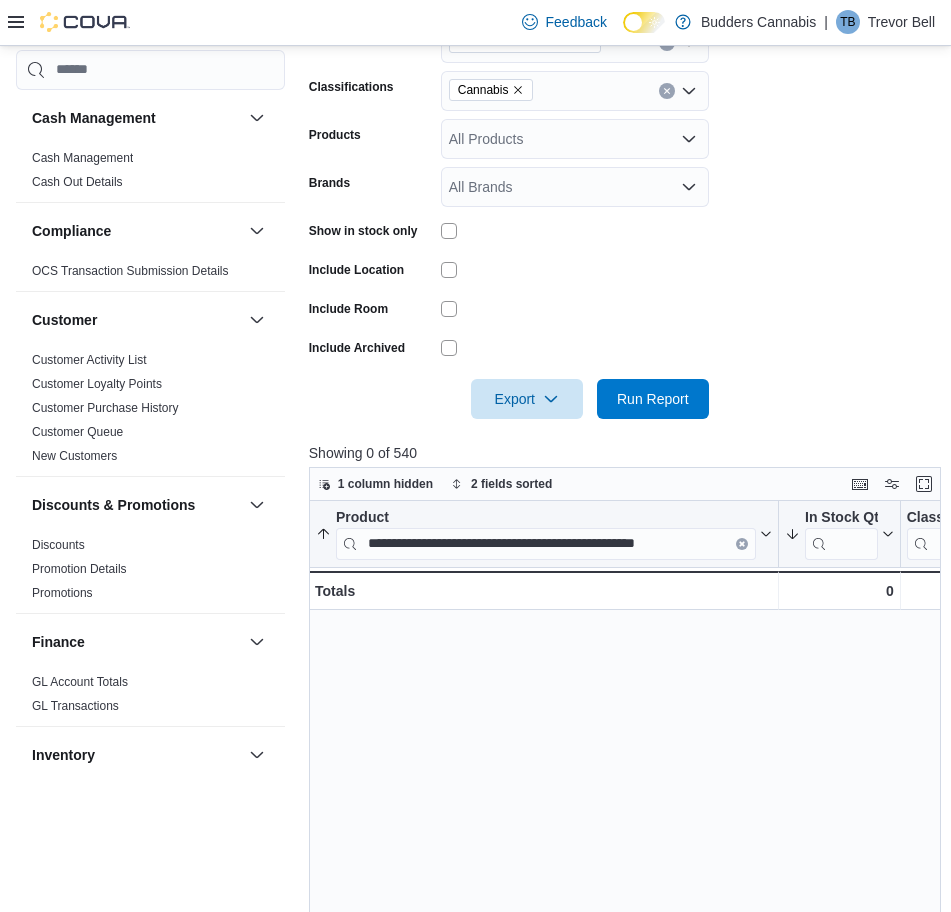 click on "**********" at bounding box center (628, 849) 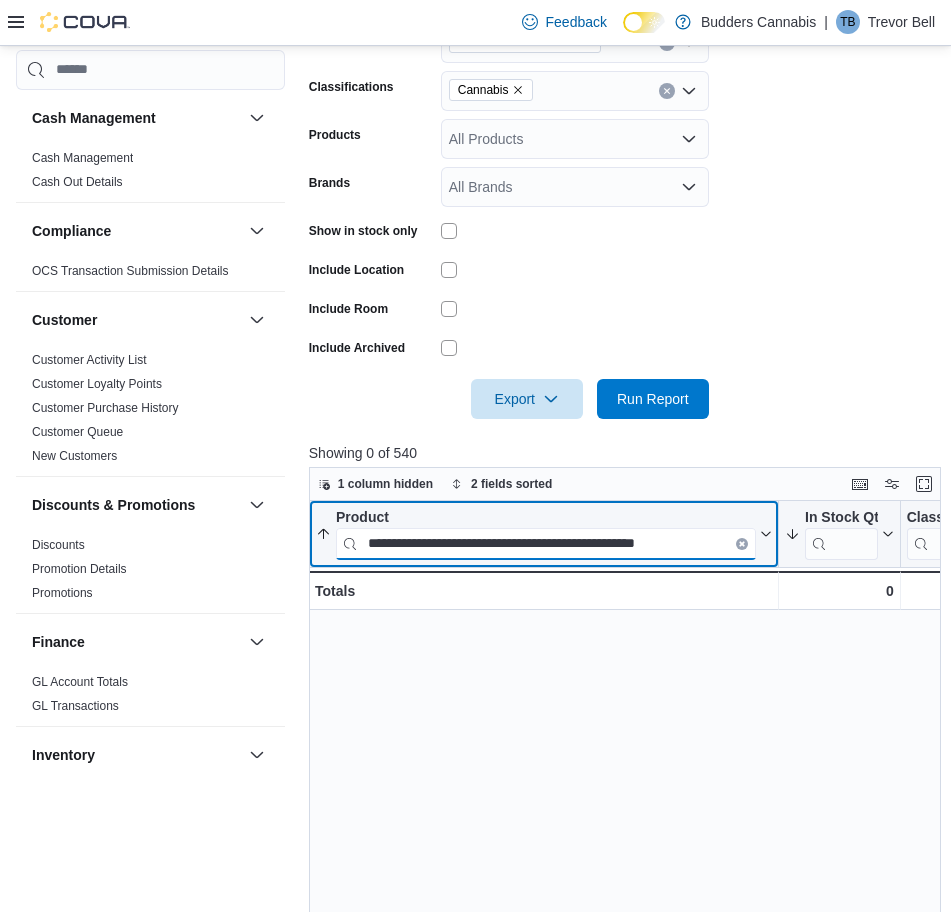 click on "**********" at bounding box center [546, 543] 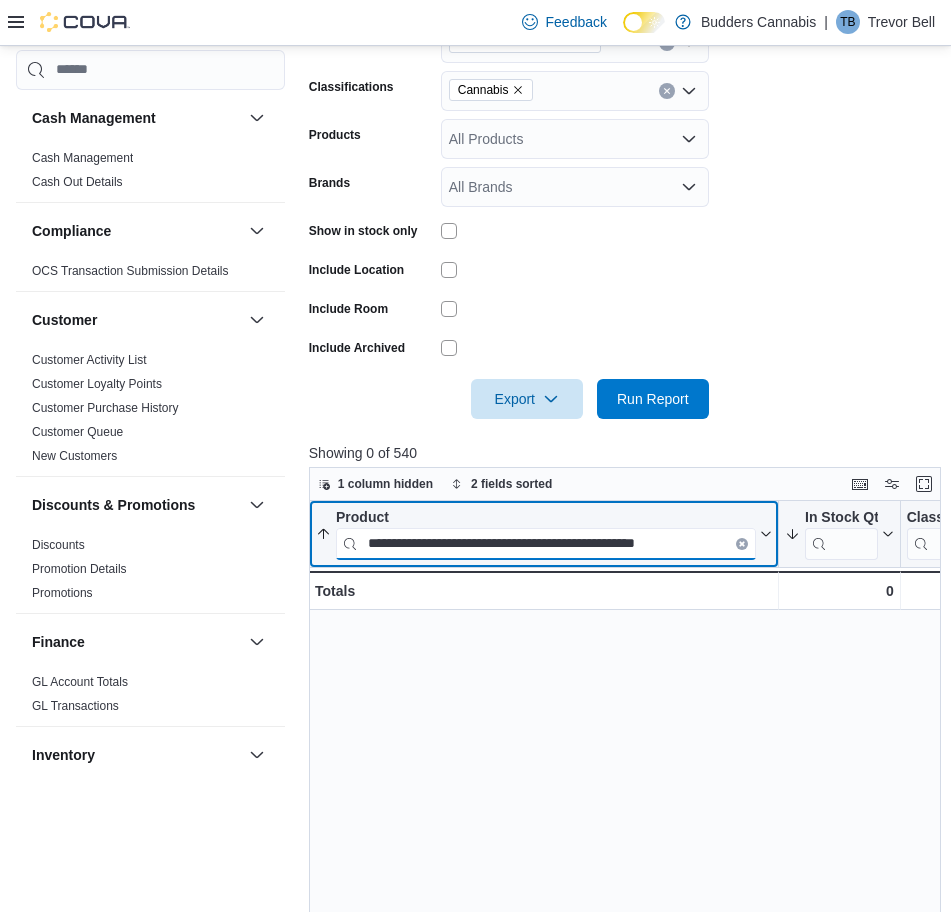 paste 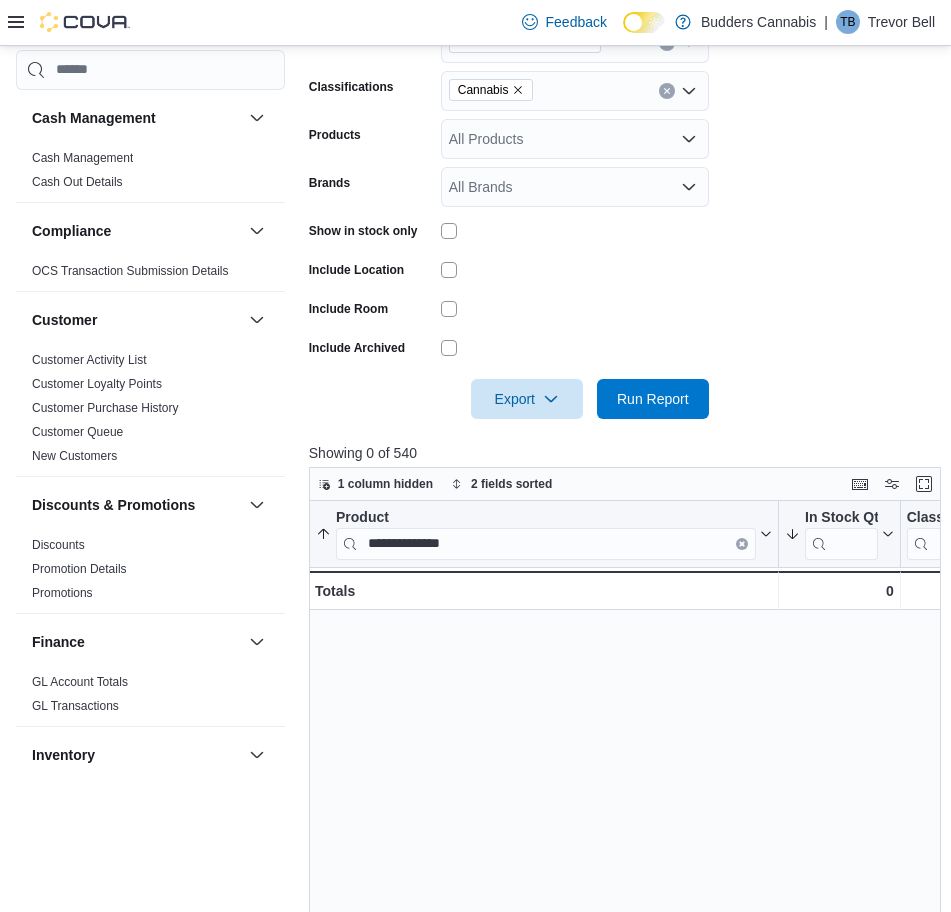 click on "**********" at bounding box center [628, 849] 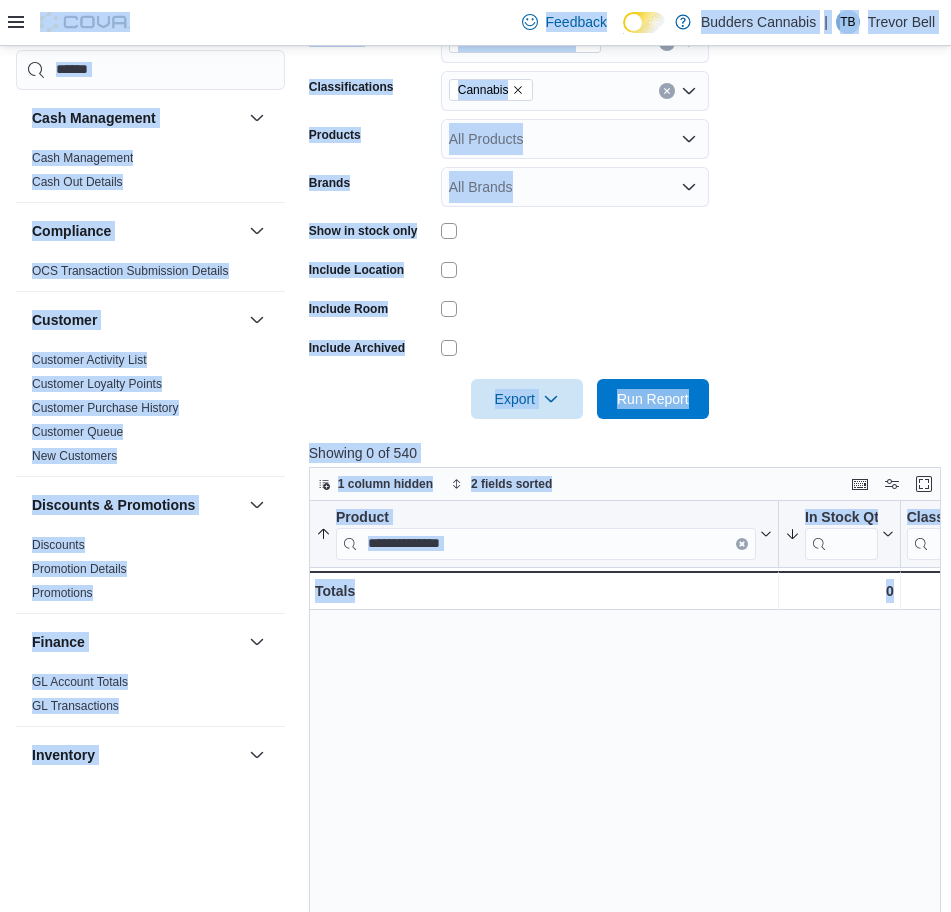 click on "**********" at bounding box center (546, 543) 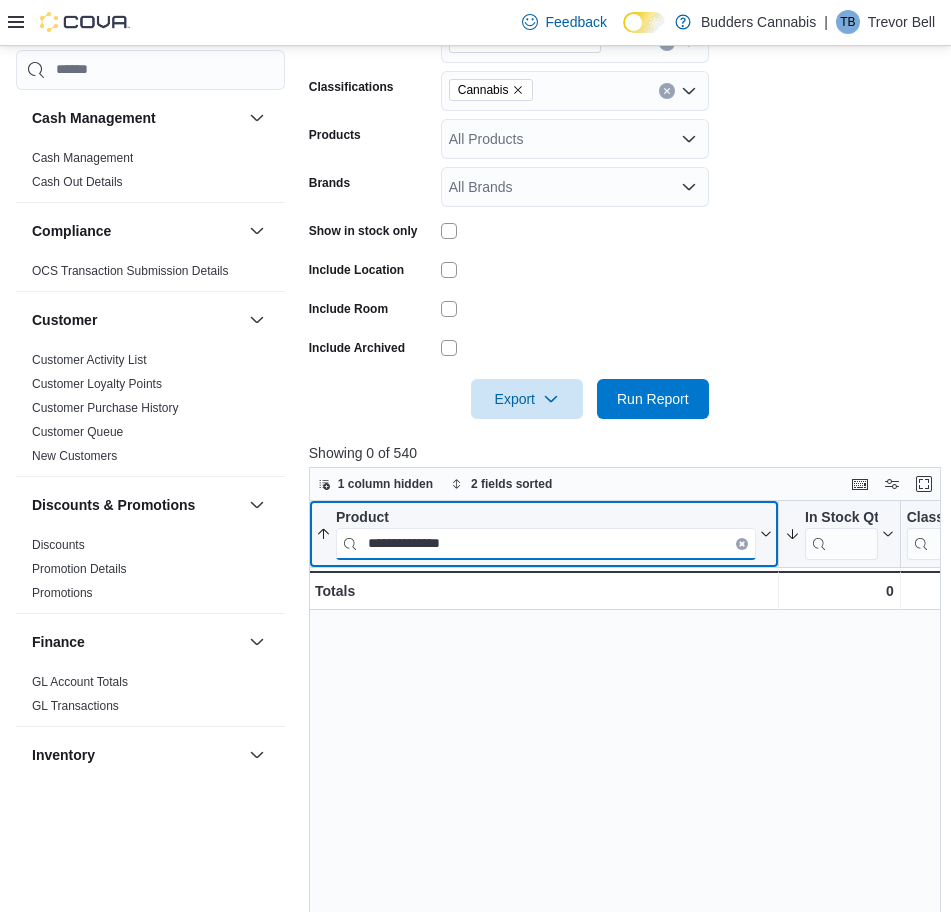 click on "**********" at bounding box center (546, 543) 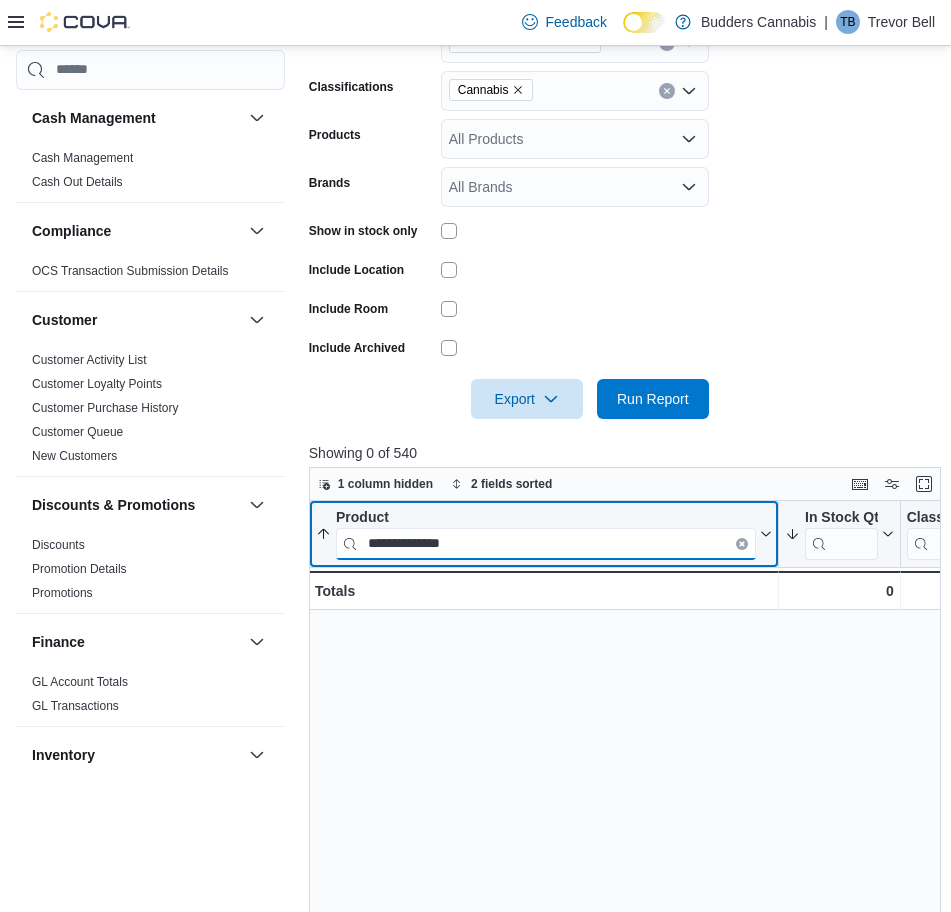 click on "**********" at bounding box center [546, 543] 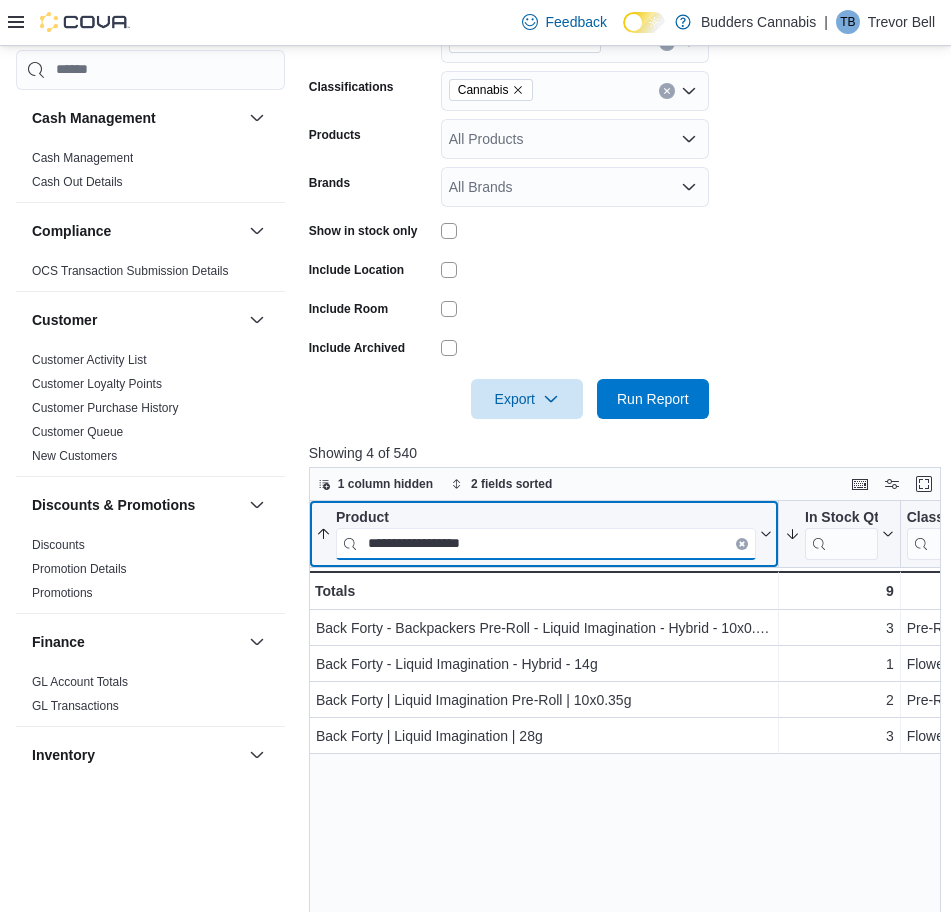 paste 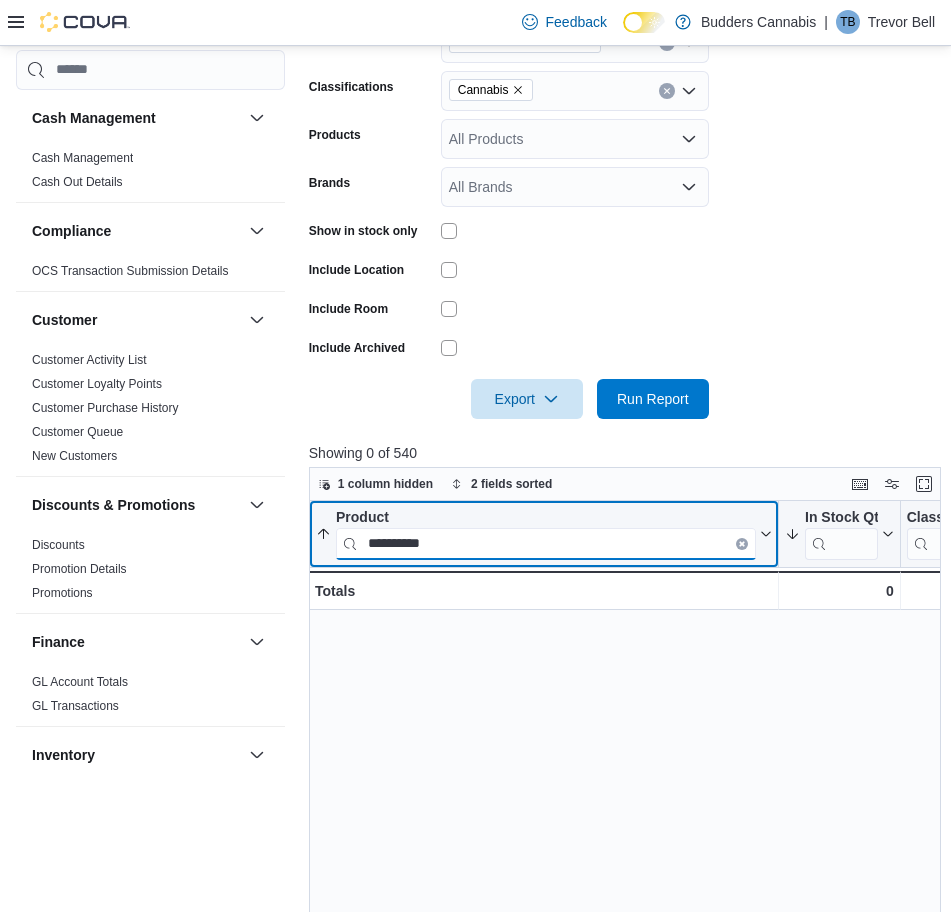 paste on "****" 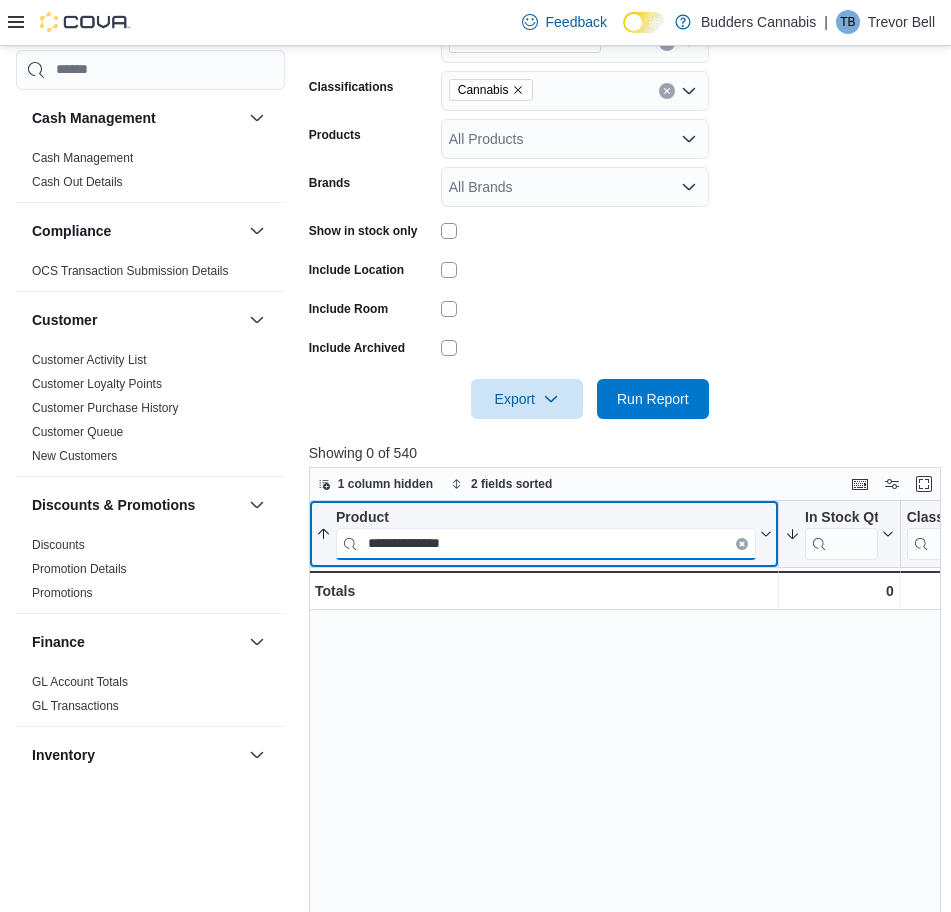 click on "**********" at bounding box center [546, 543] 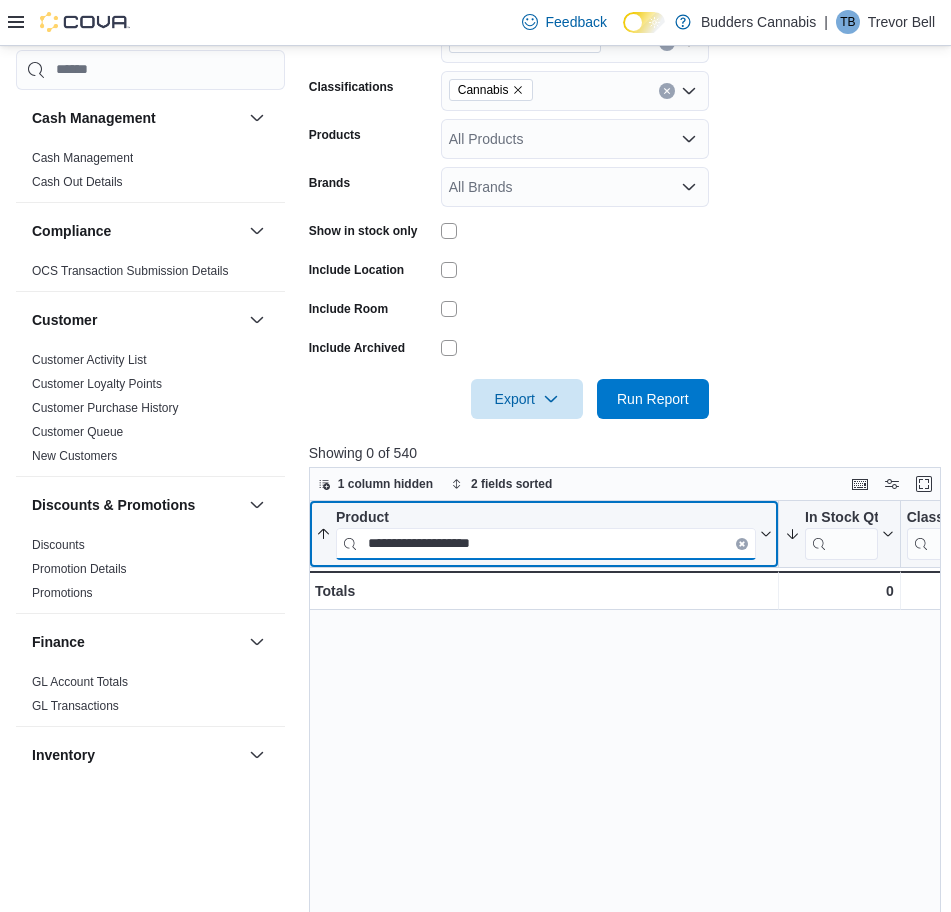 paste 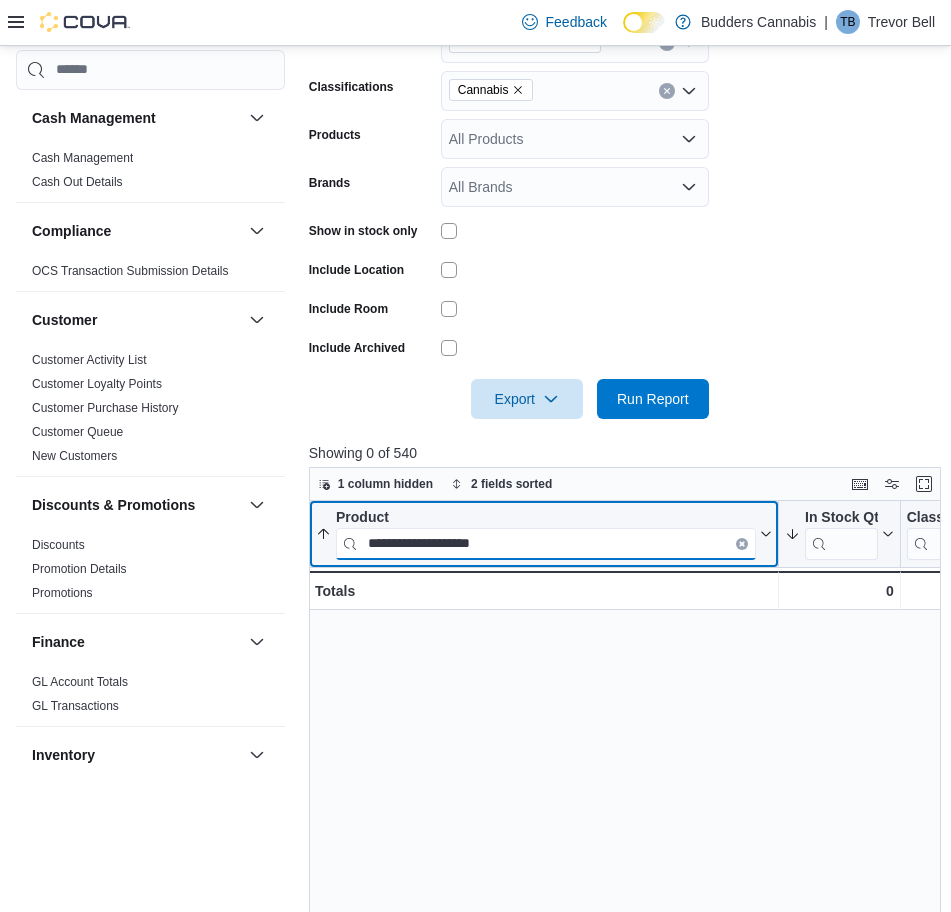 paste 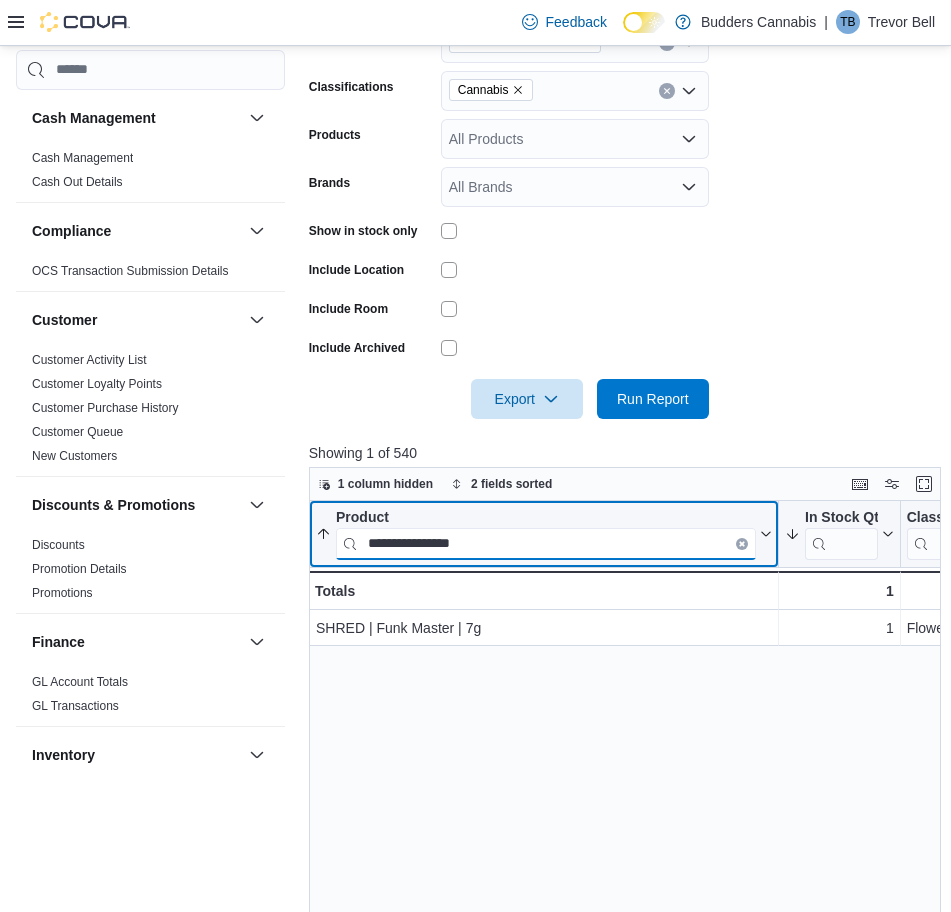 paste 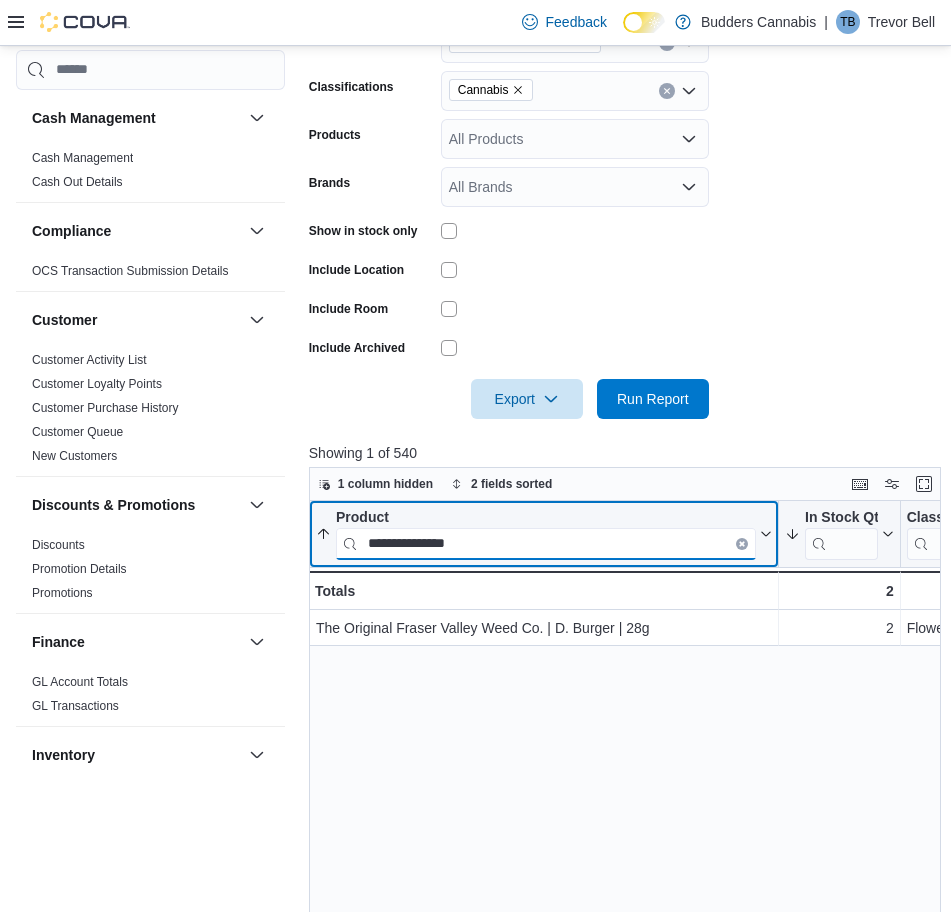paste 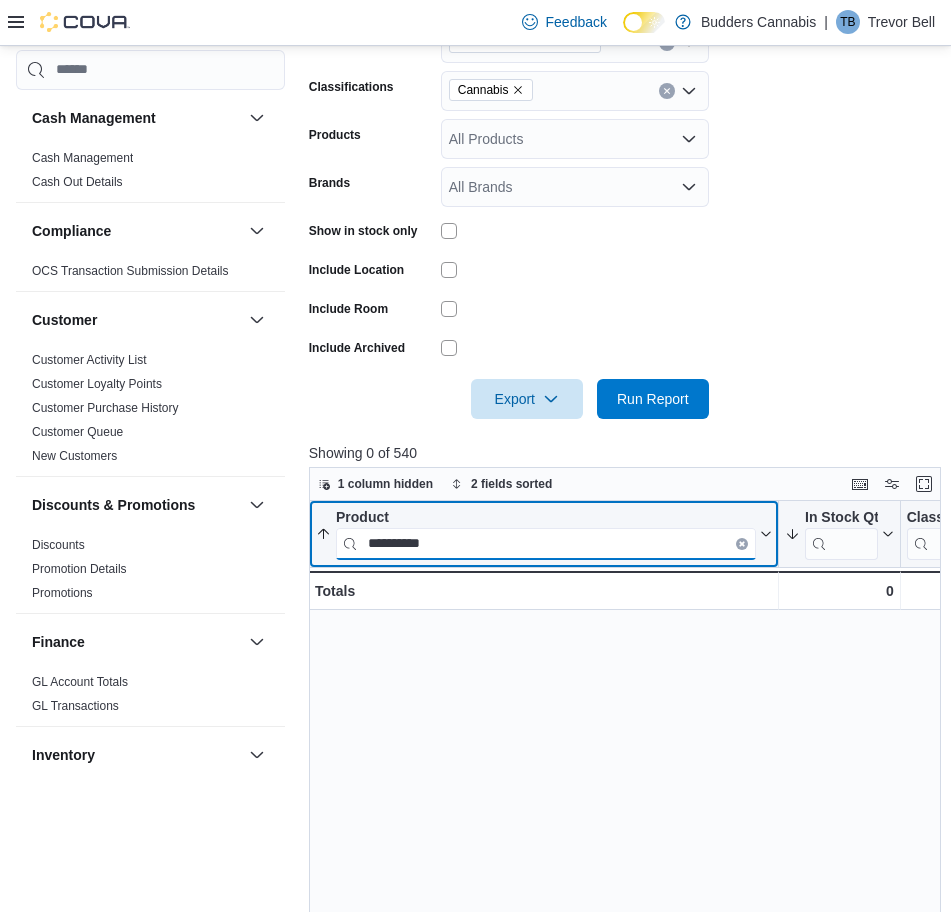 paste on "*******" 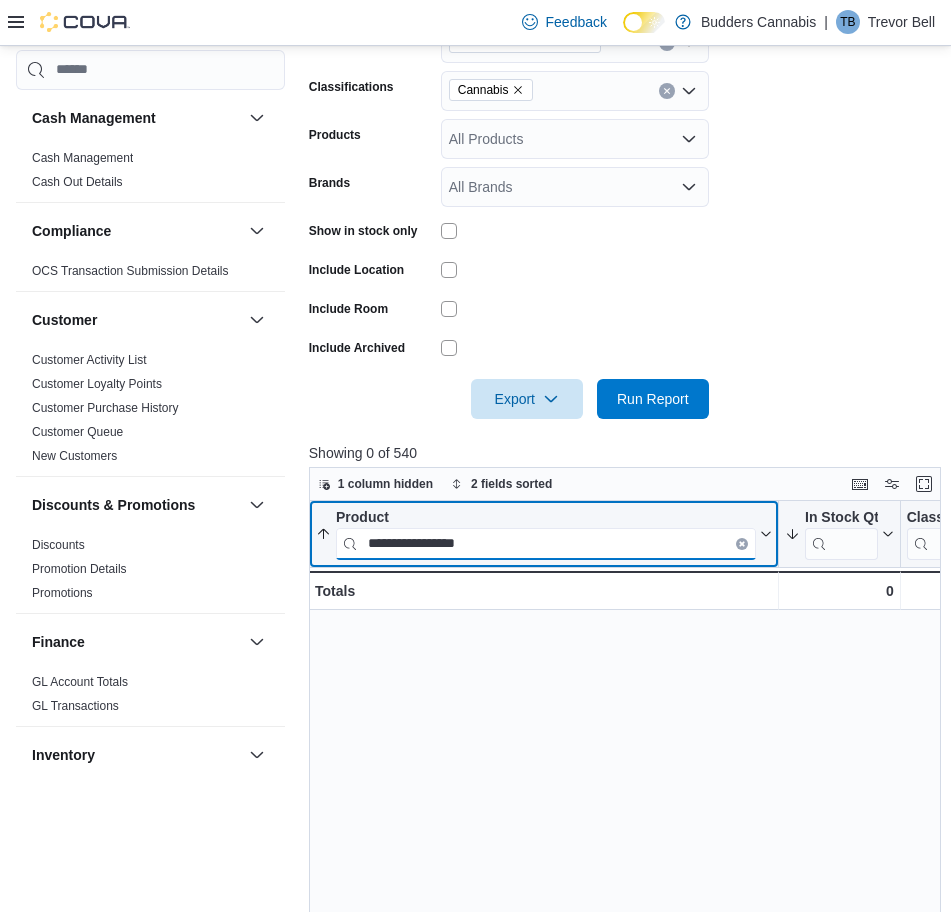 paste on "*******" 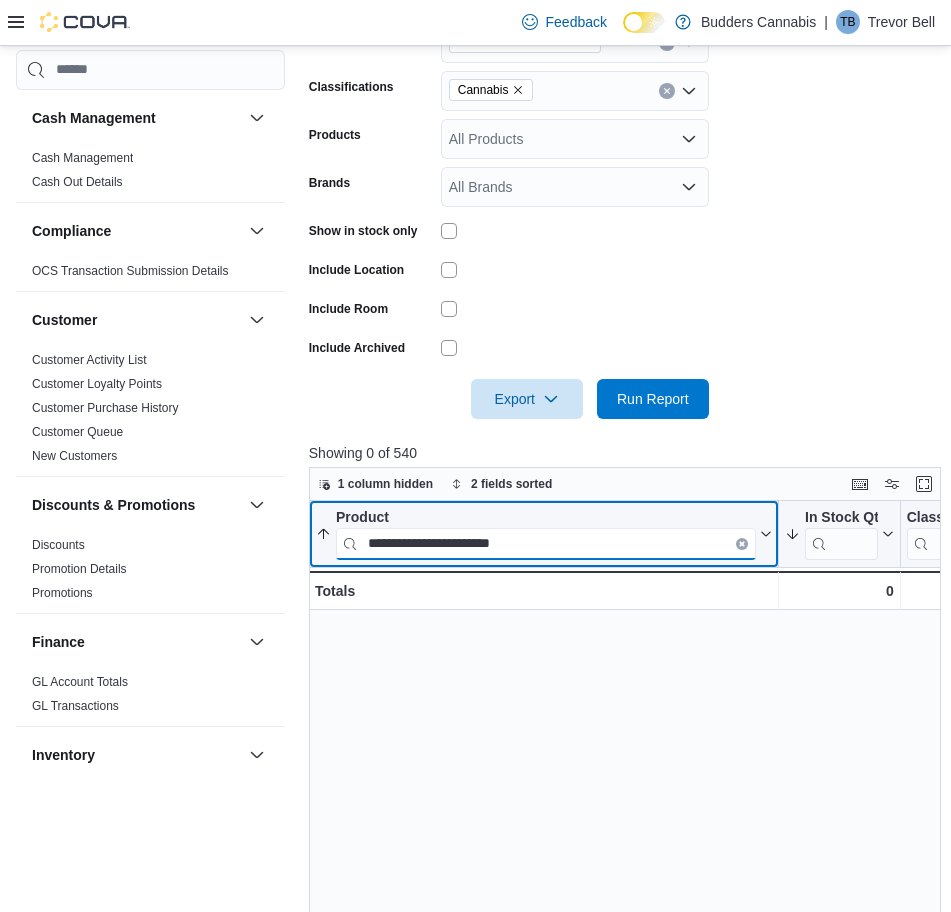 paste 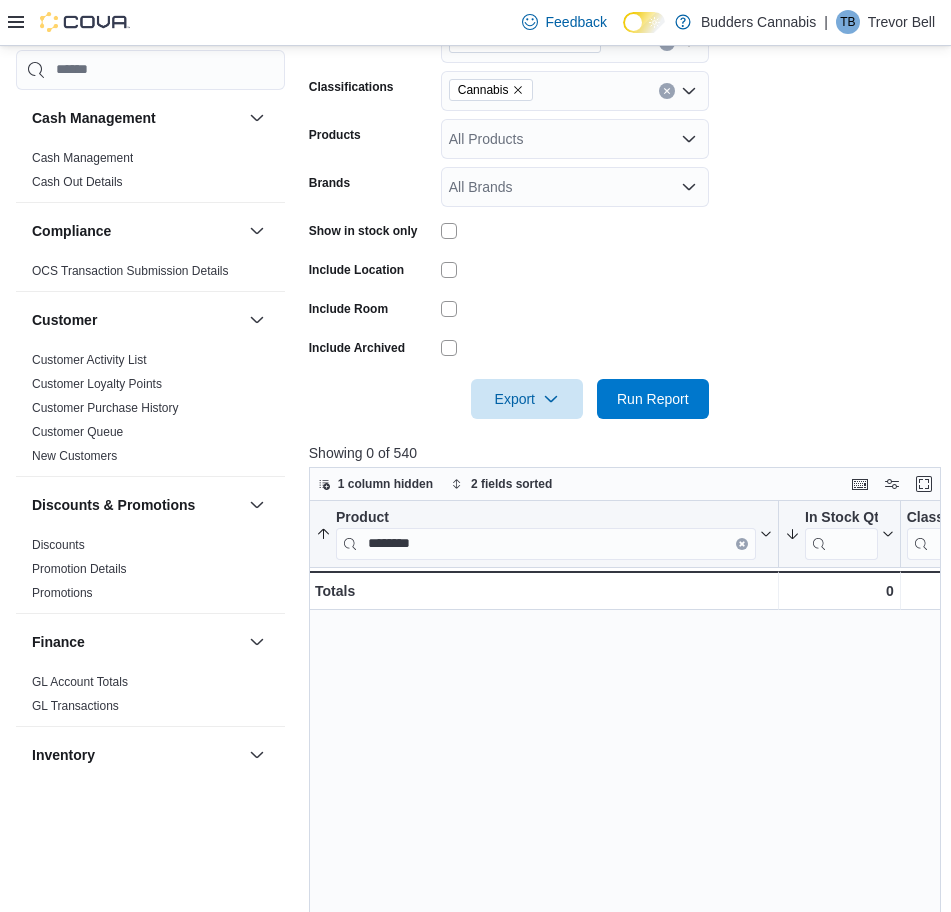 click on "Locations 1212 Dundas St. W. D Classifications Cannabis Products All Products Brands All Brands Show in stock only Include Location Include Room Include Archived Export  Run Report" at bounding box center [622, 209] 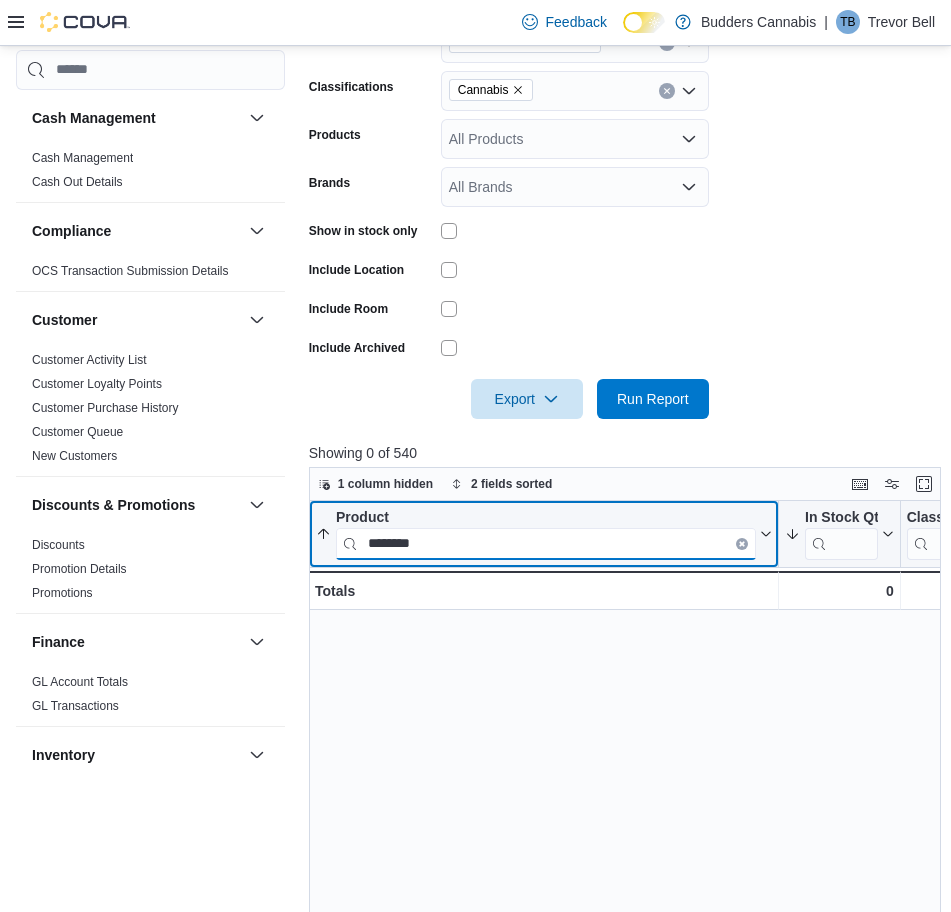 click on "********" at bounding box center [546, 543] 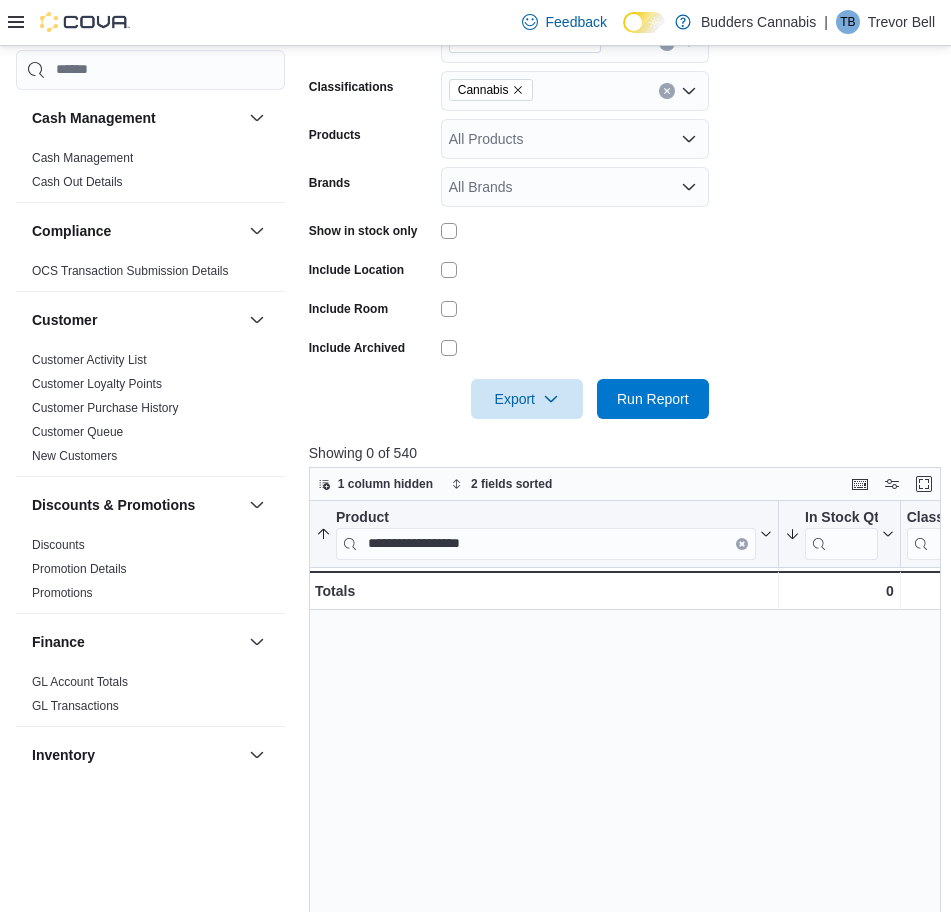 drag, startPoint x: 420, startPoint y: 737, endPoint x: 424, endPoint y: 640, distance: 97.082436 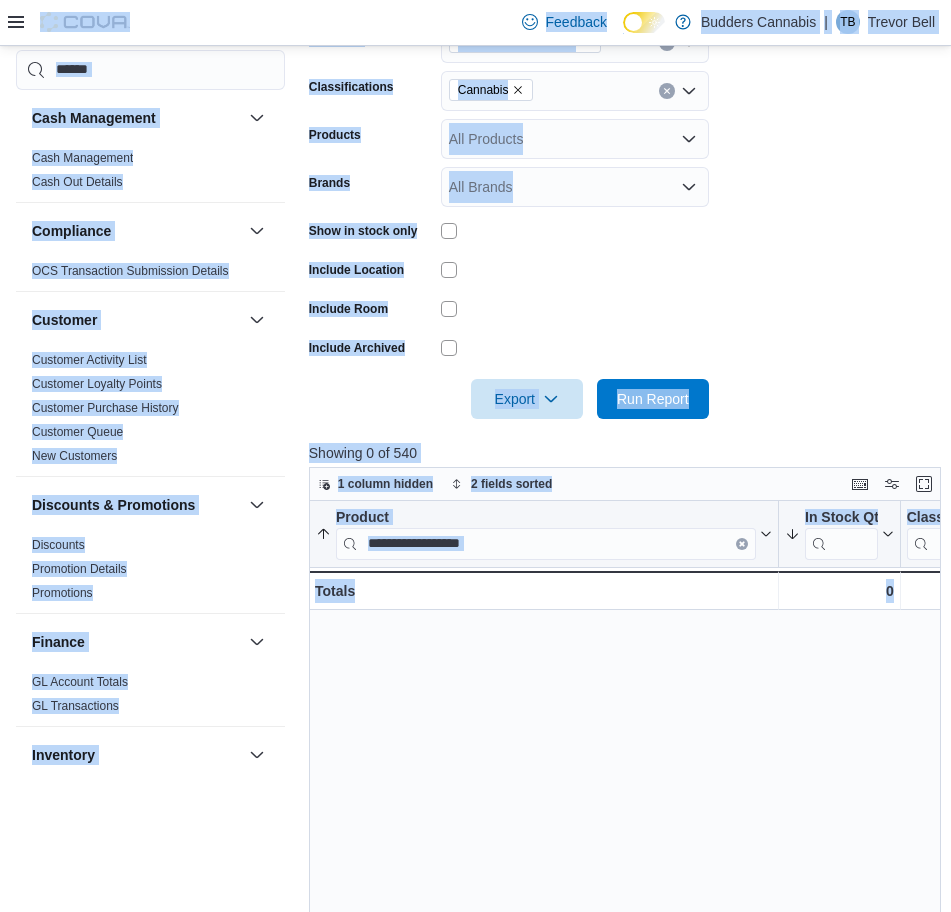 click on "**********" at bounding box center [546, 543] 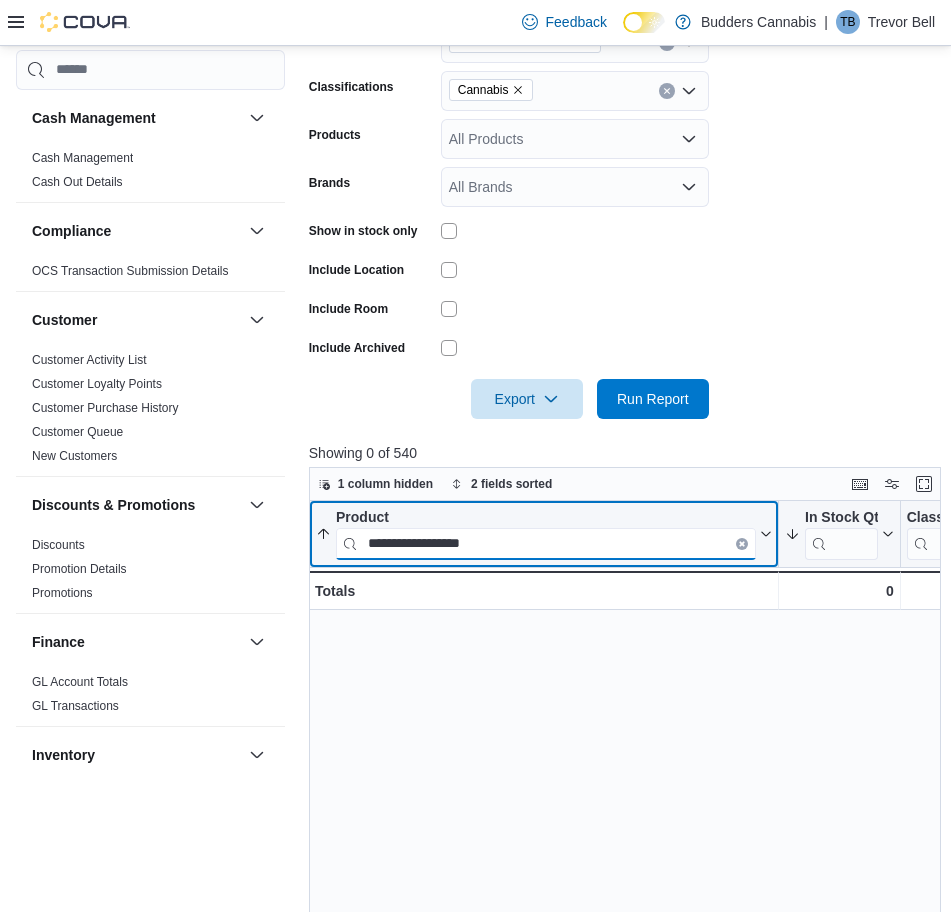 click on "**********" at bounding box center [546, 543] 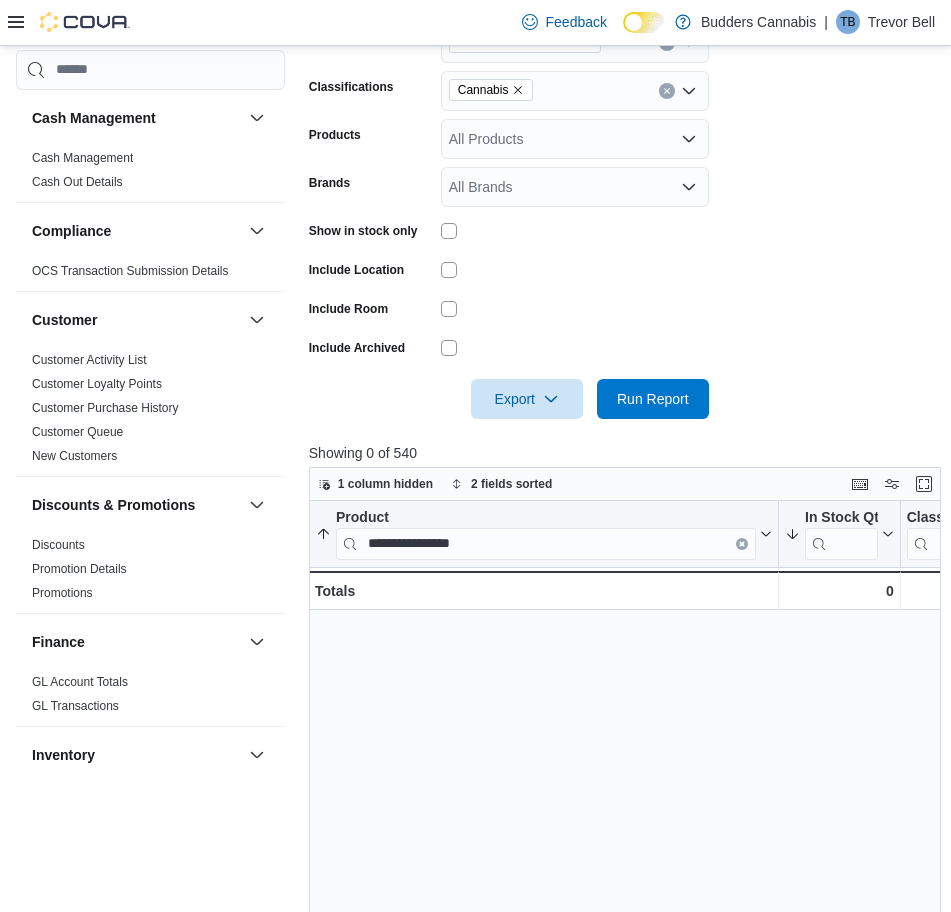 click on "**********" at bounding box center [628, 849] 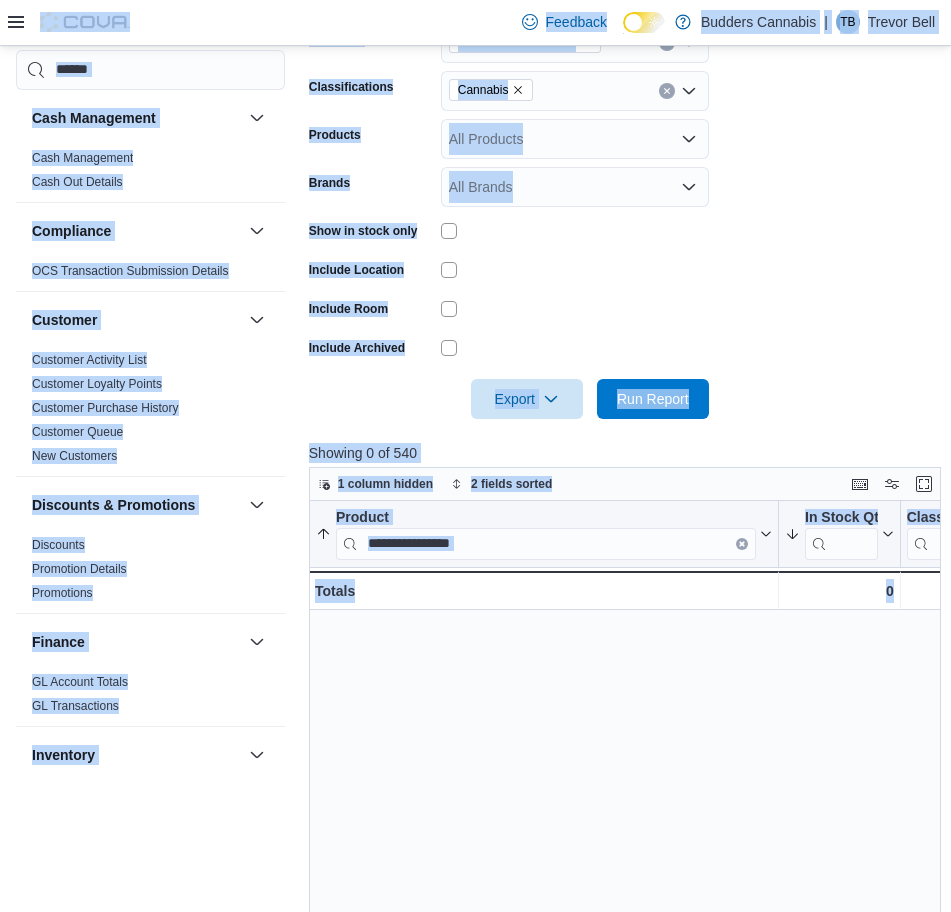 click on "**********" at bounding box center [546, 543] 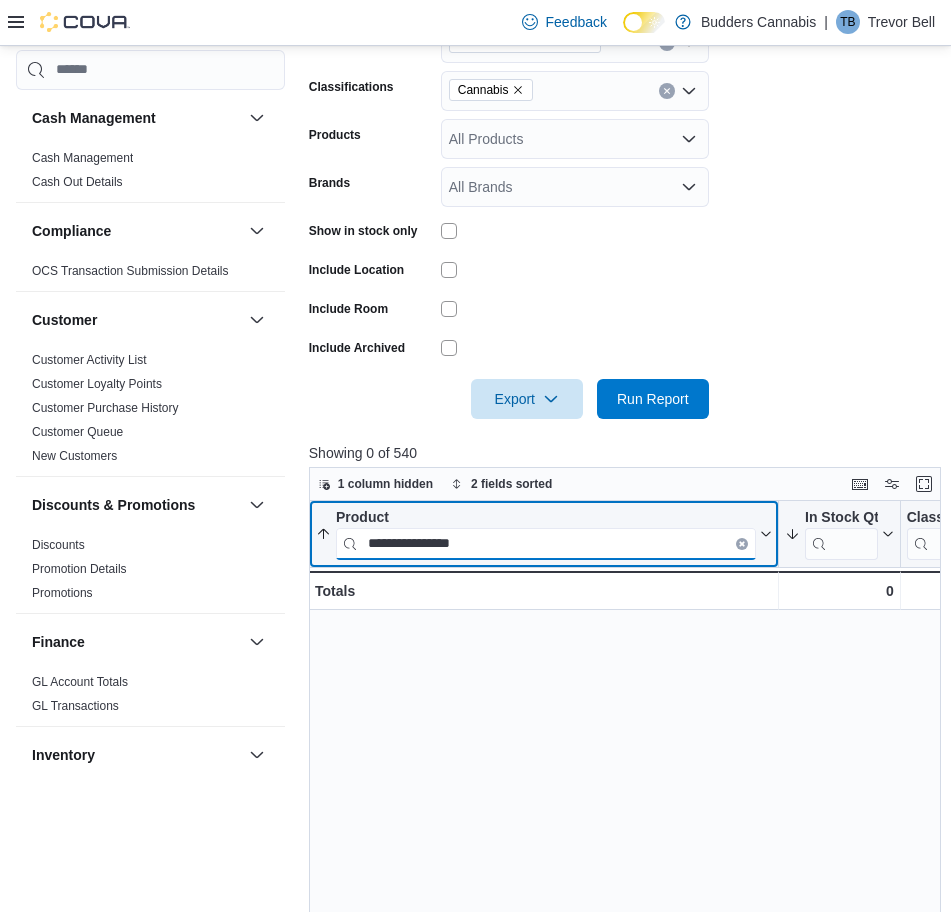 click on "**********" at bounding box center (546, 543) 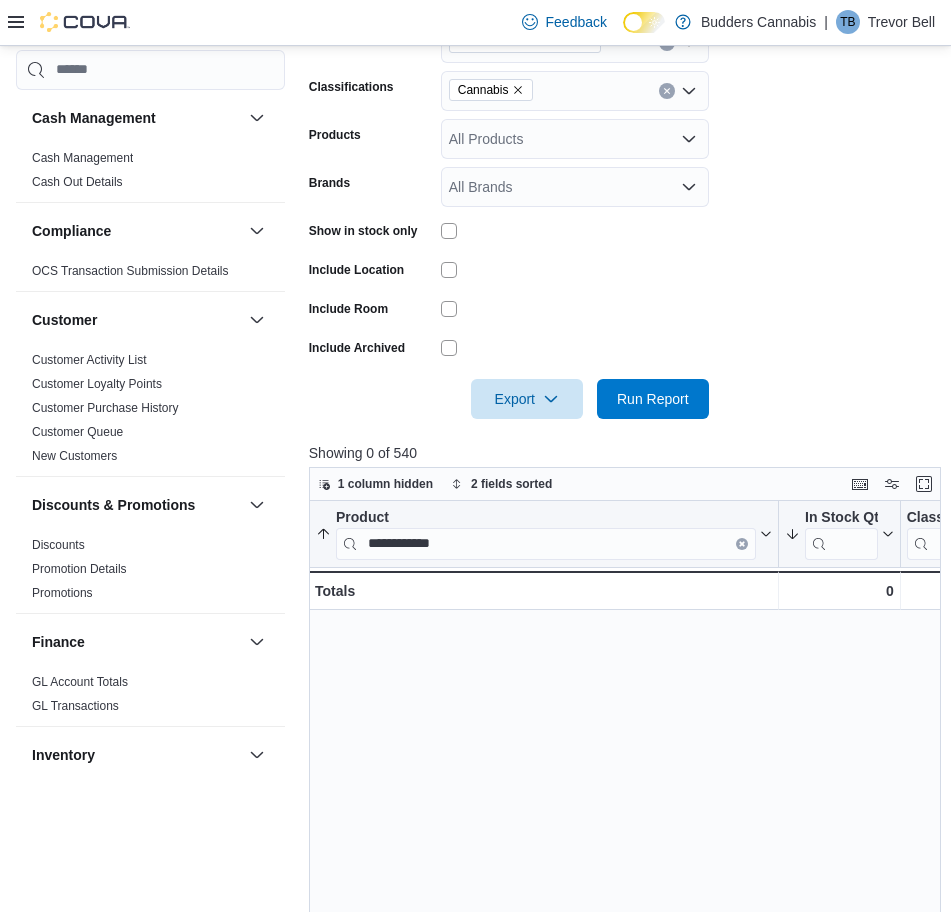 click on "Locations 1212 Dundas St. W. D Classifications Cannabis Products All Products Brands All Brands Show in stock only Include Location Include Room Include Archived Export  Run Report" at bounding box center (622, 209) 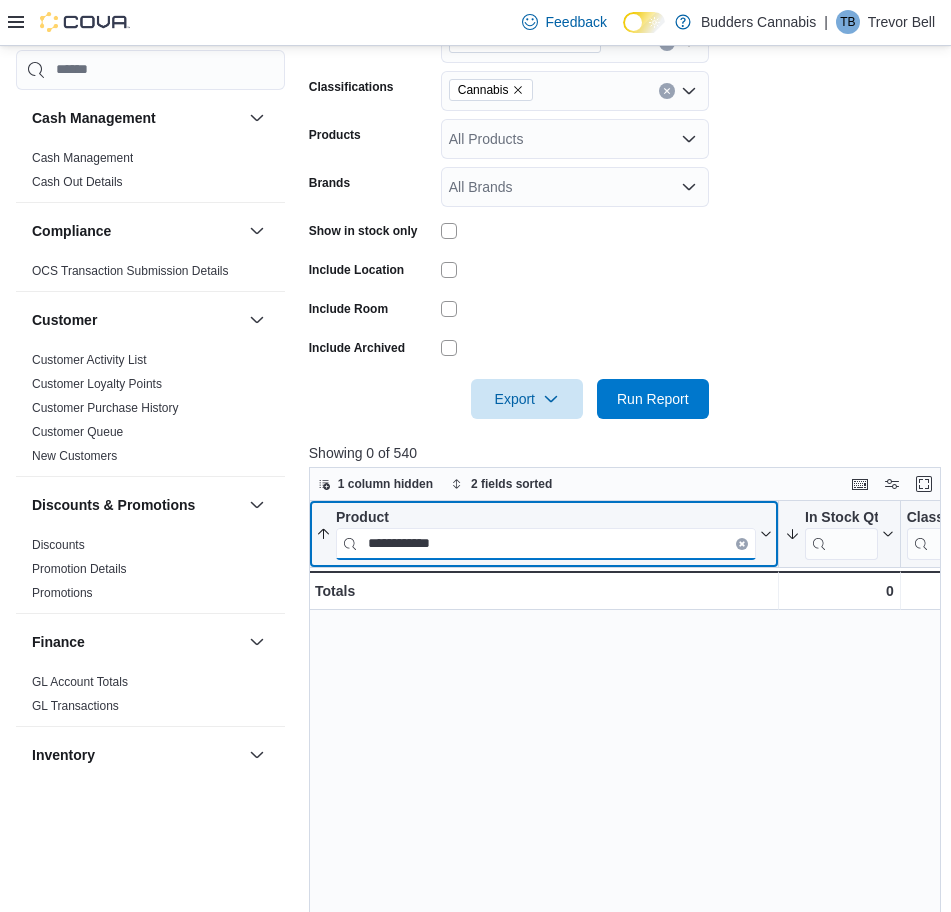 click on "**********" at bounding box center [546, 543] 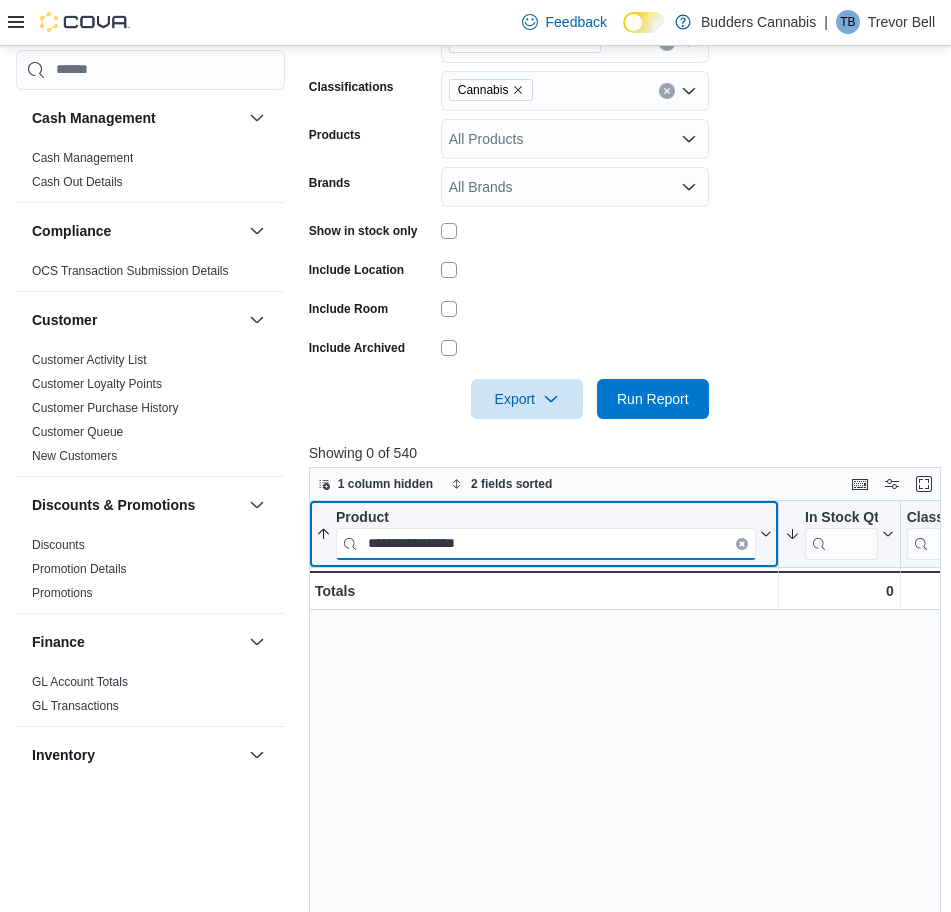 paste 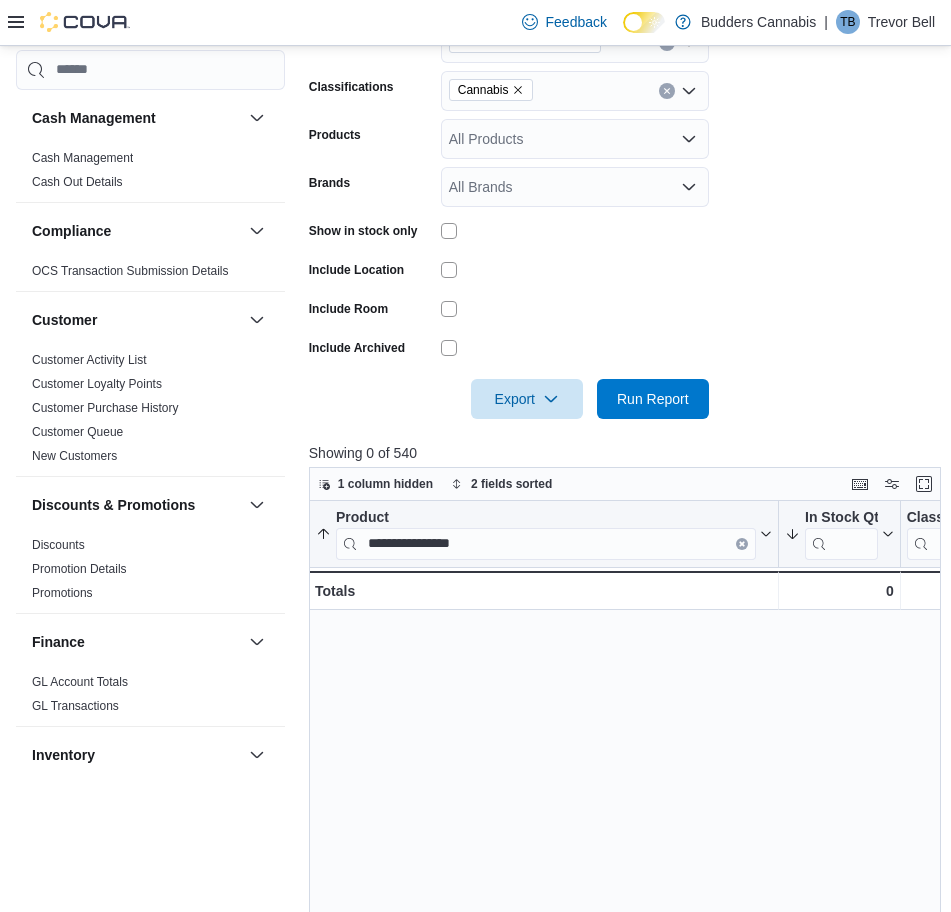 drag, startPoint x: 464, startPoint y: 636, endPoint x: 423, endPoint y: 588, distance: 63.126858 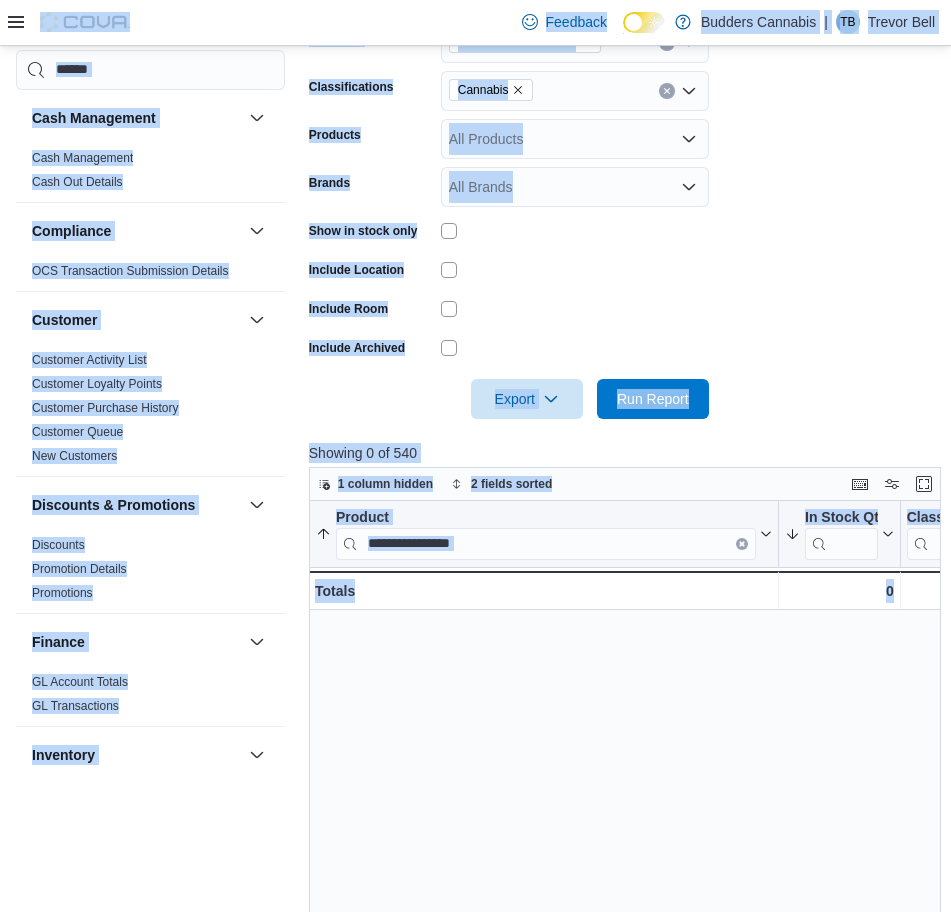 click on "**********" at bounding box center (546, 543) 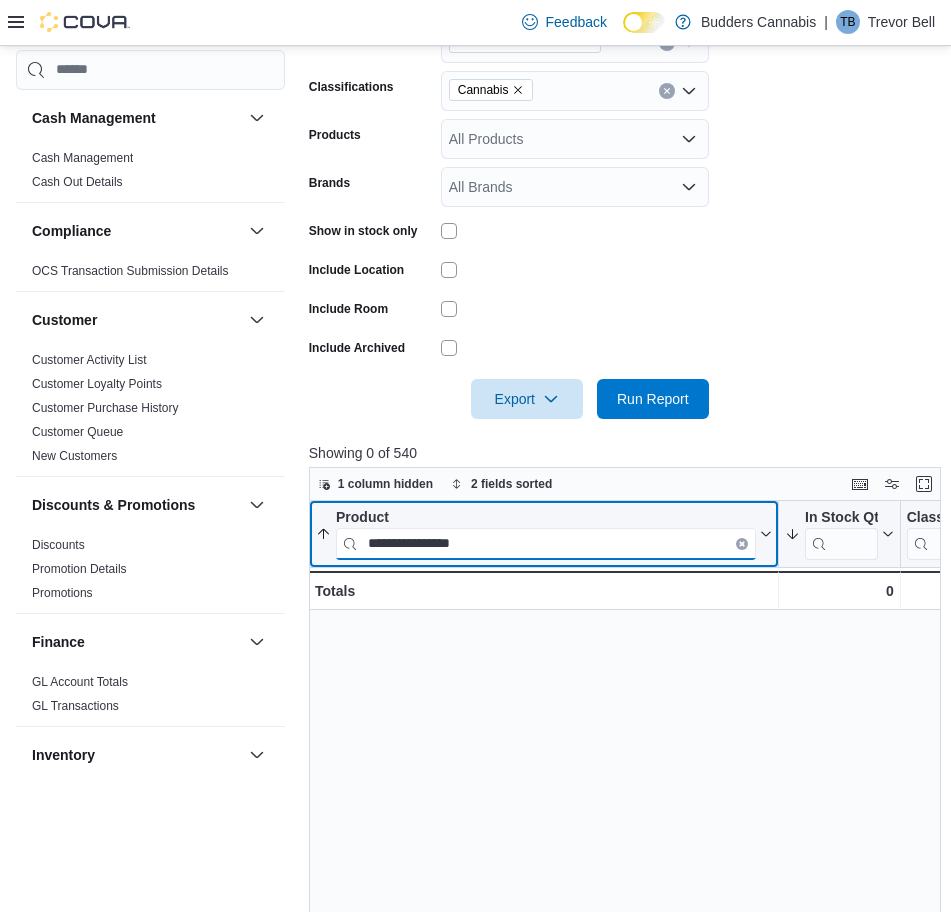 click on "**********" at bounding box center [546, 543] 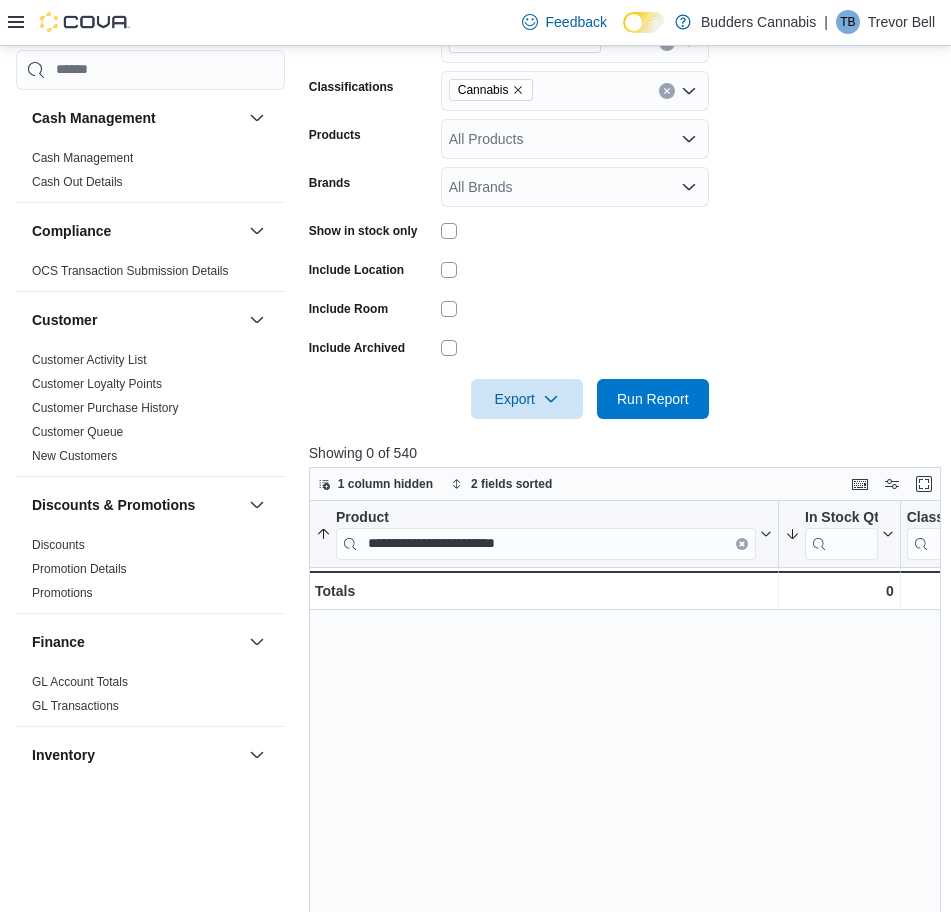 click on "**********" at bounding box center (628, 849) 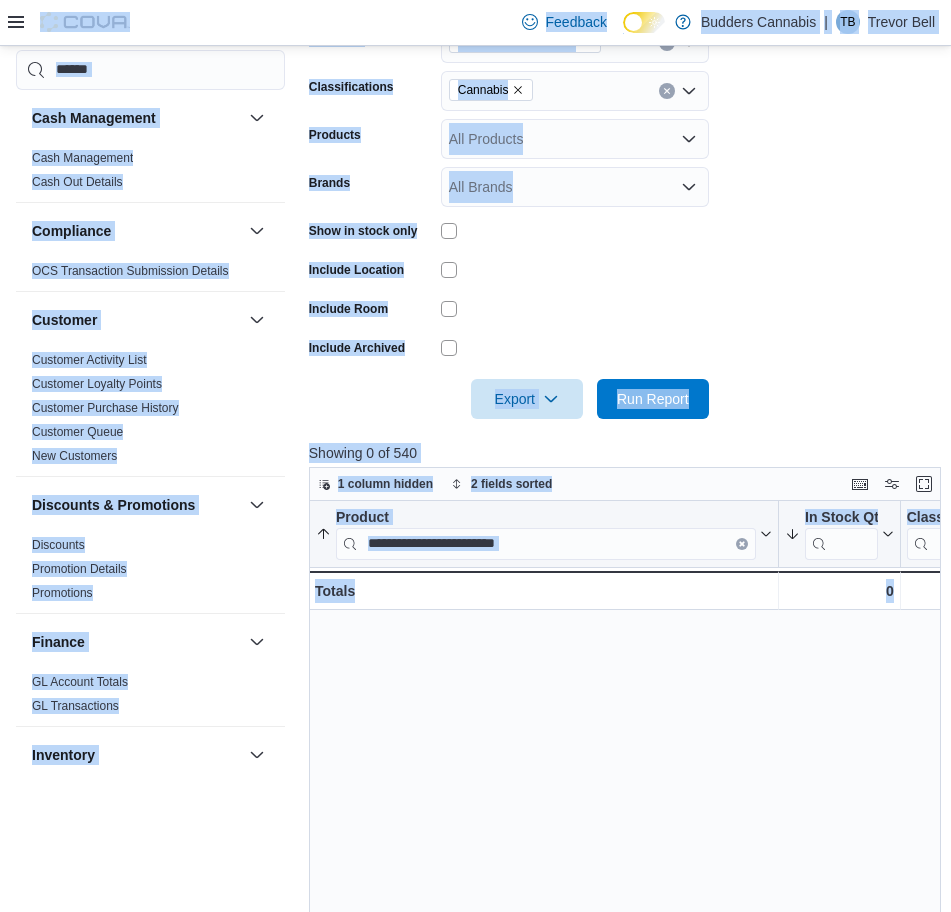 click on "**********" at bounding box center (546, 543) 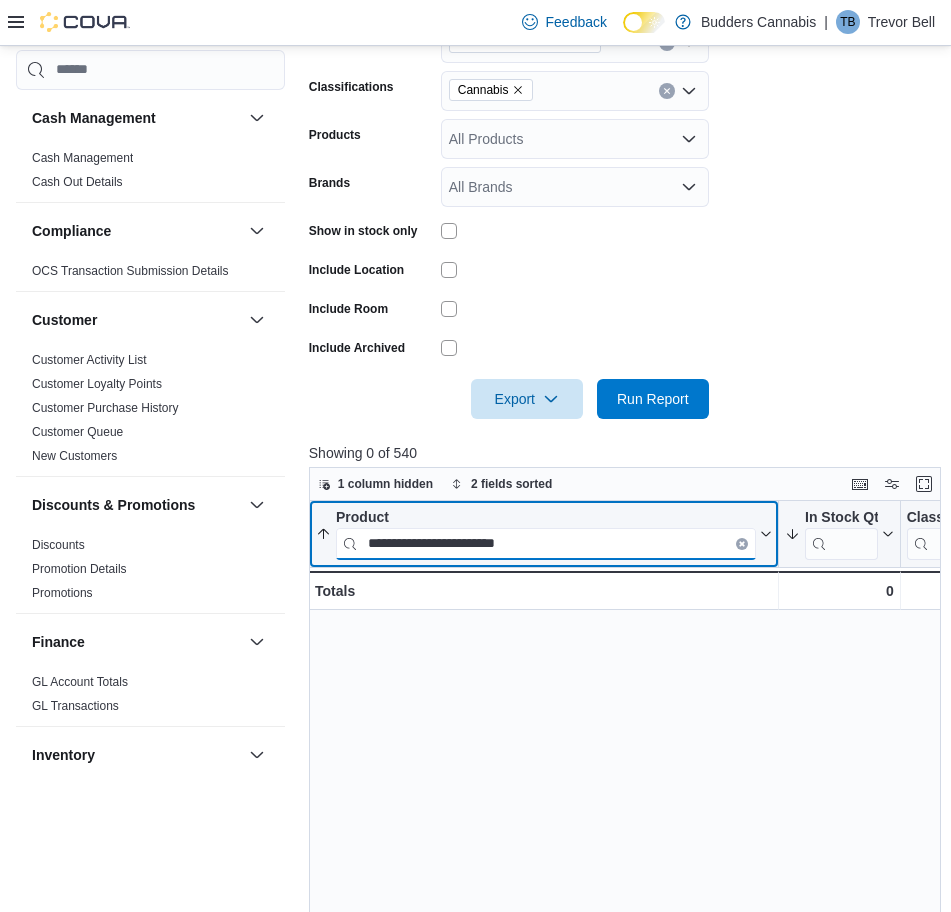 click on "**********" at bounding box center (546, 543) 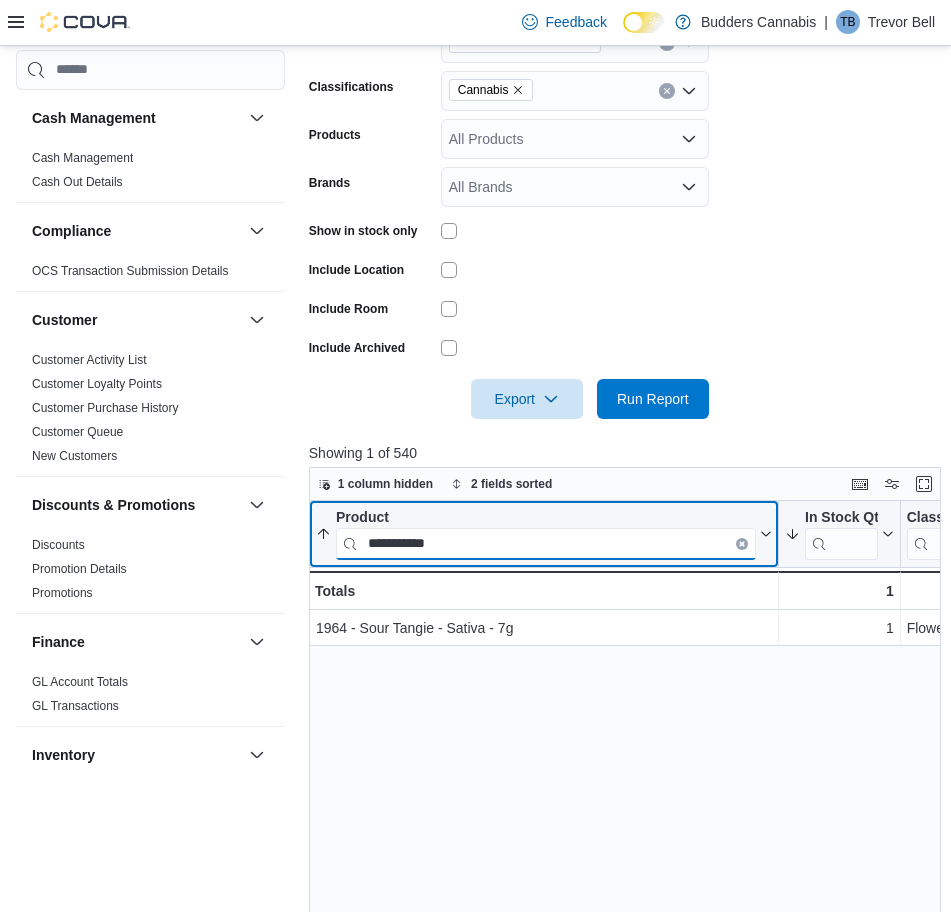 paste on "**********" 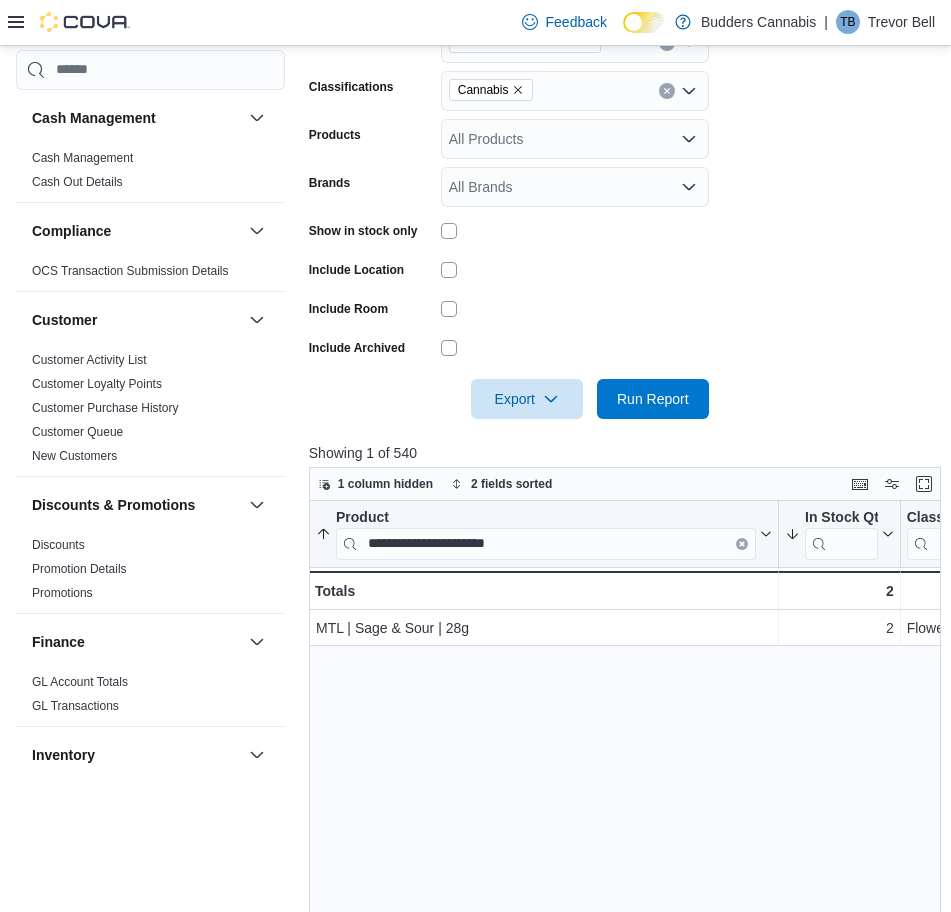 click on "**********" at bounding box center [628, 849] 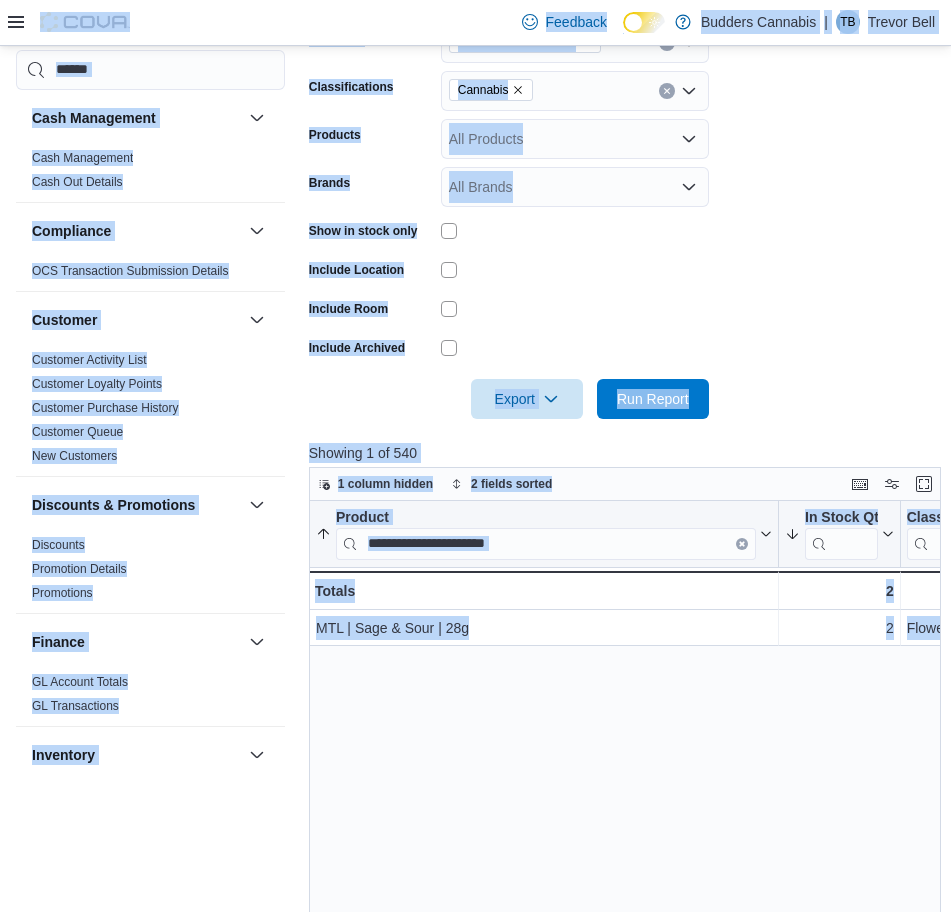 click on "**********" at bounding box center (546, 543) 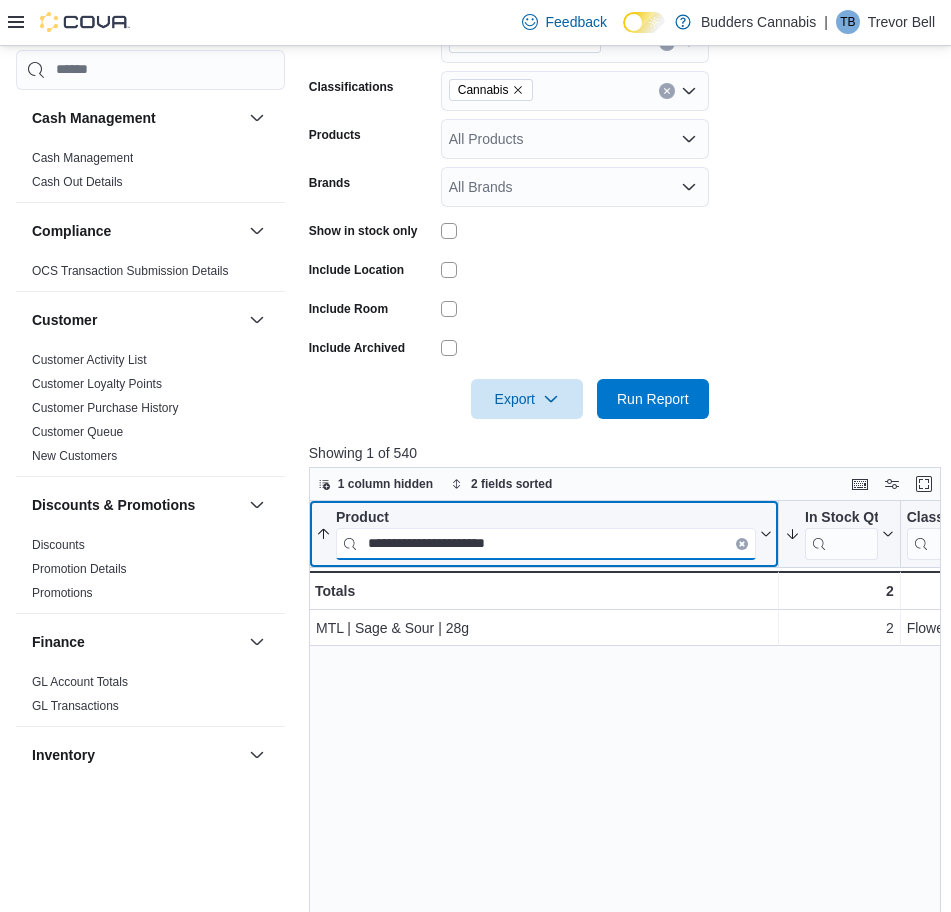 click on "**********" at bounding box center (546, 543) 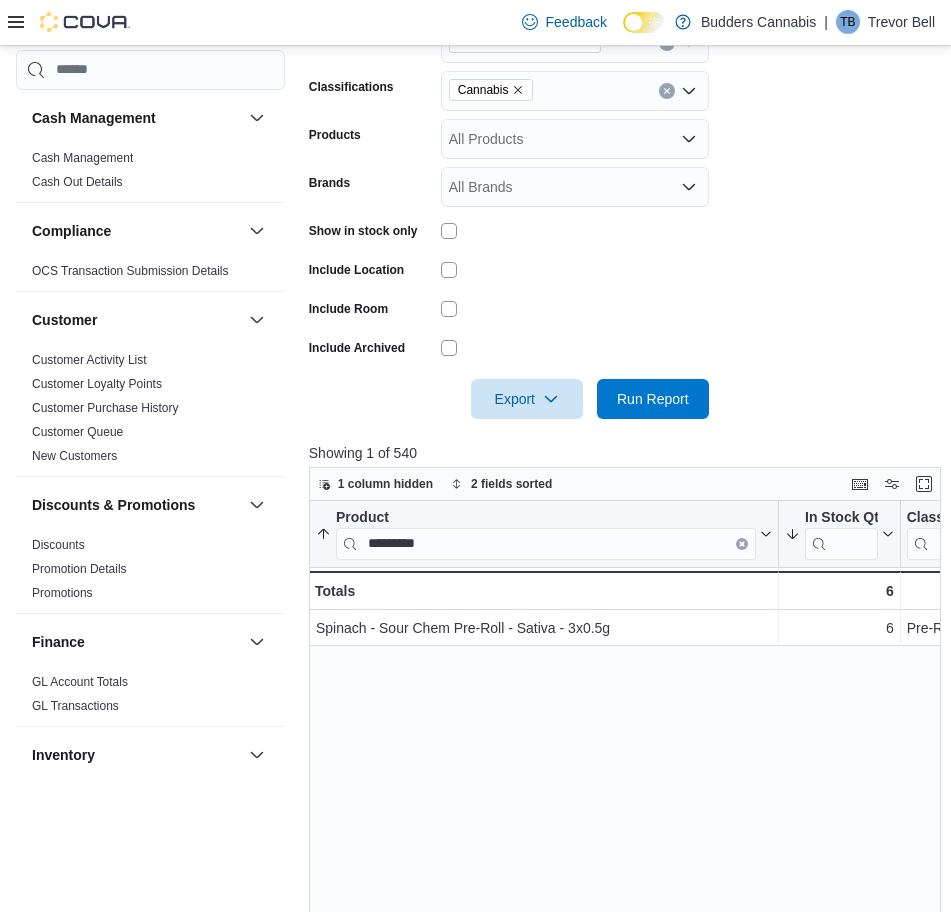 click on "Product ********* Sorted by In Stock Qty, descending , then sorted by Product, ascending . Click to view column header actions In Stock Qty Sorted by In Stock Qty, descending , then sorted by Product, ascending . Click to view column header actions Classification Click to view column header actions SKU Click to view column header actions Transfer In Qty Click to view column header actions Transfer Out Qty Click to view column header actions On Order Qty Click to view column header actions Unit Type Click to view column header actions In Stock Cost Click to view column header actions Avg Unit Cost In Stock Click to view column header actions Regular Price Click to view column header actions Retail Value In Stock Click to view column header actions Profit Margin ($) Click to view column header actions Profit Margin (%) Click to view column header actions Markup Click to view column header actions First Received Date Click to view column header actions Last Received Date Click to view column header actions Brand" at bounding box center [628, 849] 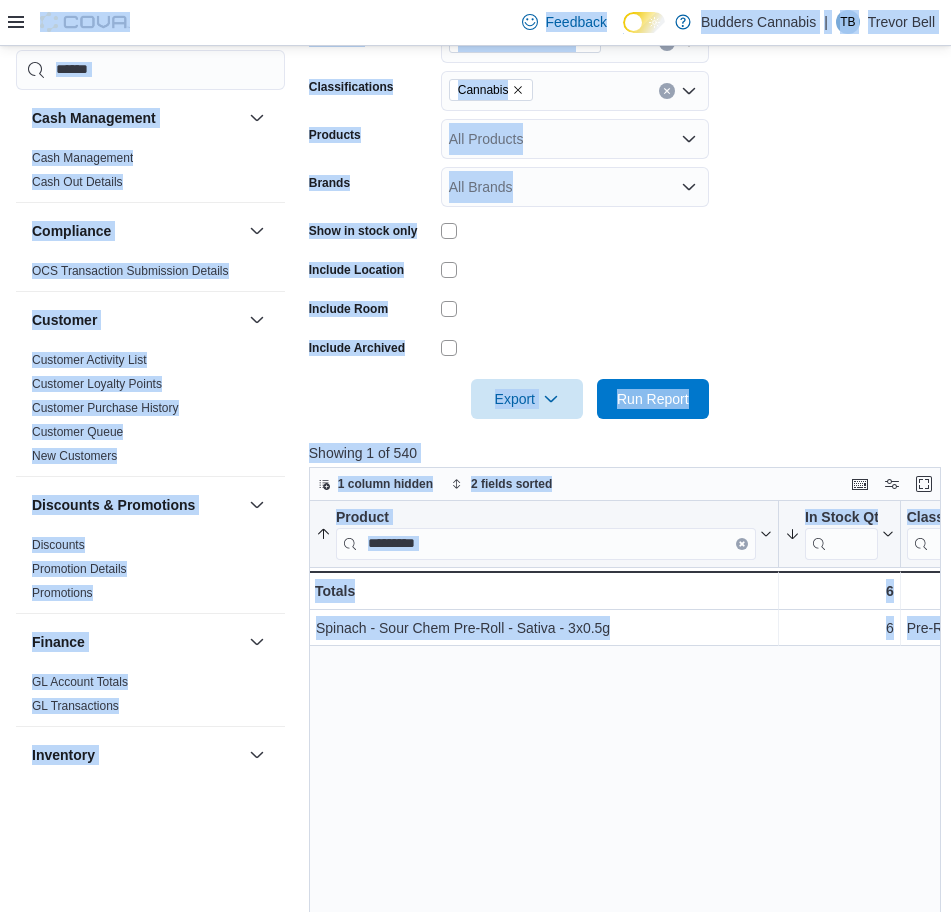 click on "*********" at bounding box center (546, 543) 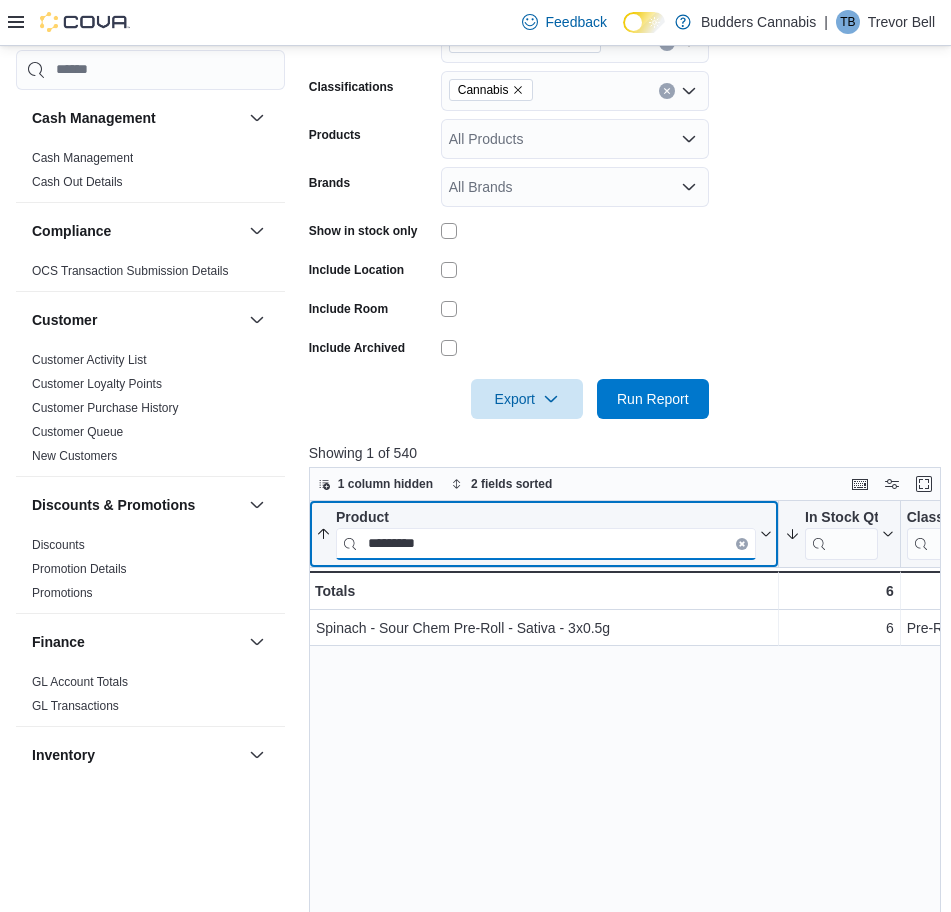 click on "*********" at bounding box center (546, 543) 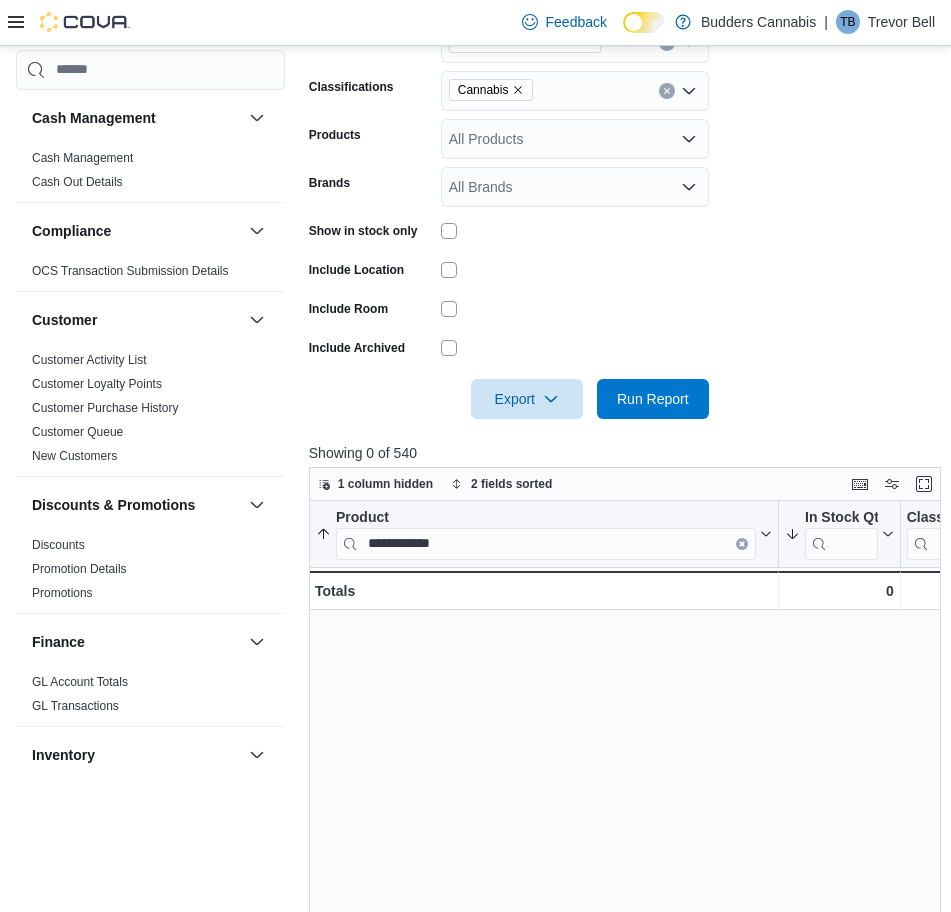 click on "Locations 1212 Dundas St. W. D Classifications Cannabis Products All Products Brands All Brands Show in stock only Include Location Include Room Include Archived Export  Run Report" at bounding box center (622, 209) 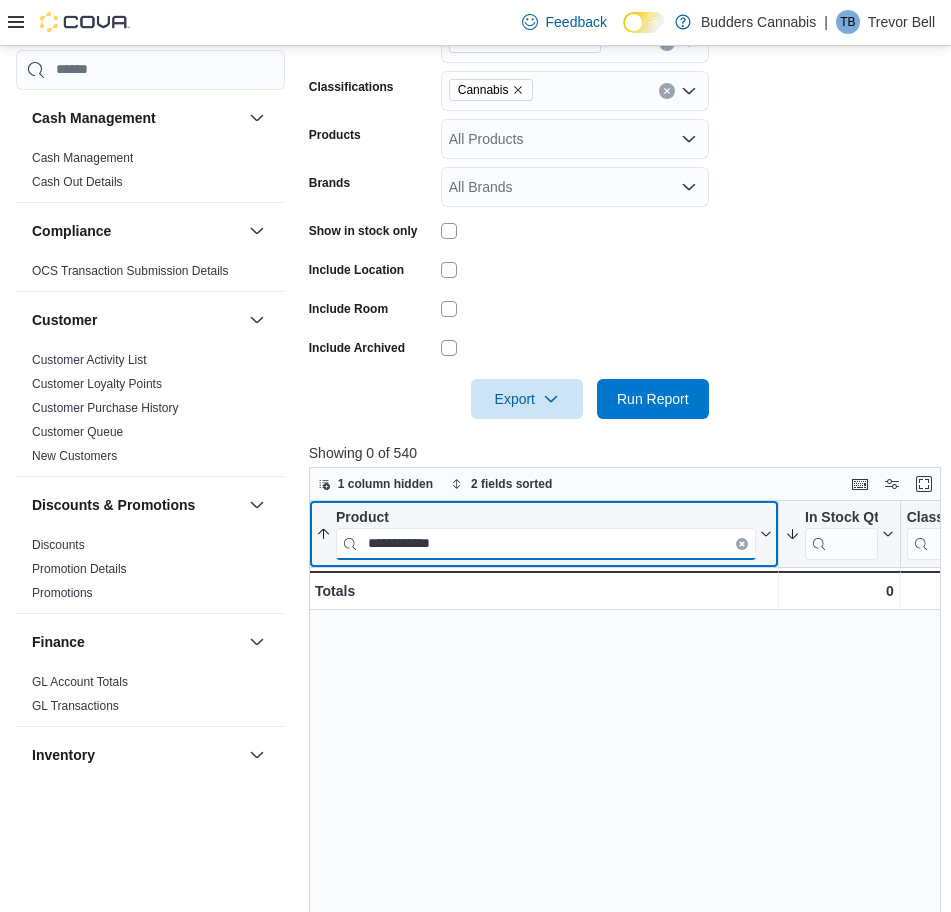 click on "**********" at bounding box center (546, 543) 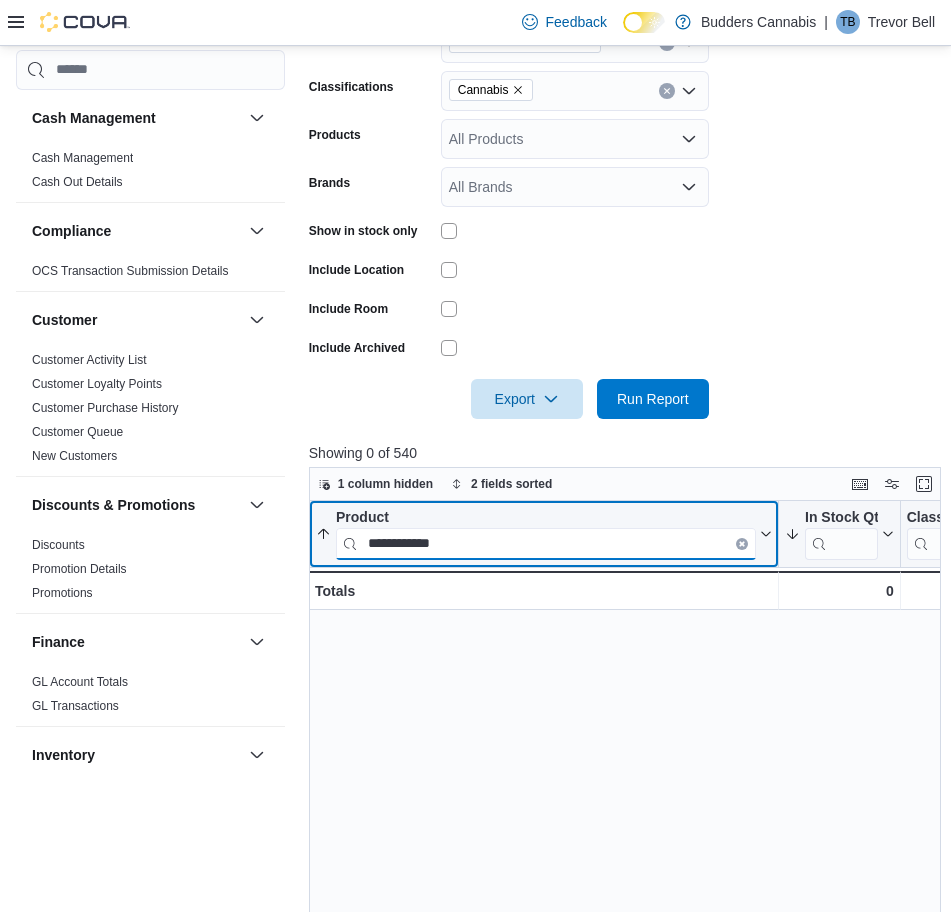 paste on "*******" 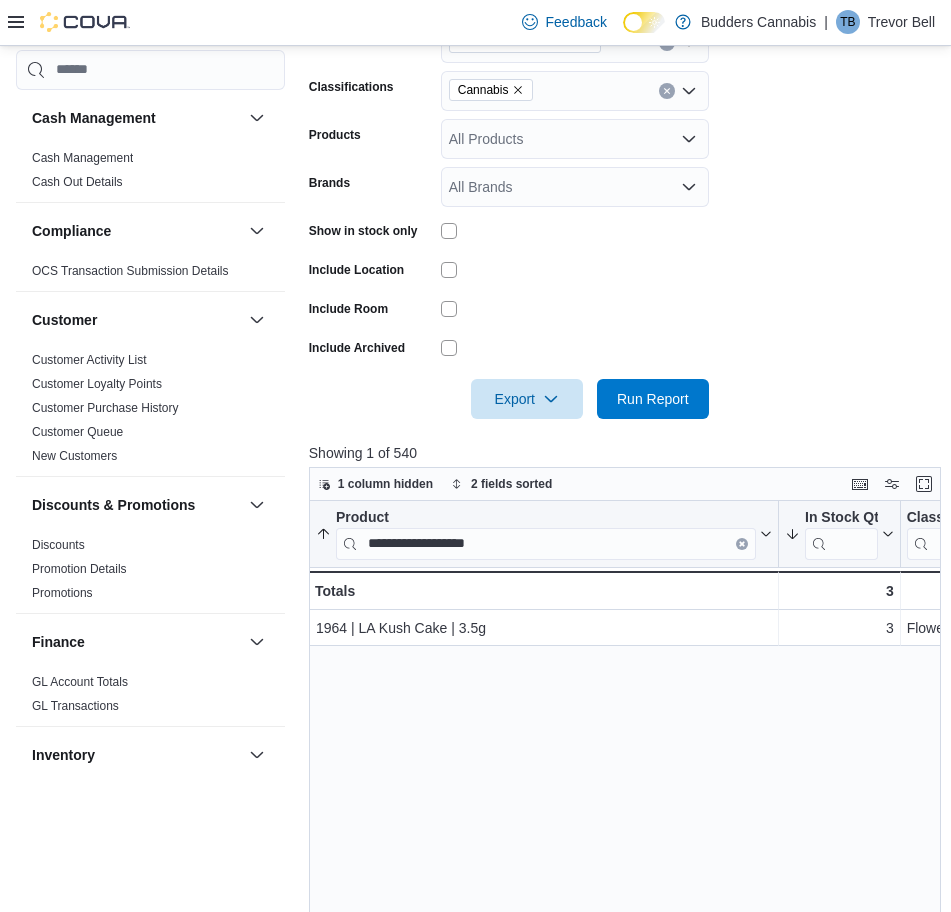 click on "**********" at bounding box center [628, 849] 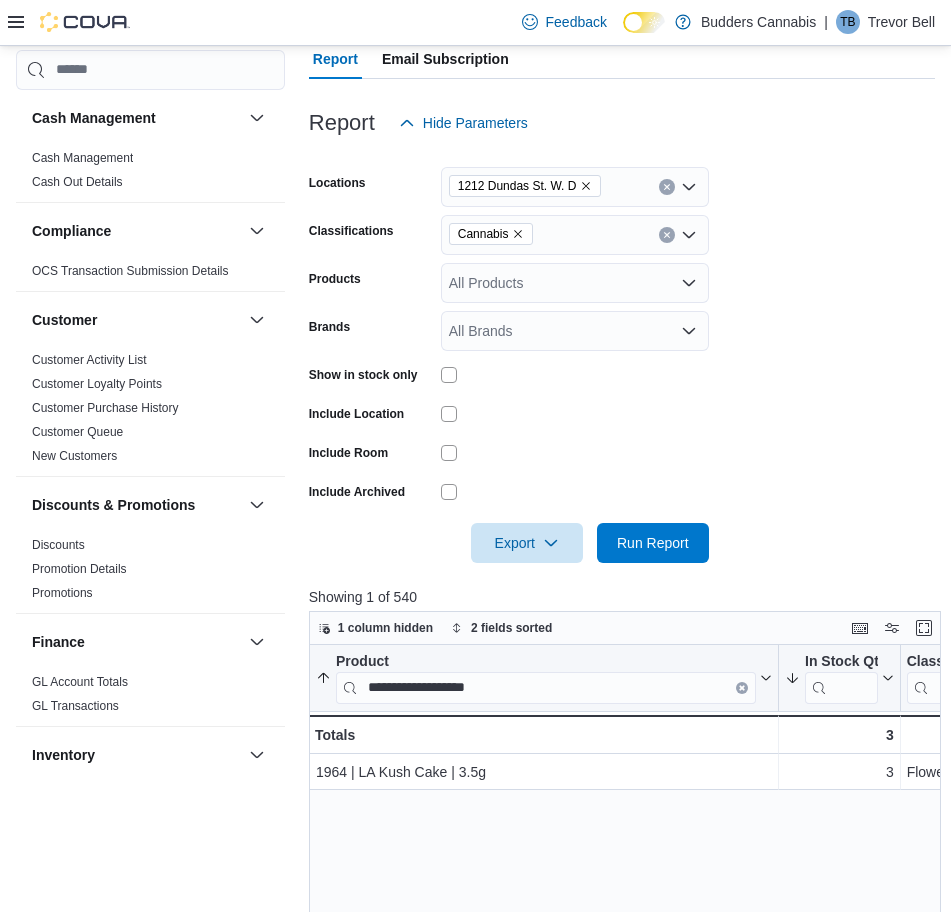scroll, scrollTop: 125, scrollLeft: 0, axis: vertical 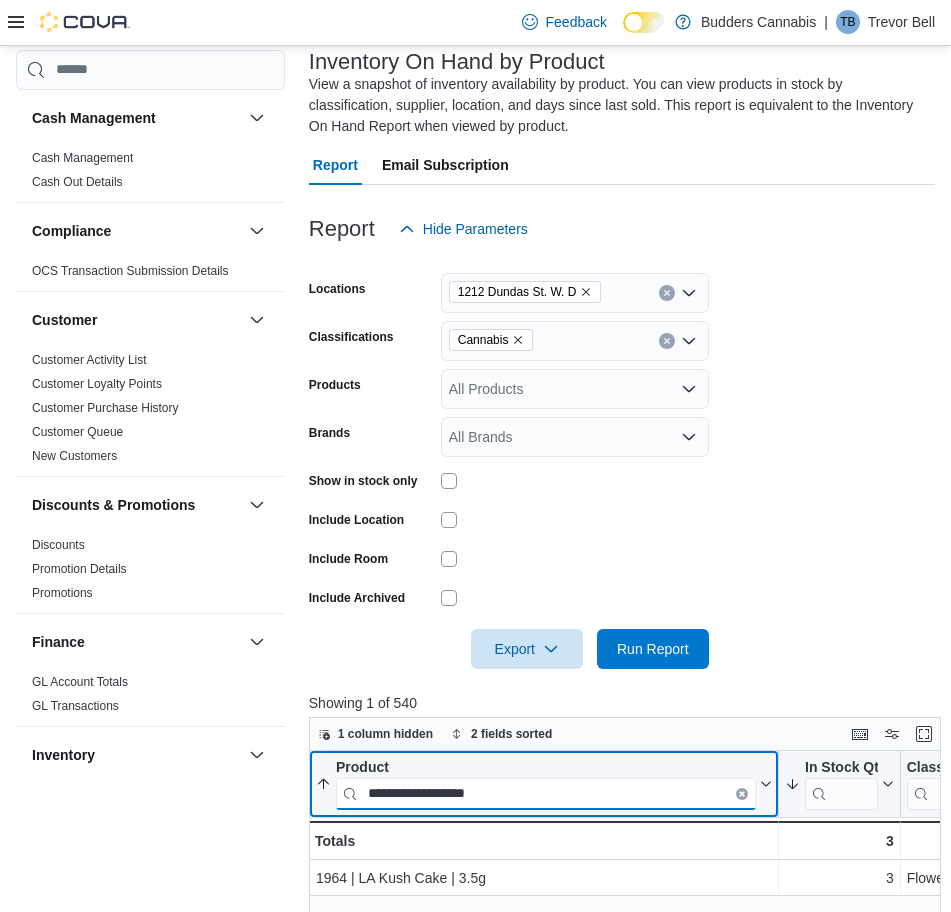 click on "**********" at bounding box center [546, 793] 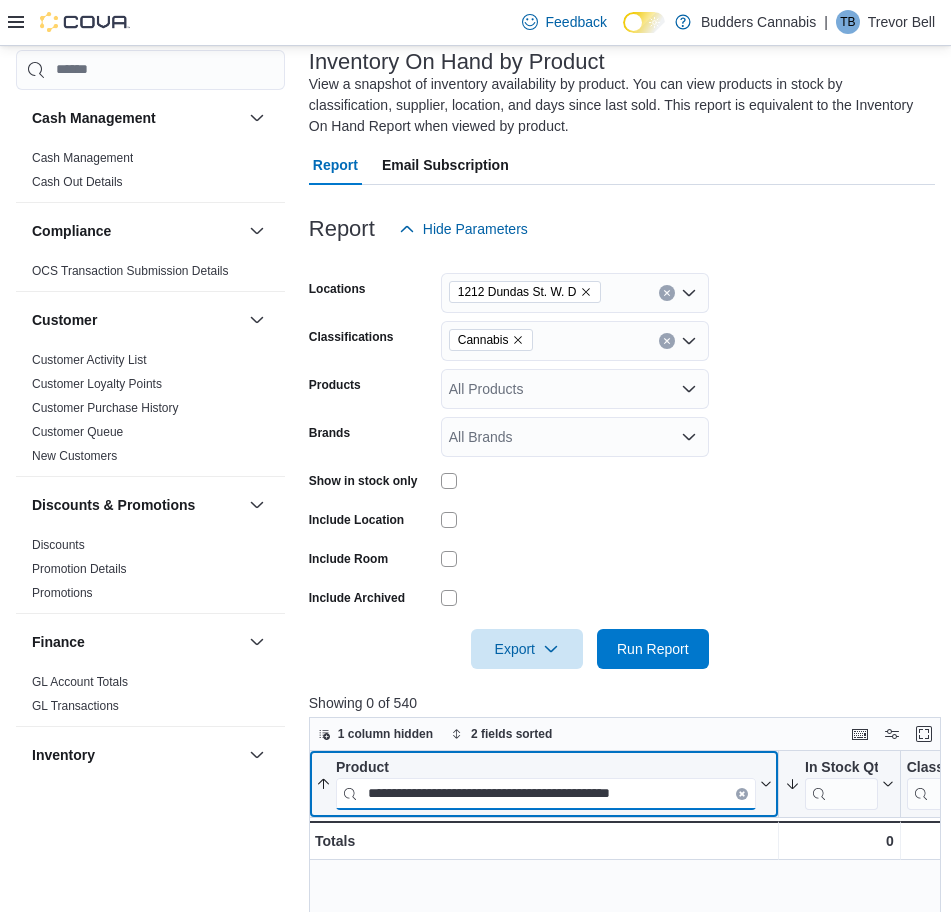 paste 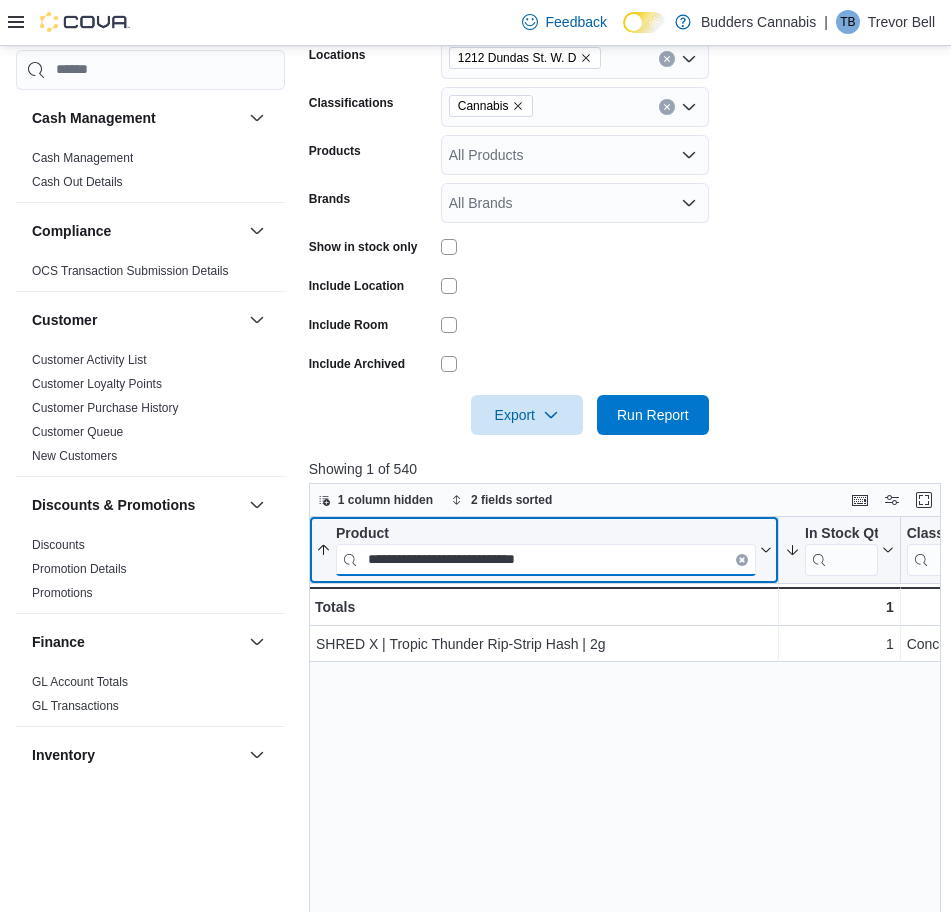 scroll, scrollTop: 375, scrollLeft: 0, axis: vertical 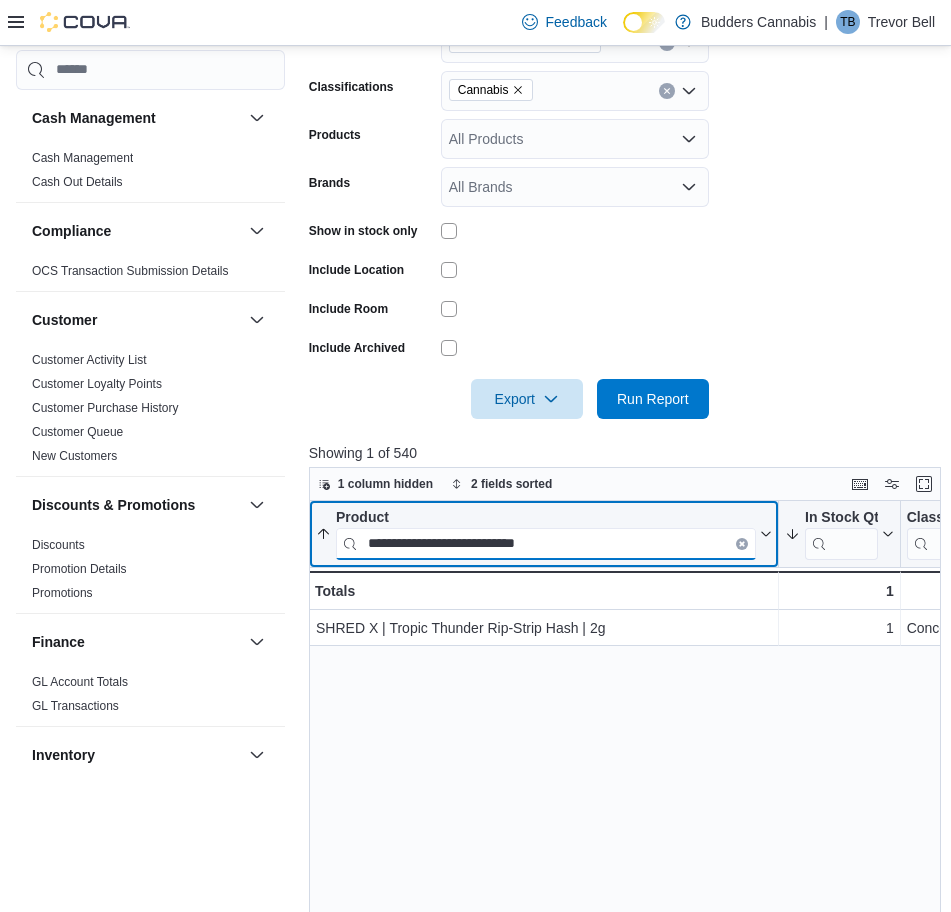 paste 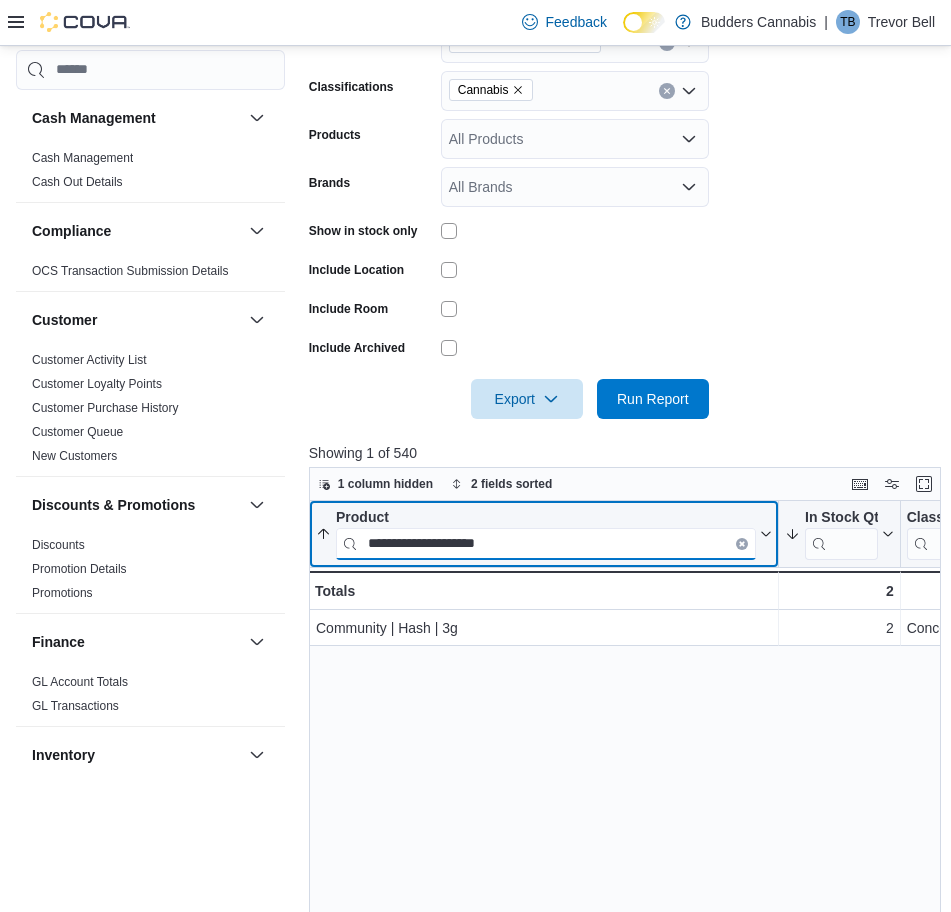 paste on "**********" 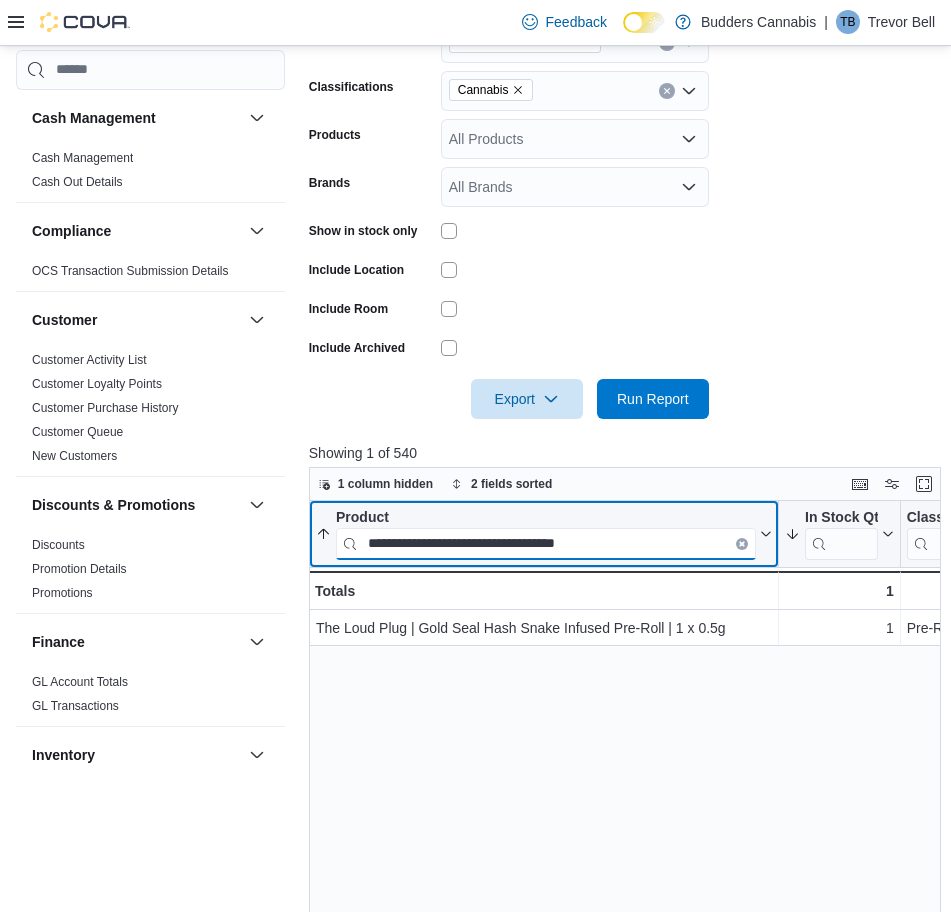 paste 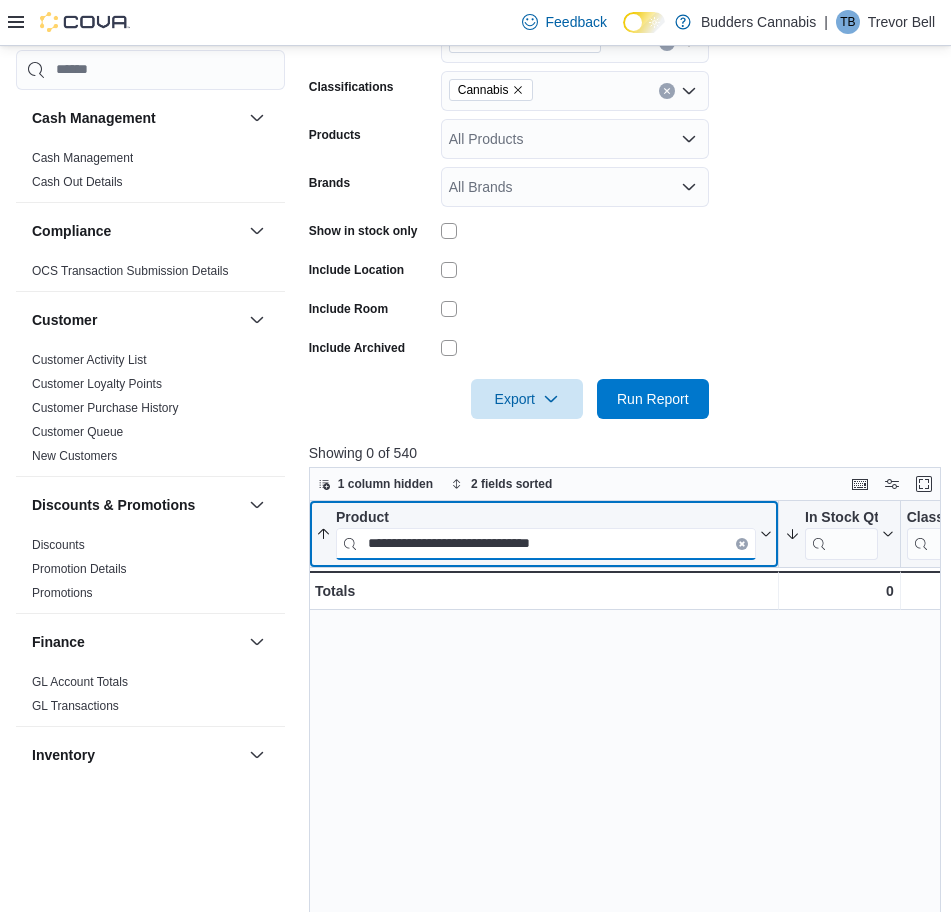 paste 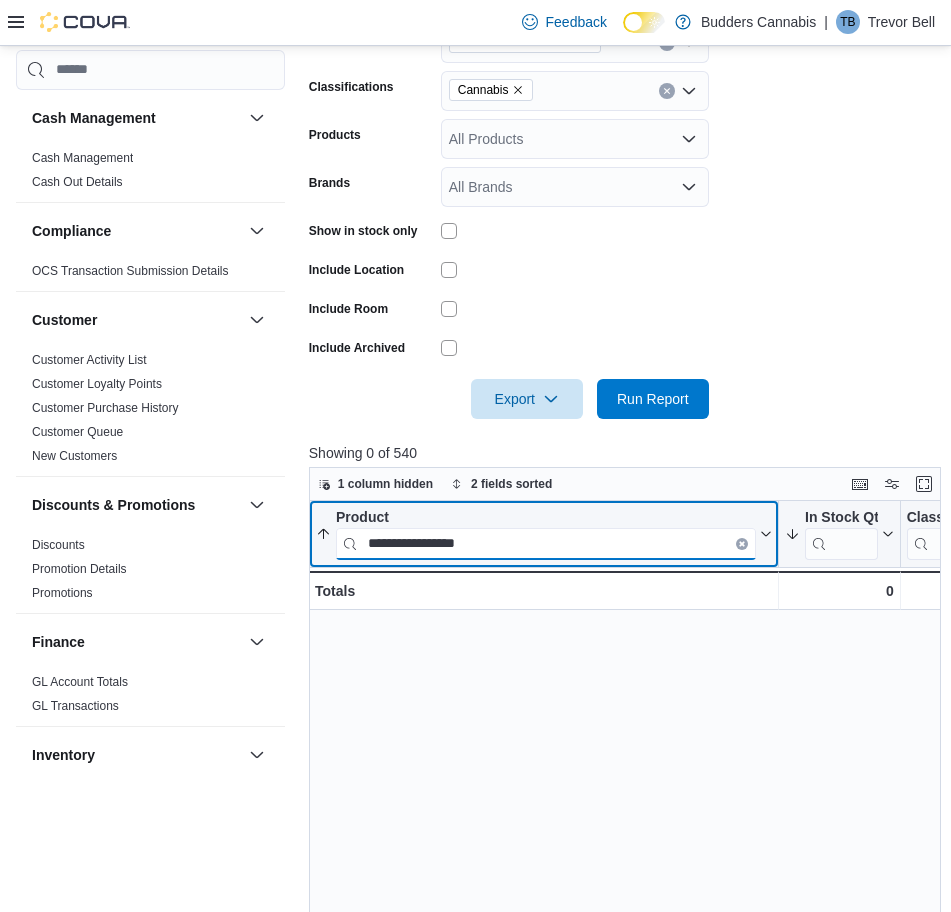 paste on "********" 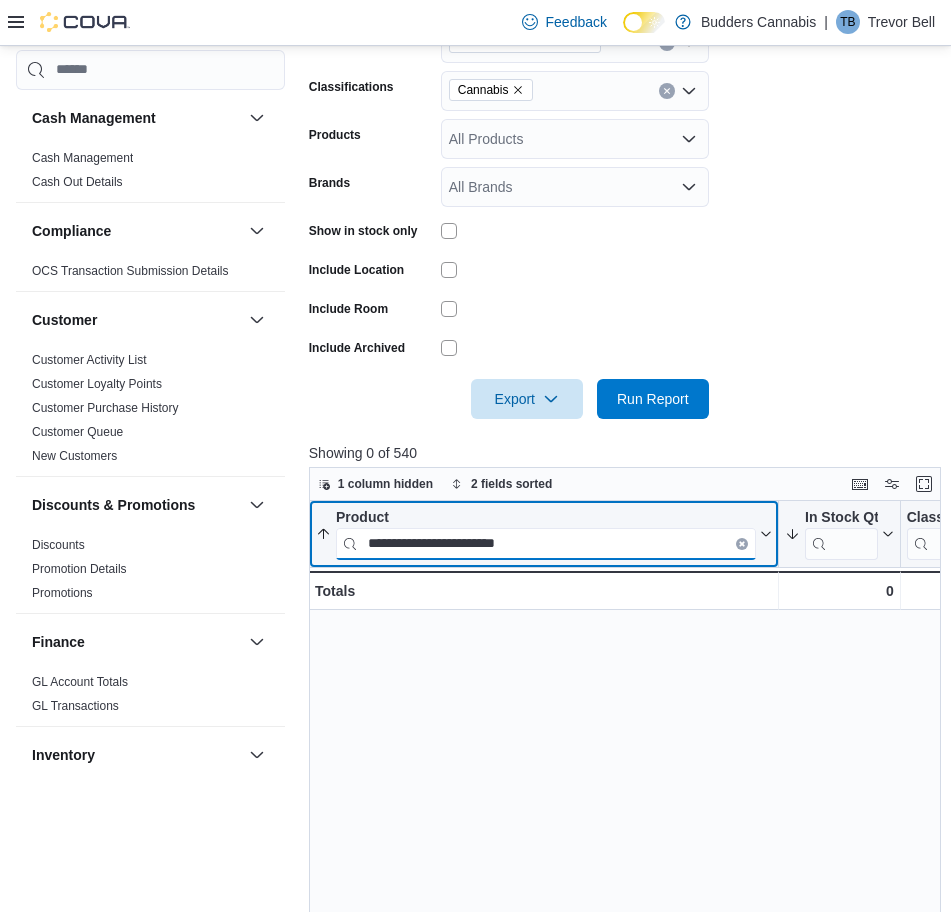paste on "**********" 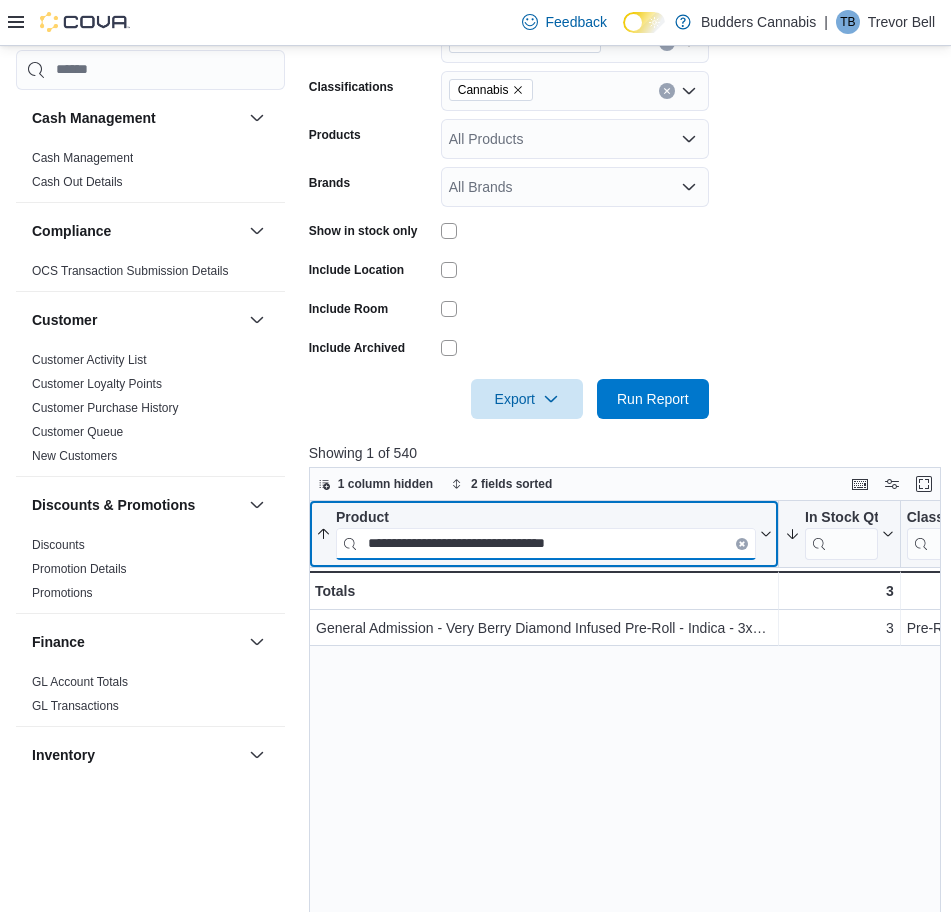 type on "**********" 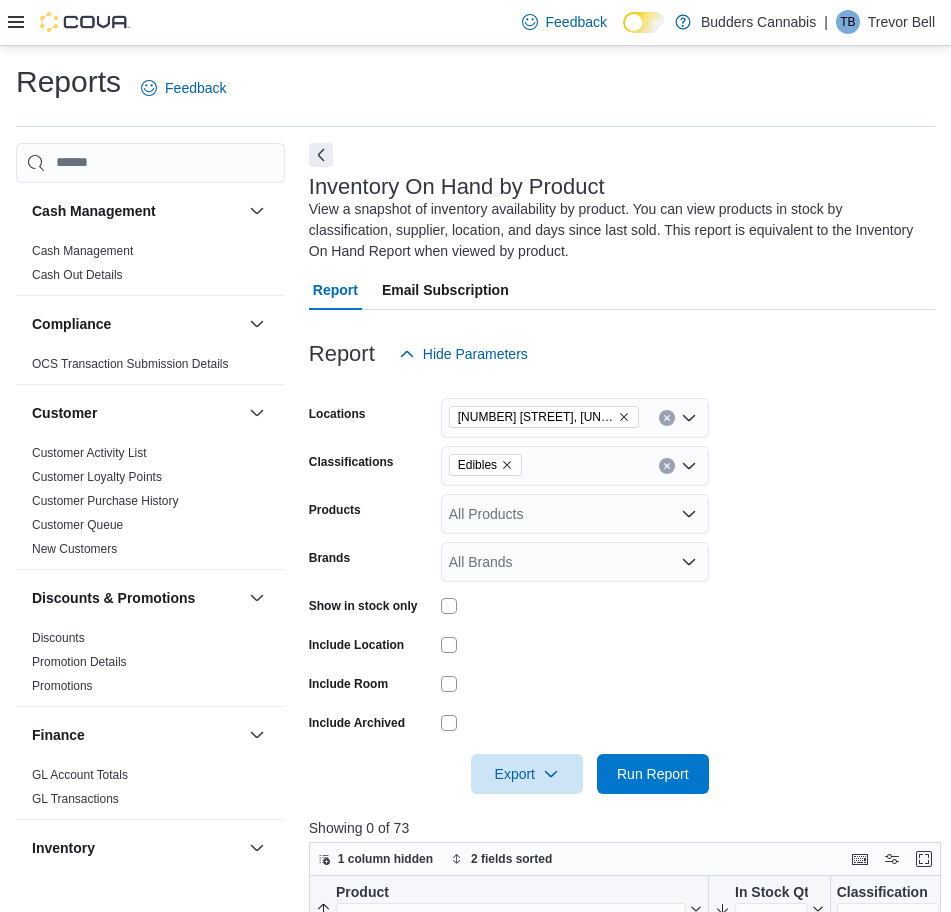 scroll, scrollTop: 250, scrollLeft: 0, axis: vertical 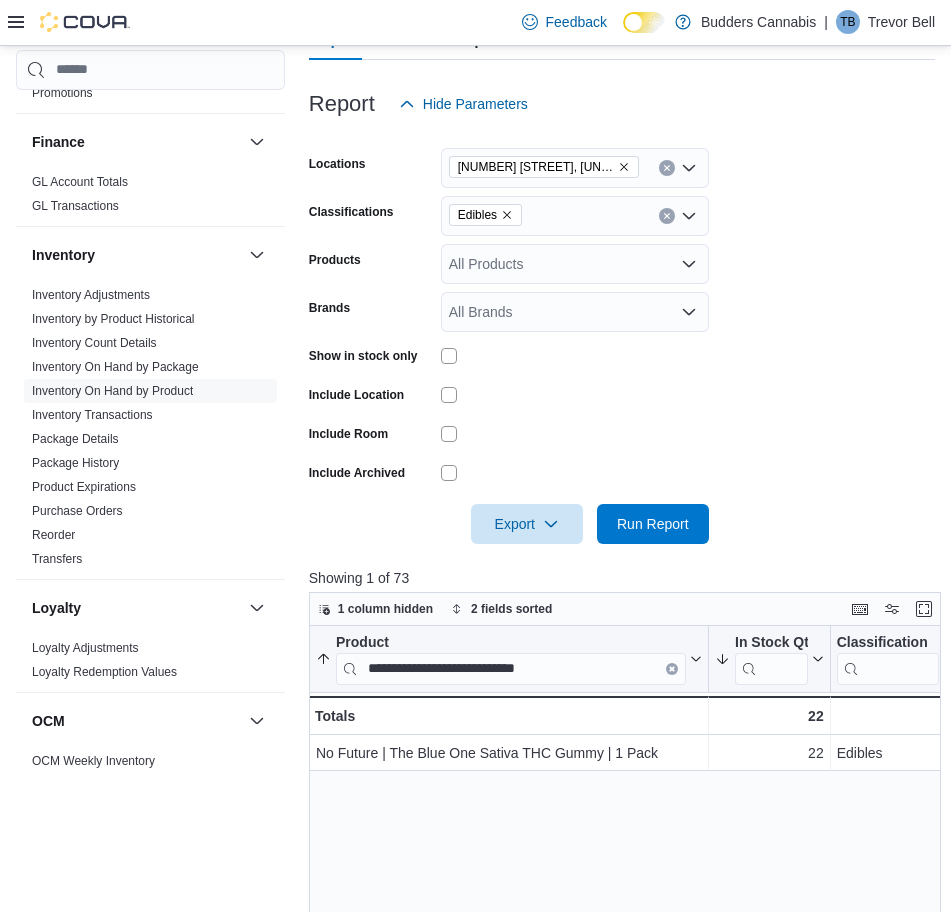 click on "**********" at bounding box center (628, 974) 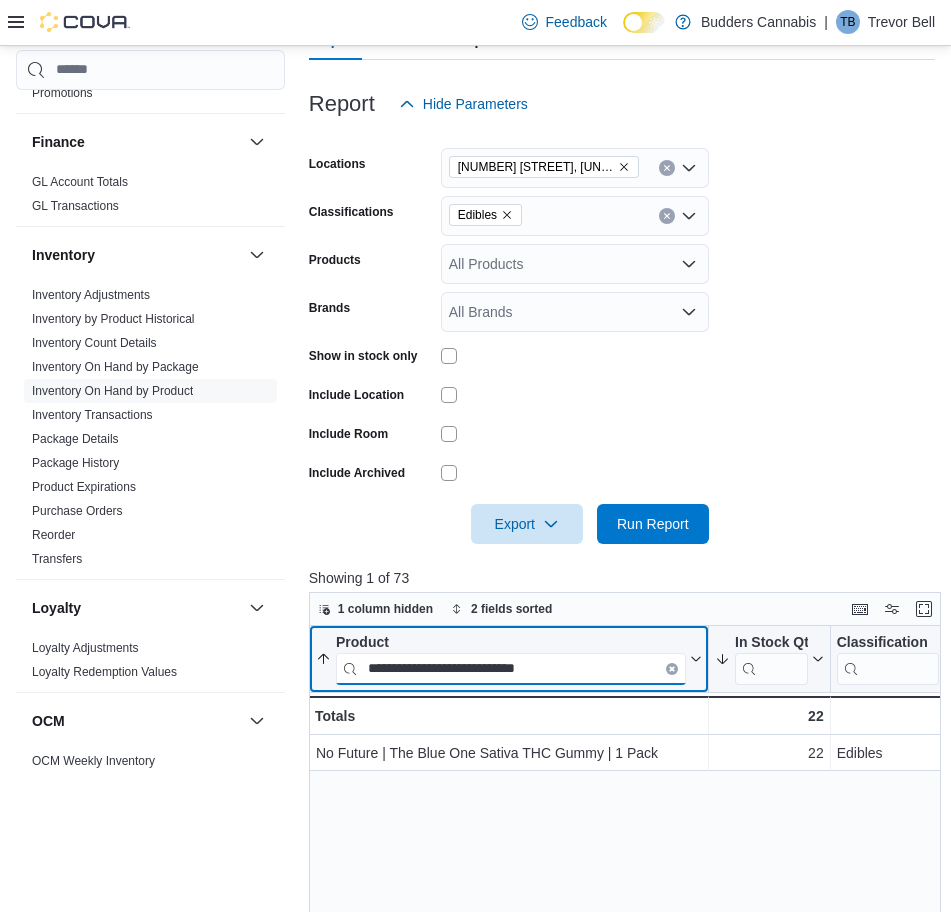 click on "**********" at bounding box center [511, 668] 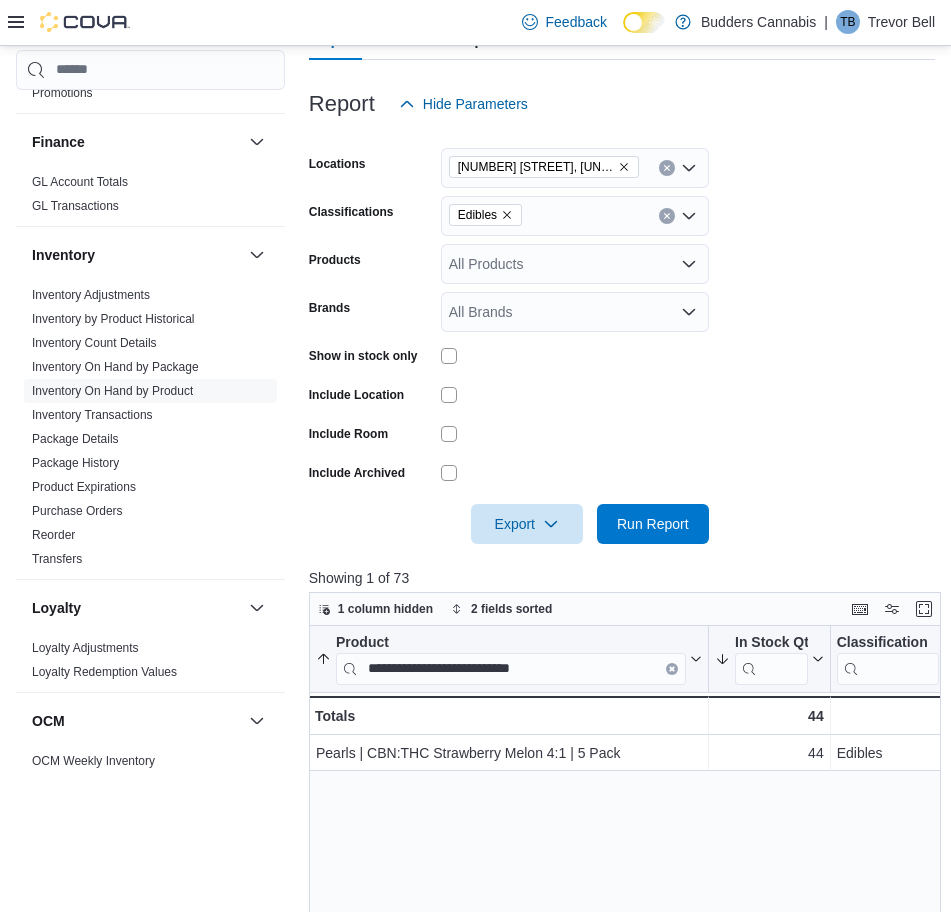 click on "Feedback Dark Mode Budders Cannabis | TB Trevor Bell" at bounding box center (475, 23) 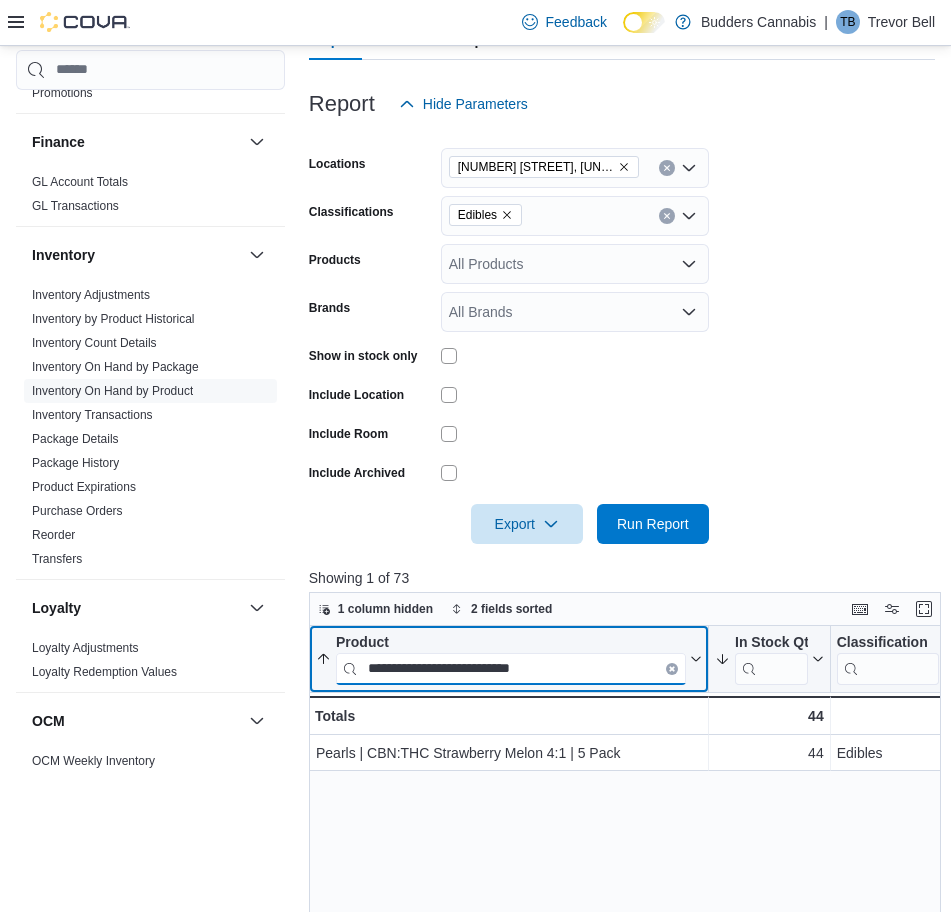drag, startPoint x: 587, startPoint y: 663, endPoint x: 588, endPoint y: 673, distance: 10.049875 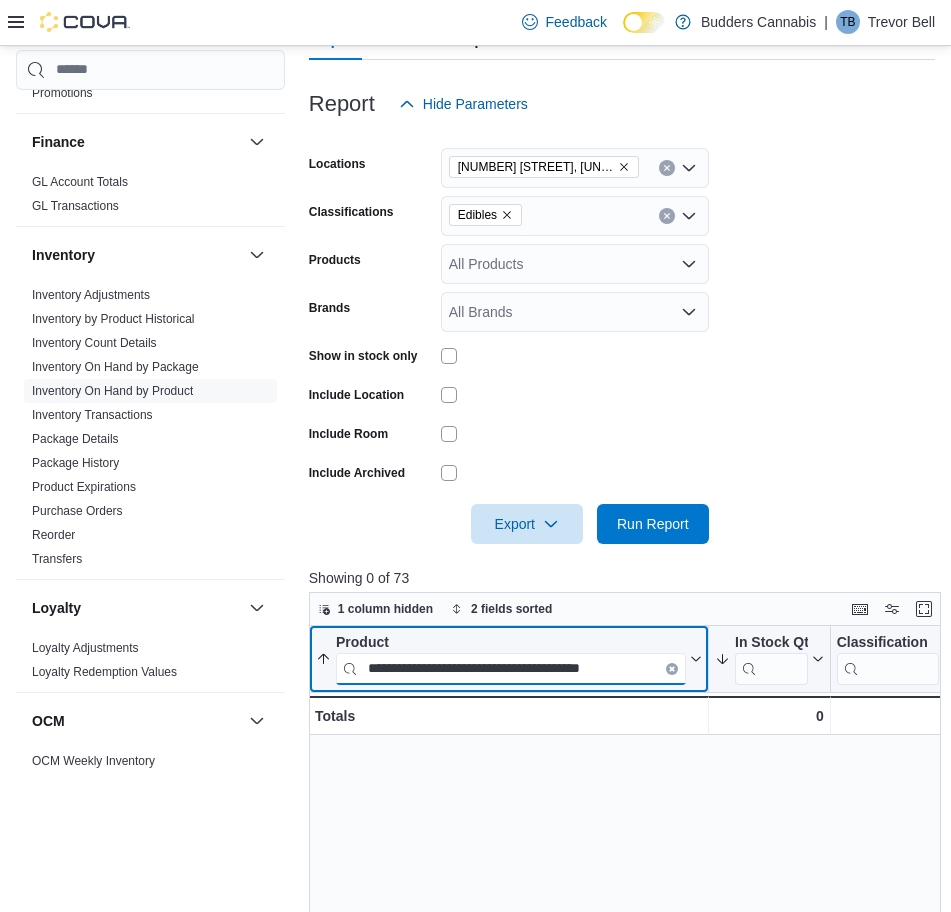 paste 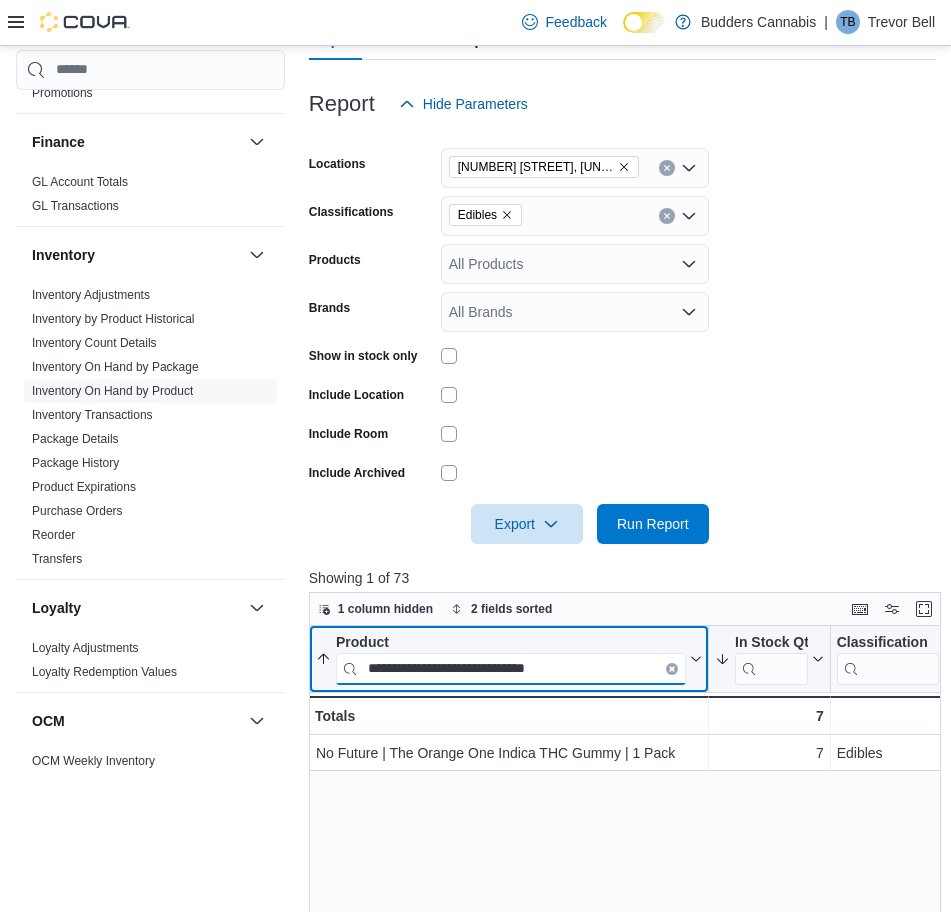 paste 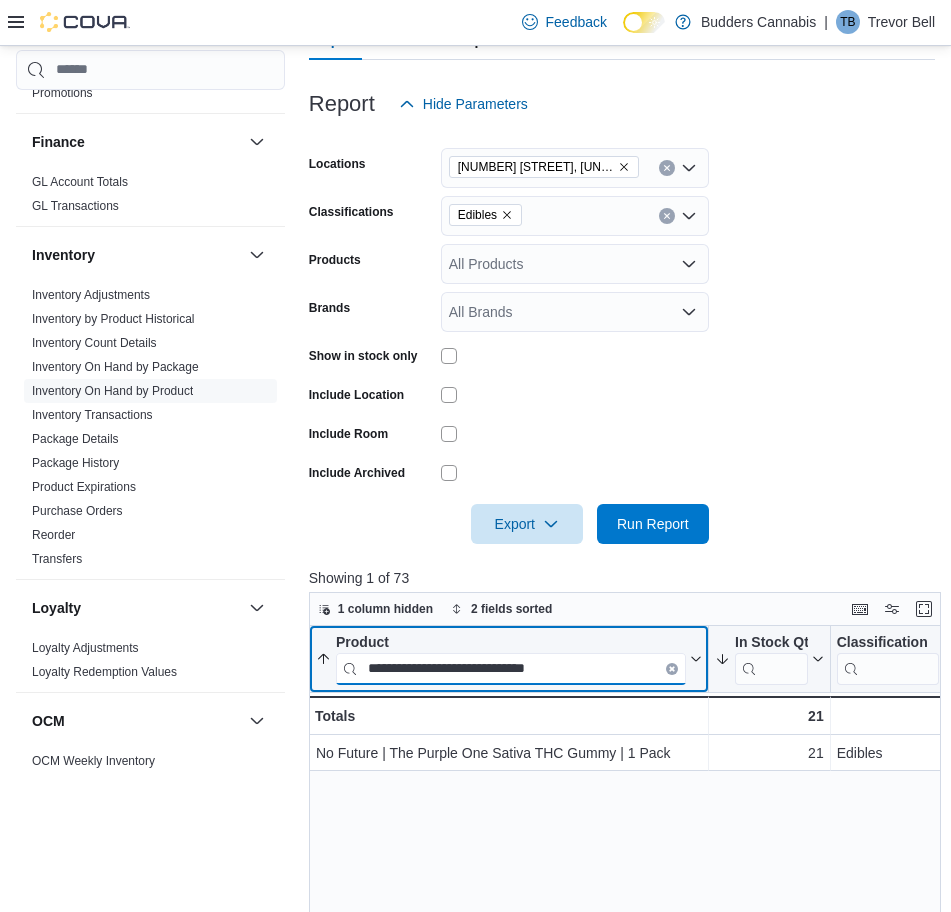 paste 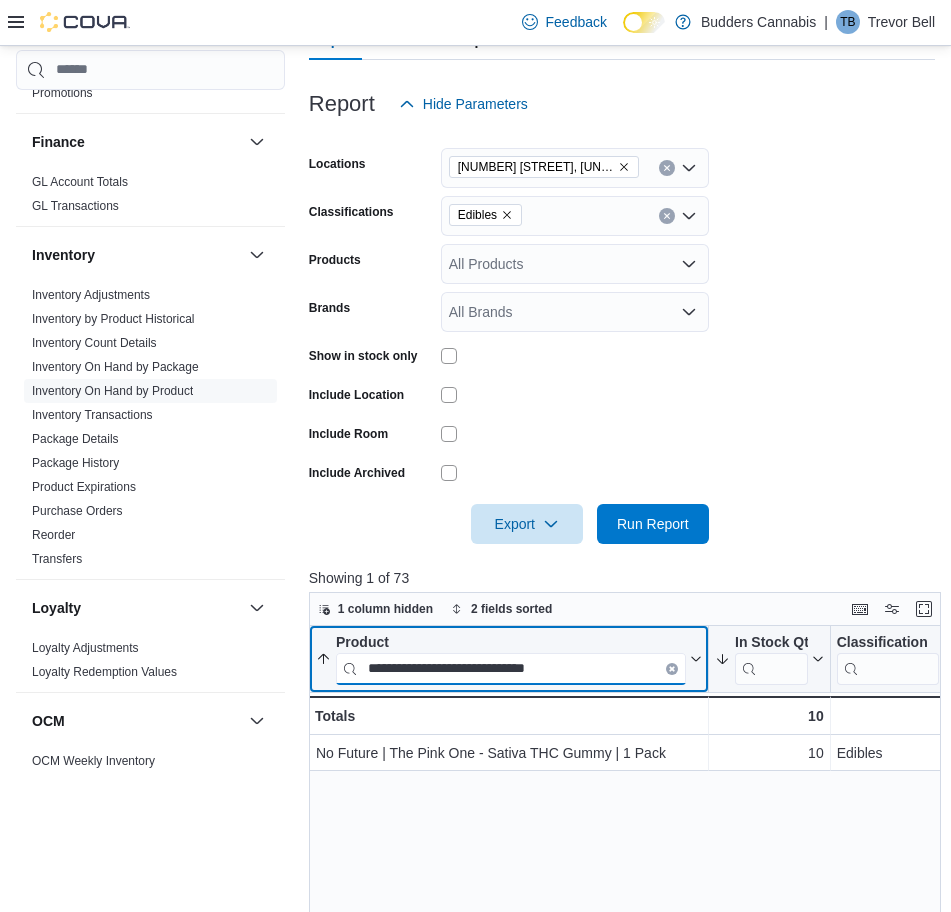 paste on "**" 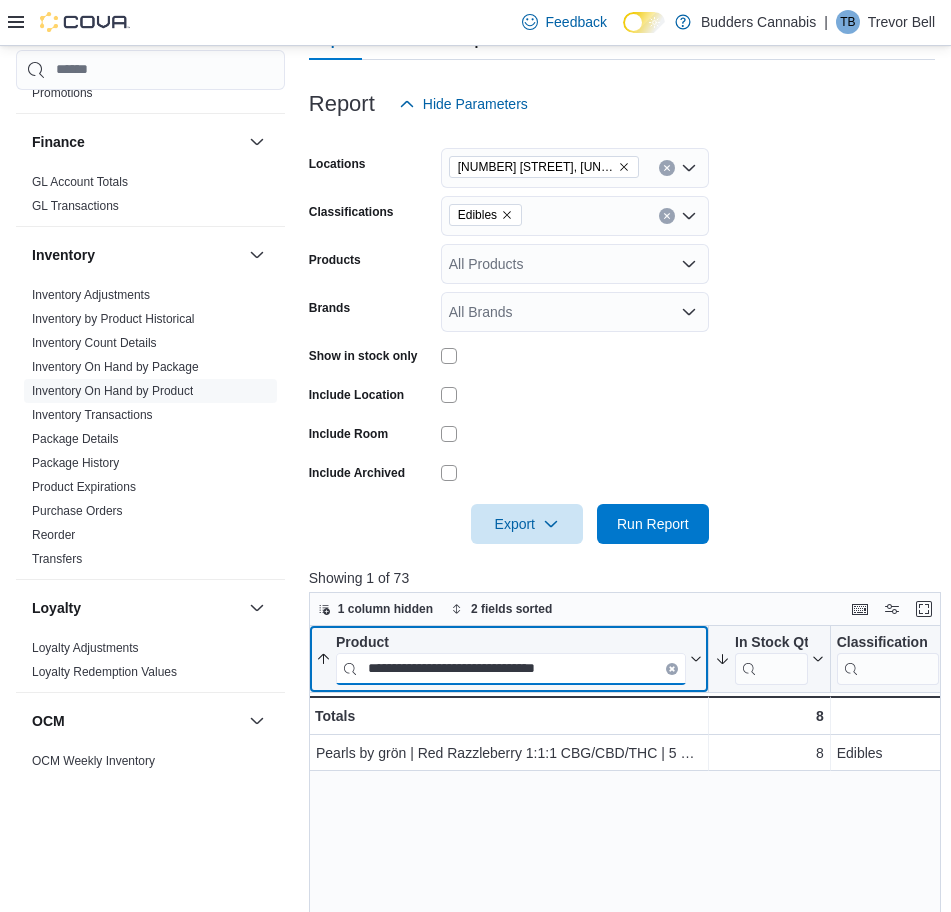 paste on "**********" 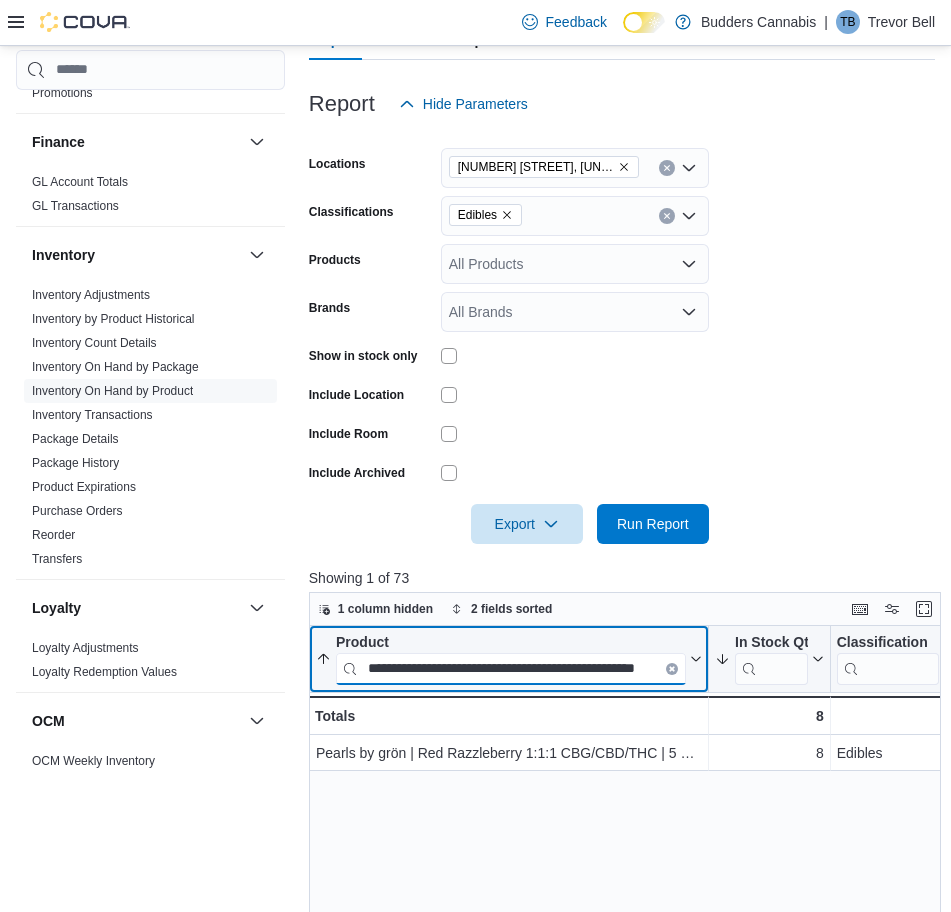 scroll, scrollTop: 0, scrollLeft: 67, axis: horizontal 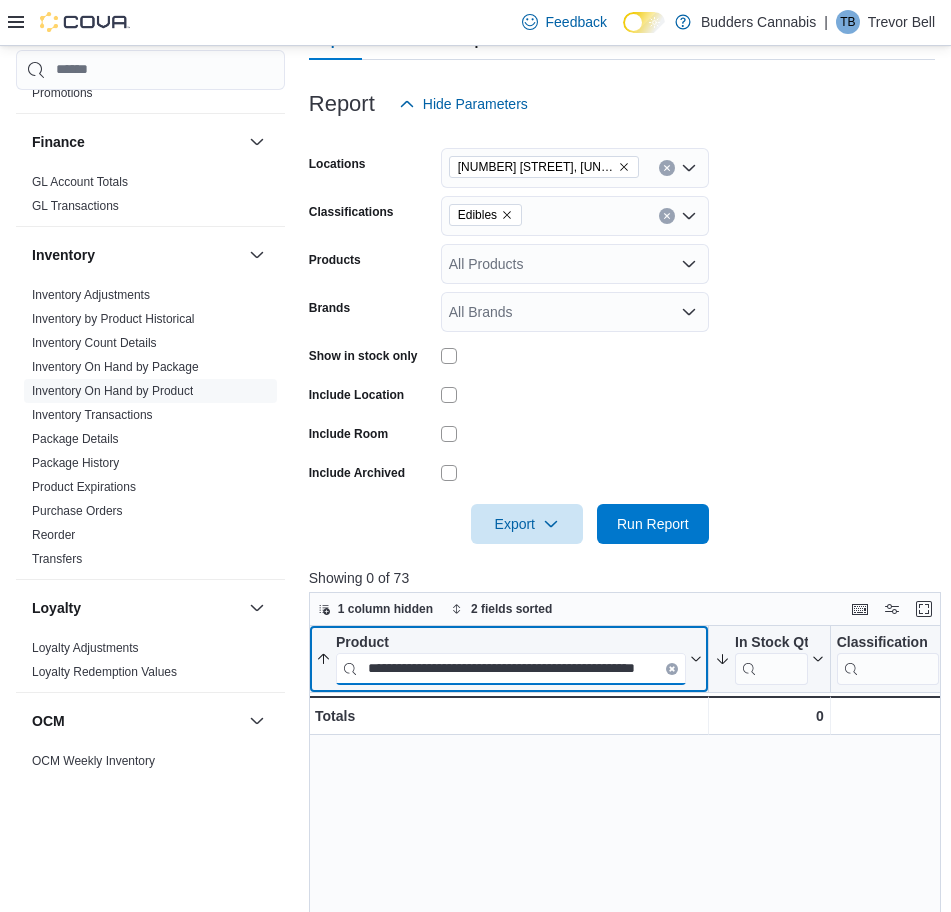 paste 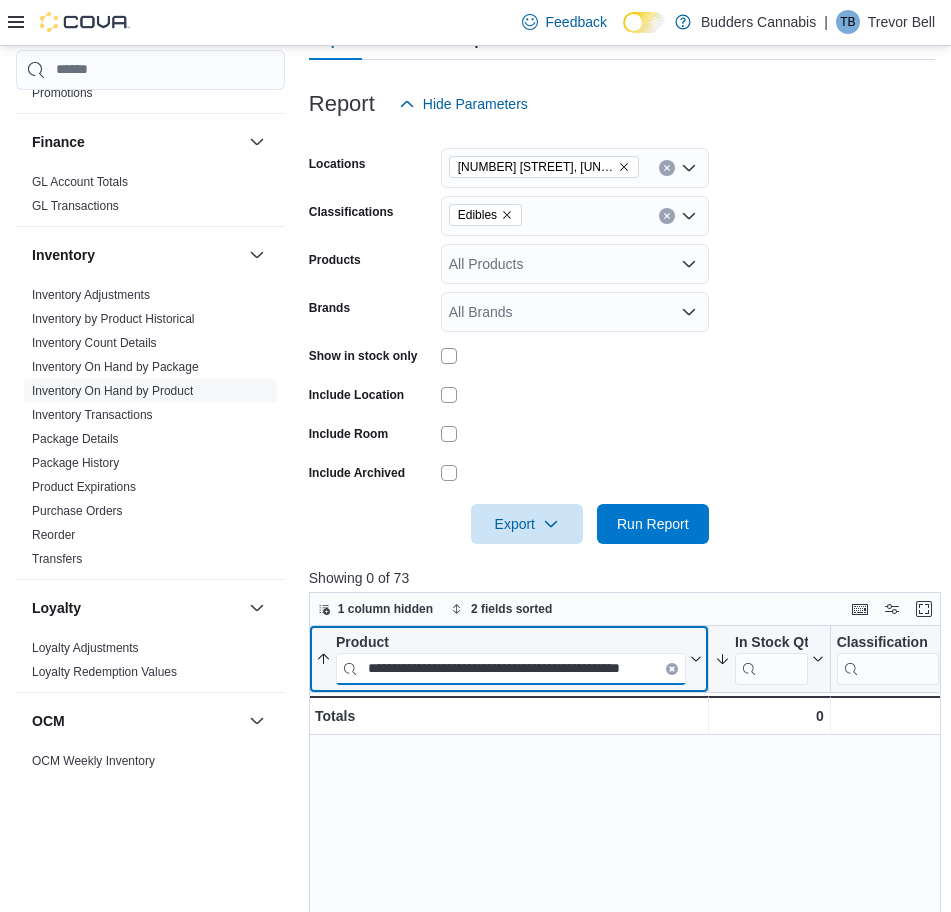scroll, scrollTop: 0, scrollLeft: 37, axis: horizontal 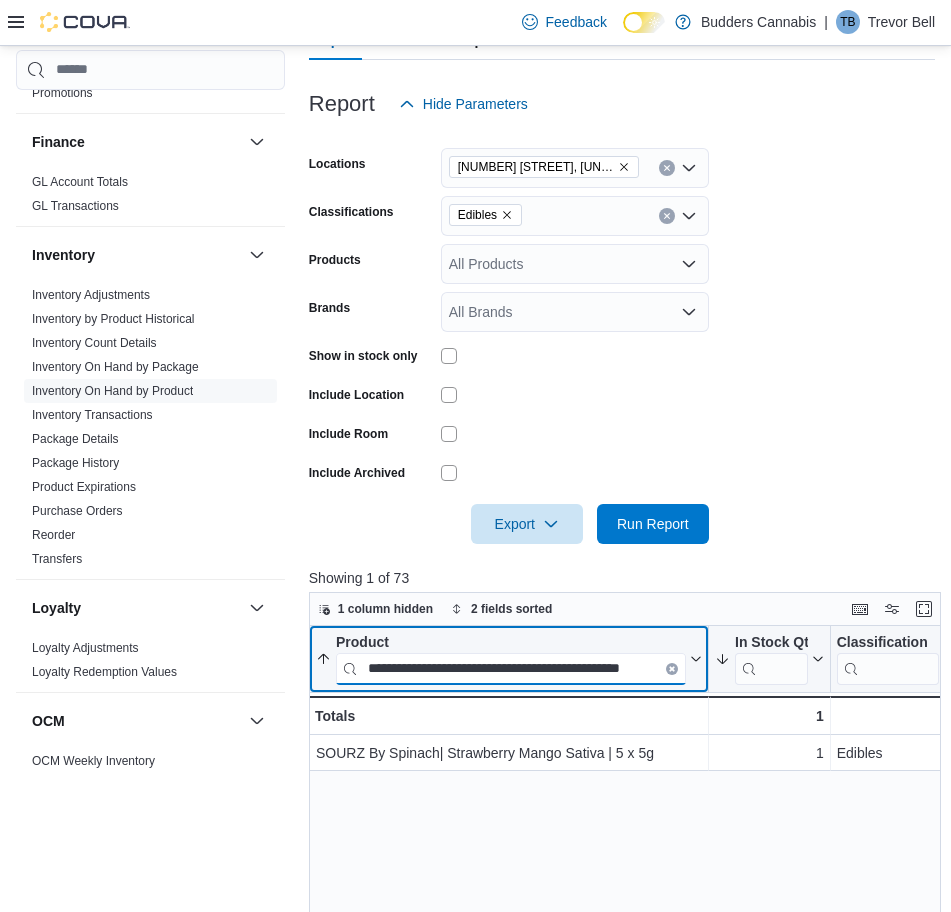 paste on "**********" 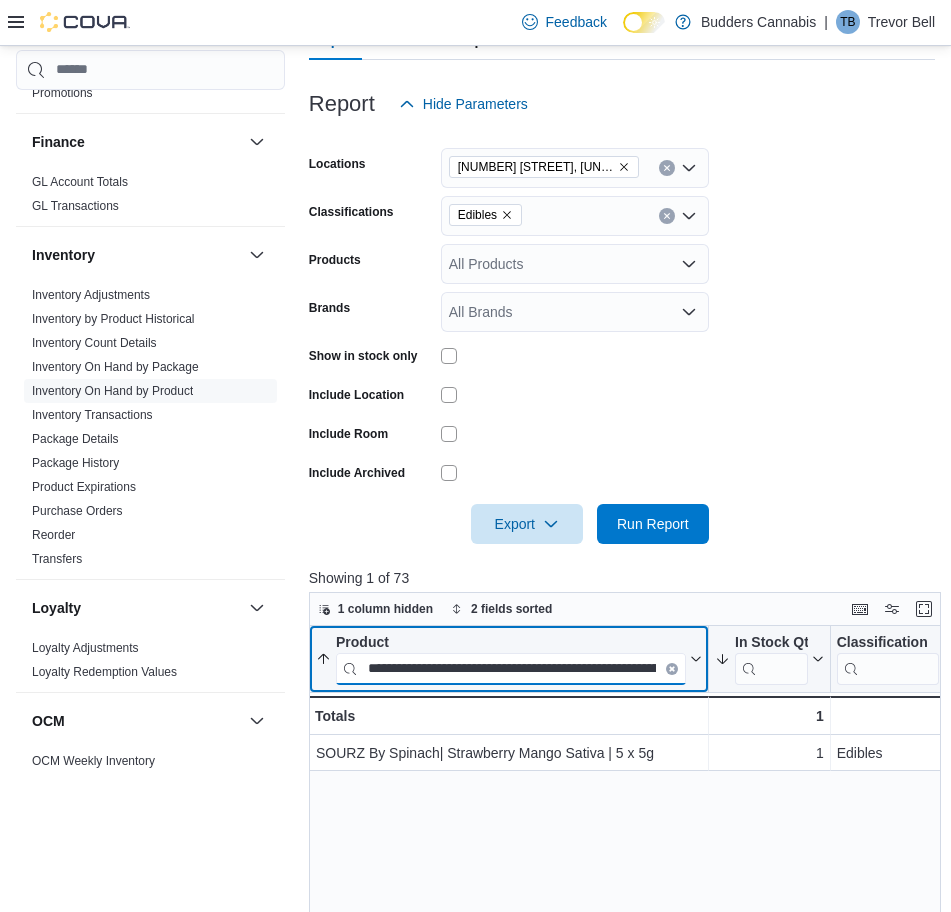 scroll, scrollTop: 0, scrollLeft: 99, axis: horizontal 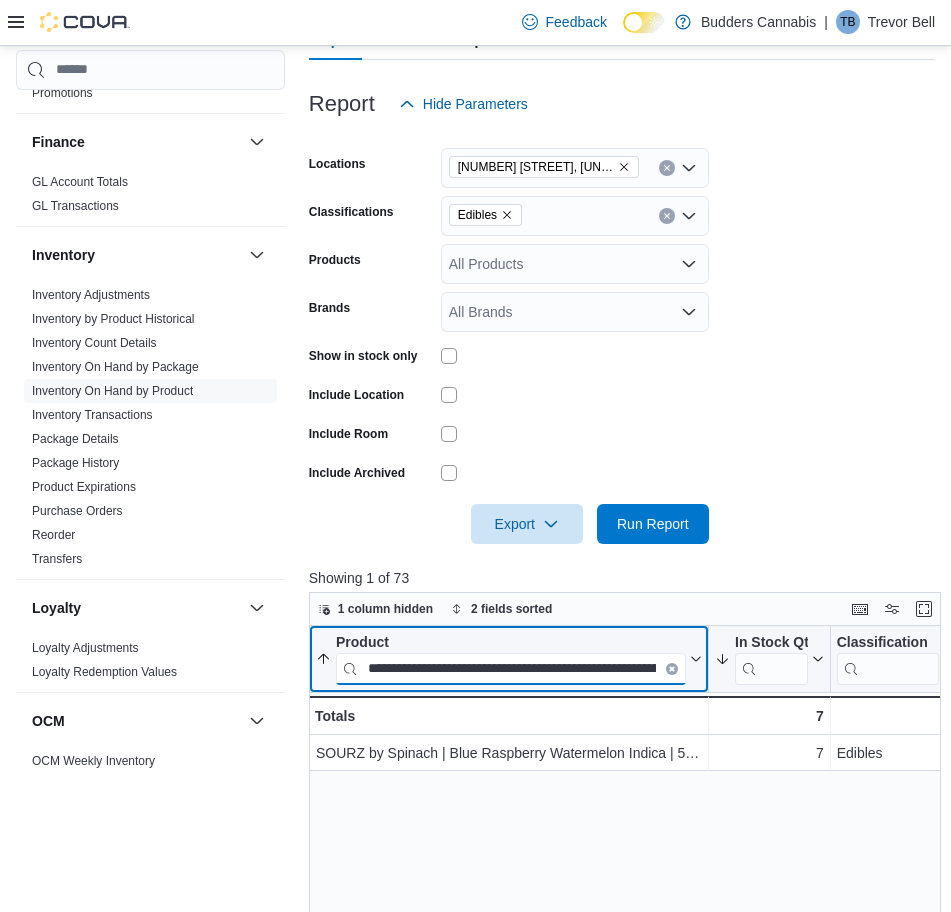 paste 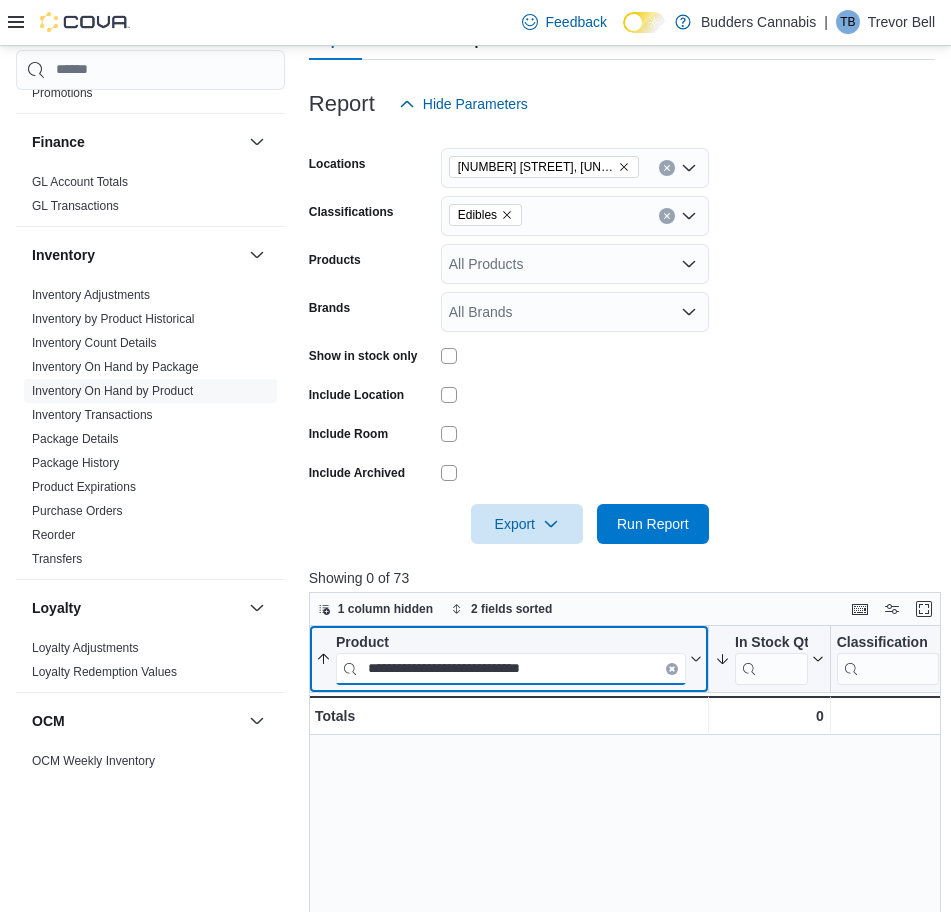 paste on "**********" 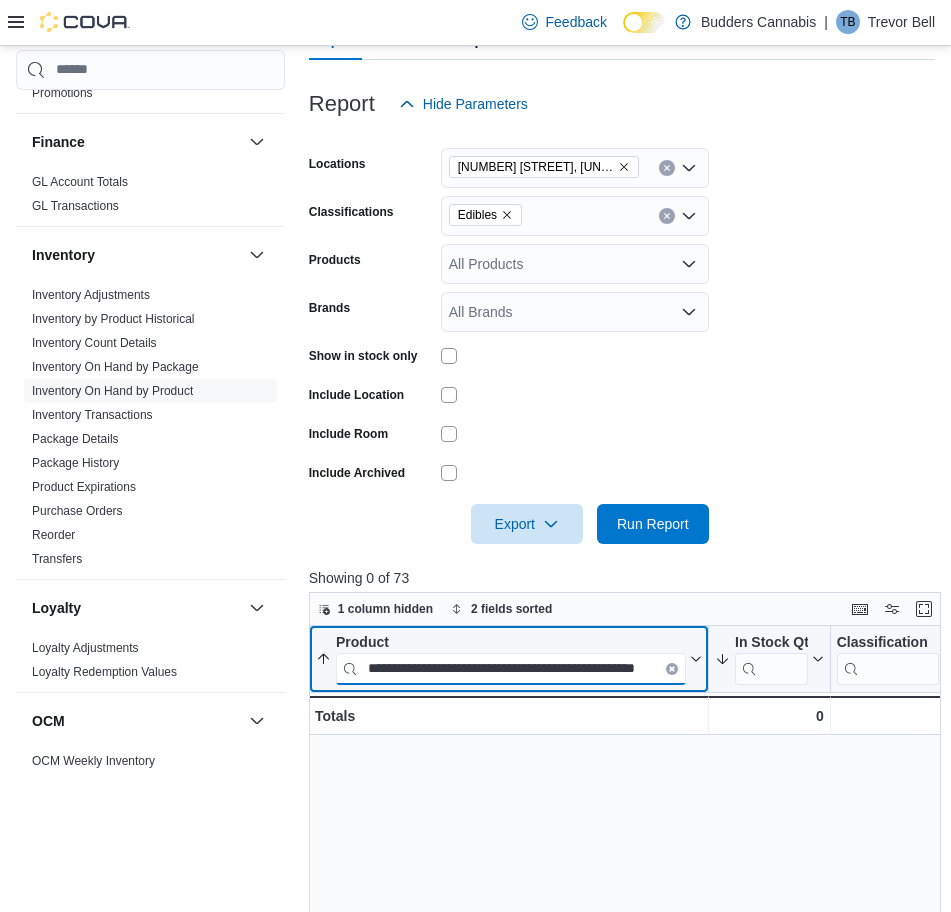 scroll, scrollTop: 0, scrollLeft: 63, axis: horizontal 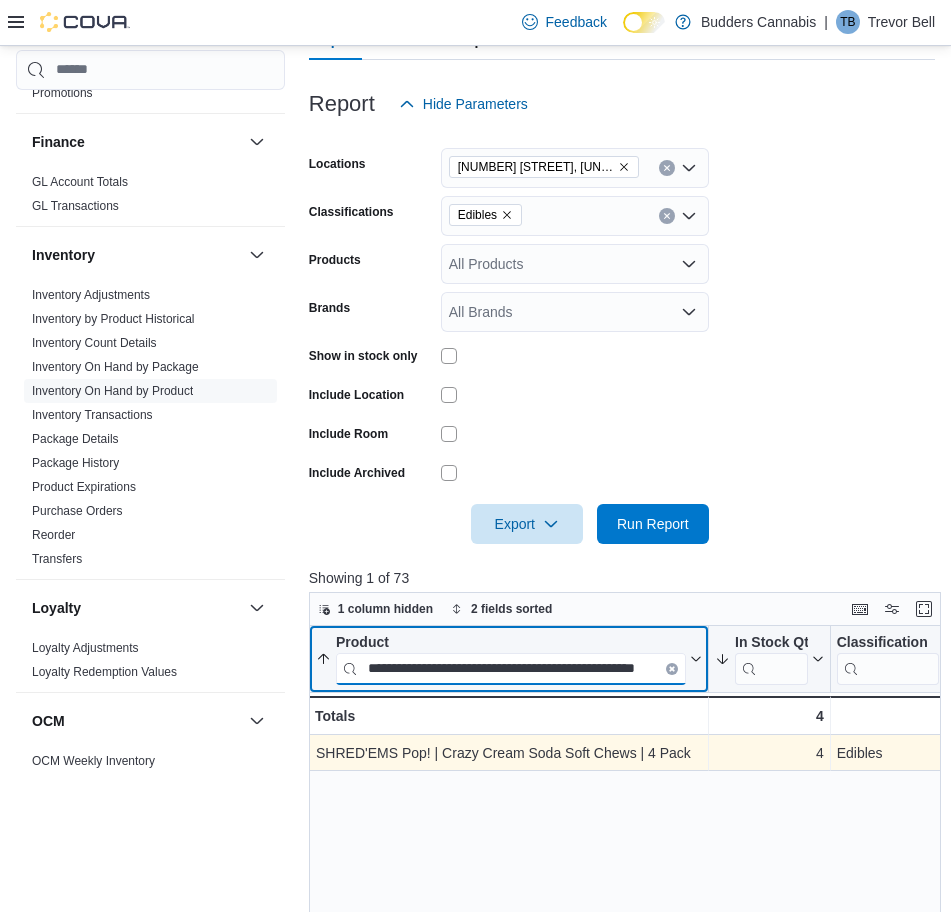 paste 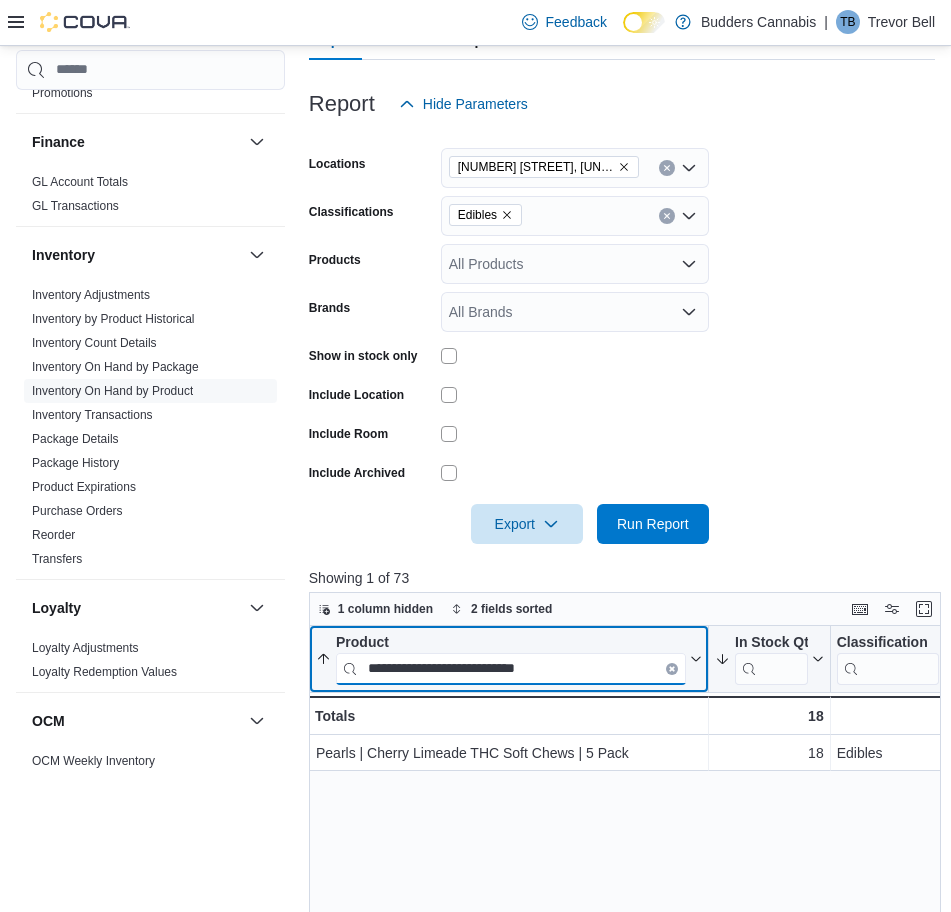paste on "**********" 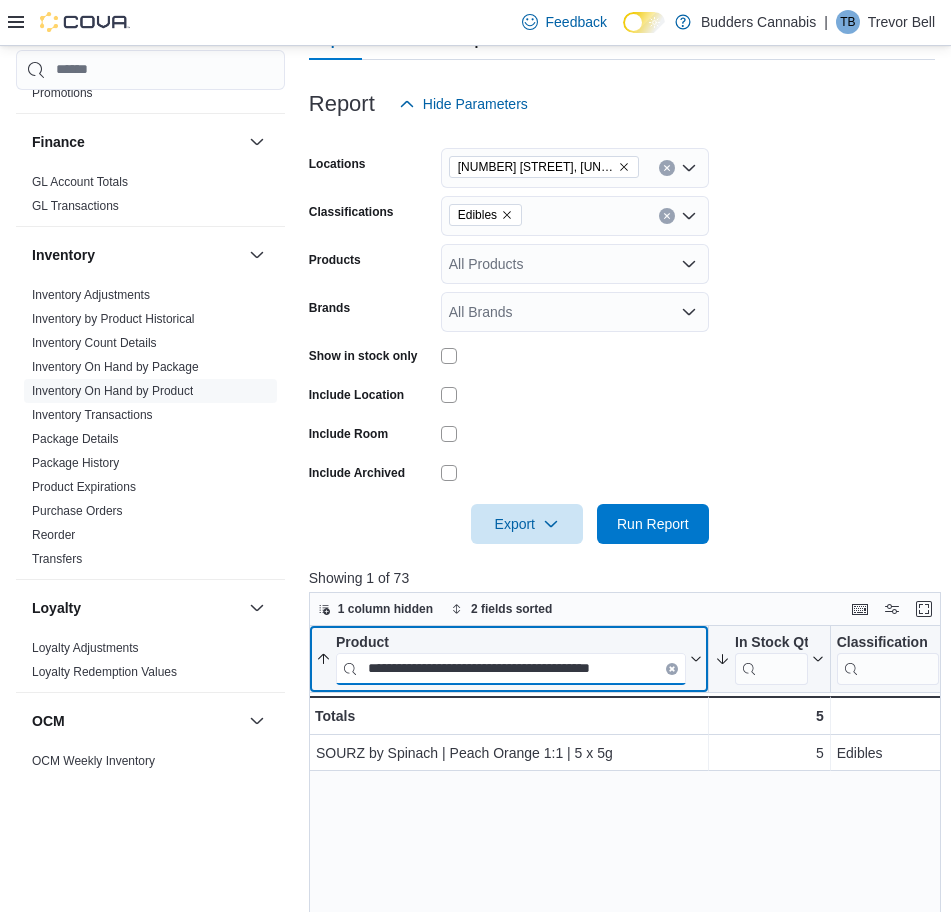 paste 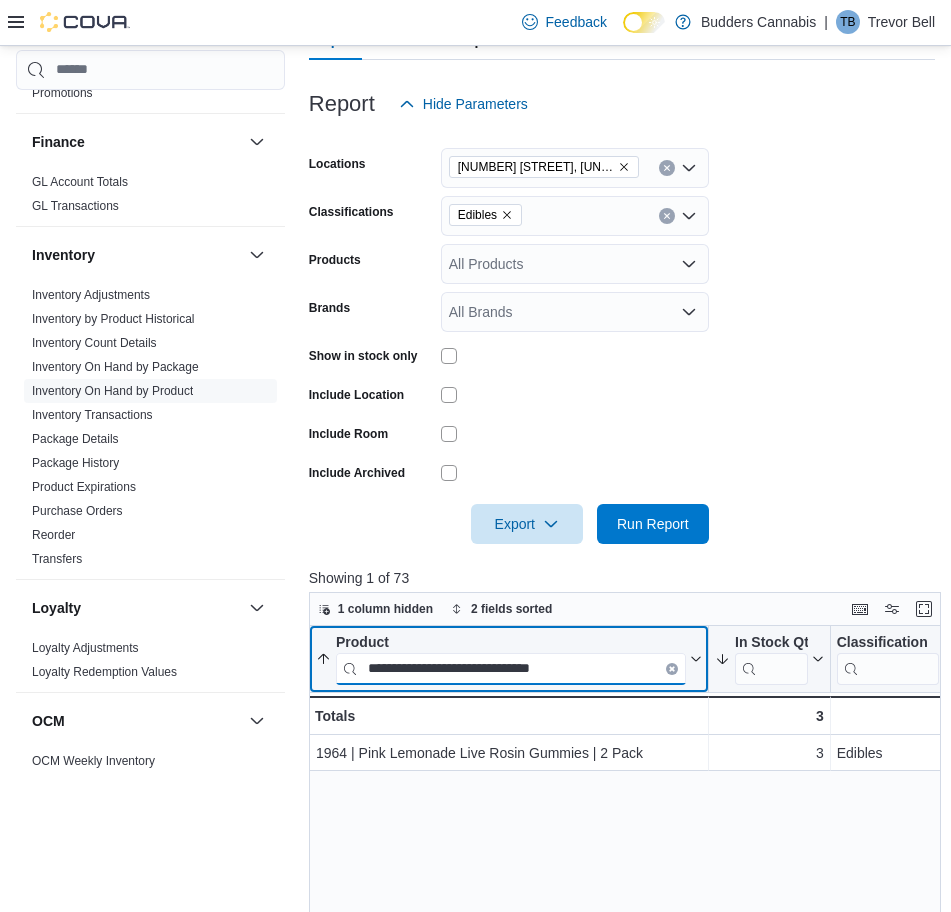 paste on "*" 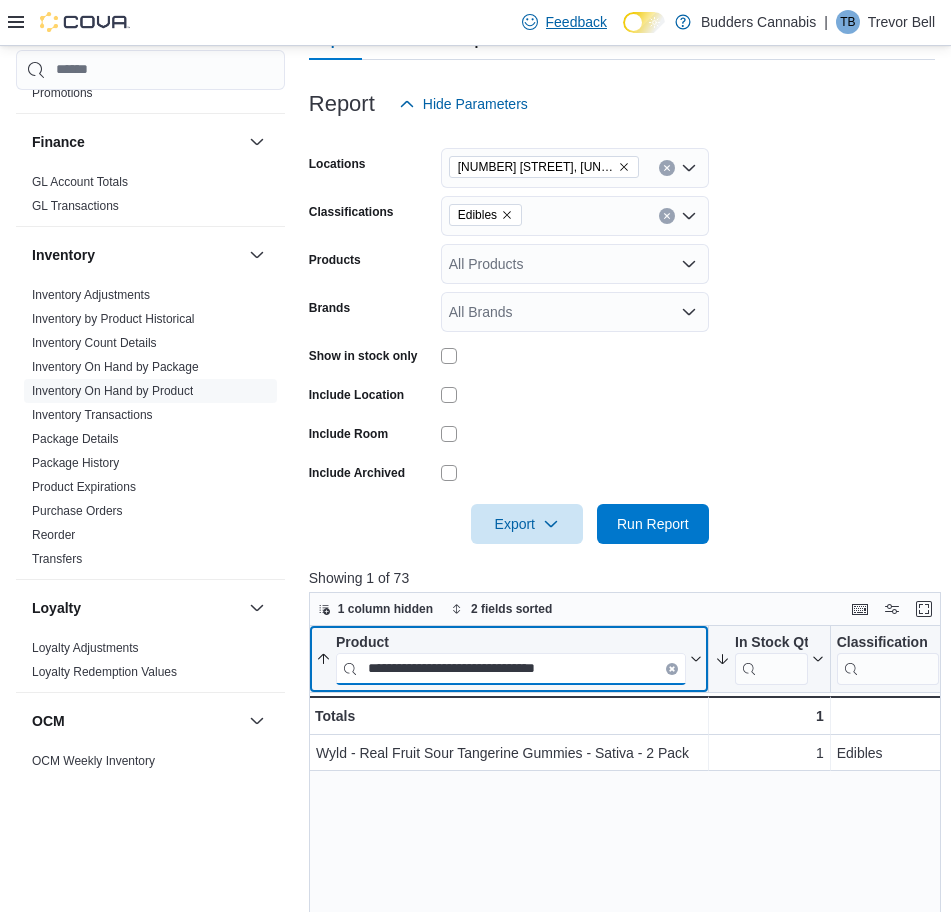 paste 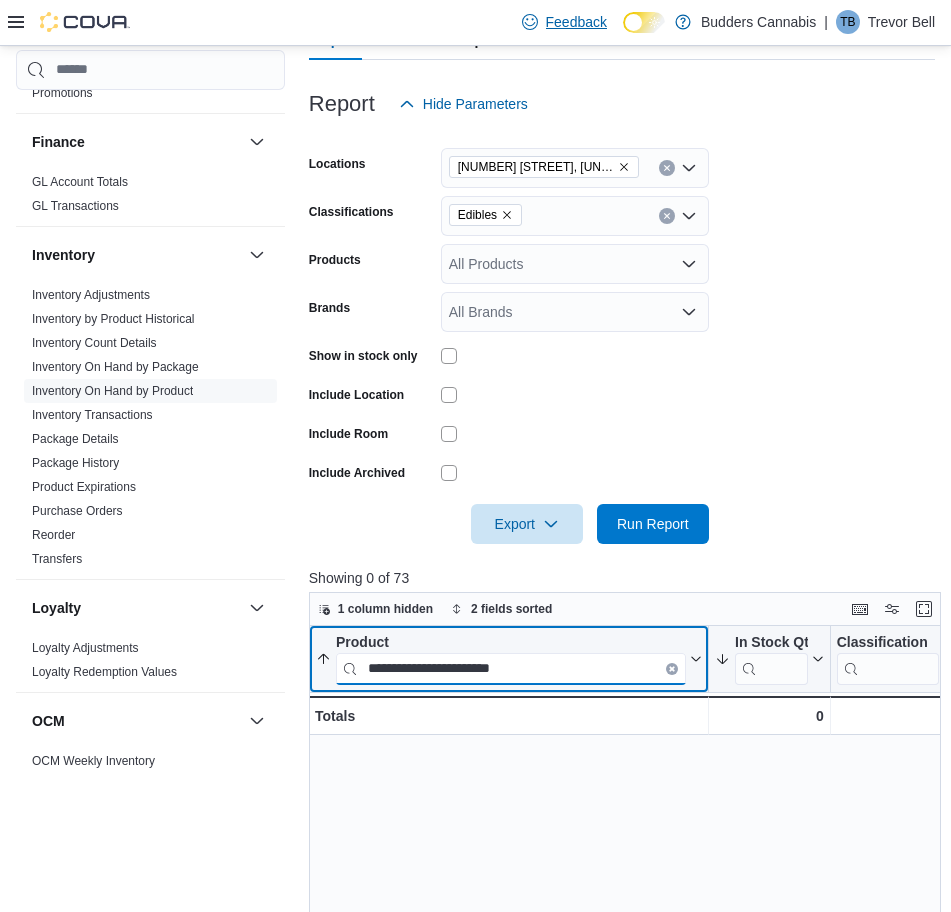 paste on "**********" 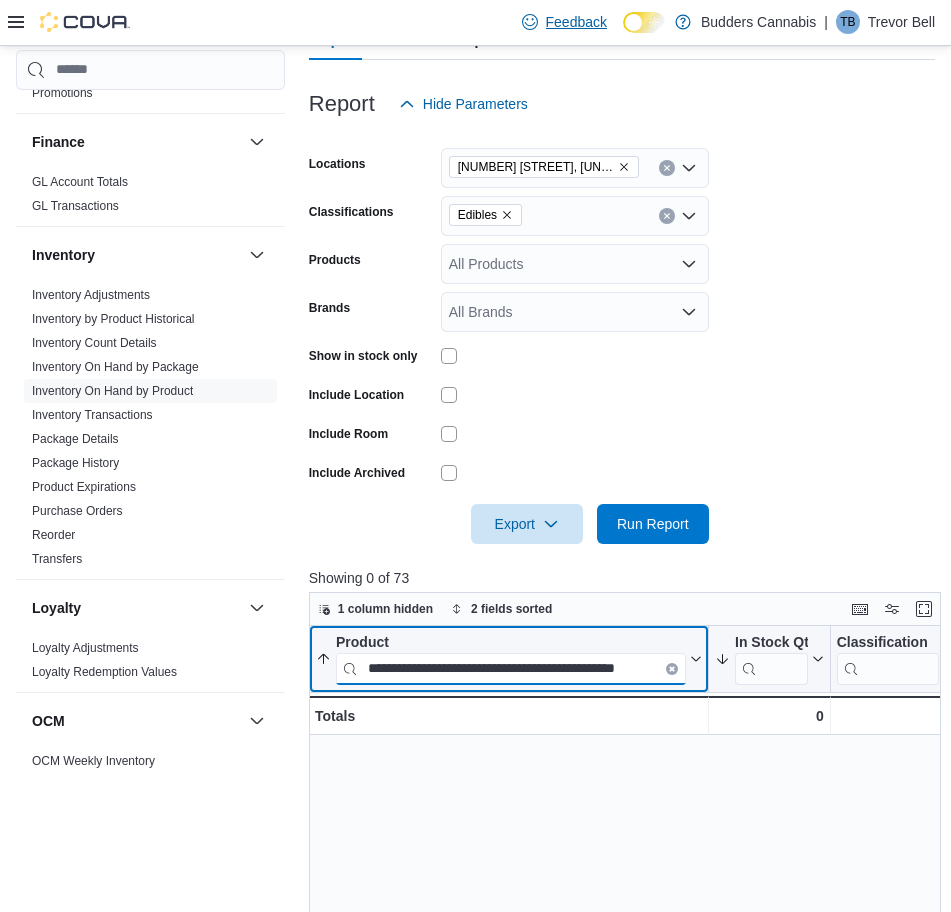 scroll, scrollTop: 0, scrollLeft: 23, axis: horizontal 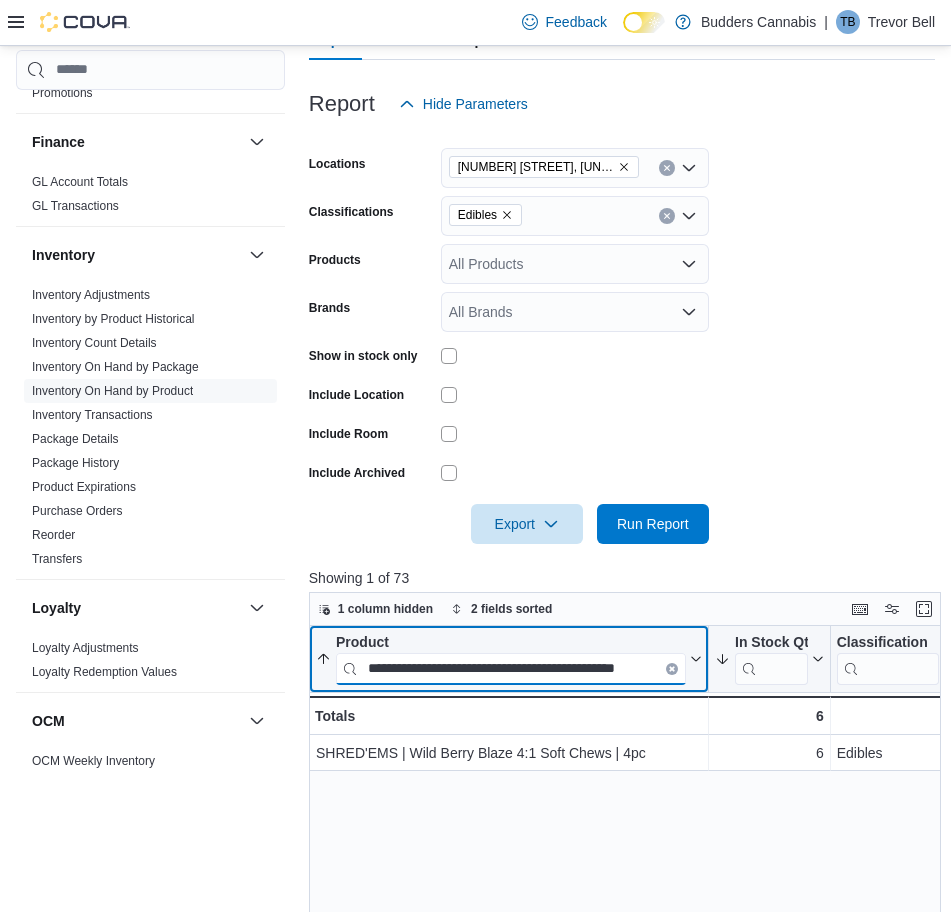 paste 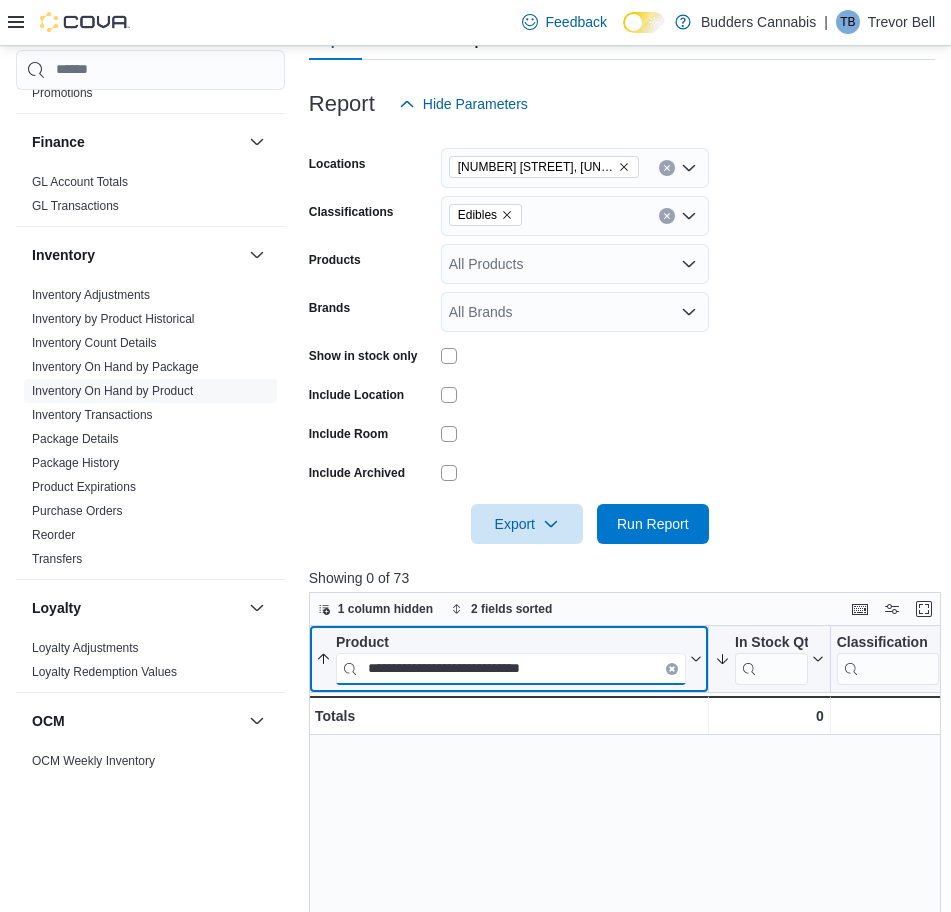 paste on "*" 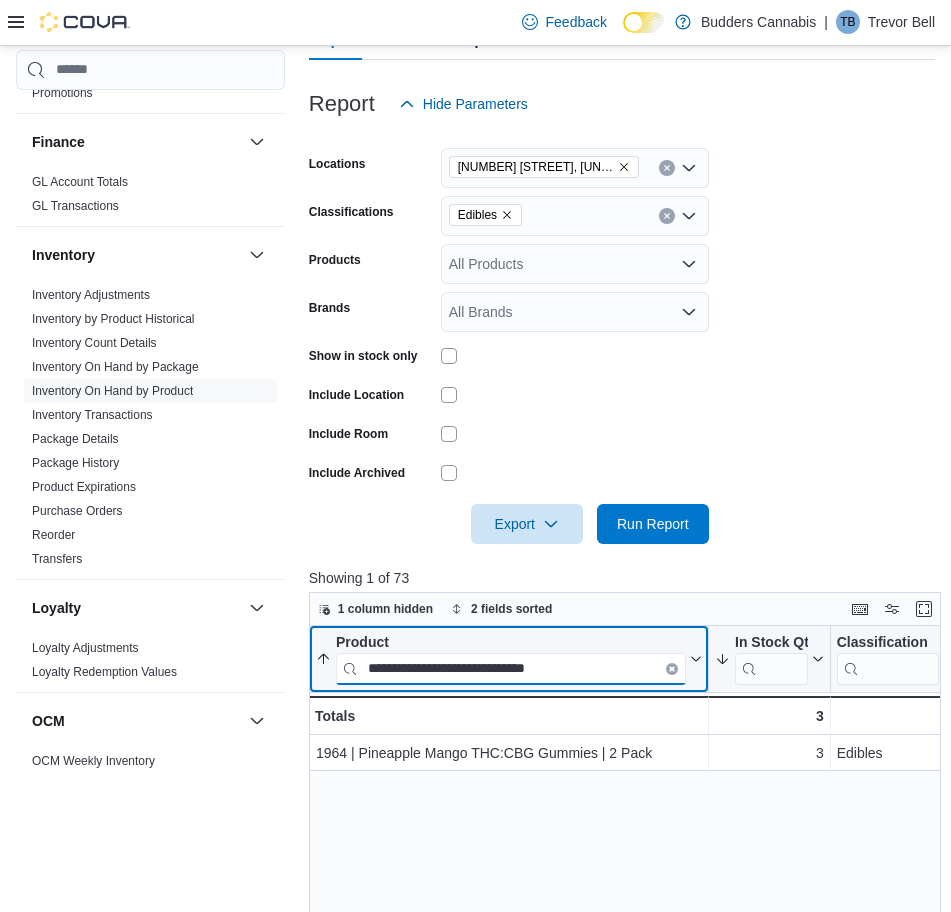 paste 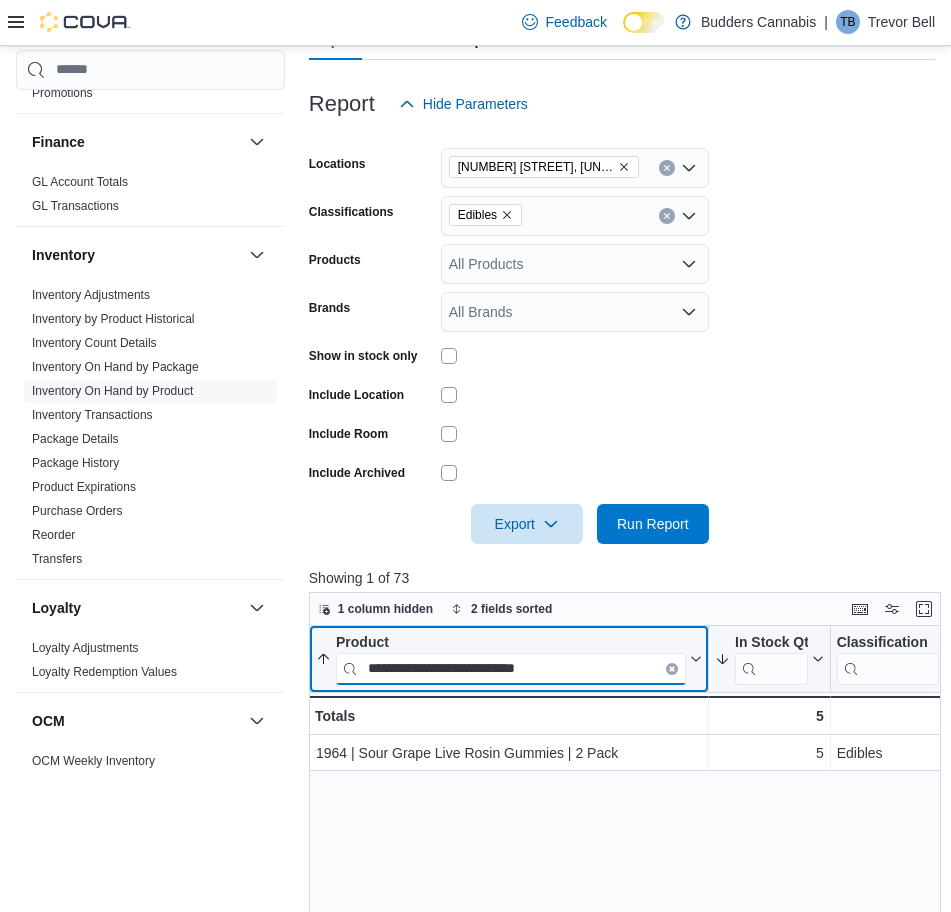 paste on "**" 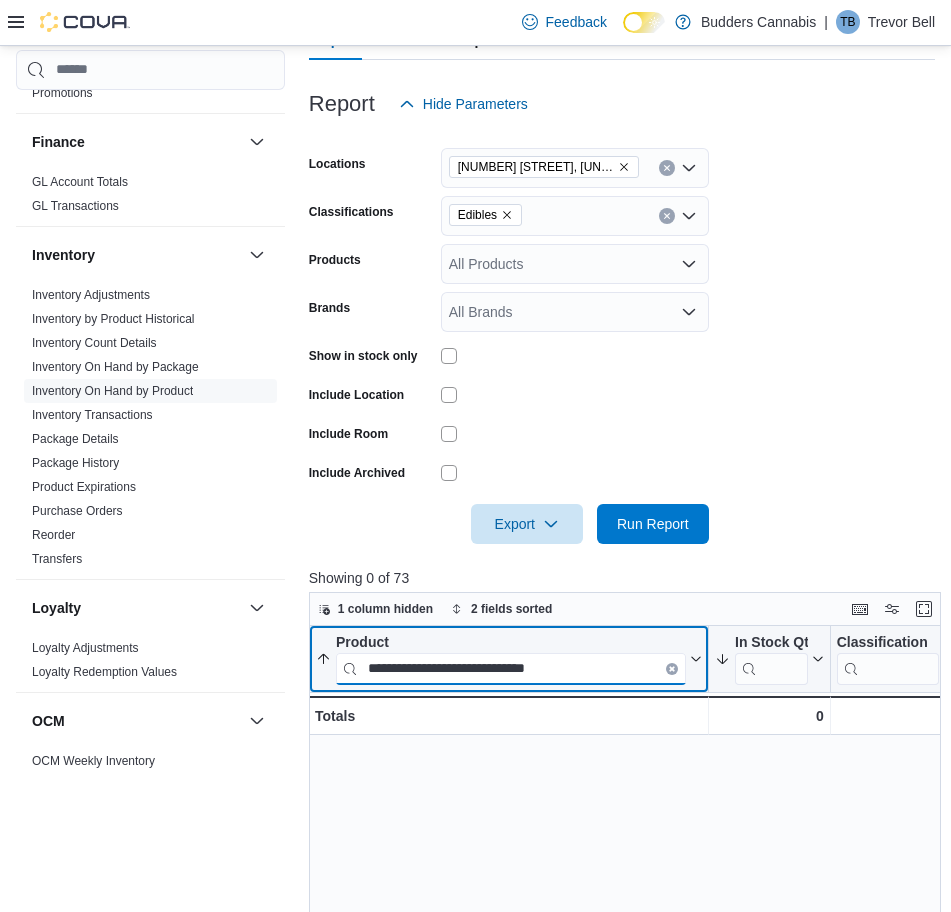 type on "**********" 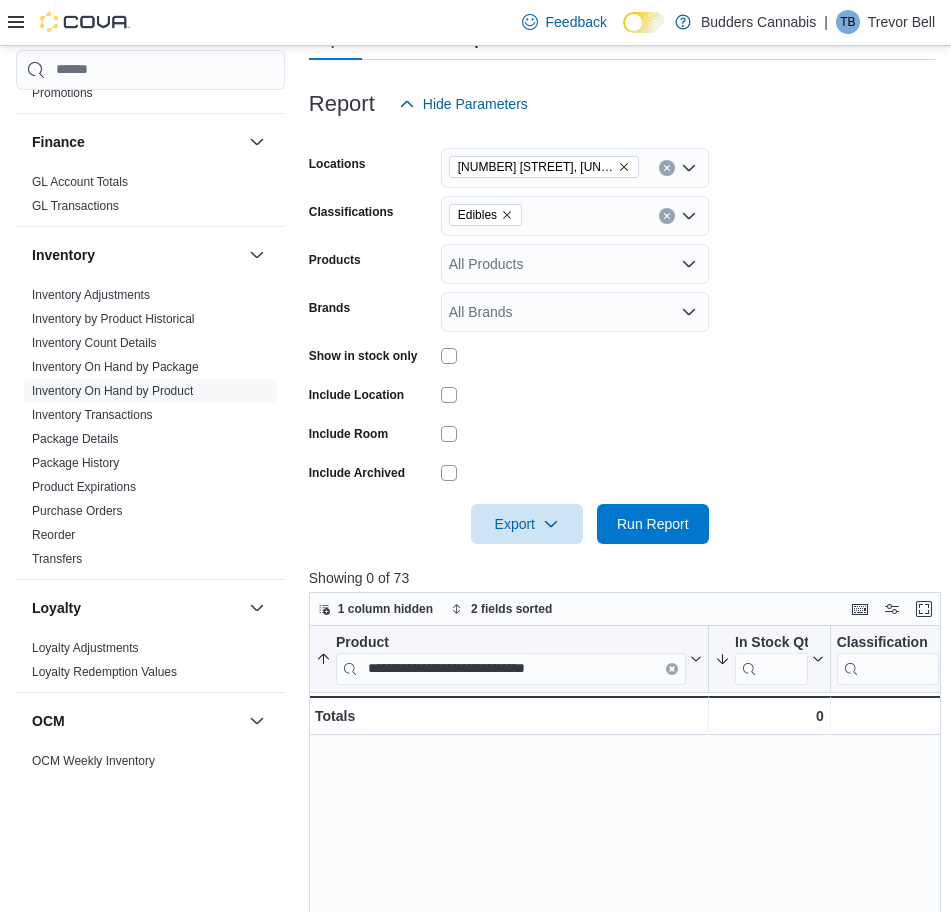 click 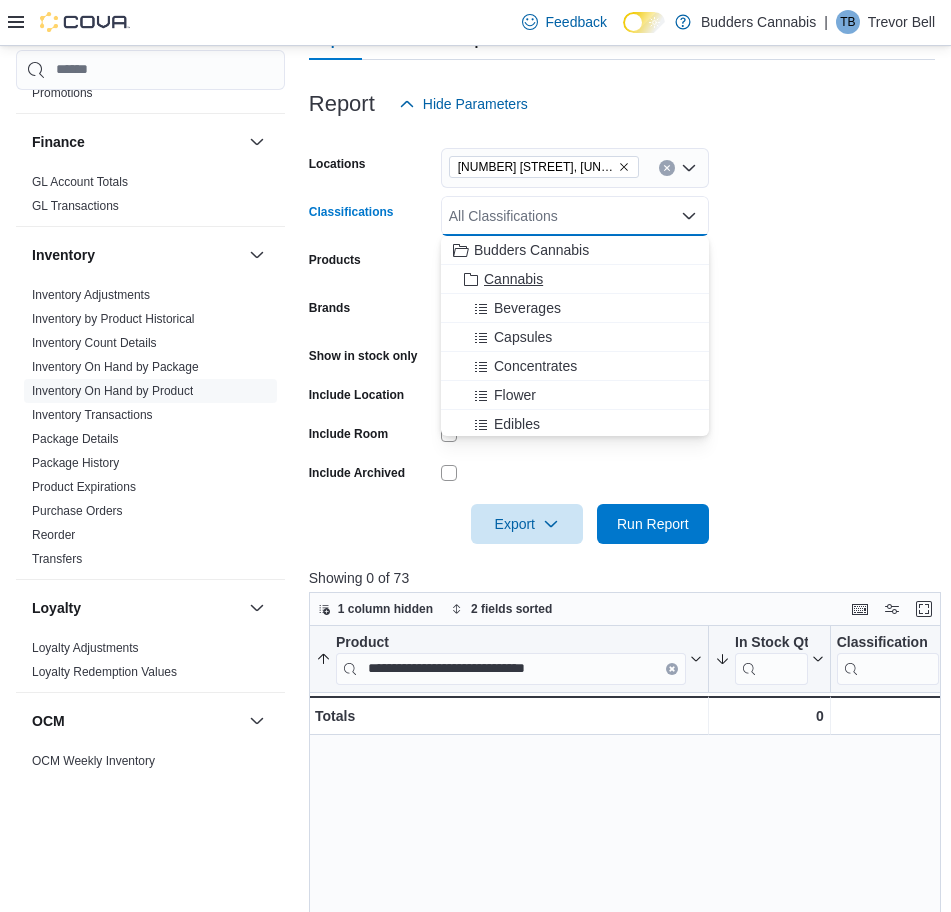 click on "Cannabis" at bounding box center [513, 279] 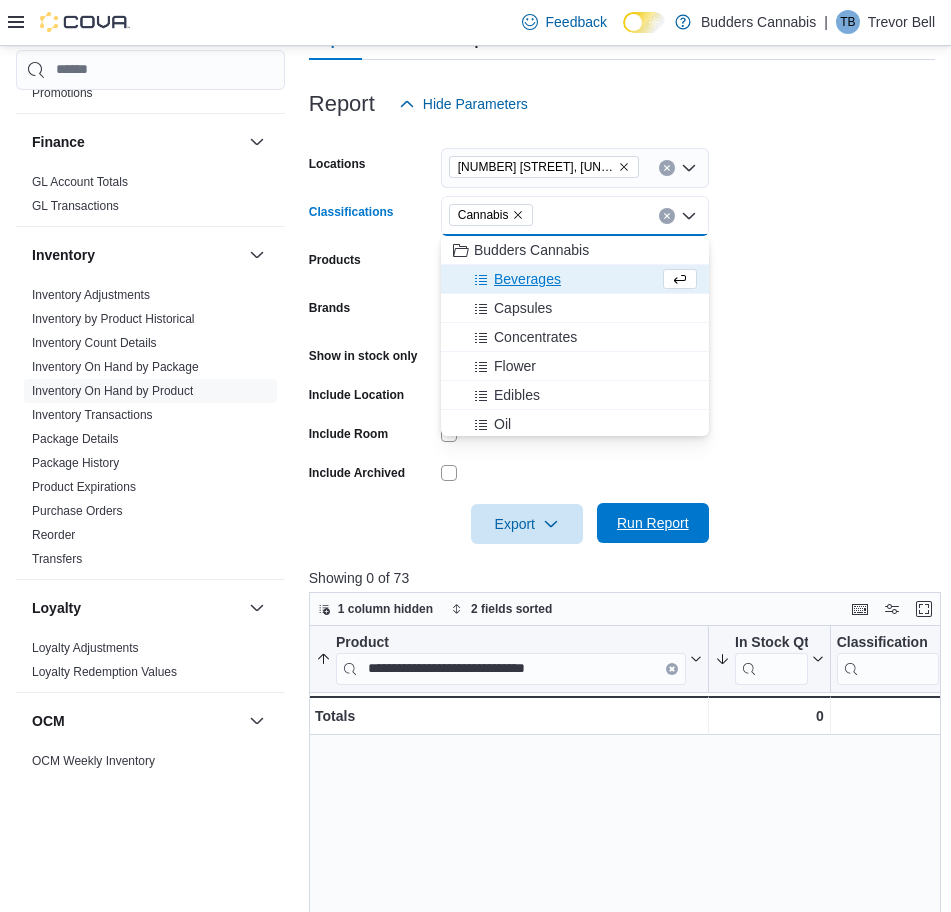 click on "Run Report" at bounding box center (653, 523) 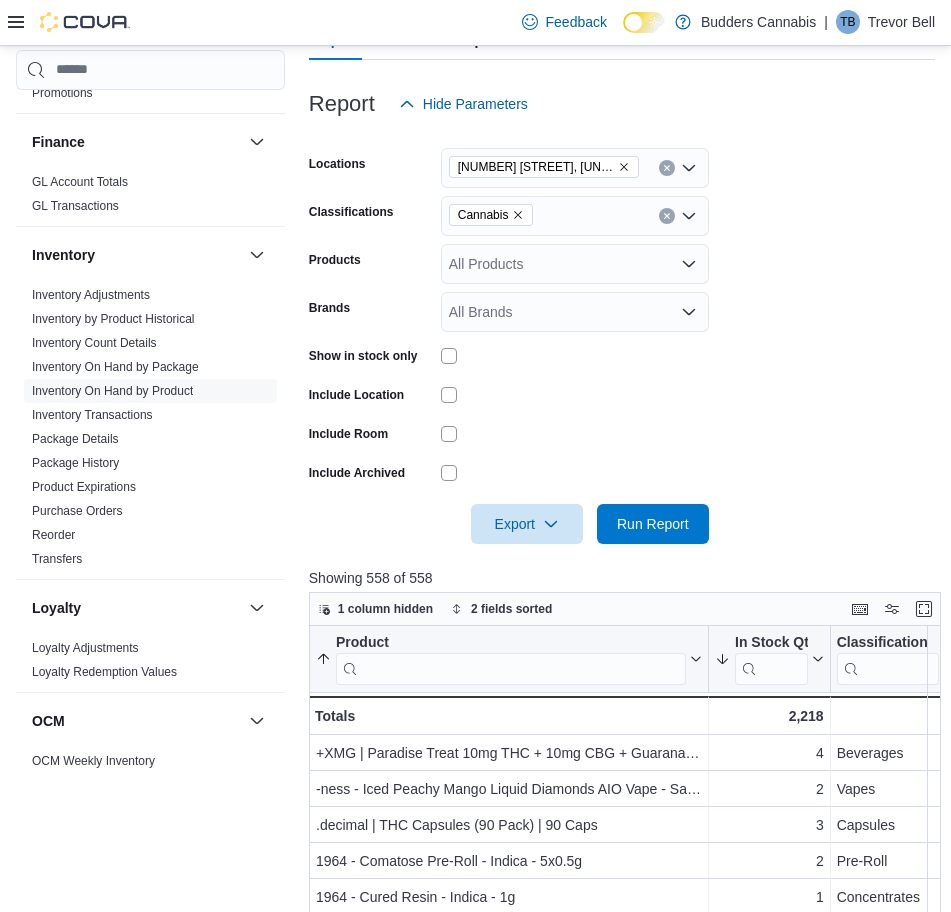 click 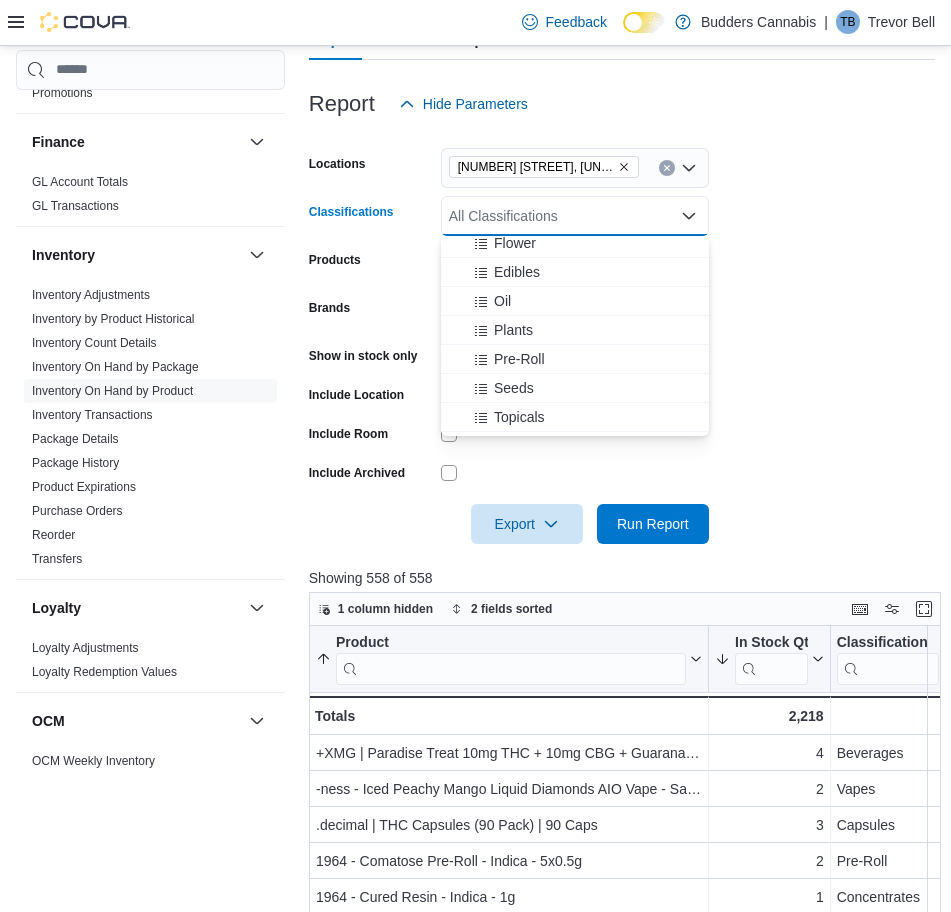 scroll, scrollTop: 125, scrollLeft: 0, axis: vertical 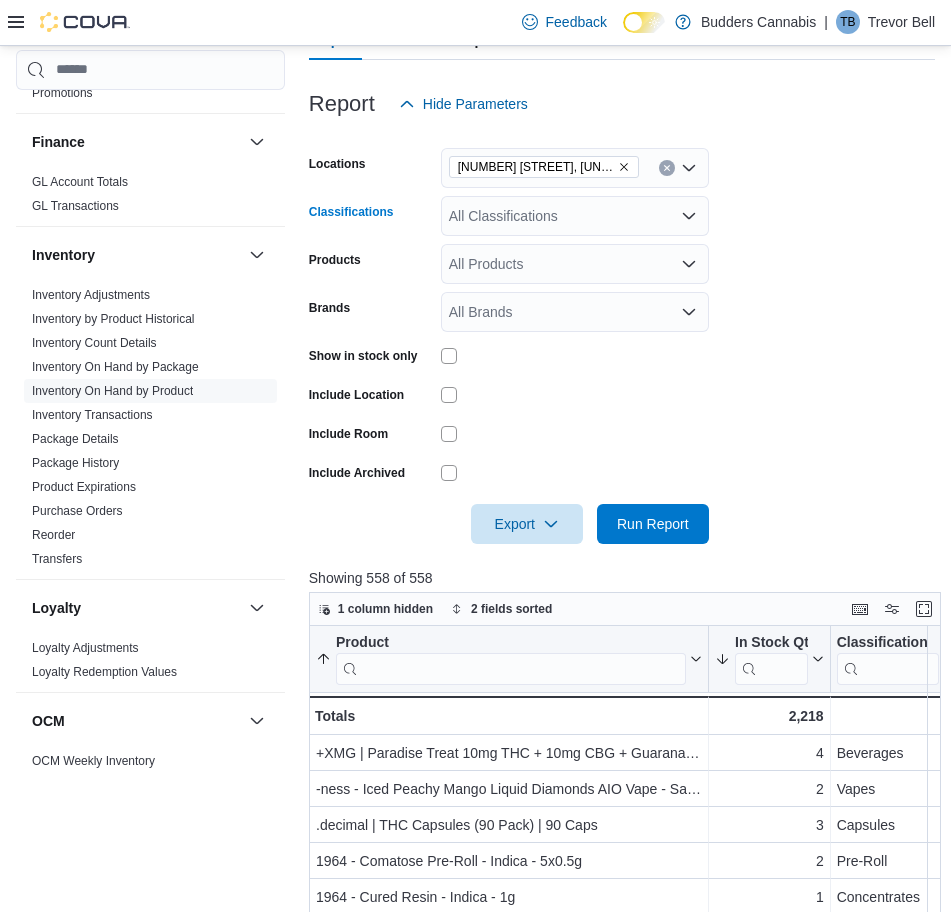 click on "All Classifications" at bounding box center (575, 216) 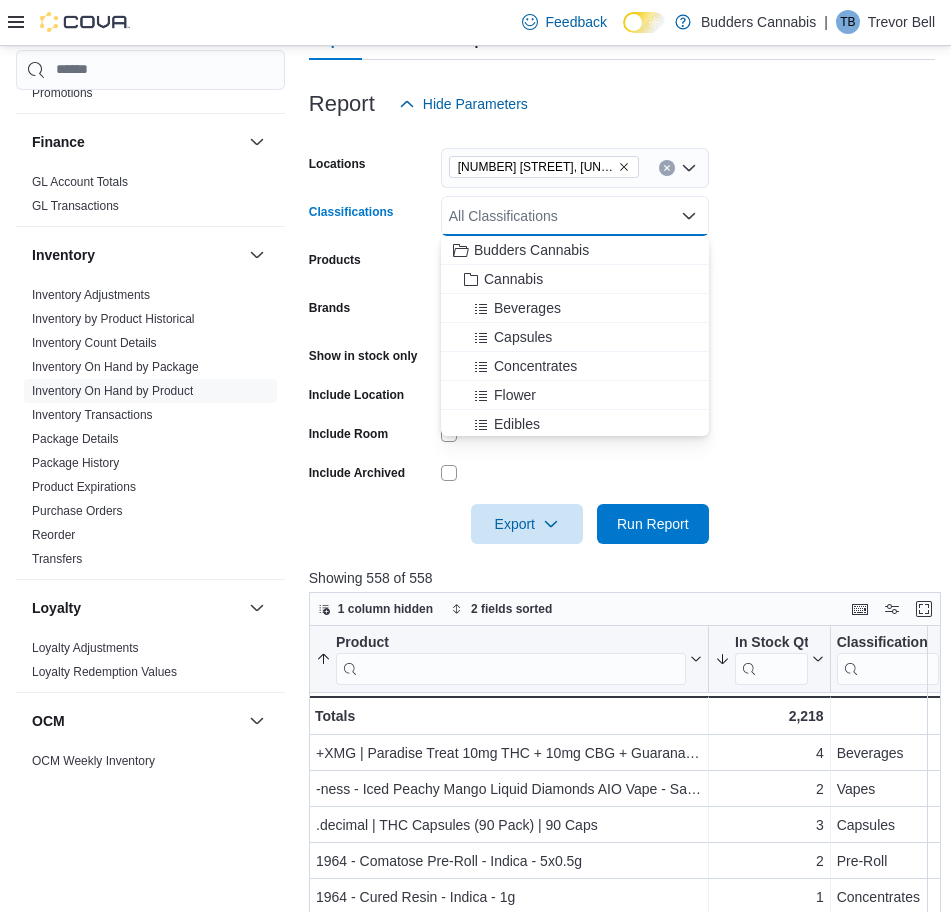 click 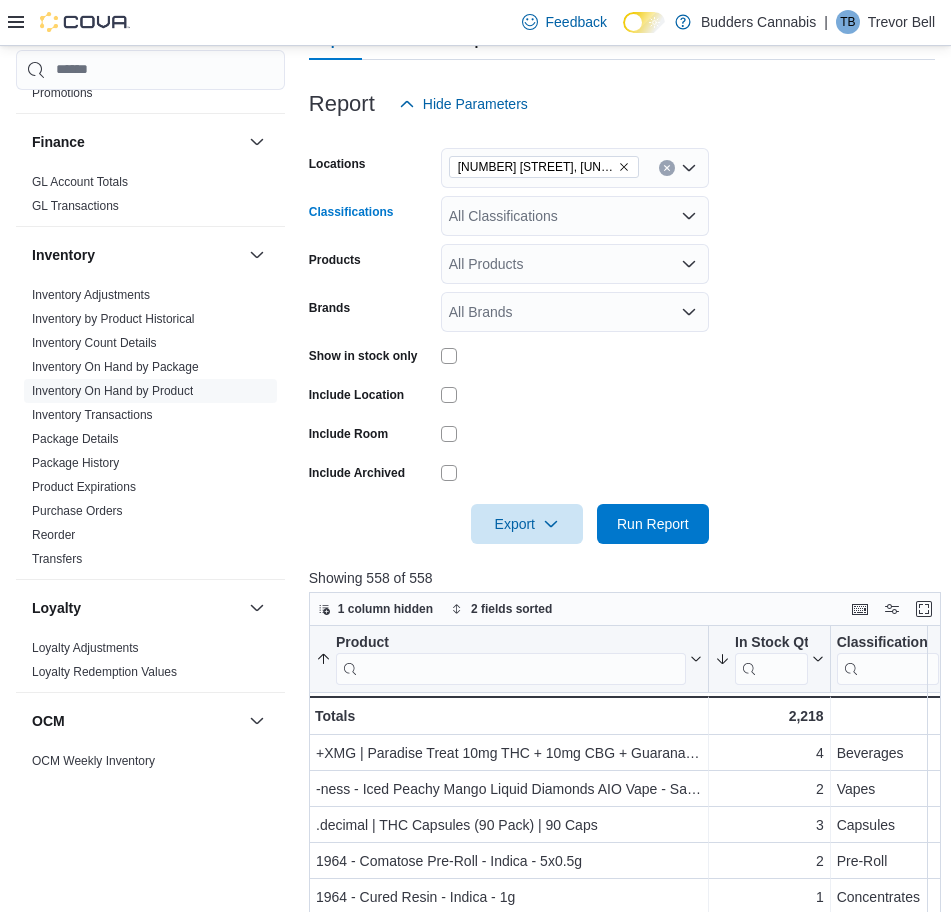 click 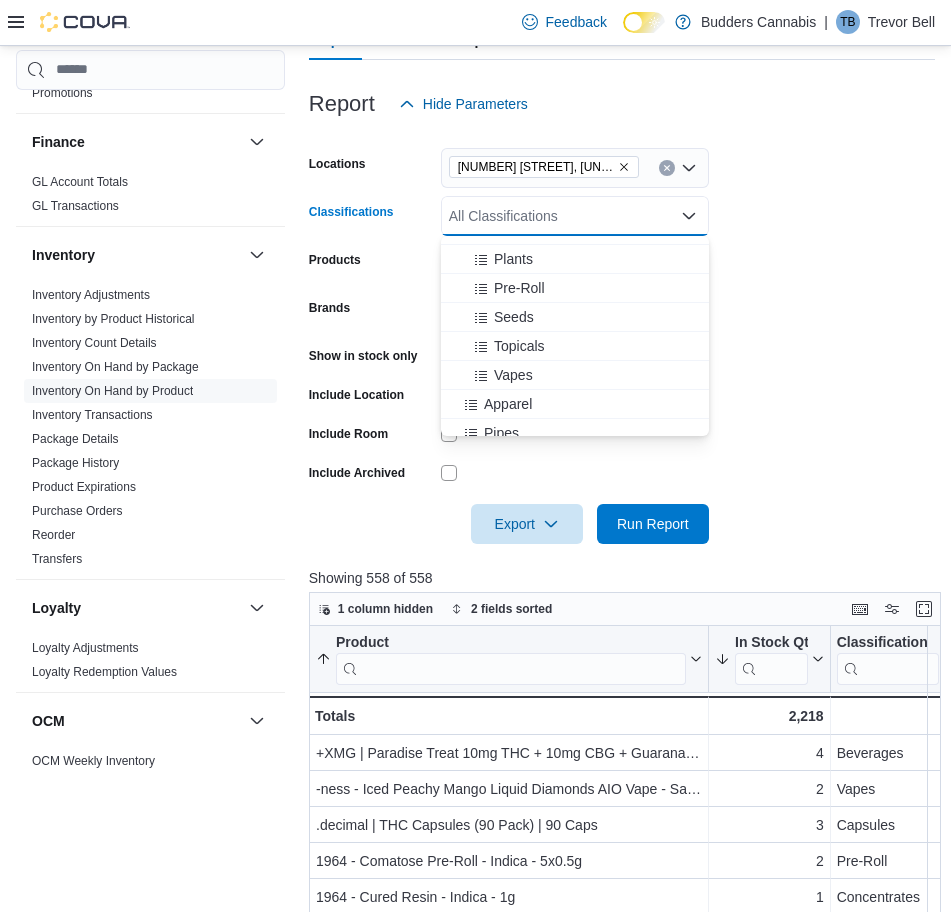 scroll, scrollTop: 250, scrollLeft: 0, axis: vertical 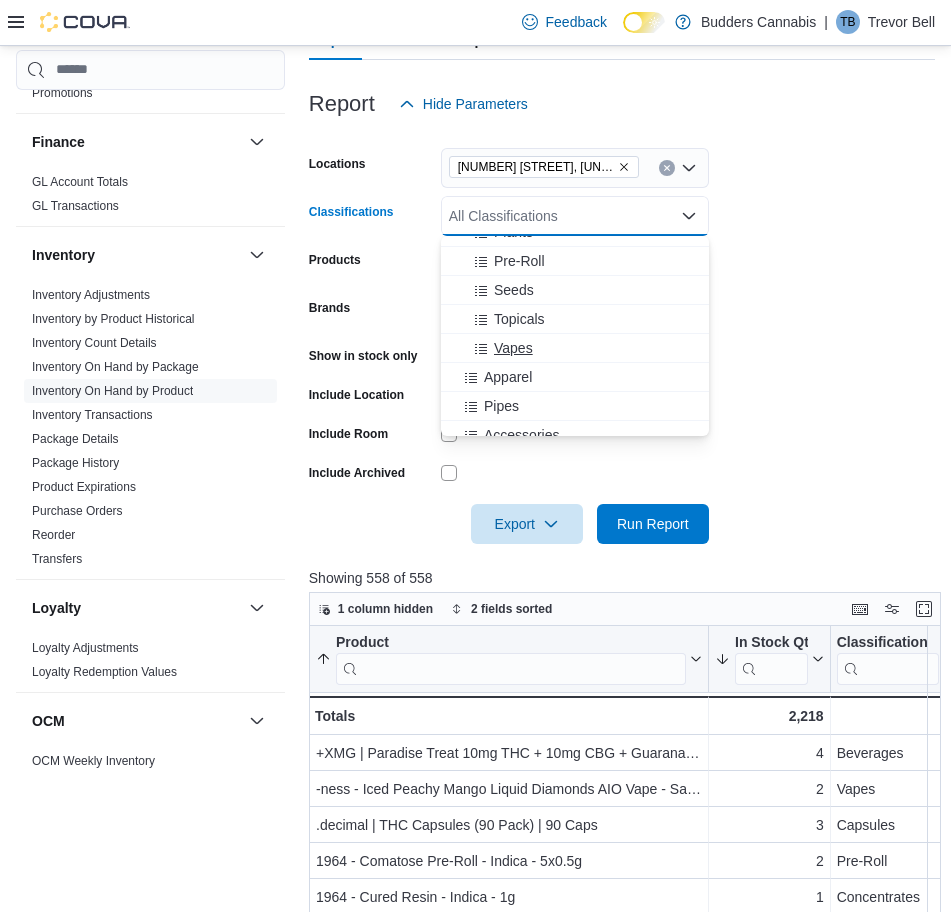 click on "Vapes" at bounding box center (513, 348) 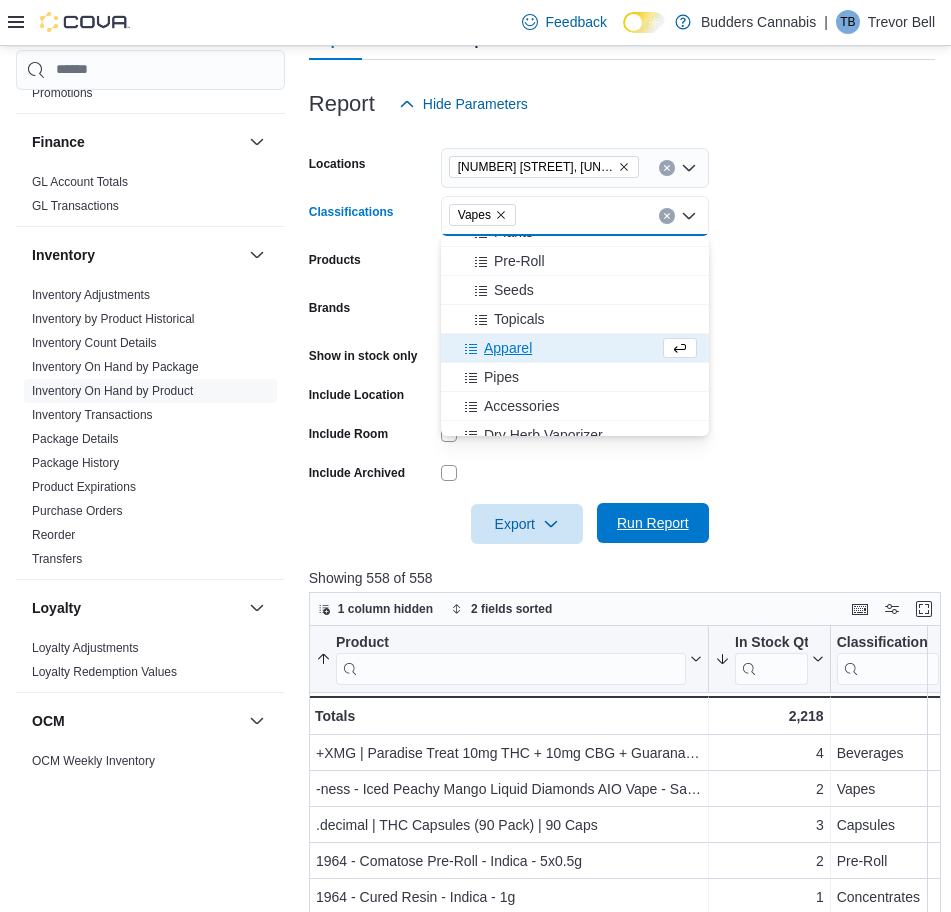 click on "Run Report" at bounding box center (653, 523) 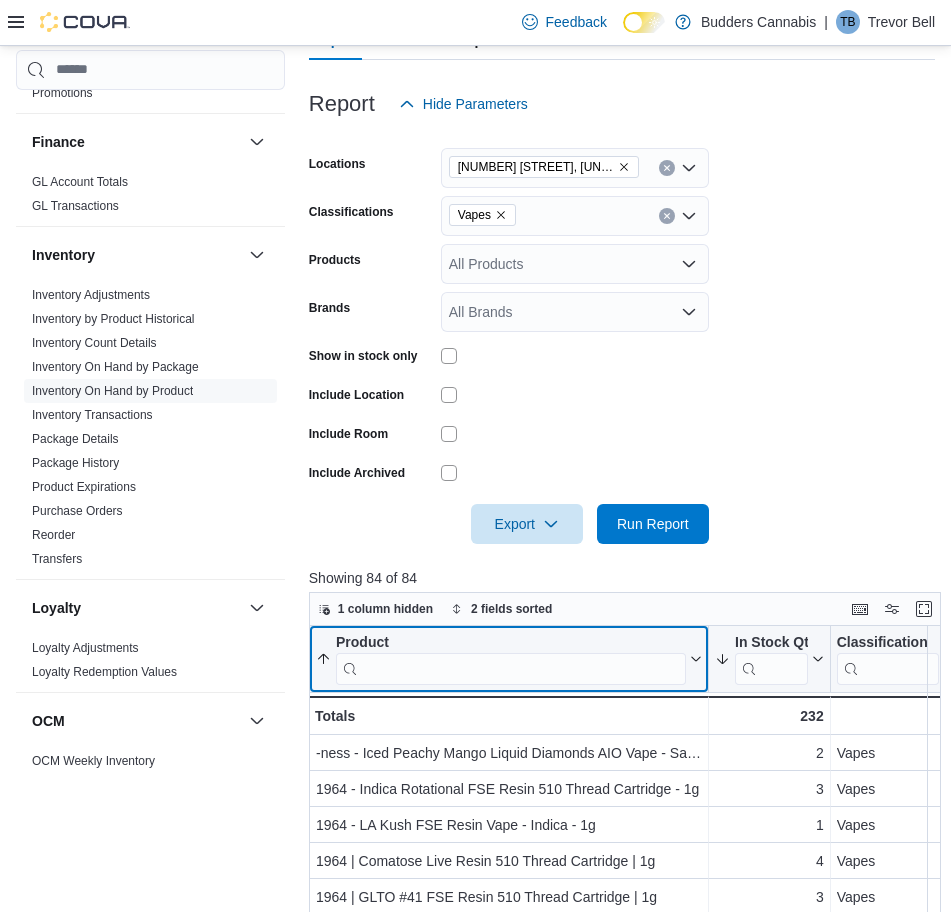 click at bounding box center (511, 668) 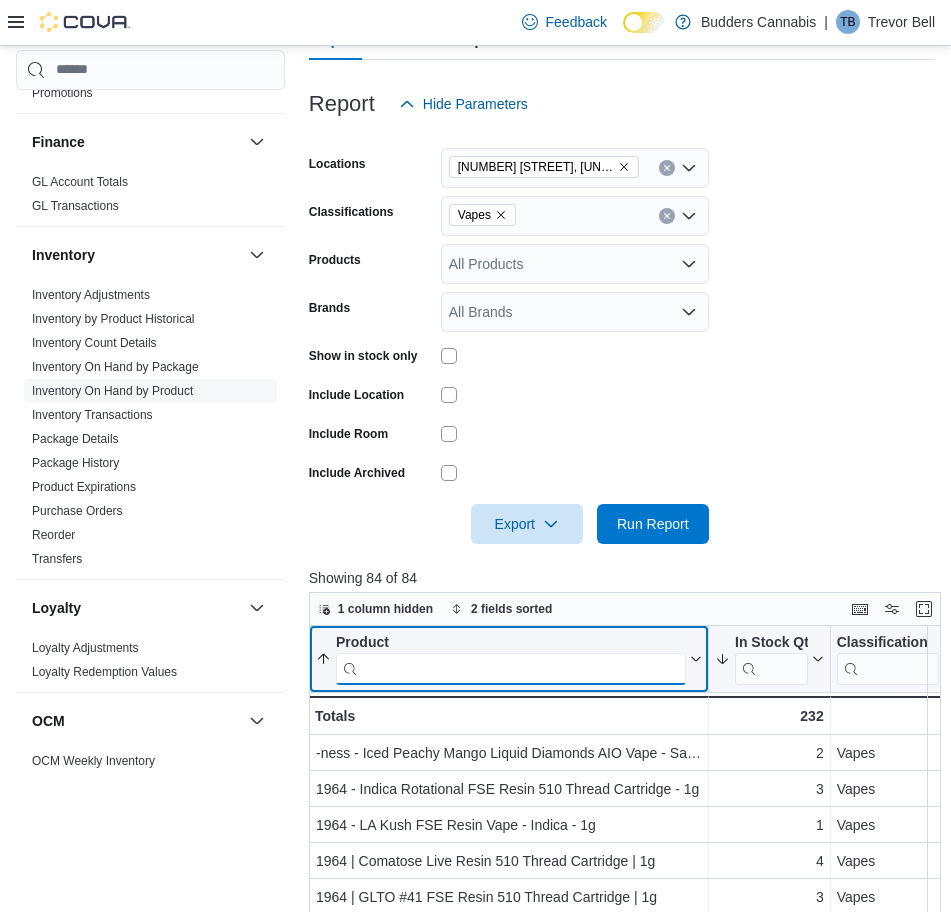 paste on "**********" 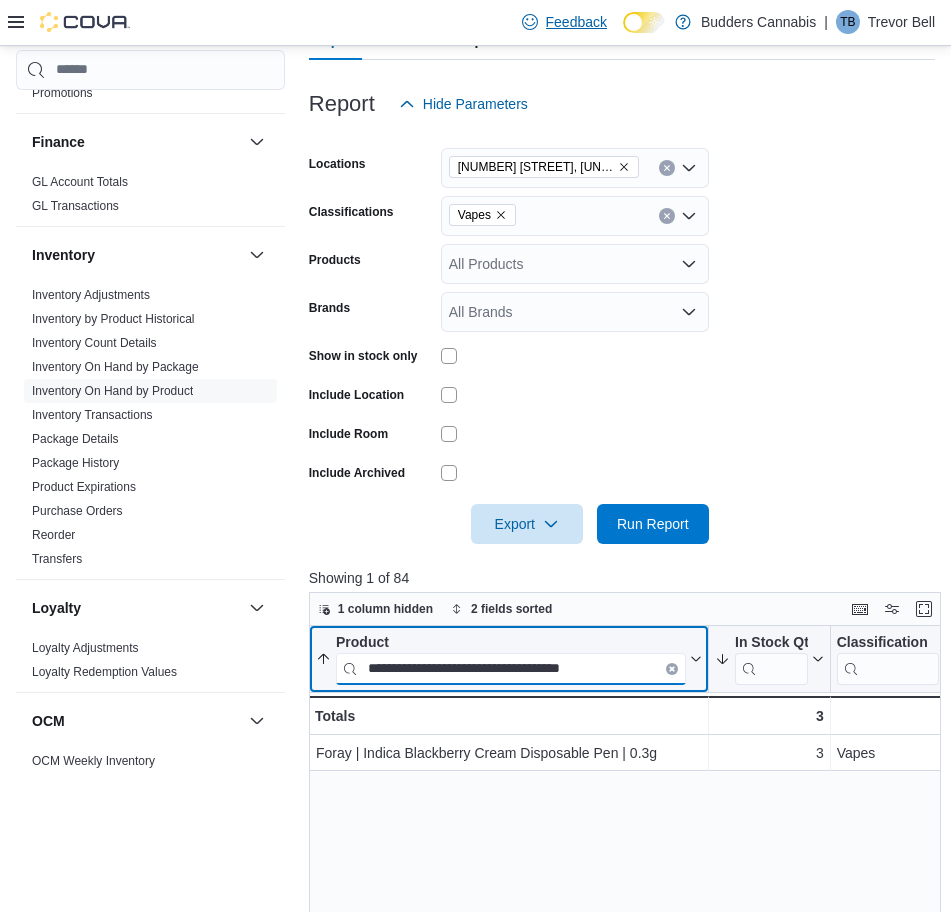 paste 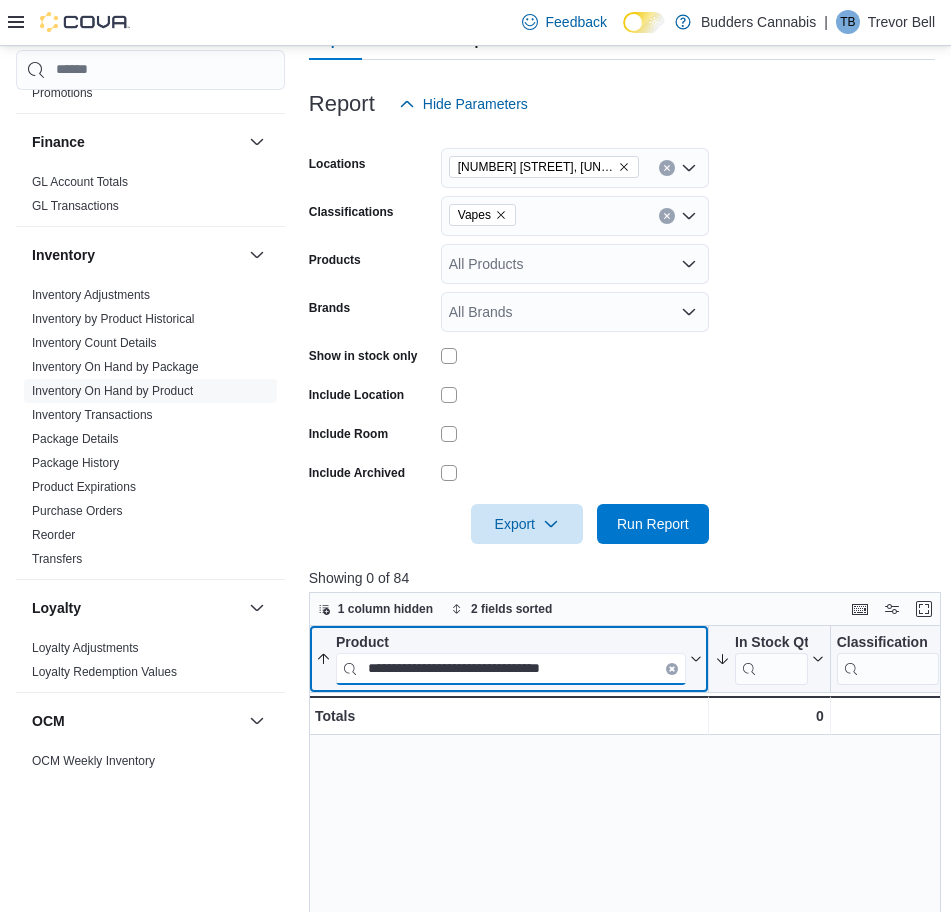 paste on "**********" 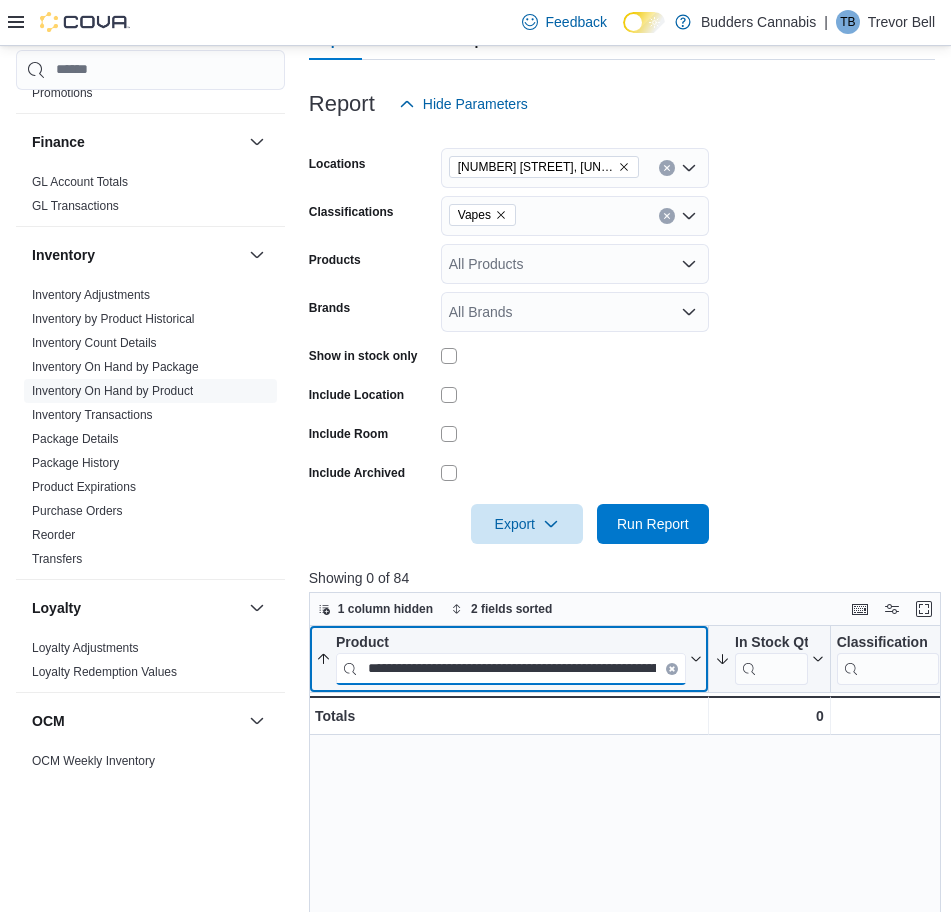 scroll, scrollTop: 0, scrollLeft: 208, axis: horizontal 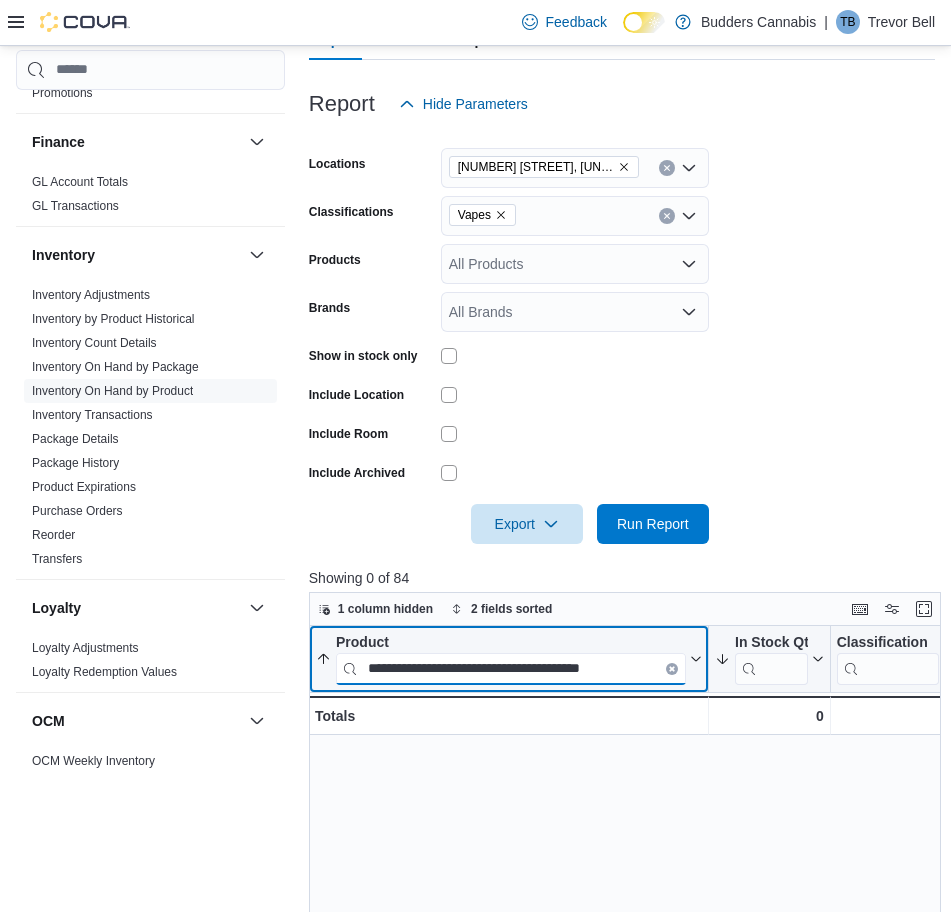 paste 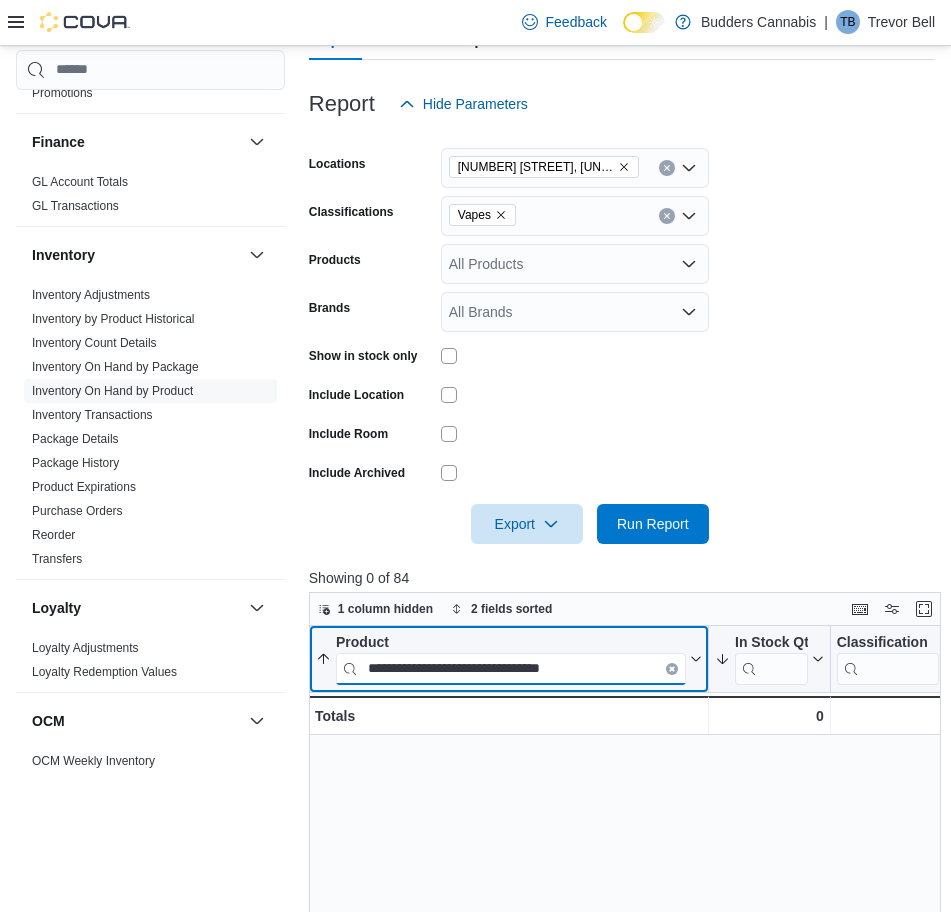paste on "**********" 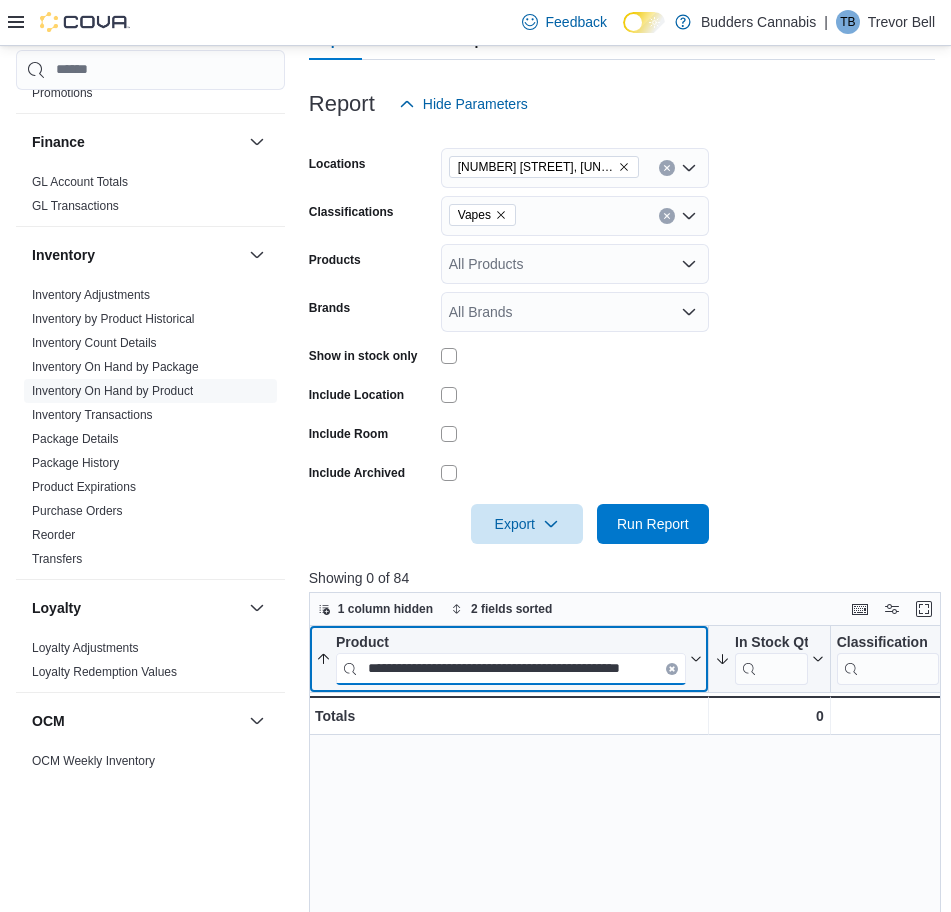 scroll, scrollTop: 0, scrollLeft: 34, axis: horizontal 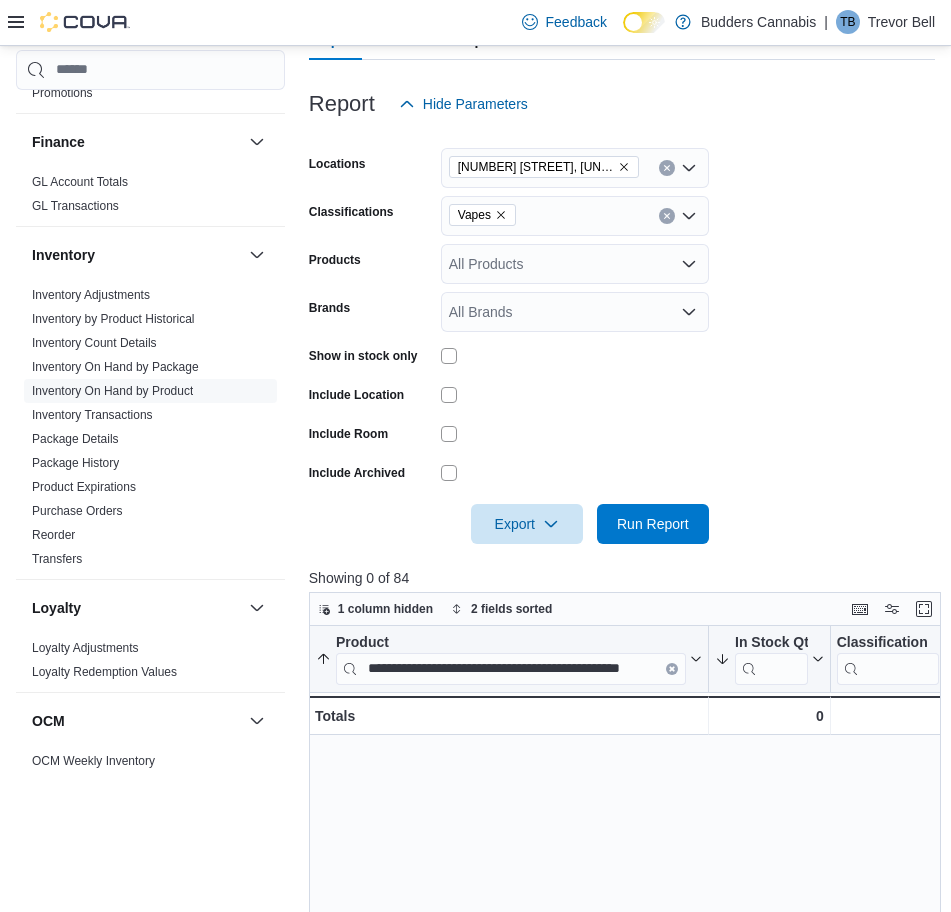 click 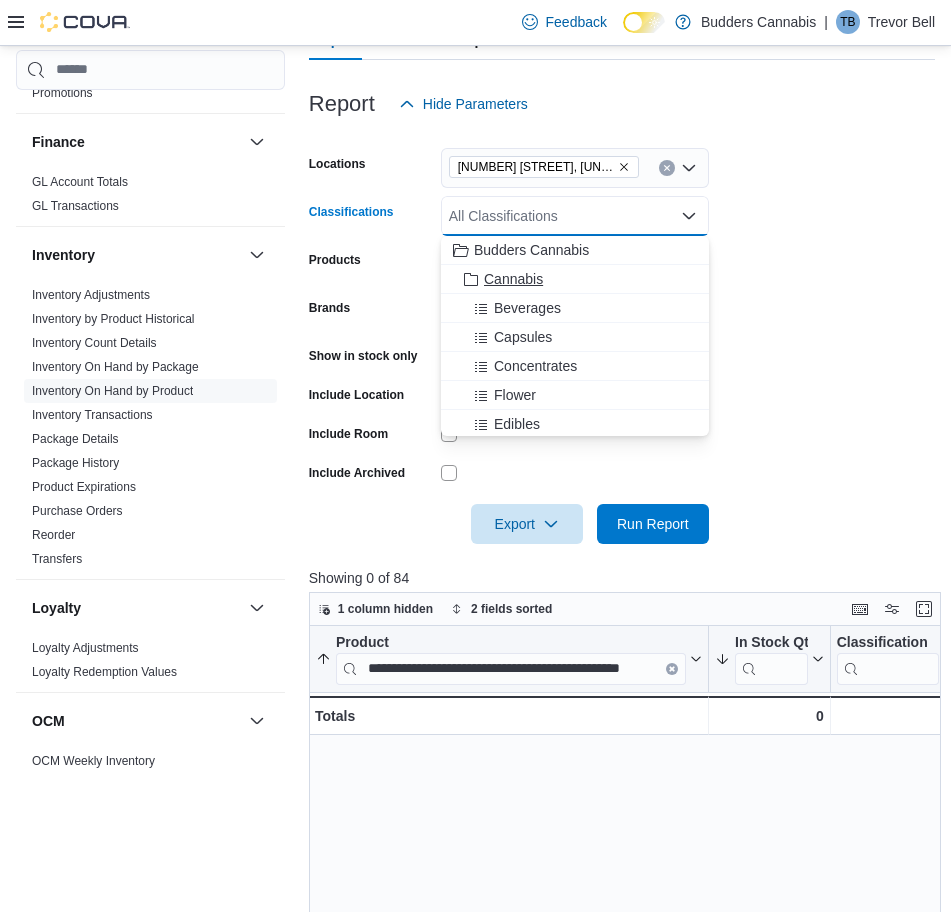 click on "Cannabis" at bounding box center [513, 279] 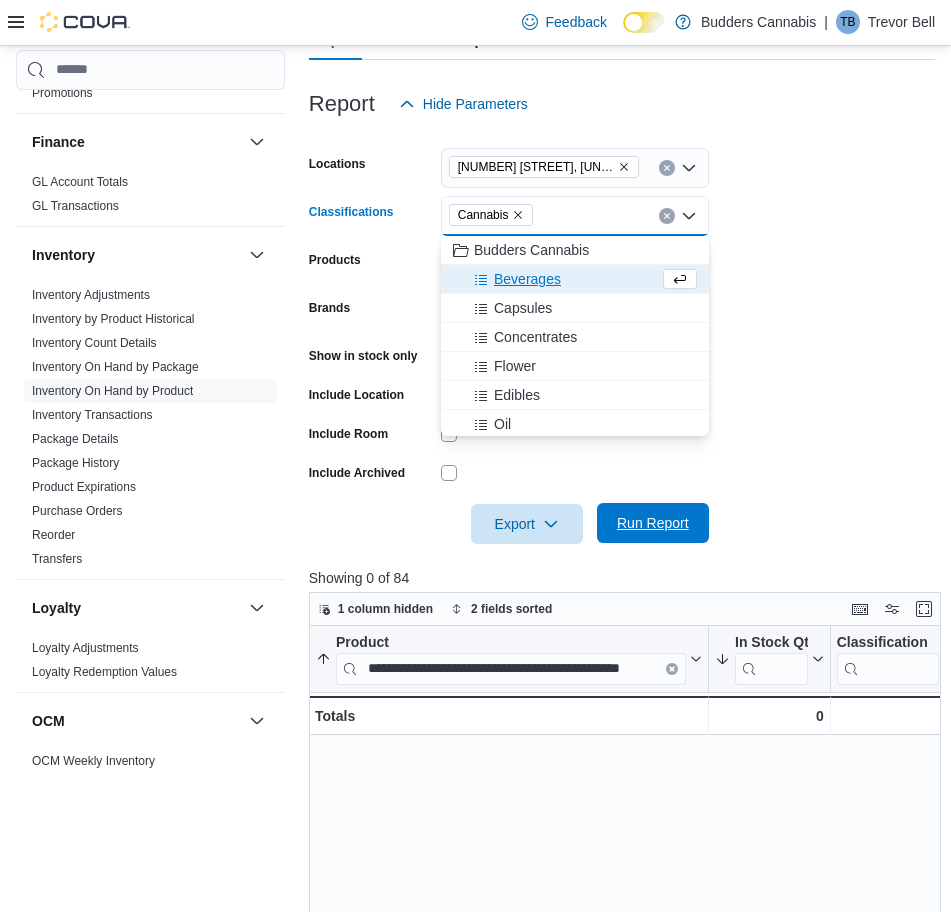 click on "Run Report" at bounding box center [653, 523] 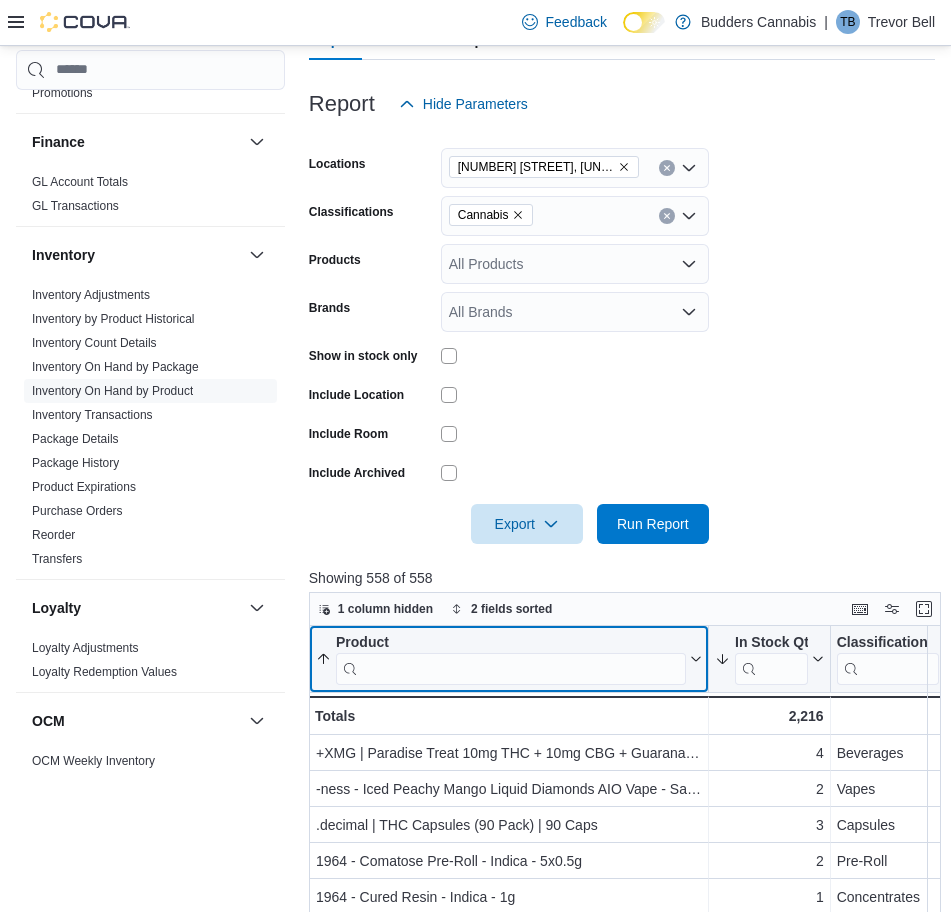 click at bounding box center (511, 668) 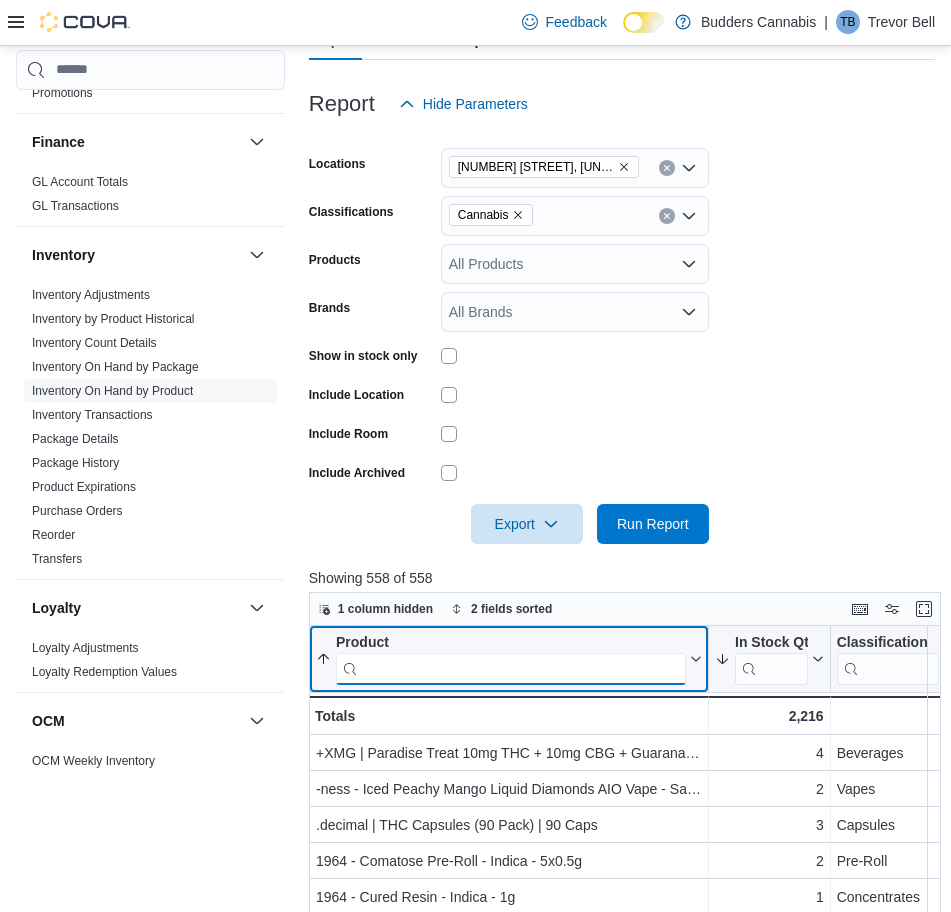 paste on "**********" 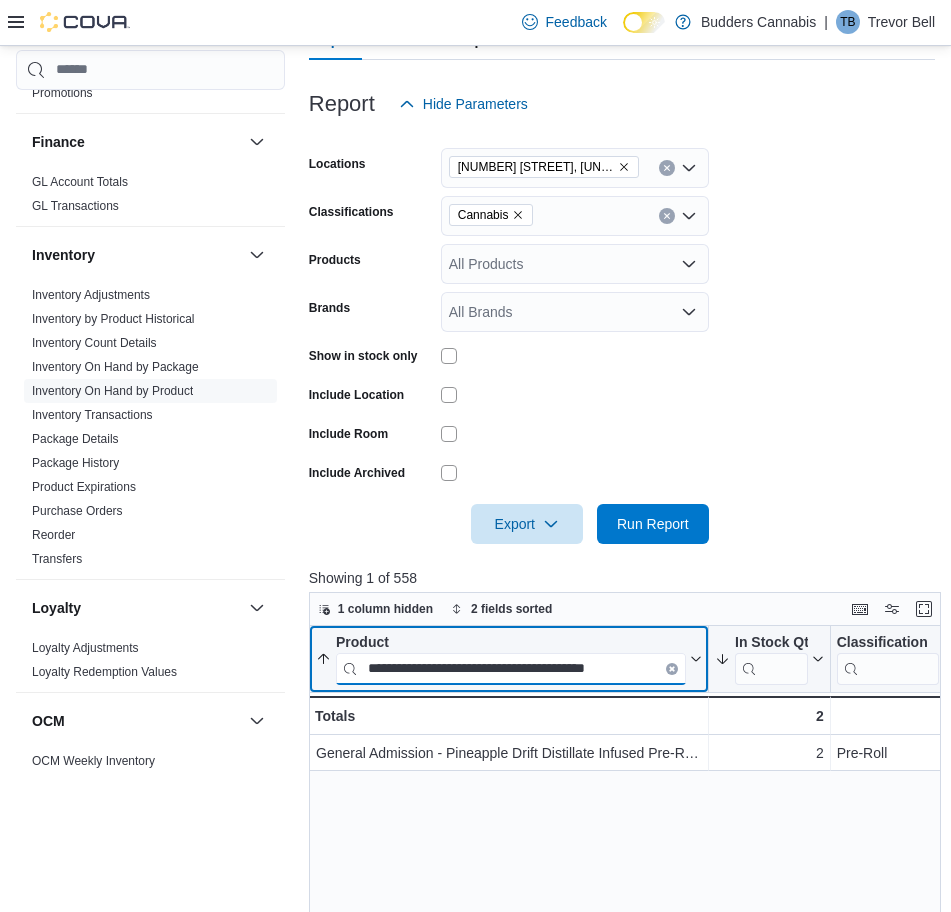 paste 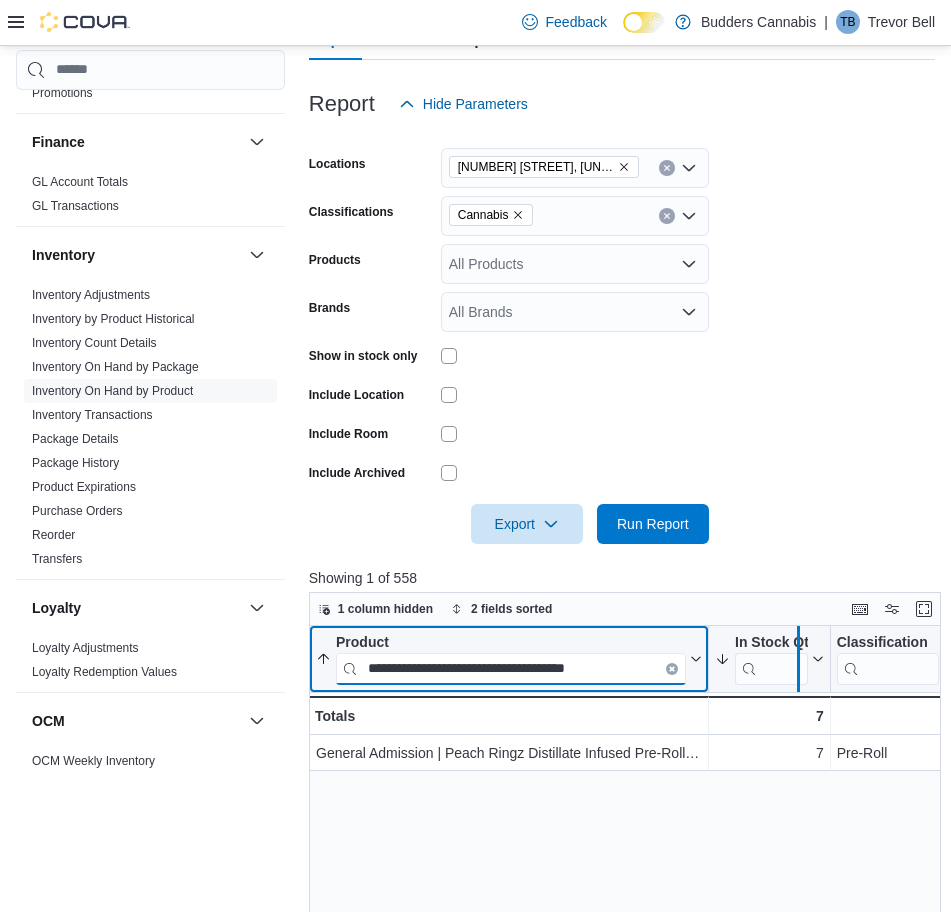 drag, startPoint x: 706, startPoint y: 649, endPoint x: 795, endPoint y: 633, distance: 90.426765 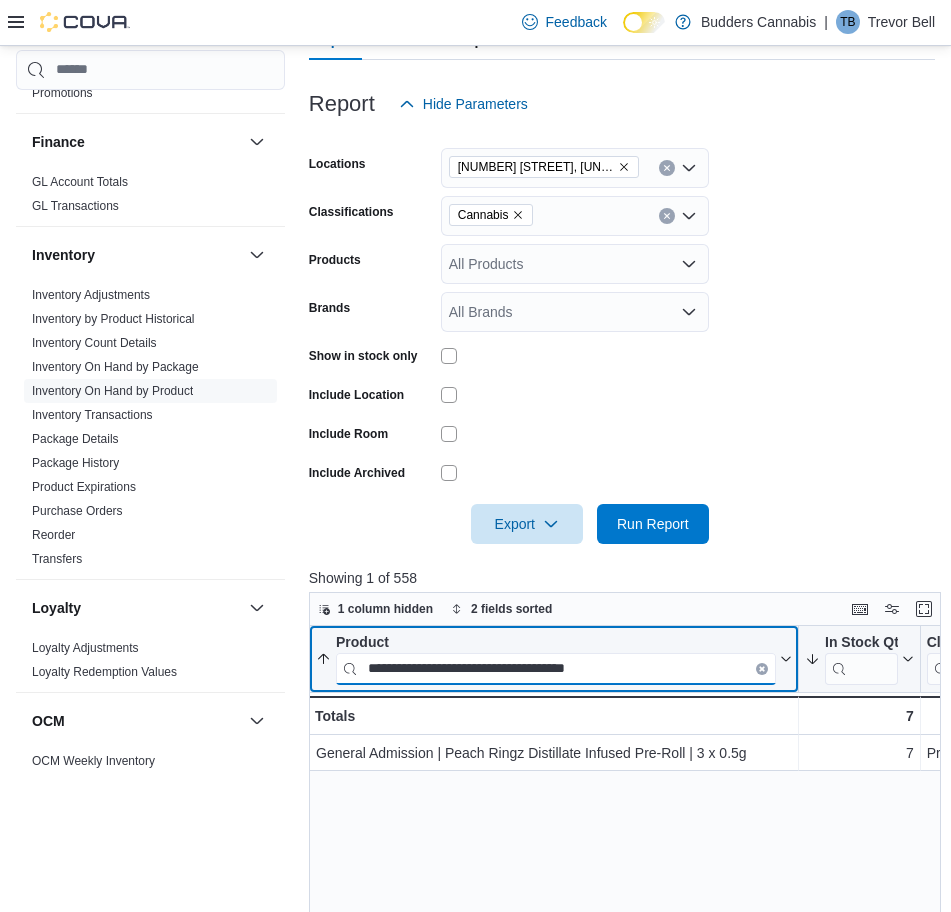 paste on "**********" 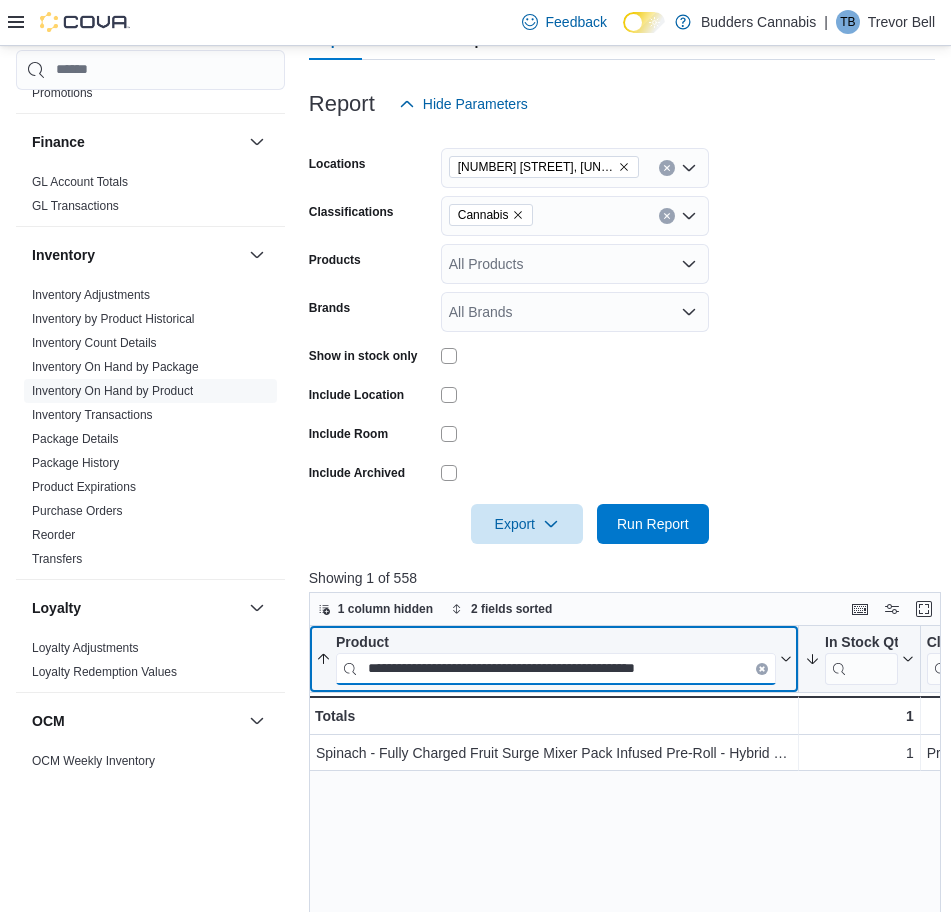 paste 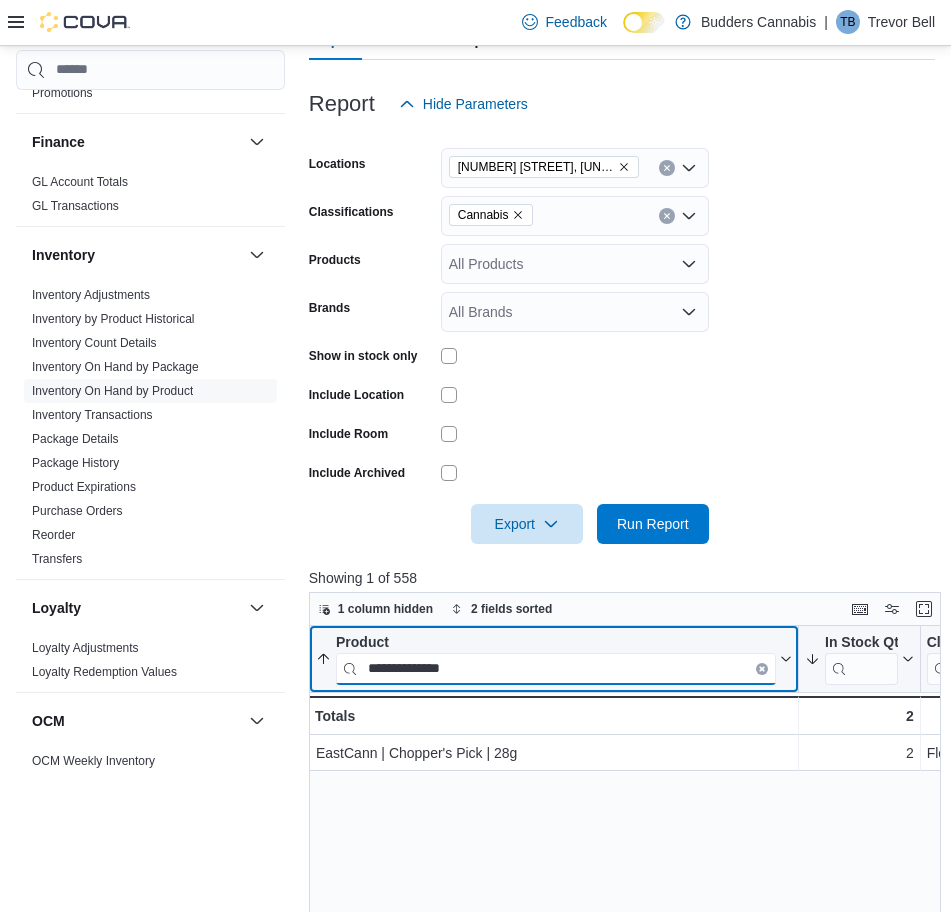 paste on "****" 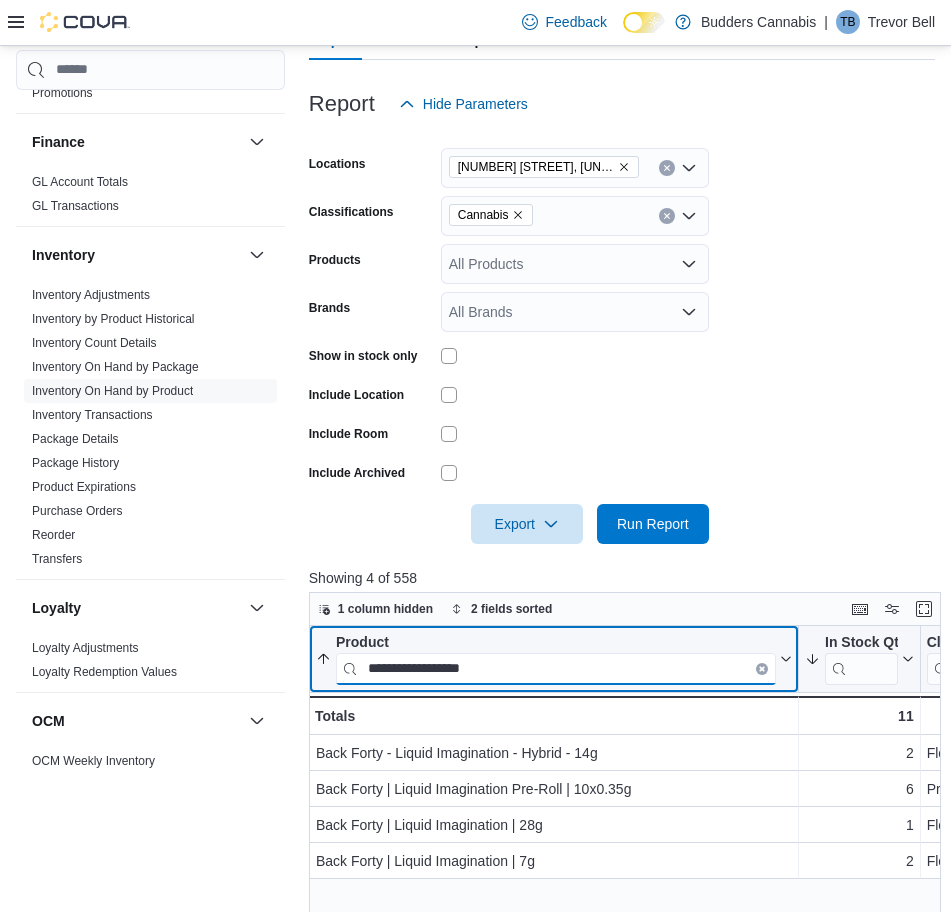 click on "**********" at bounding box center (556, 668) 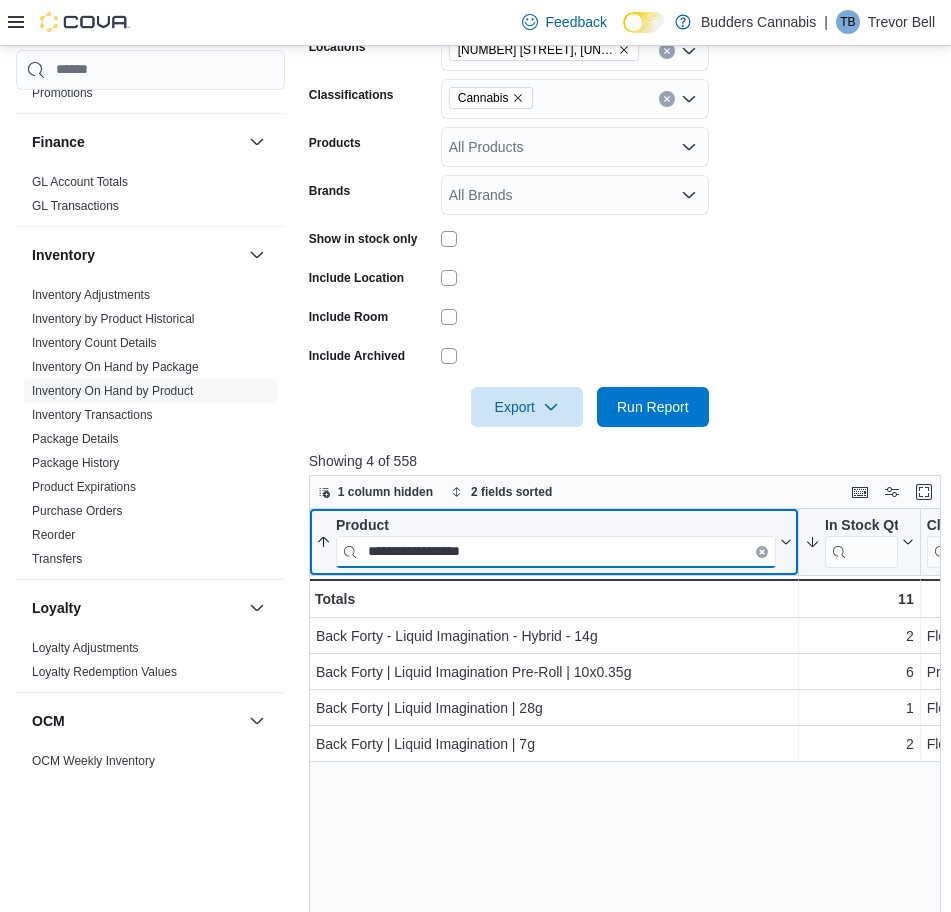 scroll, scrollTop: 500, scrollLeft: 0, axis: vertical 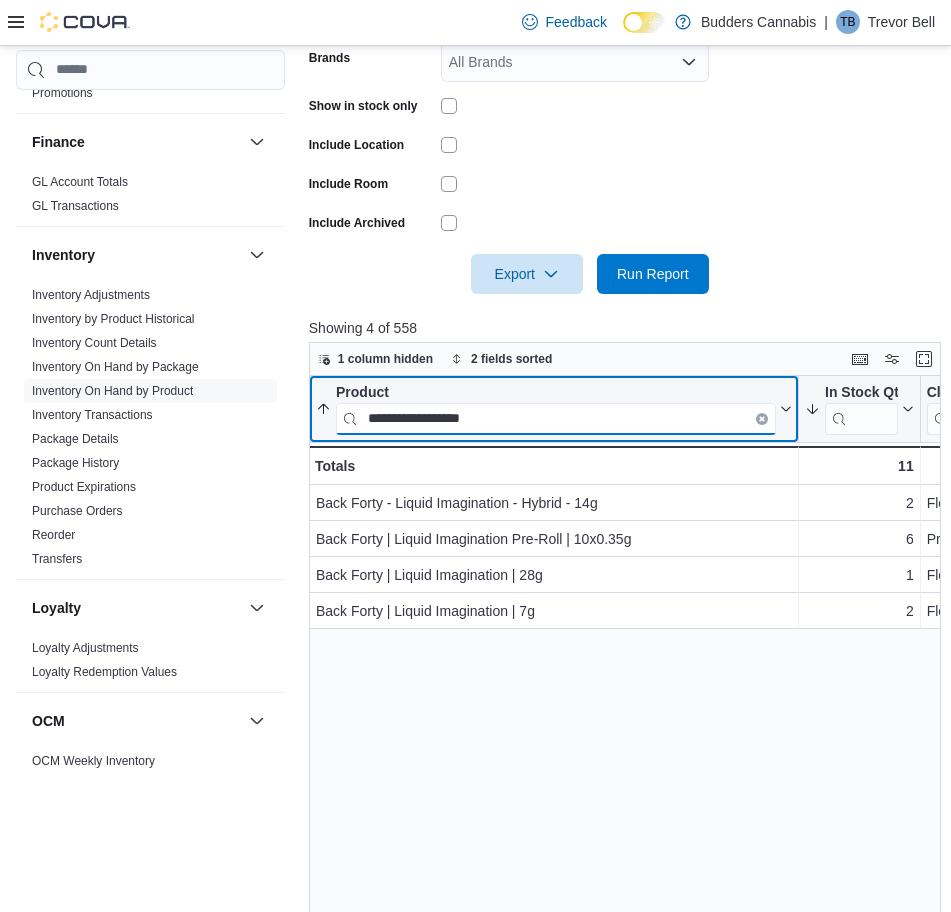paste 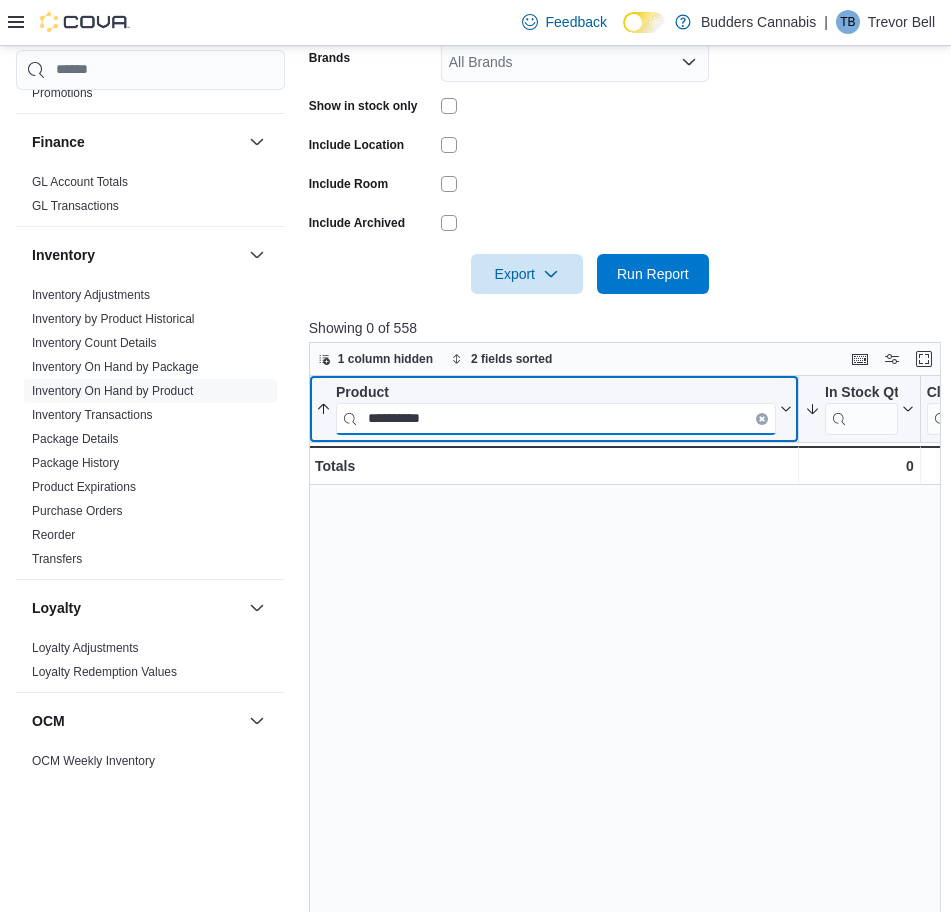paste on "****" 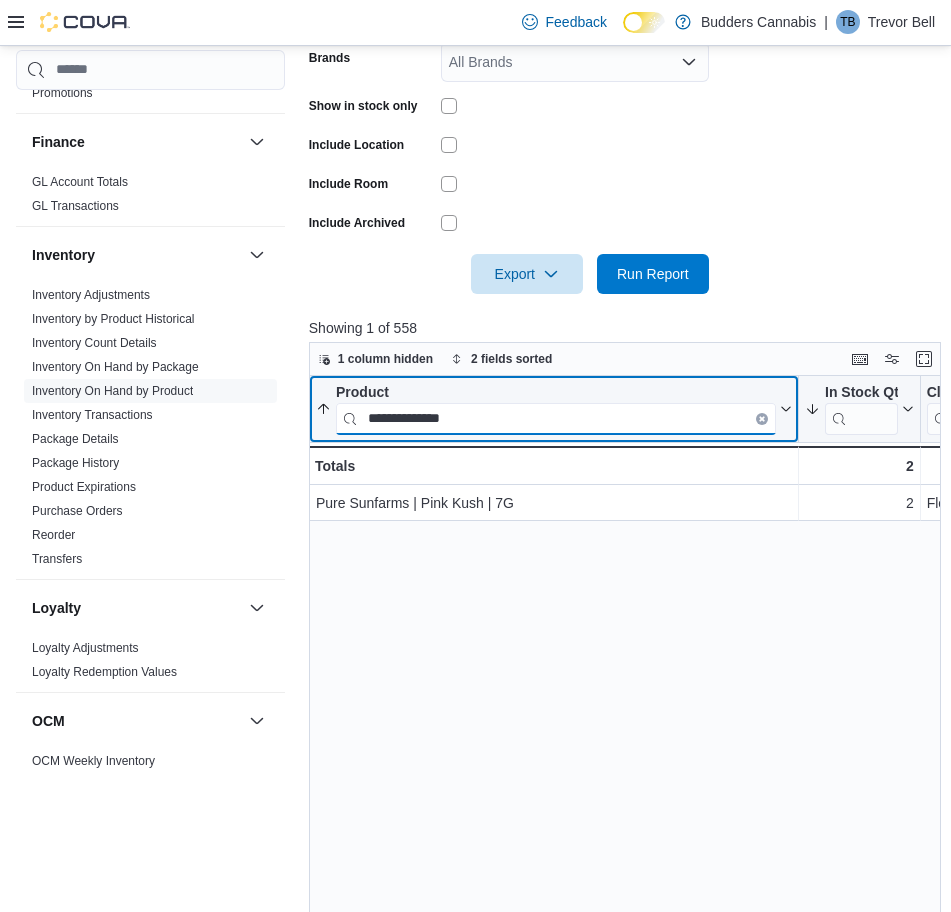 paste on "******" 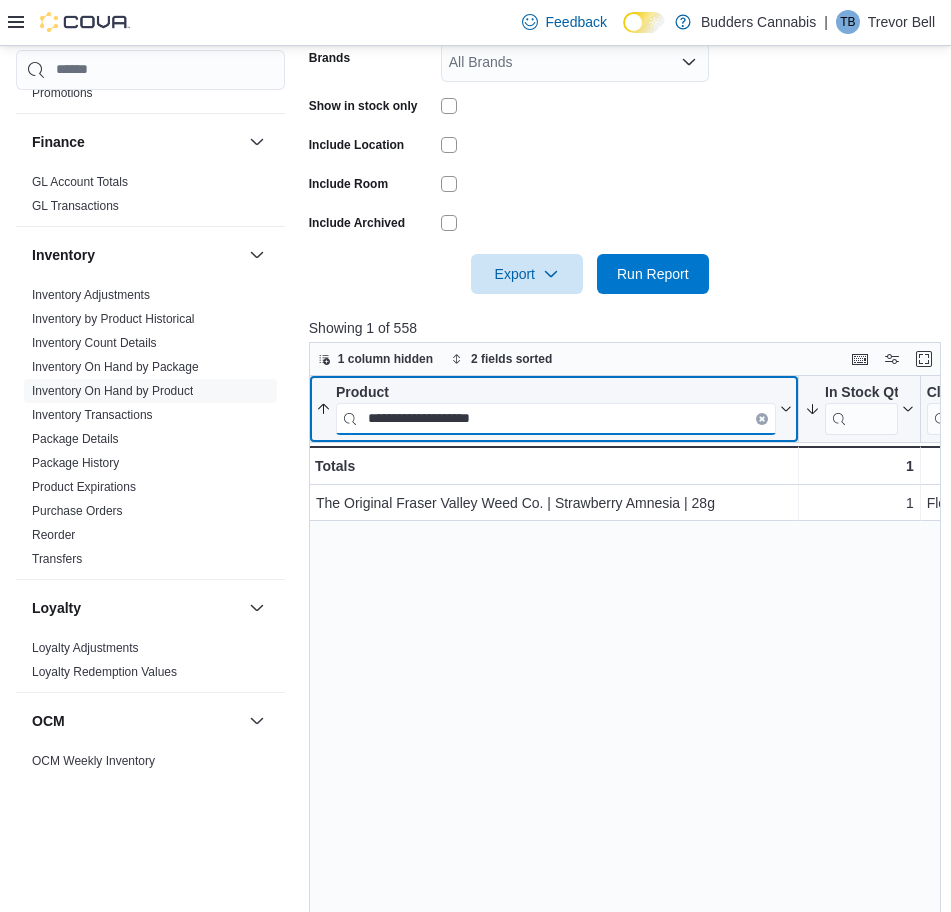 paste 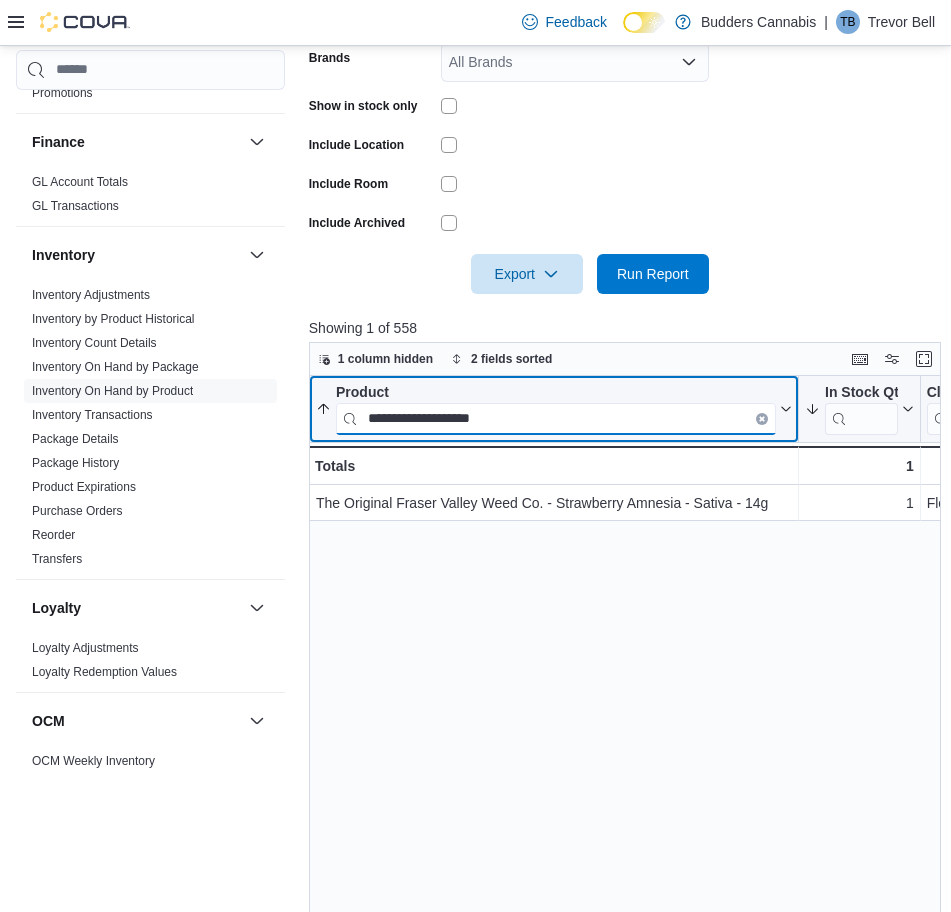 paste 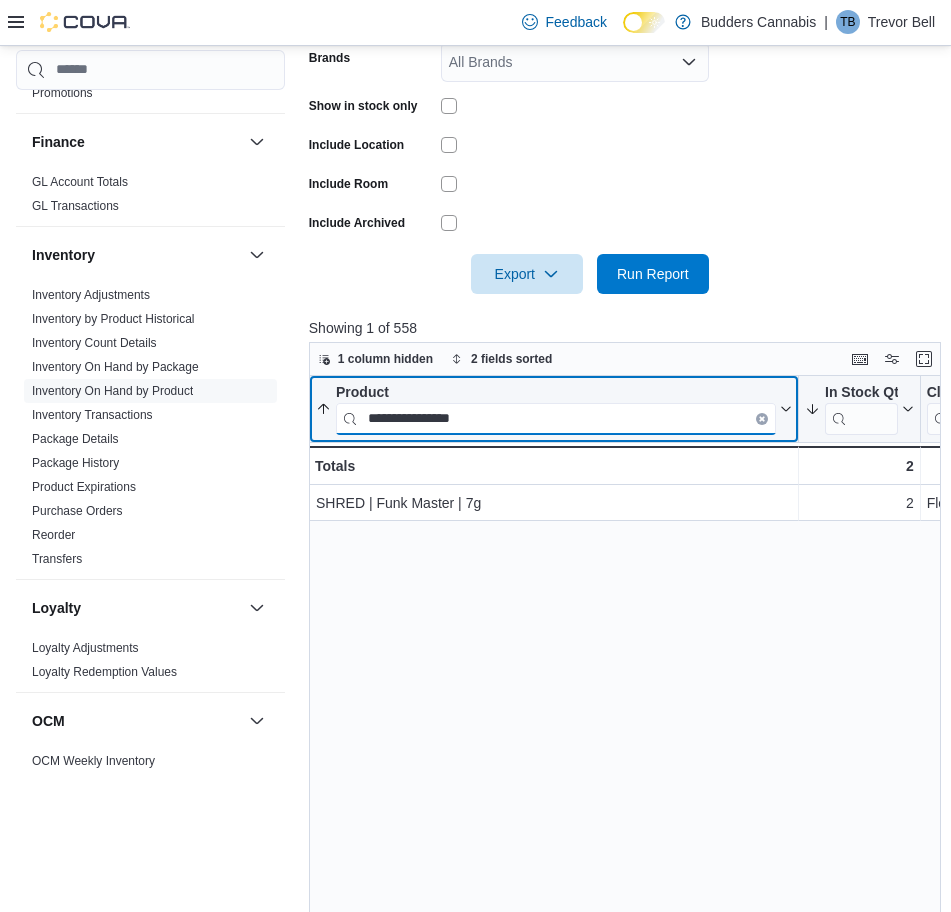 paste 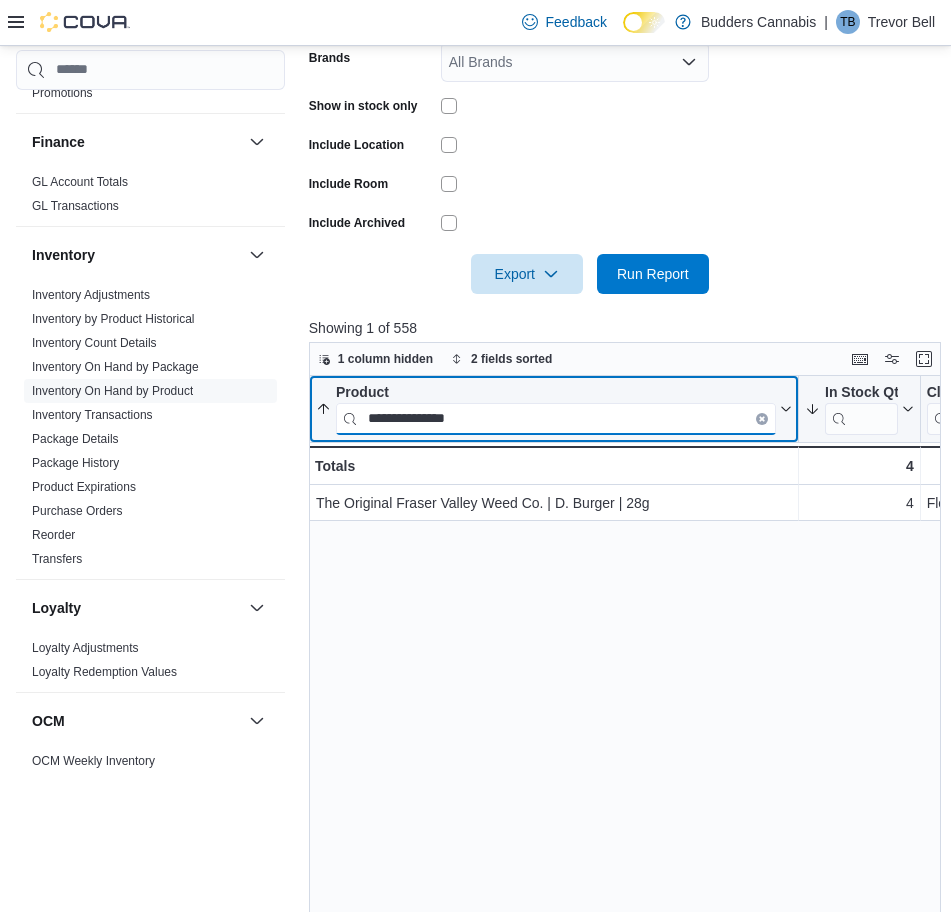 paste 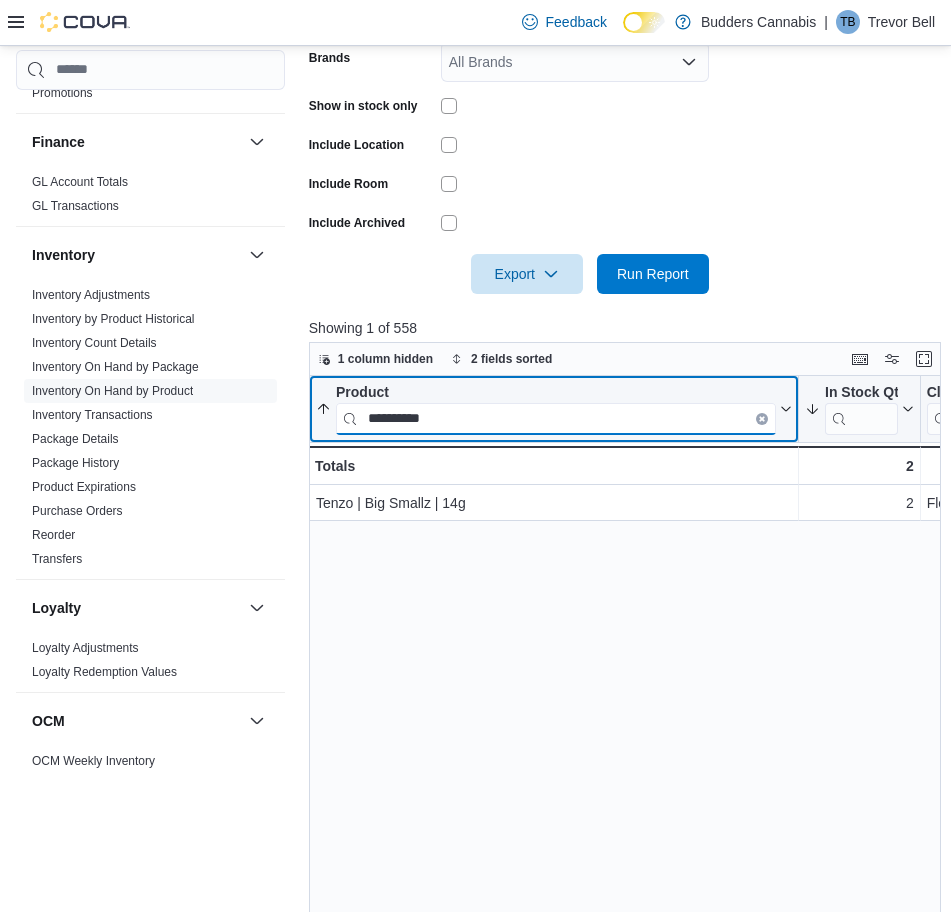 paste on "*******" 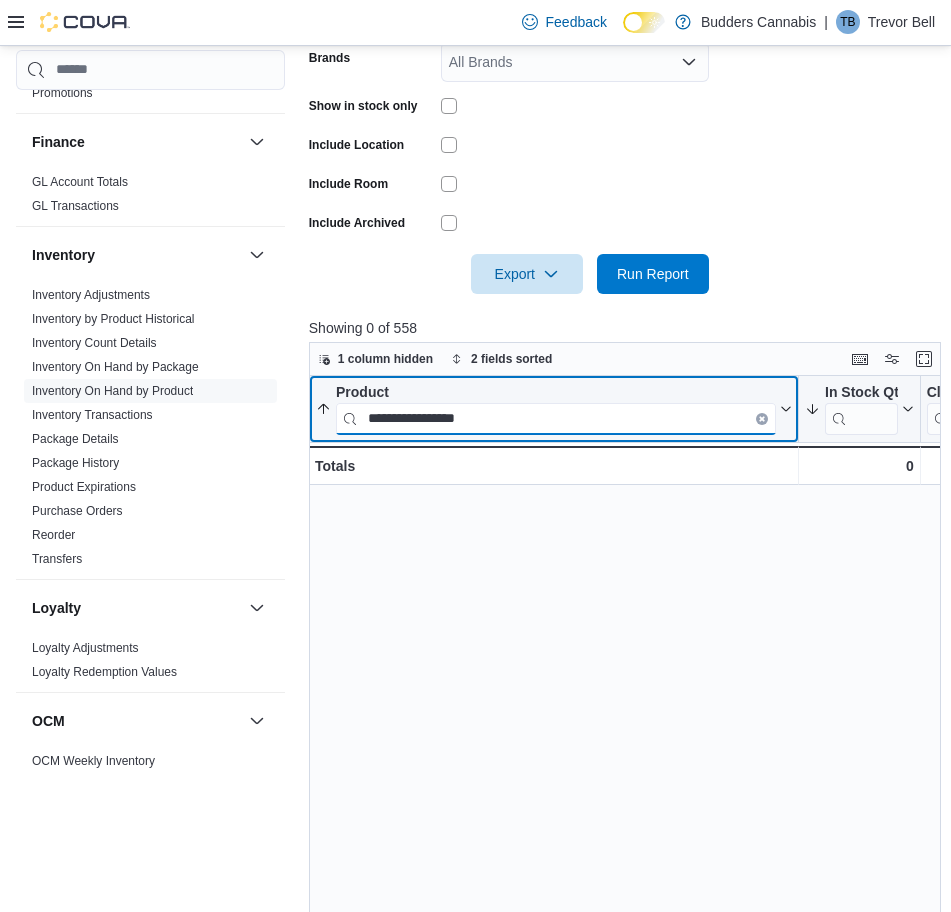 paste on "*******" 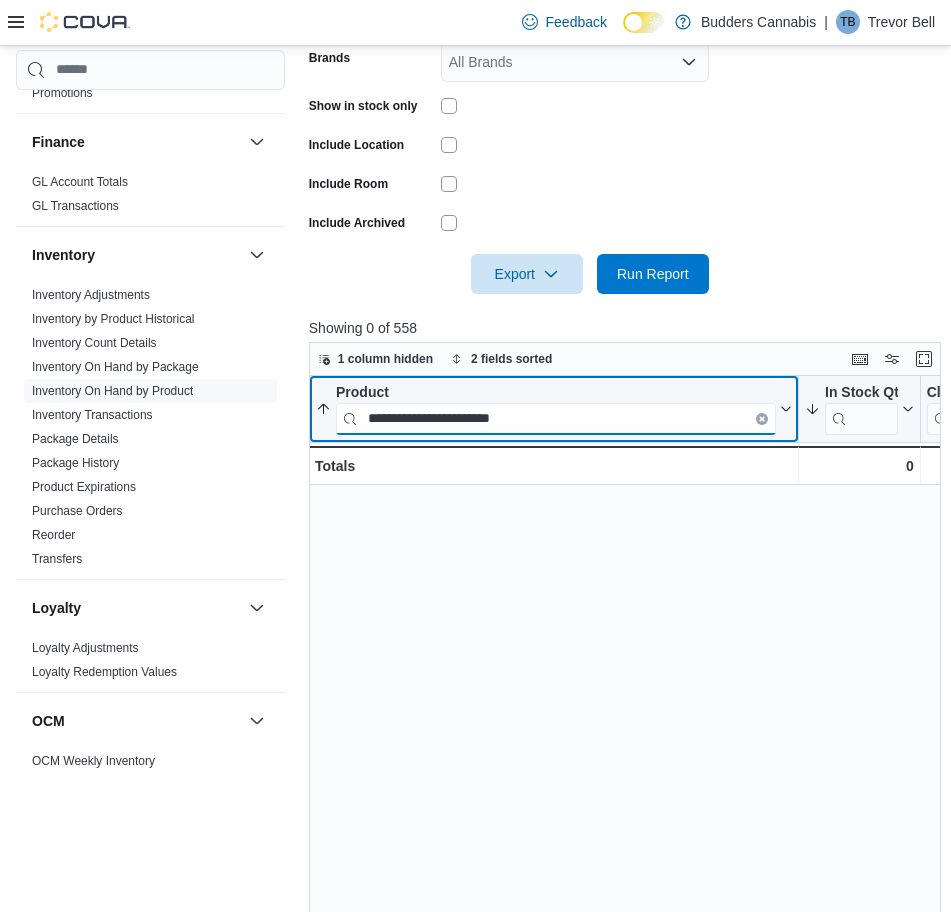 paste 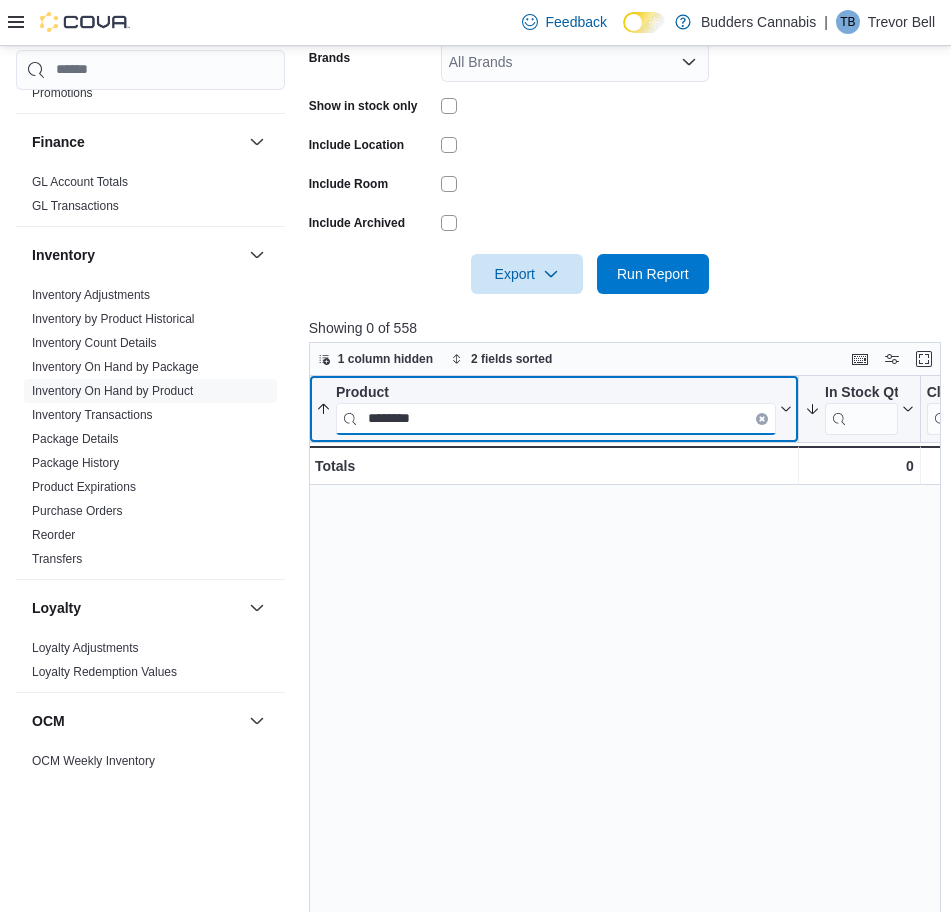 paste on "**********" 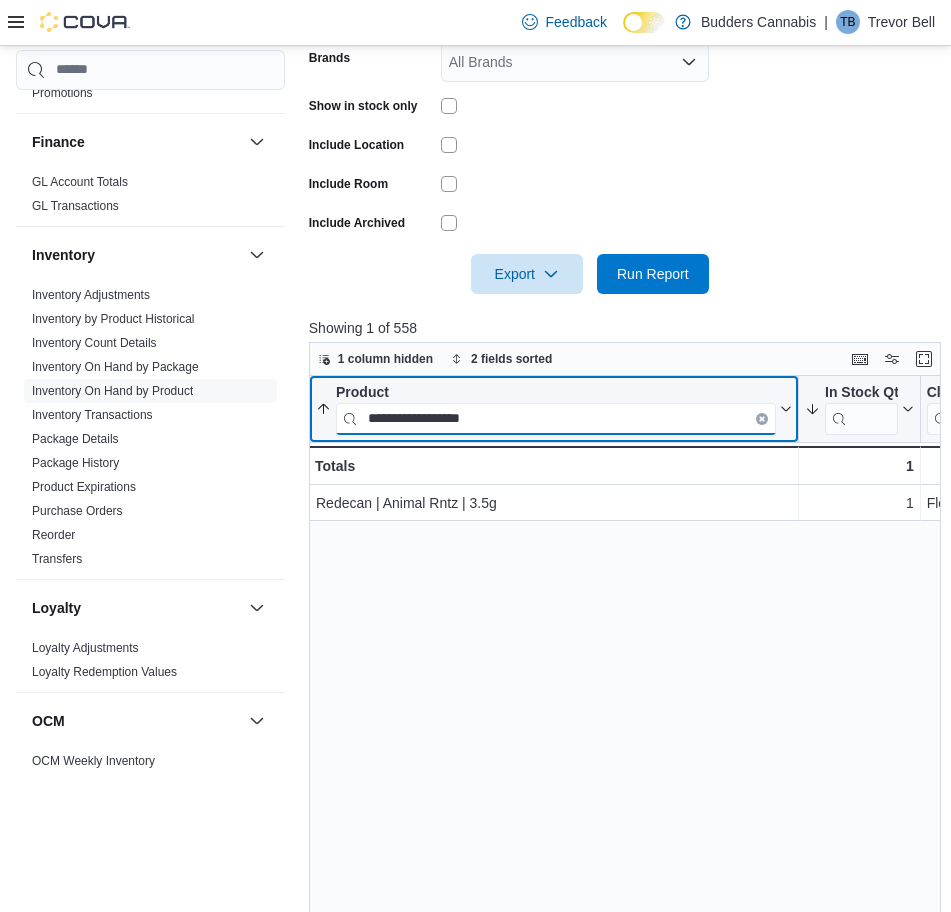 paste 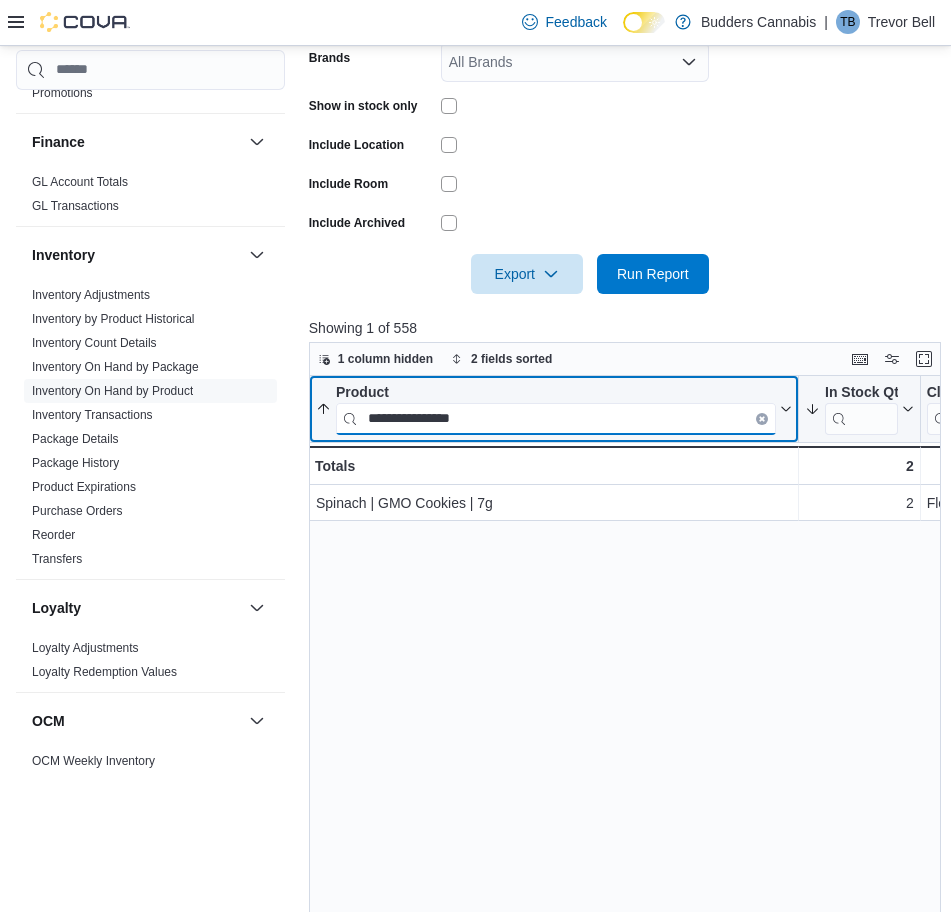 paste 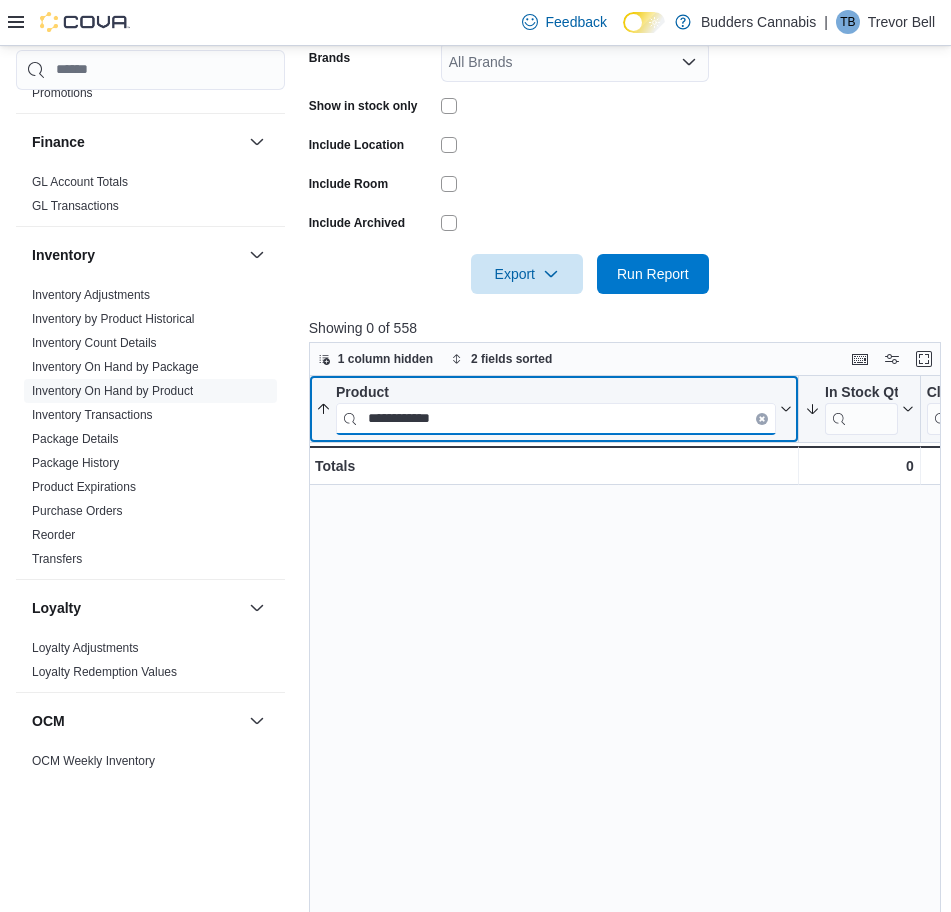 paste on "*****" 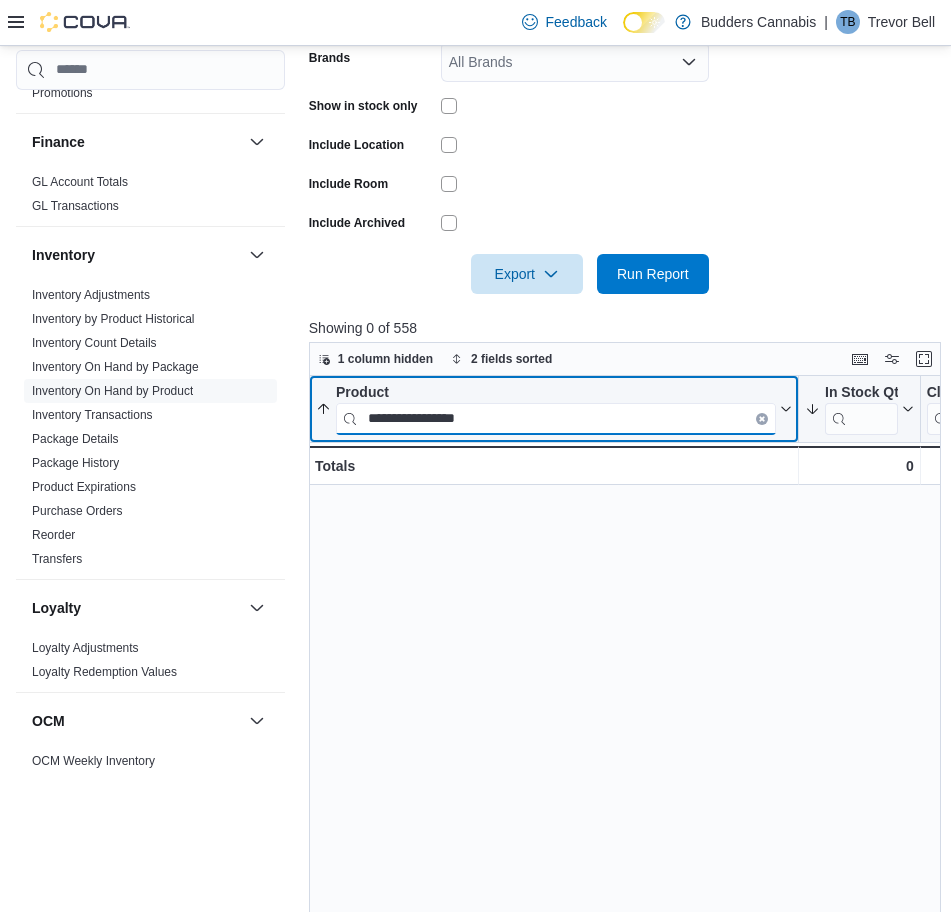 paste 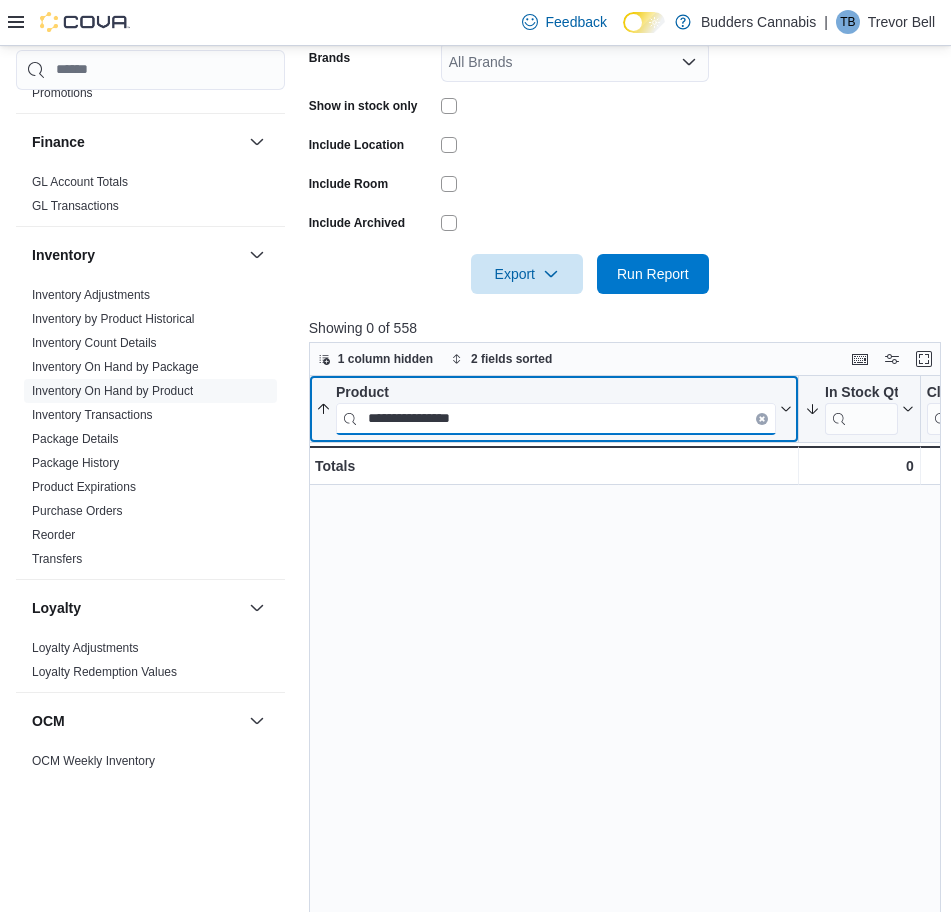 paste on "*********" 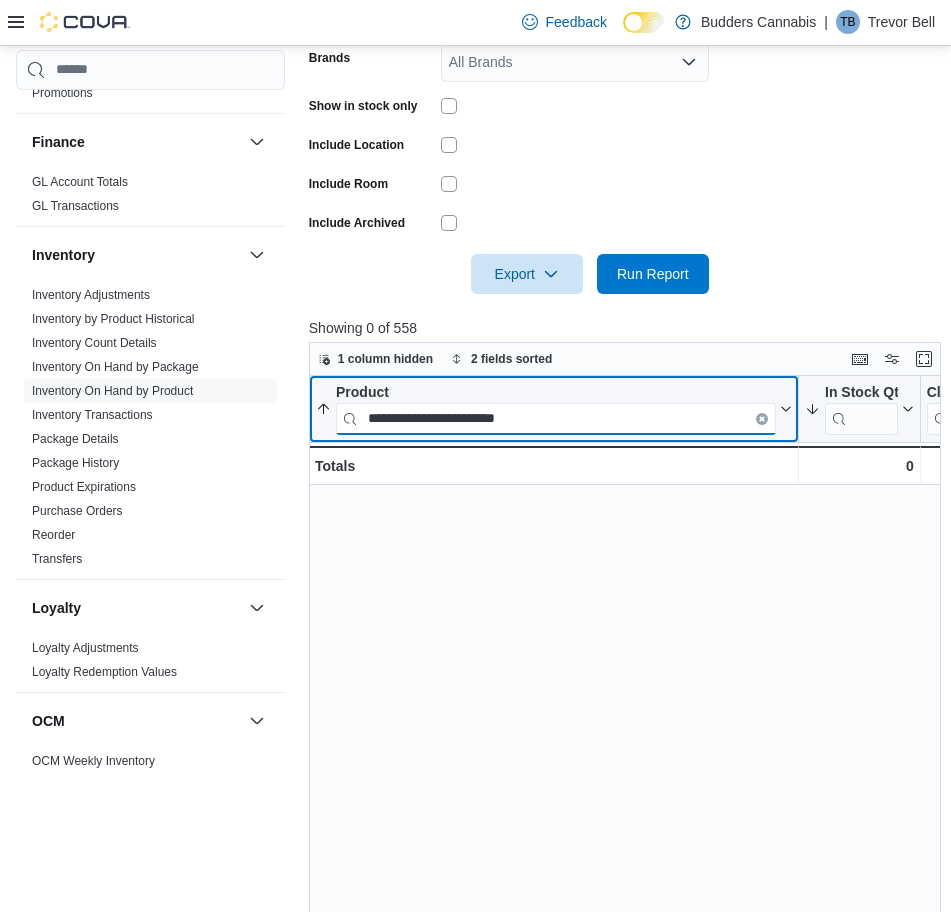 paste 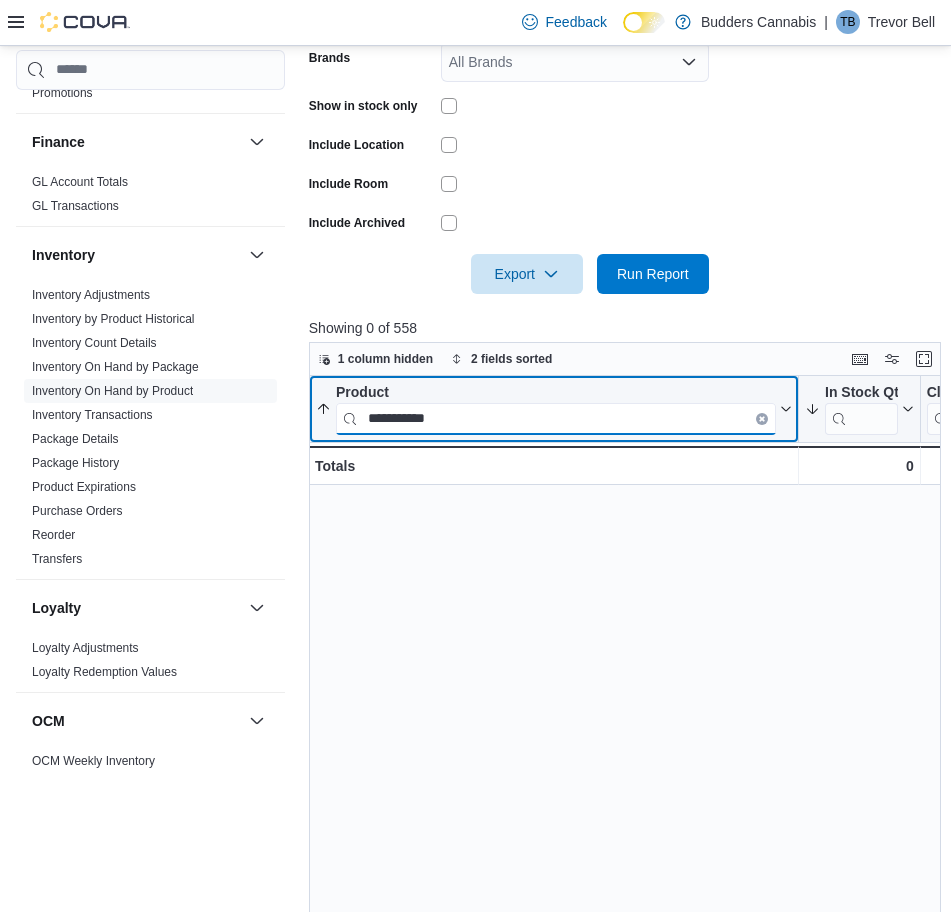 paste on "**********" 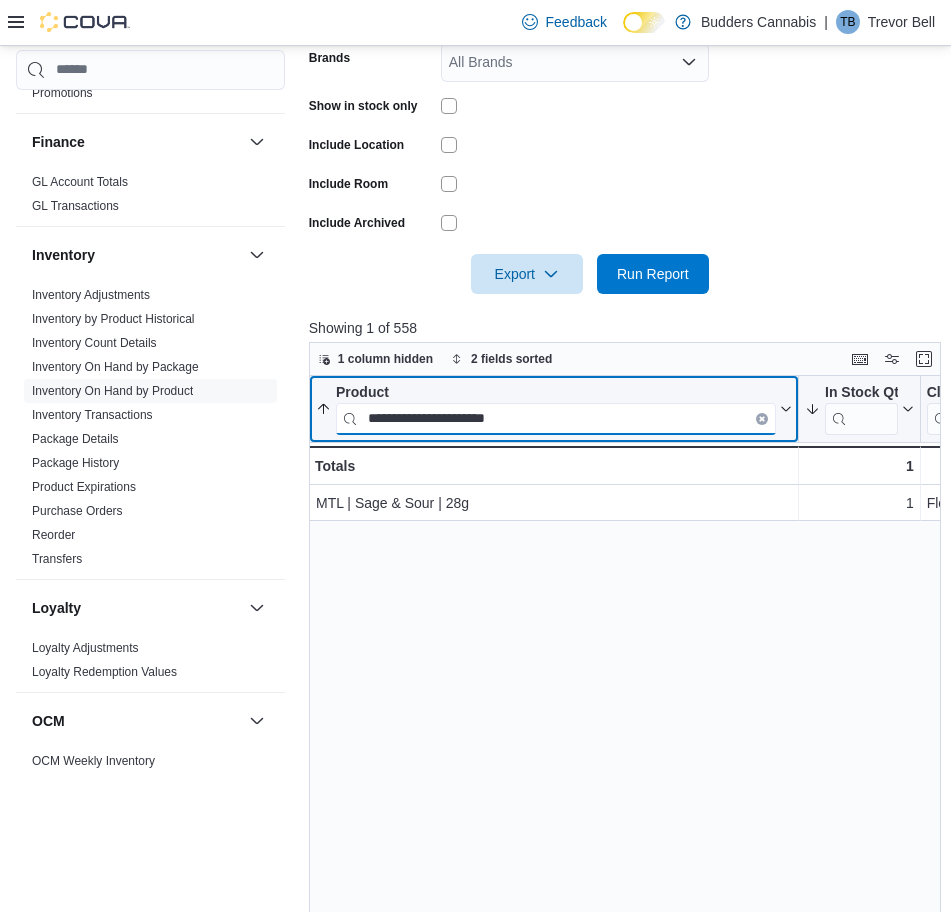 paste 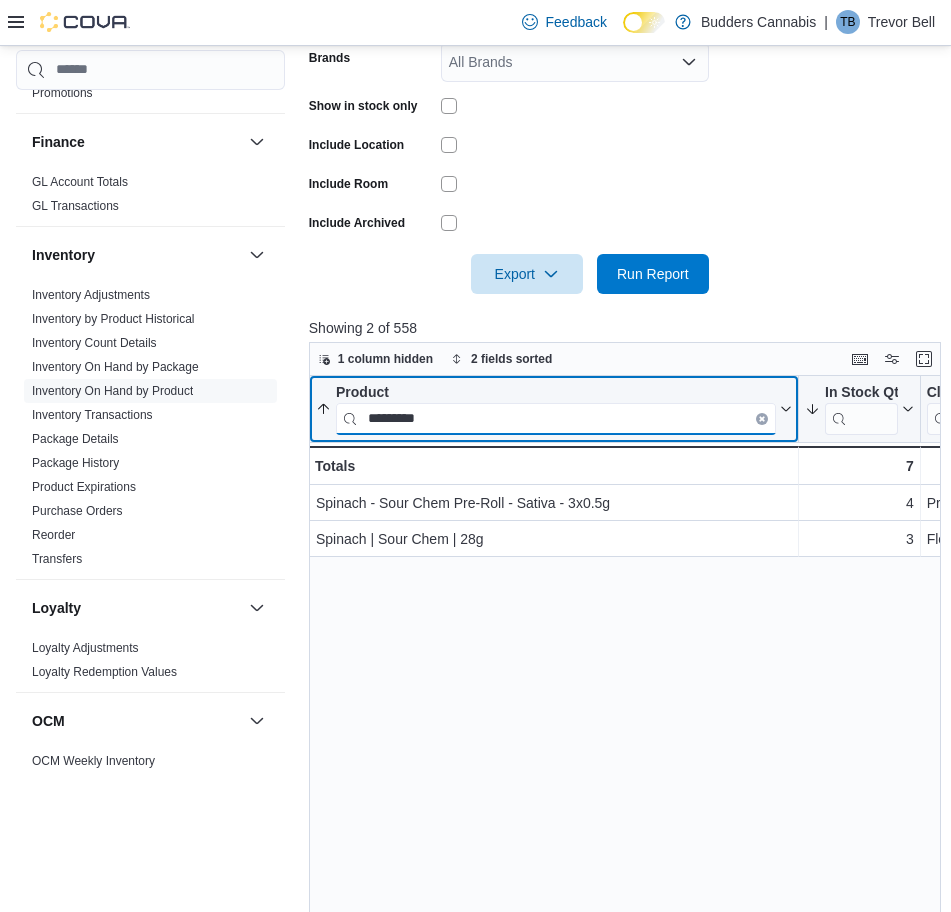 paste on "****" 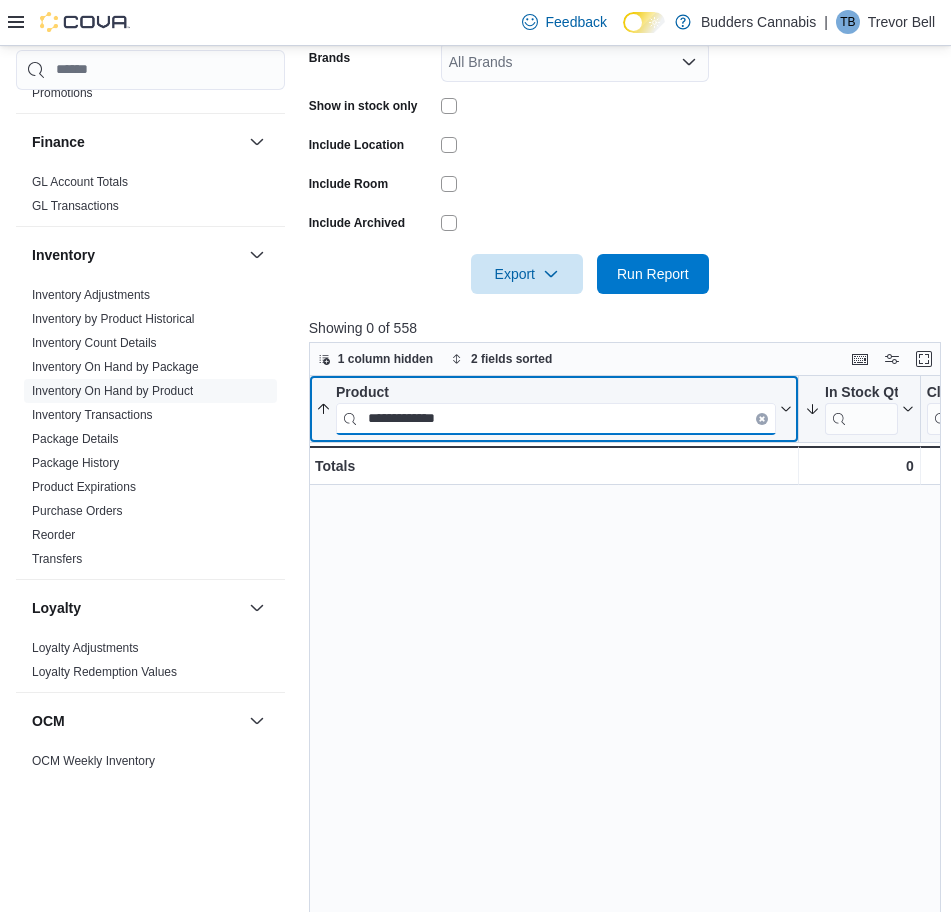 paste 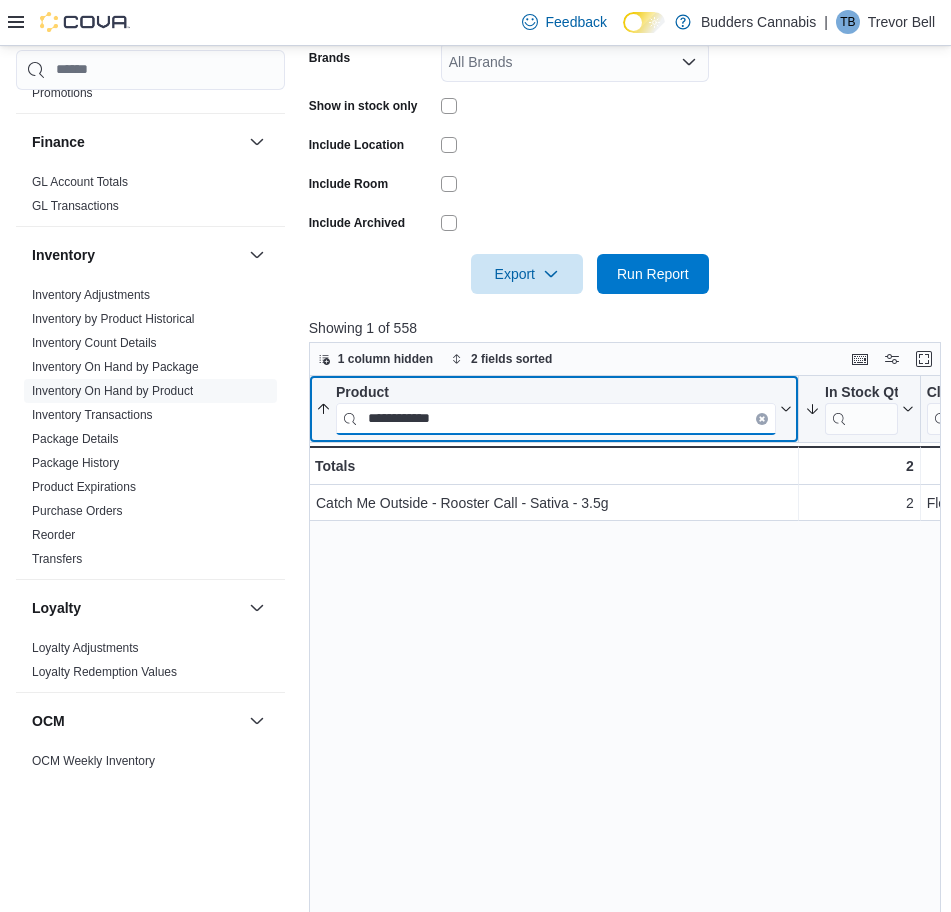 paste on "*******" 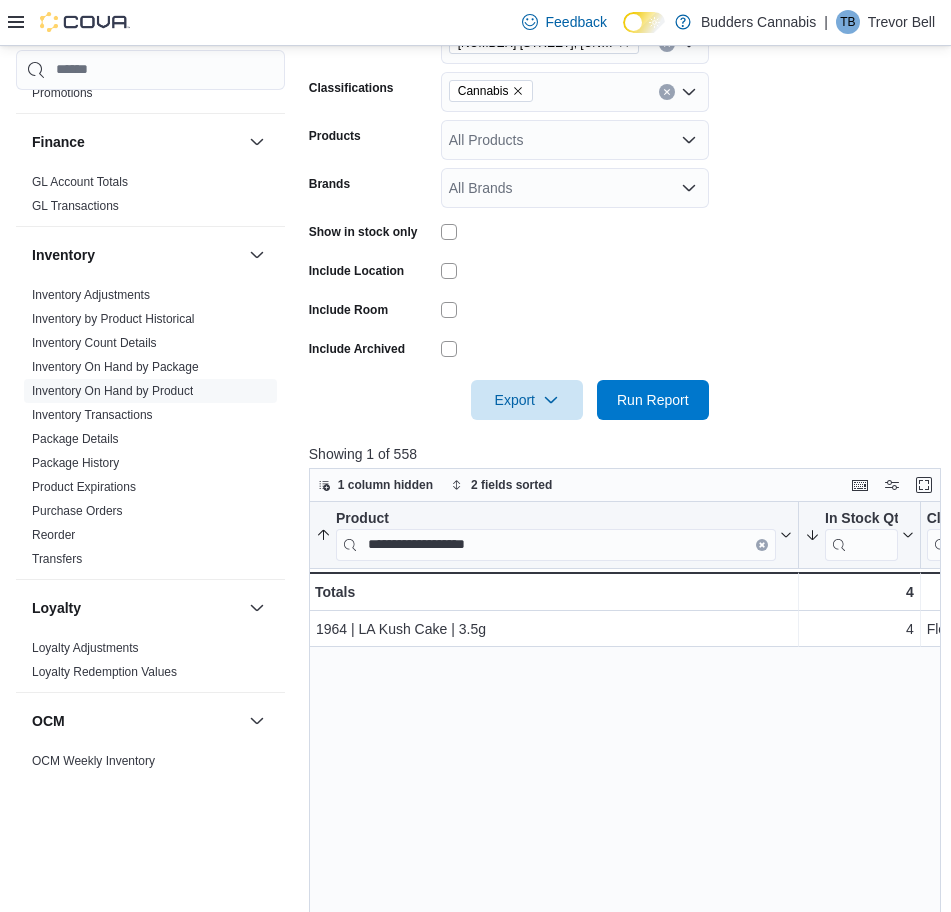 scroll, scrollTop: 375, scrollLeft: 0, axis: vertical 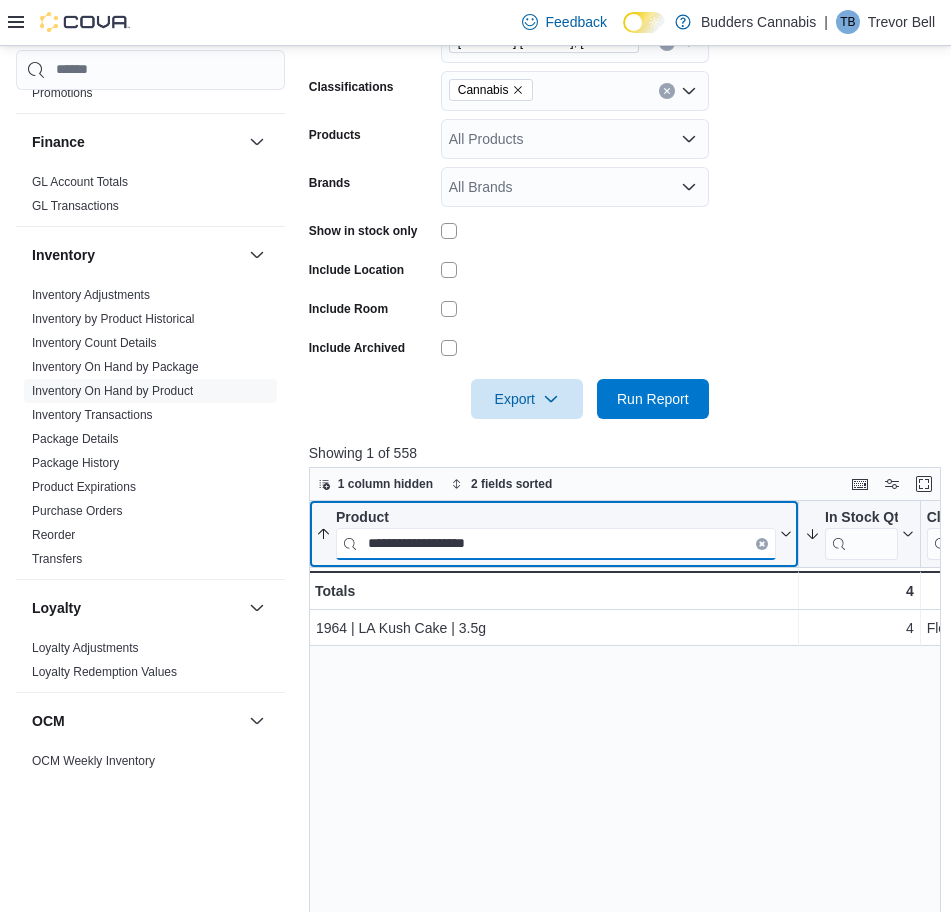 click on "**********" at bounding box center (556, 543) 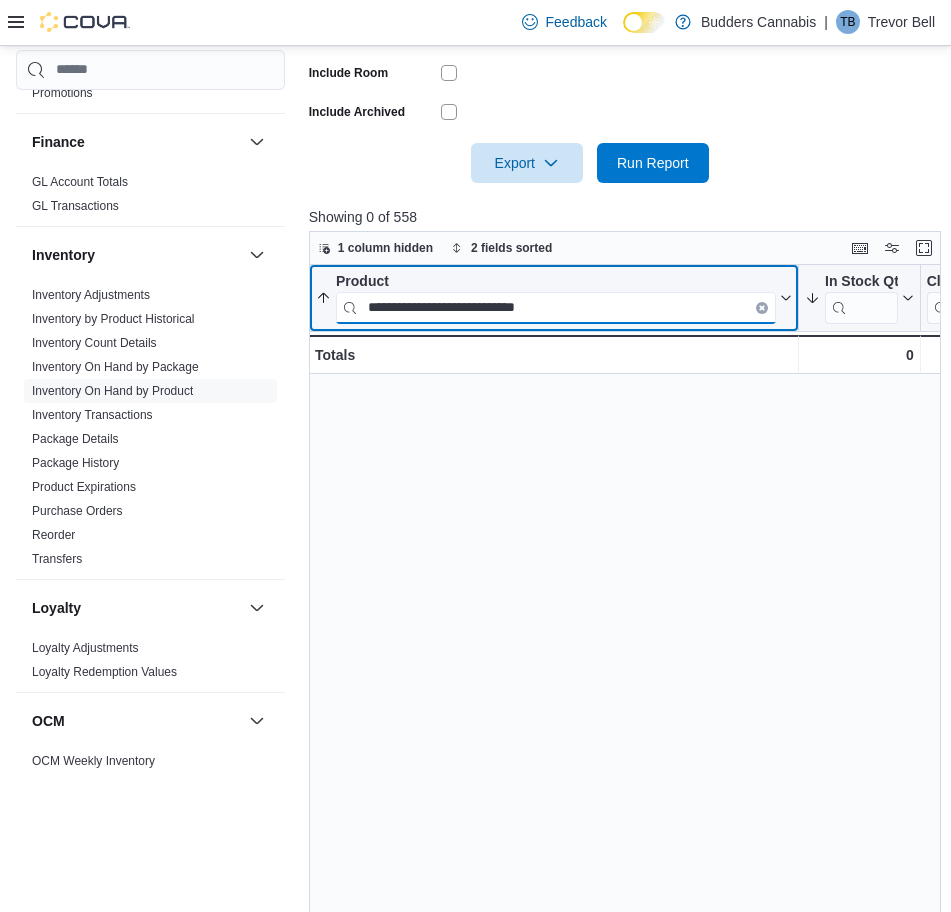 scroll, scrollTop: 625, scrollLeft: 0, axis: vertical 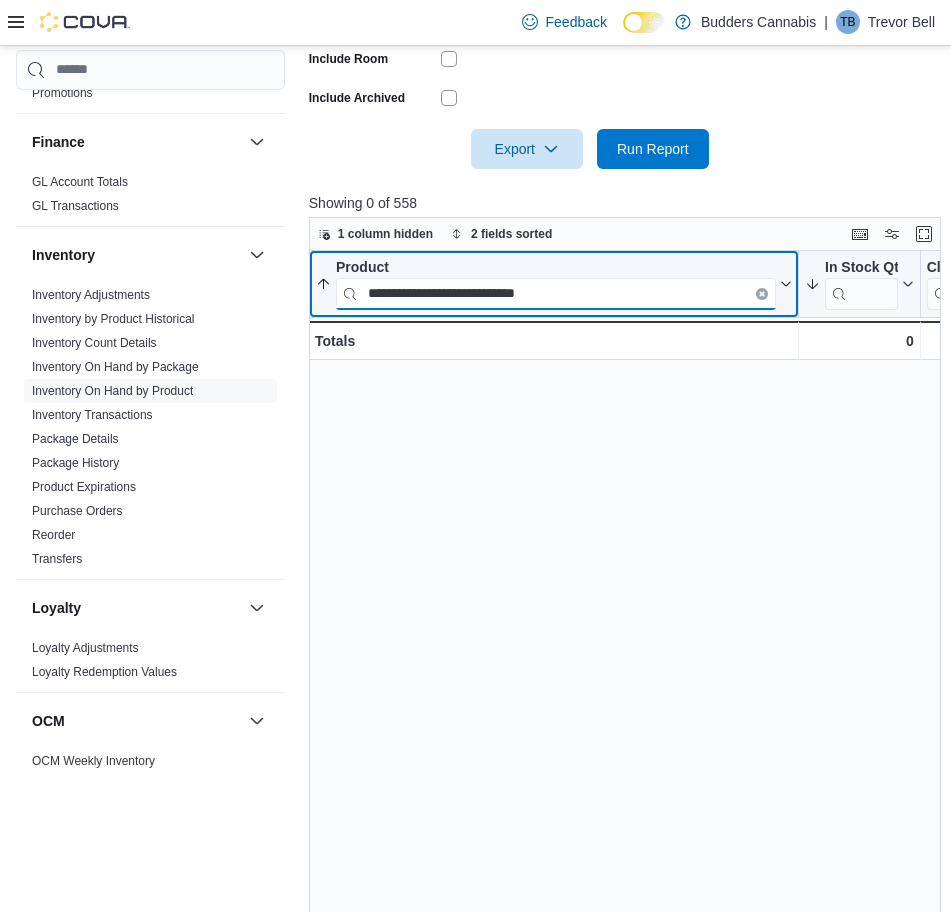paste 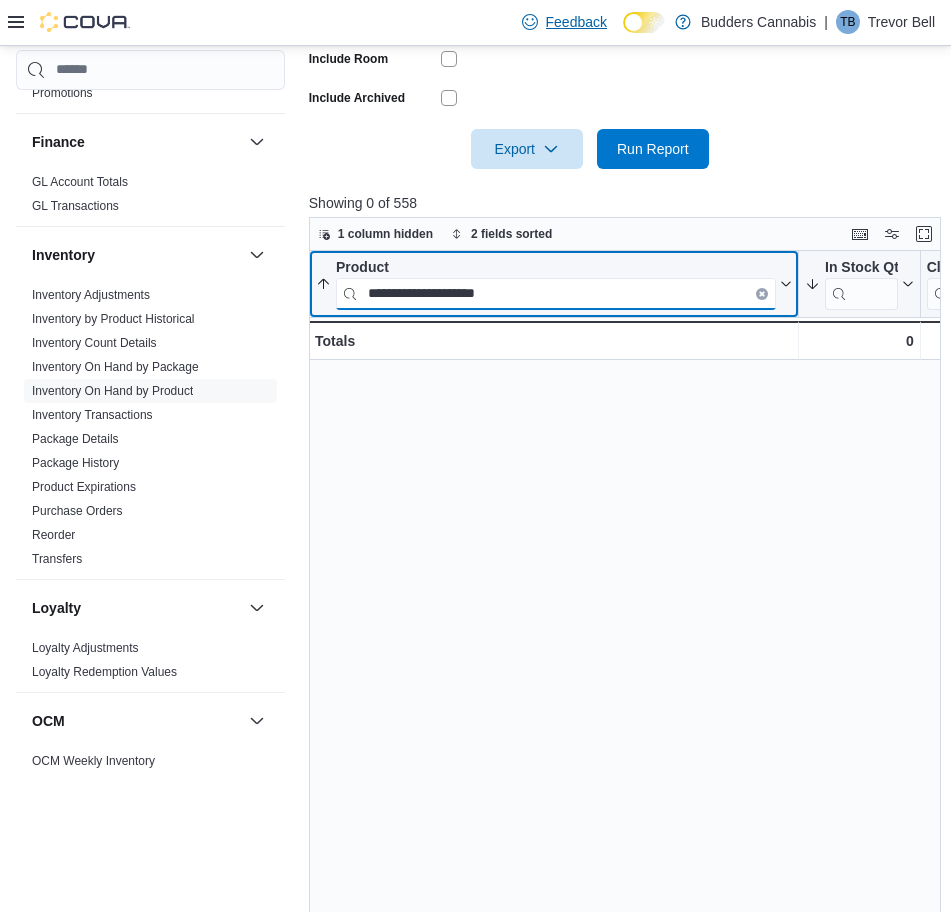 paste on "**********" 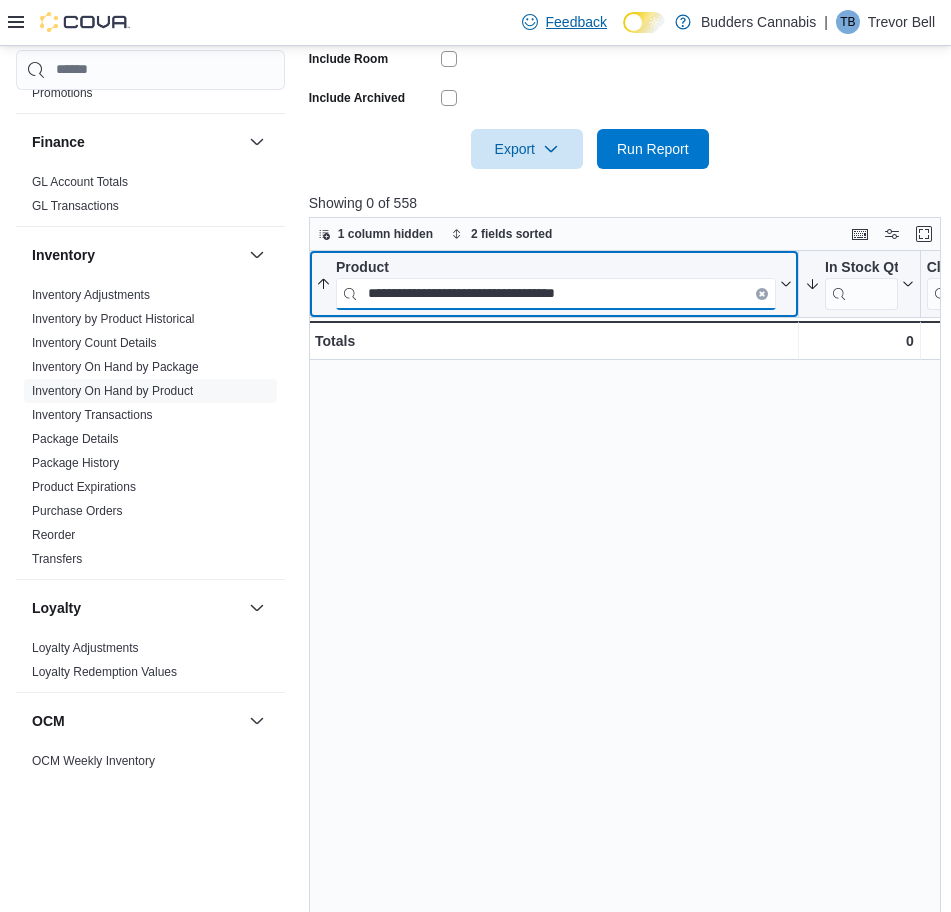paste 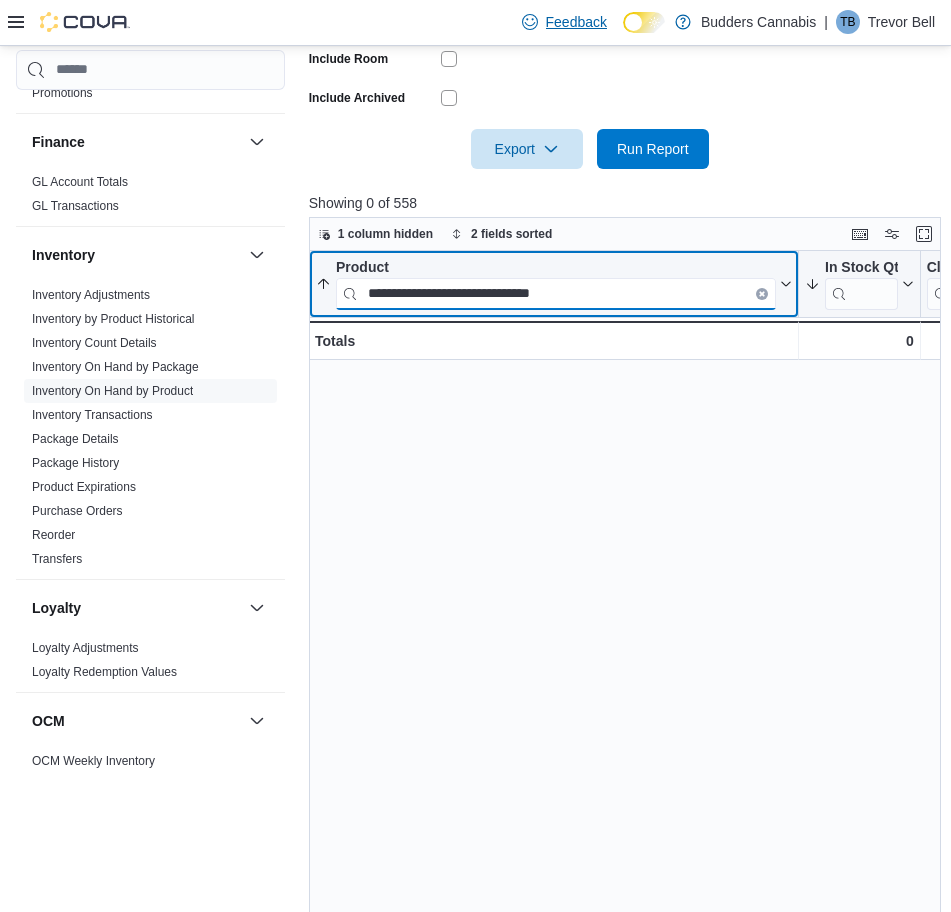 paste 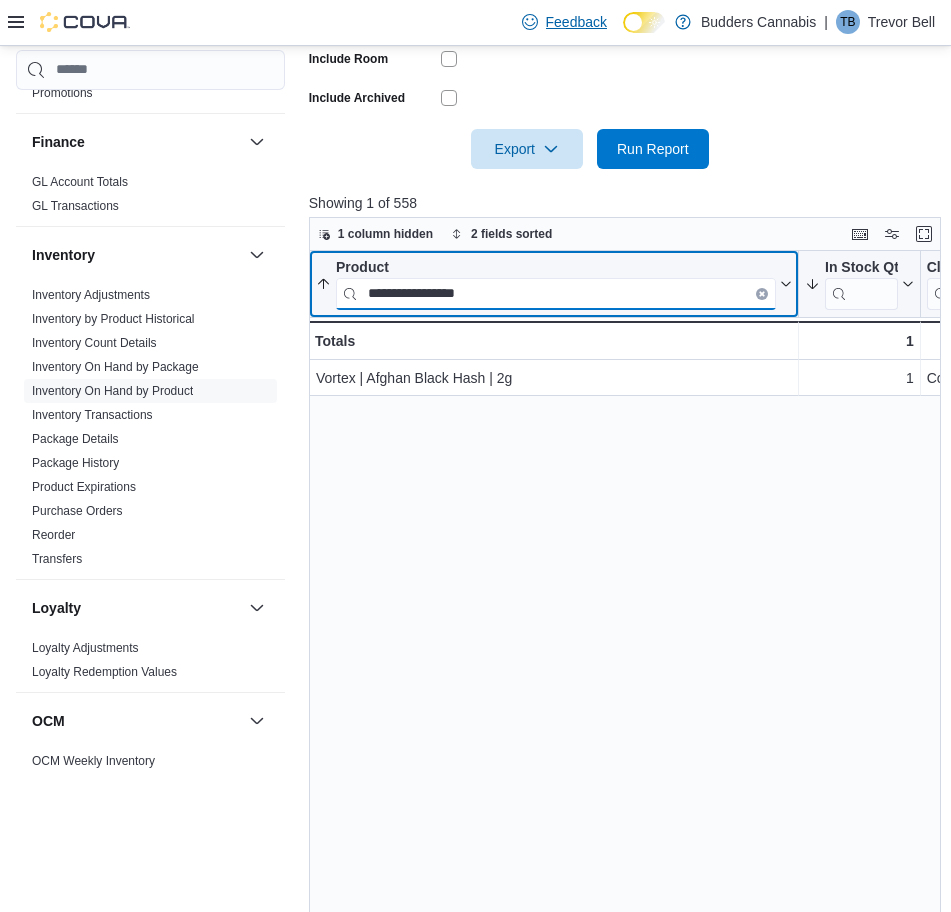 paste on "********" 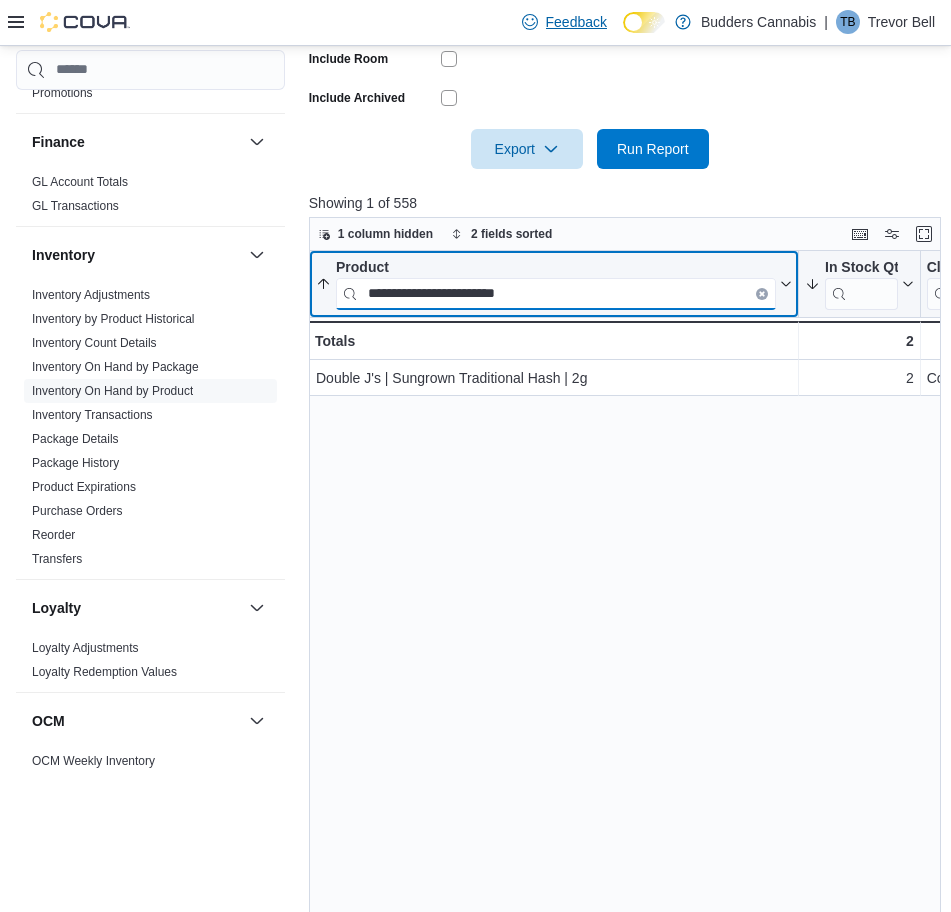 paste on "**********" 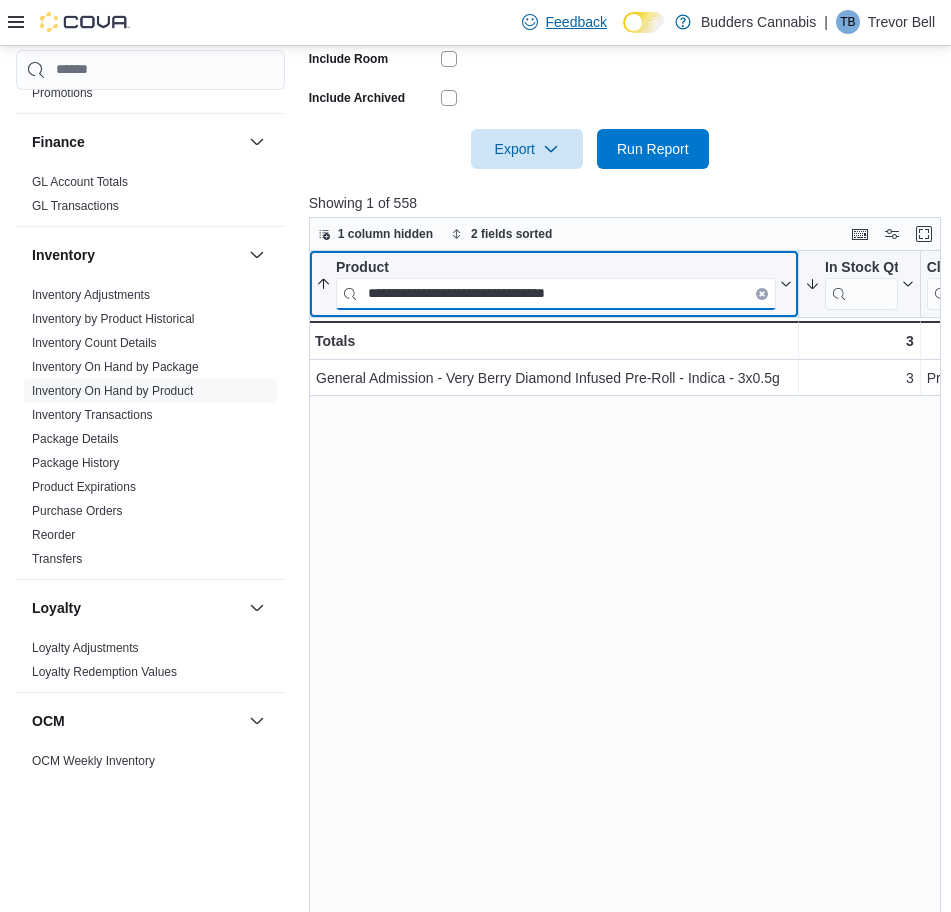 type on "**********" 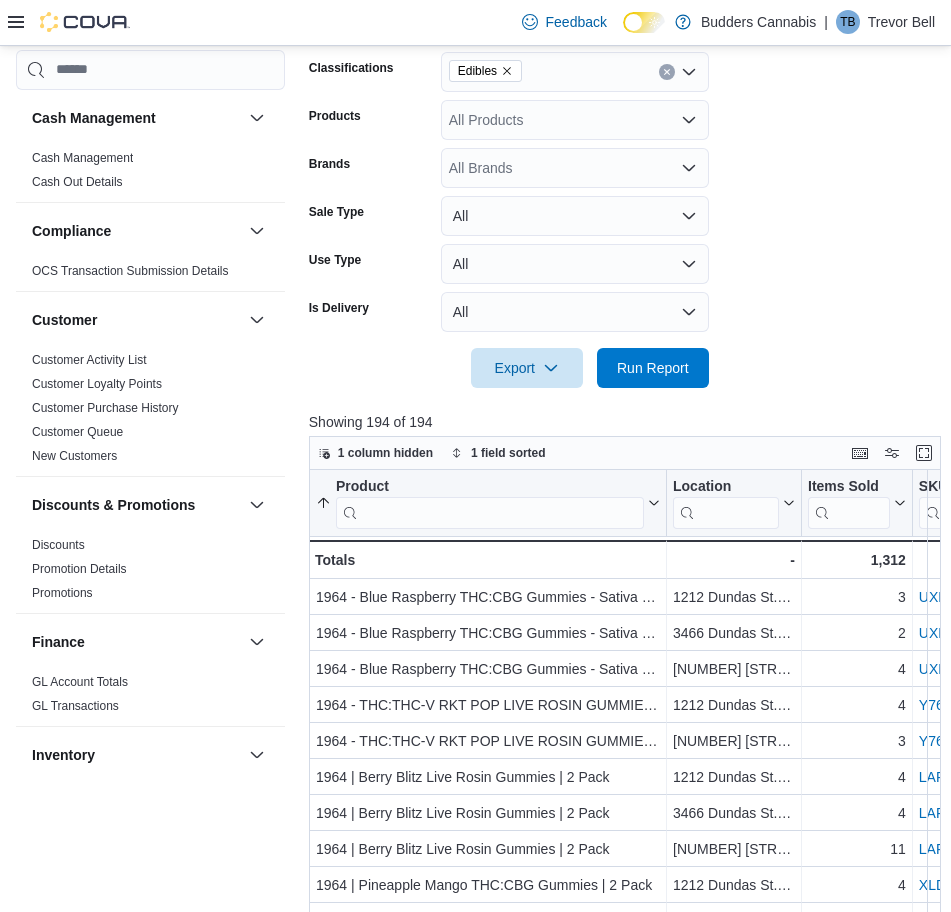 scroll, scrollTop: 513, scrollLeft: 0, axis: vertical 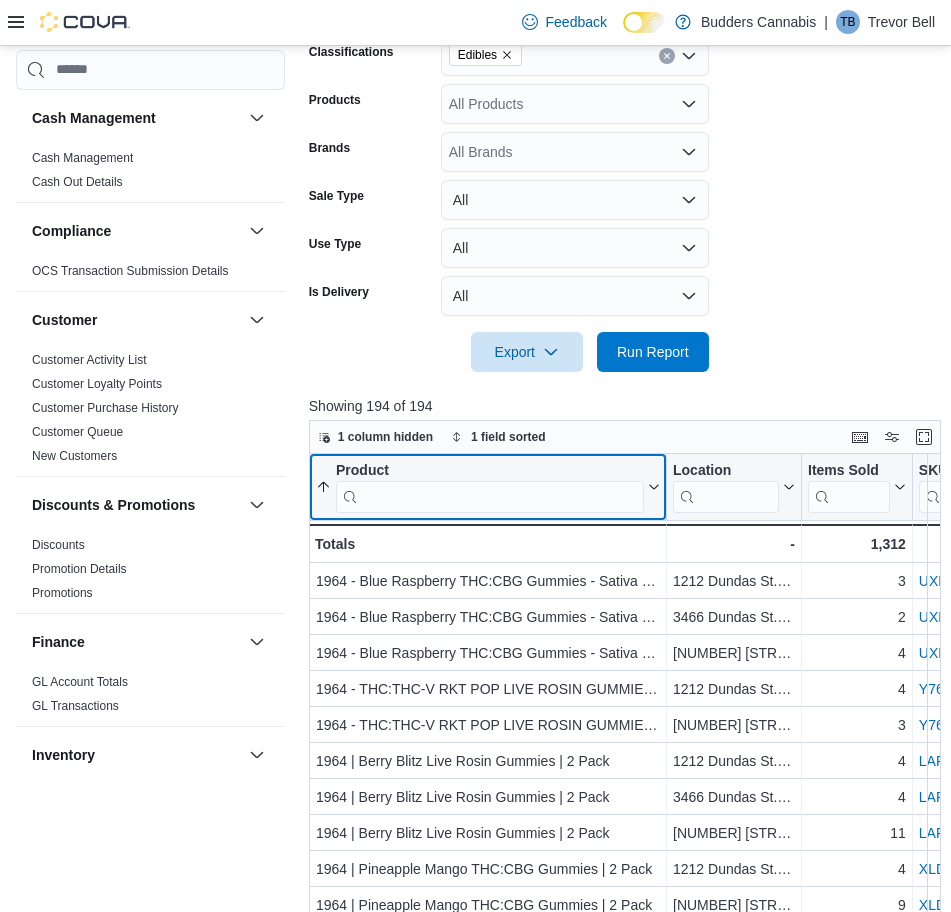 click at bounding box center (490, 496) 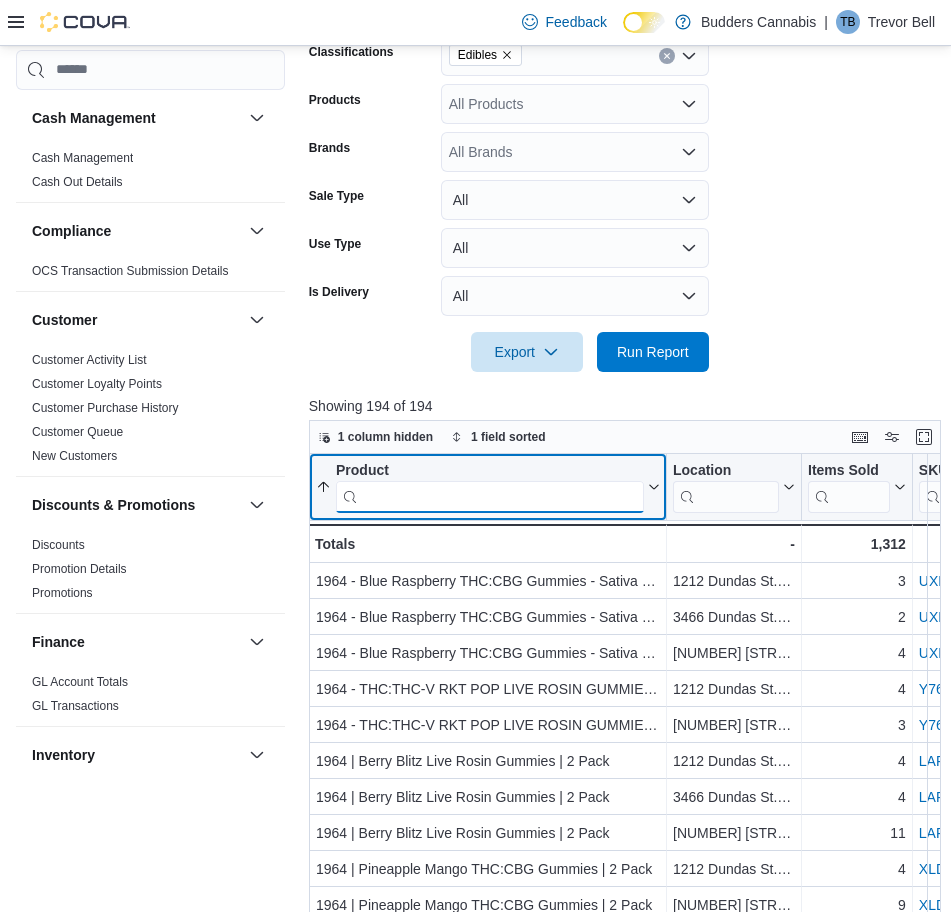 paste on "**********" 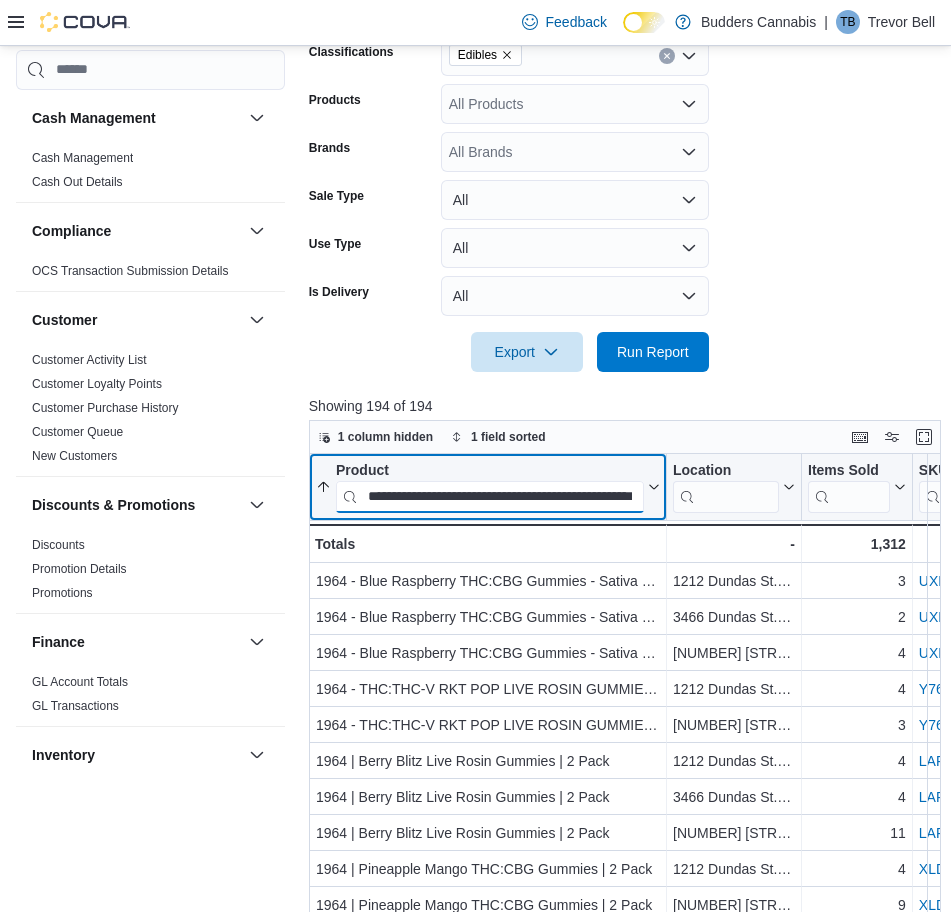 scroll, scrollTop: 0, scrollLeft: 91, axis: horizontal 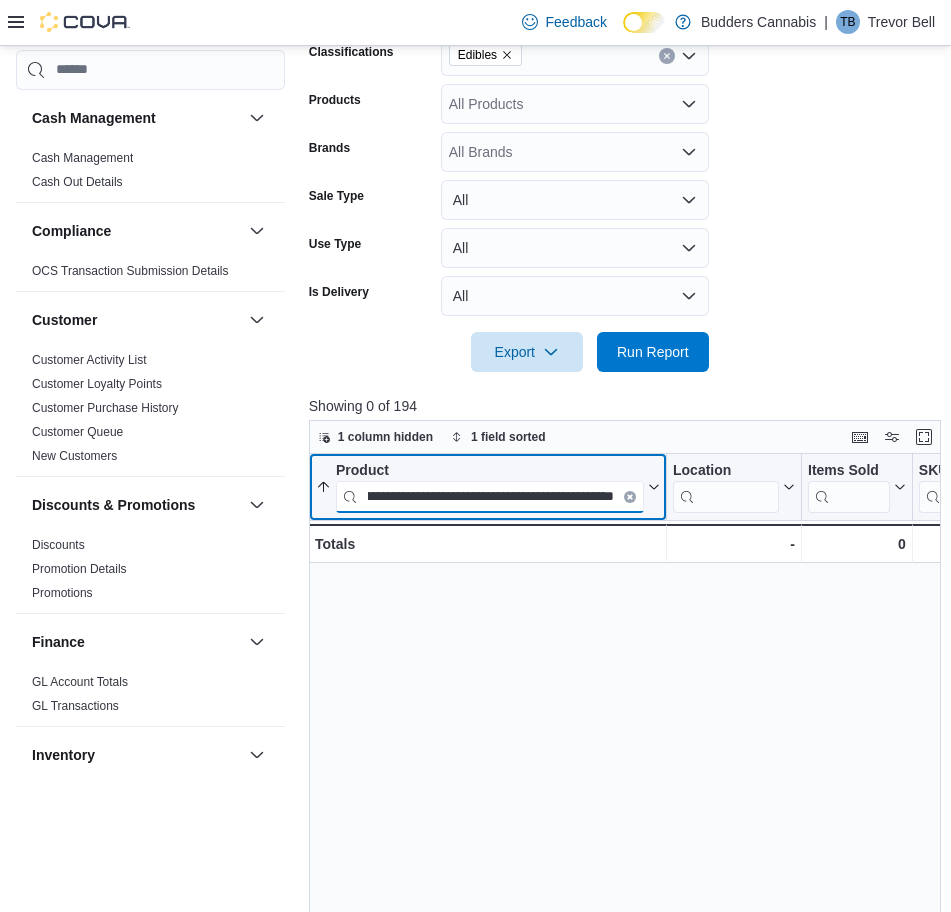 type on "**********" 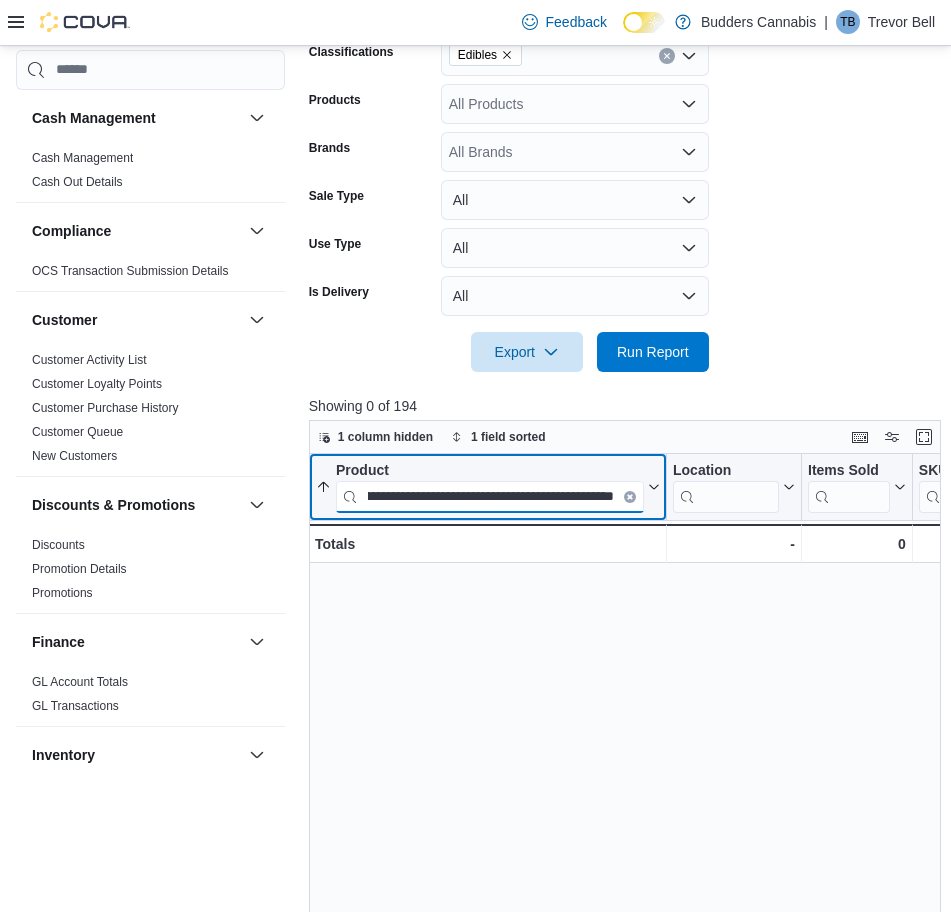 scroll, scrollTop: 0, scrollLeft: 0, axis: both 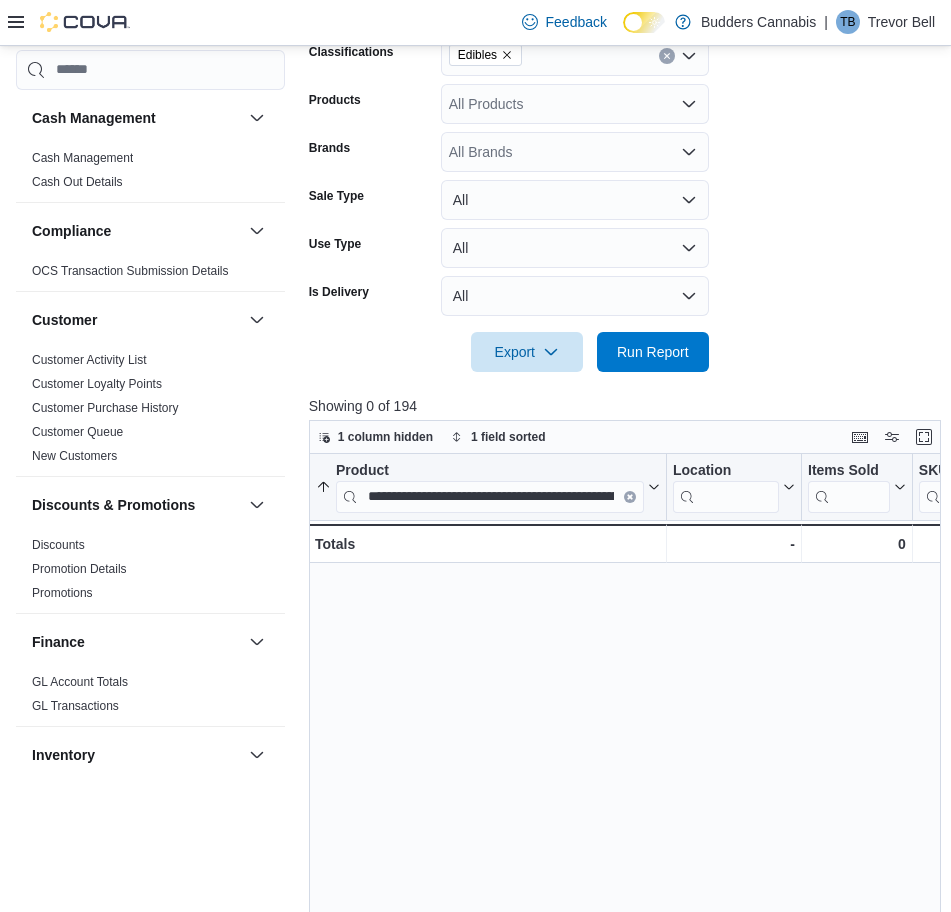 click on "**********" at bounding box center [628, 802] 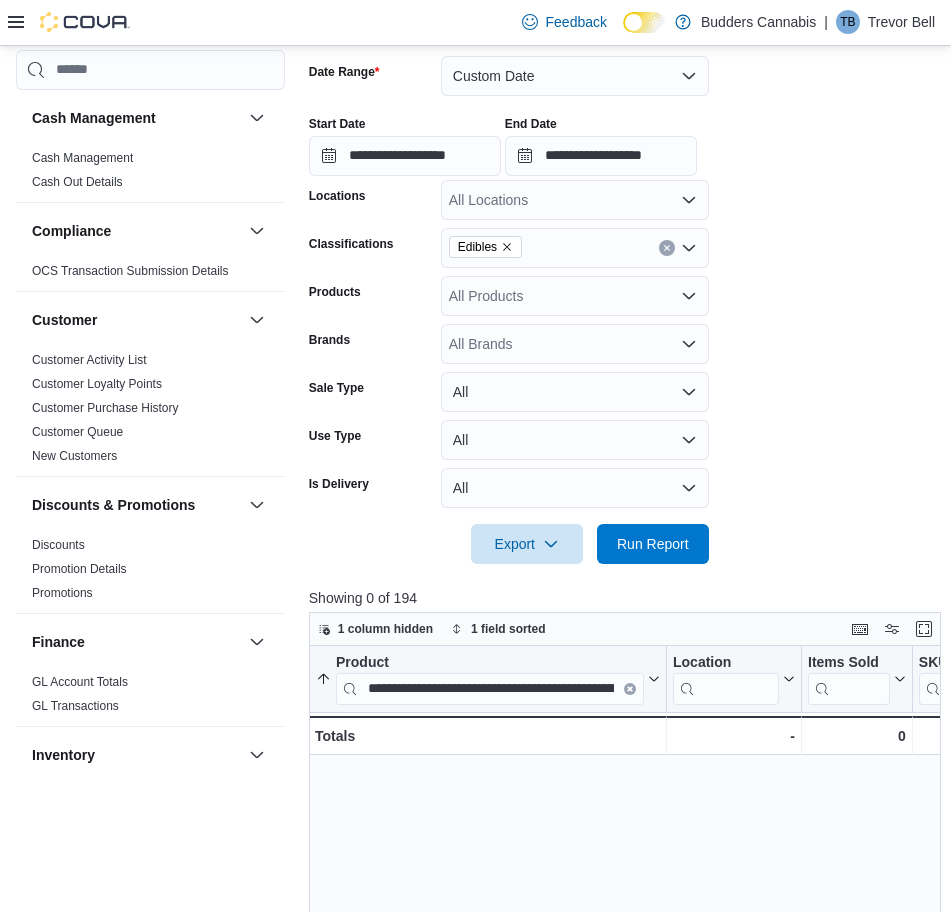 scroll, scrollTop: 375, scrollLeft: 0, axis: vertical 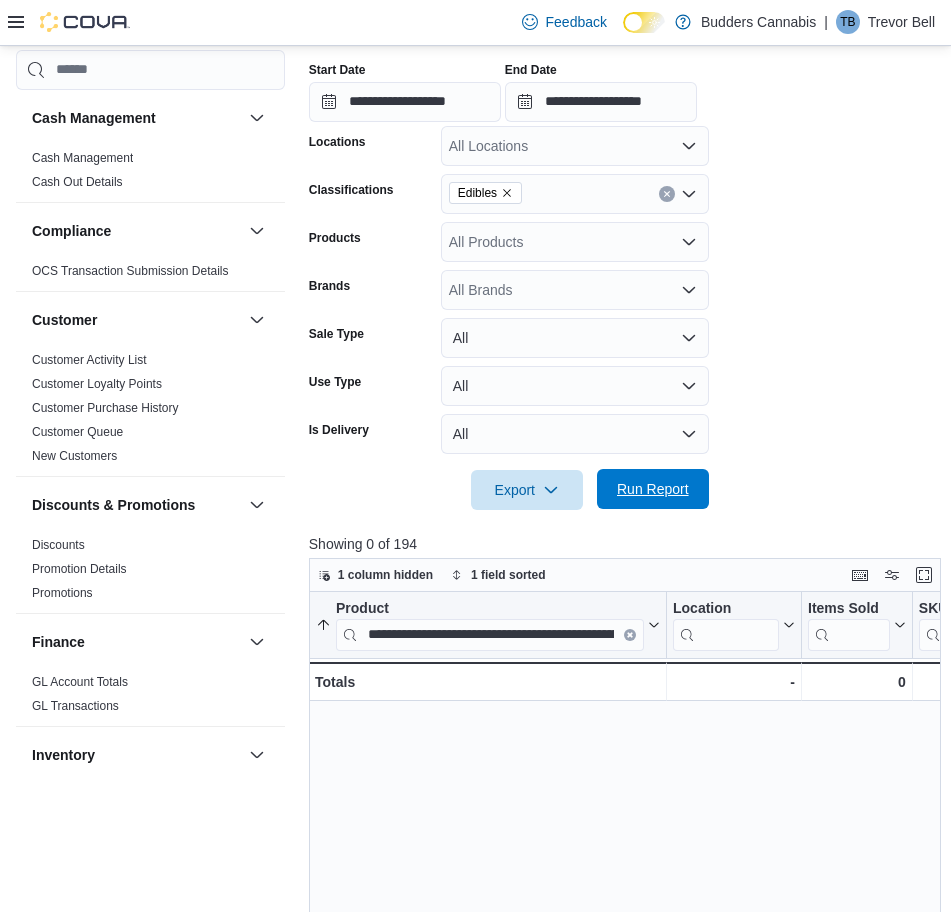 click on "Run Report" at bounding box center (653, 489) 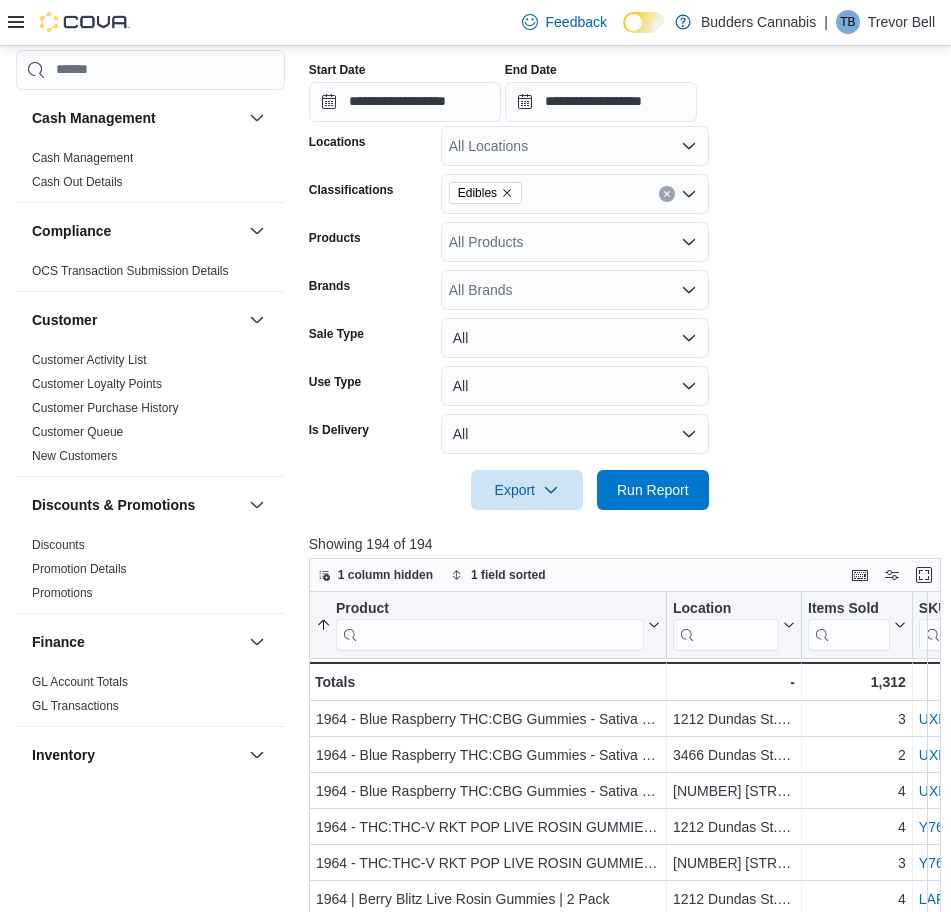 click on "Export  Run Report" at bounding box center [509, 490] 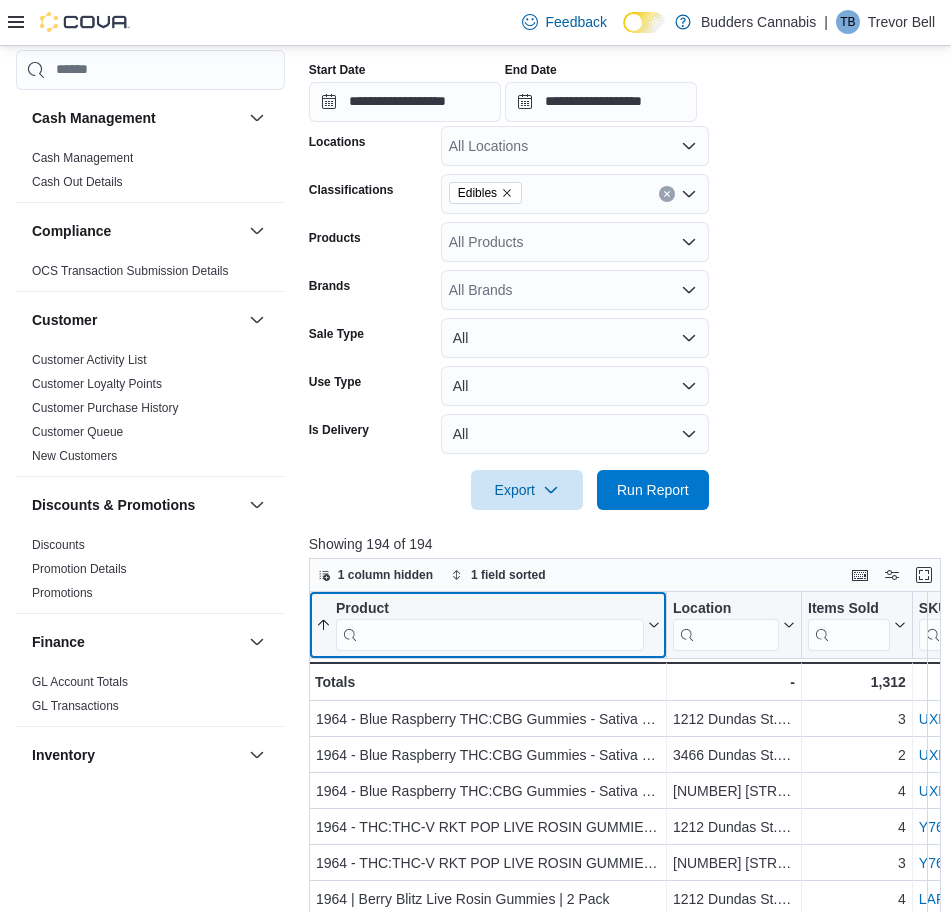 click on "Product" at bounding box center (490, 608) 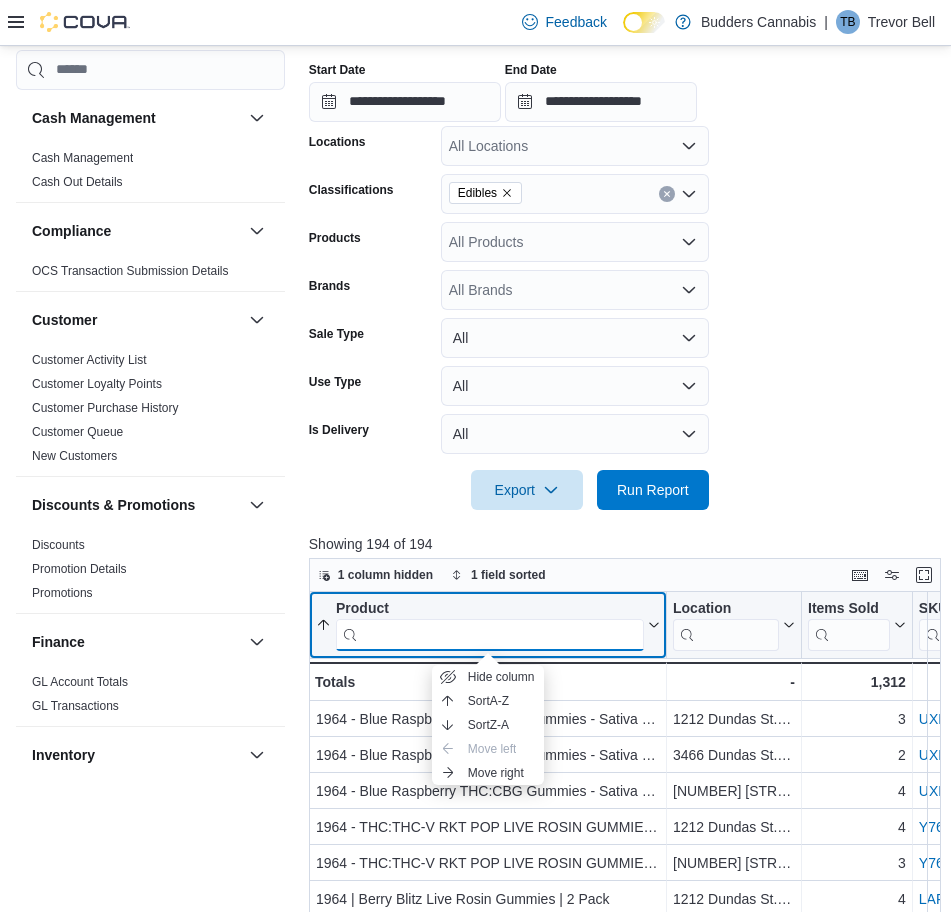 click at bounding box center [490, 634] 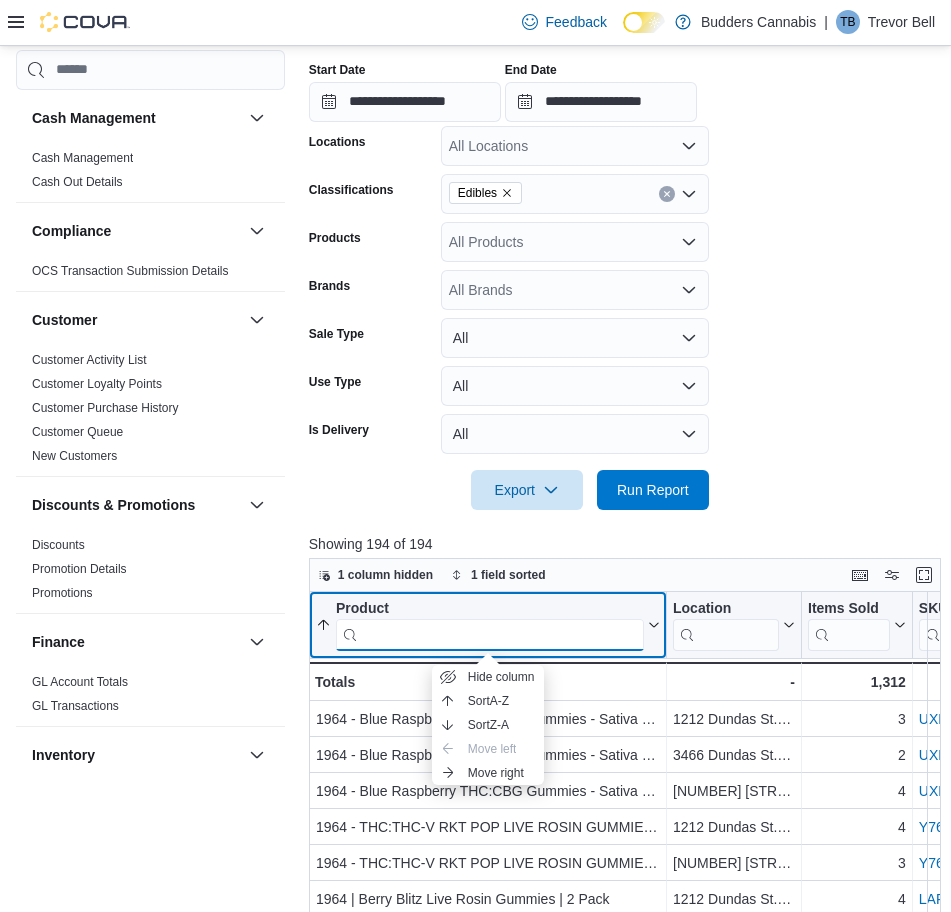 paste on "**********" 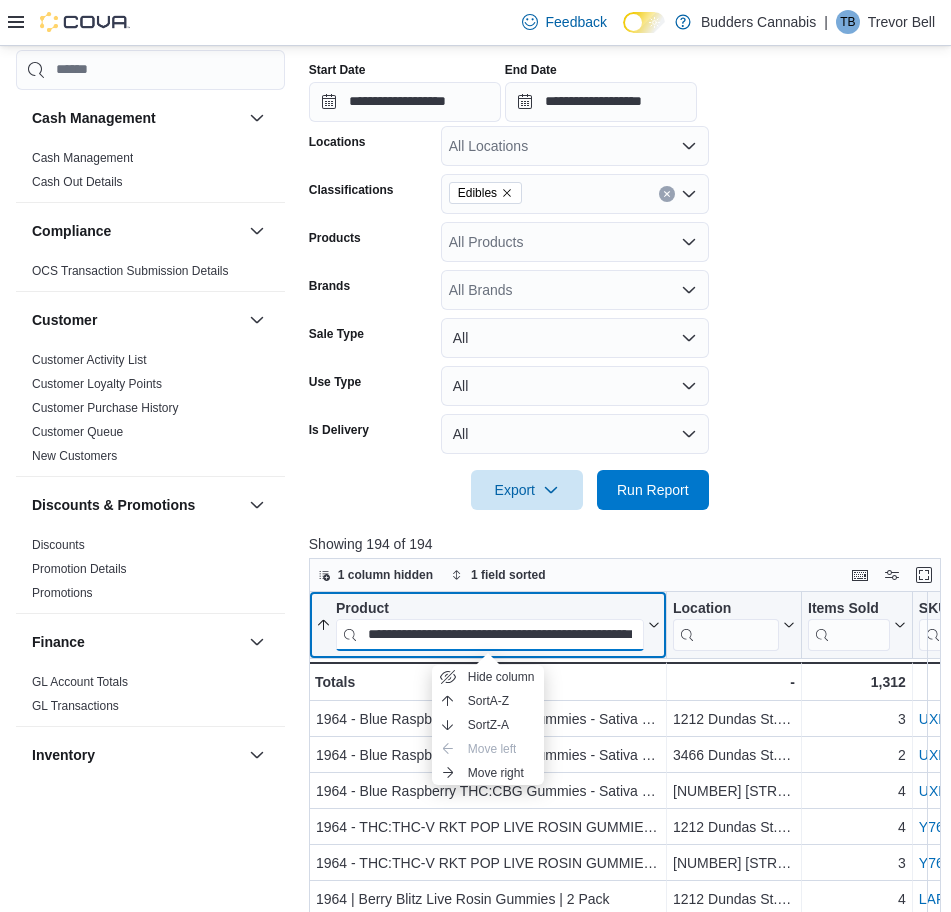 scroll, scrollTop: 0, scrollLeft: 91, axis: horizontal 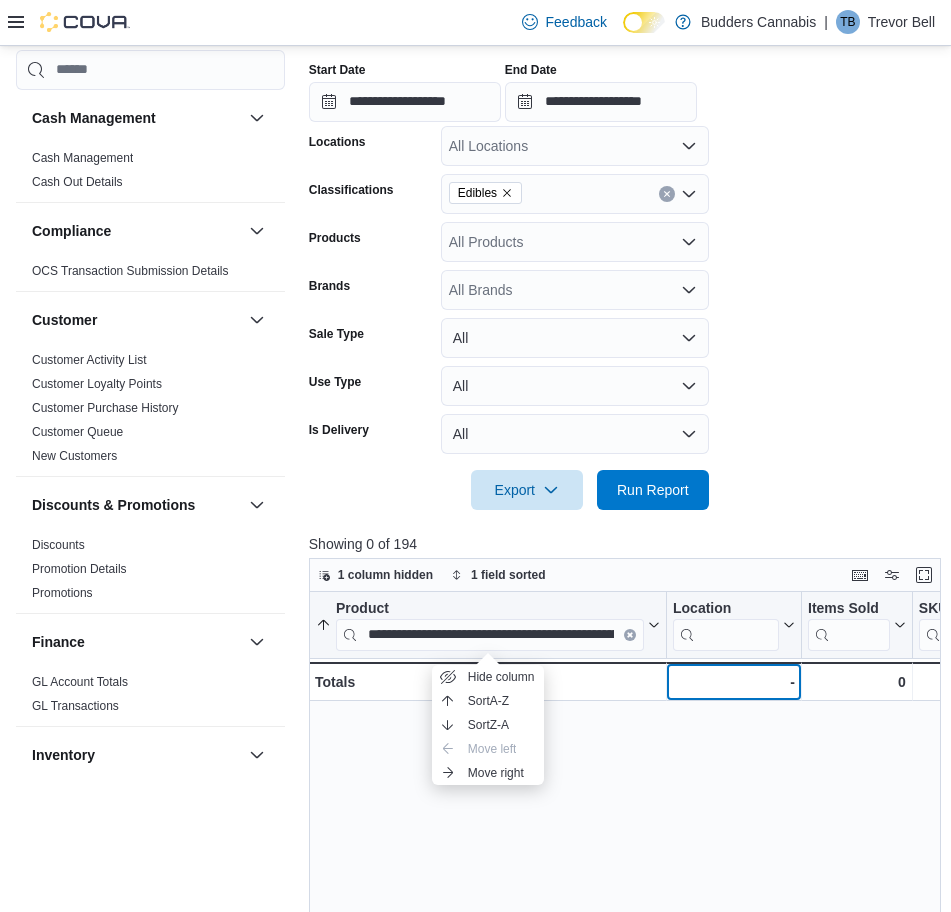 click on "-" at bounding box center [734, 682] 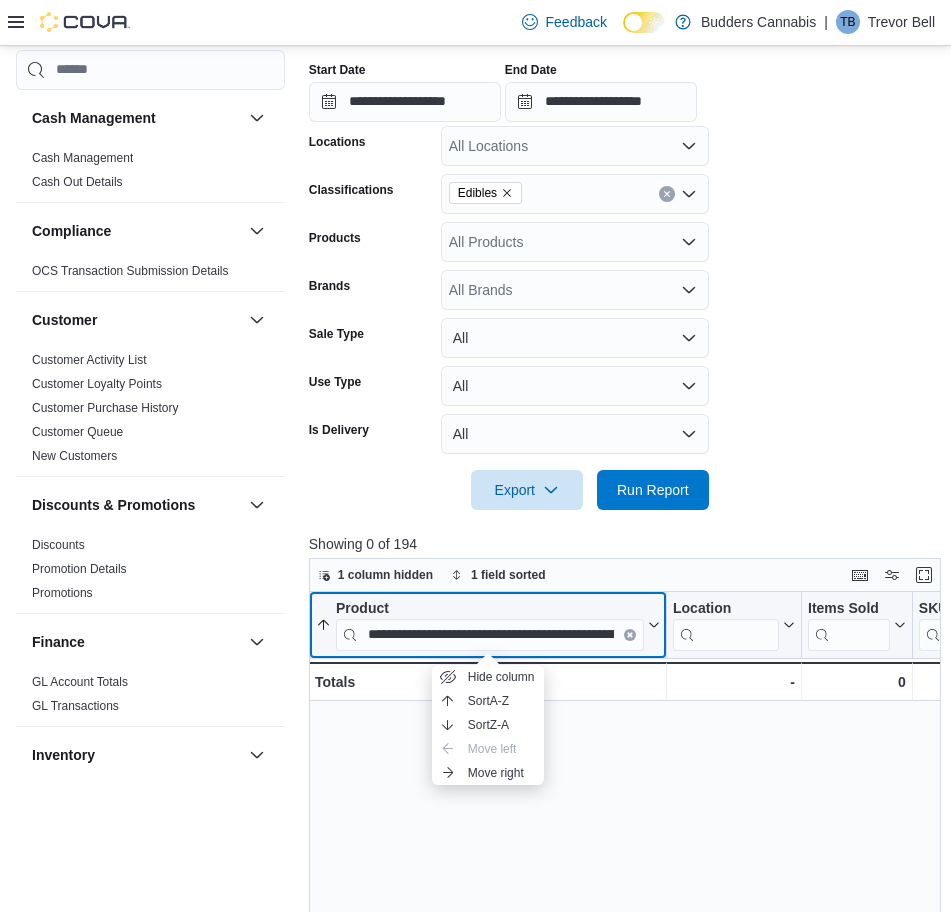 click 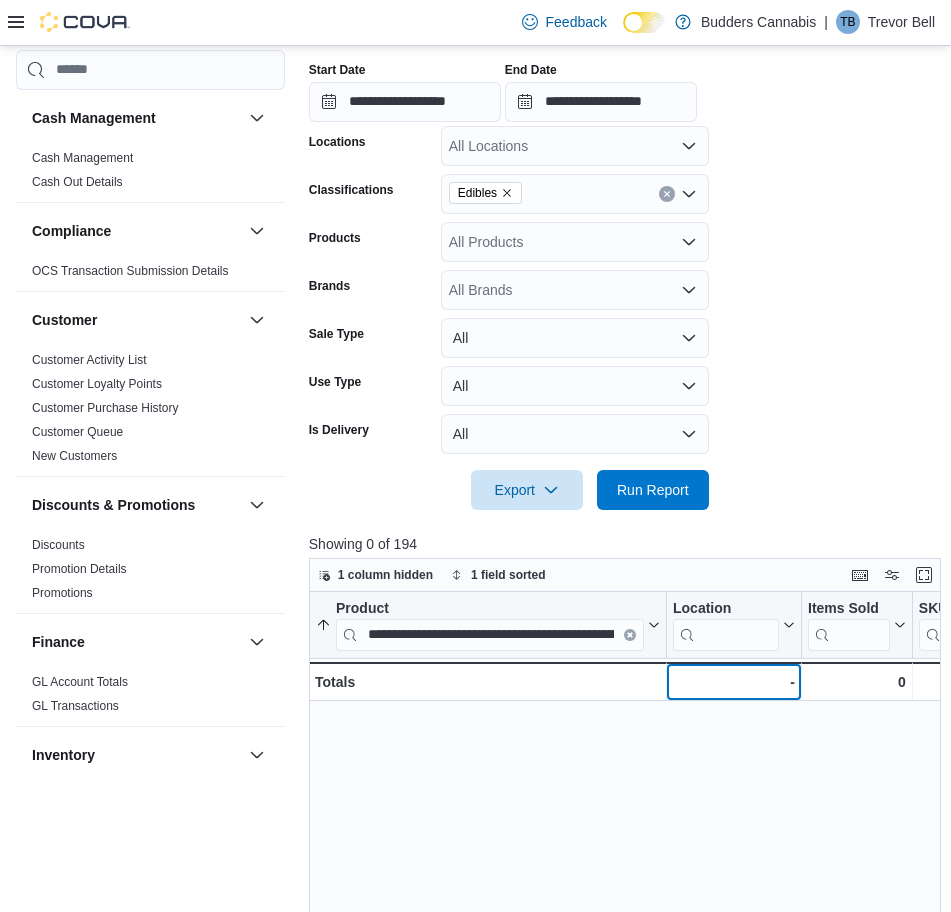 click on "-" at bounding box center [734, 682] 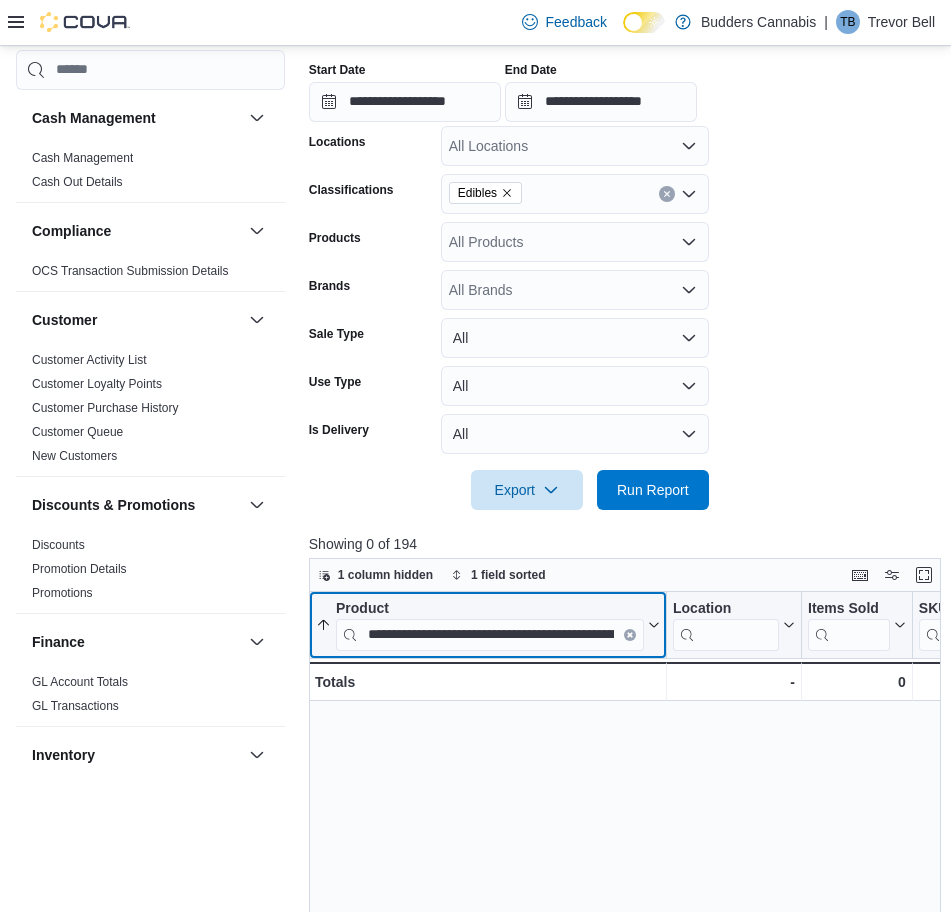 click on "**********" at bounding box center [490, 634] 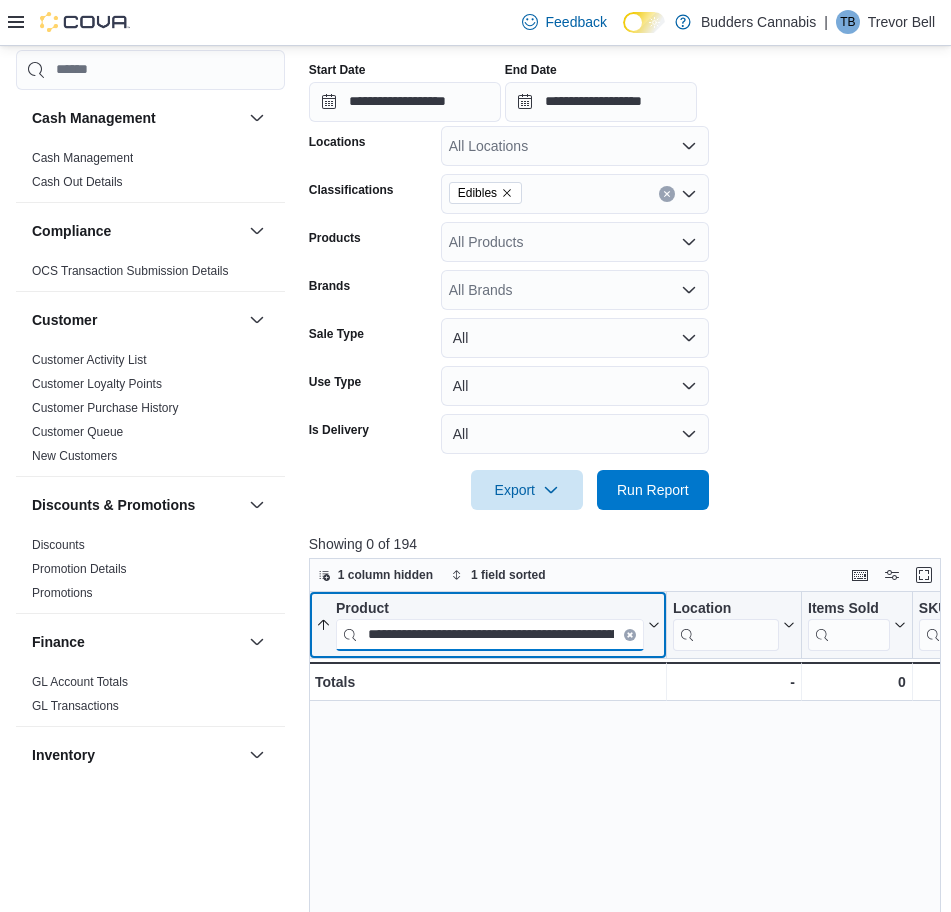 scroll, scrollTop: 0, scrollLeft: 0, axis: both 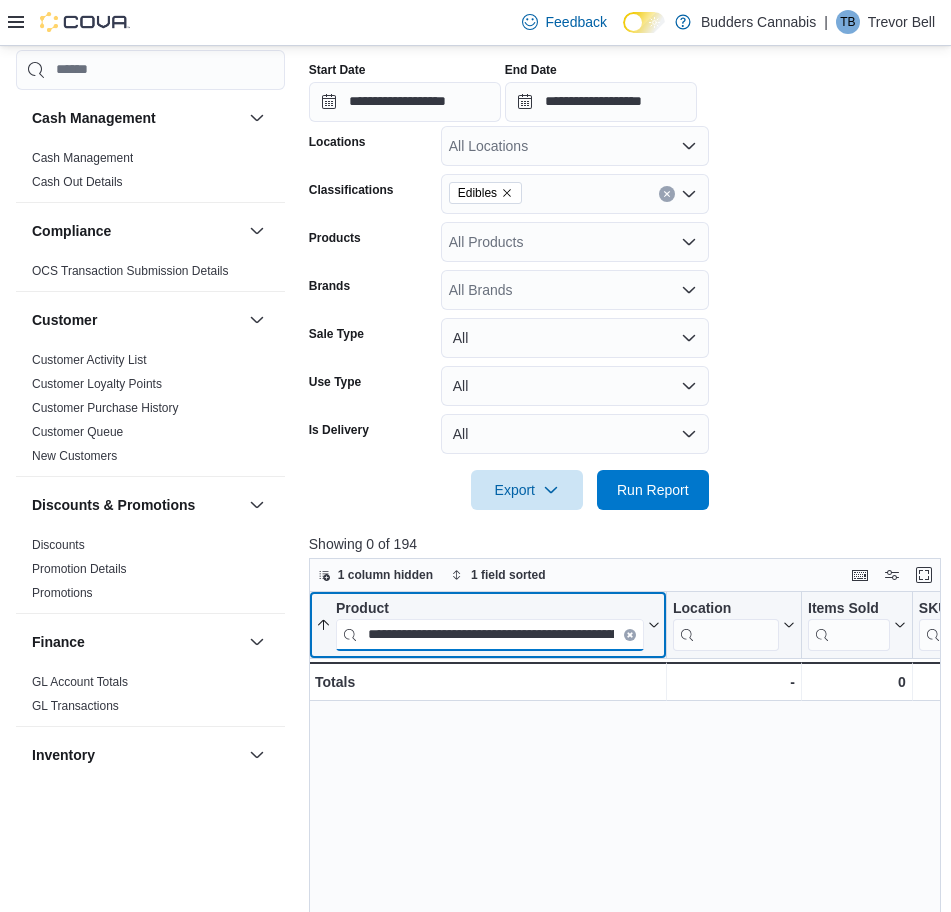 click on "**********" at bounding box center [490, 634] 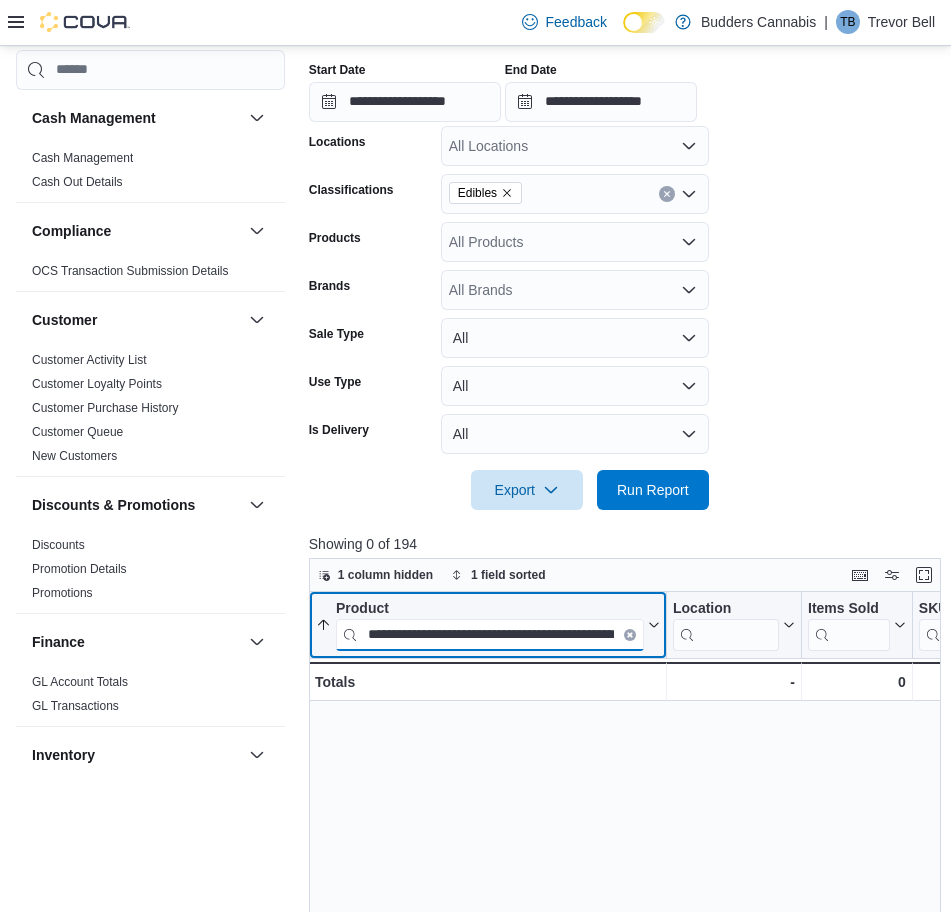 scroll, scrollTop: 0, scrollLeft: 79, axis: horizontal 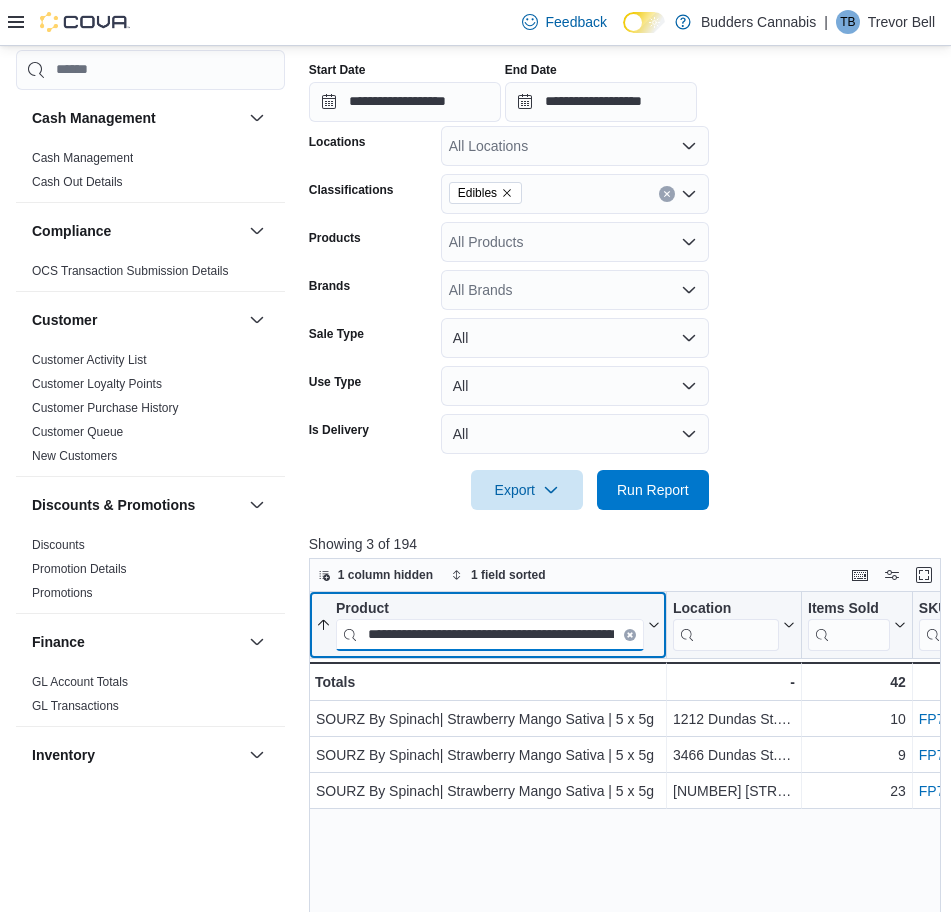 click on "**********" at bounding box center (490, 634) 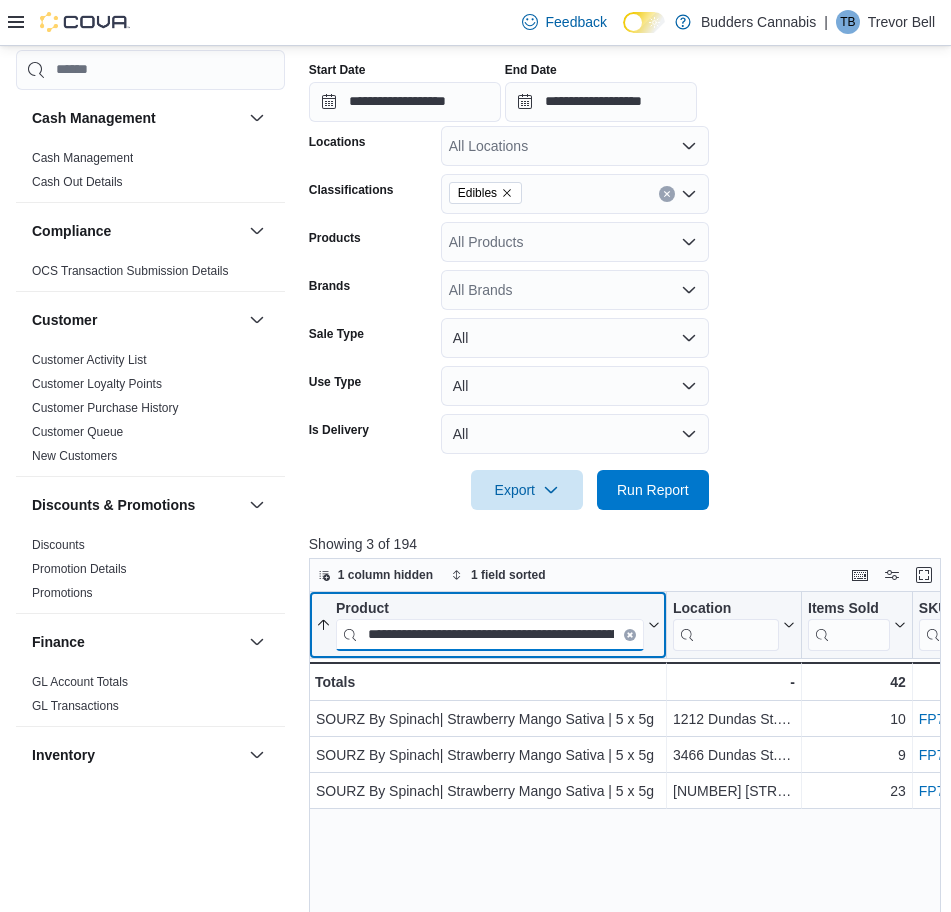scroll, scrollTop: 0, scrollLeft: 141, axis: horizontal 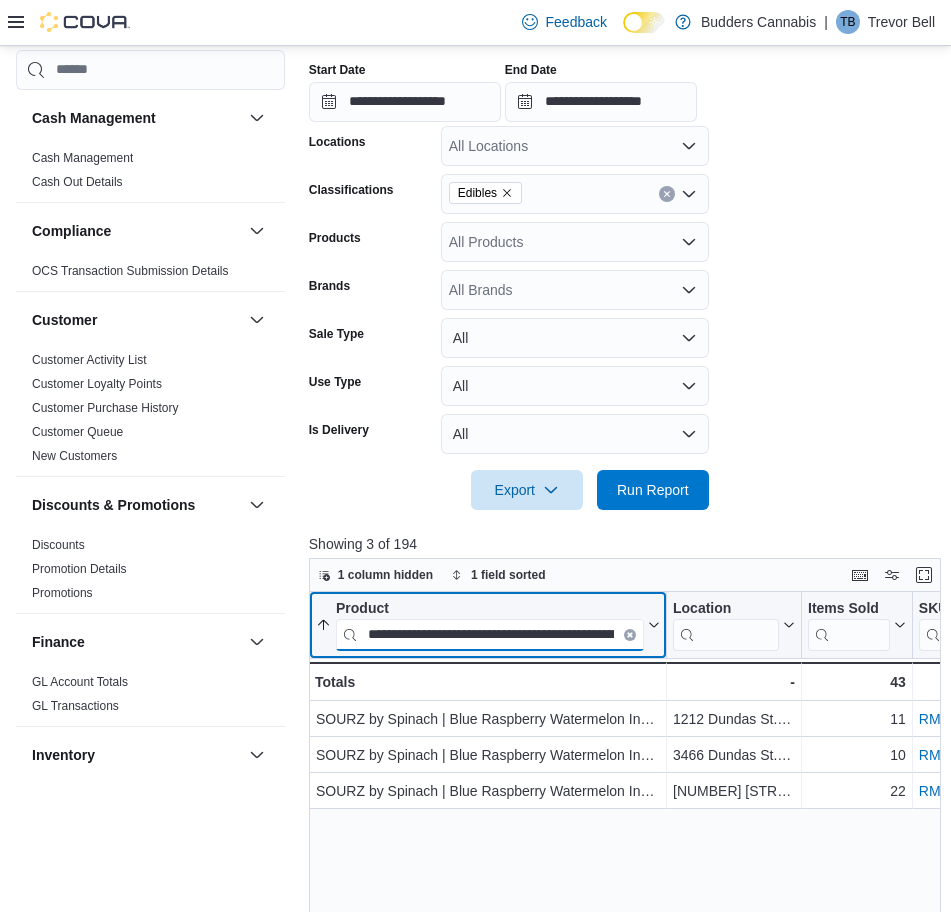 click on "**********" at bounding box center [490, 634] 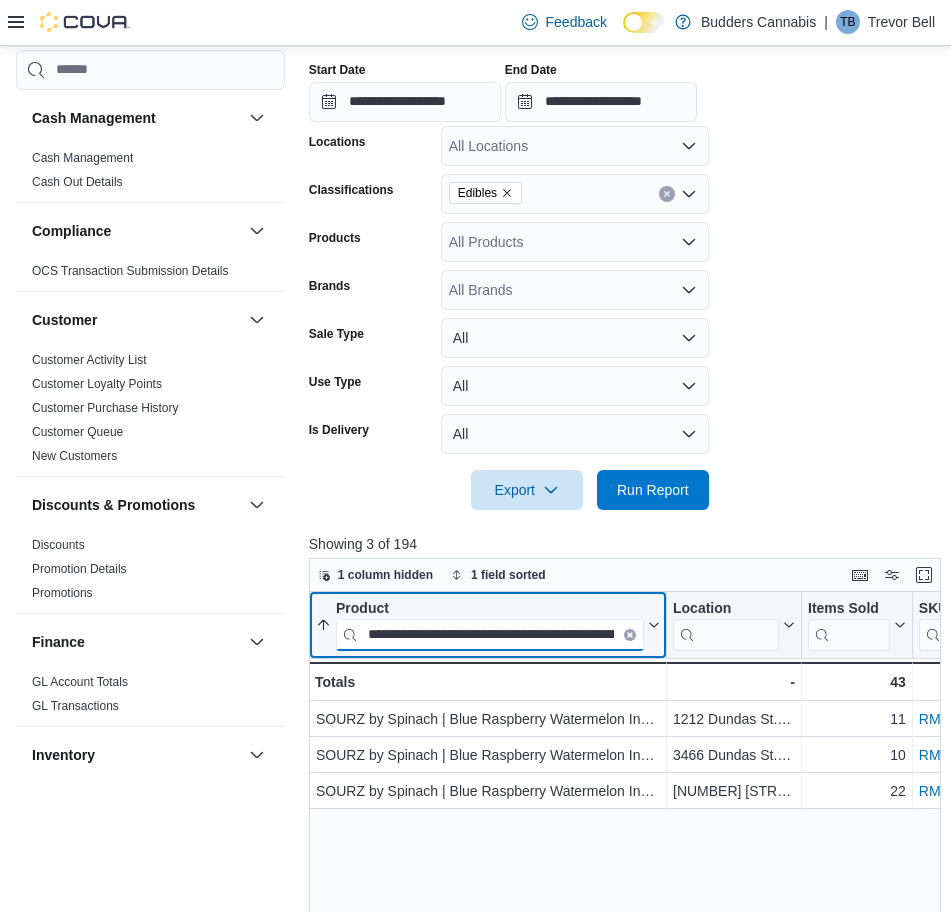 paste 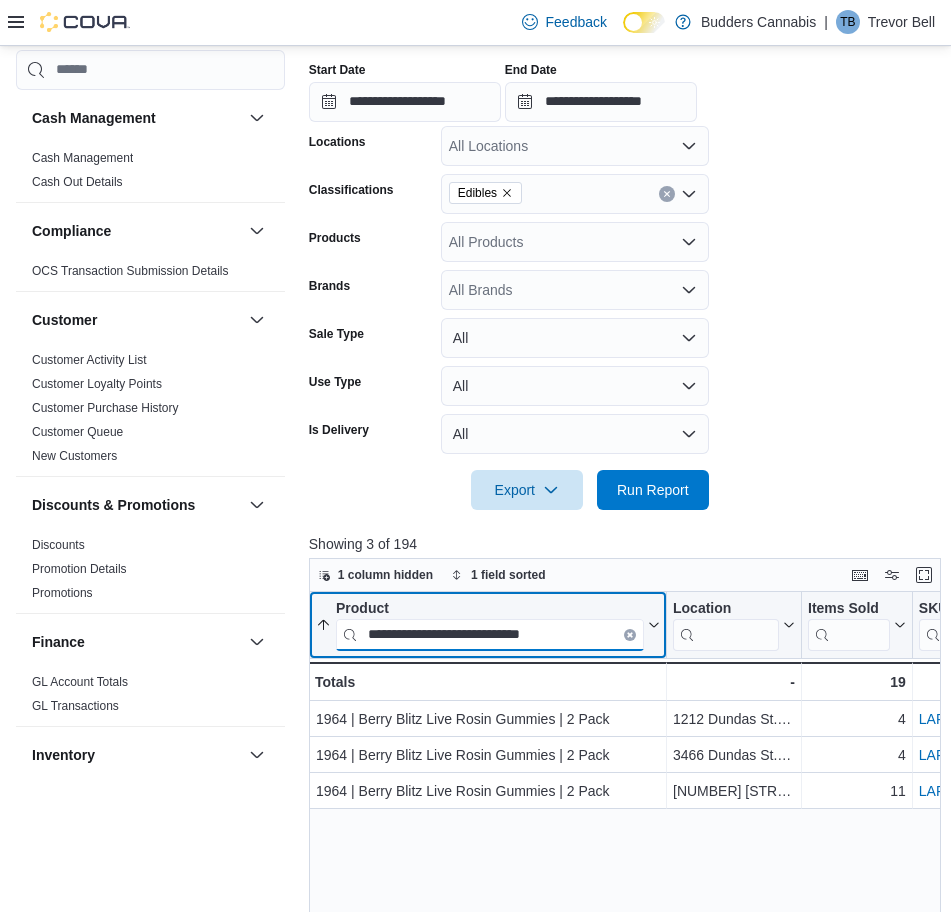 paste 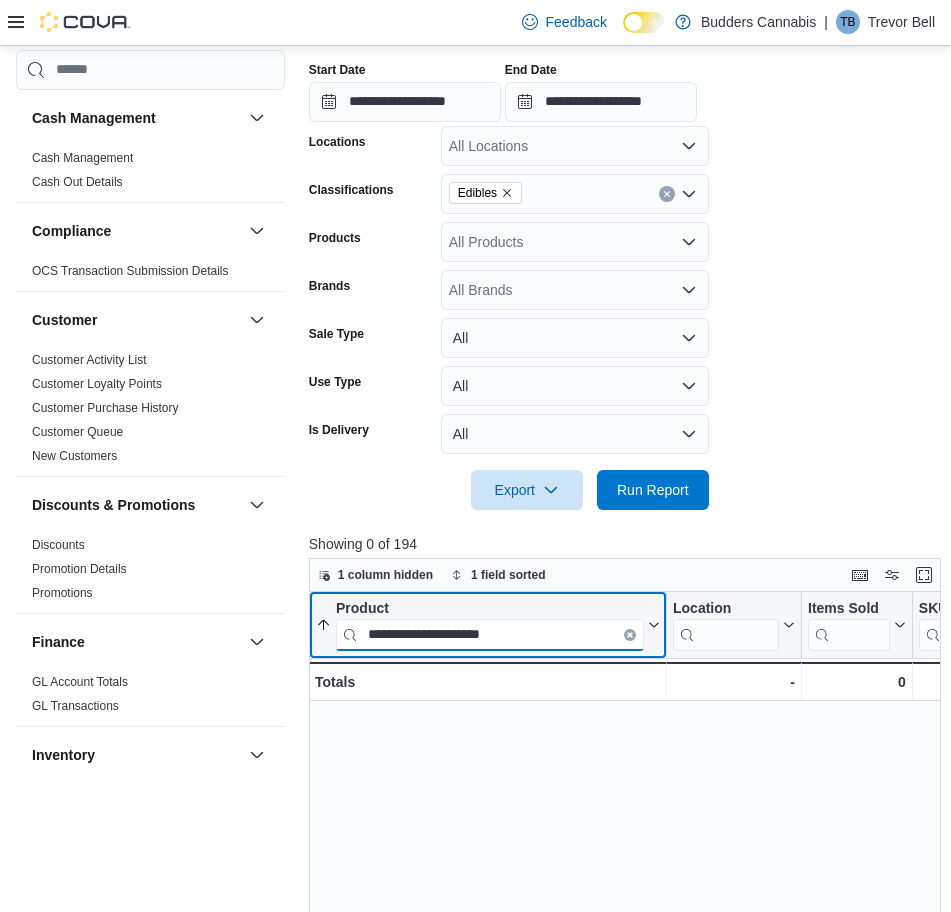 click on "**********" at bounding box center (490, 634) 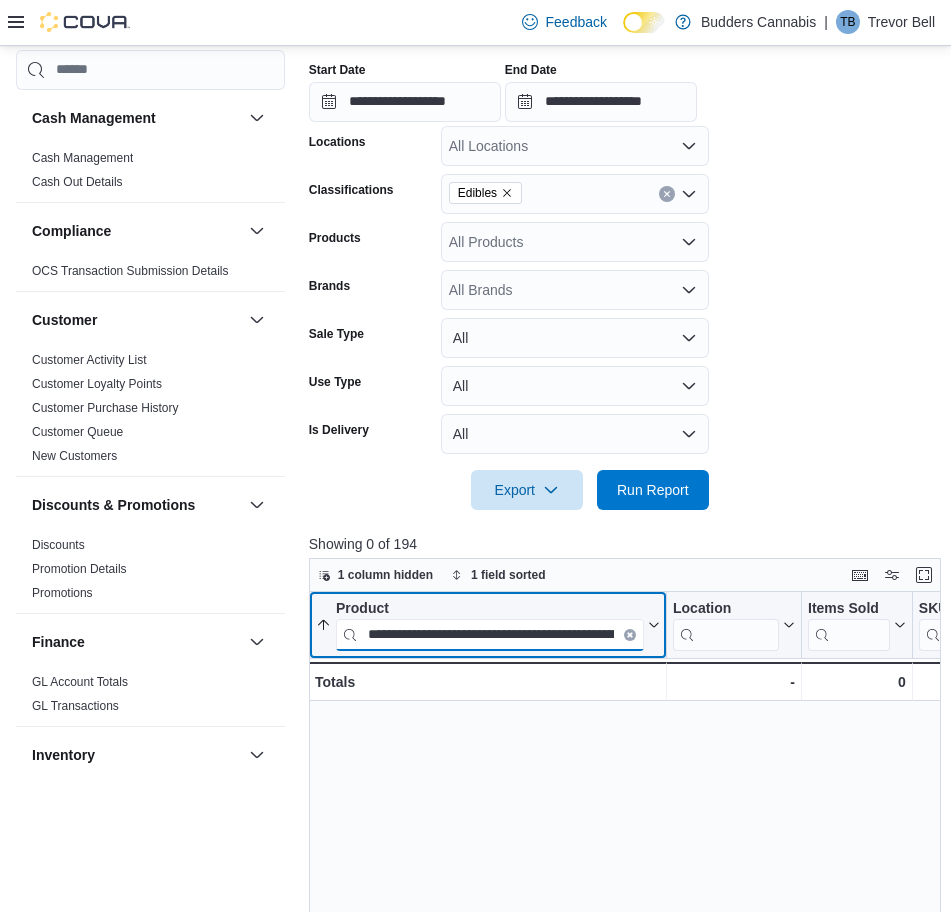 scroll, scrollTop: 0, scrollLeft: 105, axis: horizontal 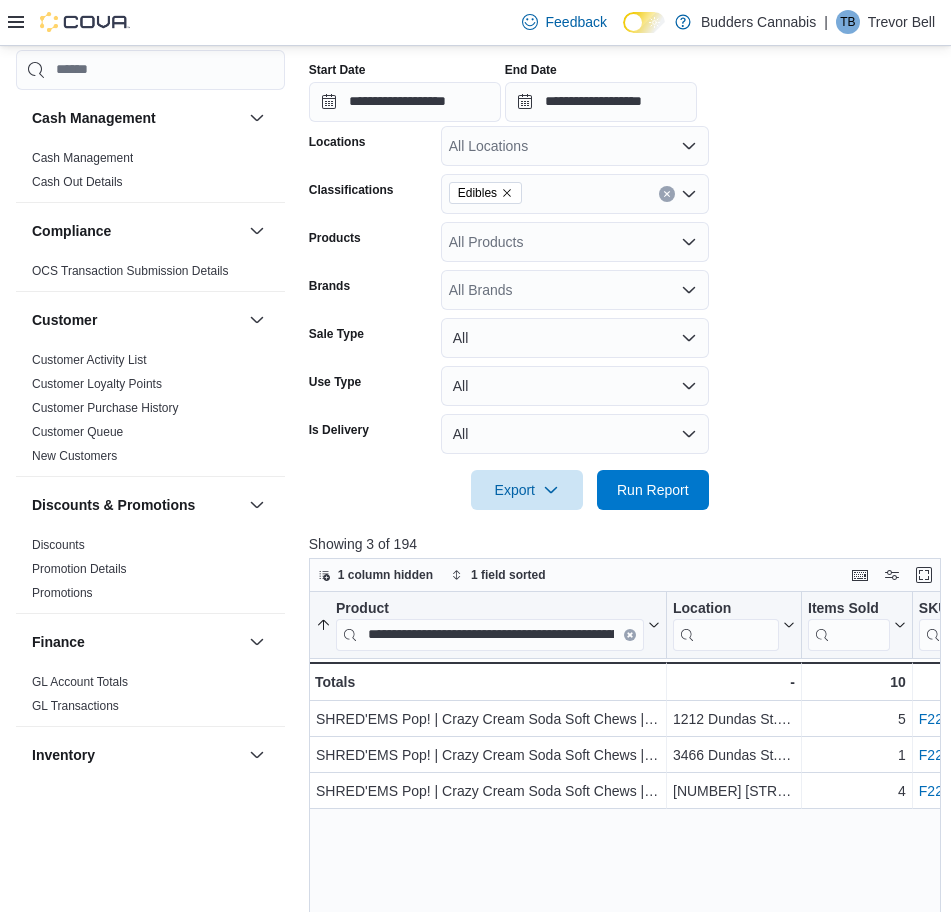 click on "Export  Run Report" at bounding box center (509, 490) 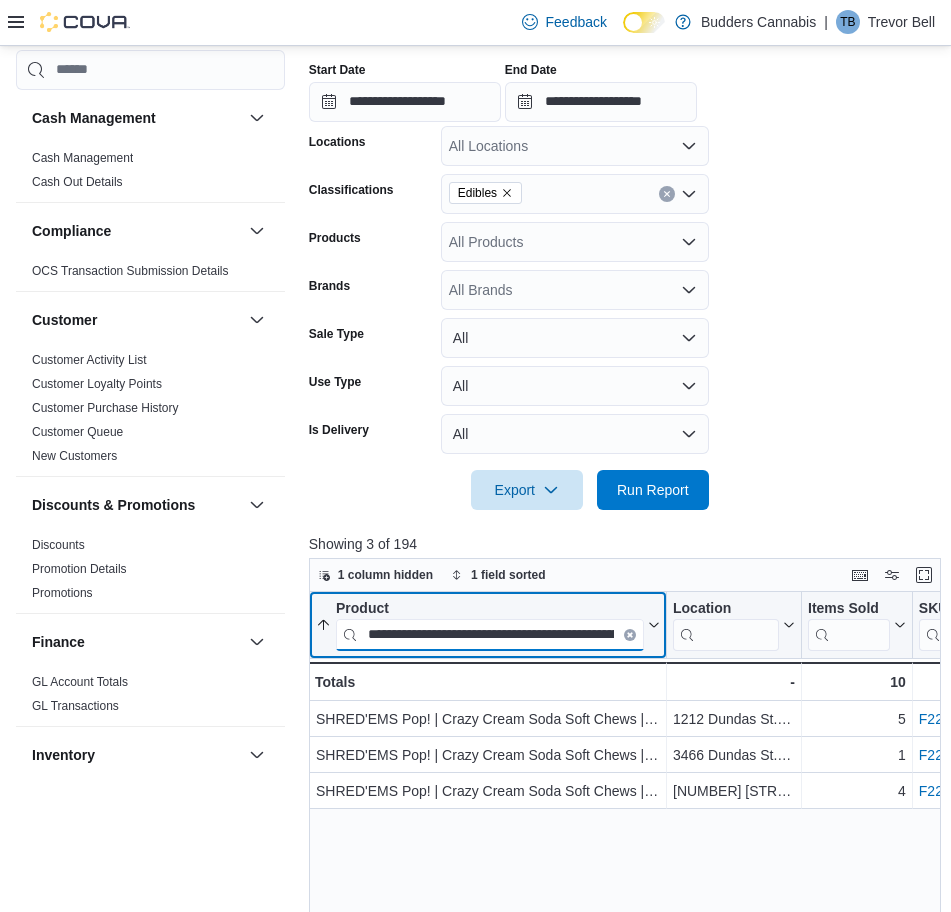 scroll, scrollTop: 0, scrollLeft: 105, axis: horizontal 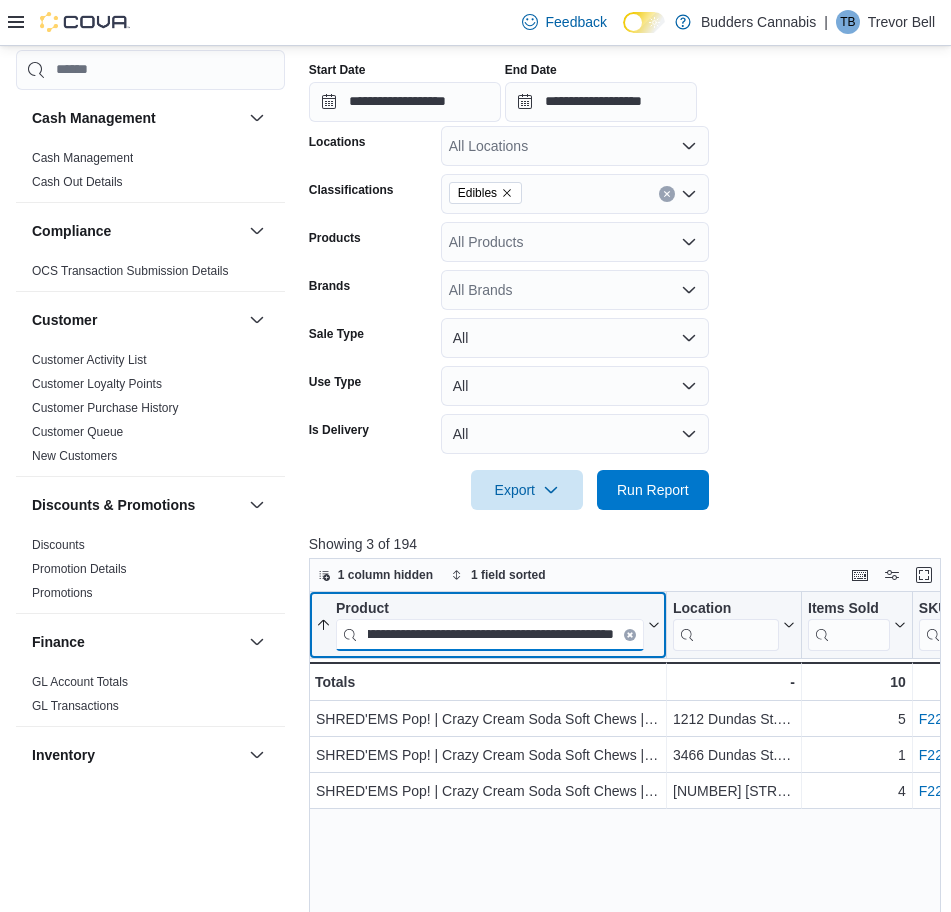 click on "**********" at bounding box center [490, 634] 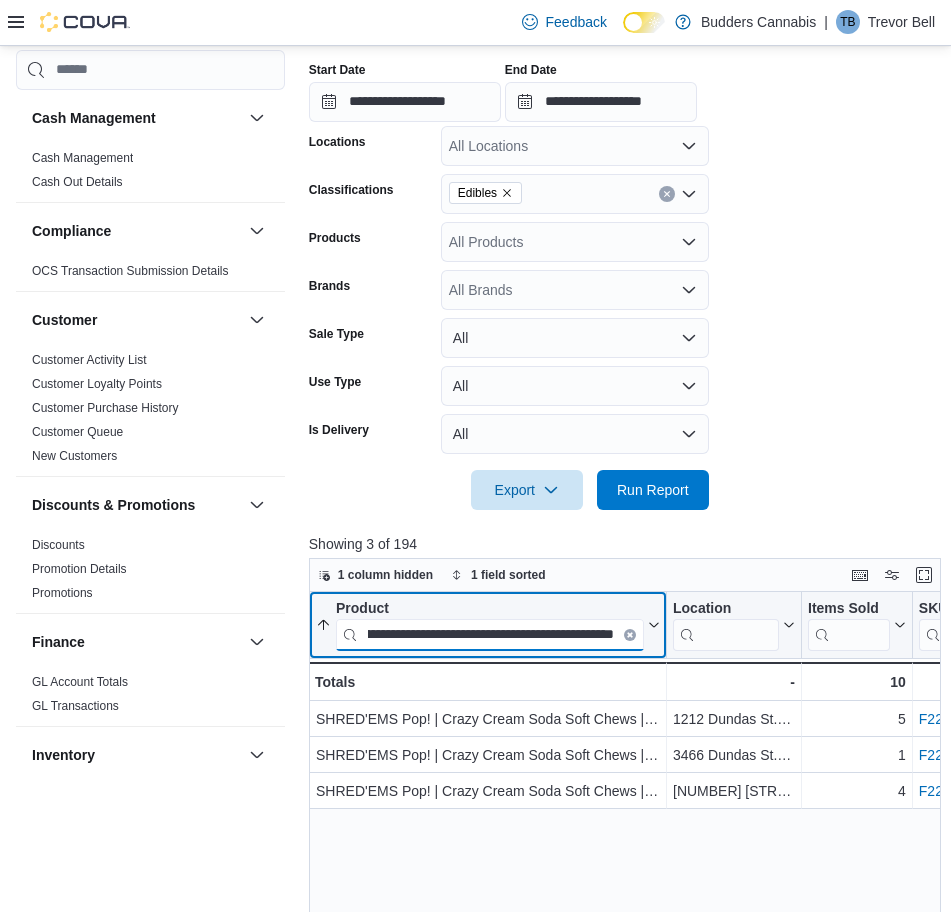 click on "**********" at bounding box center (490, 634) 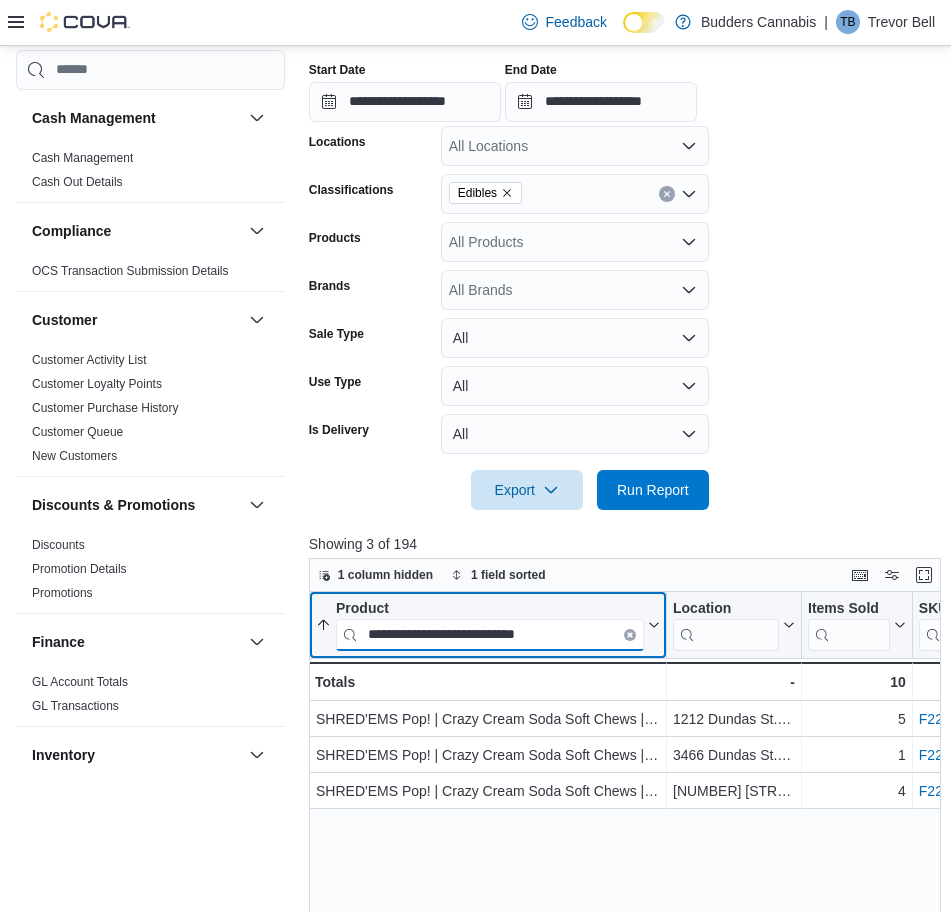 scroll, scrollTop: 0, scrollLeft: 0, axis: both 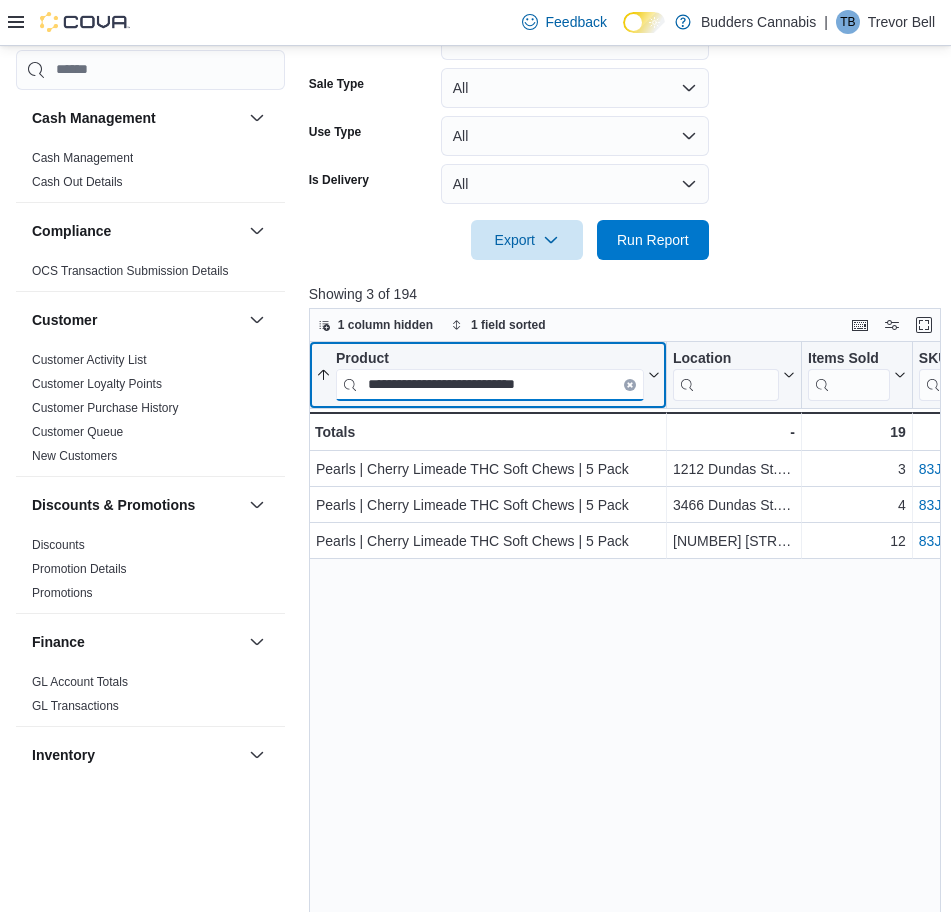 paste on "**********" 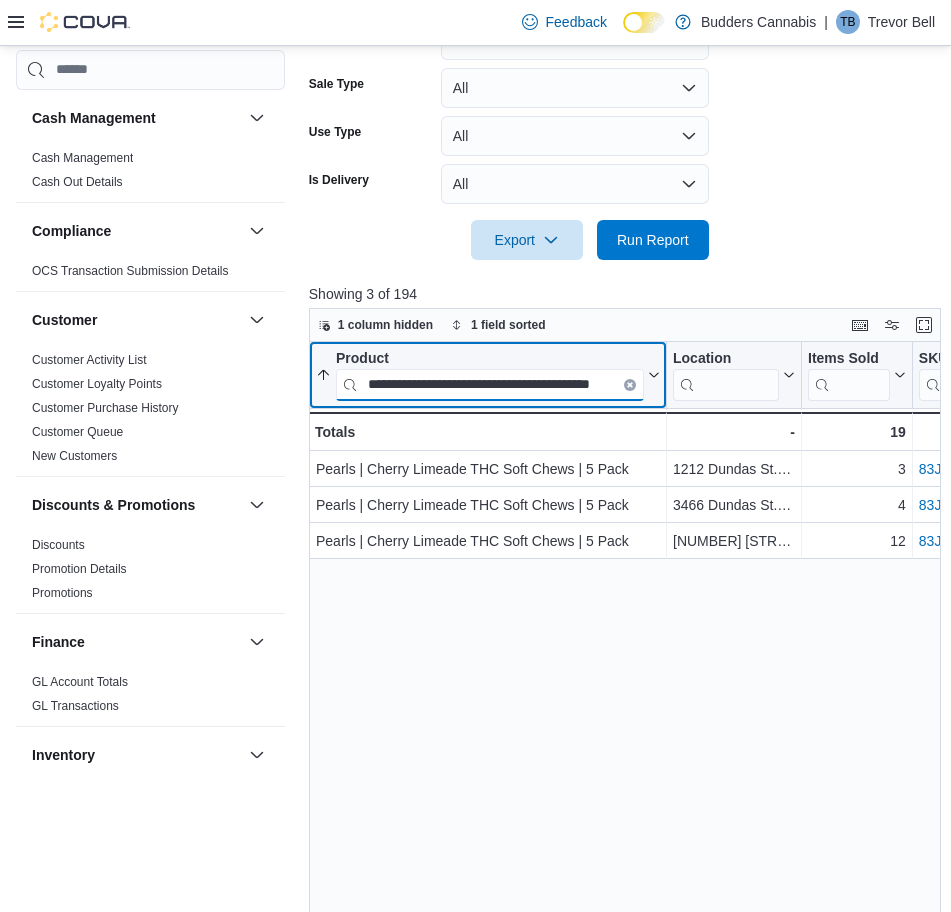 scroll, scrollTop: 0, scrollLeft: 37, axis: horizontal 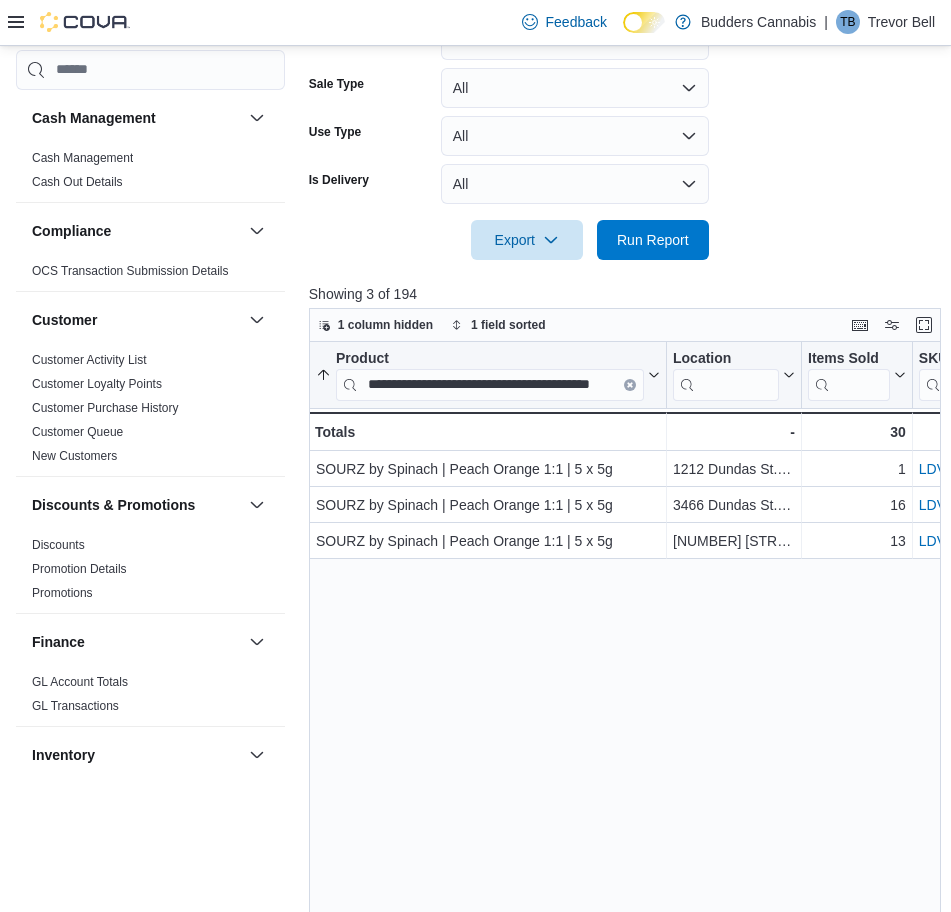 click on "**********" at bounding box center (628, 690) 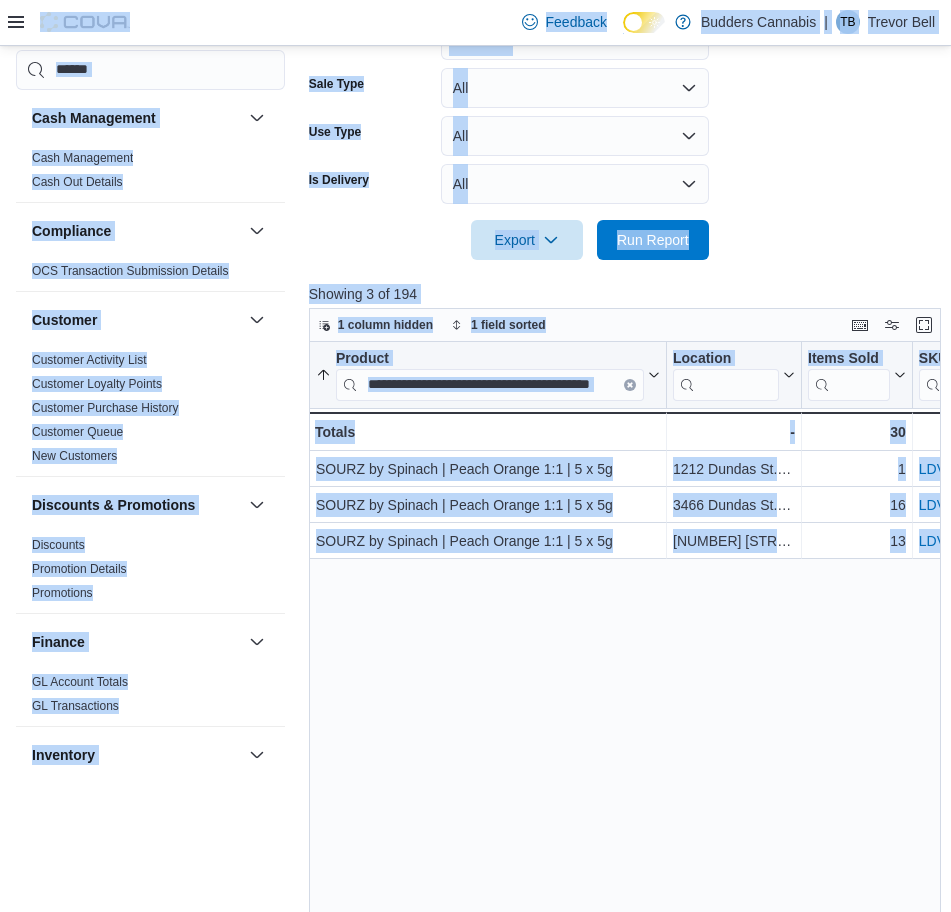 click on "**********" at bounding box center (490, 384) 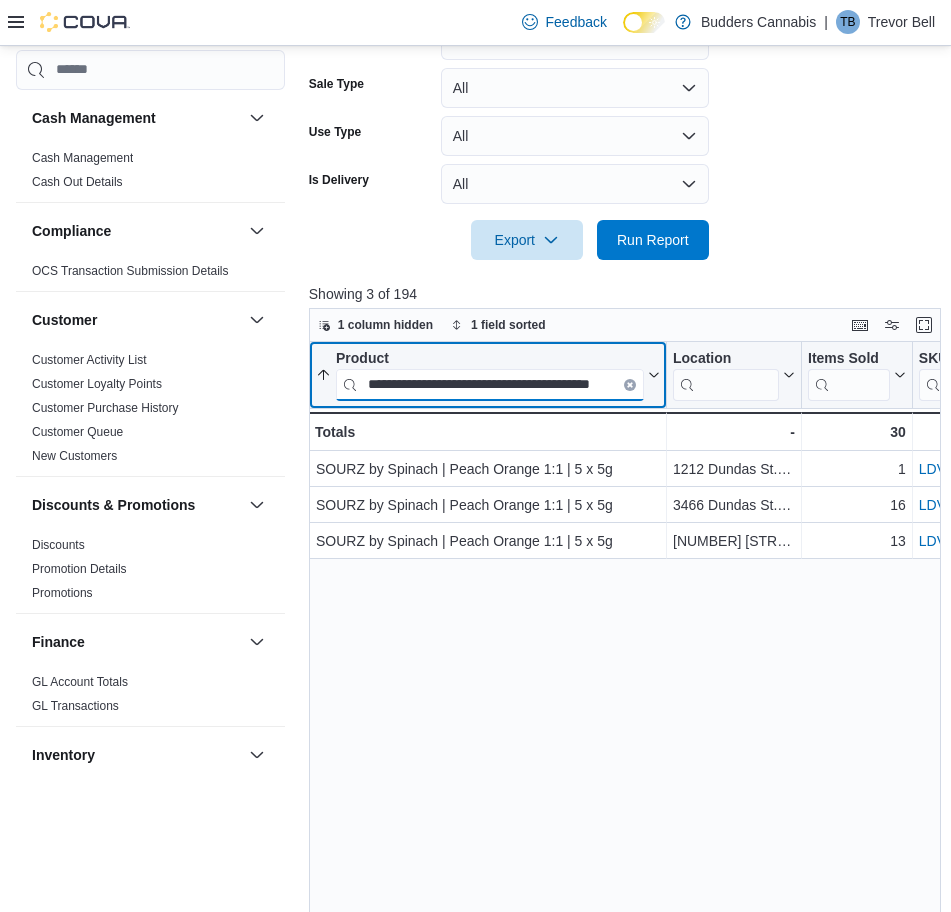 scroll, scrollTop: 0, scrollLeft: 0, axis: both 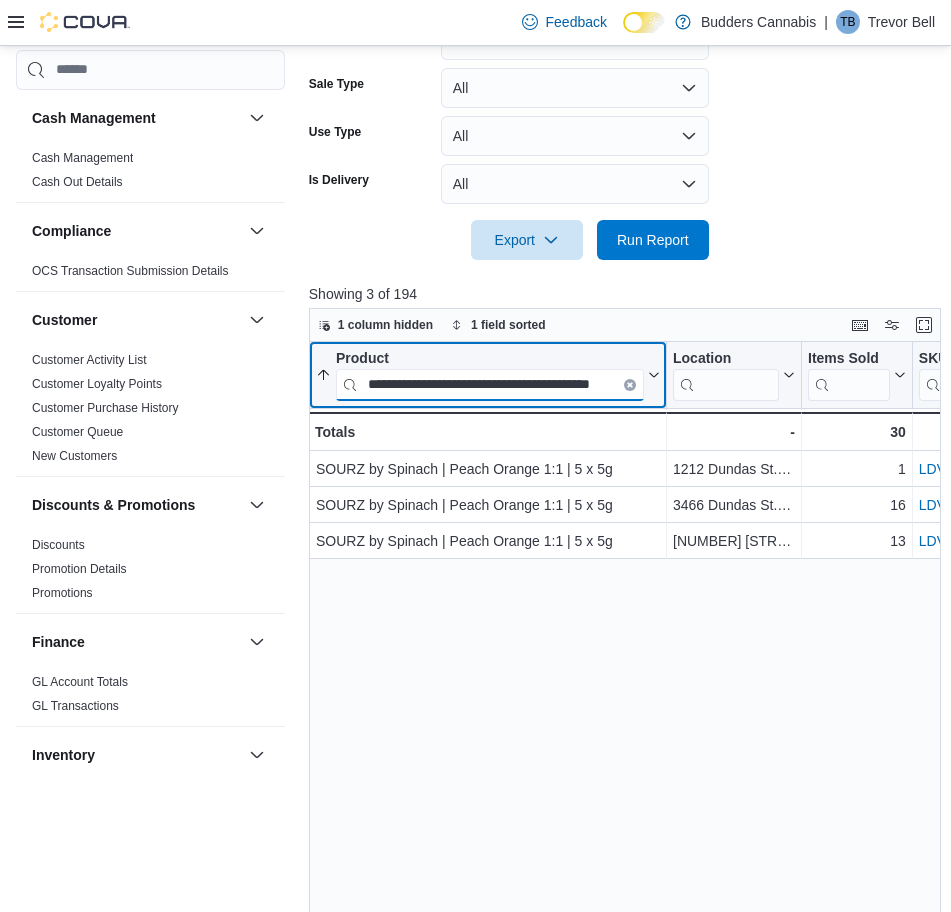 click on "**********" at bounding box center [490, 384] 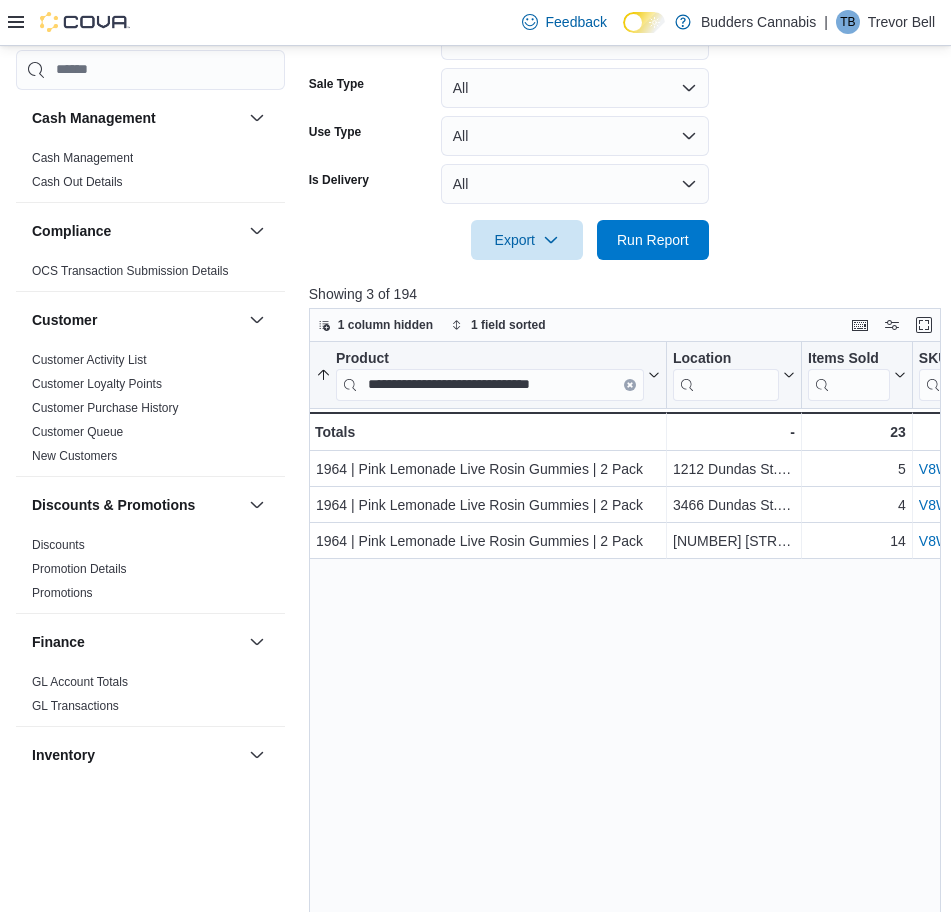click on "**********" at bounding box center [628, 690] 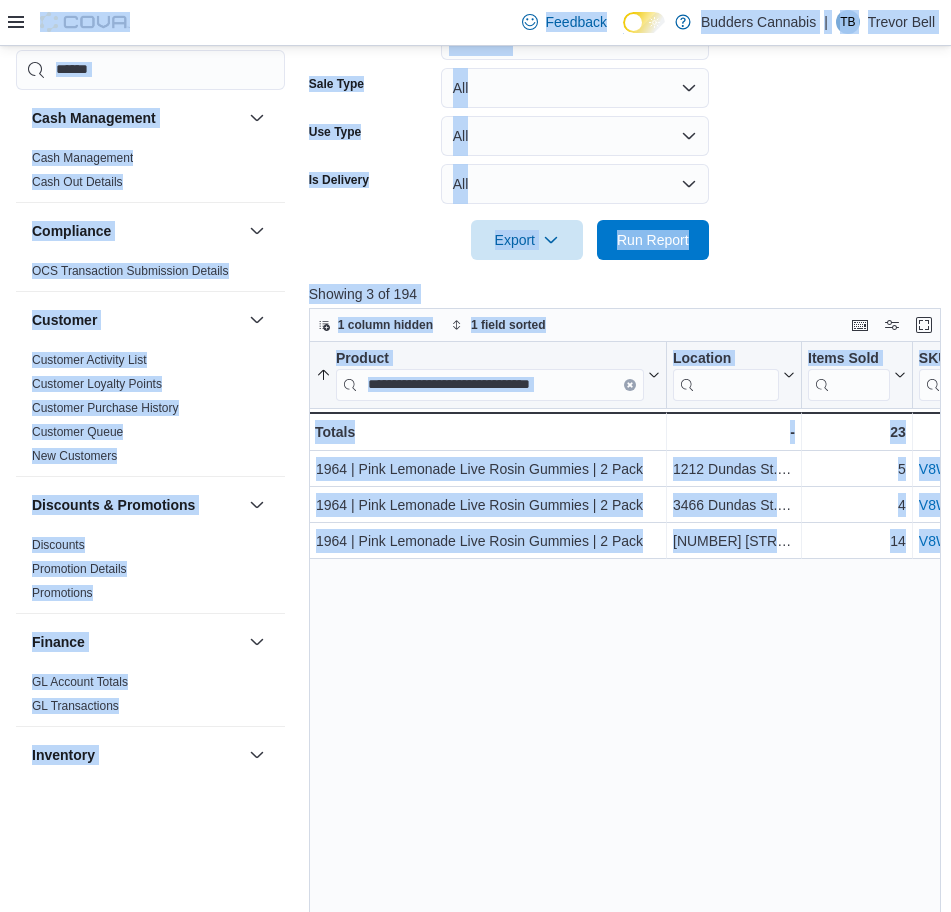 click on "**********" at bounding box center [490, 384] 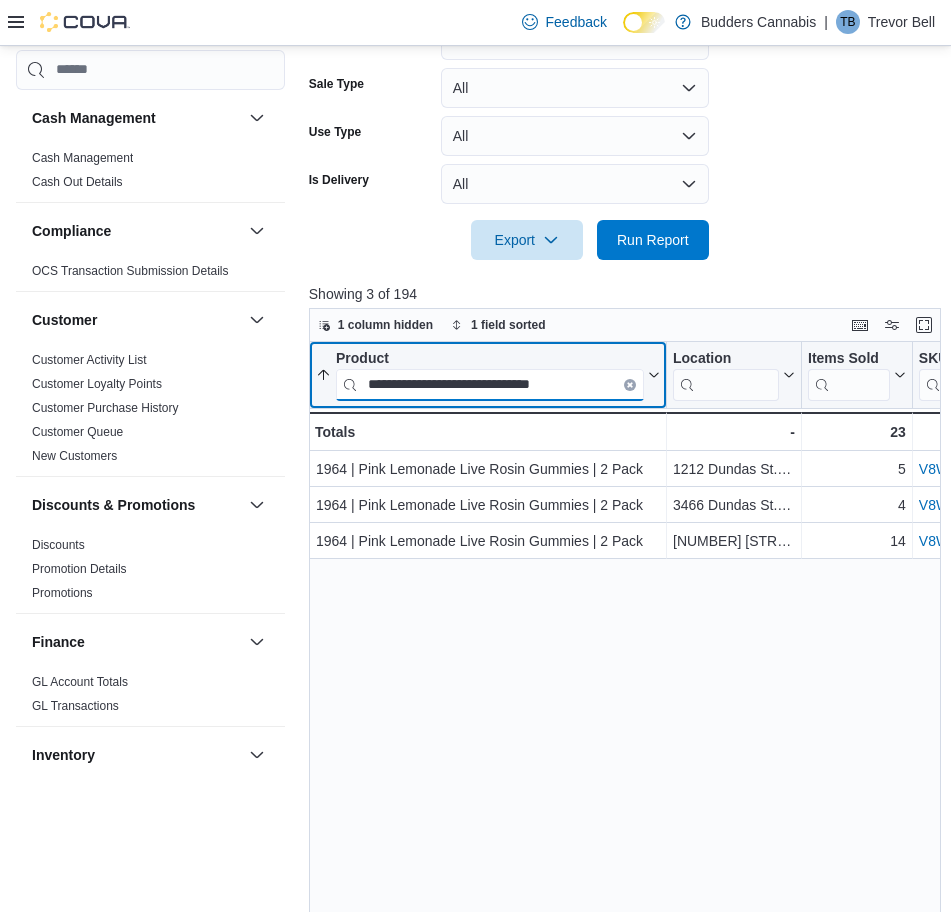 click on "**********" at bounding box center [490, 384] 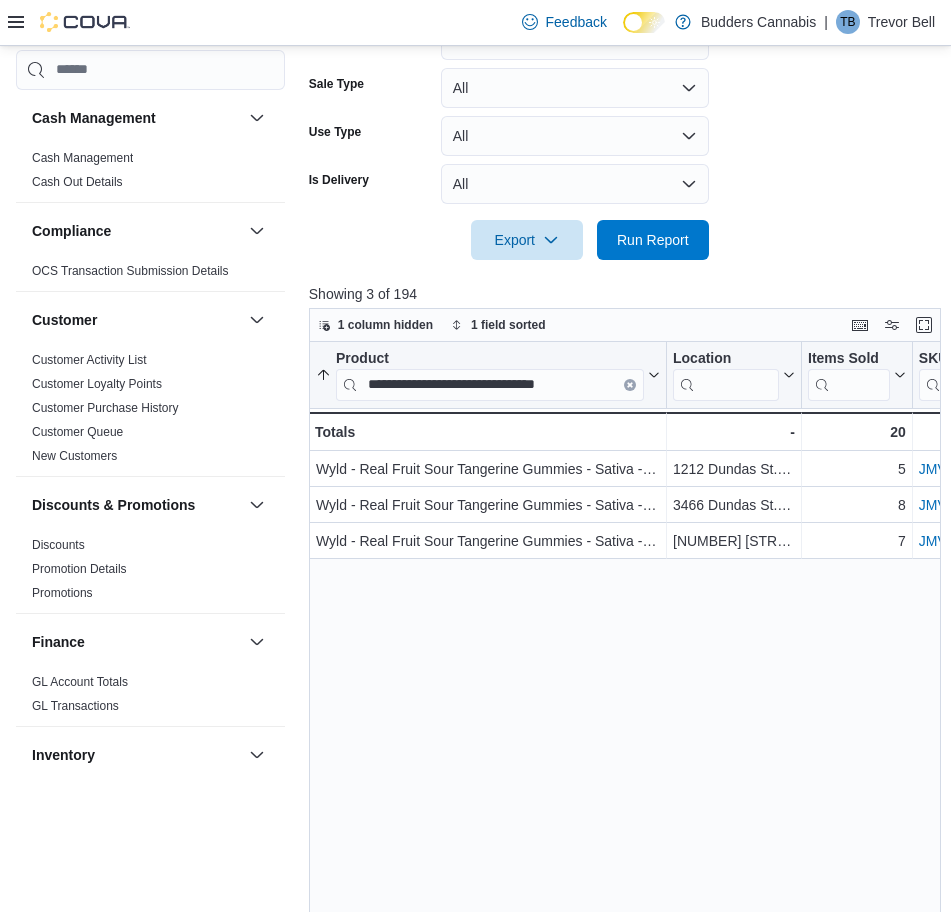 drag, startPoint x: 404, startPoint y: 222, endPoint x: 412, endPoint y: 233, distance: 13.601471 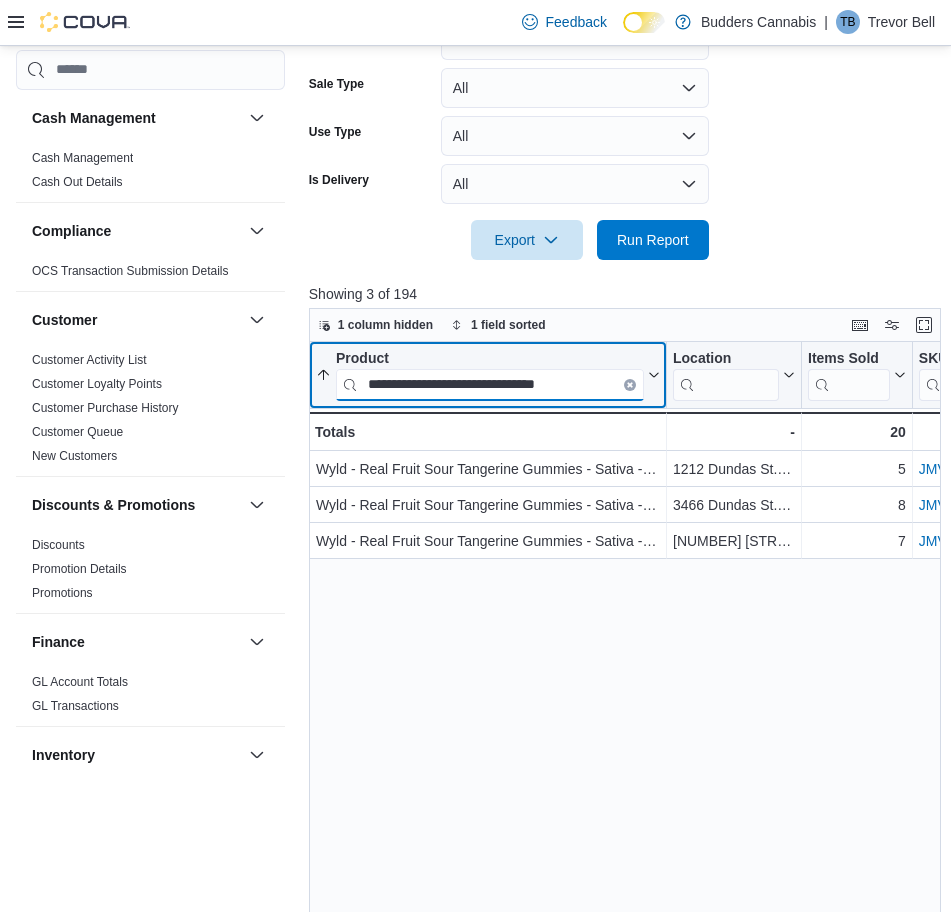 click on "**********" at bounding box center (490, 384) 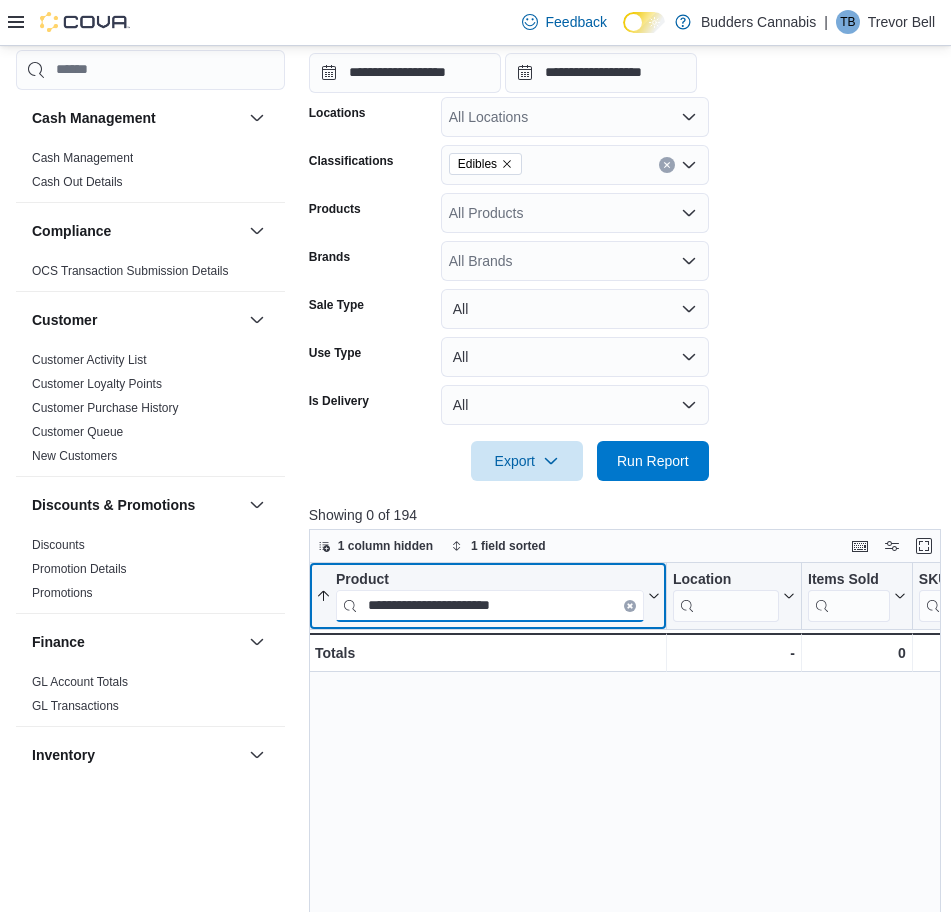 scroll, scrollTop: 250, scrollLeft: 0, axis: vertical 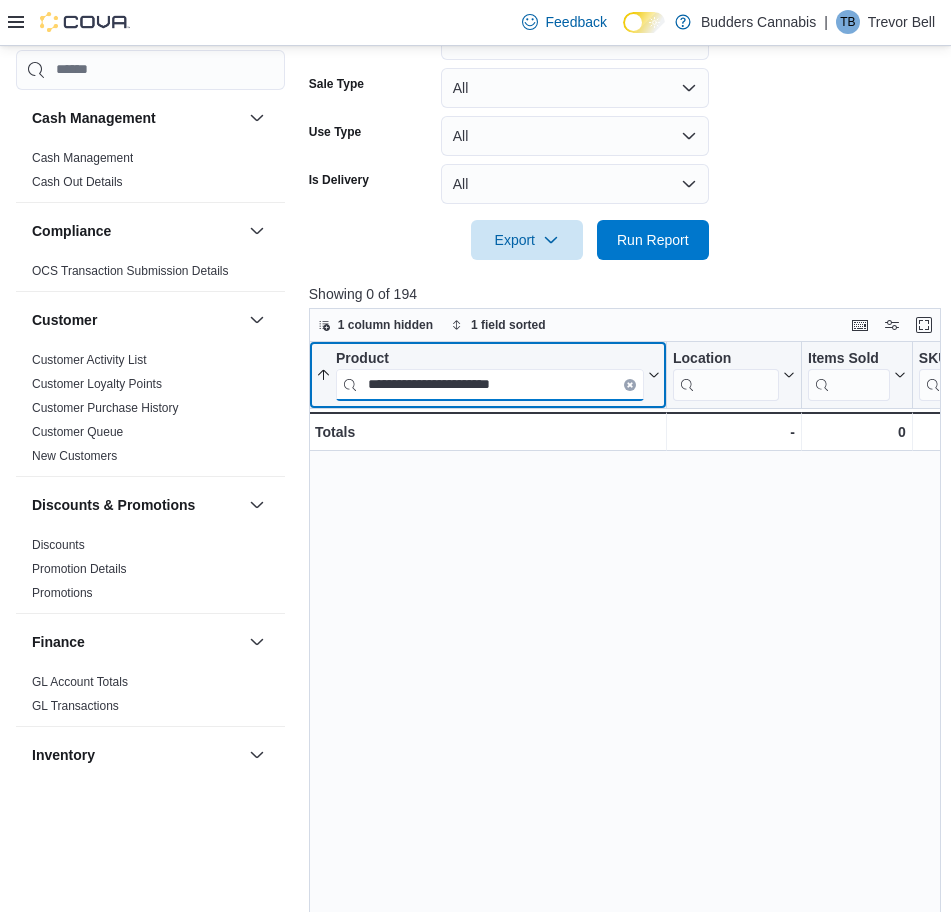 click on "**********" at bounding box center (490, 384) 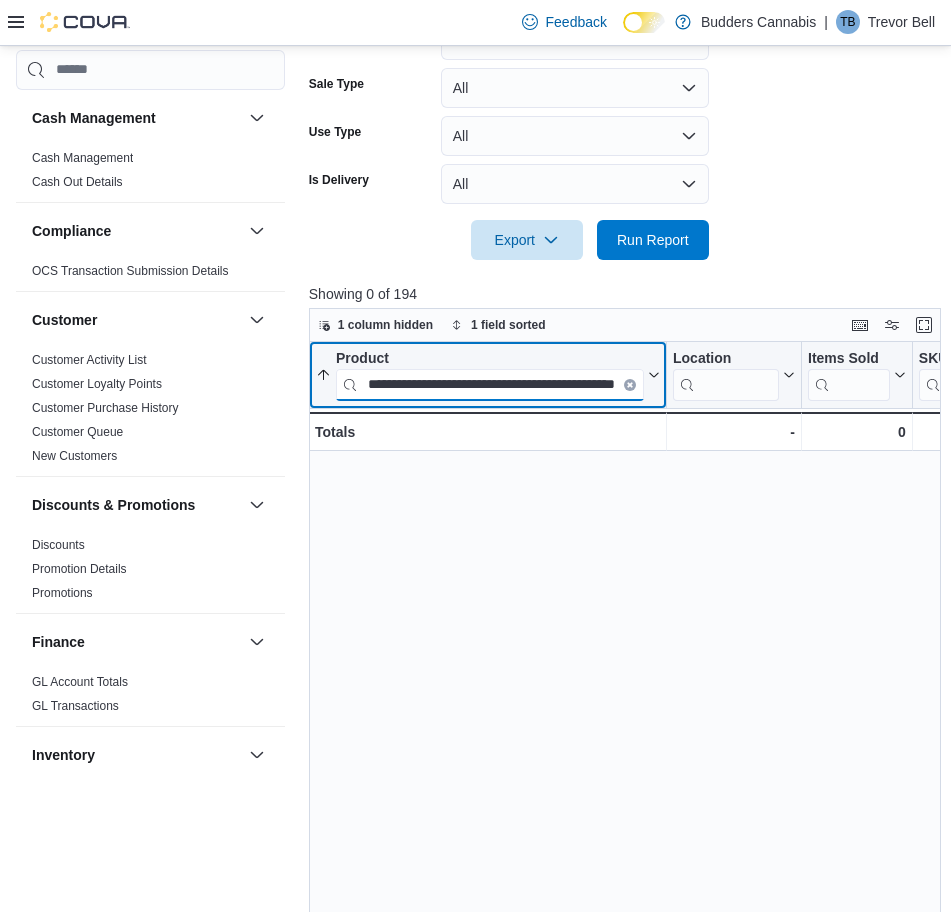 scroll, scrollTop: 0, scrollLeft: 65, axis: horizontal 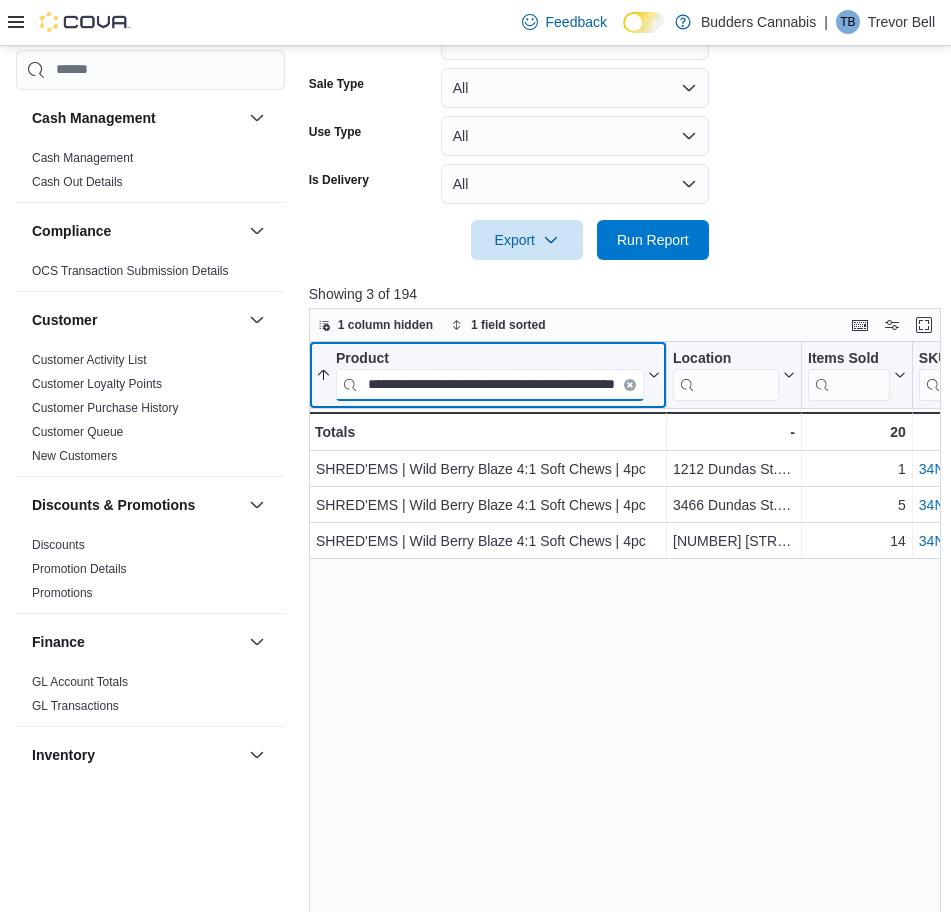 click on "**********" at bounding box center (490, 384) 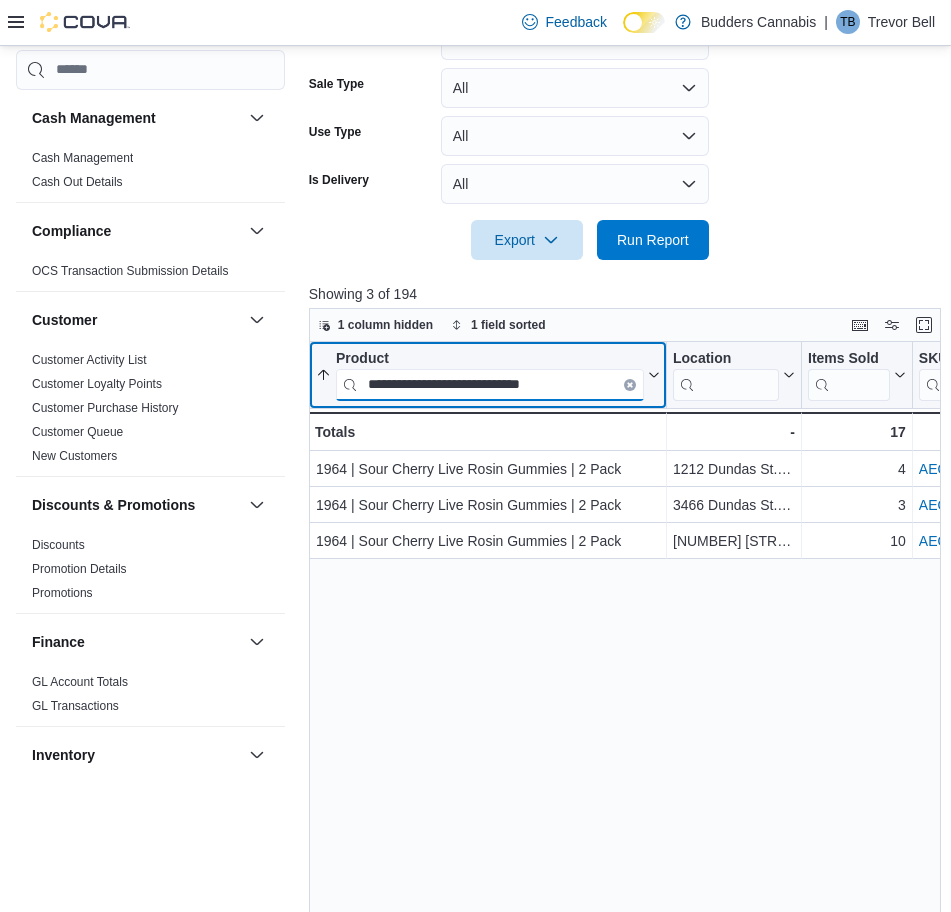 paste on "*" 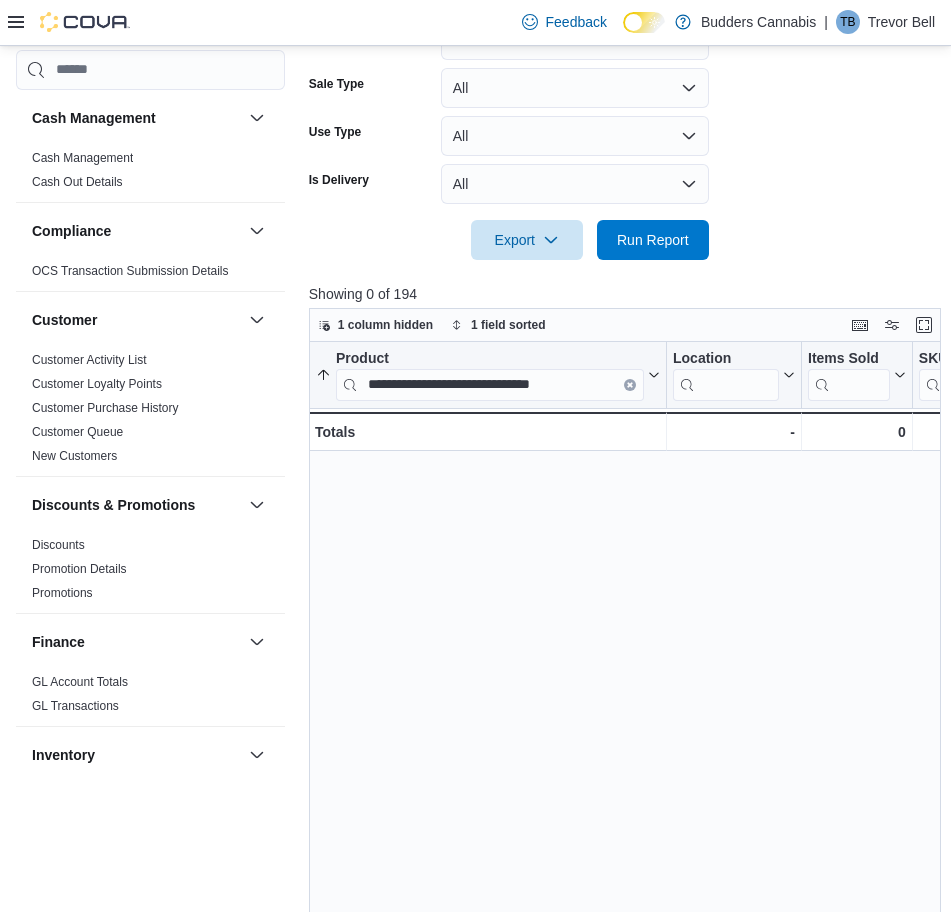 click on "**********" at bounding box center [628, 690] 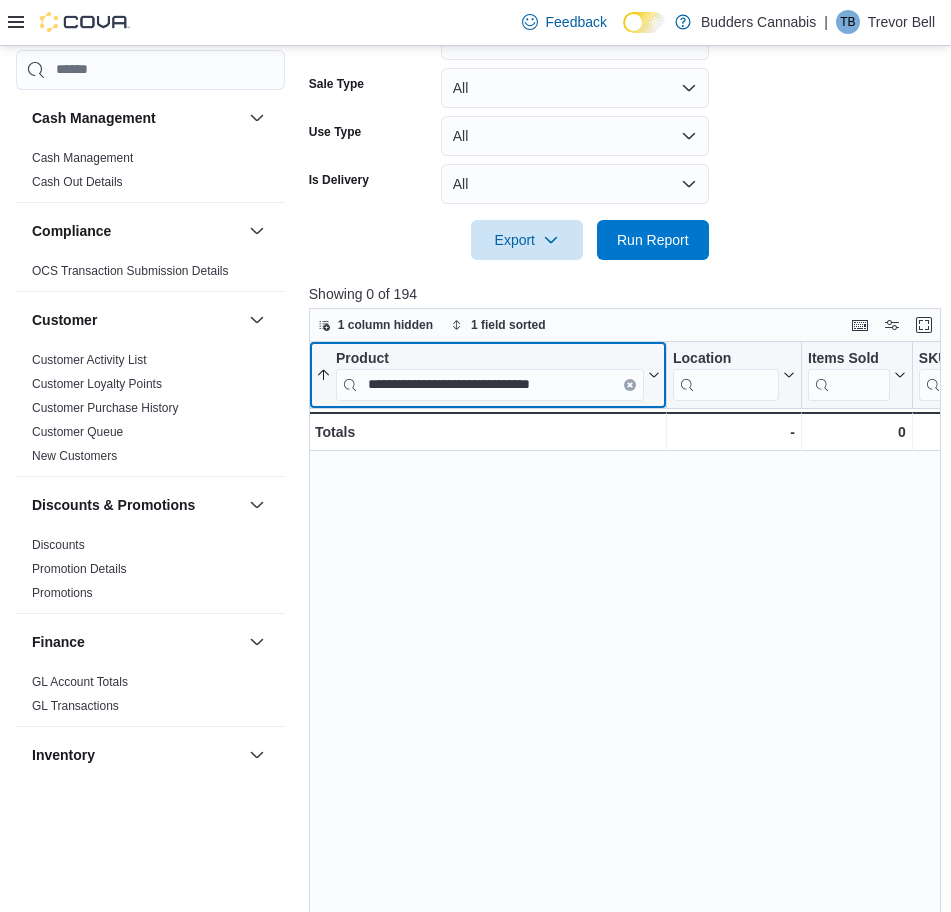 click on "**********" at bounding box center [490, 384] 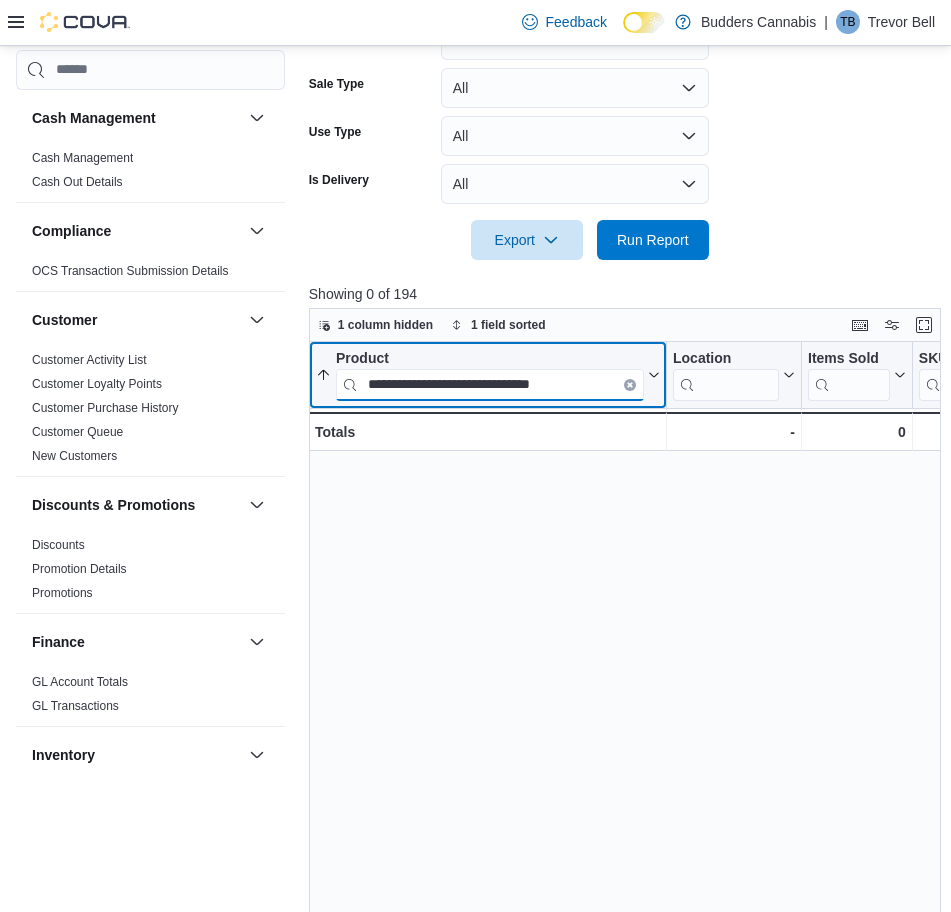 click on "**********" at bounding box center [490, 384] 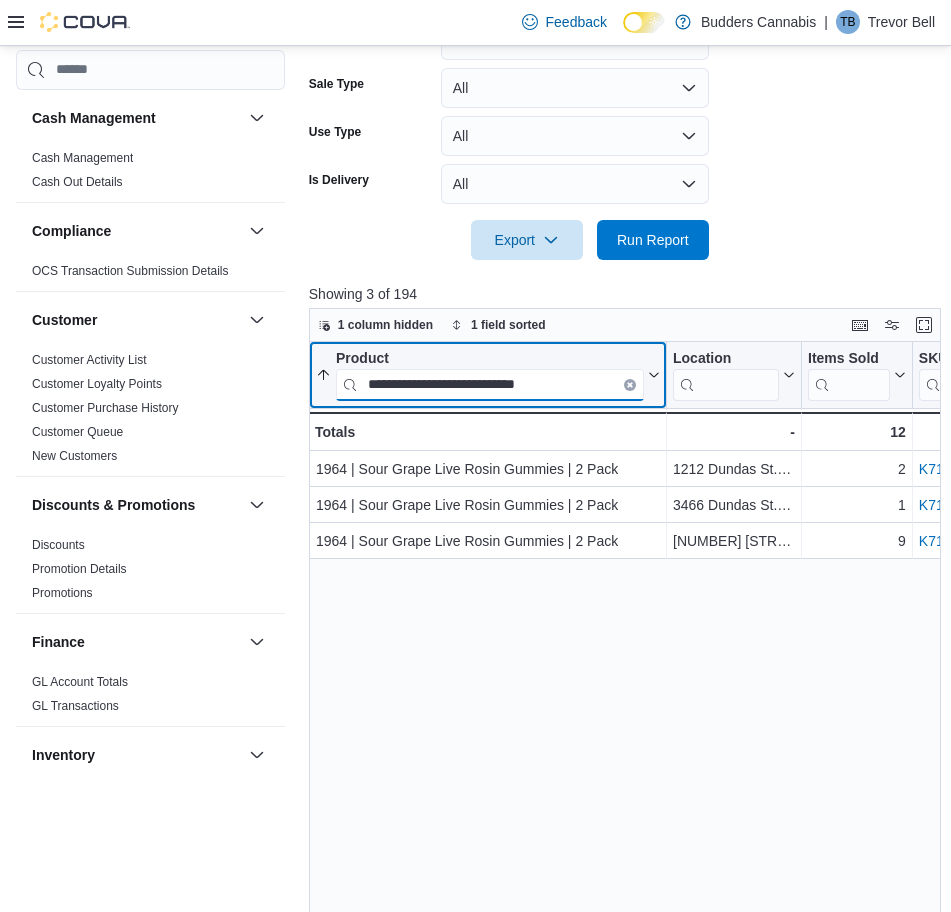 click on "**********" at bounding box center (490, 384) 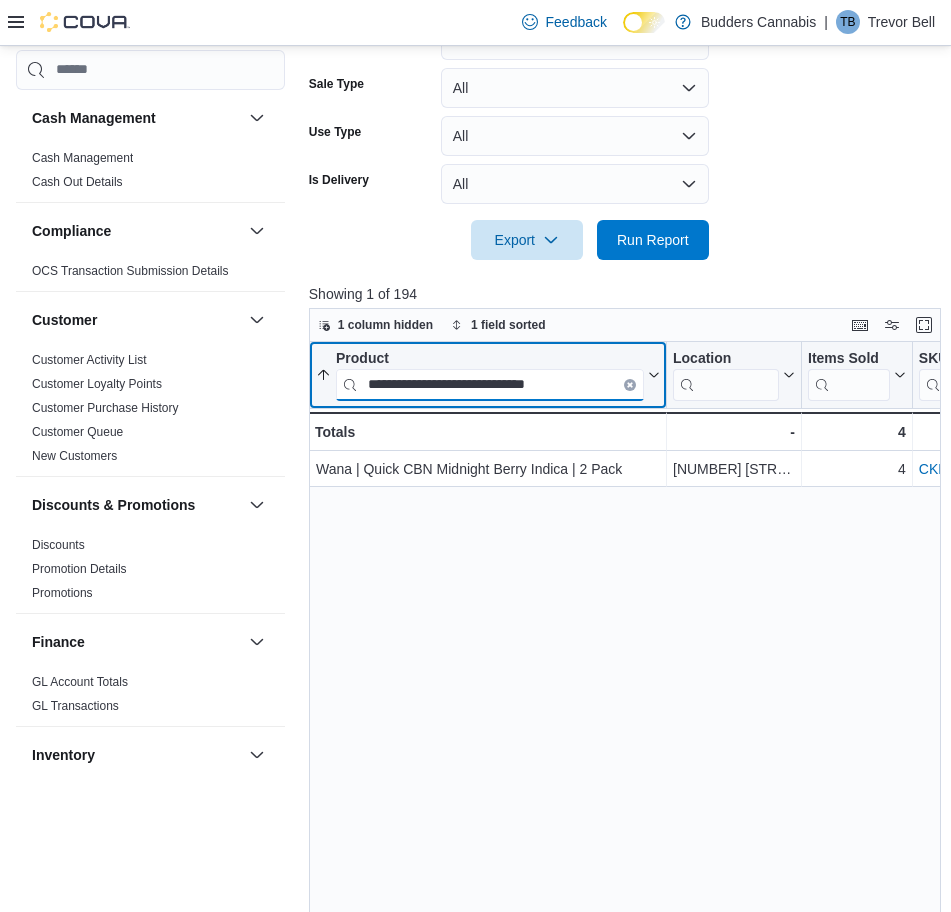 type on "**********" 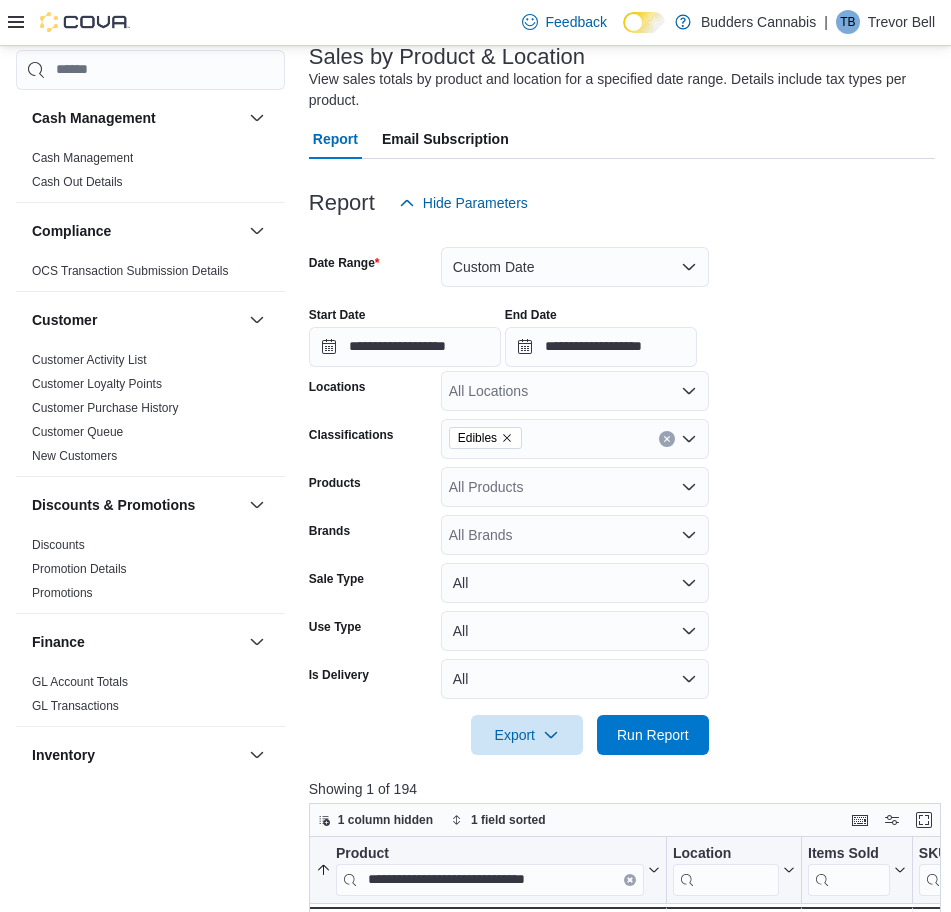 scroll, scrollTop: 125, scrollLeft: 0, axis: vertical 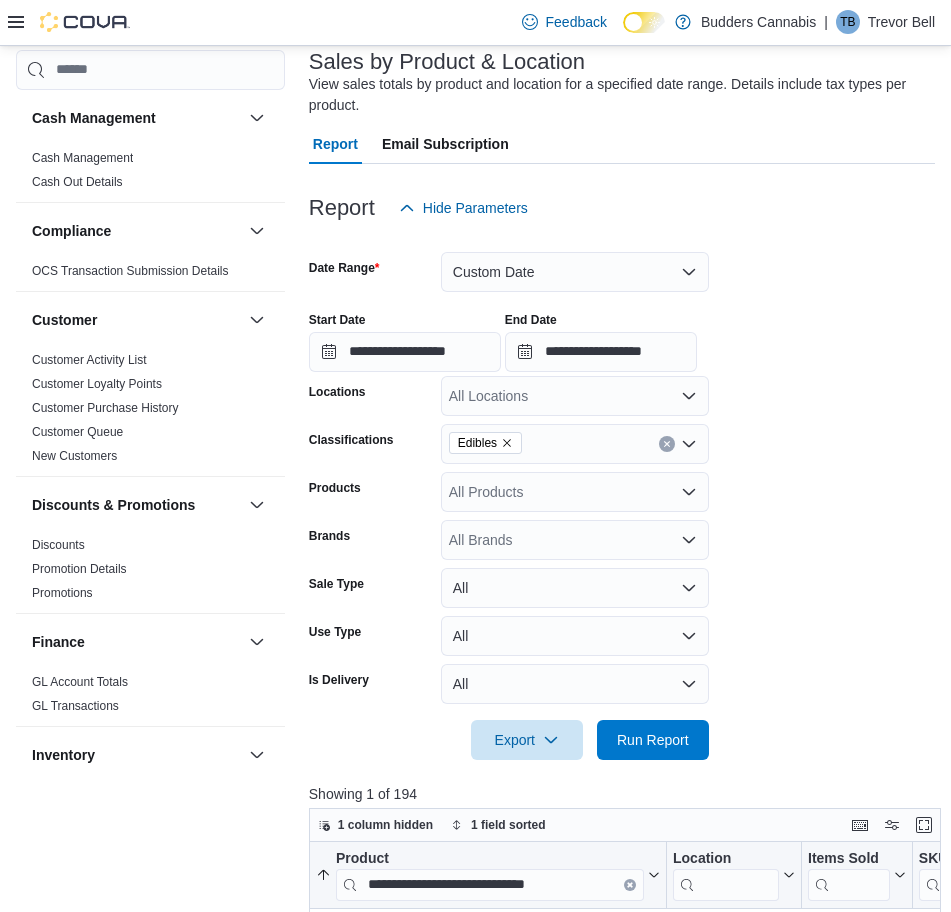 click on "**********" at bounding box center (622, 494) 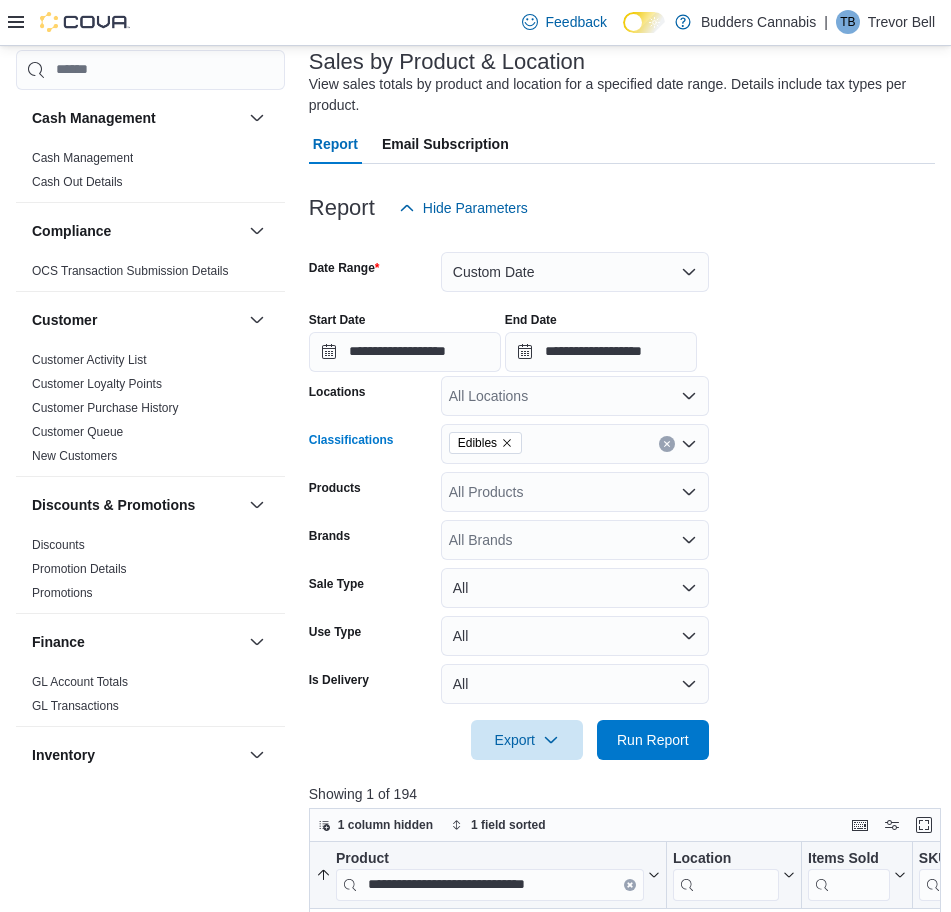 click 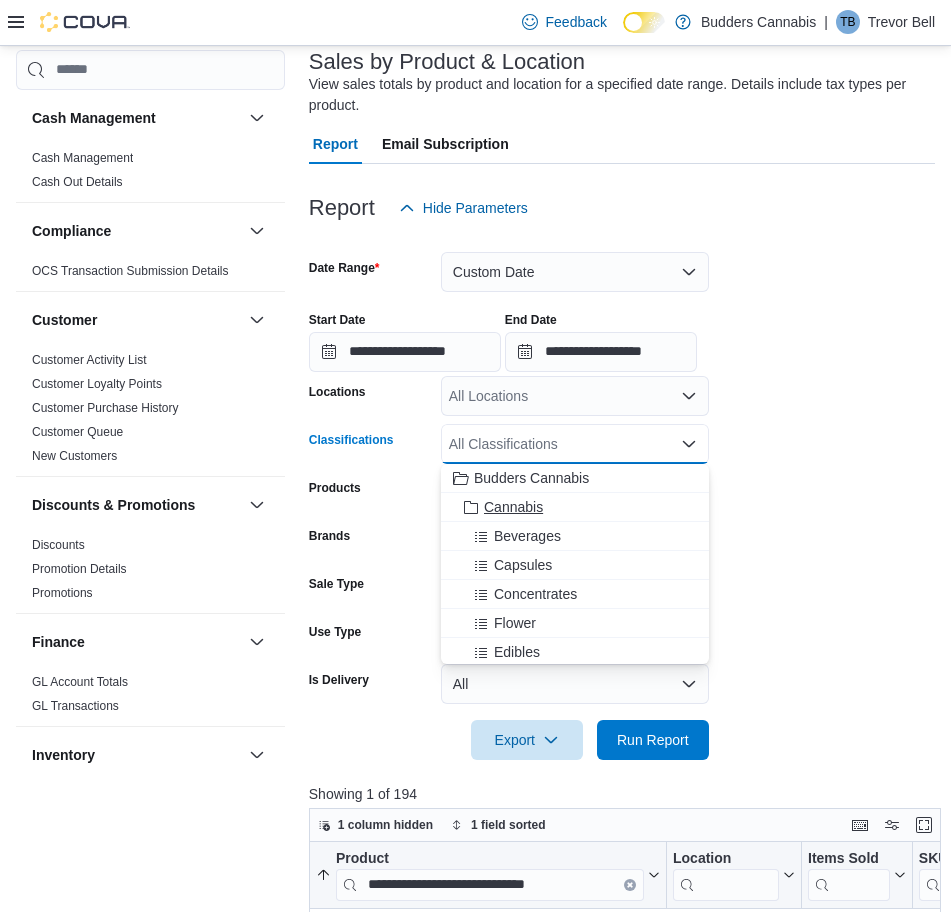 click on "Cannabis" at bounding box center [513, 507] 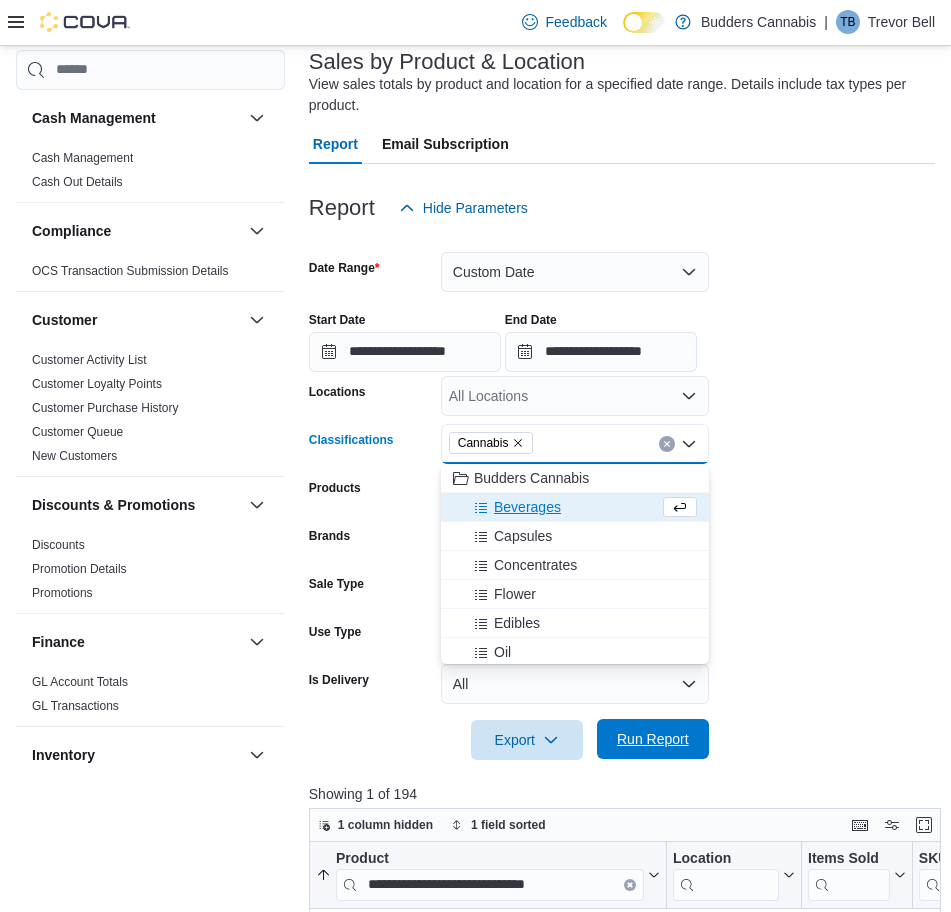 click on "Run Report" at bounding box center (653, 739) 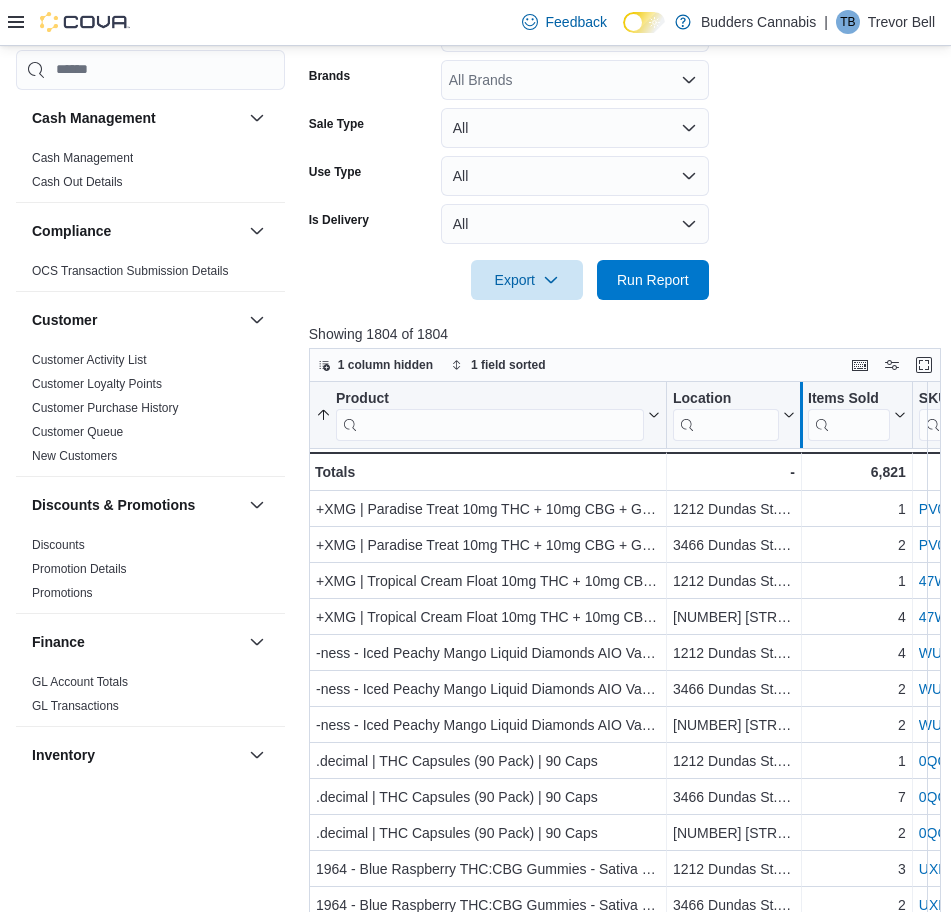 scroll, scrollTop: 625, scrollLeft: 0, axis: vertical 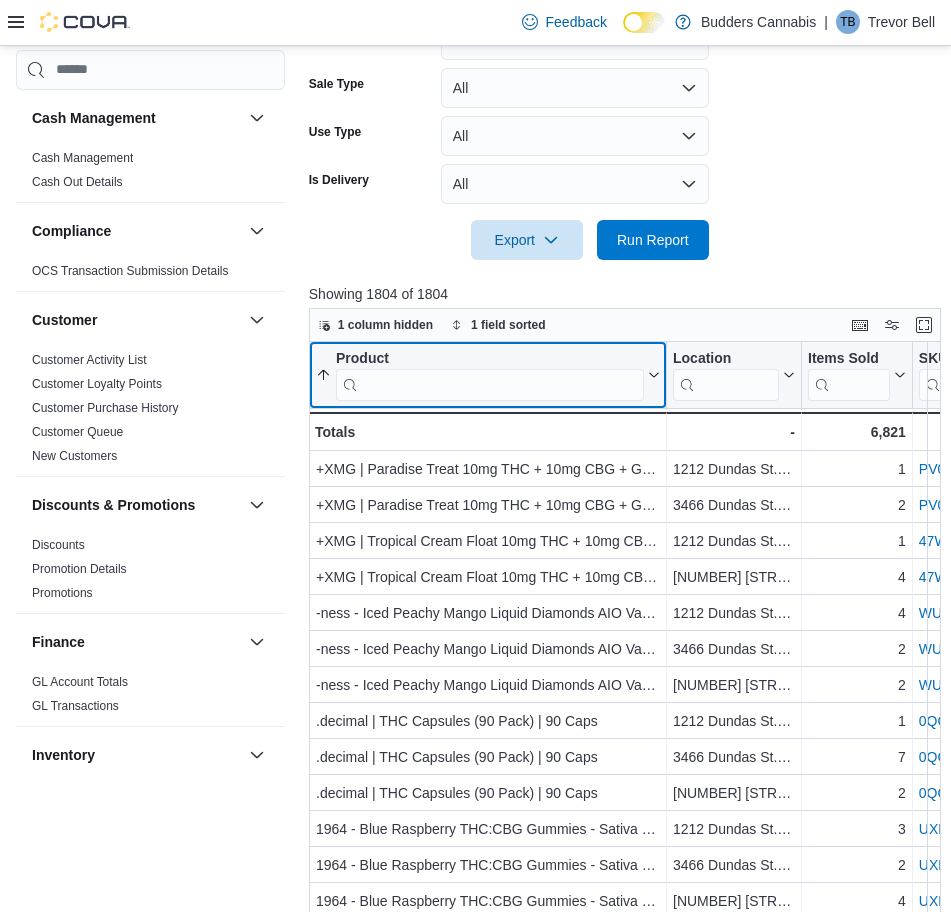 click at bounding box center (490, 384) 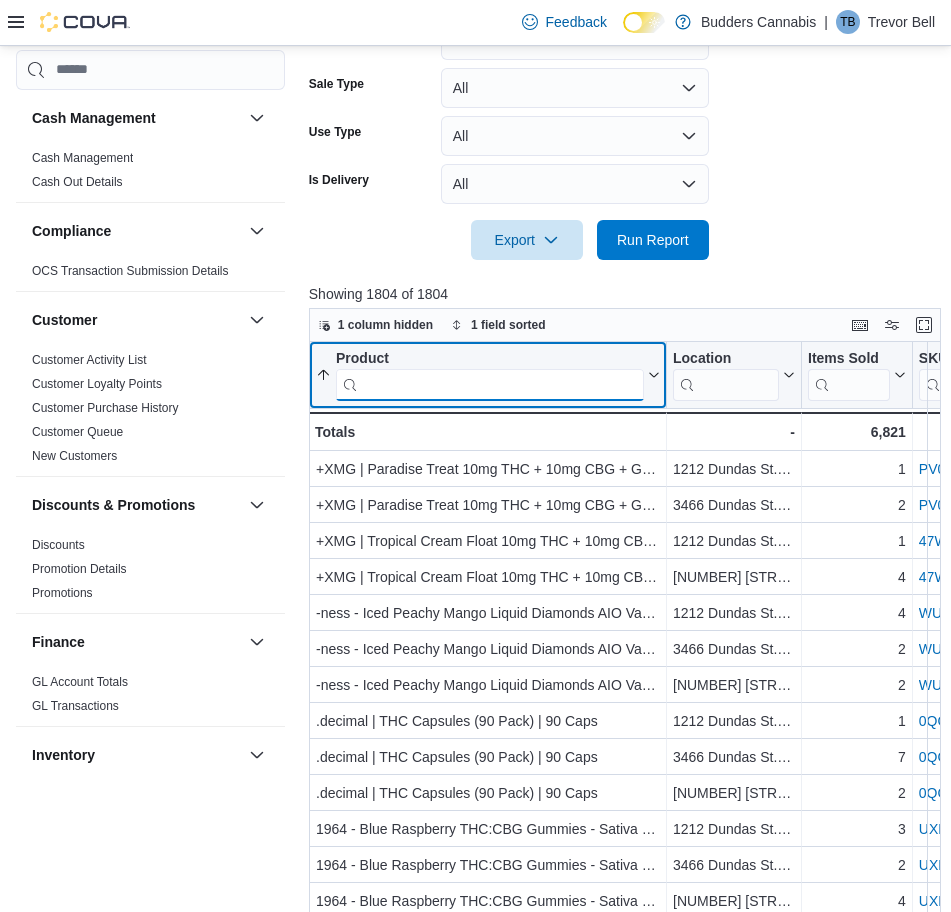 paste on "**********" 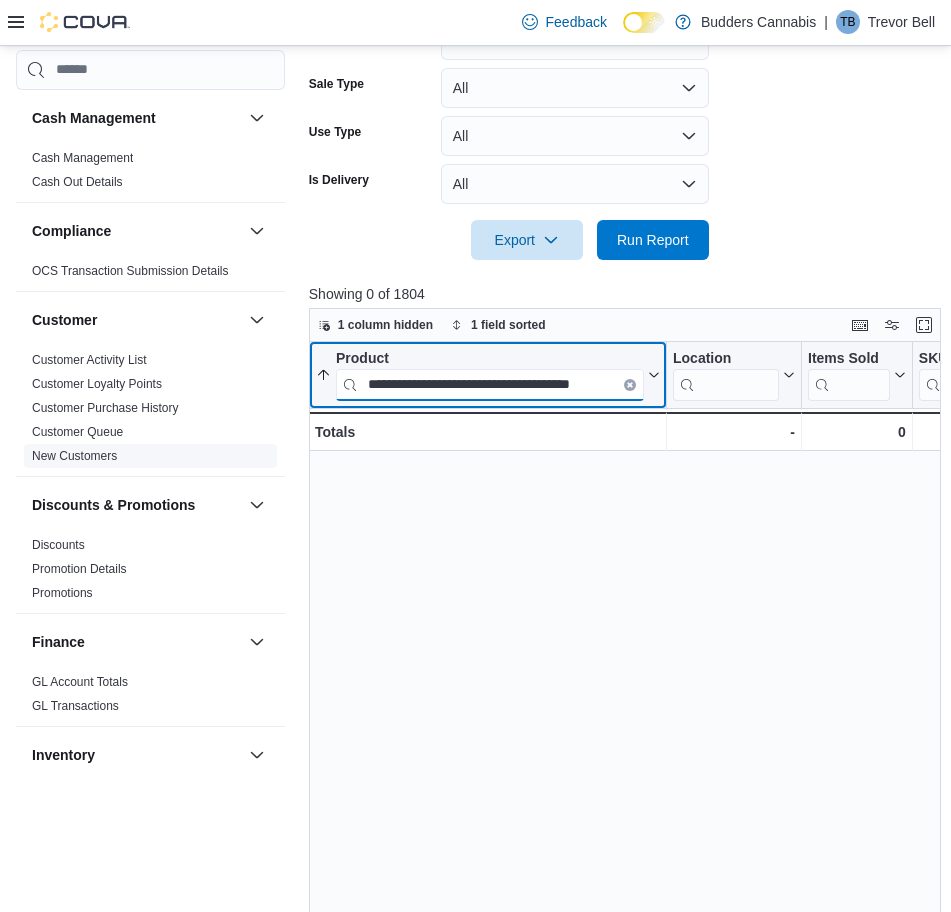 type on "**********" 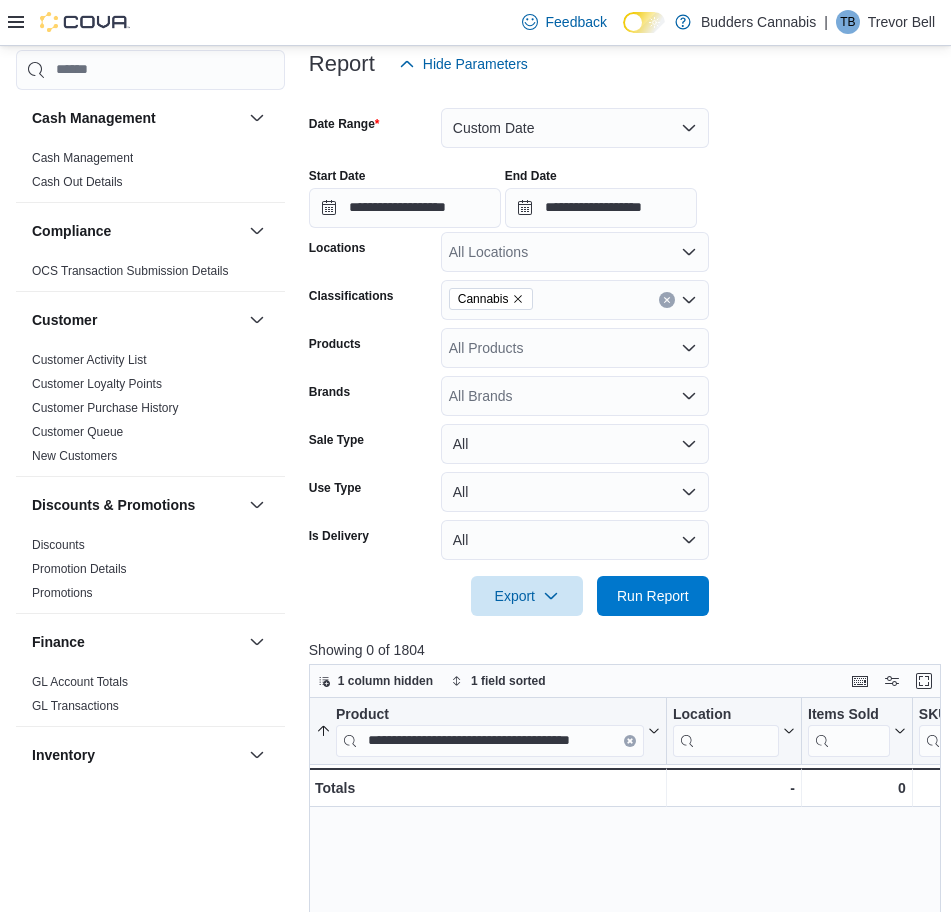 scroll, scrollTop: 250, scrollLeft: 0, axis: vertical 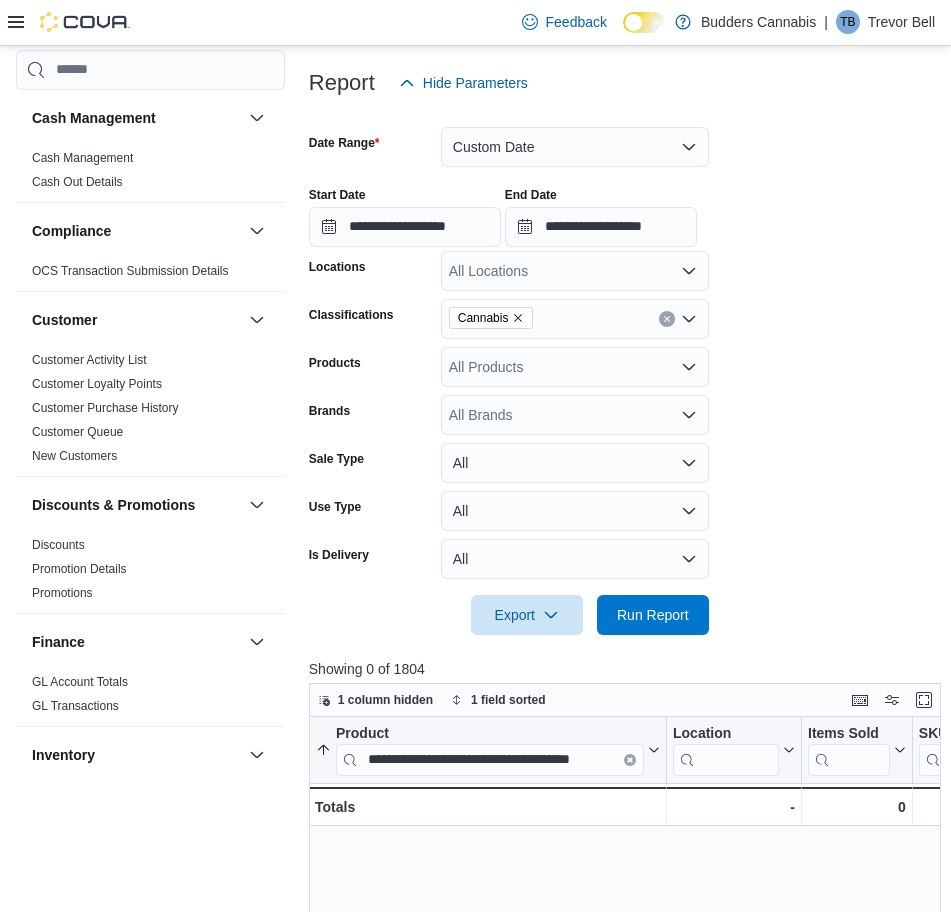 click on "**********" at bounding box center (622, 369) 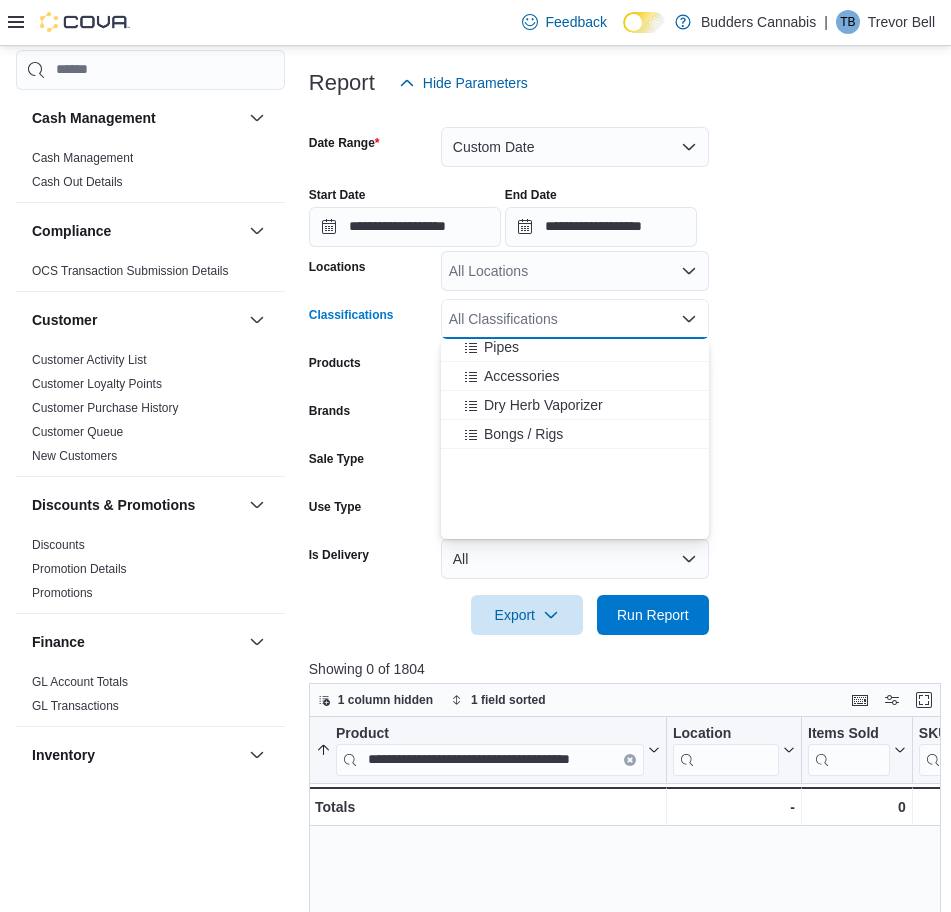 scroll, scrollTop: 275, scrollLeft: 0, axis: vertical 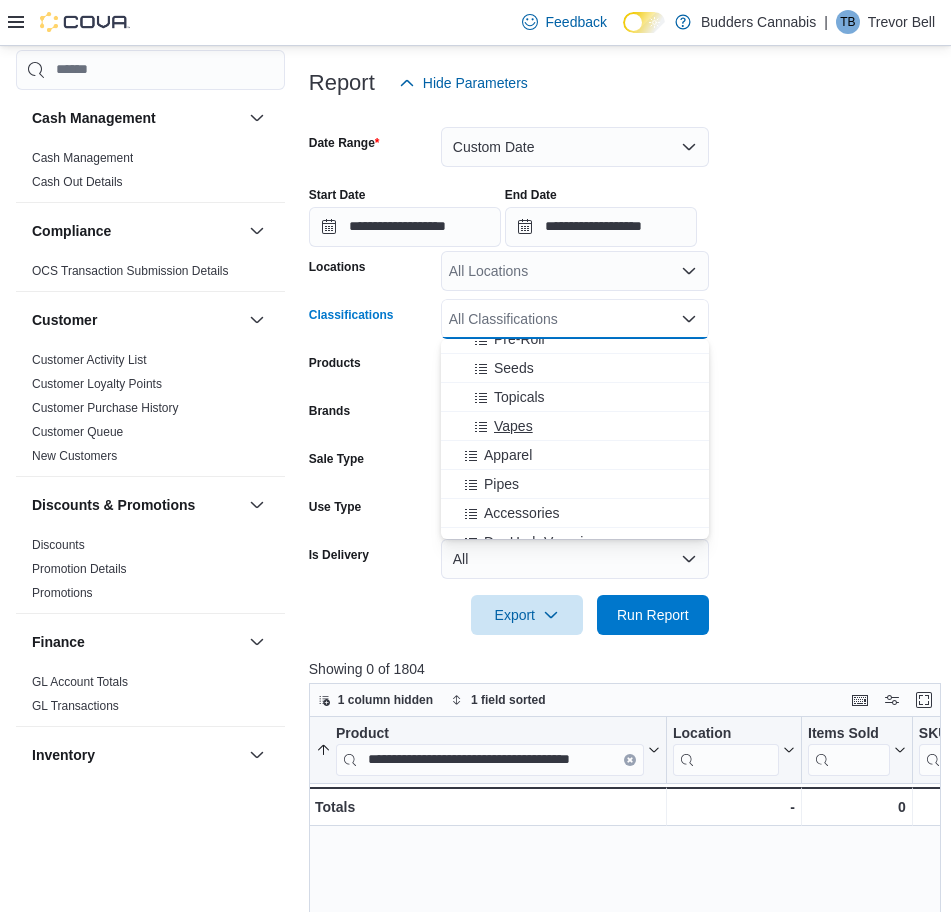 click on "Vapes" at bounding box center [513, 426] 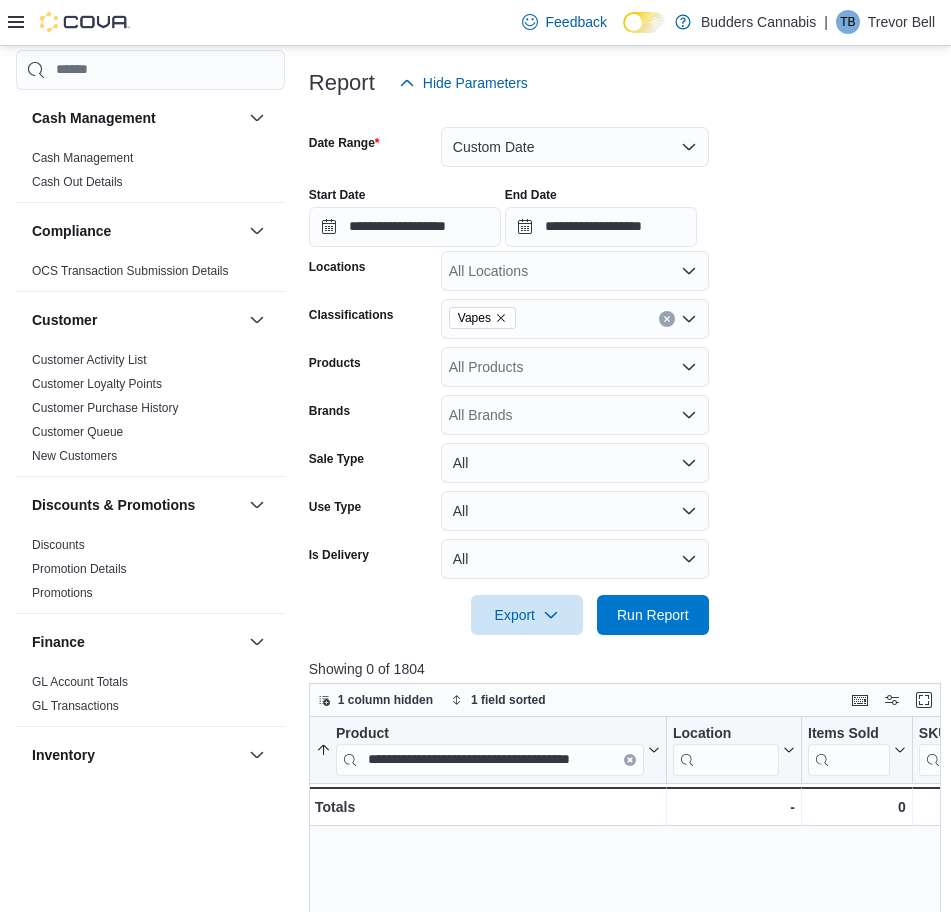 click on "**********" at bounding box center [622, 369] 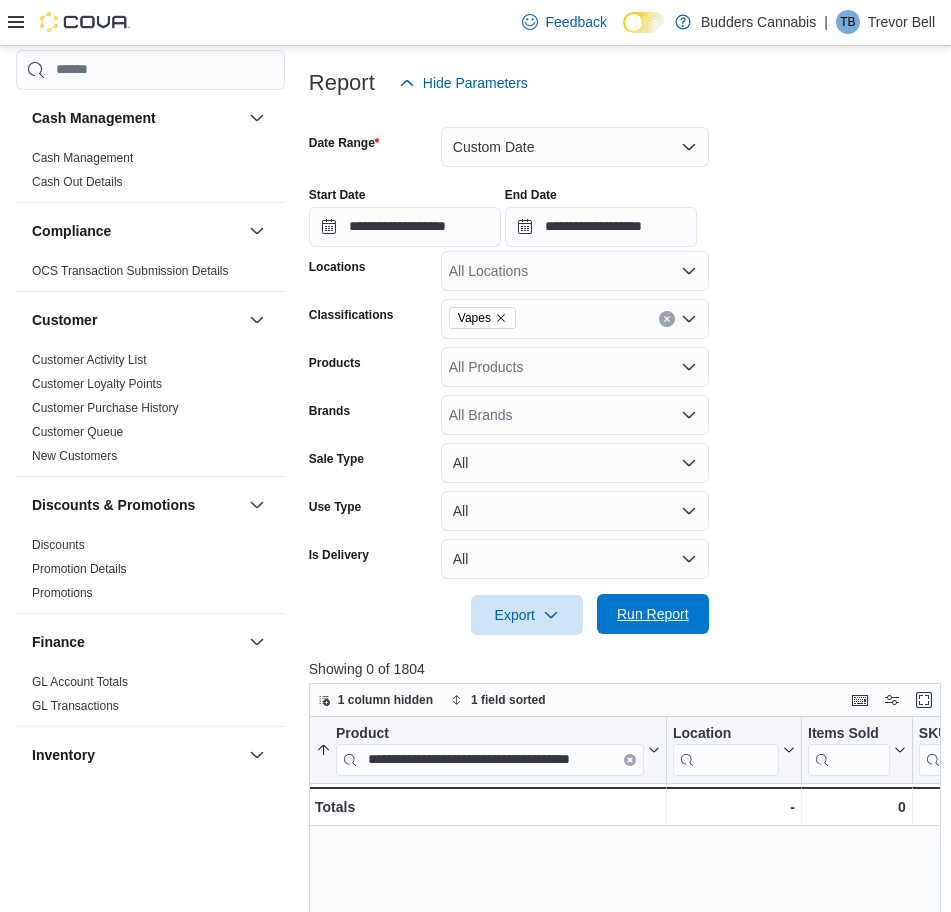 click on "Run Report" at bounding box center (653, 614) 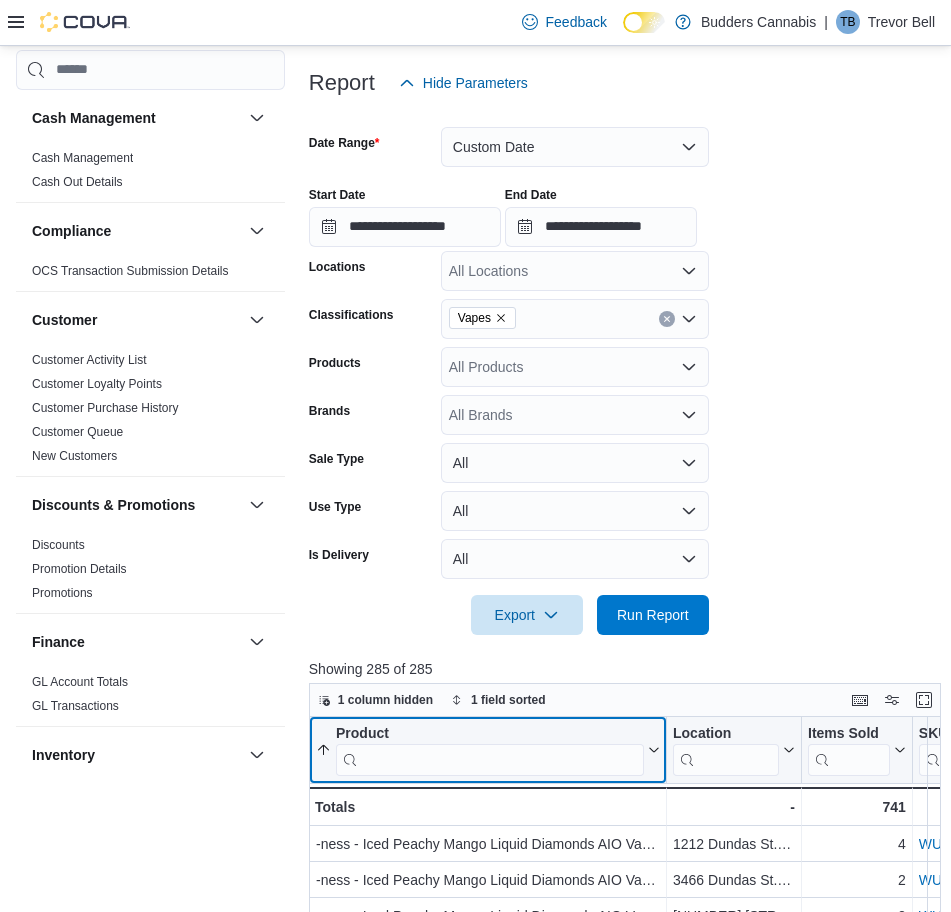 click at bounding box center [490, 759] 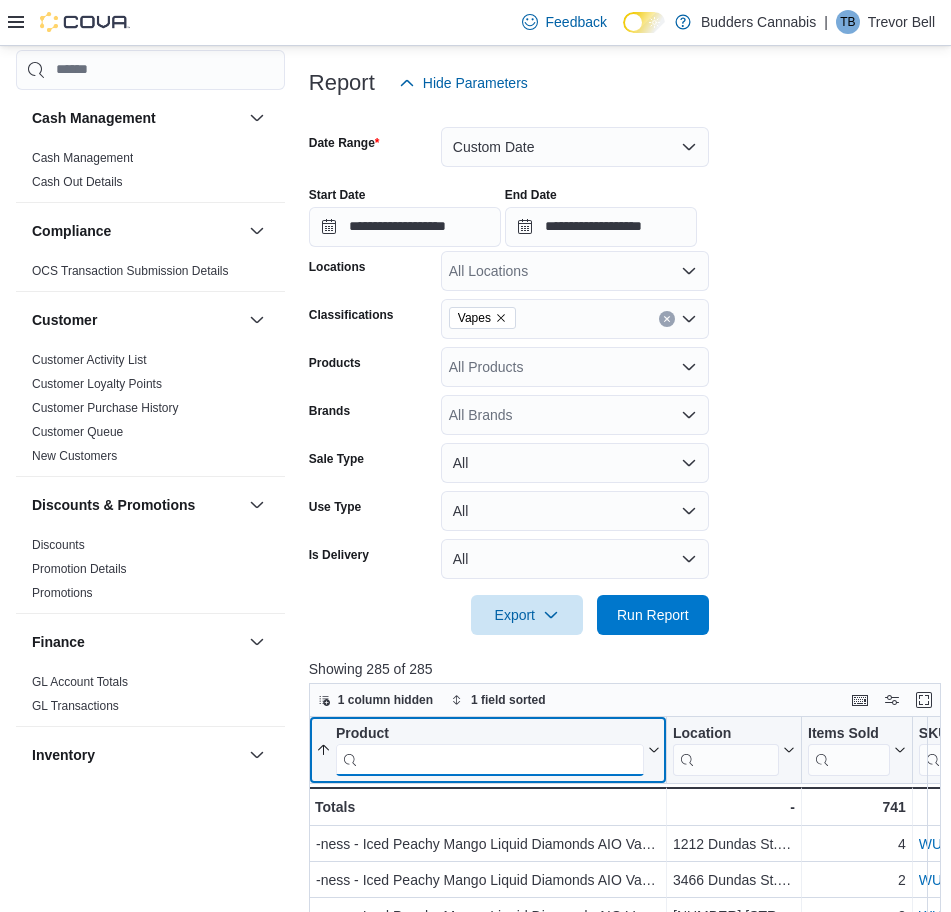 paste on "**********" 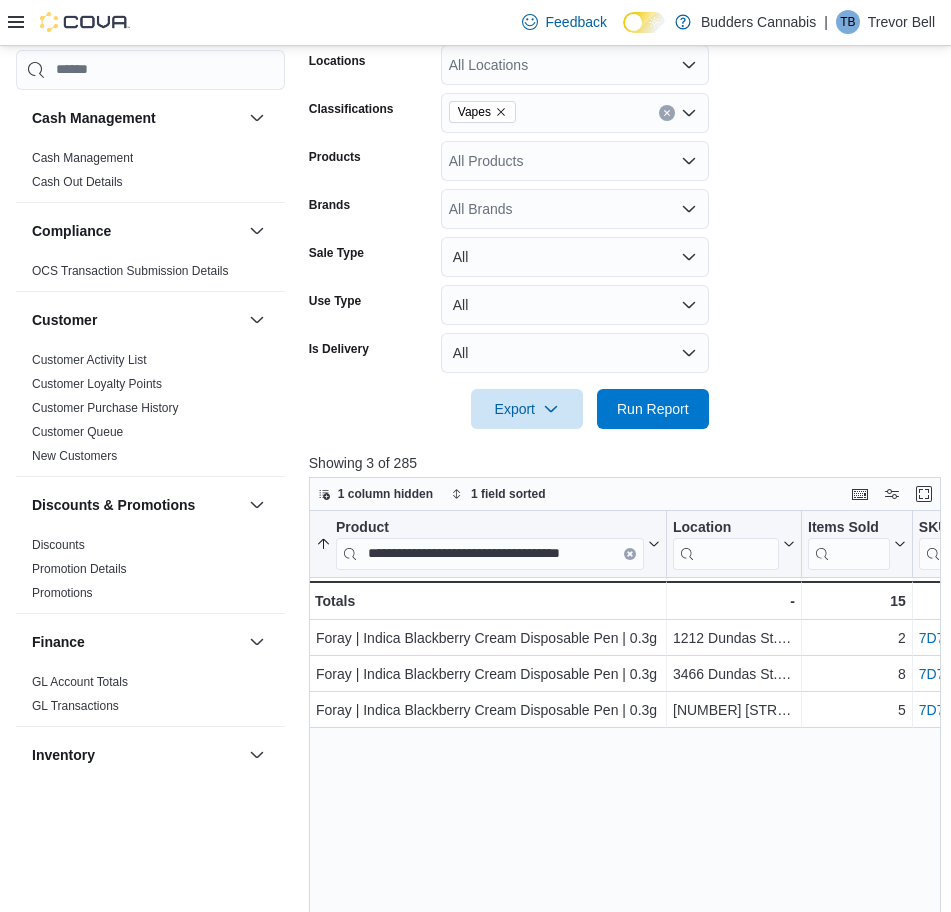 scroll, scrollTop: 500, scrollLeft: 0, axis: vertical 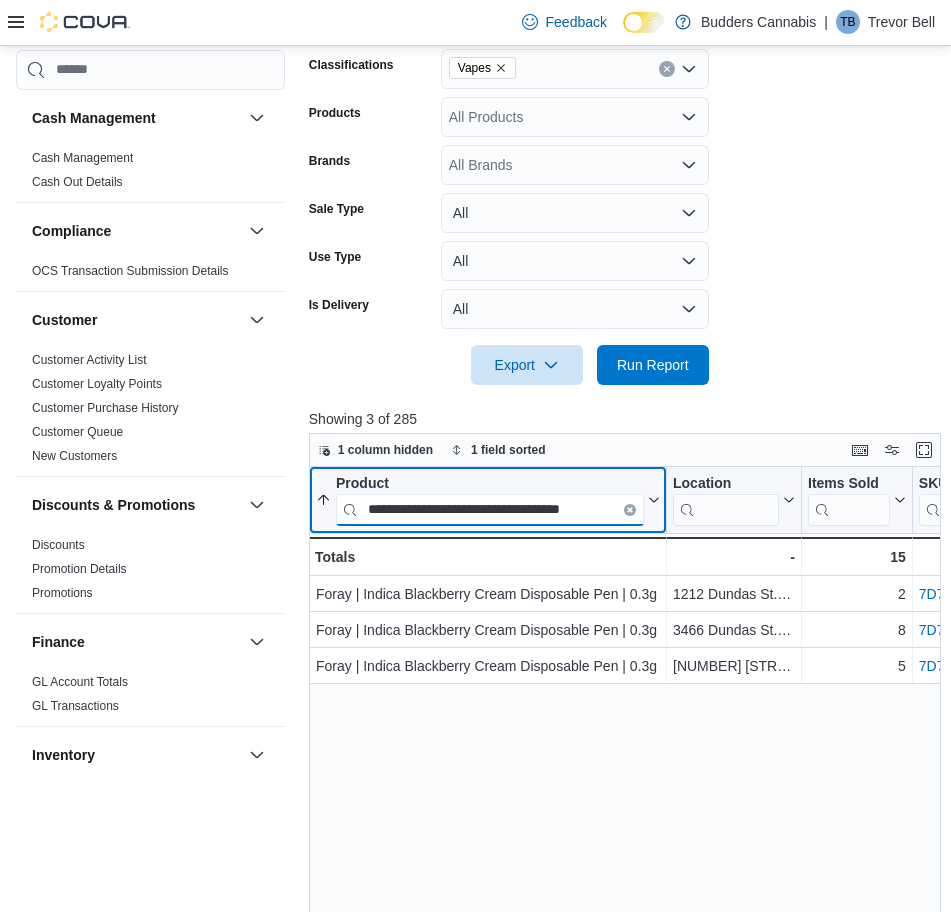 click on "**********" at bounding box center (490, 509) 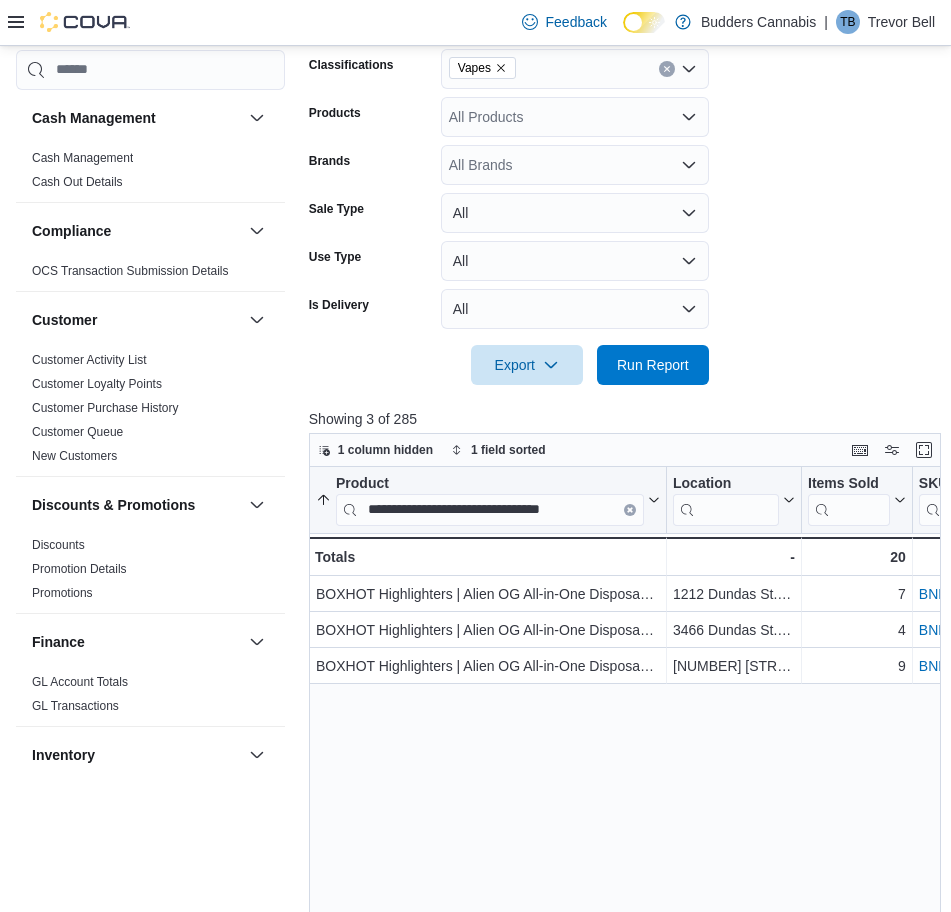 drag, startPoint x: 348, startPoint y: 15, endPoint x: 336, endPoint y: 2, distance: 17.691807 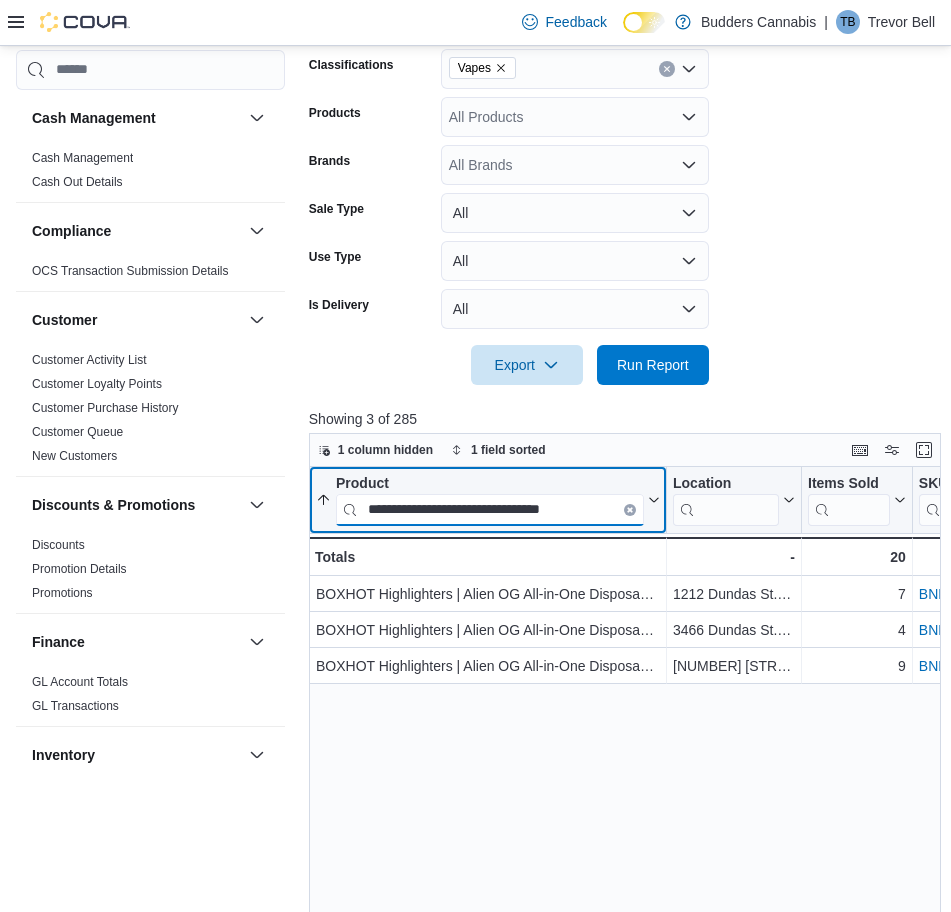 click on "**********" at bounding box center (490, 509) 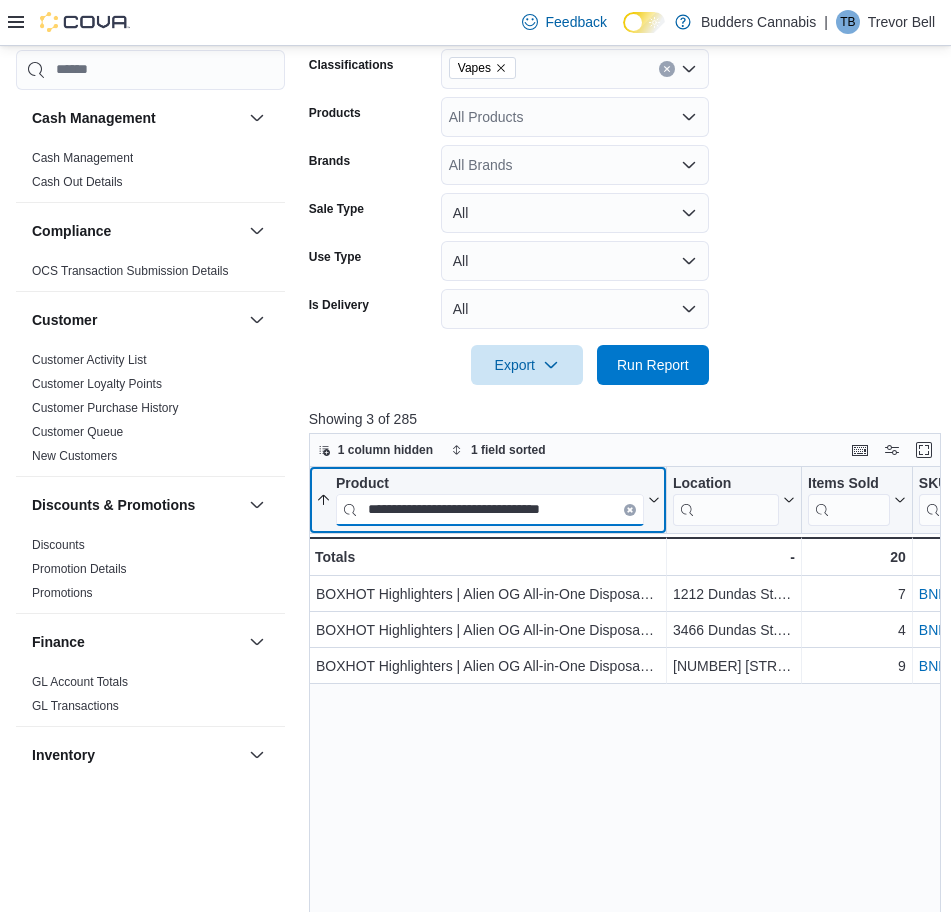 click on "**********" at bounding box center (490, 509) 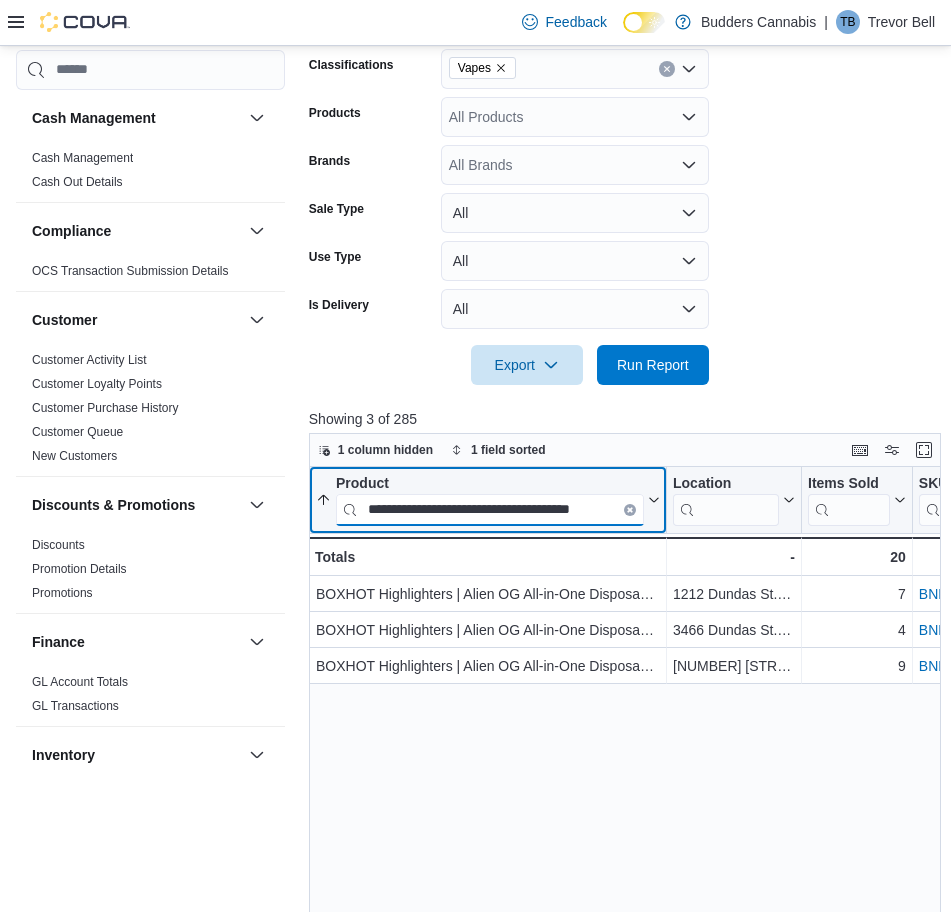 scroll, scrollTop: 0, scrollLeft: 32, axis: horizontal 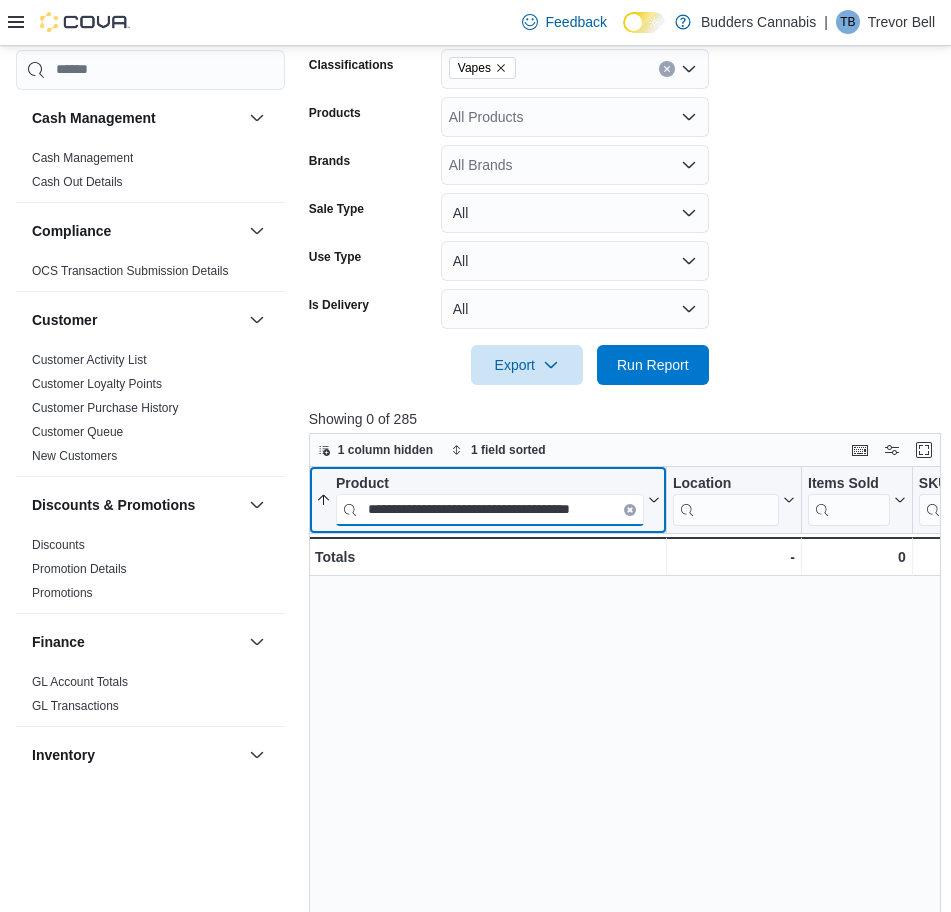 click on "**********" at bounding box center [490, 509] 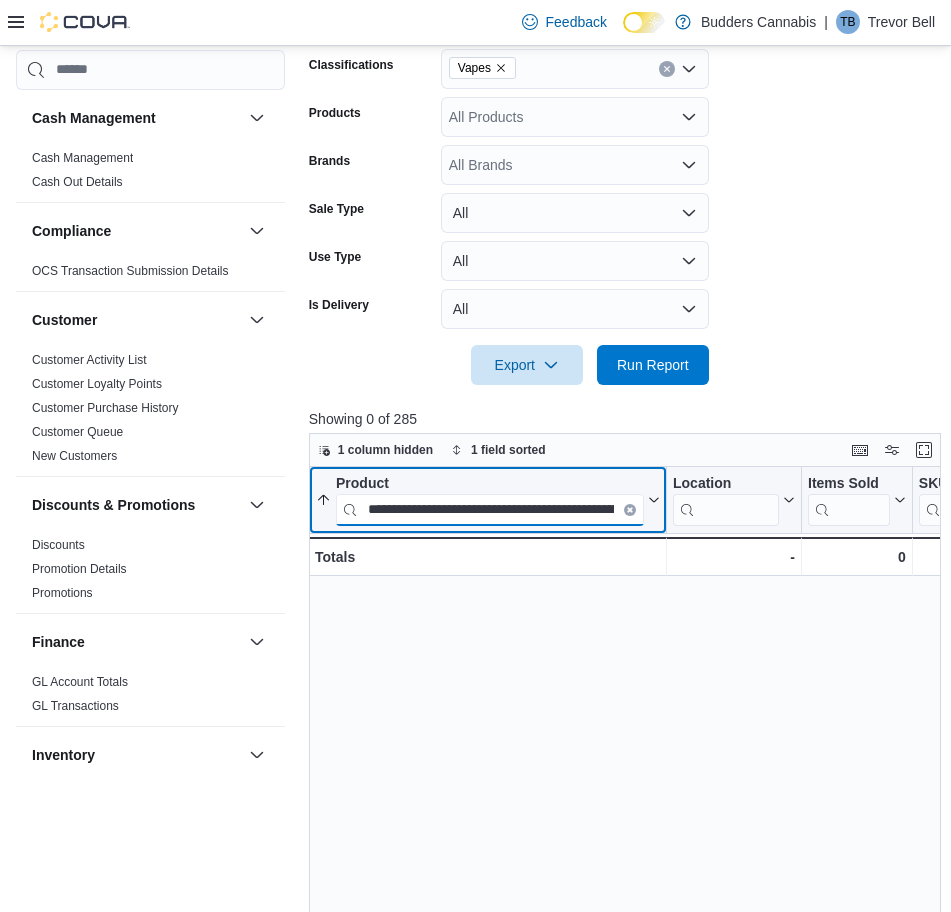 scroll, scrollTop: 0, scrollLeft: 250, axis: horizontal 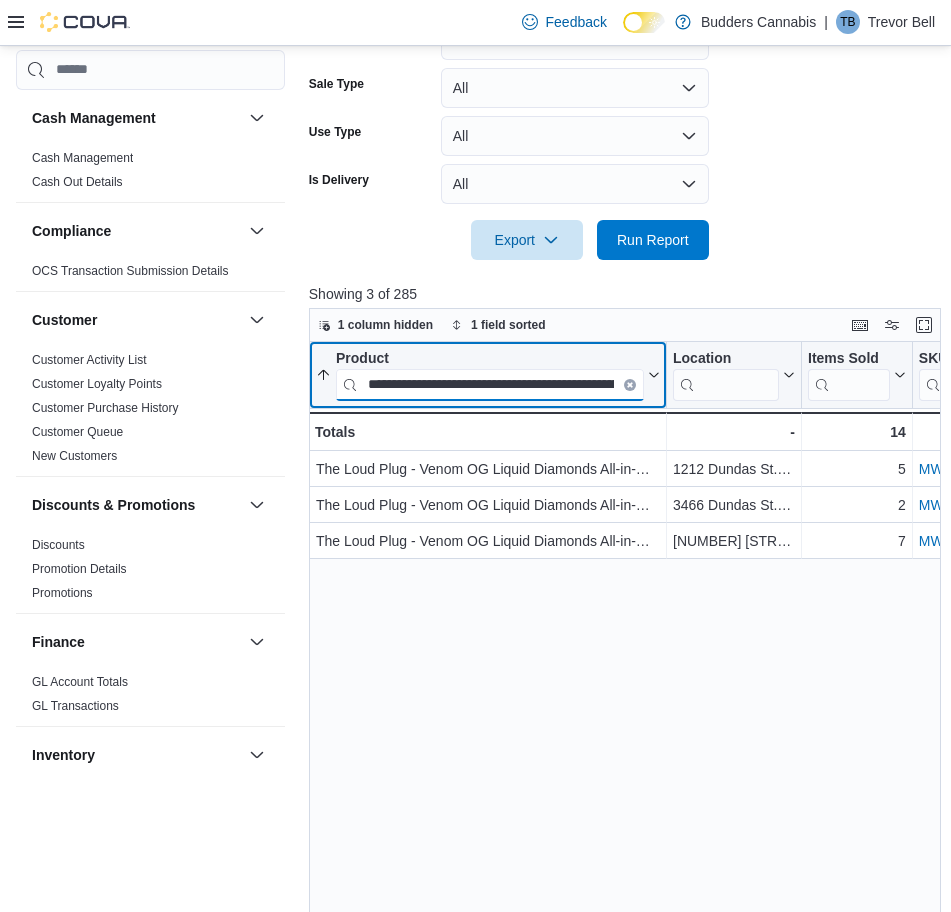 click on "**********" at bounding box center [490, 384] 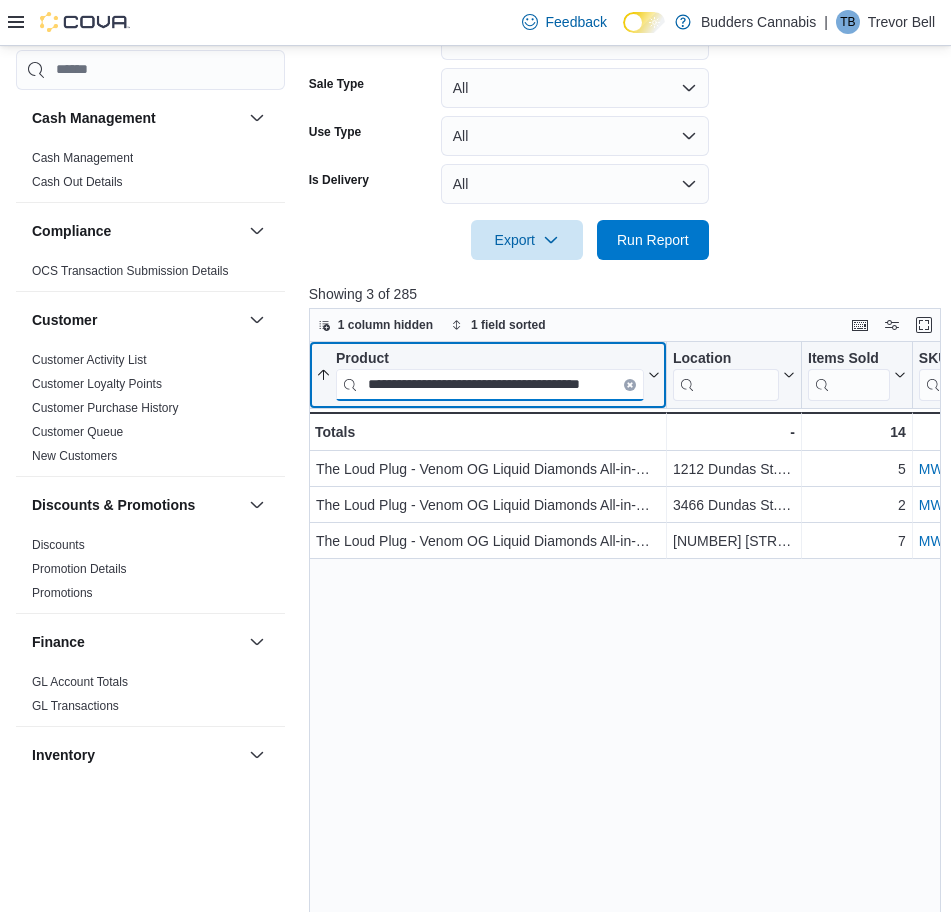 scroll, scrollTop: 0, scrollLeft: 29, axis: horizontal 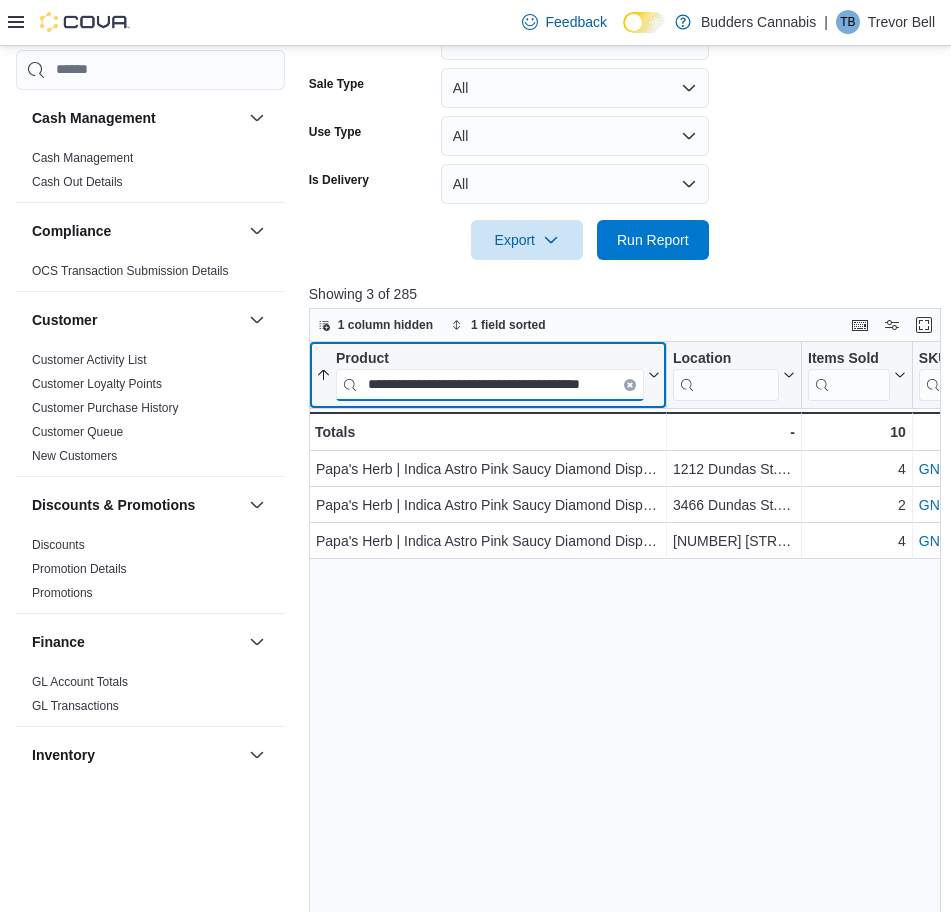 click on "**********" at bounding box center (490, 384) 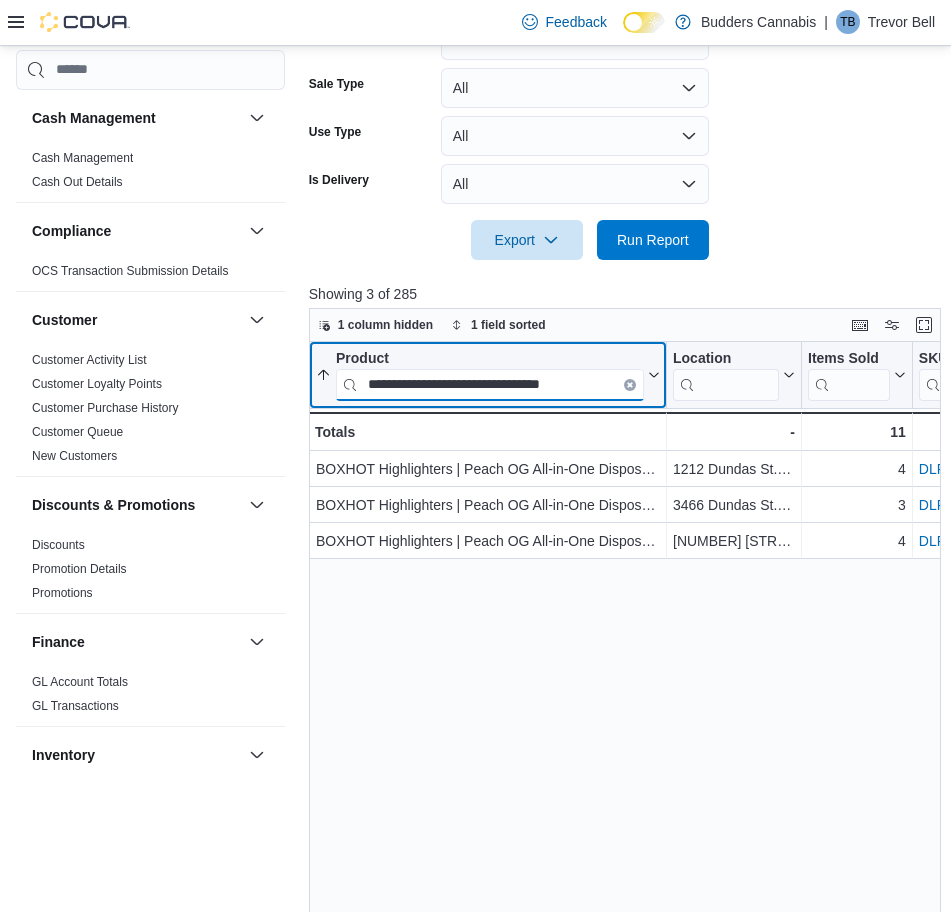 paste 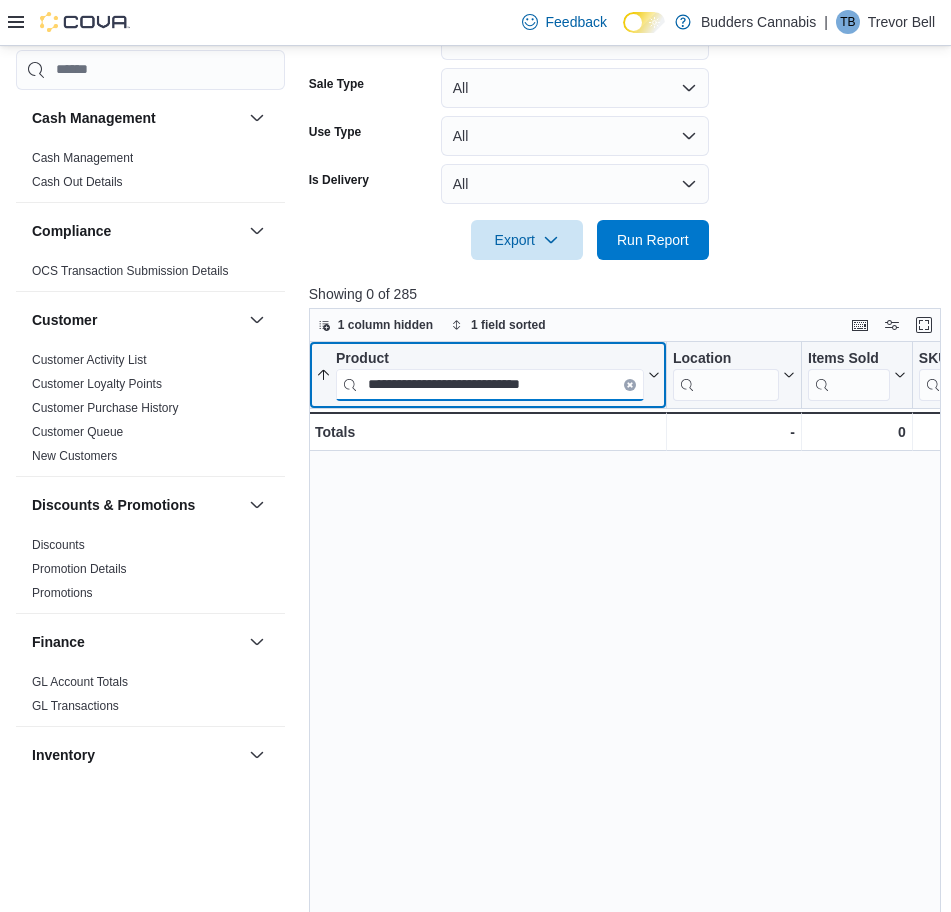 paste on "**********" 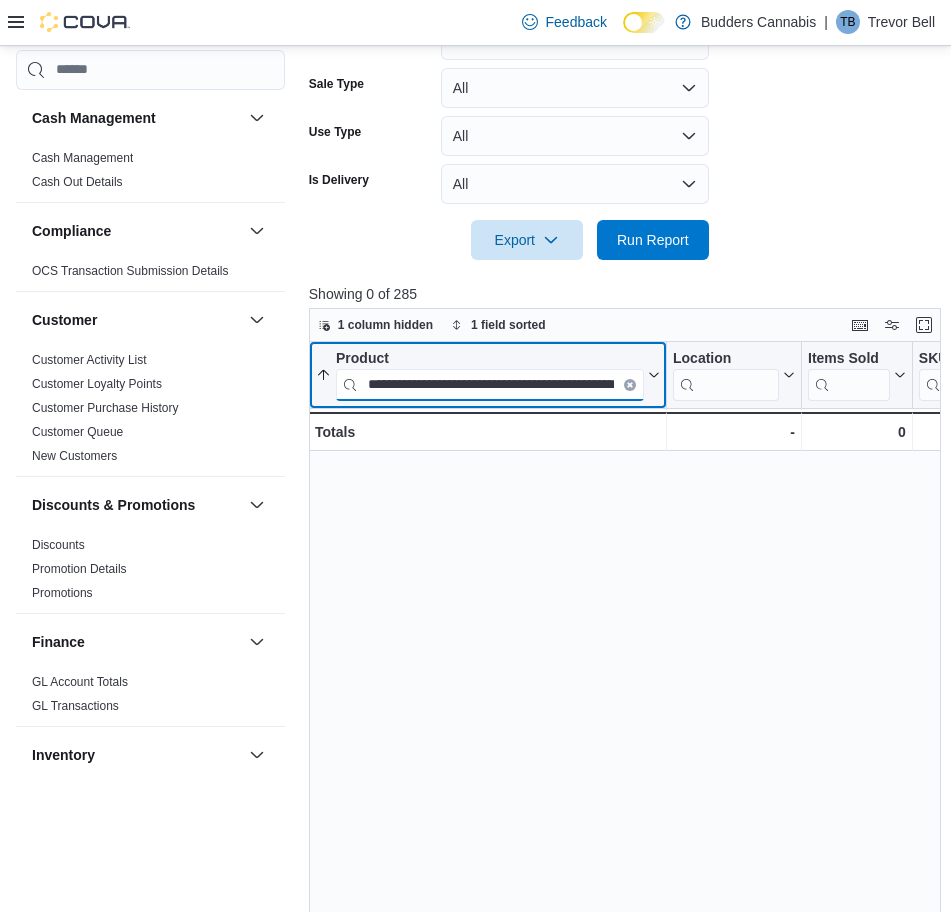 scroll, scrollTop: 0, scrollLeft: 76, axis: horizontal 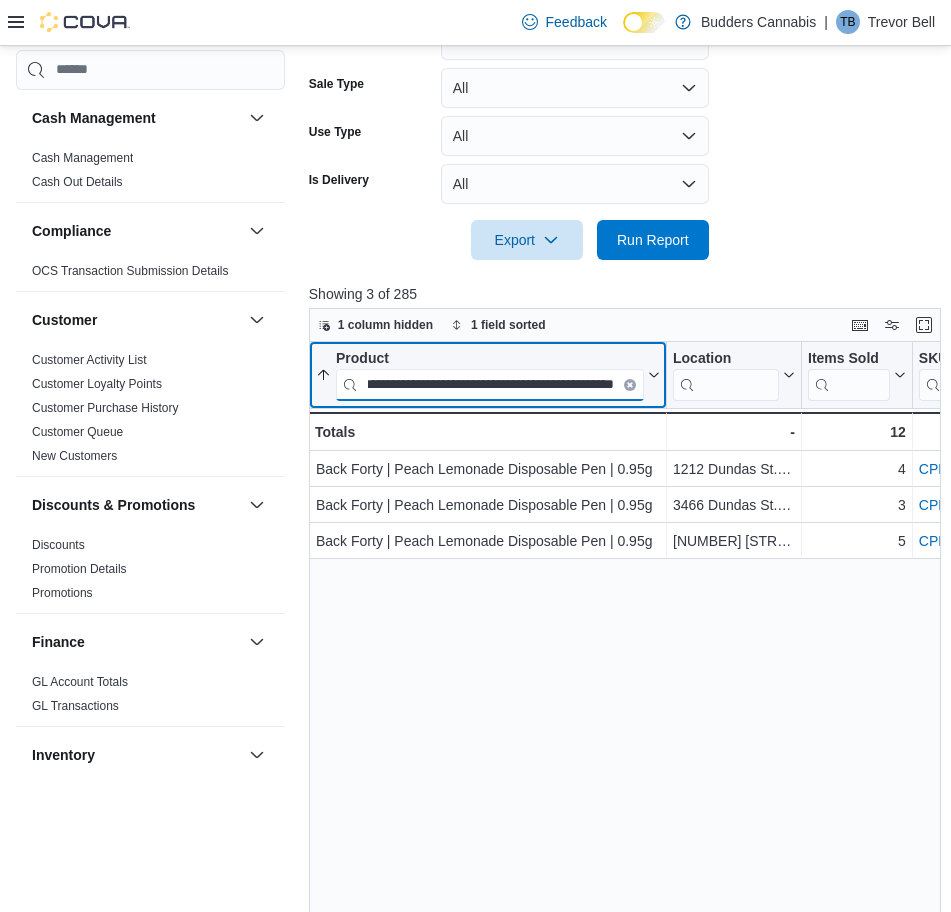 type on "**********" 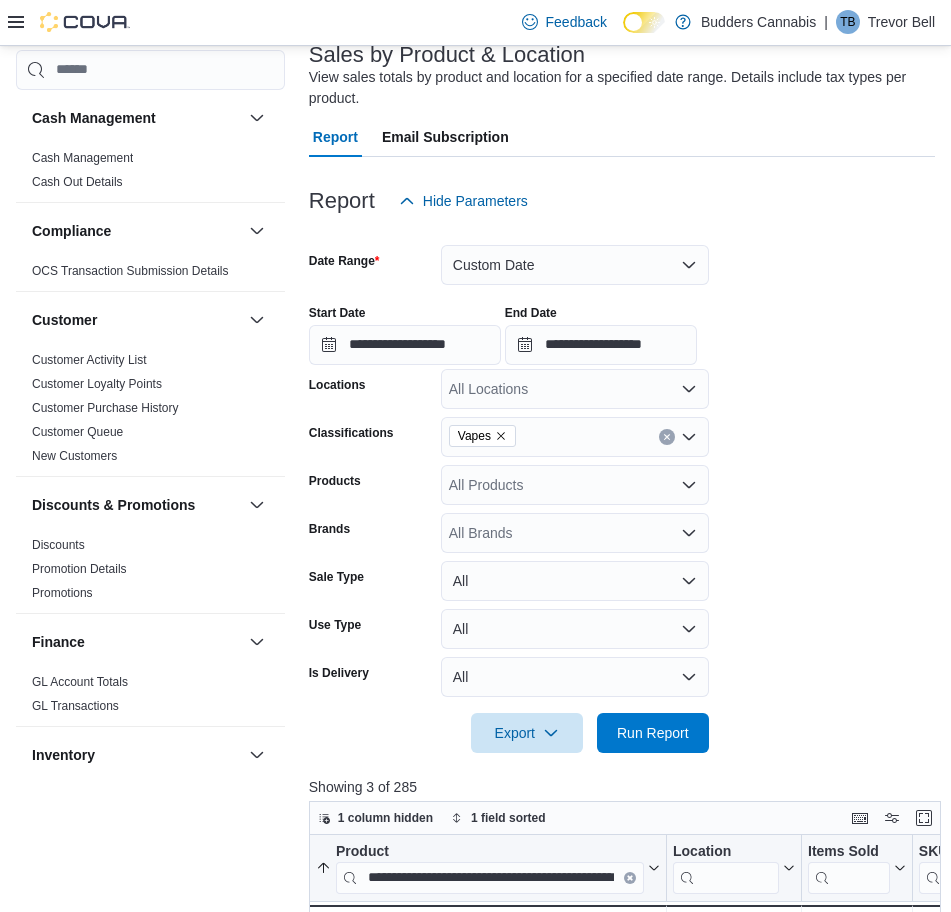 scroll, scrollTop: 125, scrollLeft: 0, axis: vertical 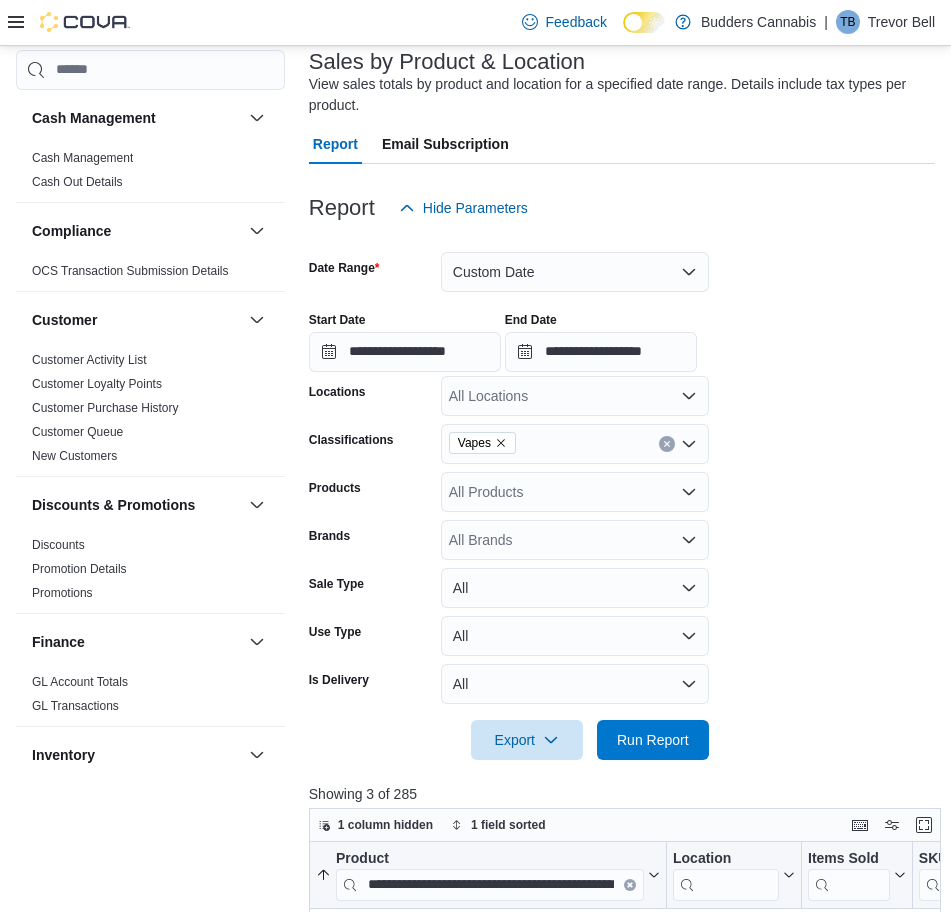 click 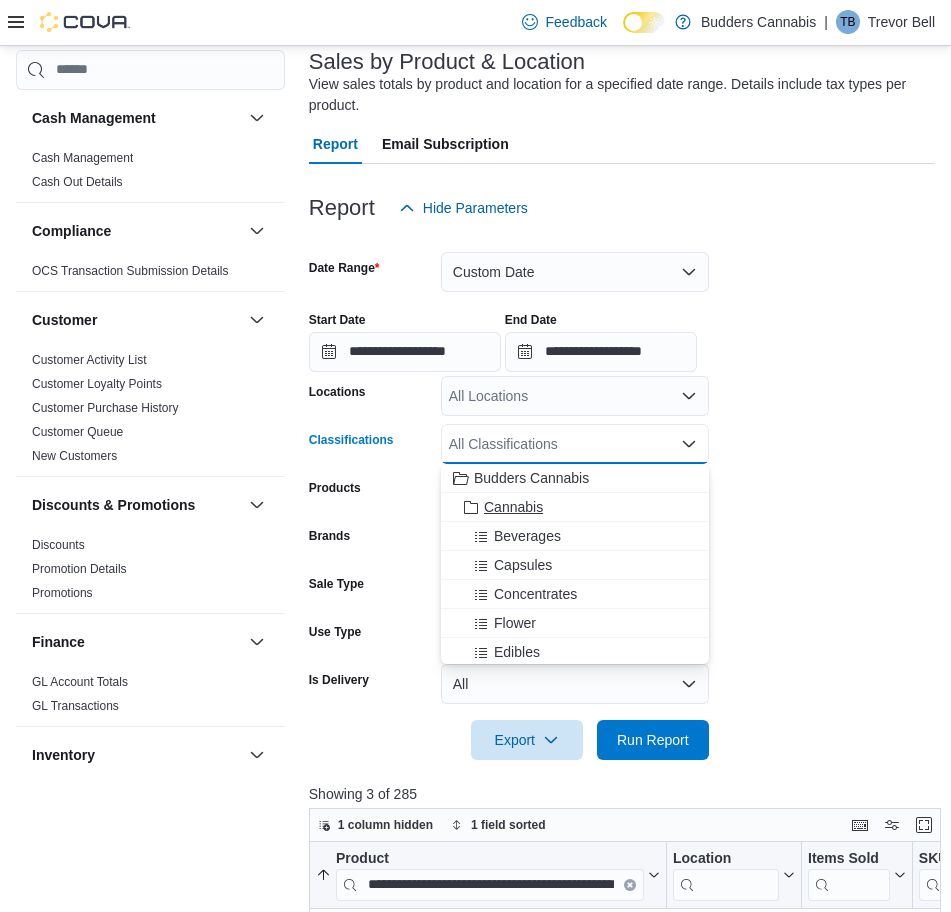 click on "Cannabis" at bounding box center (513, 507) 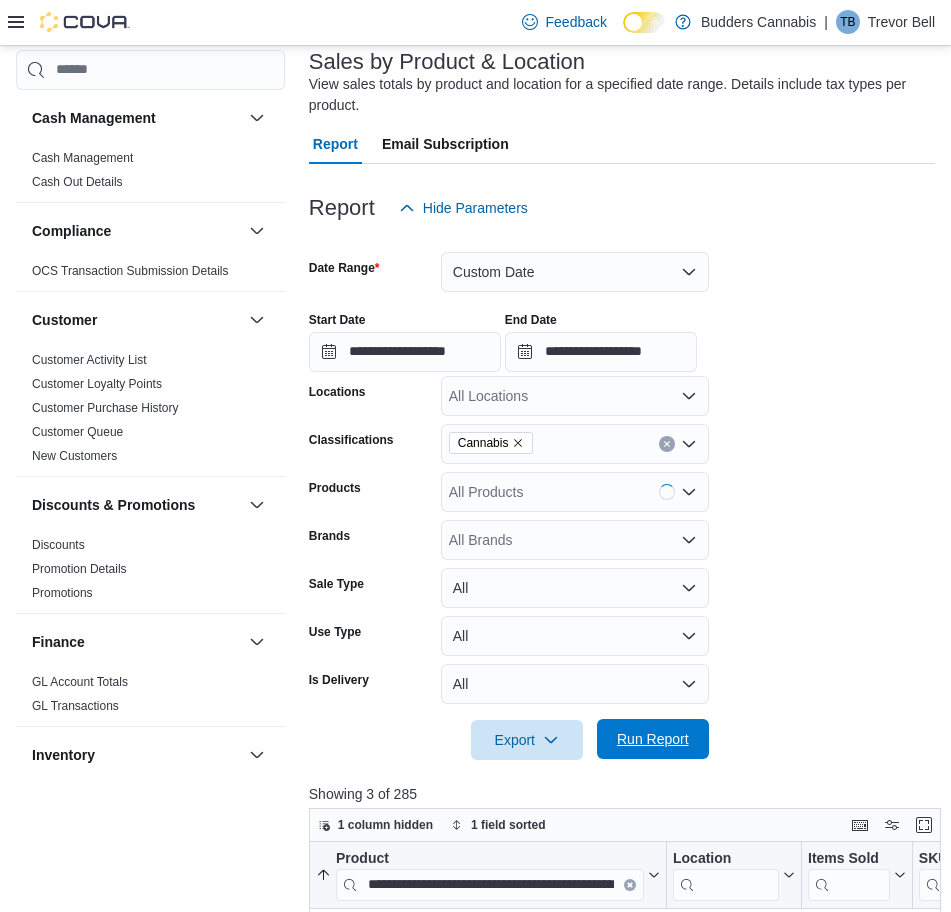 click on "Run Report" at bounding box center [653, 739] 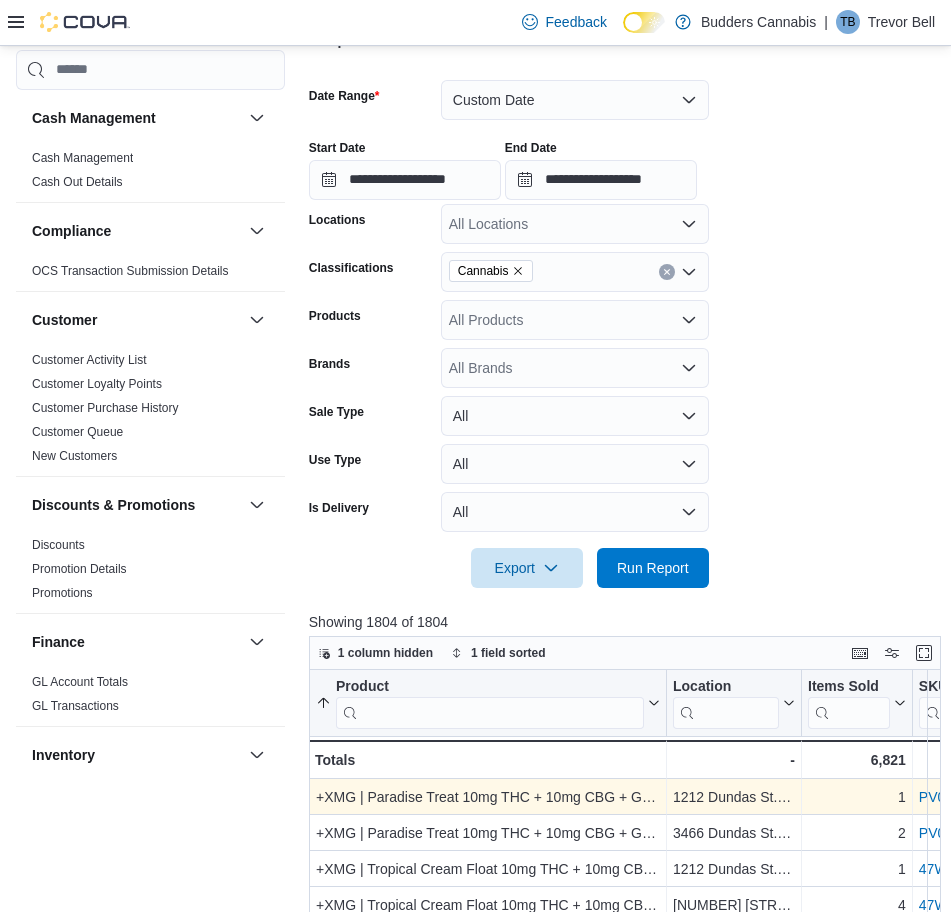 scroll, scrollTop: 500, scrollLeft: 0, axis: vertical 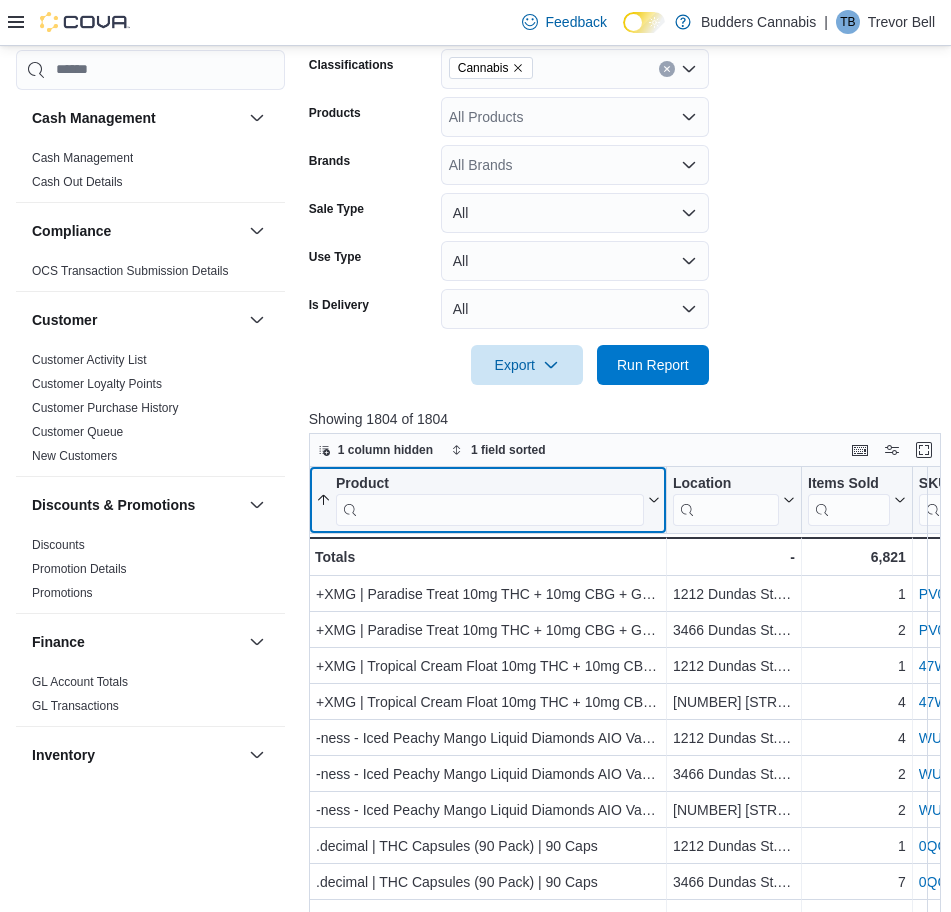 click on "Product" at bounding box center [490, 483] 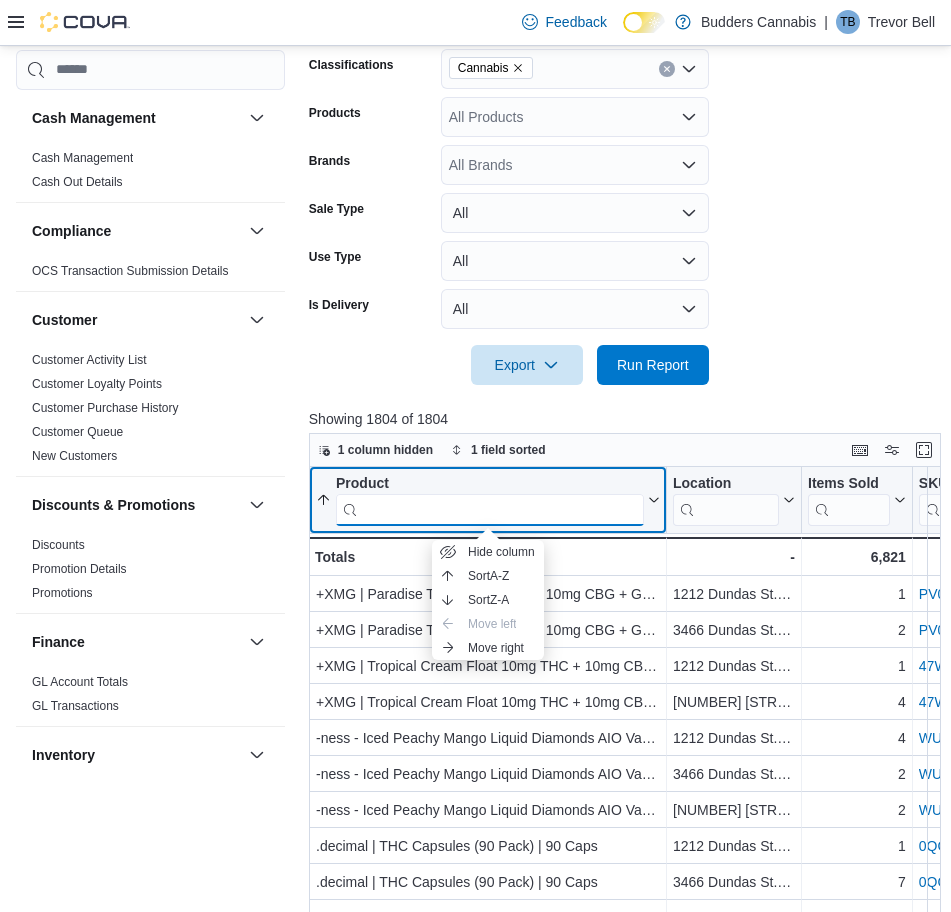 click at bounding box center [490, 509] 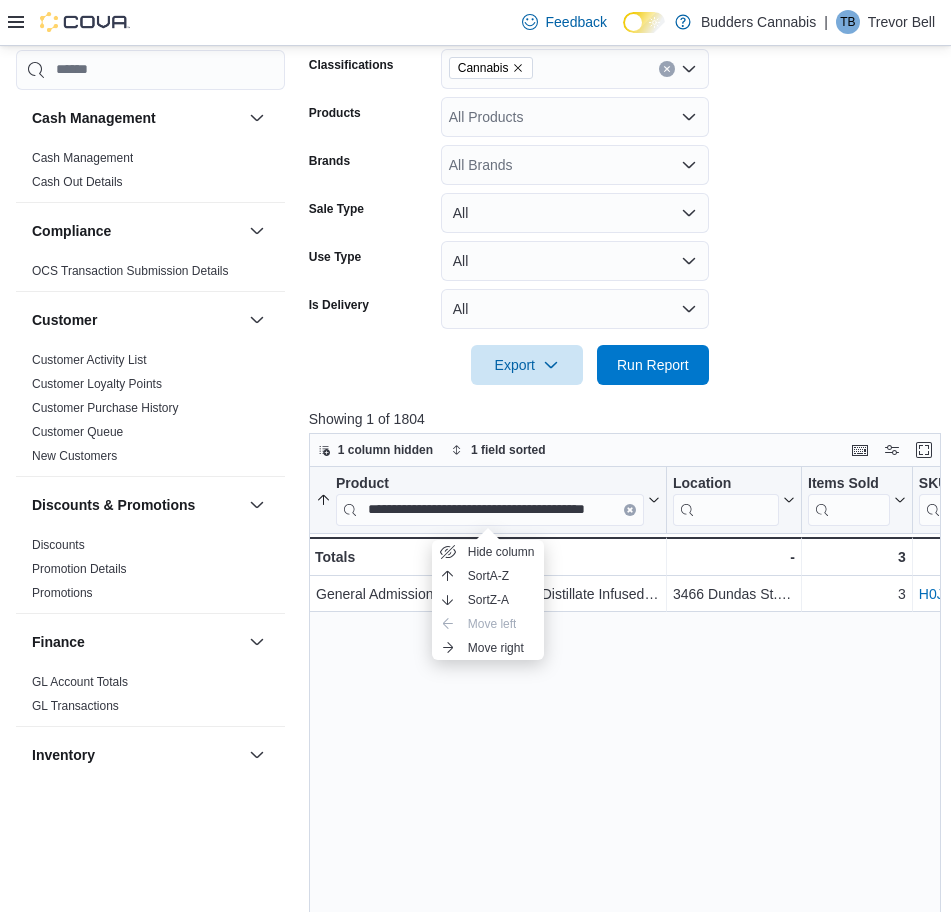 click on "**********" at bounding box center (628, 815) 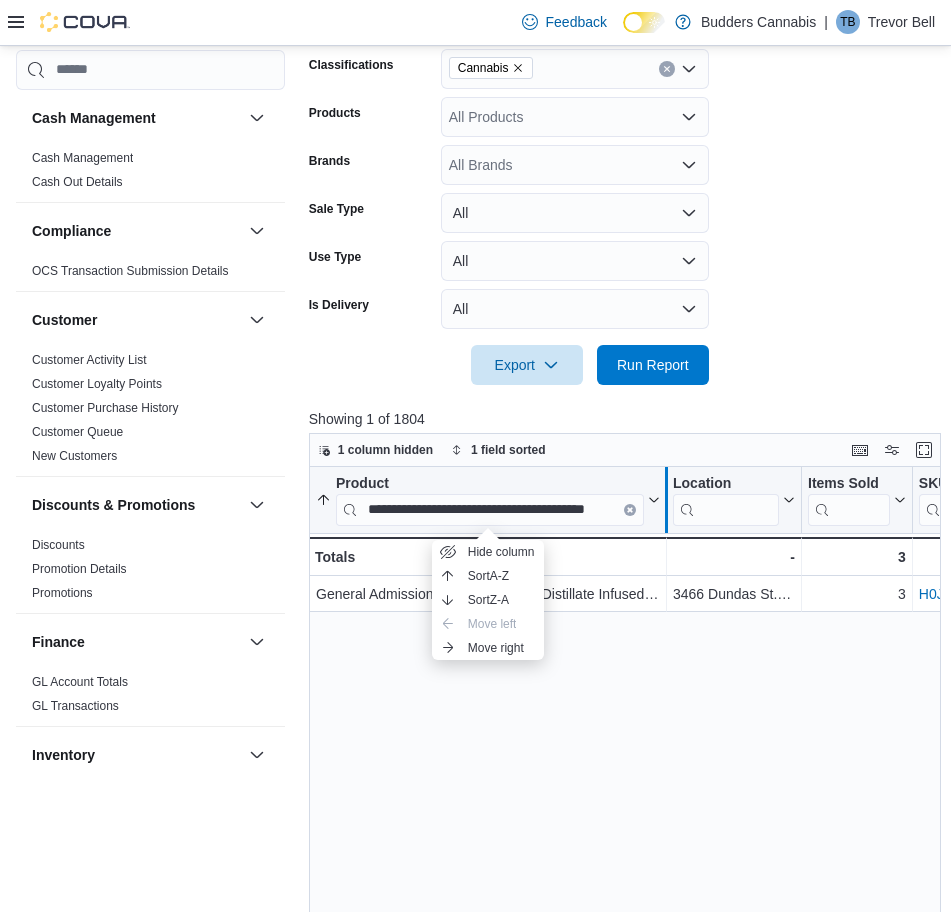 click at bounding box center [666, 500] 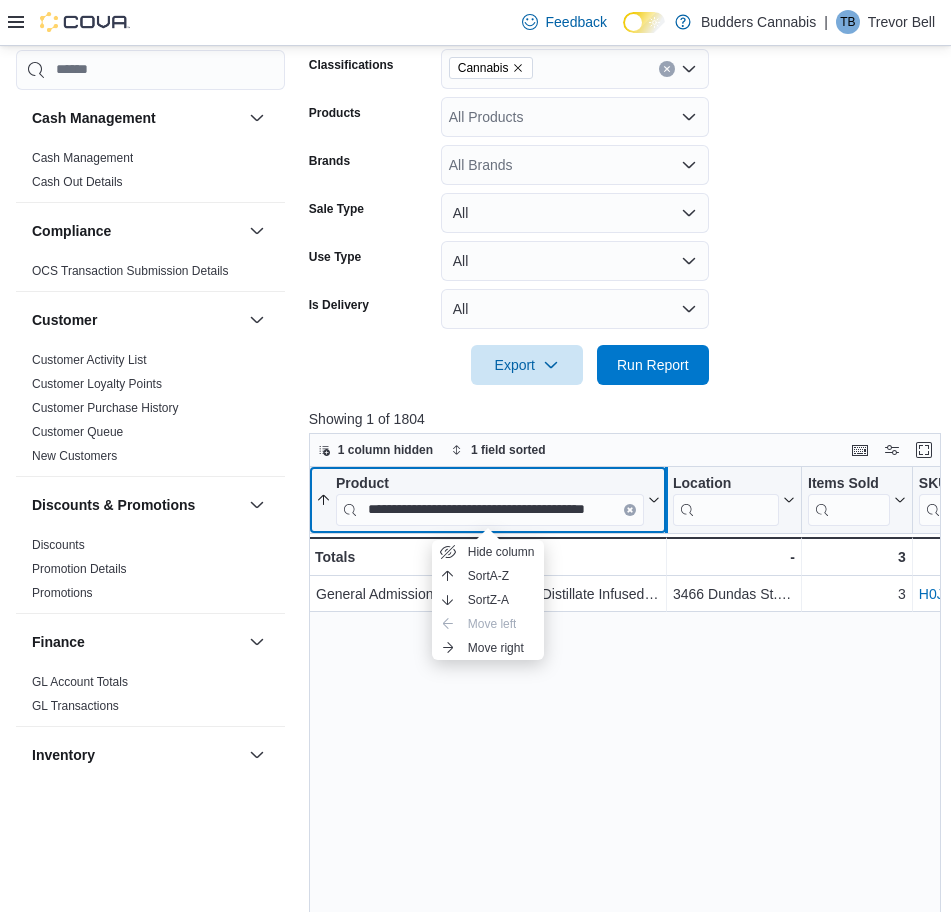 click on "**********" at bounding box center (488, 500) 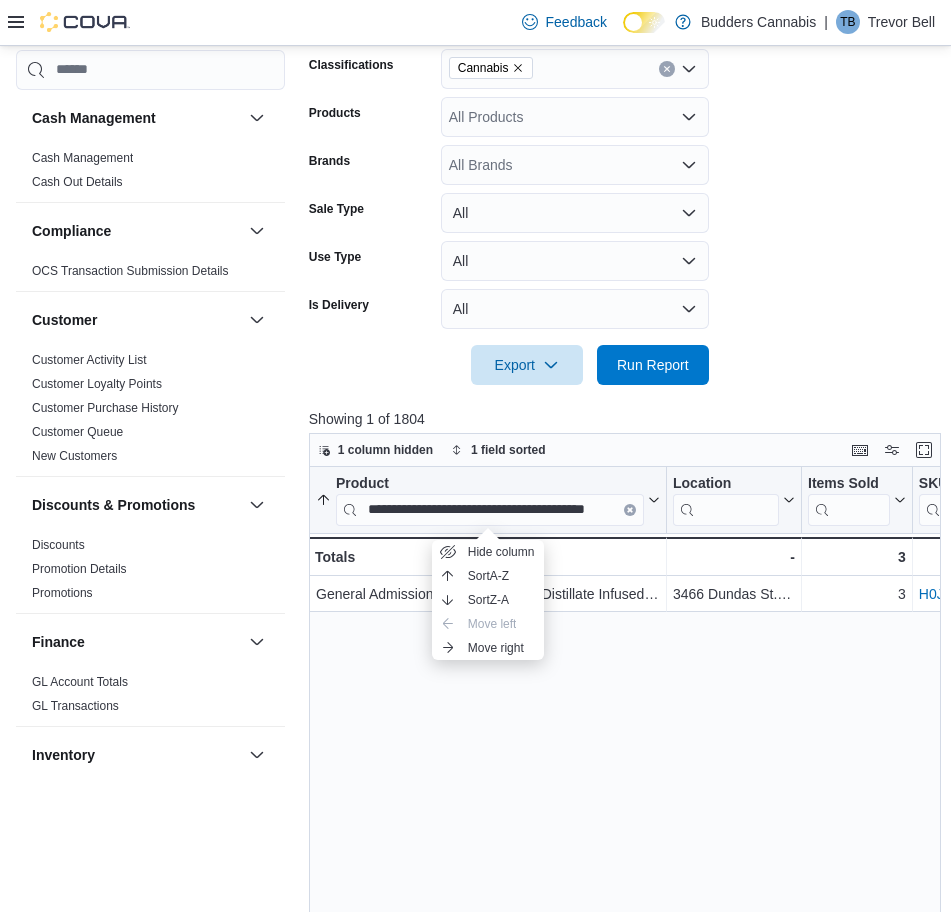 click on "**********" at bounding box center [628, 815] 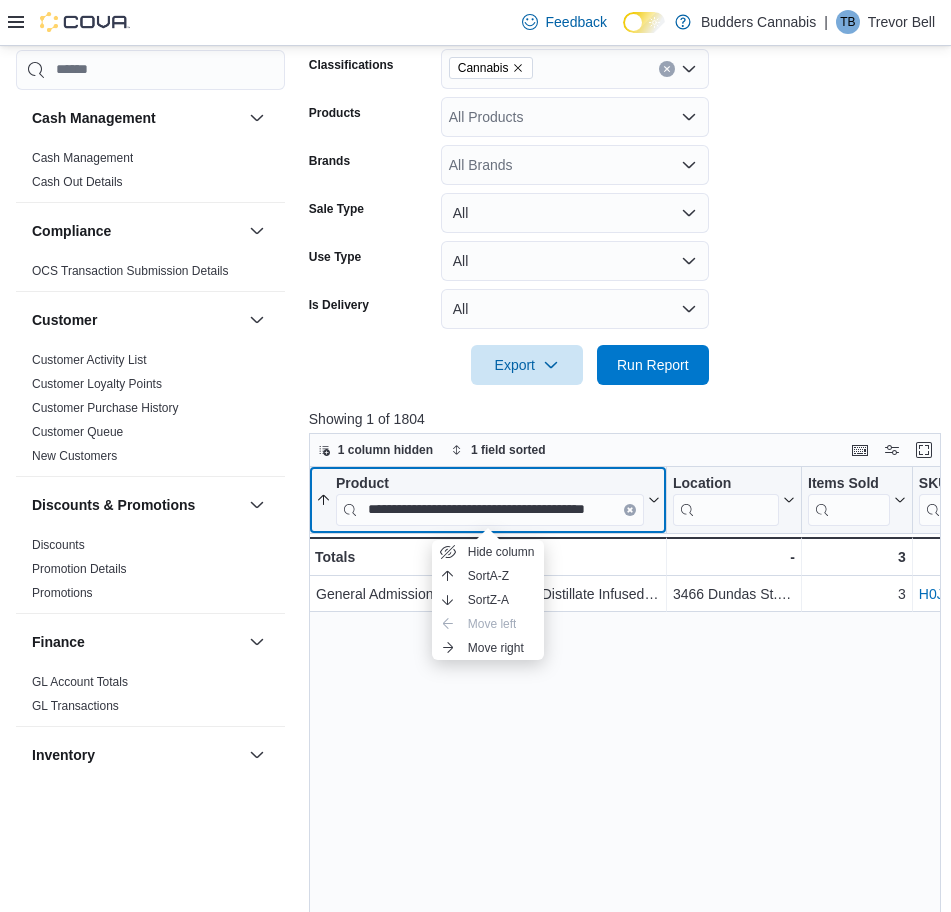 click 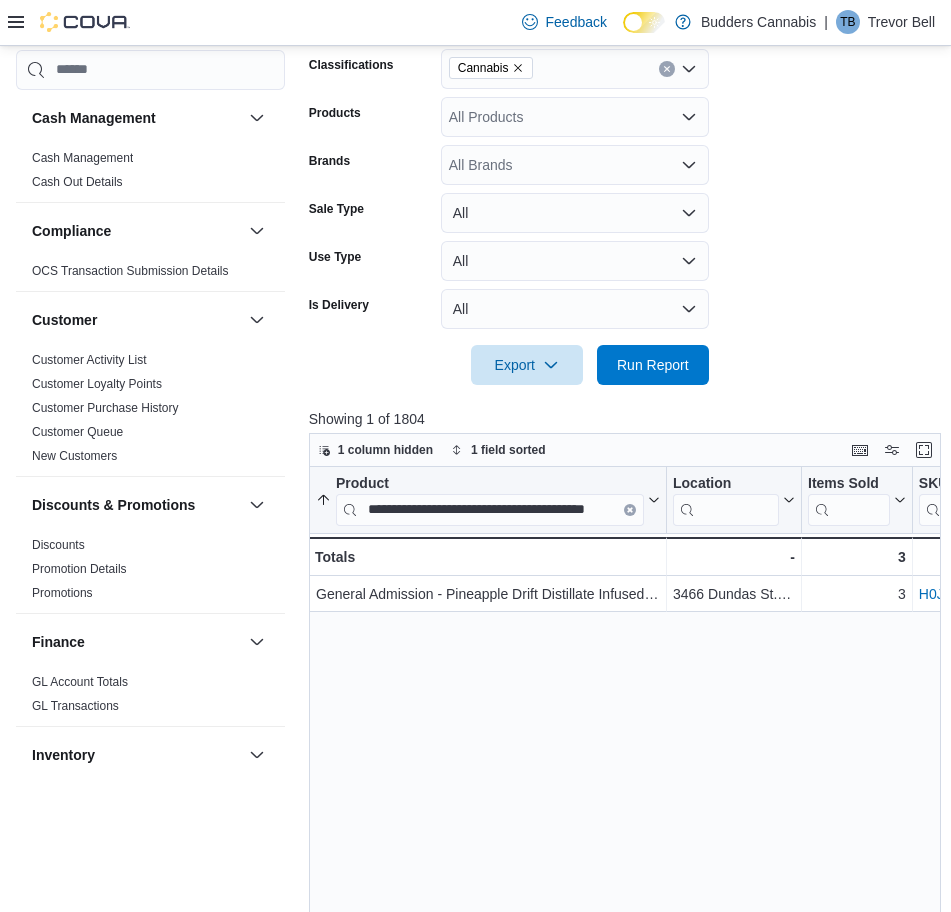 click on "**********" at bounding box center [628, 815] 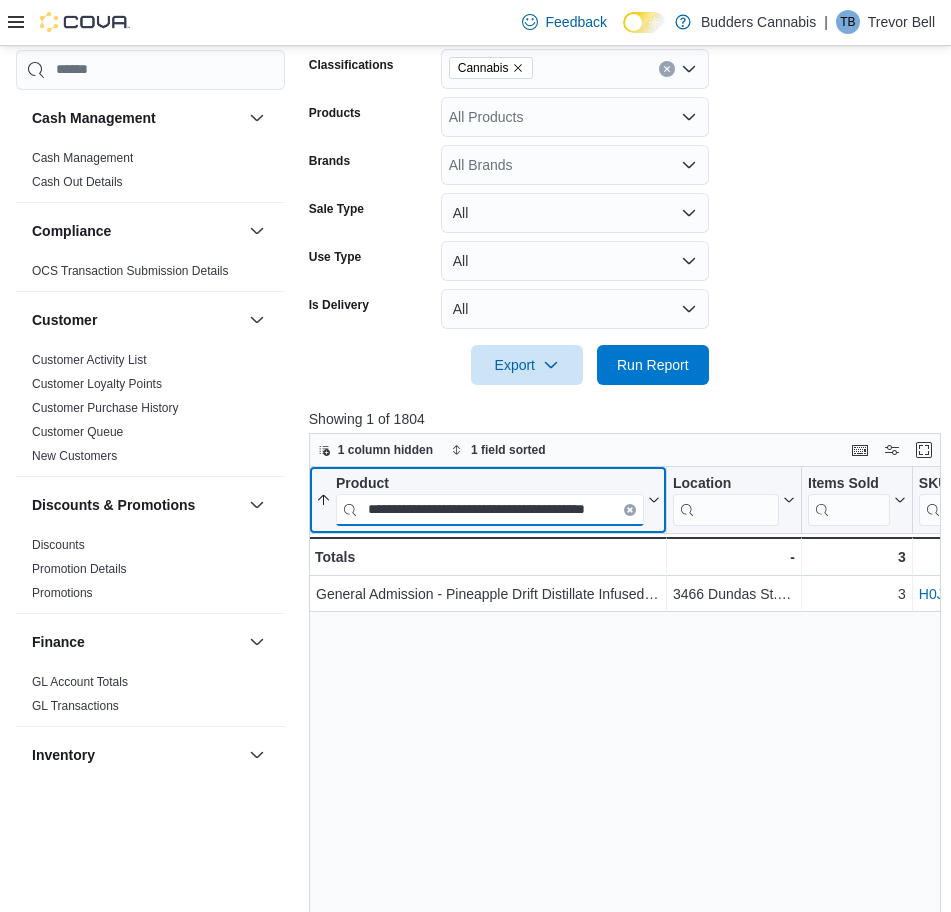 click on "**********" at bounding box center (490, 509) 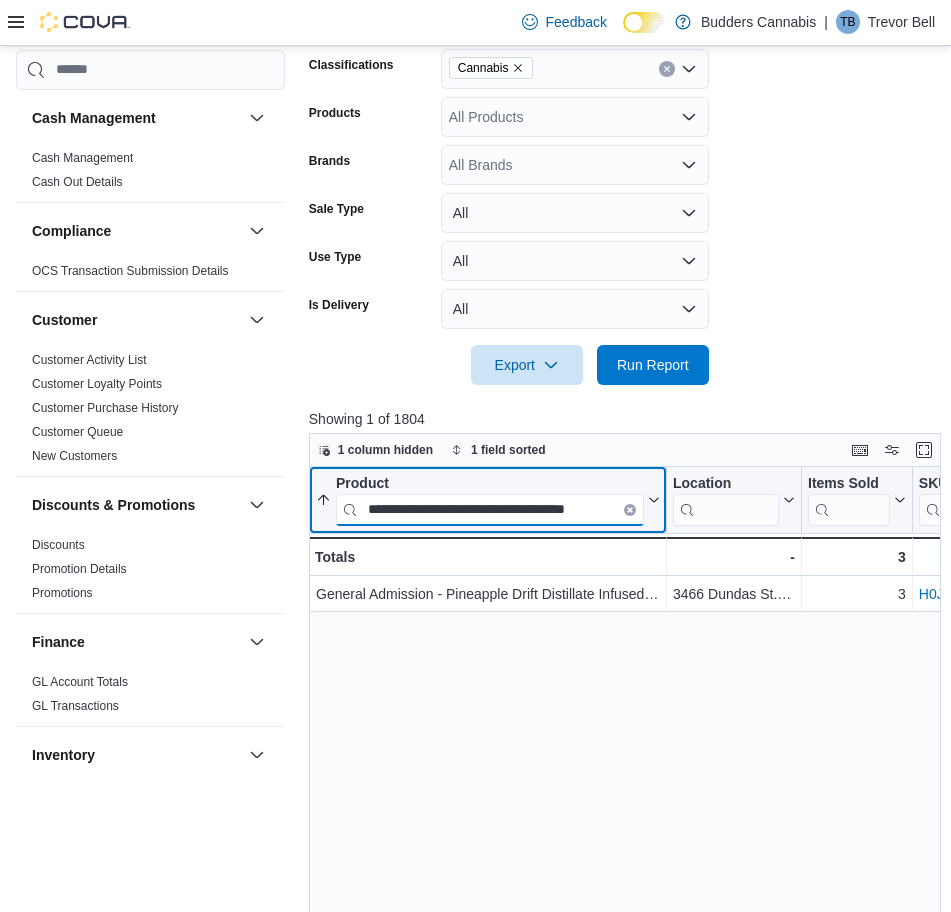 scroll, scrollTop: 0, scrollLeft: 0, axis: both 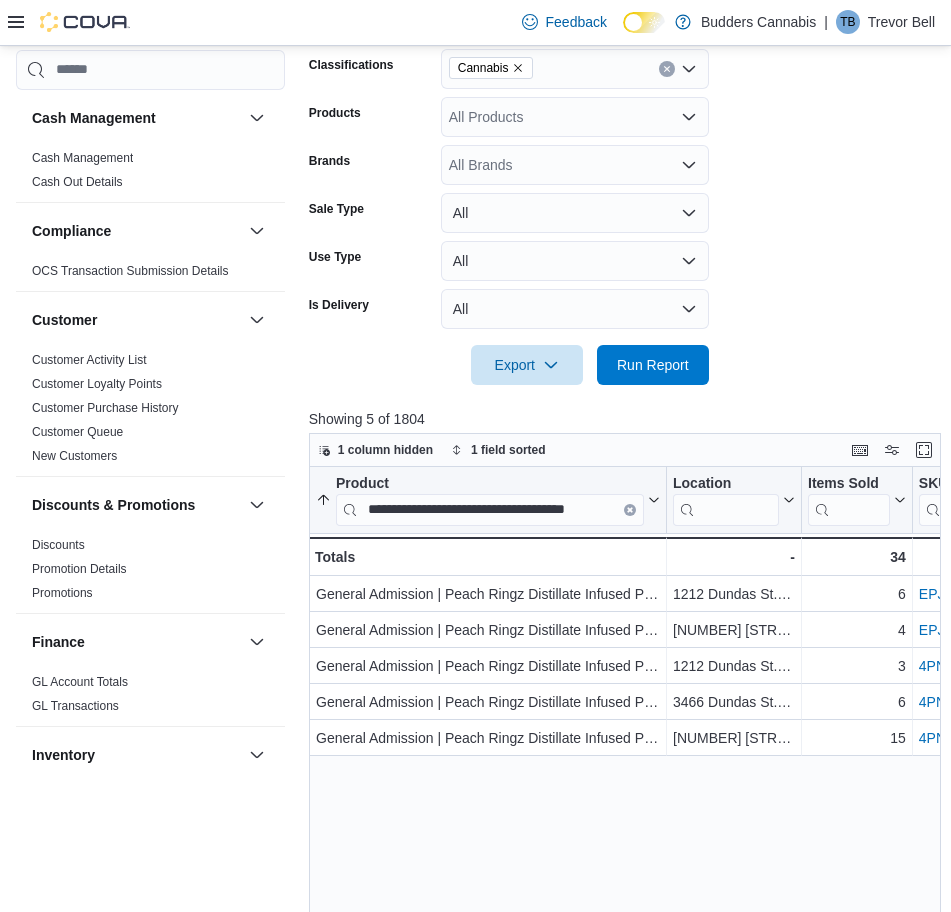 click on "**********" at bounding box center [628, 815] 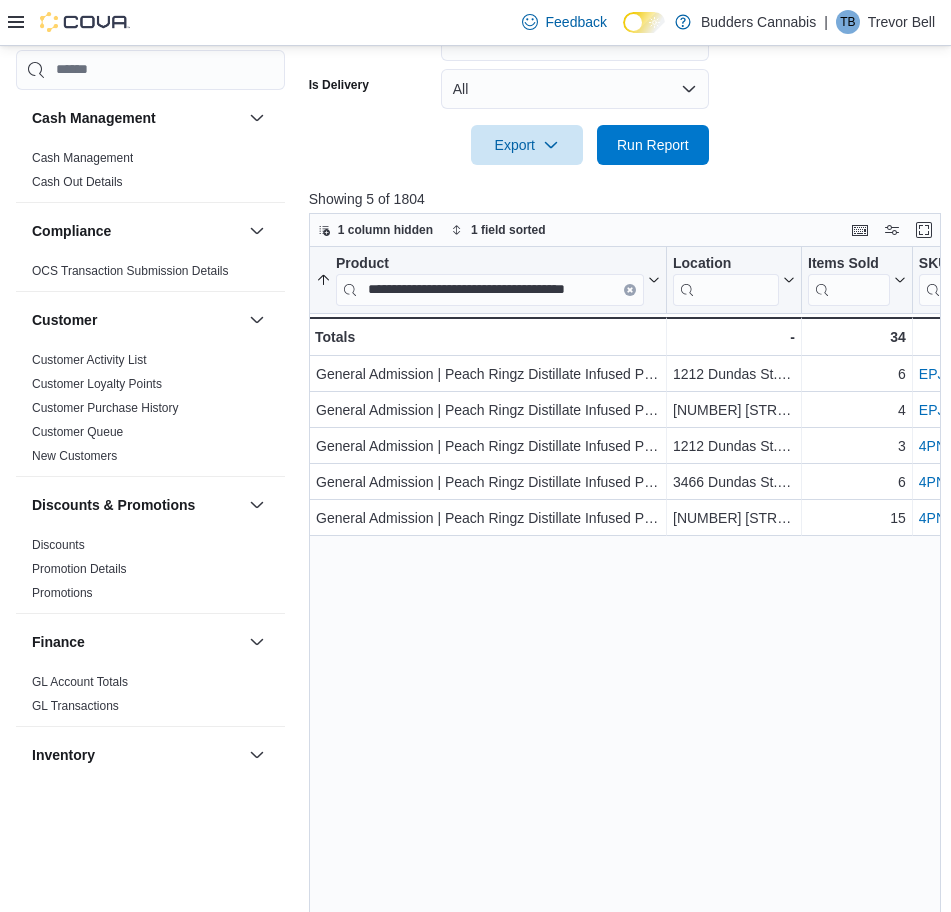 scroll, scrollTop: 750, scrollLeft: 0, axis: vertical 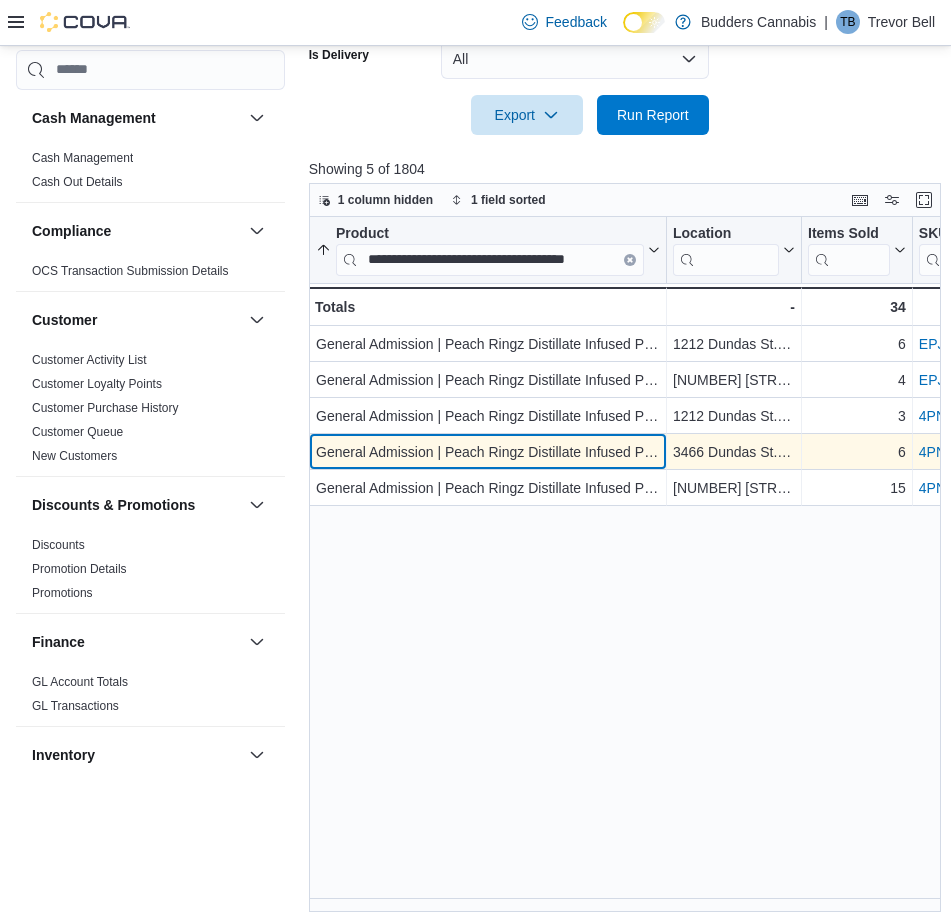 drag, startPoint x: 524, startPoint y: 455, endPoint x: 470, endPoint y: 456, distance: 54.00926 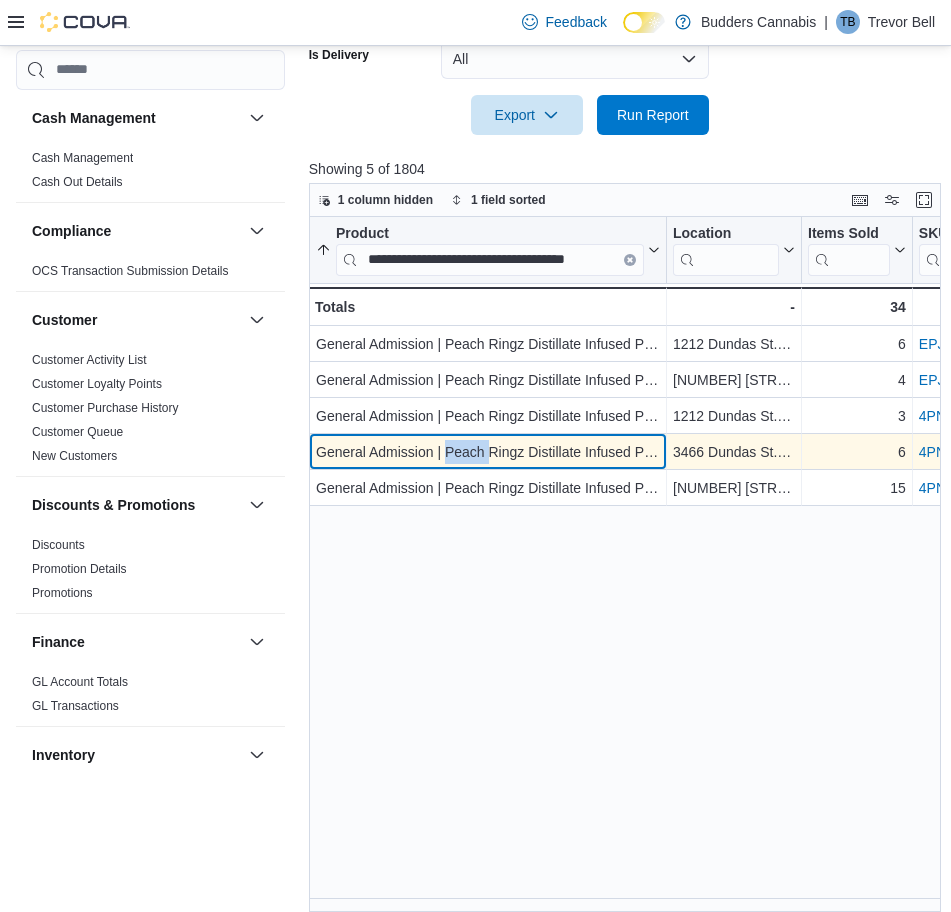 click on "General Admission | Peach Ringz Distillate Infused Pre-Roll | 3 x 0.5g" at bounding box center (488, 452) 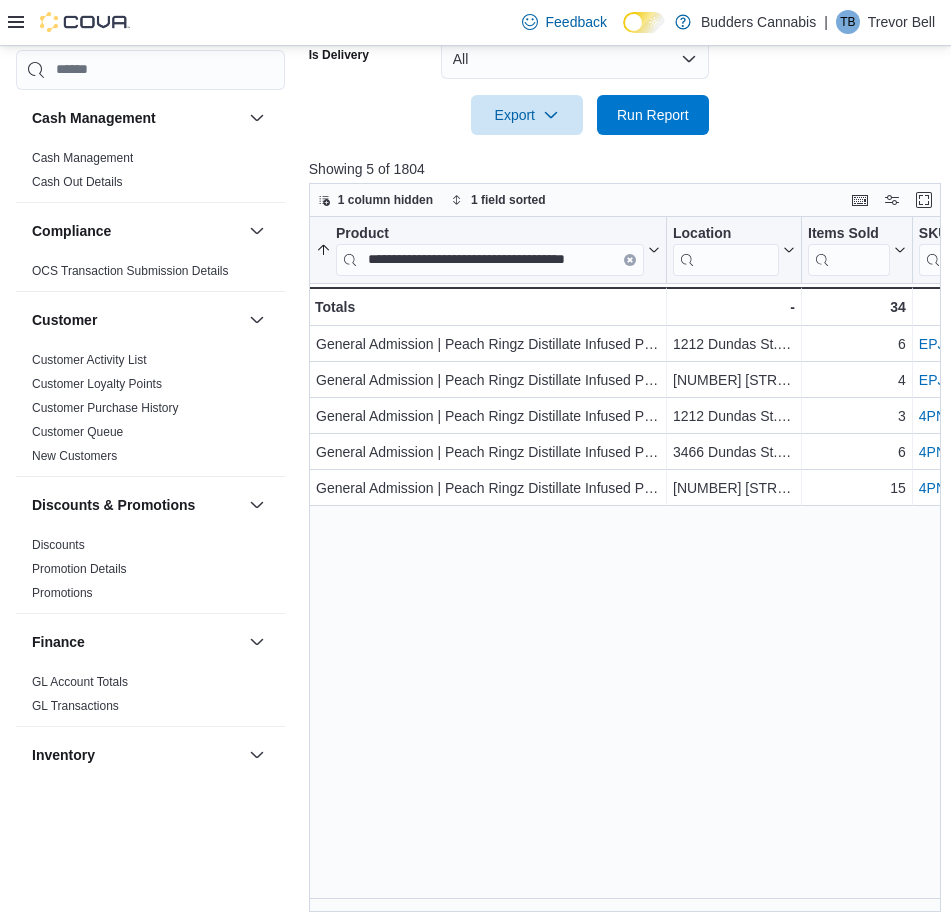 click on "**********" at bounding box center (628, 565) 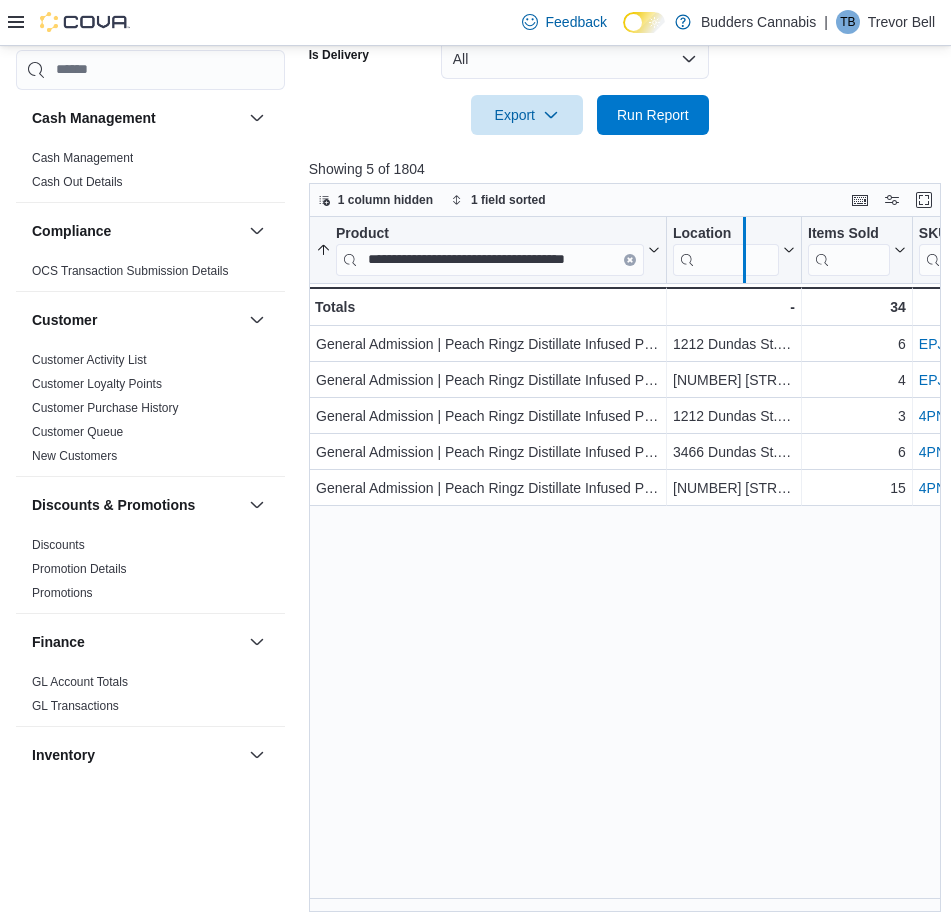 drag, startPoint x: 667, startPoint y: 231, endPoint x: 754, endPoint y: 230, distance: 87.005745 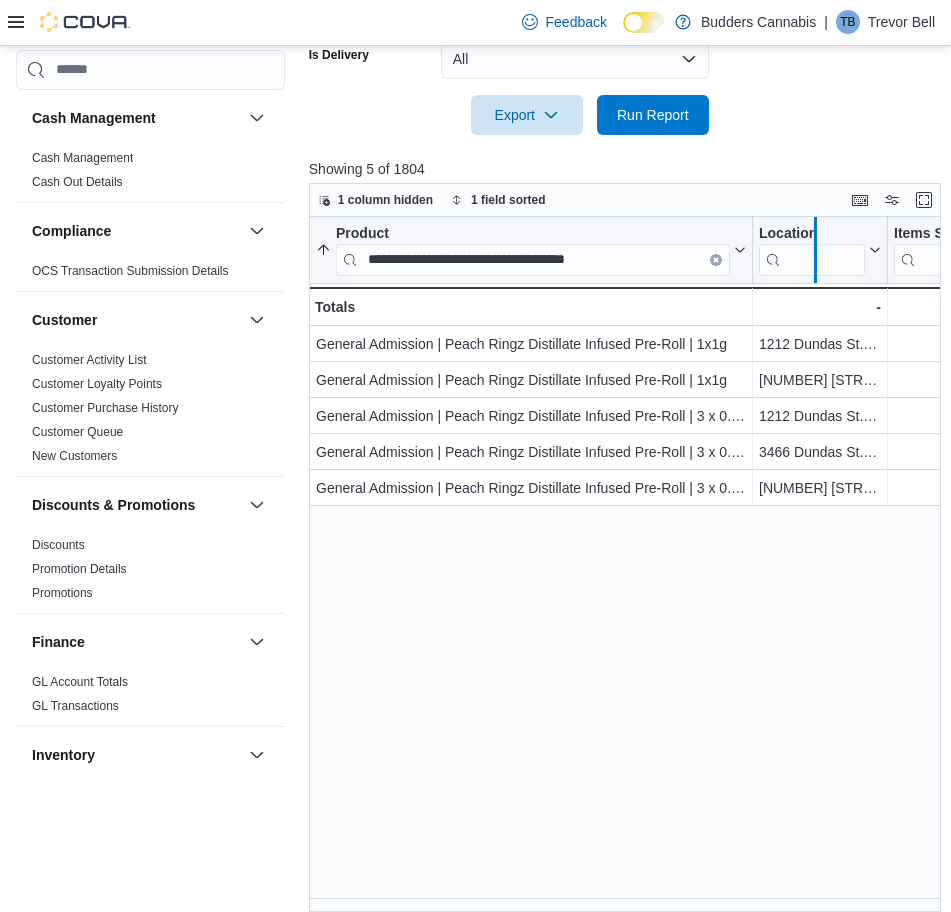 drag, startPoint x: 880, startPoint y: 230, endPoint x: 807, endPoint y: 232, distance: 73.02739 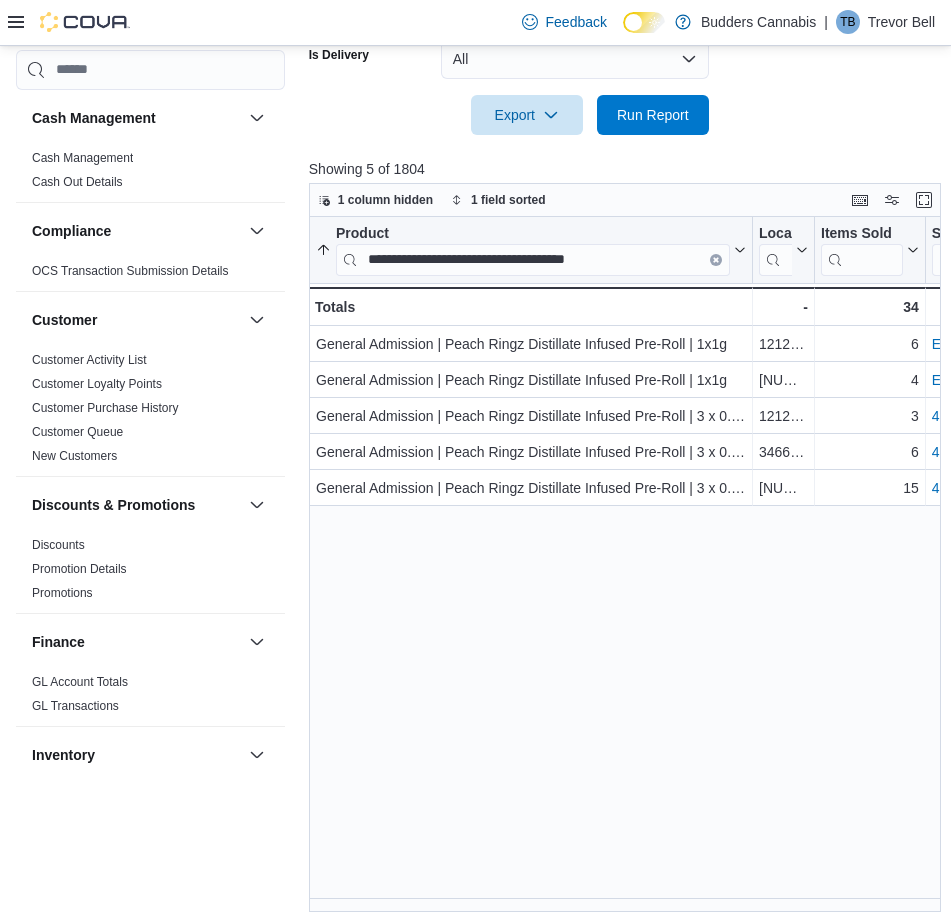 click on "Export  Run Report" at bounding box center (509, 115) 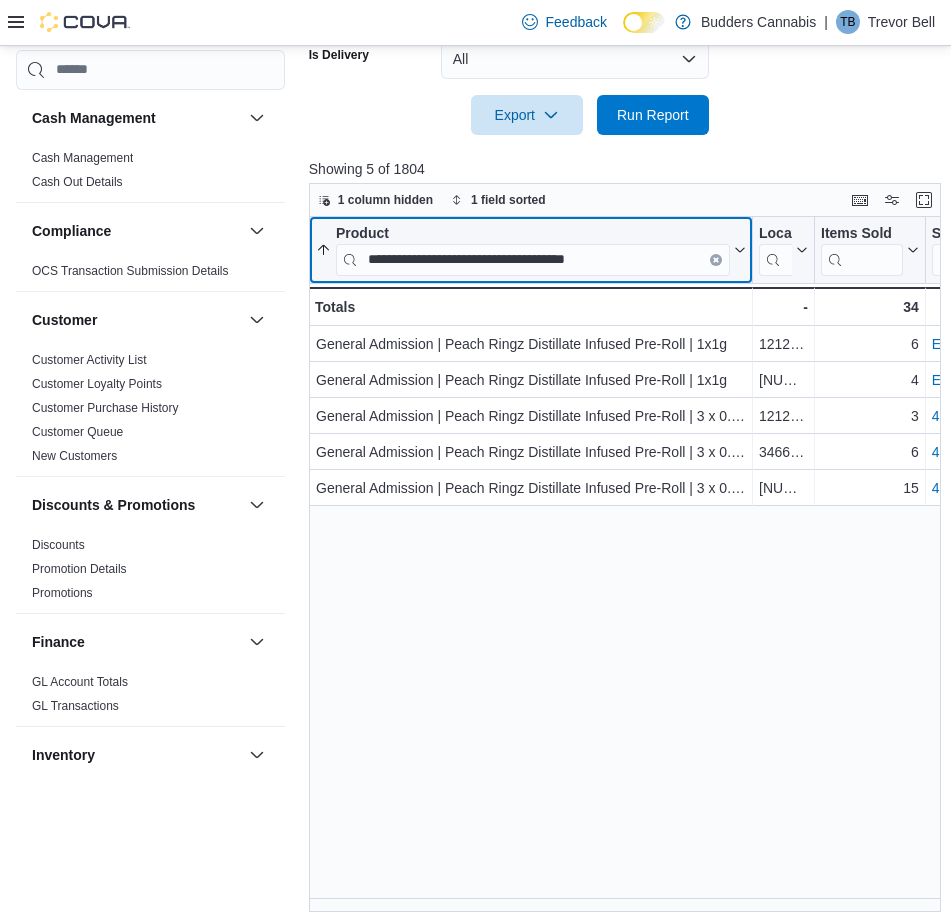 click on "**********" at bounding box center [533, 259] 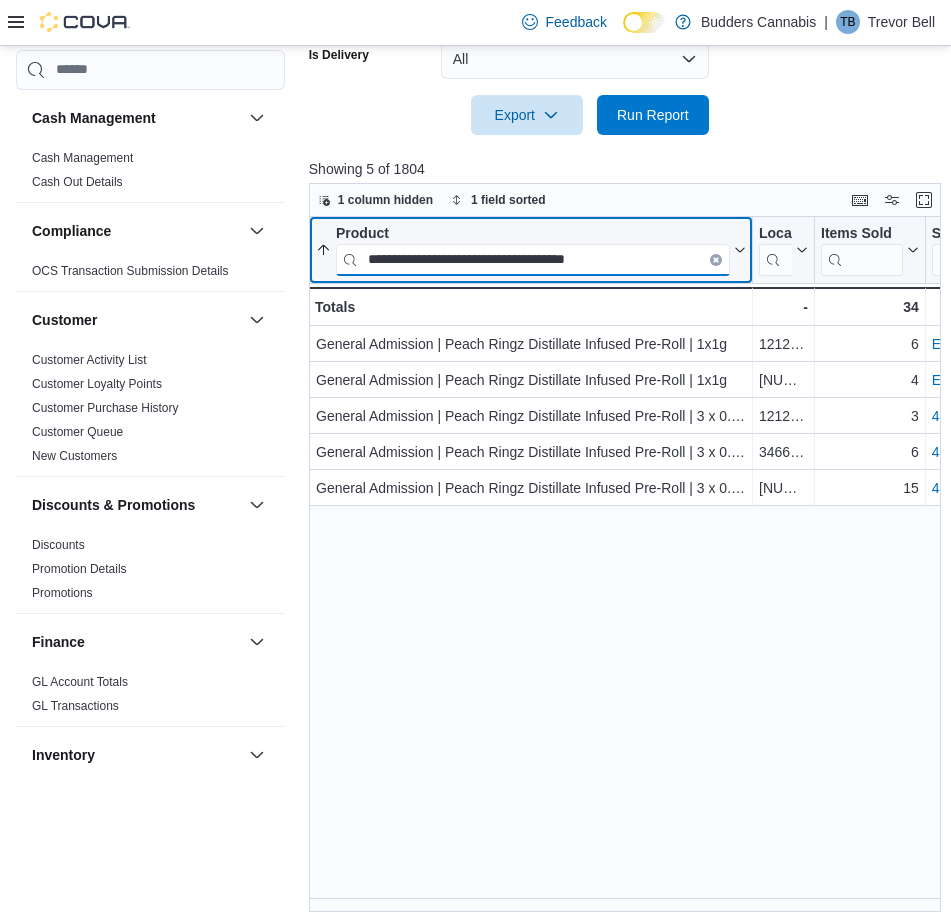 click on "**********" at bounding box center (533, 259) 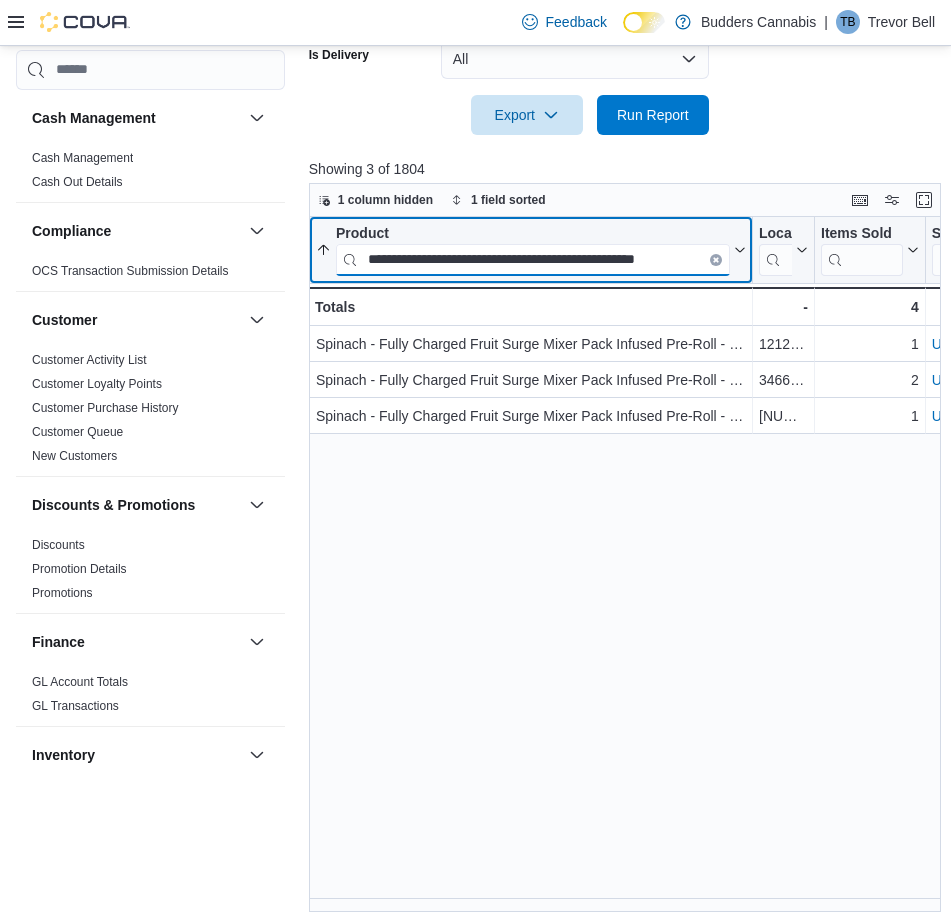 click on "**********" at bounding box center (533, 259) 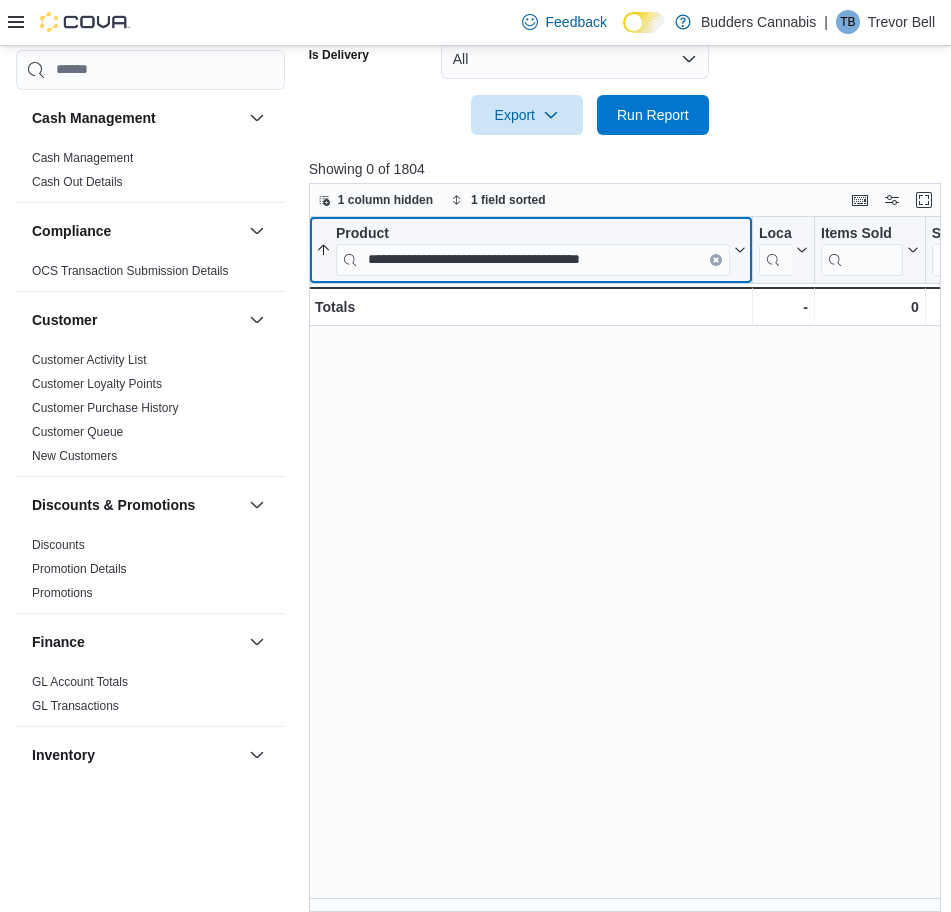 click on "Product" at bounding box center (533, 233) 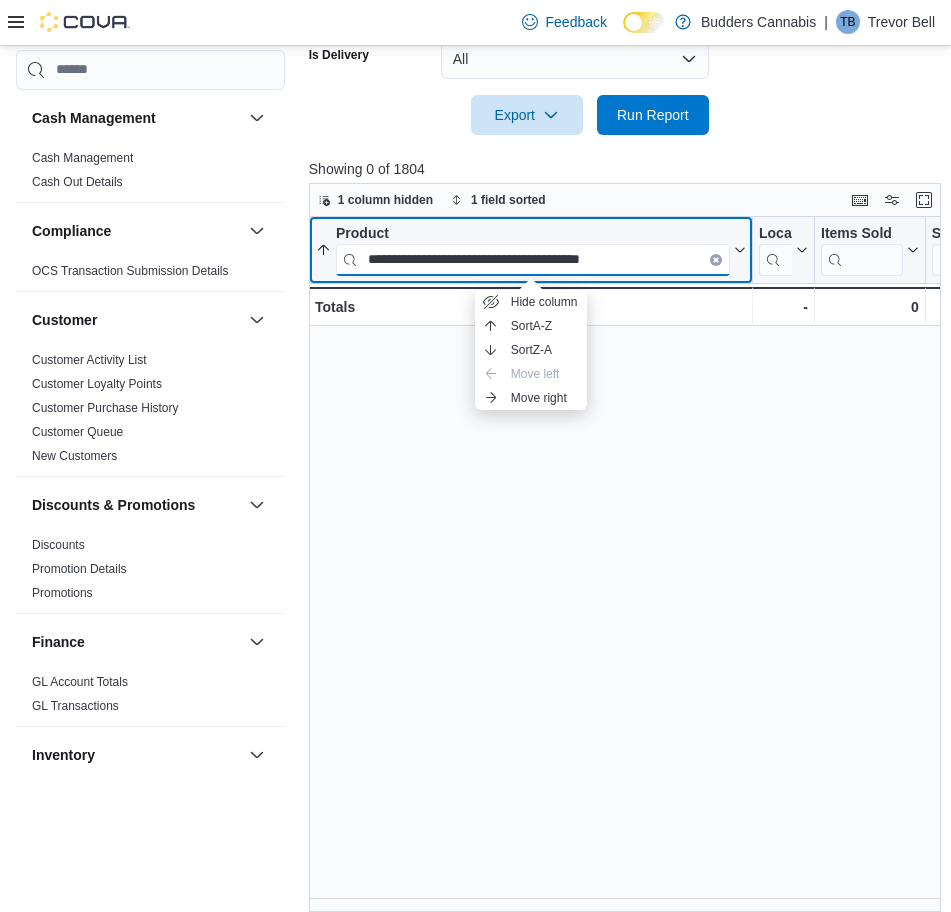 click on "**********" at bounding box center [533, 259] 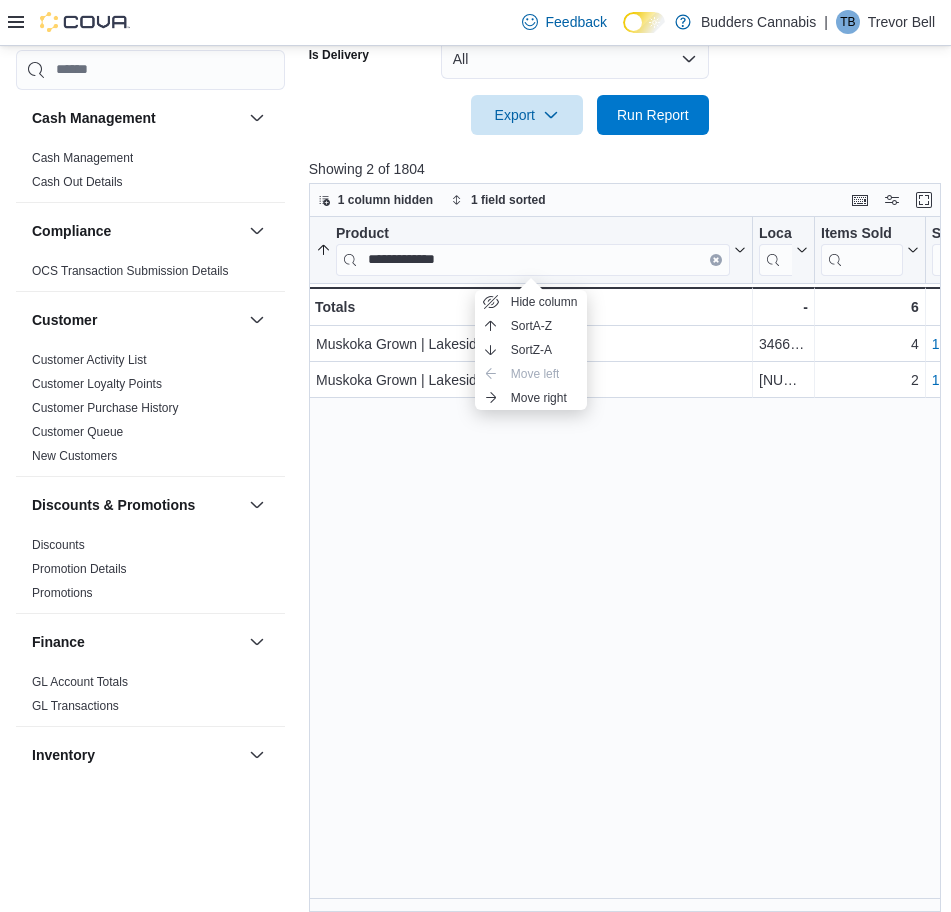 click on "**********" at bounding box center (628, 565) 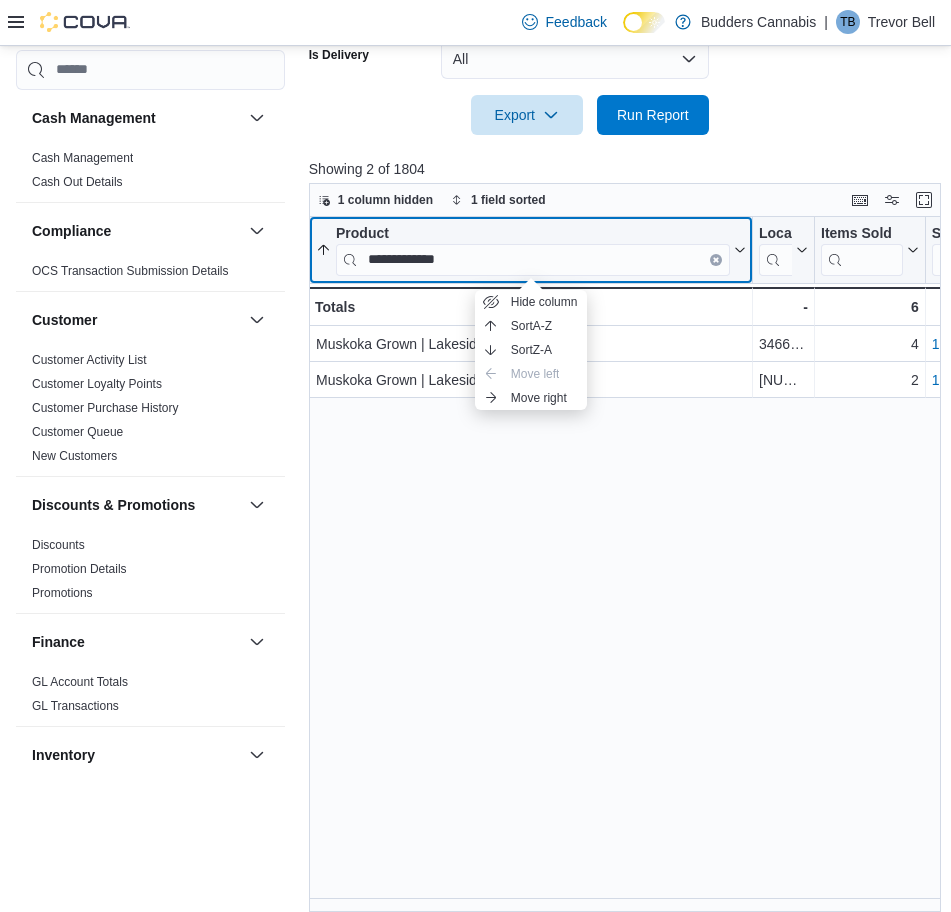 click 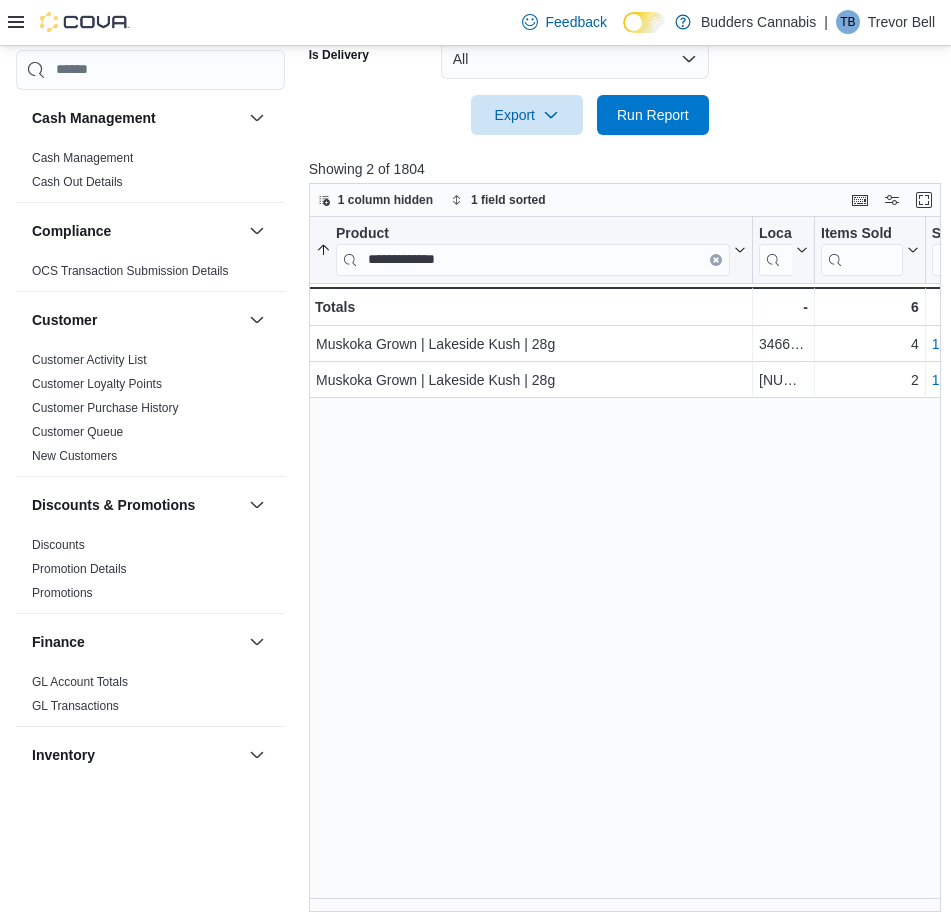 click on "**********" at bounding box center [628, 565] 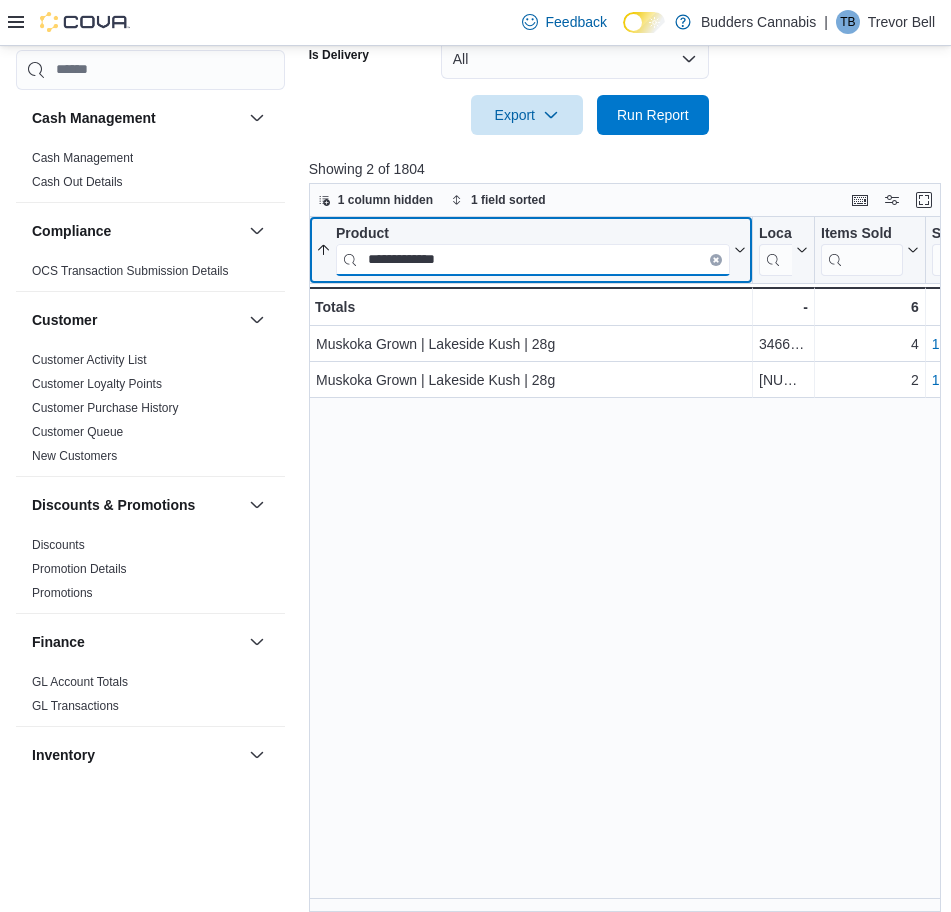 click on "**********" at bounding box center [533, 259] 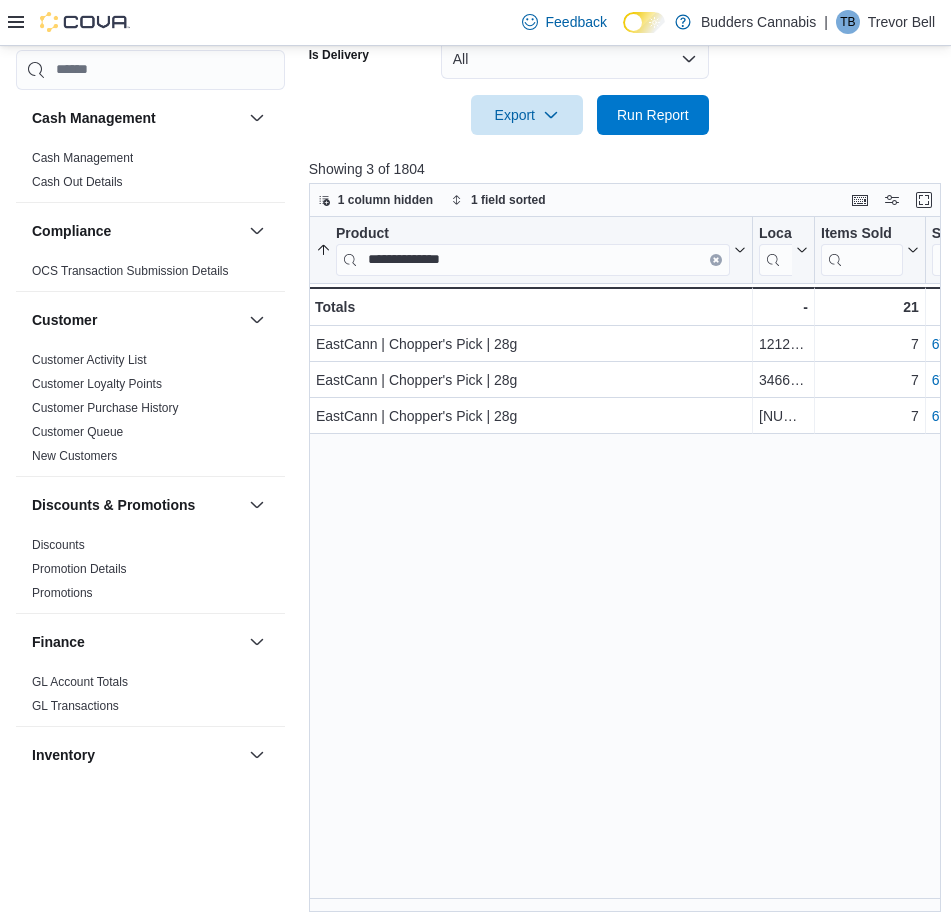 click on "**********" at bounding box center [628, 565] 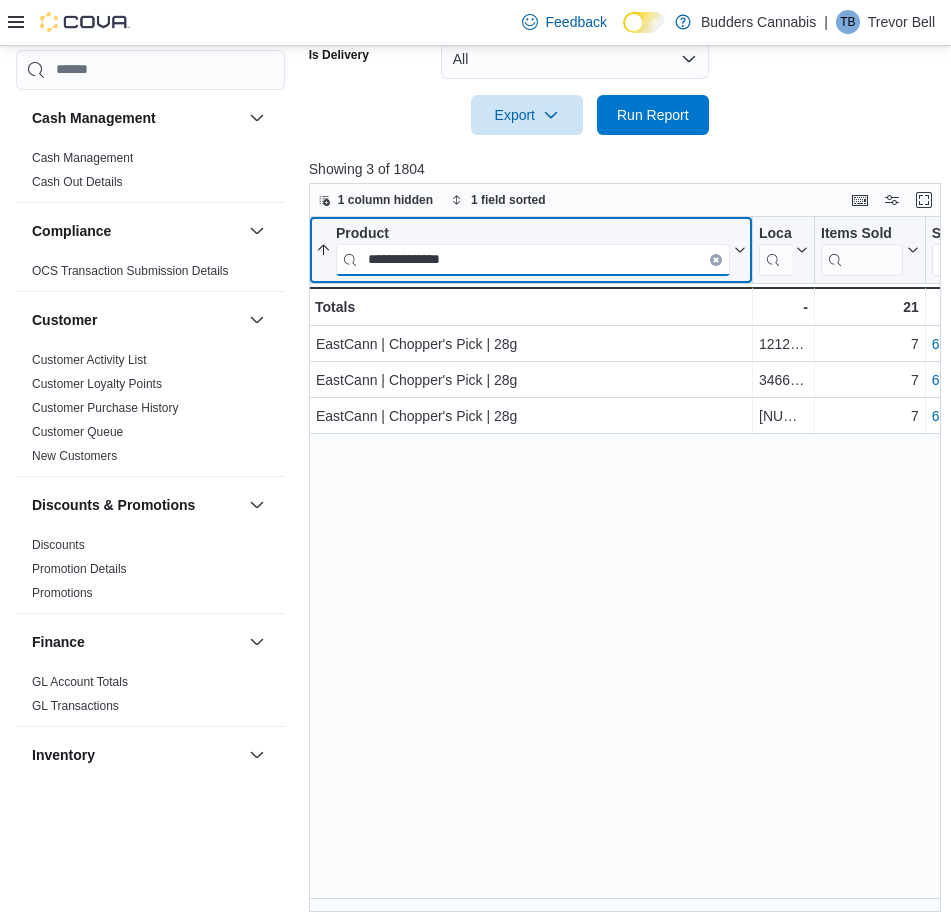 click on "**********" at bounding box center [533, 259] 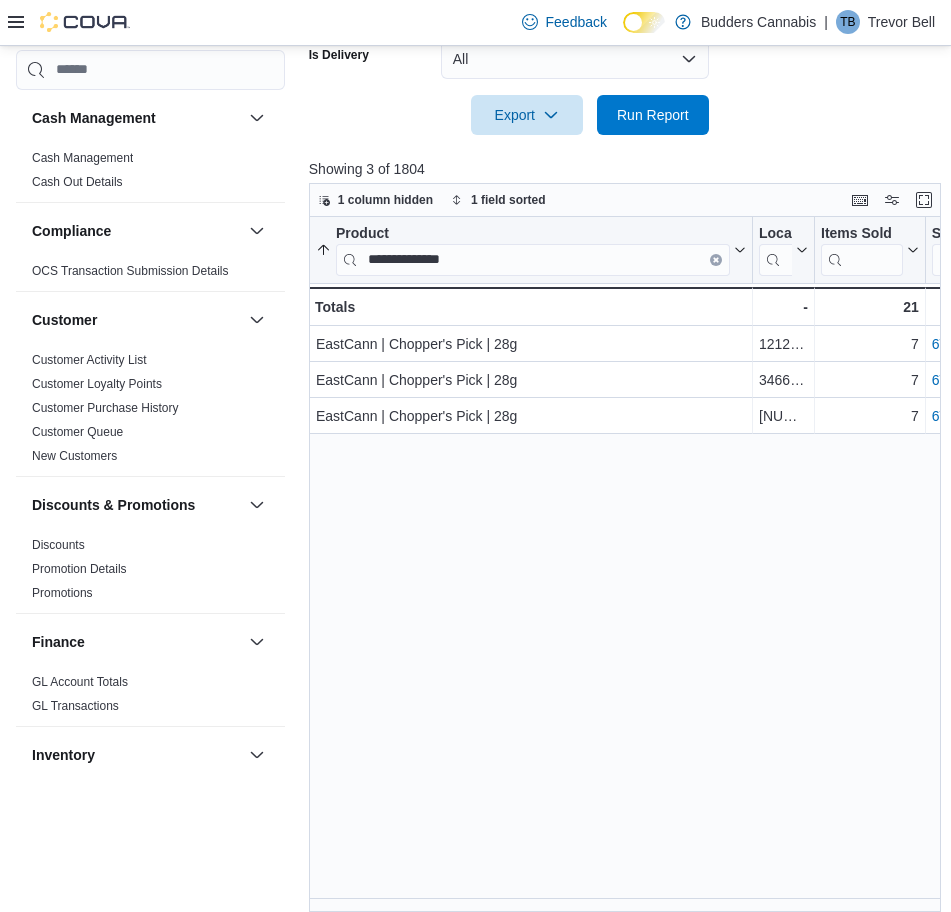 click on "**********" at bounding box center [628, 565] 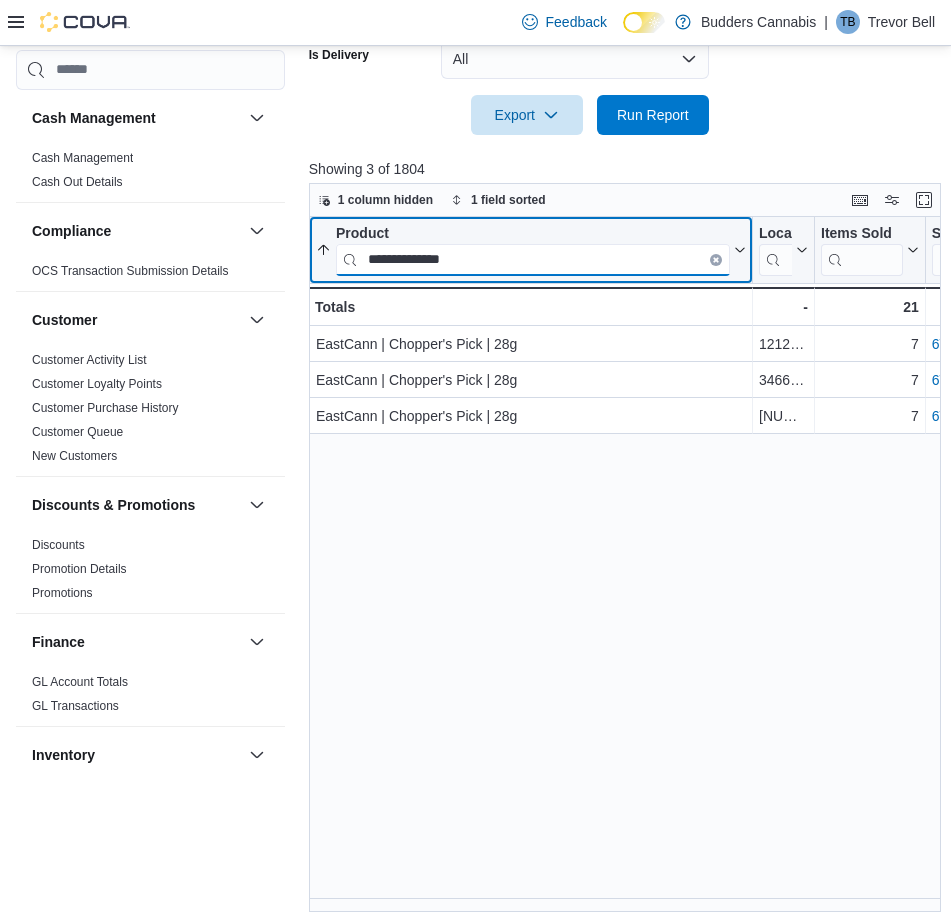 click on "**********" at bounding box center (533, 259) 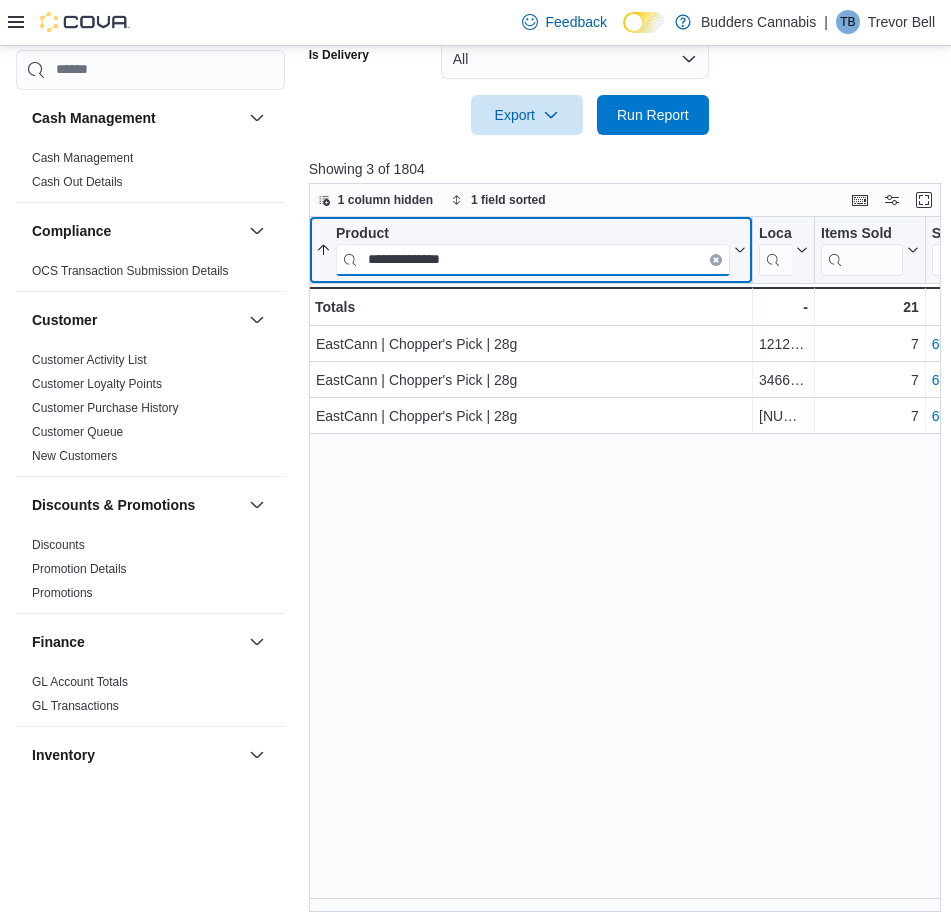 click on "**********" at bounding box center [533, 259] 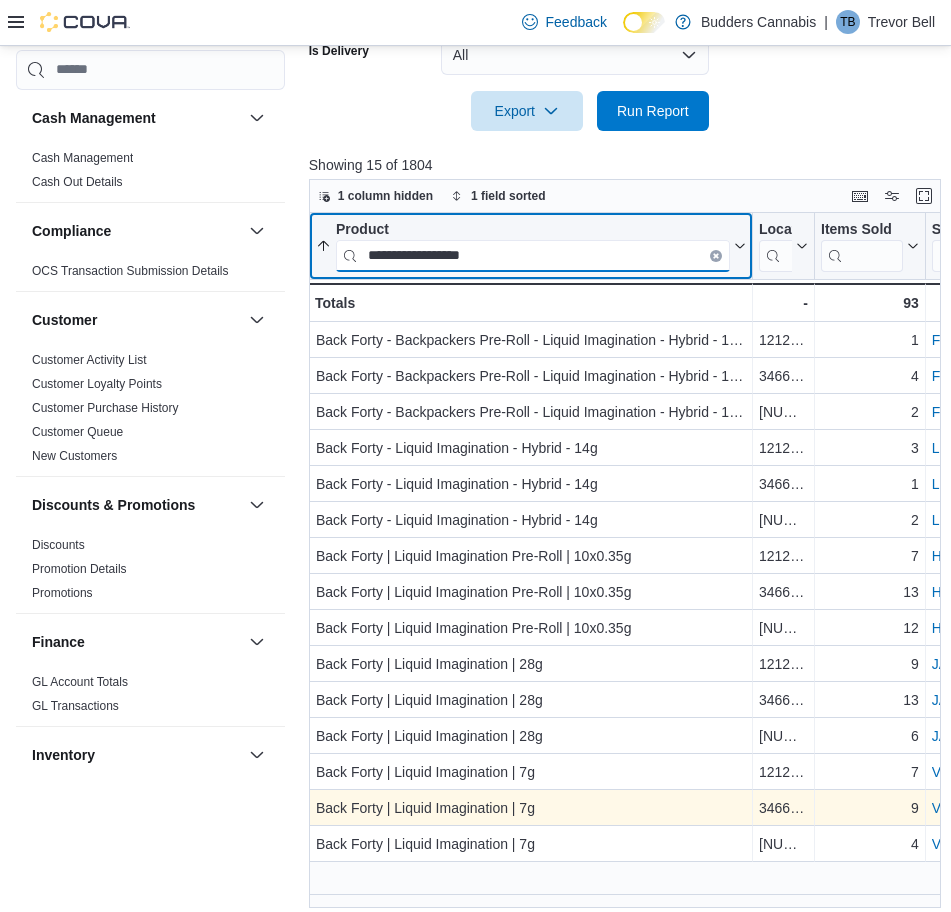 scroll, scrollTop: 766, scrollLeft: 0, axis: vertical 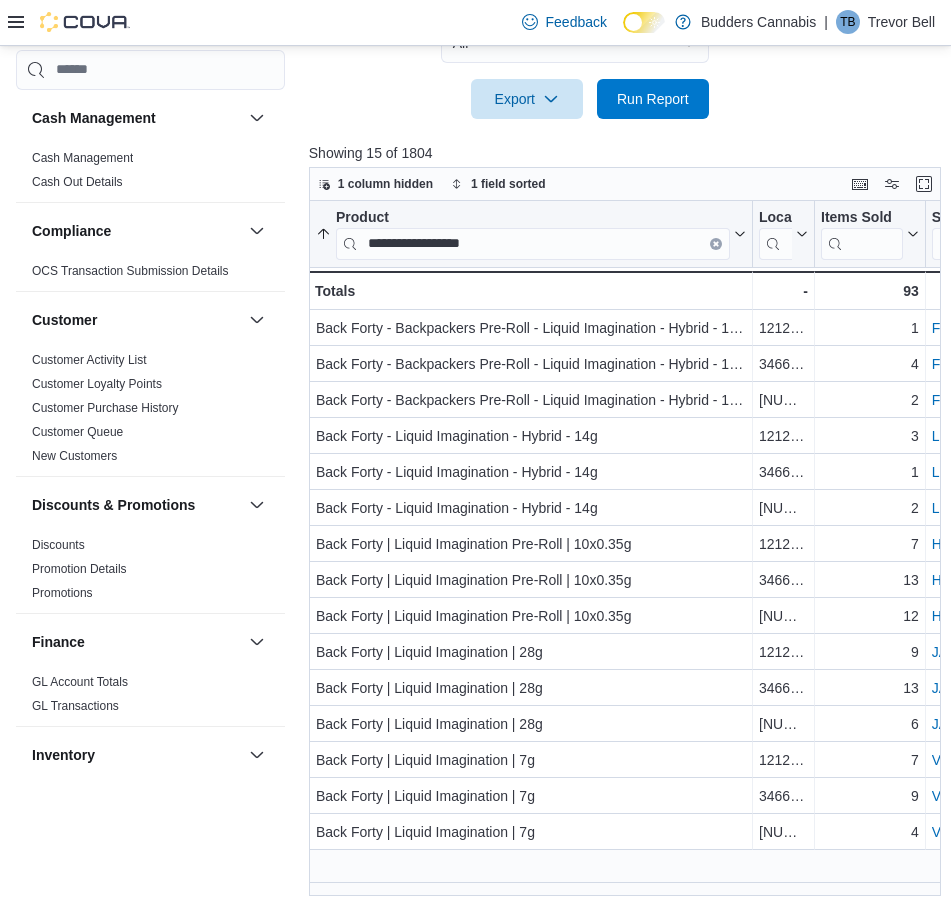 click on "Export  Run Report" at bounding box center (509, 99) 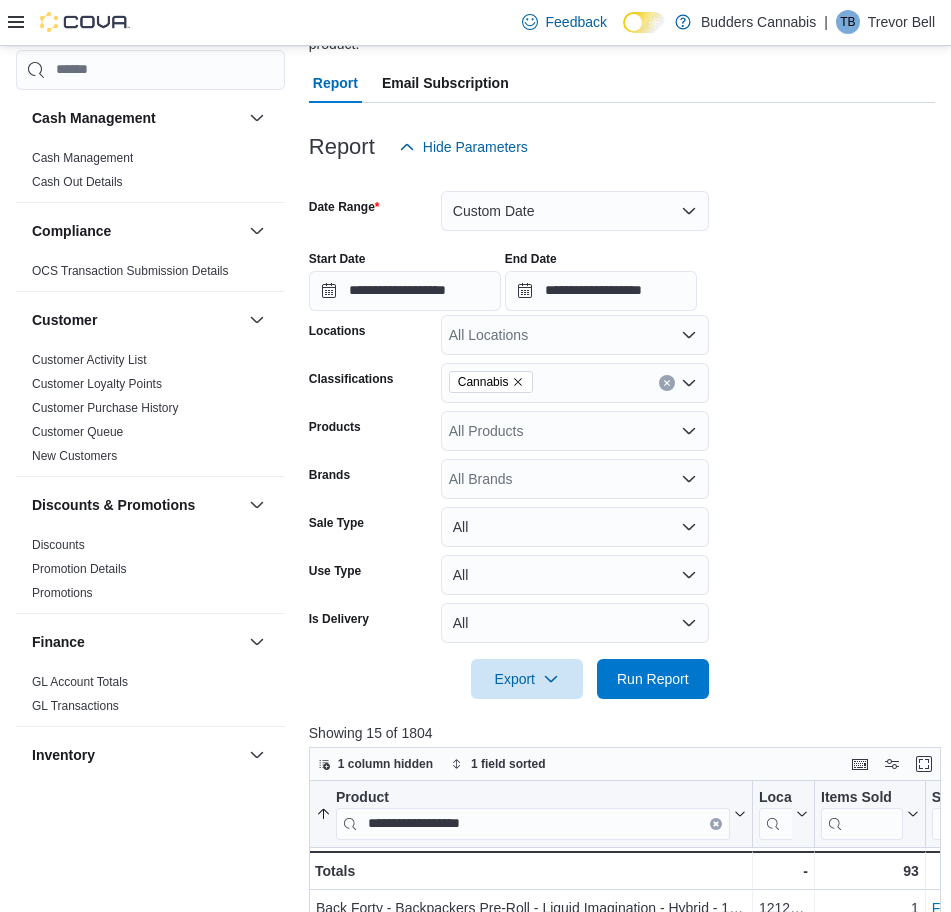scroll, scrollTop: 141, scrollLeft: 0, axis: vertical 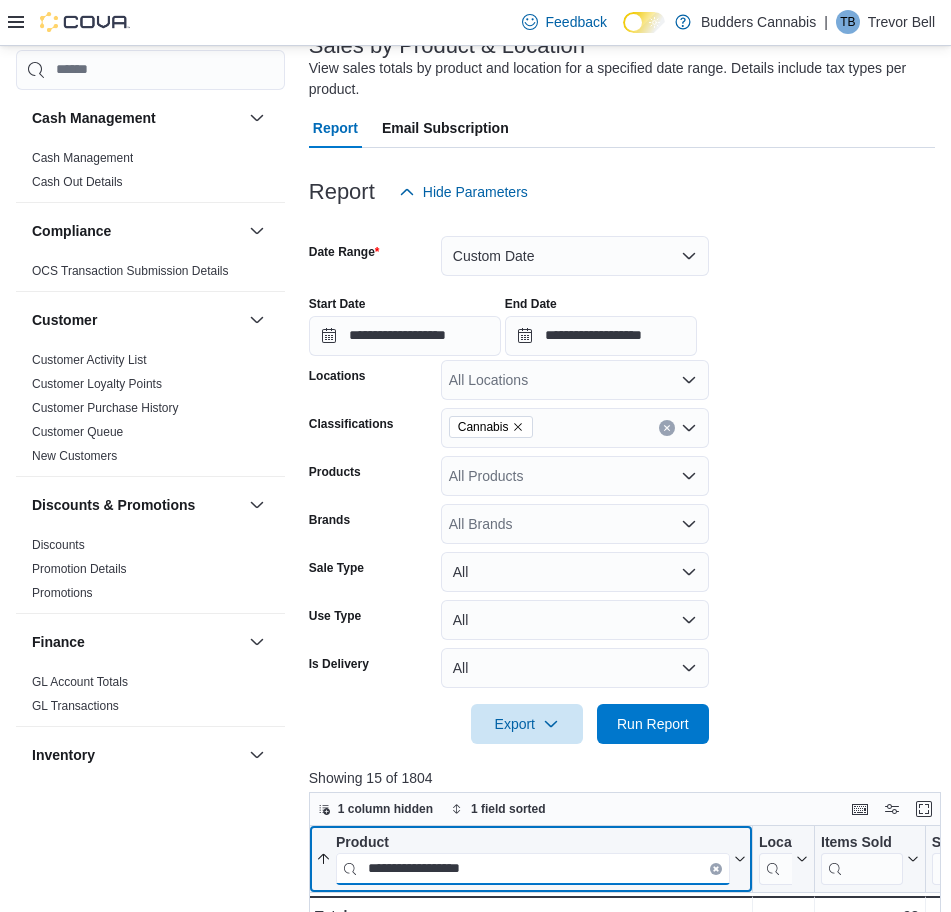 click on "**********" at bounding box center (533, 868) 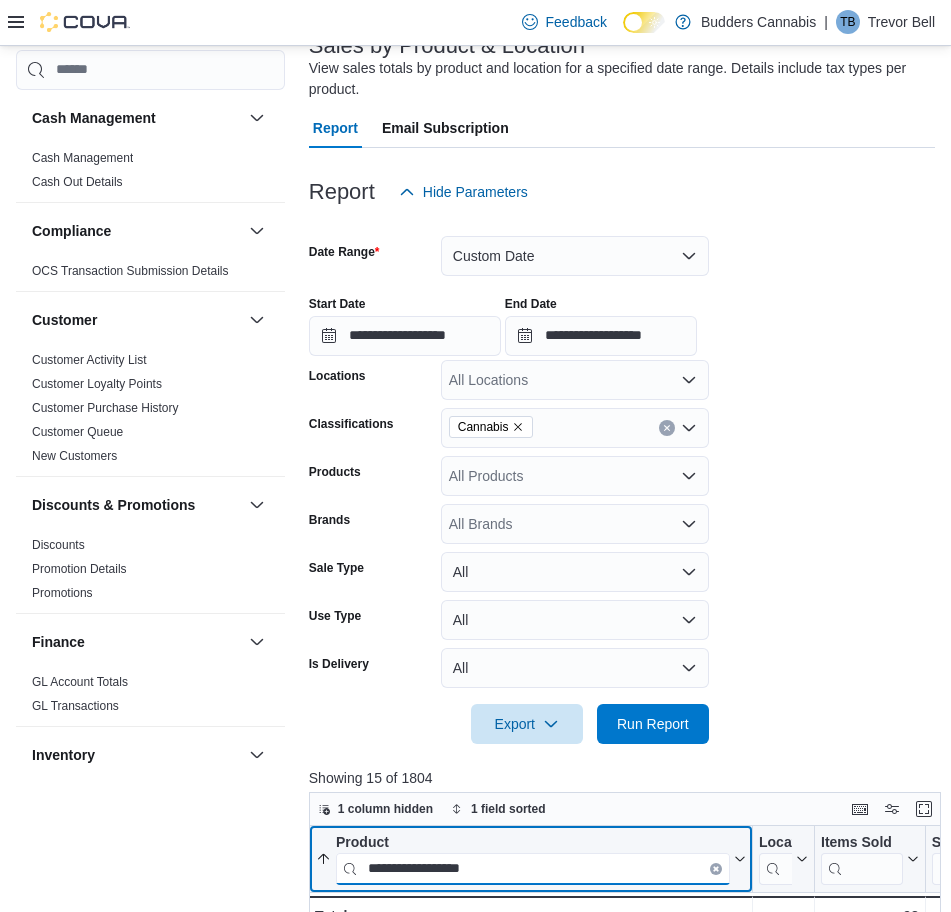 click on "**********" at bounding box center [533, 868] 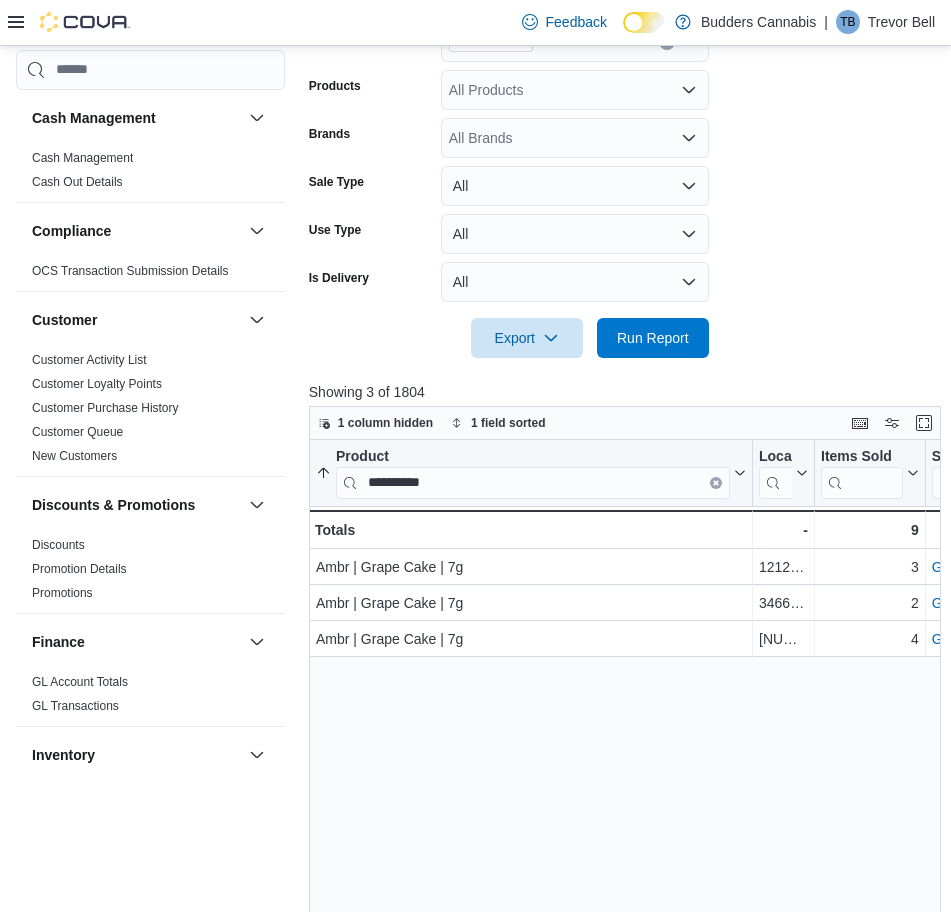 scroll, scrollTop: 641, scrollLeft: 0, axis: vertical 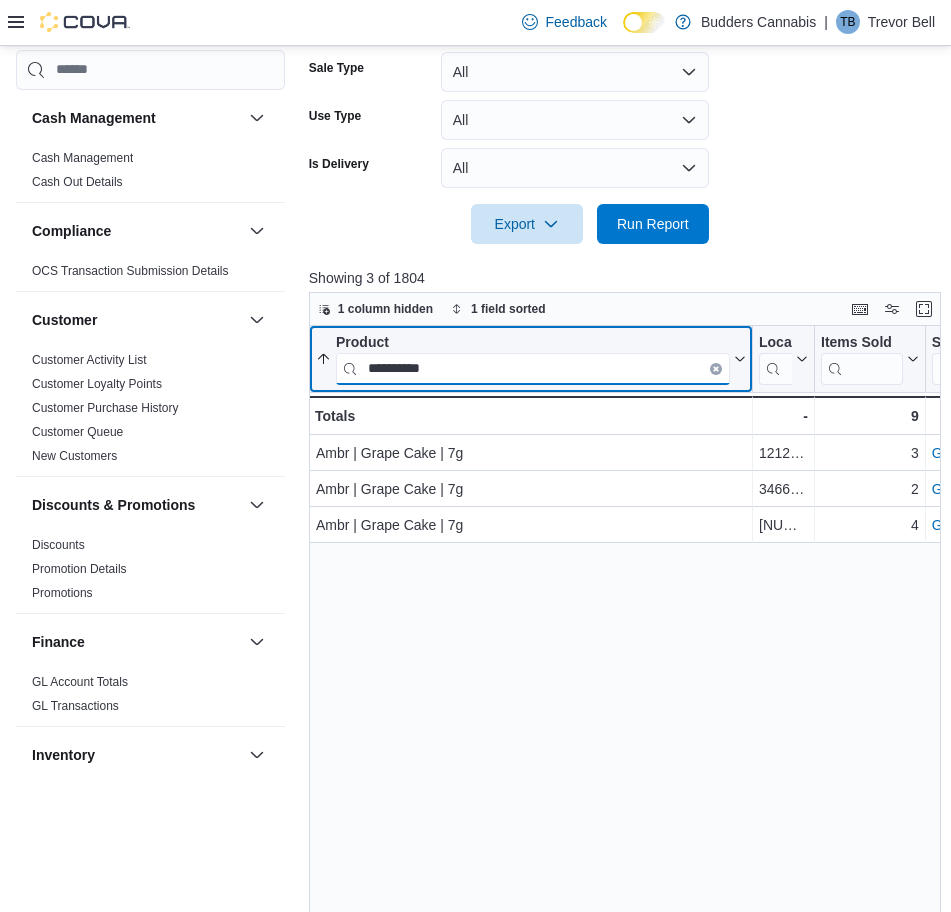 click on "**********" at bounding box center (533, 368) 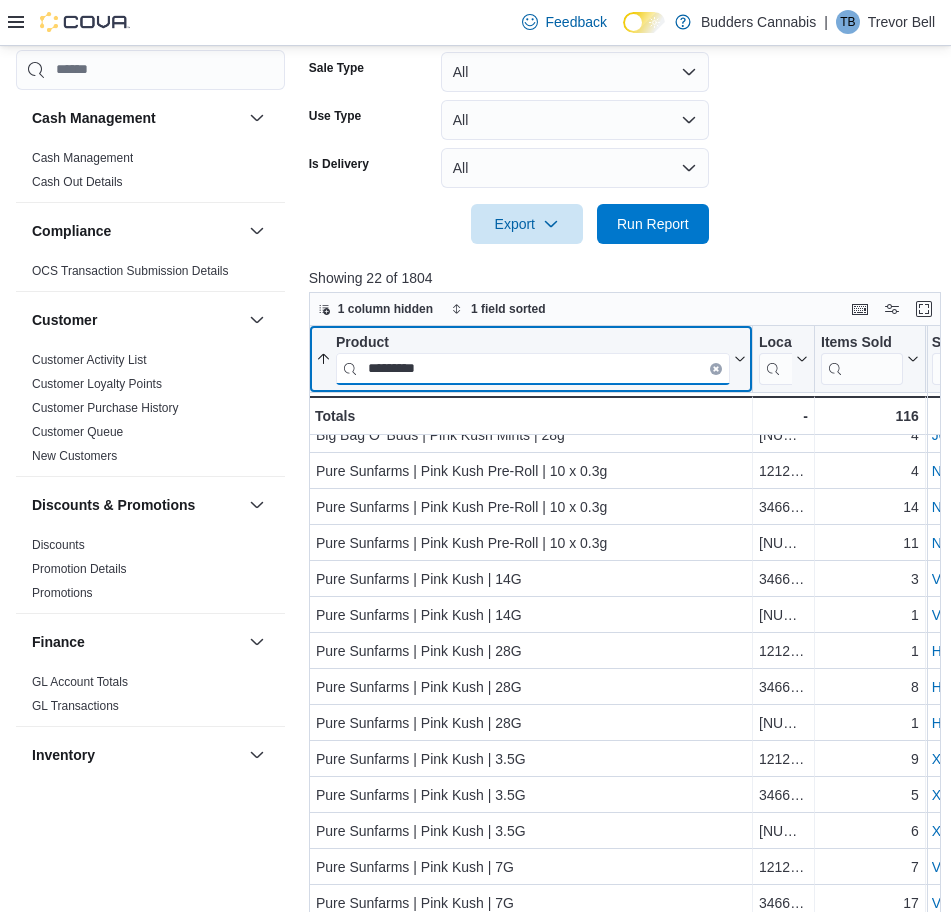 scroll, scrollTop: 218, scrollLeft: 0, axis: vertical 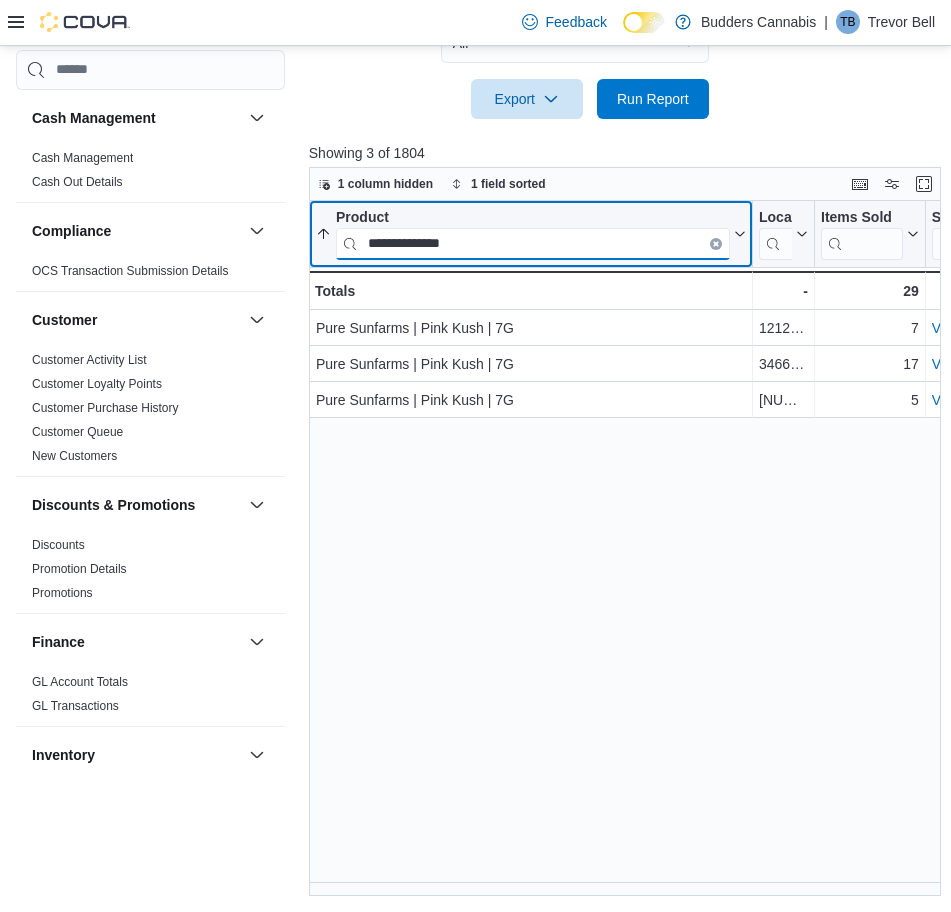 click on "**********" at bounding box center (533, 243) 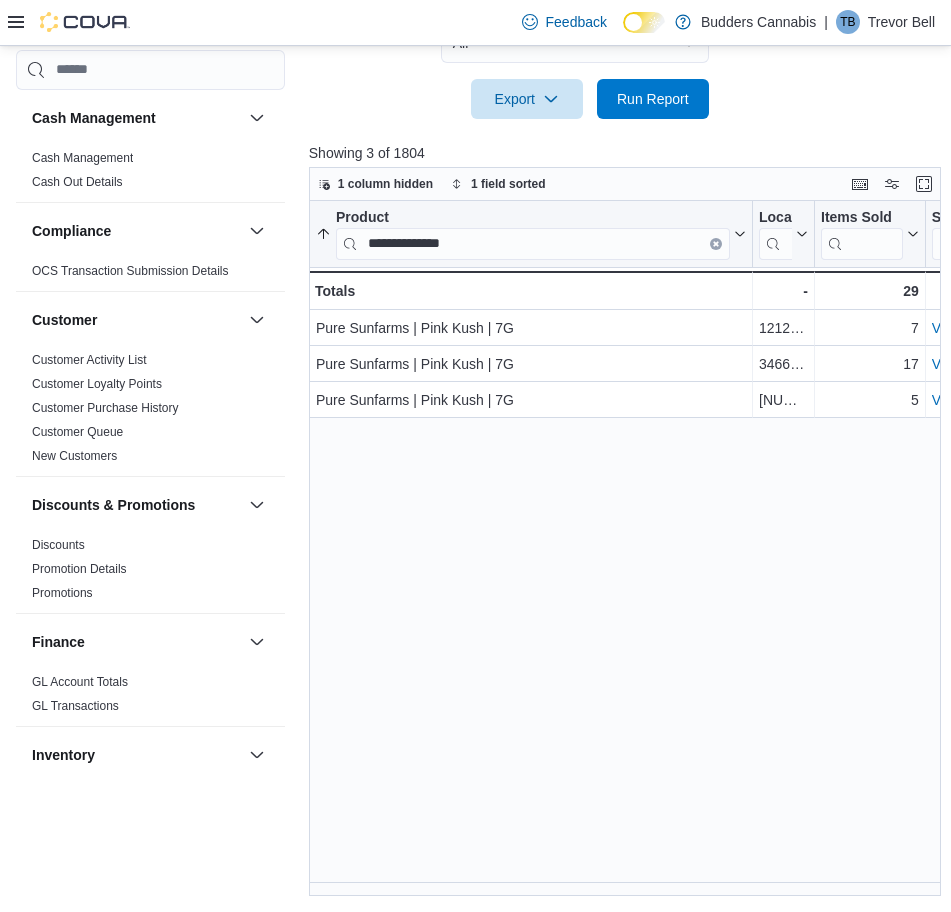 click on "**********" at bounding box center (628, 549) 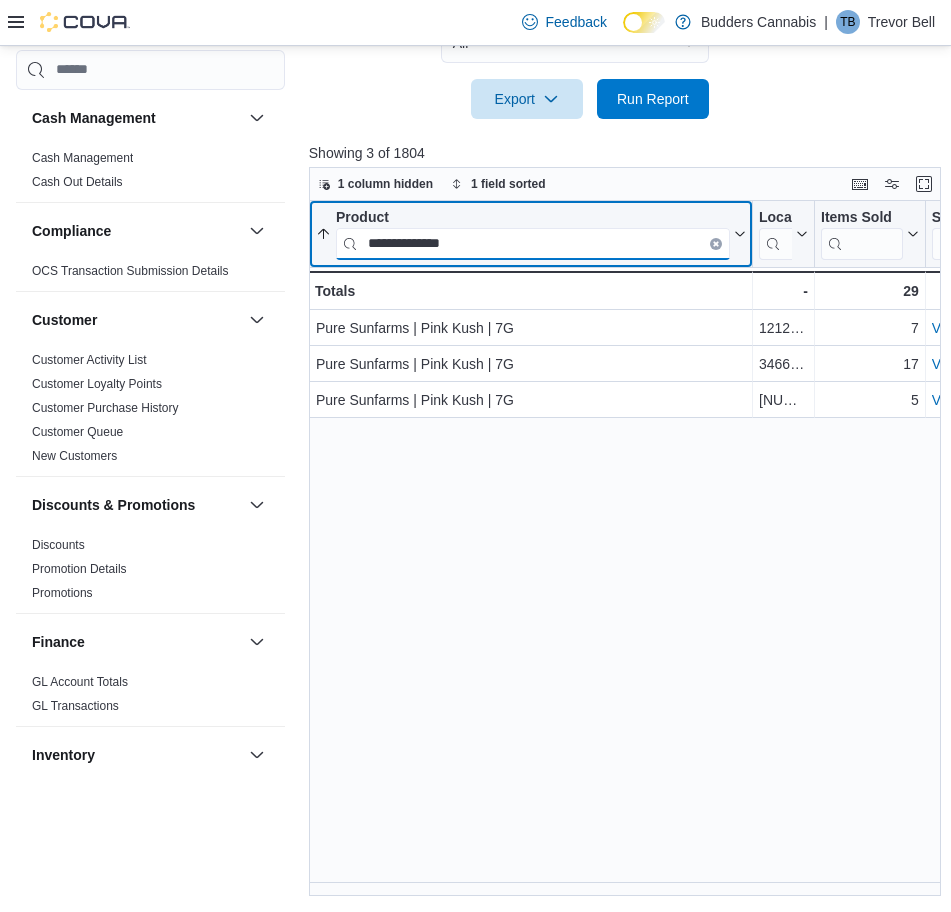 click on "**********" at bounding box center [533, 243] 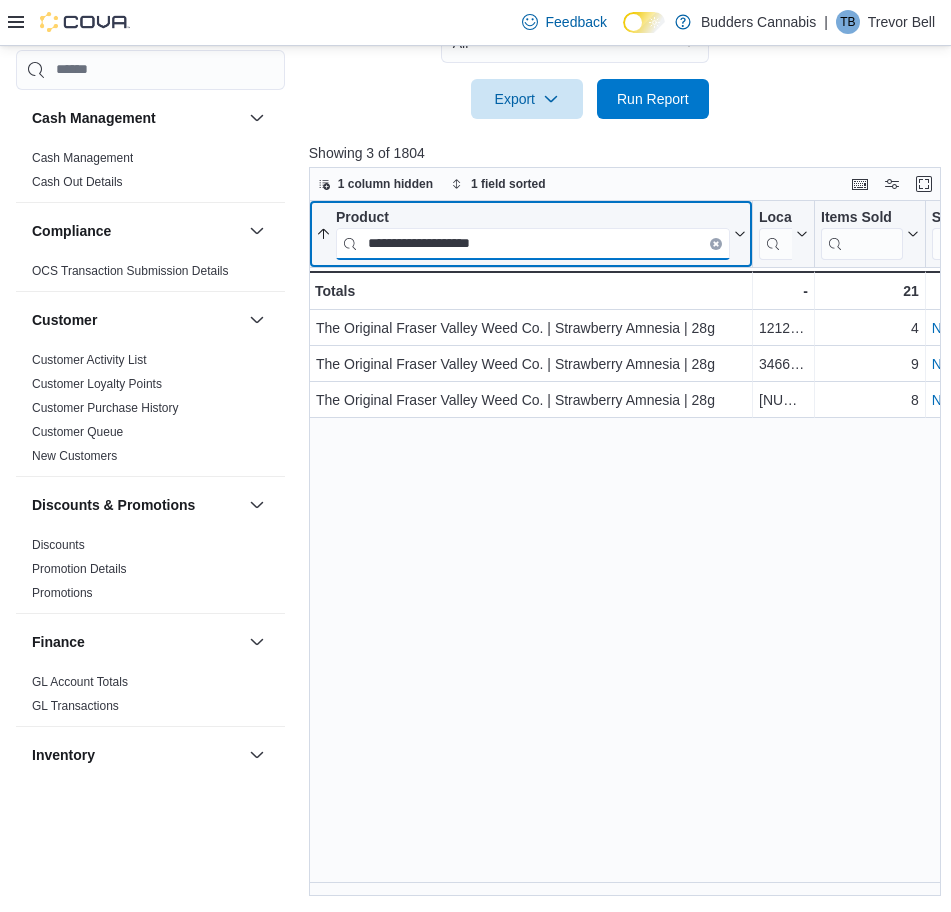 click on "**********" at bounding box center (533, 243) 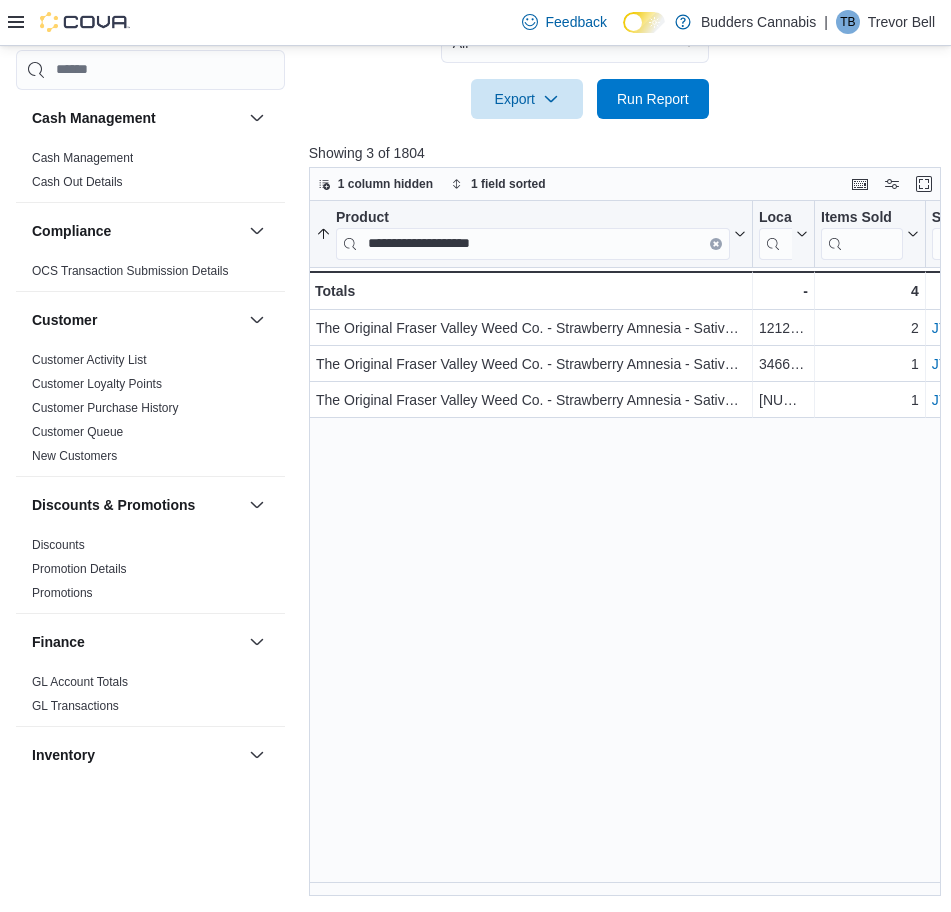click on "Export  Run Report" at bounding box center (509, 99) 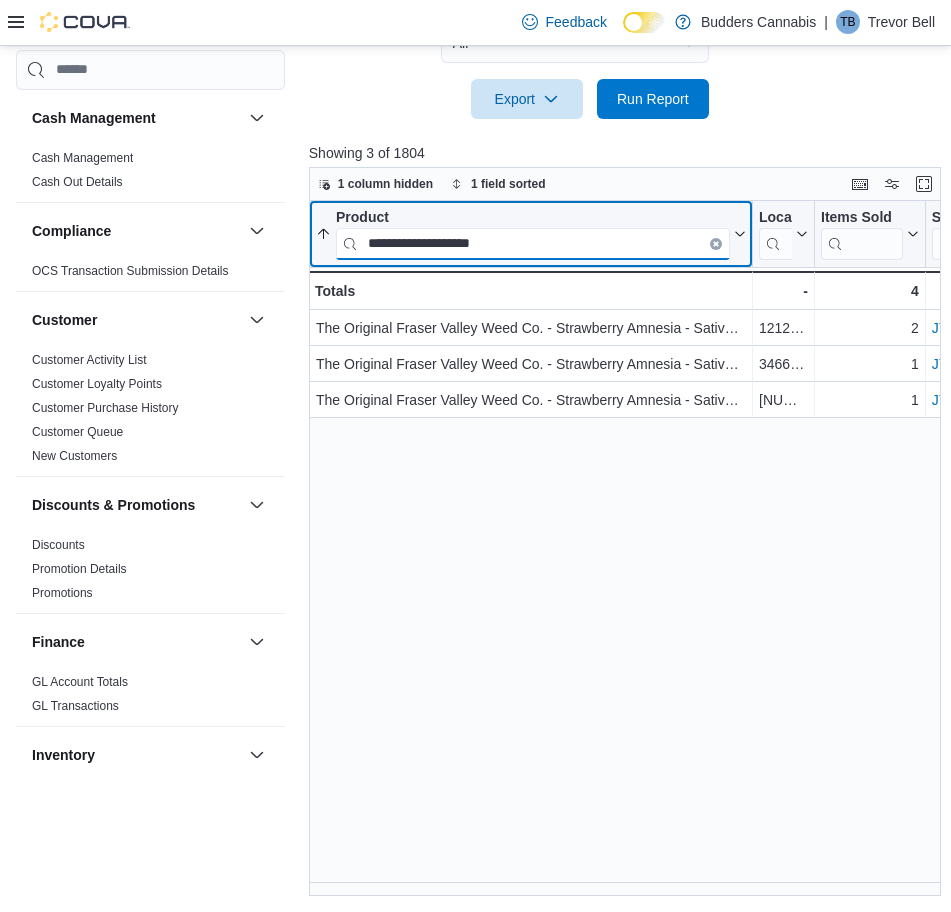 click on "**********" at bounding box center (533, 243) 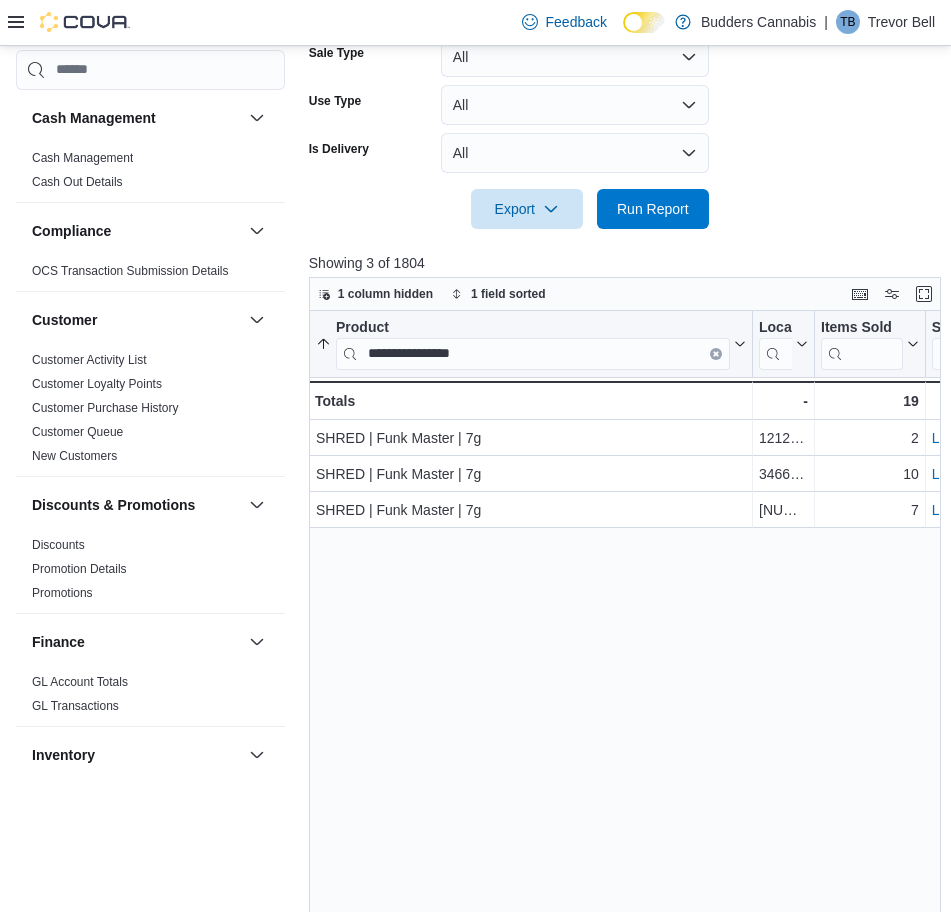 scroll, scrollTop: 516, scrollLeft: 0, axis: vertical 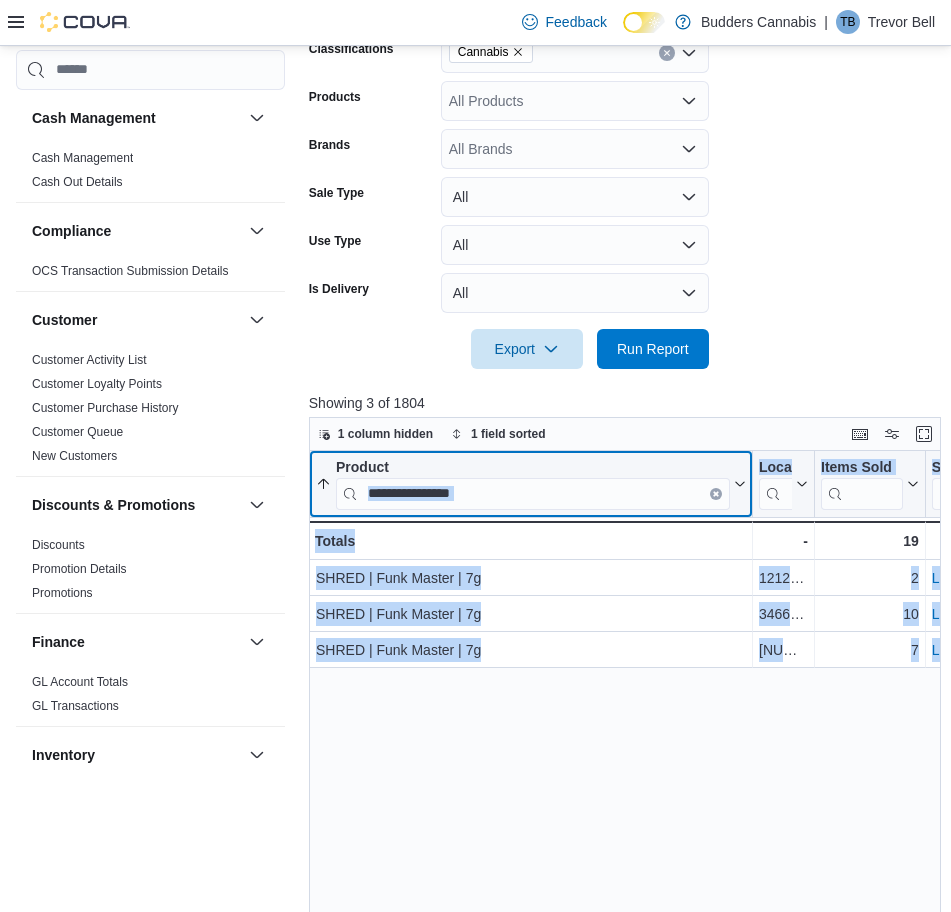 drag, startPoint x: 738, startPoint y: 534, endPoint x: 686, endPoint y: 536, distance: 52.03845 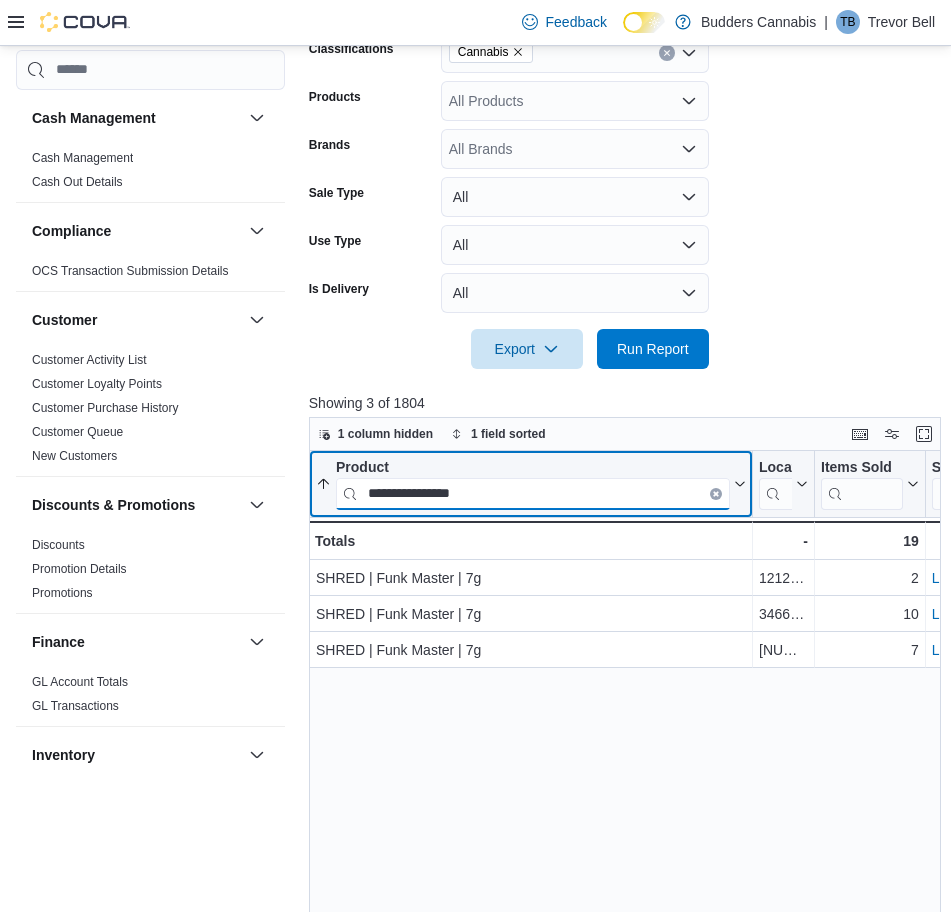 click on "**********" at bounding box center (533, 493) 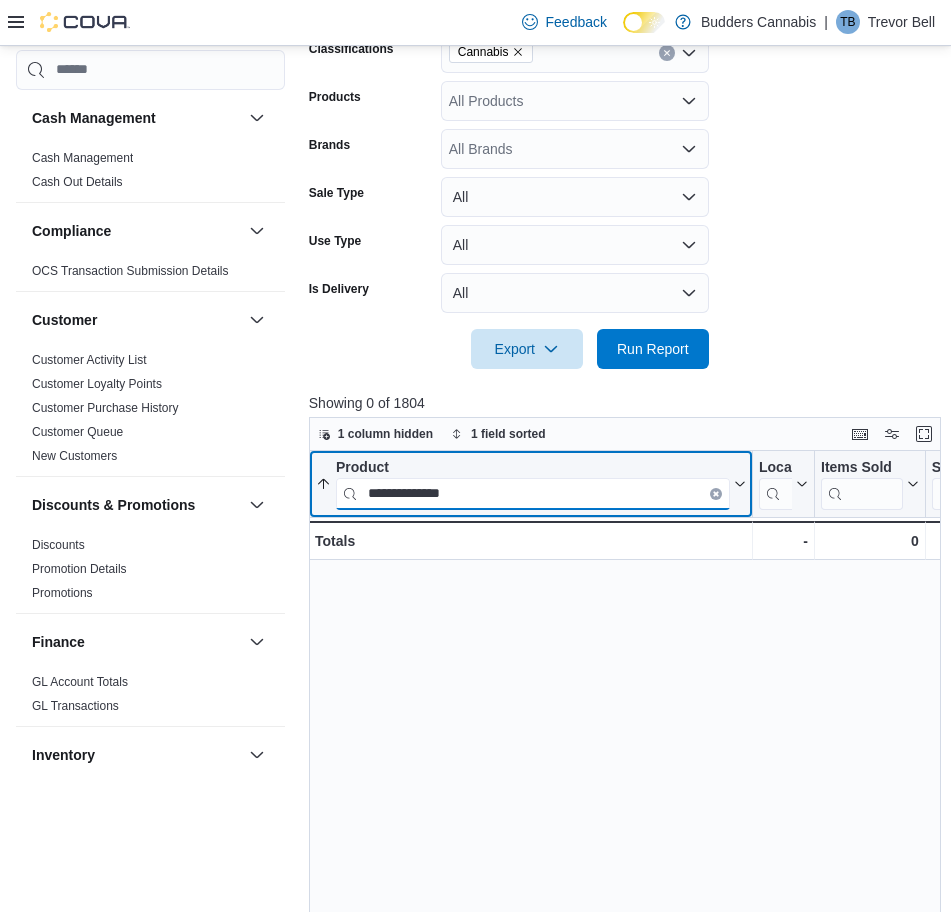 click on "**********" at bounding box center [533, 493] 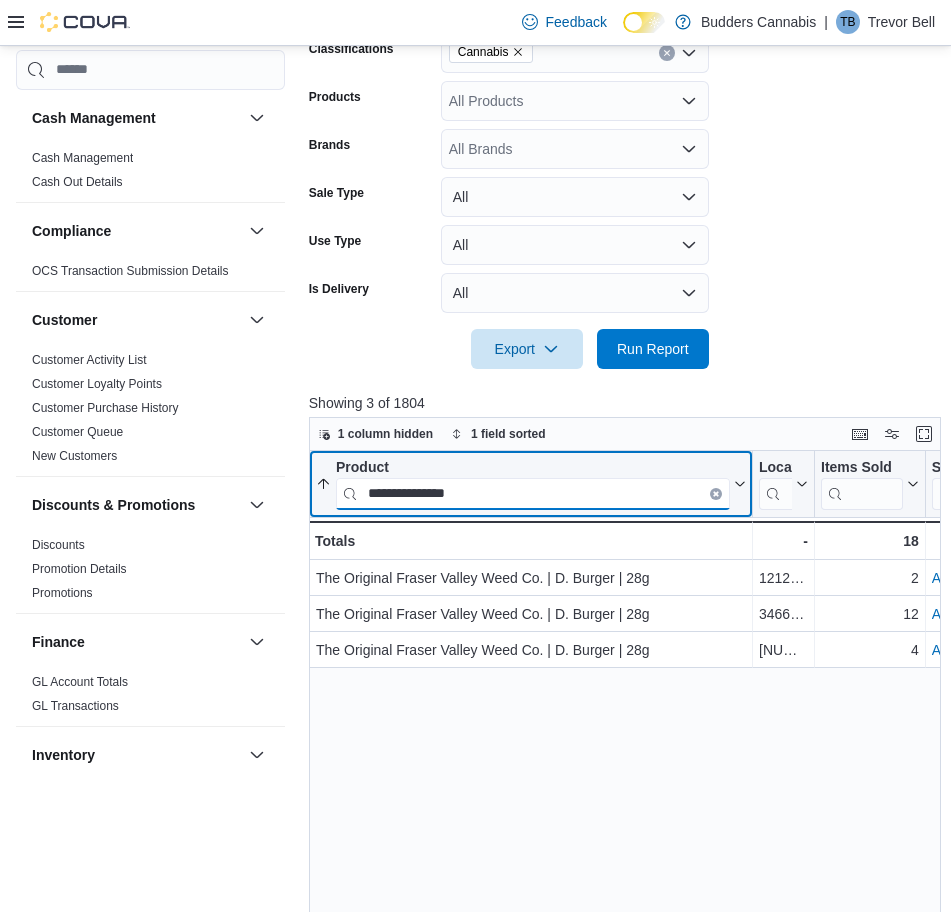 click on "**********" at bounding box center [533, 493] 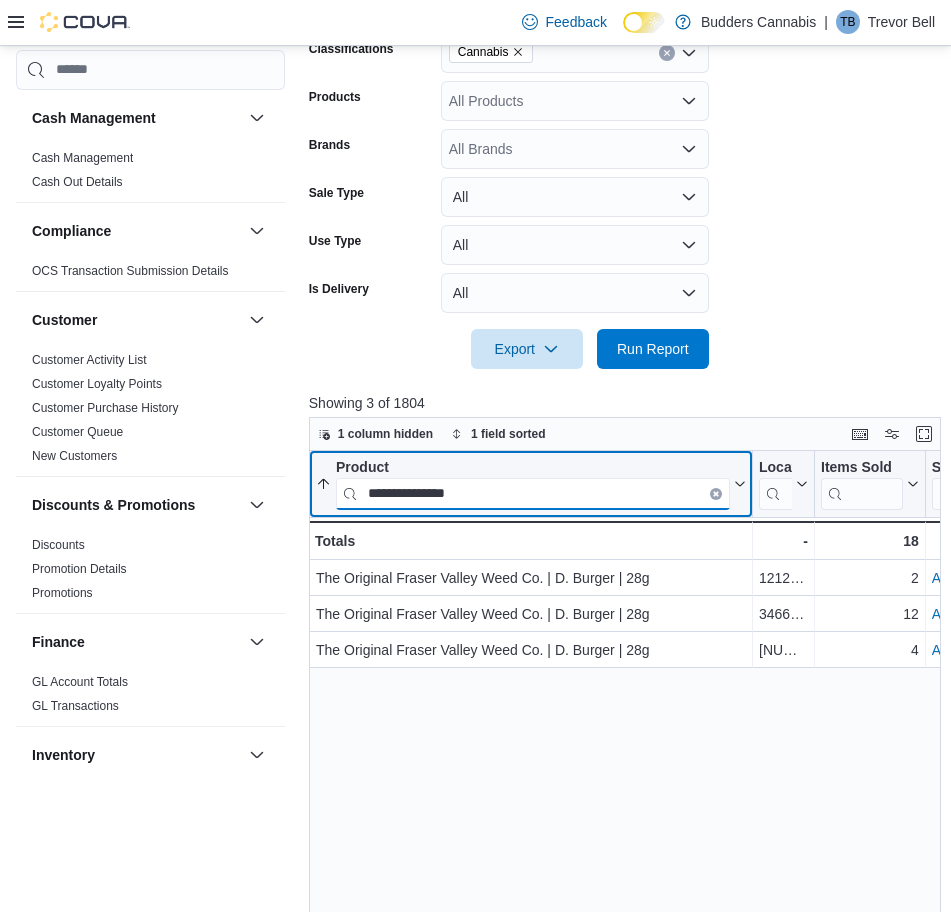 click on "**********" at bounding box center (533, 493) 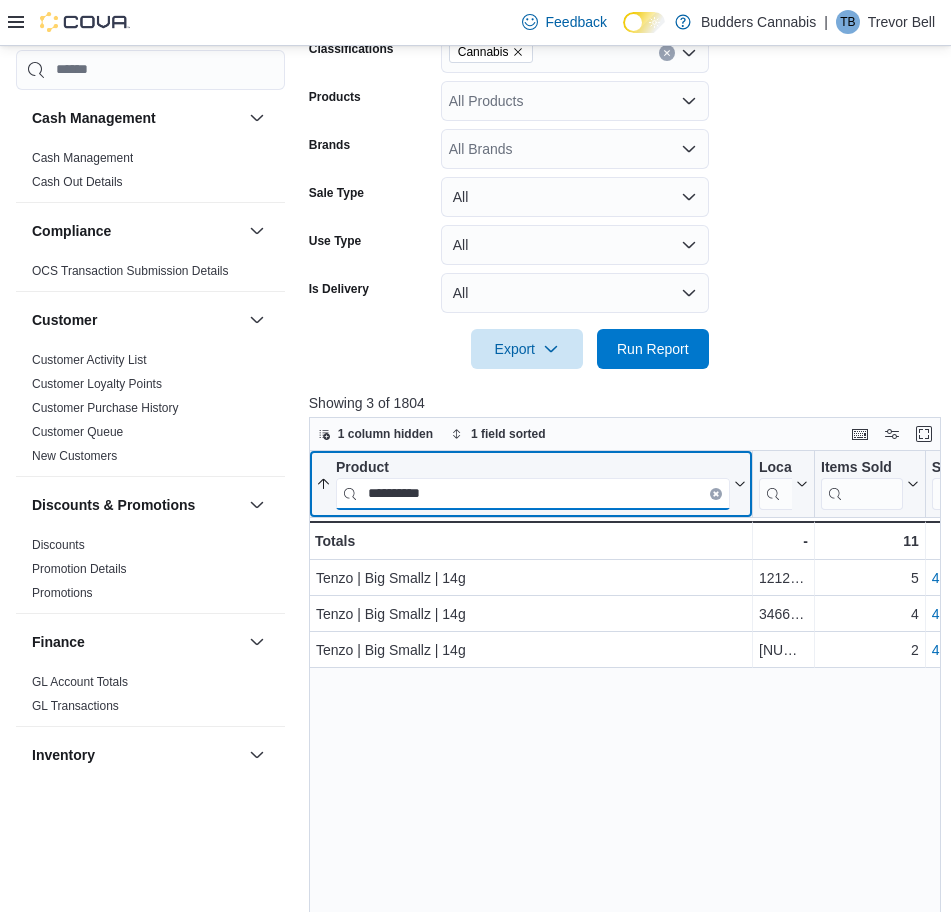 click on "**********" at bounding box center (533, 493) 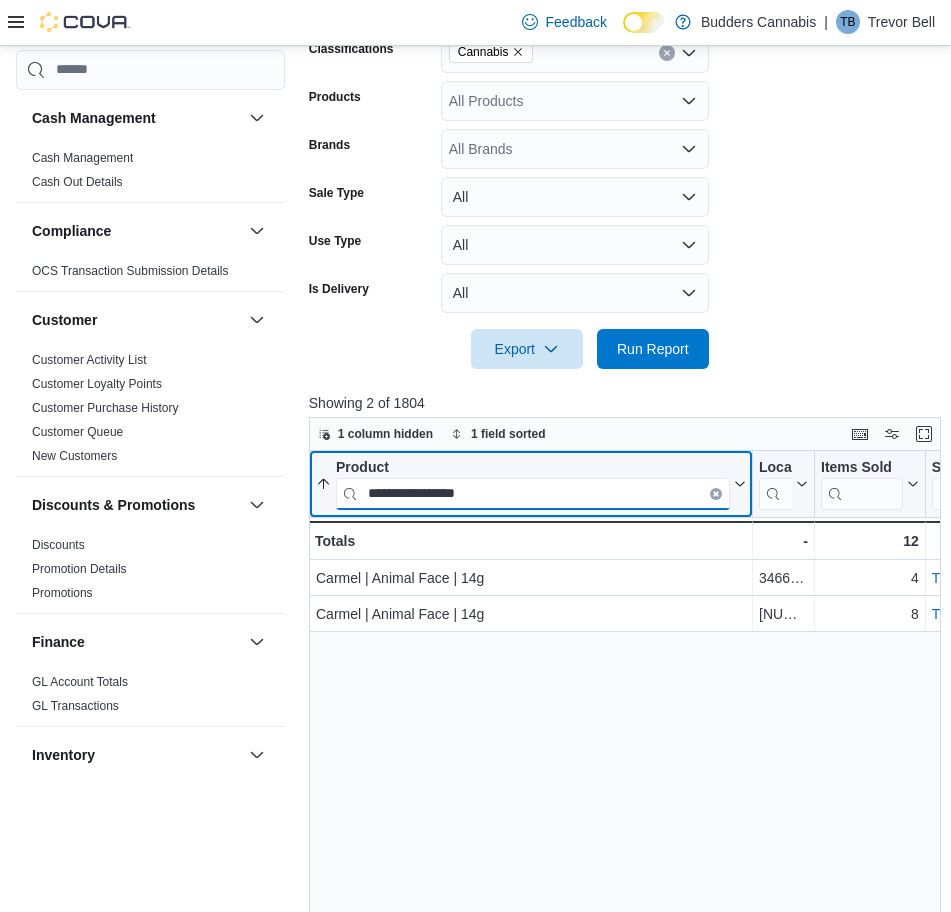 click on "**********" at bounding box center [533, 493] 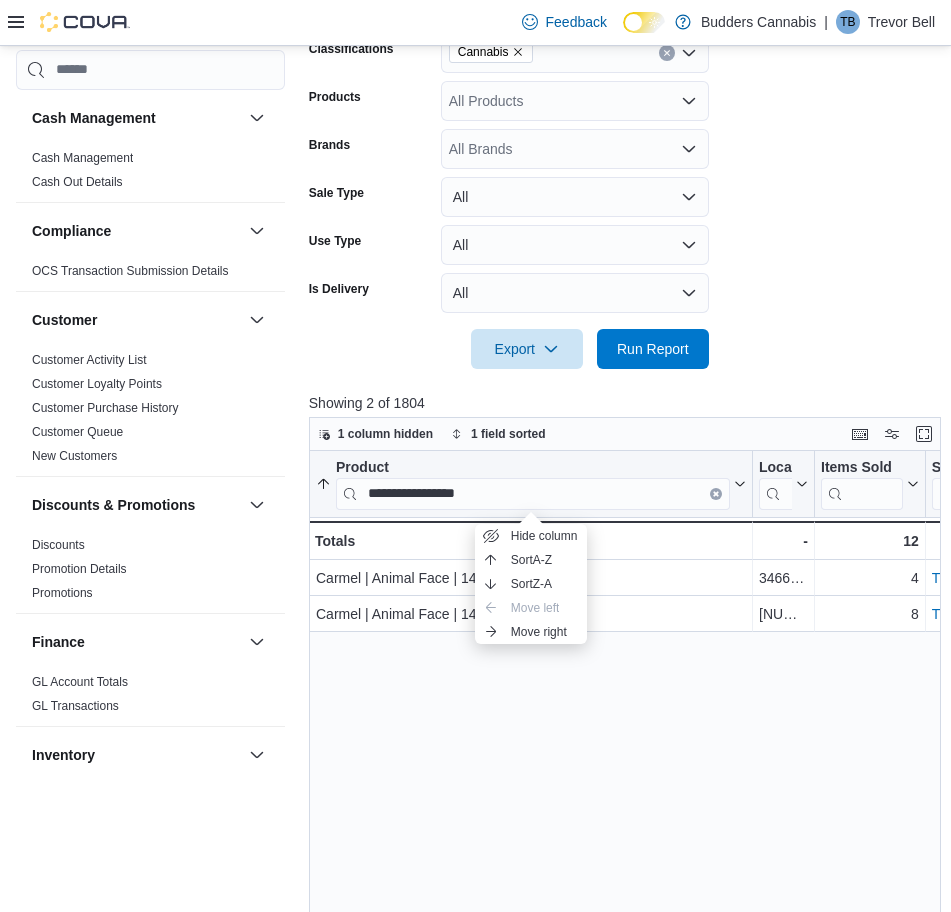 drag, startPoint x: 525, startPoint y: 733, endPoint x: 502, endPoint y: 675, distance: 62.39391 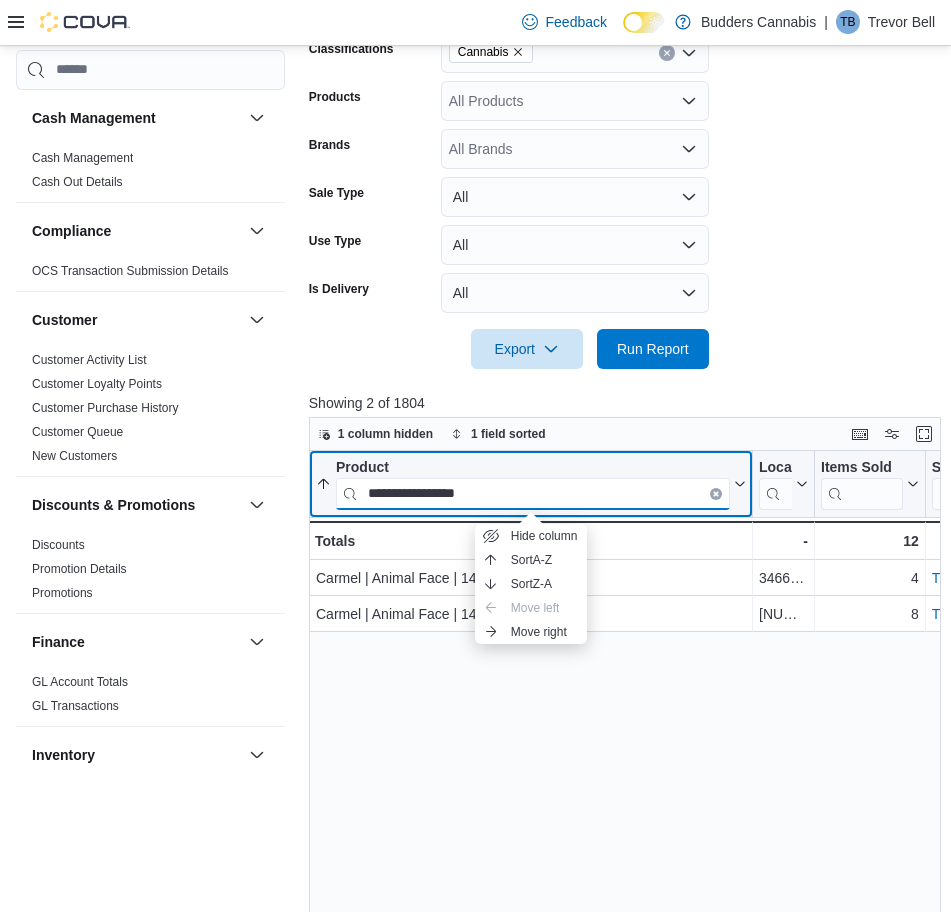 click on "**********" at bounding box center (533, 493) 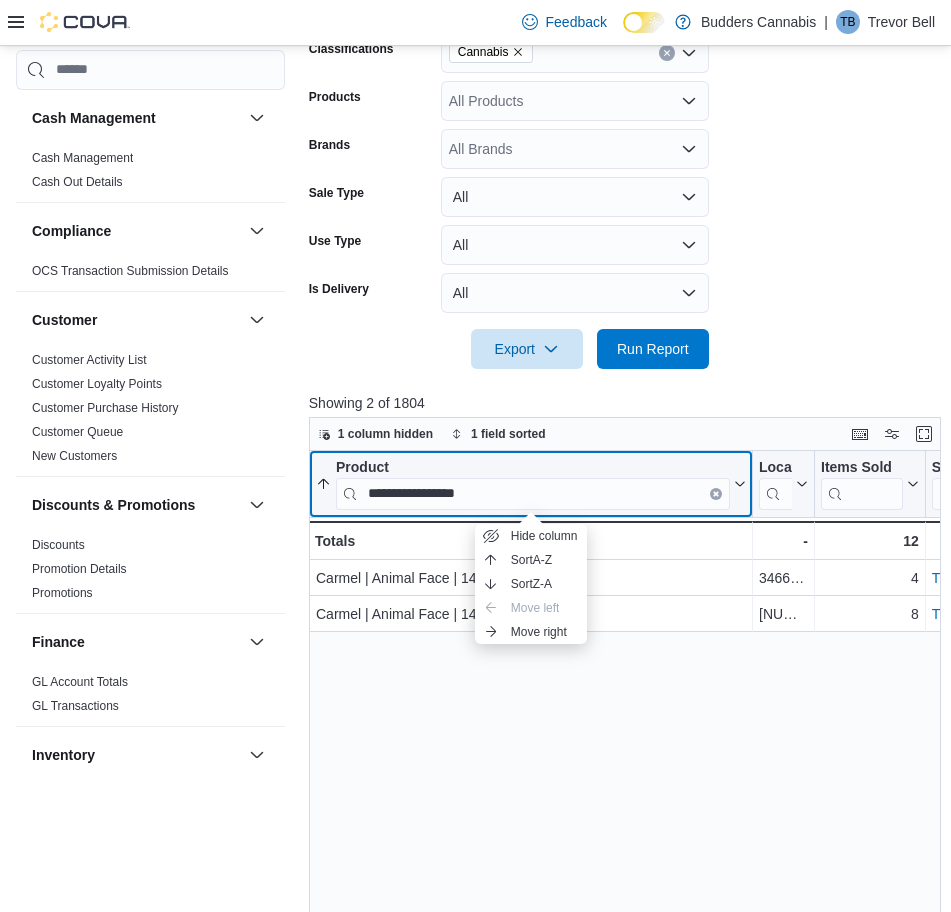 click on "**********" at bounding box center (533, 493) 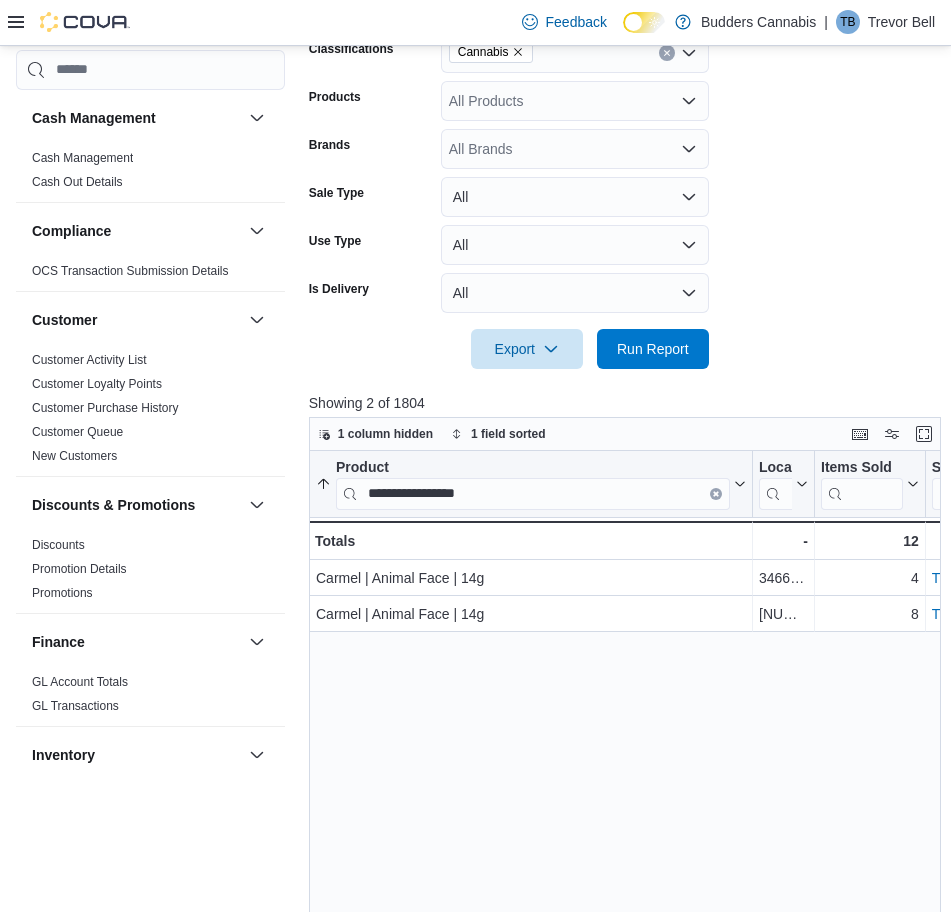 click on "**********" at bounding box center (628, 799) 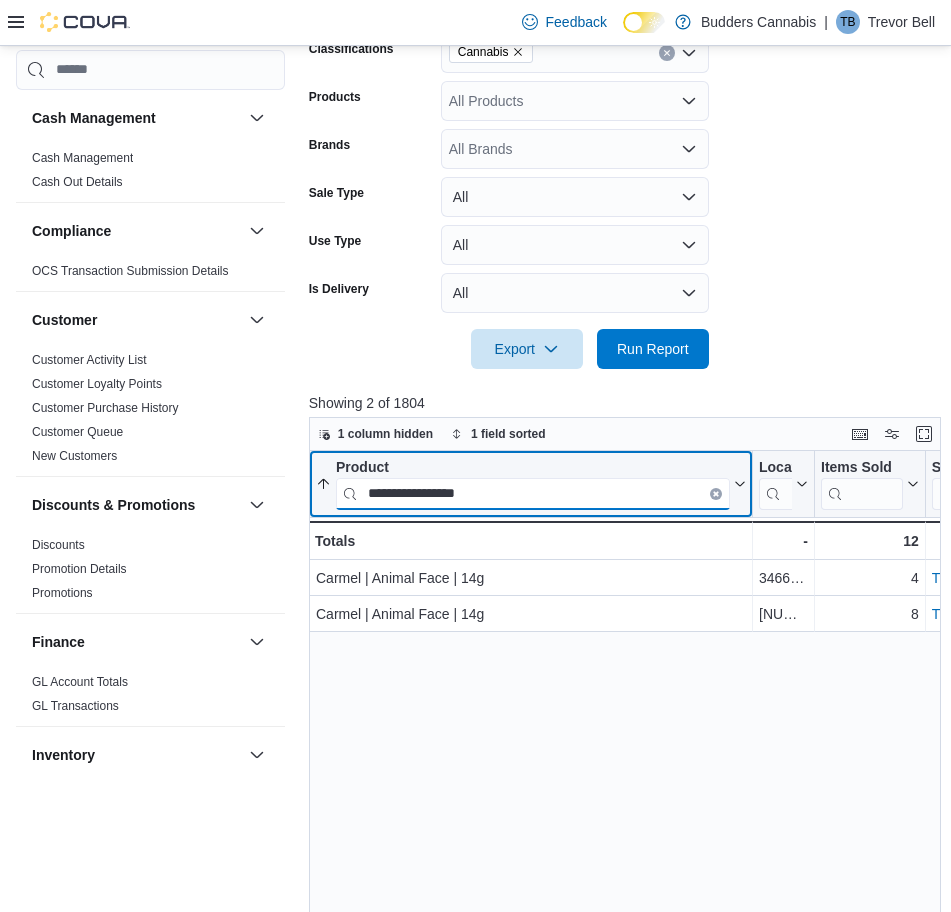 click on "**********" at bounding box center [533, 493] 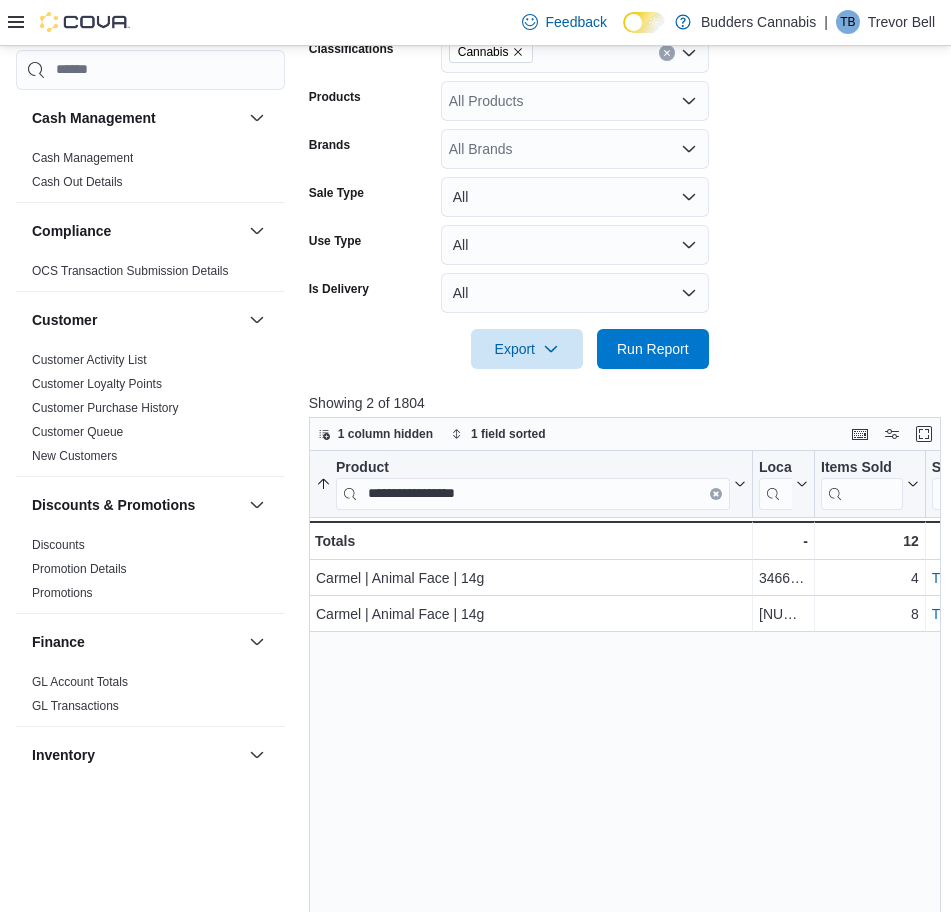 click on "Export  Run Report" at bounding box center (509, 349) 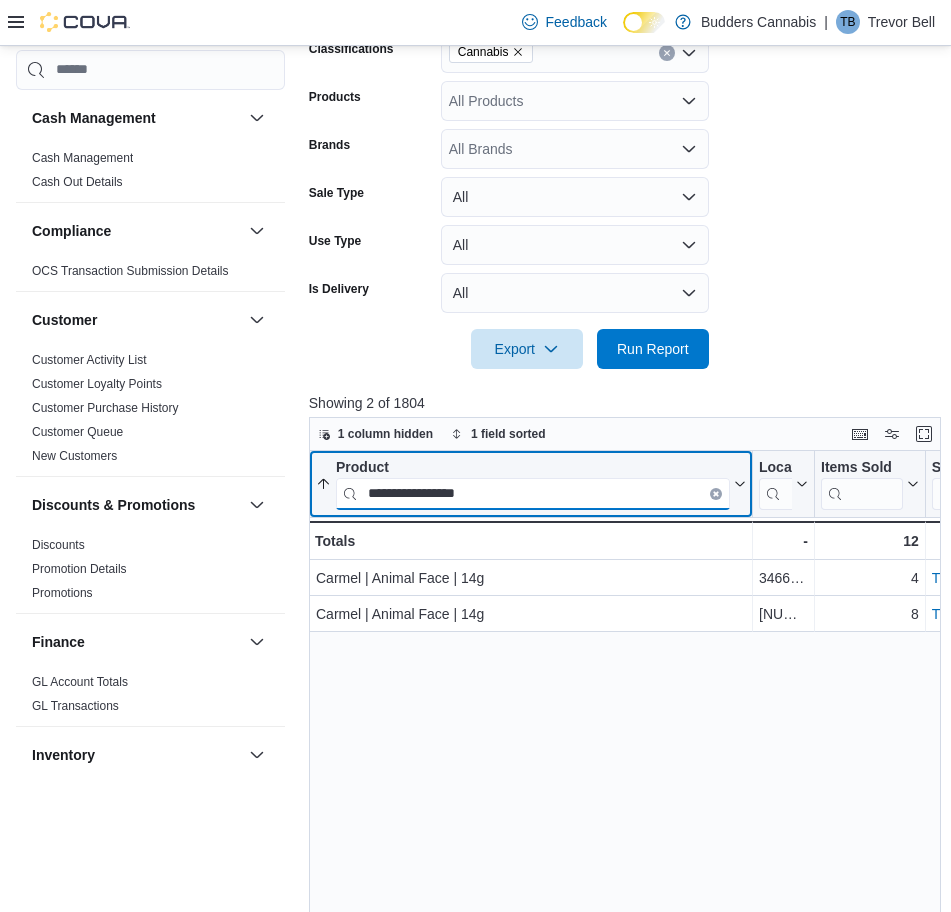 click on "**********" at bounding box center (533, 493) 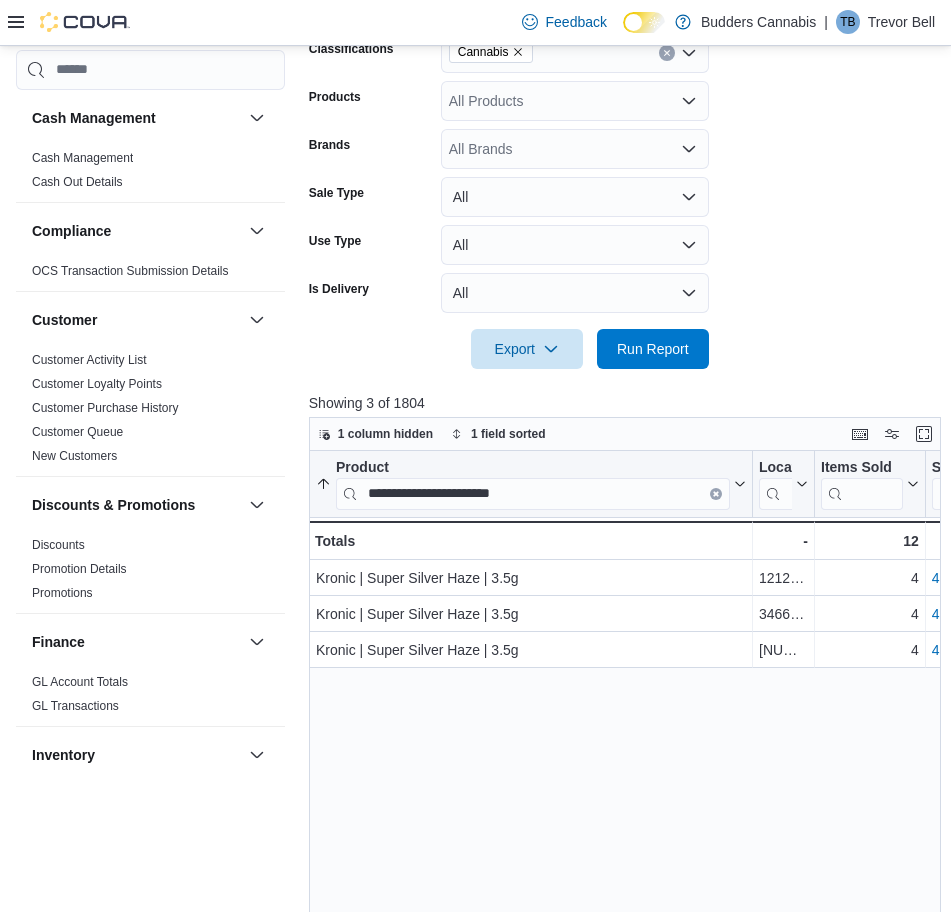 click on "Export  Run Report" at bounding box center [509, 349] 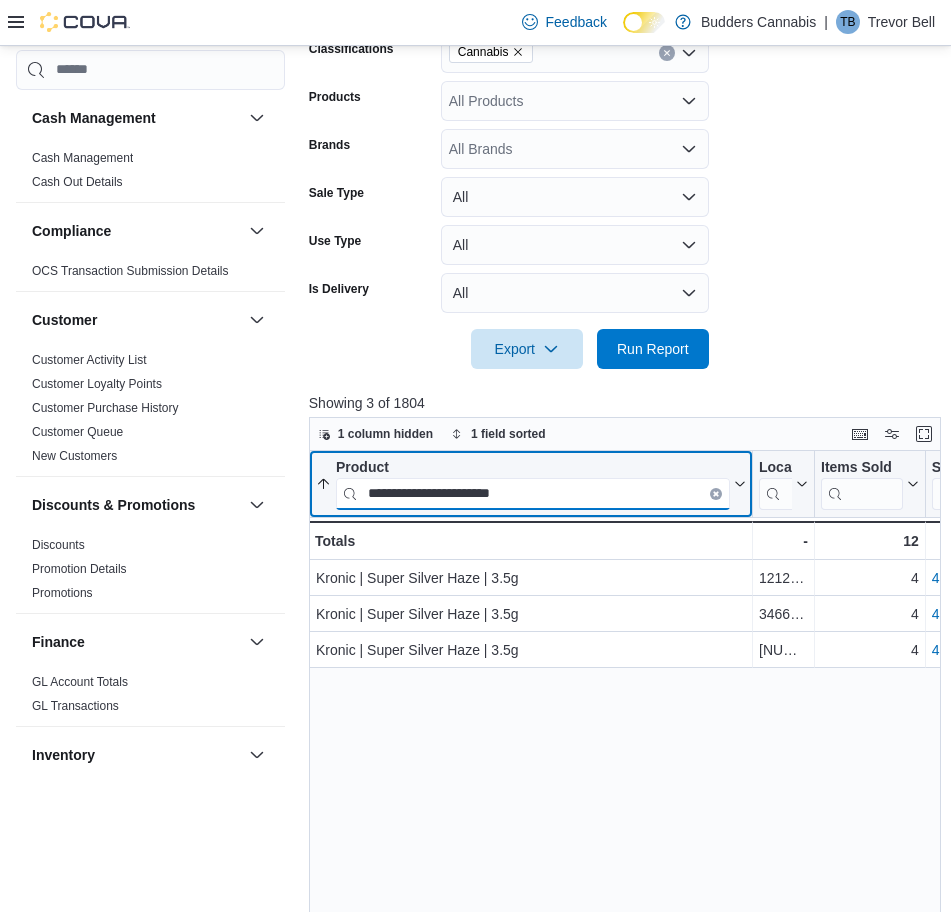 click on "**********" at bounding box center (533, 493) 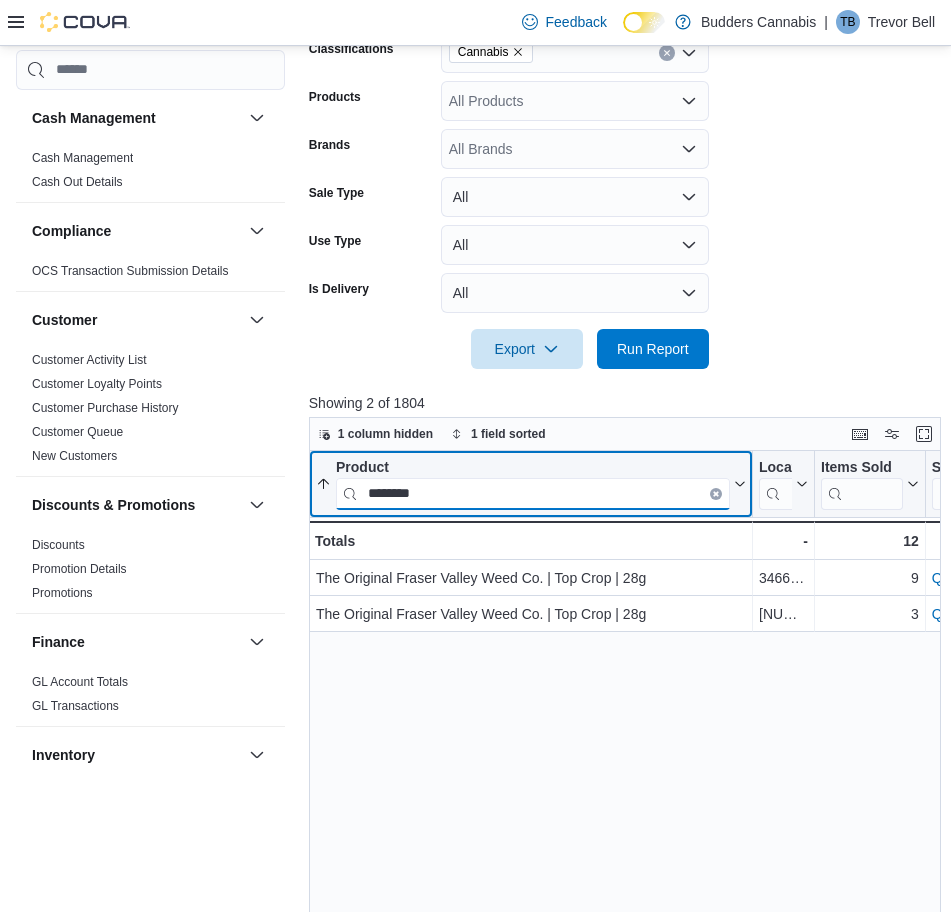 click on "********" at bounding box center (533, 493) 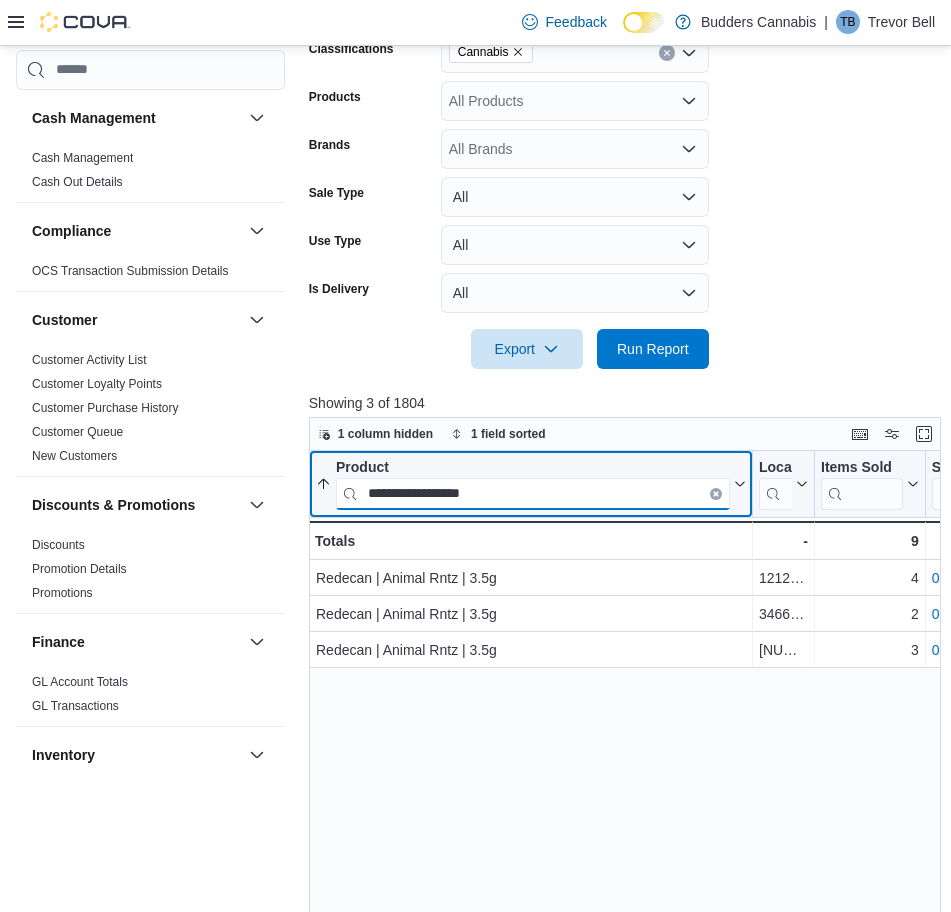 scroll, scrollTop: 641, scrollLeft: 0, axis: vertical 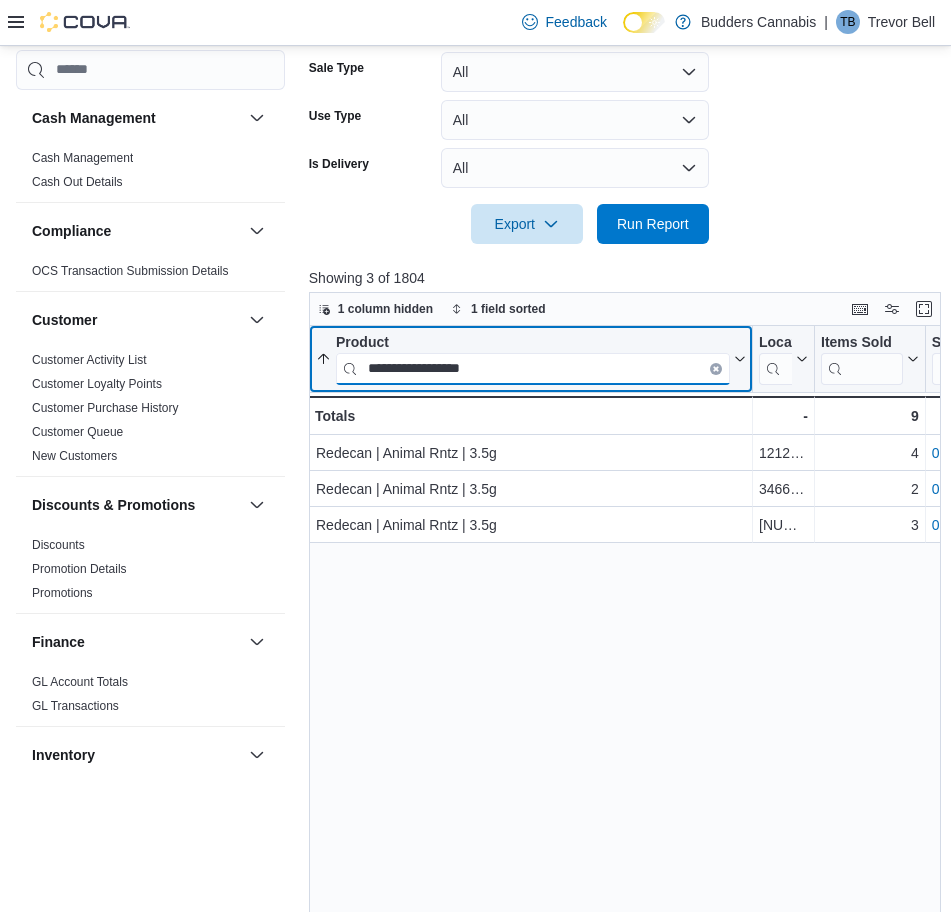 click on "**********" at bounding box center [533, 368] 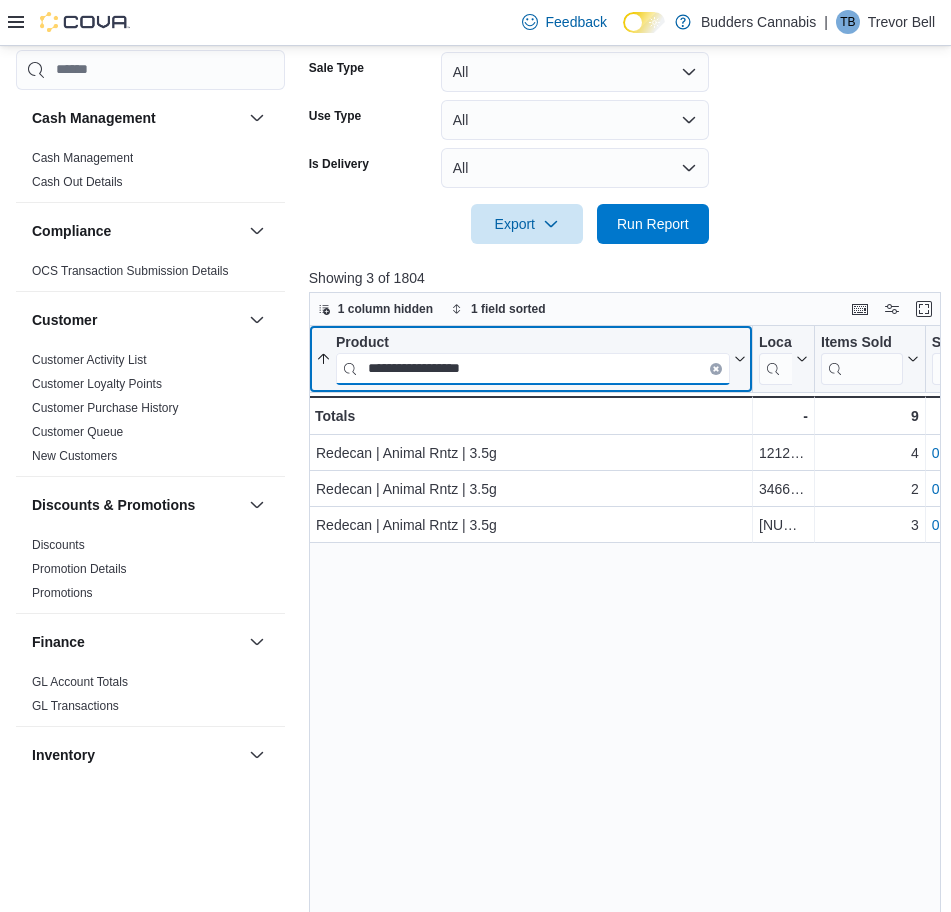 click on "**********" at bounding box center (533, 368) 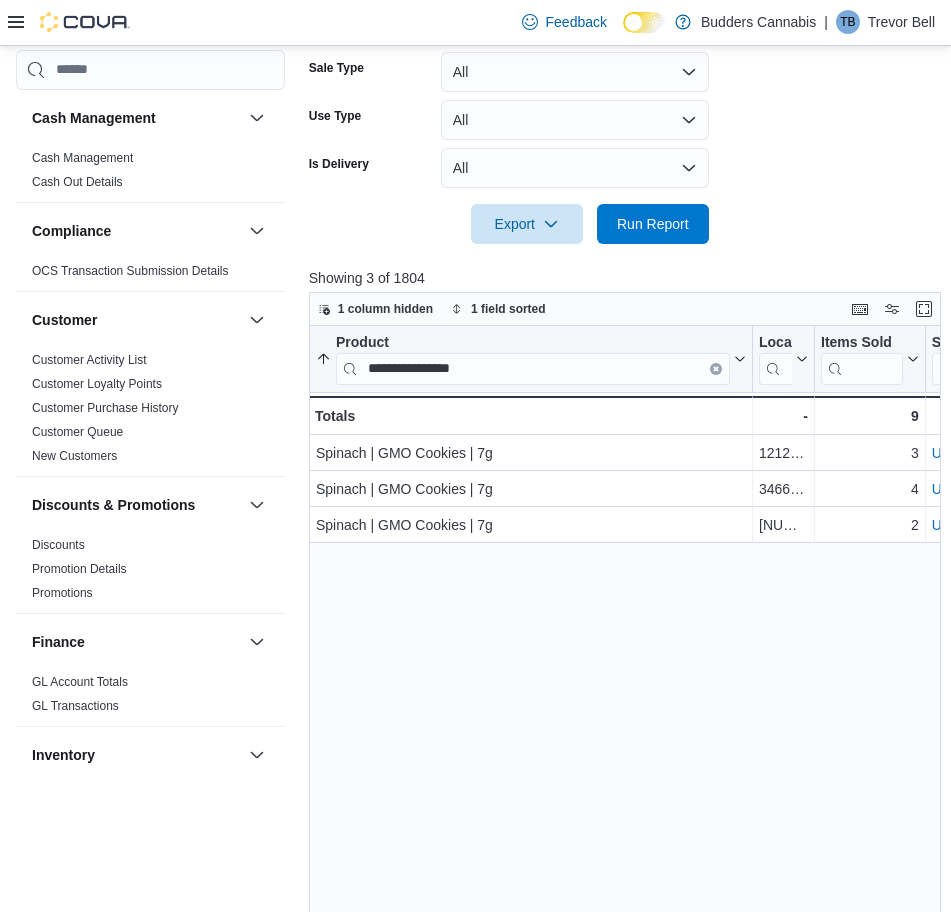 click on "Export  Run Report" at bounding box center (509, 224) 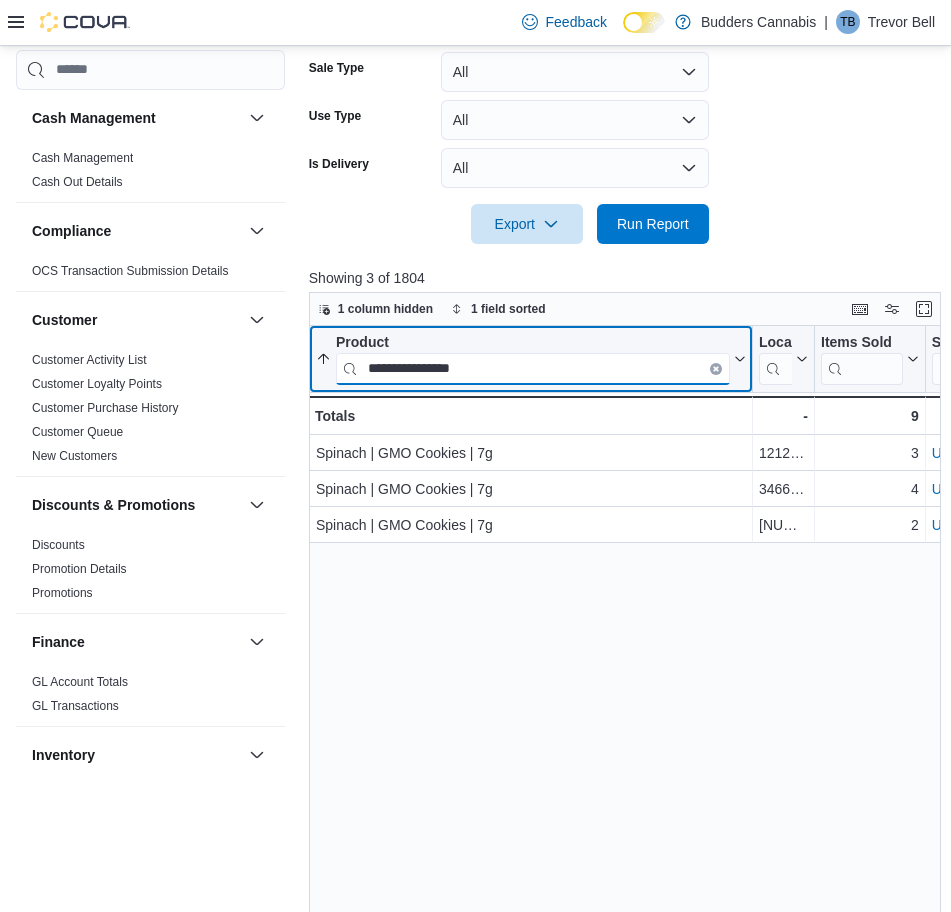 click on "**********" at bounding box center (533, 368) 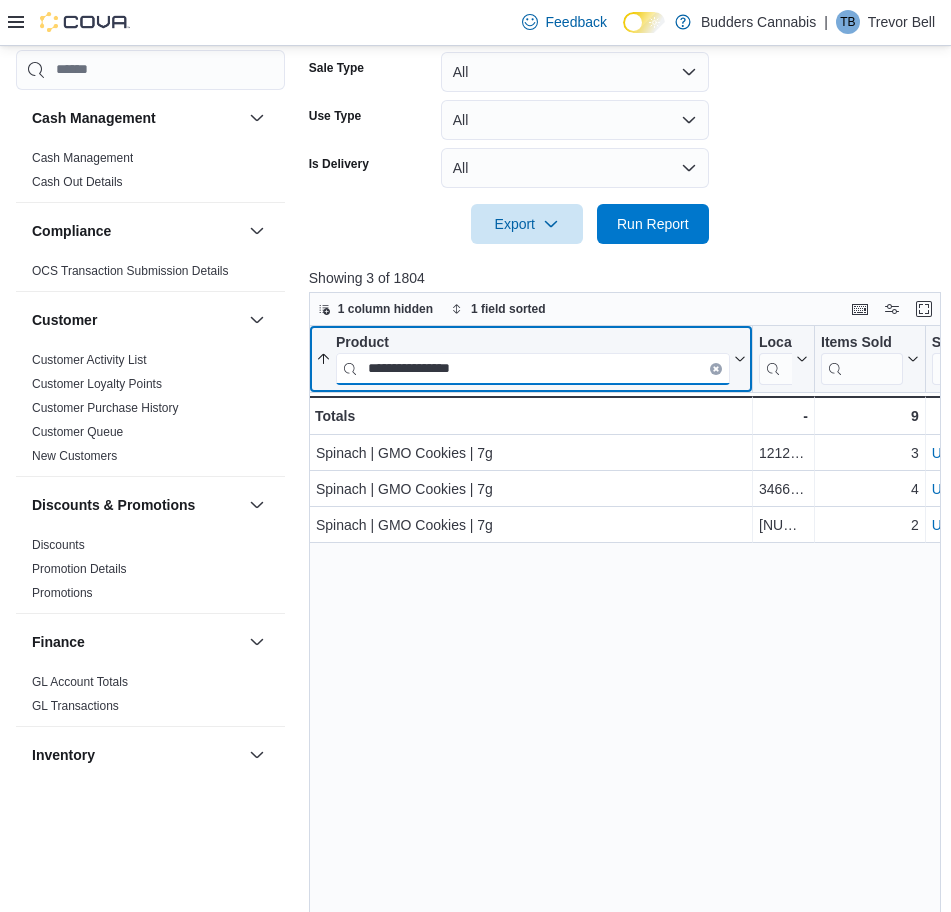 click on "**********" at bounding box center [533, 368] 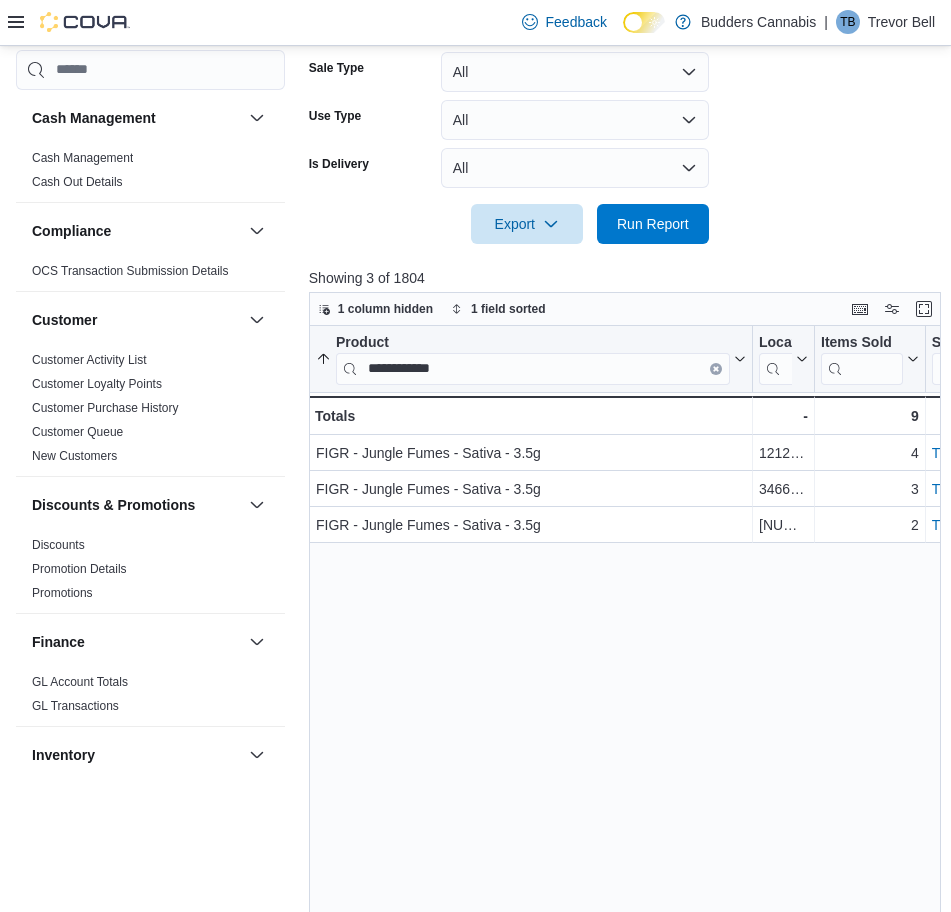 click on "Export  Run Report" at bounding box center (509, 224) 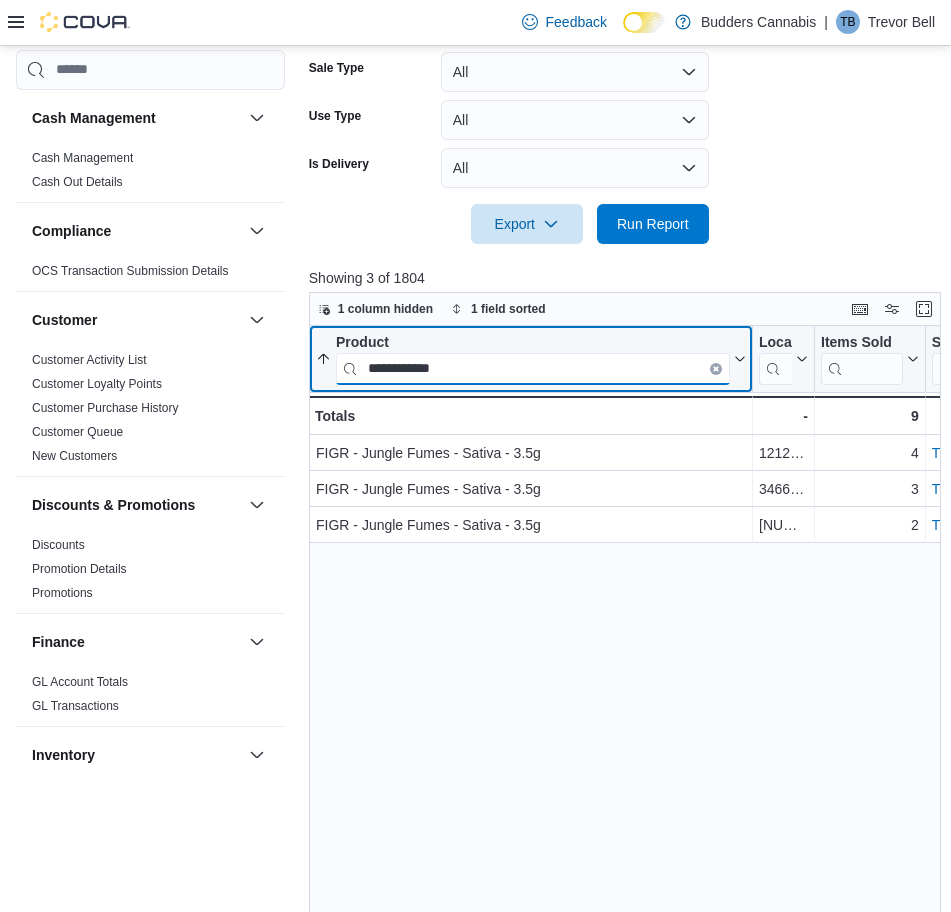 click on "**********" at bounding box center [533, 368] 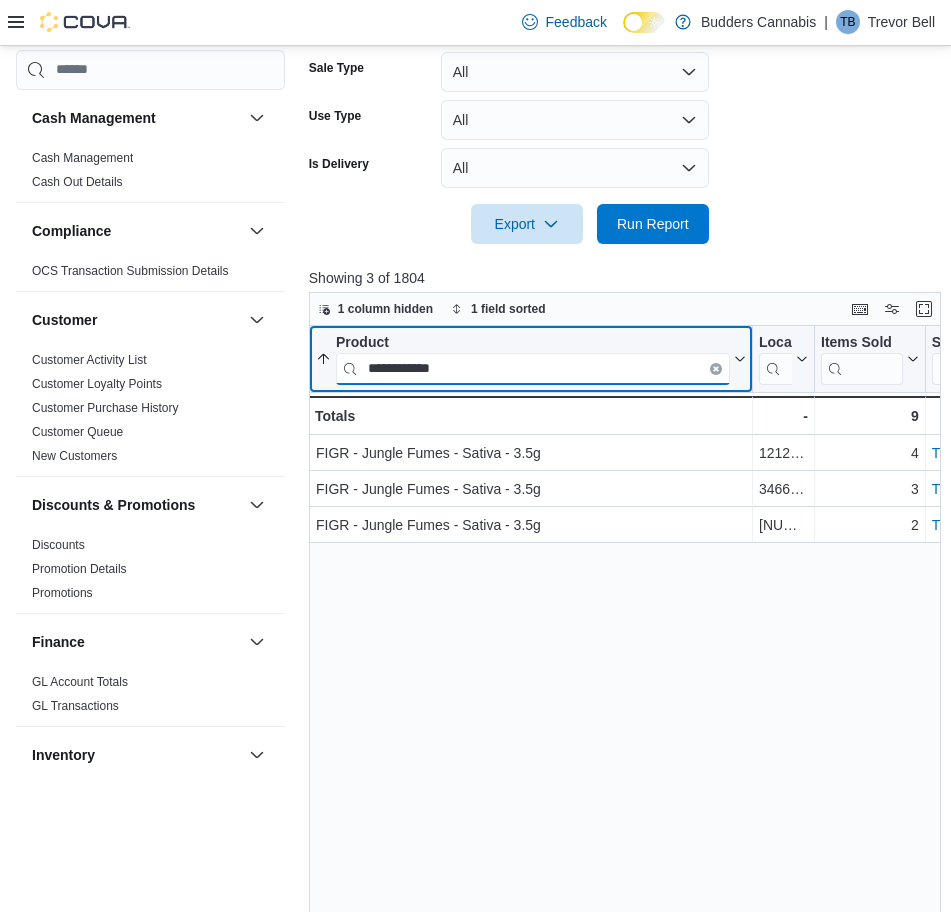click on "**********" at bounding box center [533, 368] 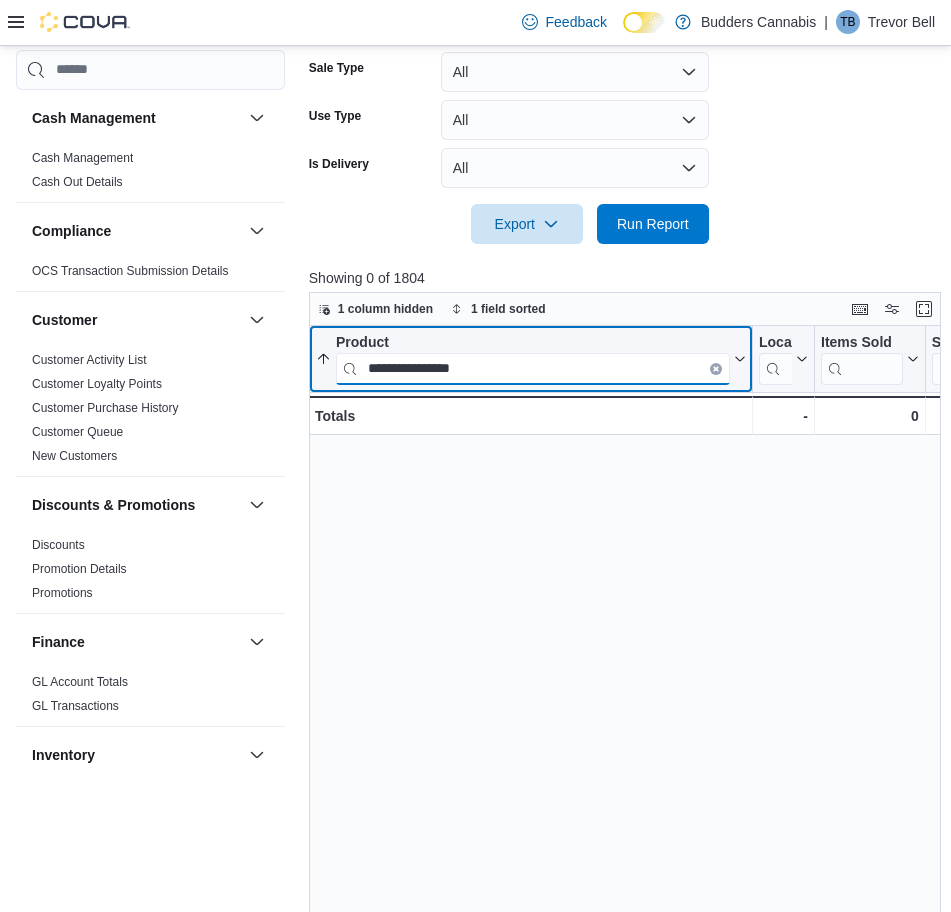 click on "**********" at bounding box center (533, 368) 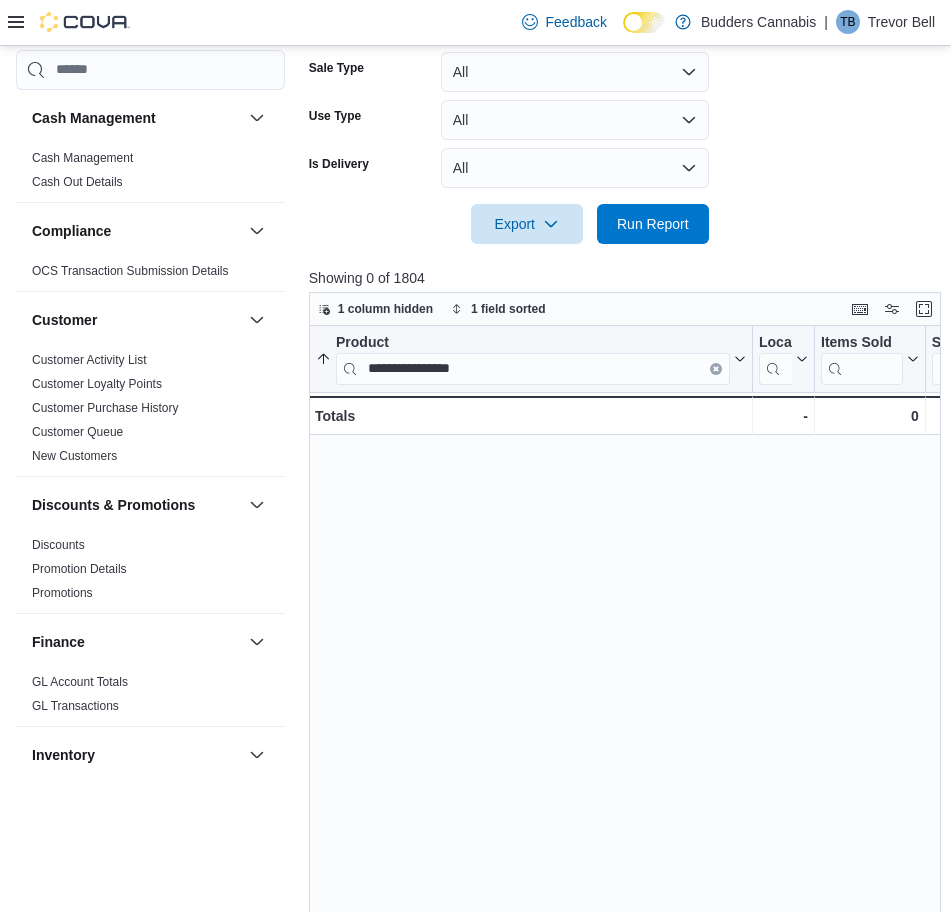 drag, startPoint x: 546, startPoint y: 528, endPoint x: 542, endPoint y: 515, distance: 13.601471 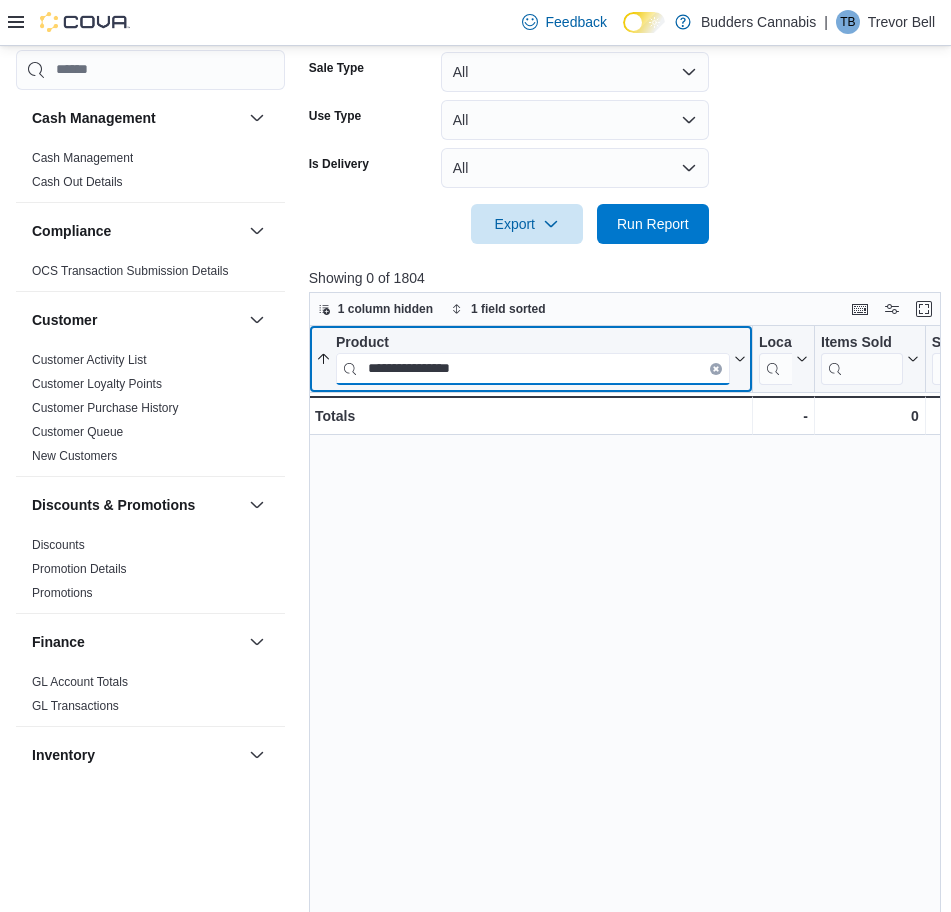 click on "**********" at bounding box center [533, 368] 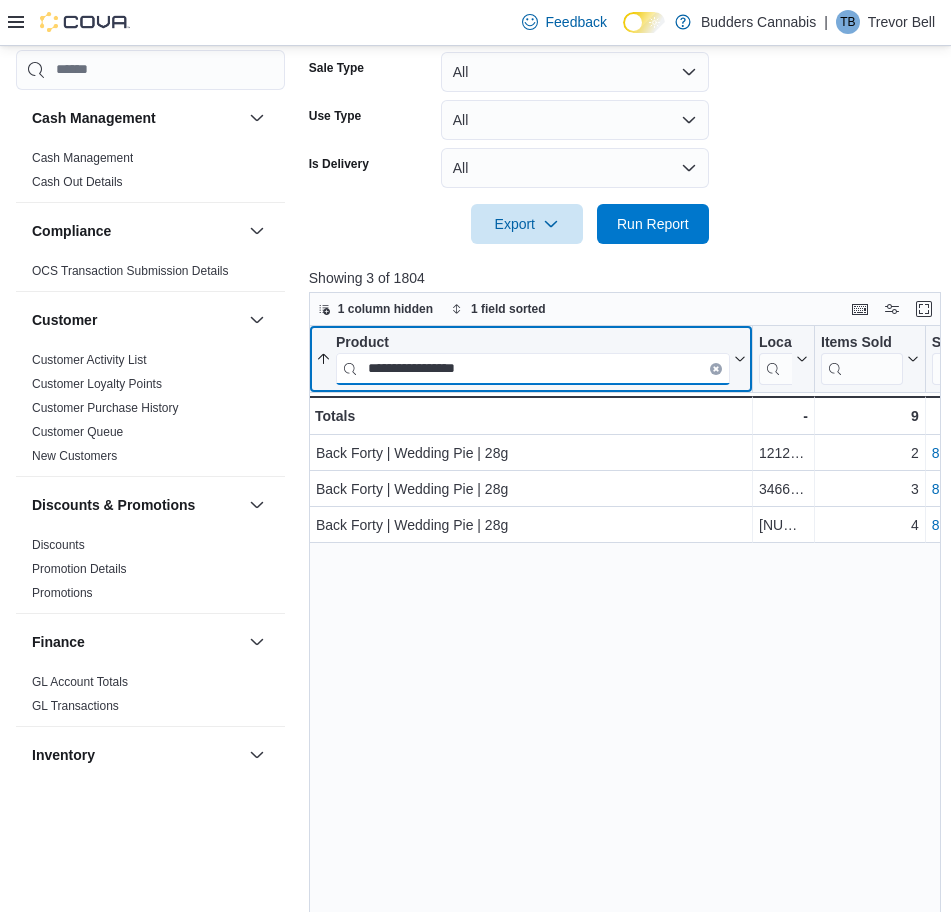 click on "**********" at bounding box center [533, 368] 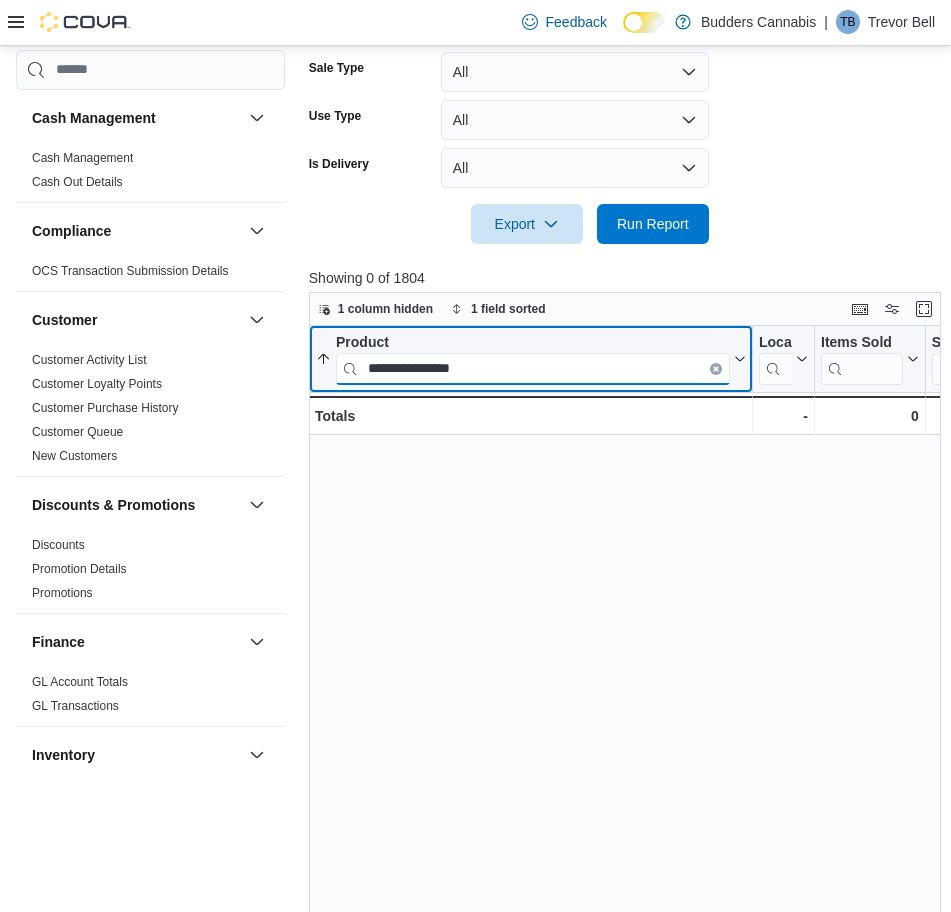 click on "**********" at bounding box center [533, 368] 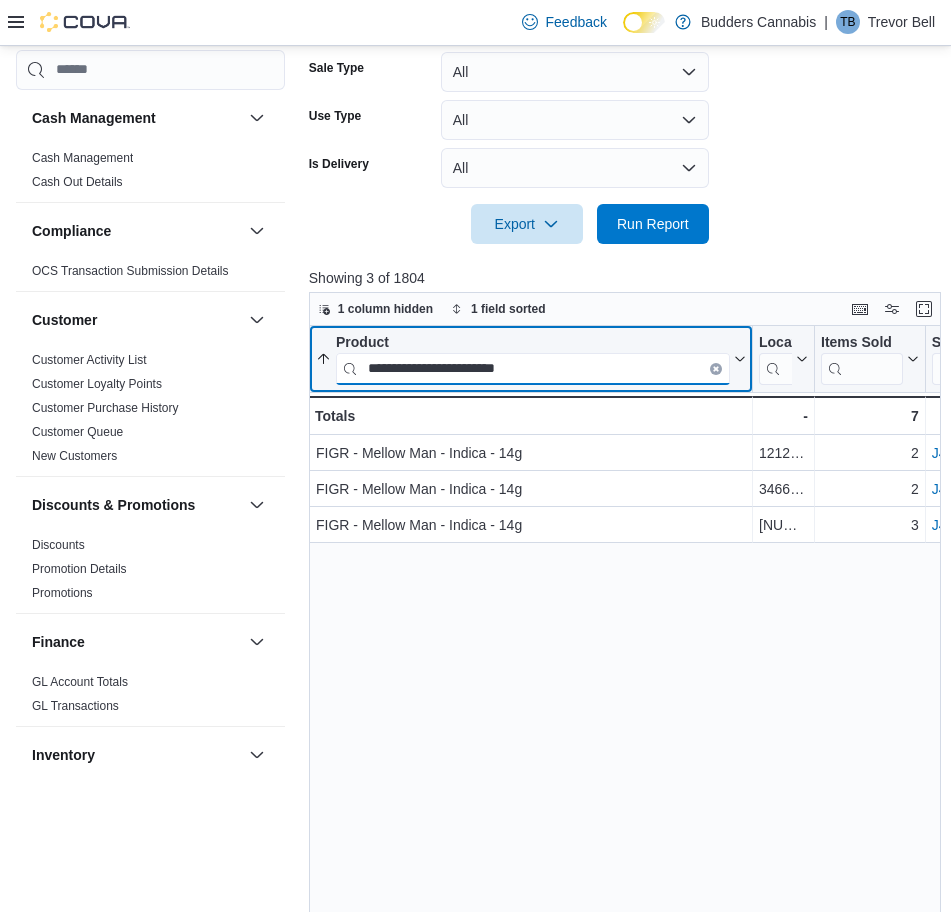 click on "**********" at bounding box center [533, 368] 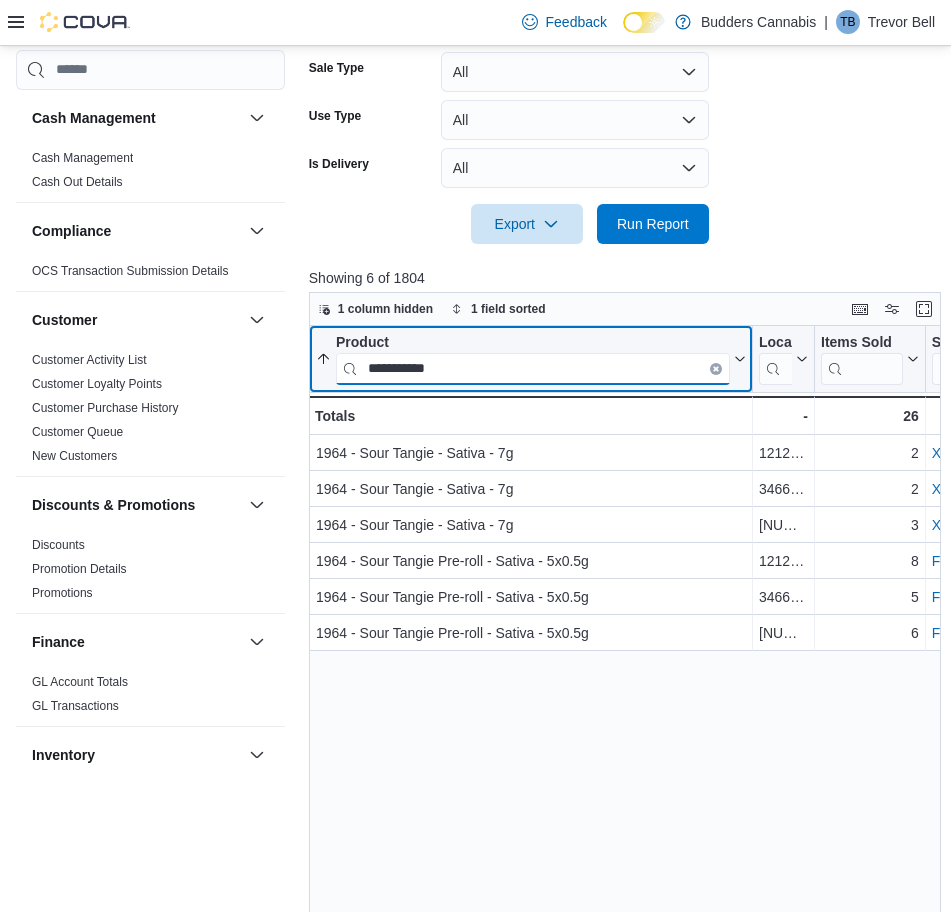 click on "**********" at bounding box center (533, 368) 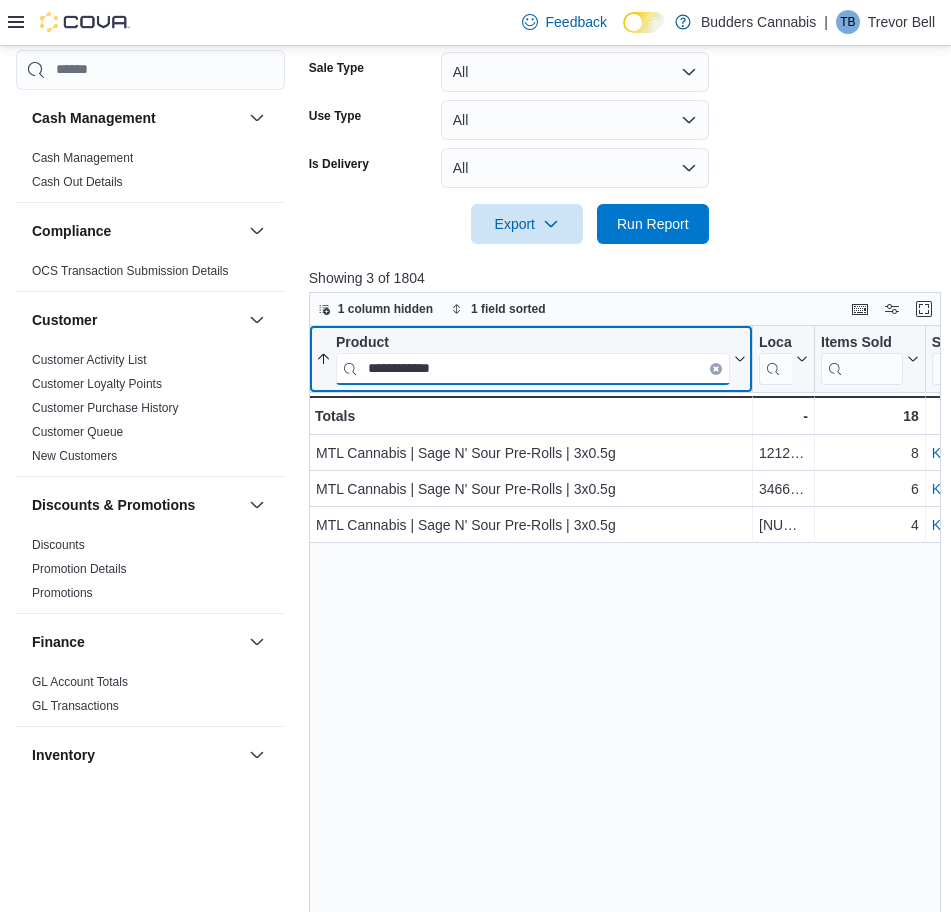 paste on "**********" 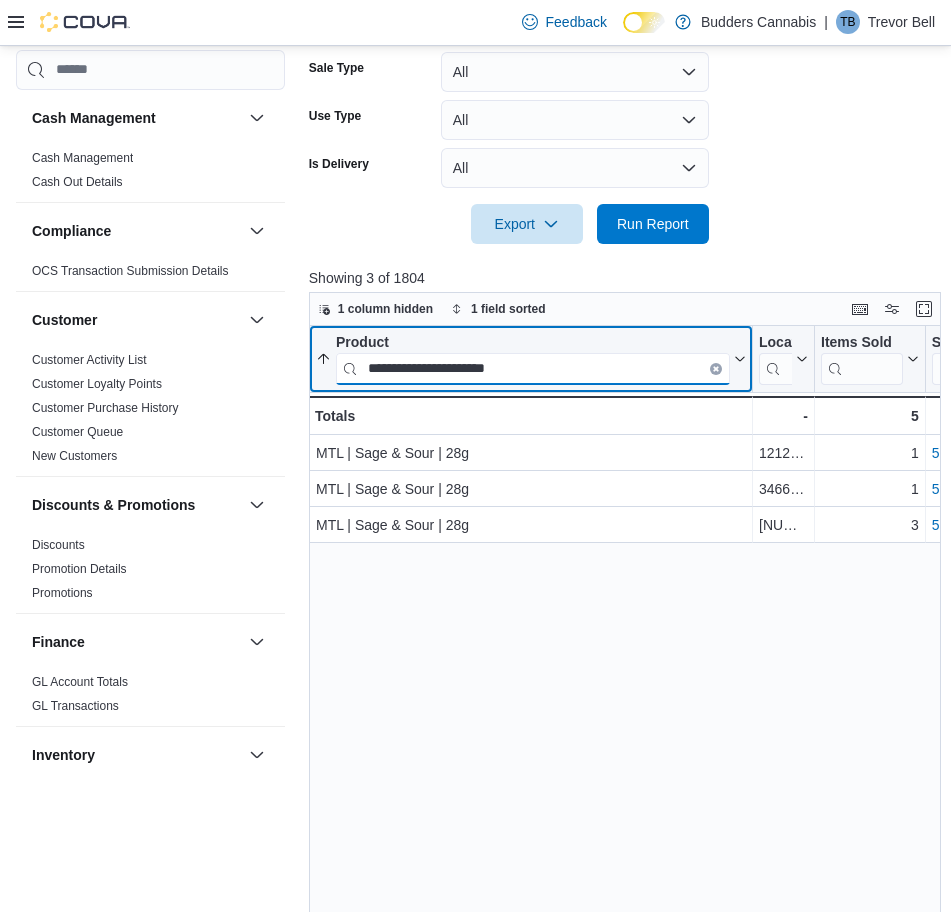 click on "**********" at bounding box center [533, 368] 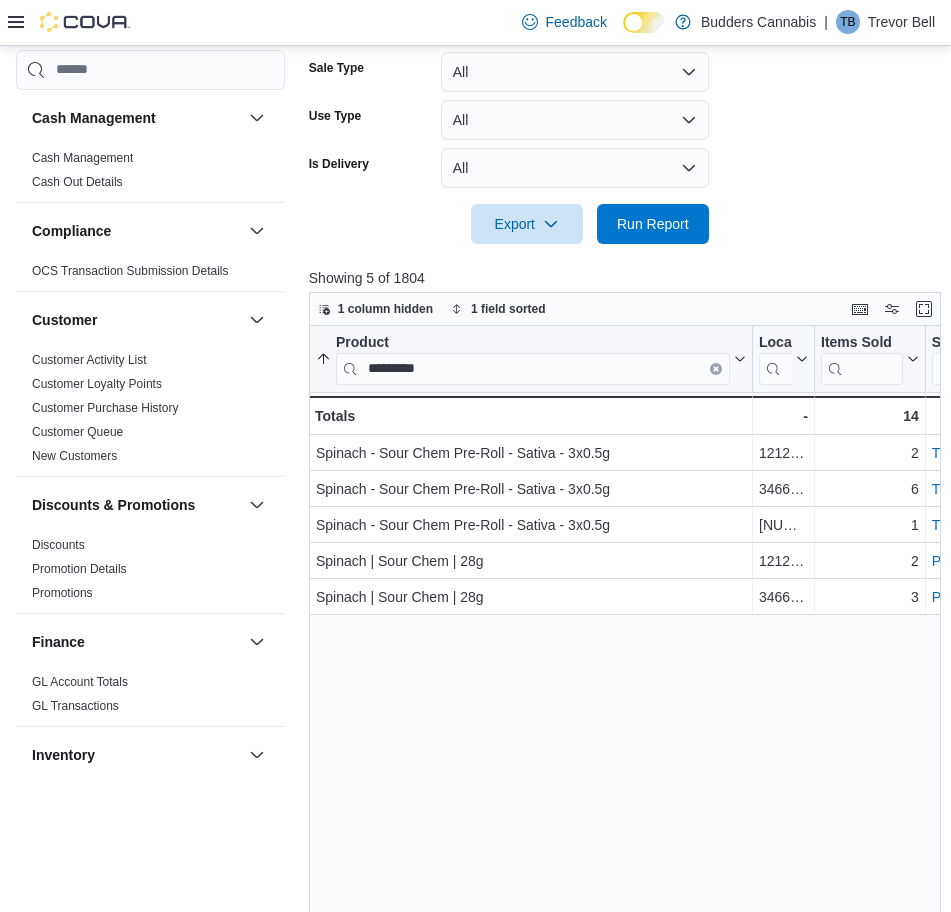 click on "Product ********* Sorted ascending . Click to view column header actions Location Click to view column header actions Items Sold Click to view column header actions SKU Click to view column header actions Classification Click to view column header actions Items Ref Click to view column header actions Net Sold Click to view column header actions Gross Sales Click to view column header actions Subtotal Click to view column header actions Total Cost Click to view column header actions Gross Profit Click to view column header actions Gross Margin Click to view column header actions Total Discount Click to view column header actions Markdown Percent Click to view column header actions Avg Regular Price Click to view column header actions Avg Sold At Price Click to view column header actions Unit Type Click to view column header actions Net Weight Click to view column header actions Total Net Weight Click to view column header actions Brand Click to view column header actions Supplier Supplier SKUs Total Tax -  -" at bounding box center [628, 674] 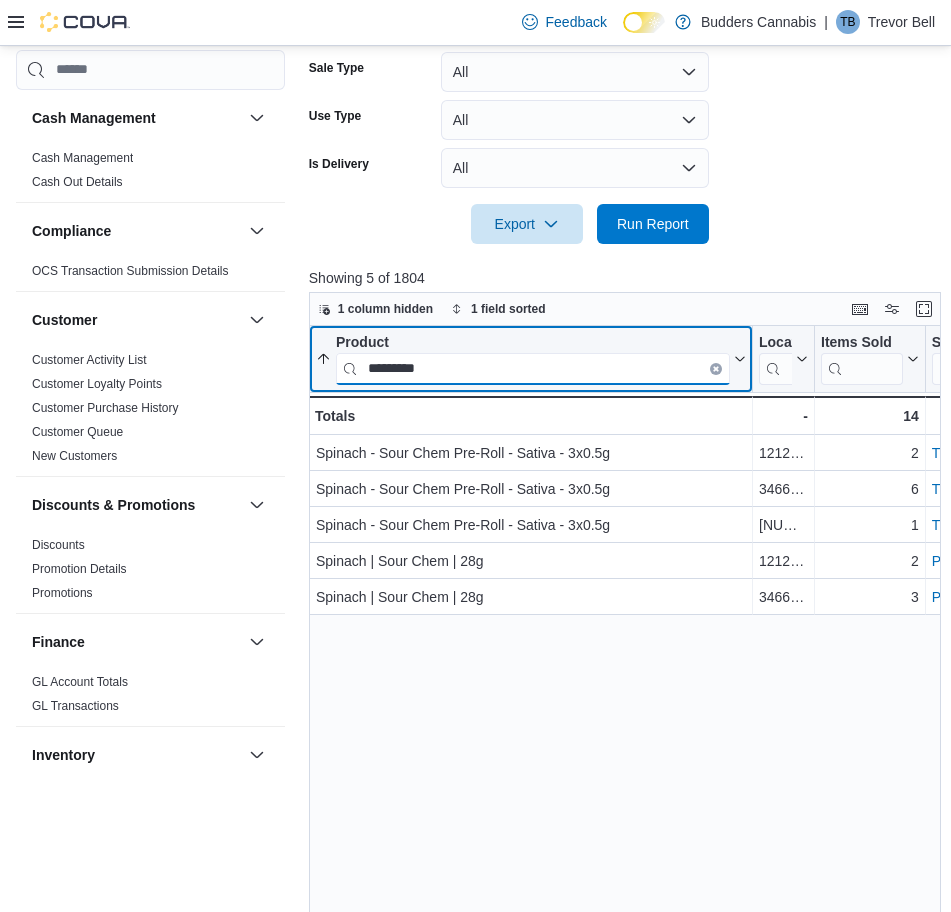 click on "*********" at bounding box center [533, 368] 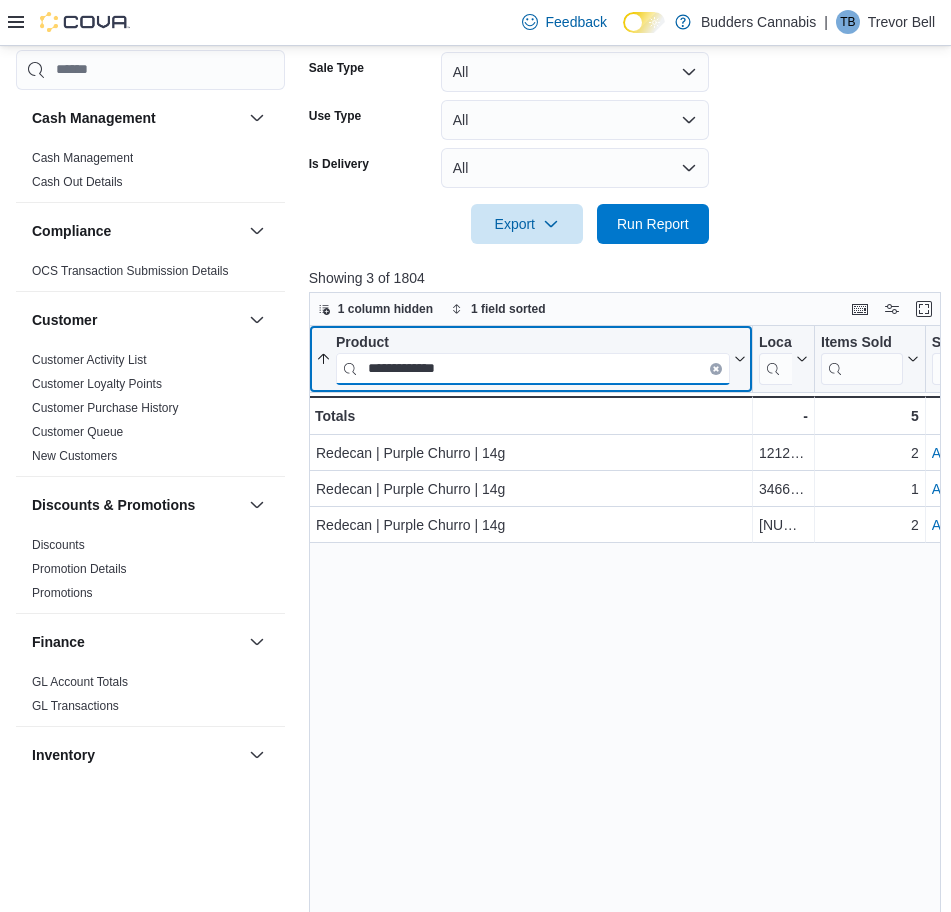 click on "**********" at bounding box center [533, 368] 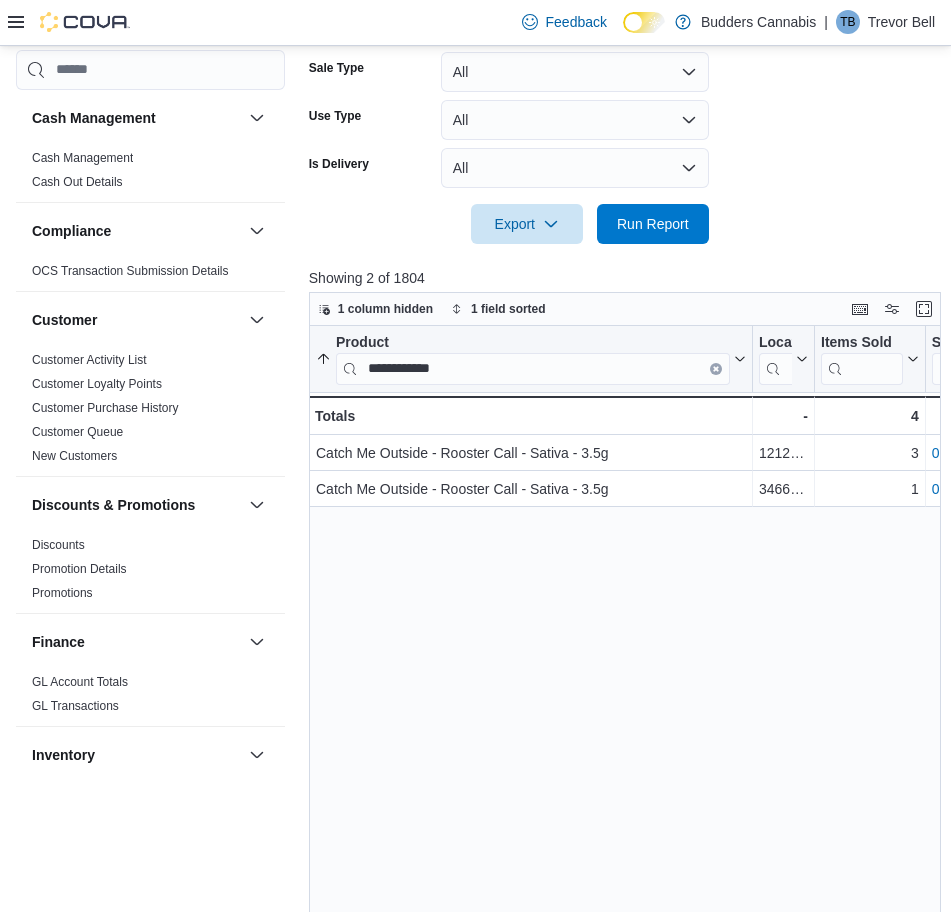 click on "**********" at bounding box center [628, 674] 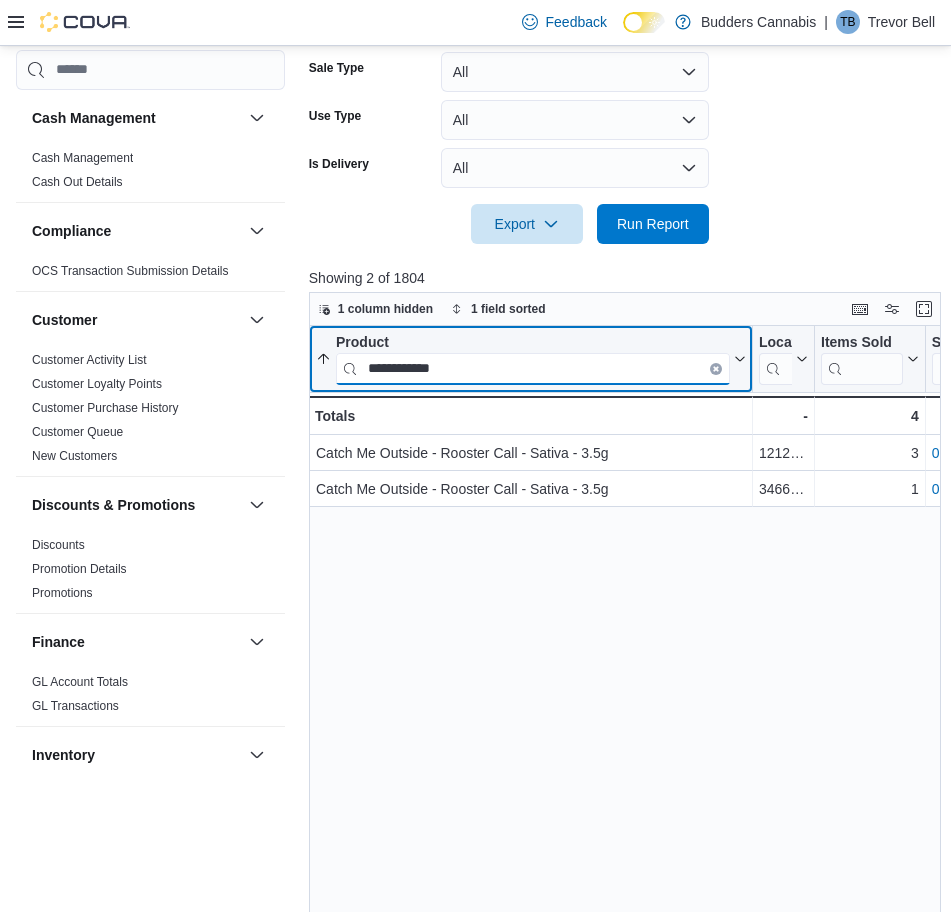 click on "**********" at bounding box center (533, 368) 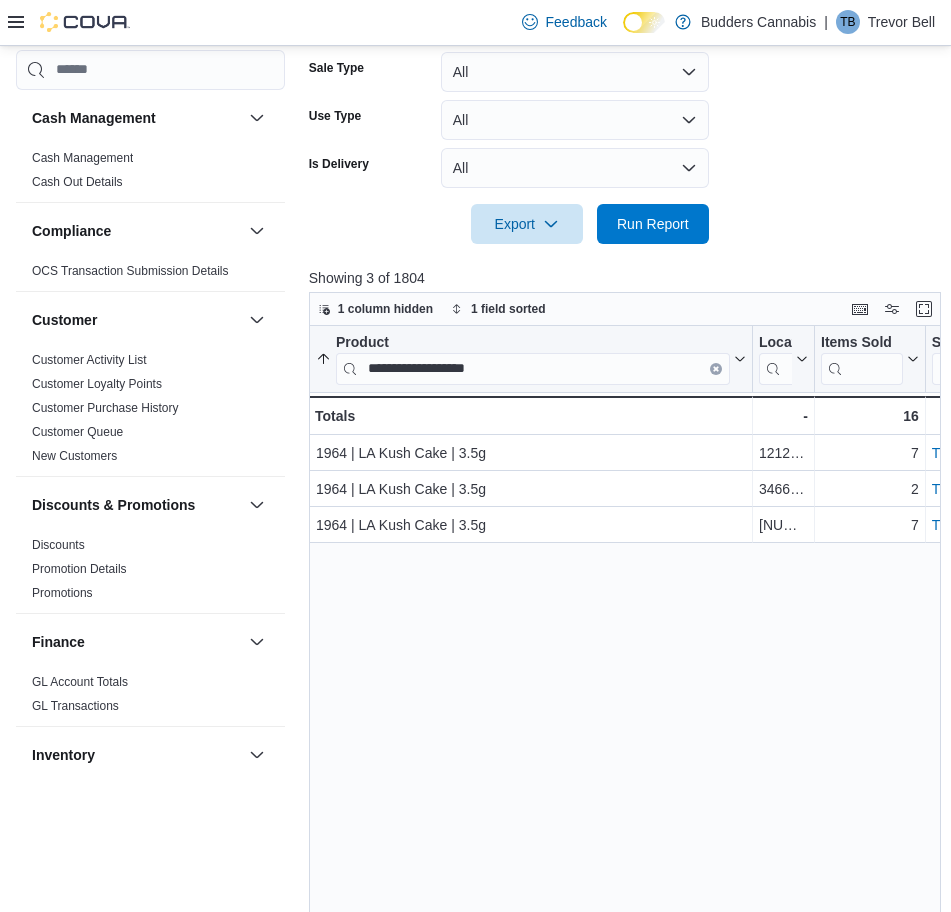 click on "**********" at bounding box center (628, 674) 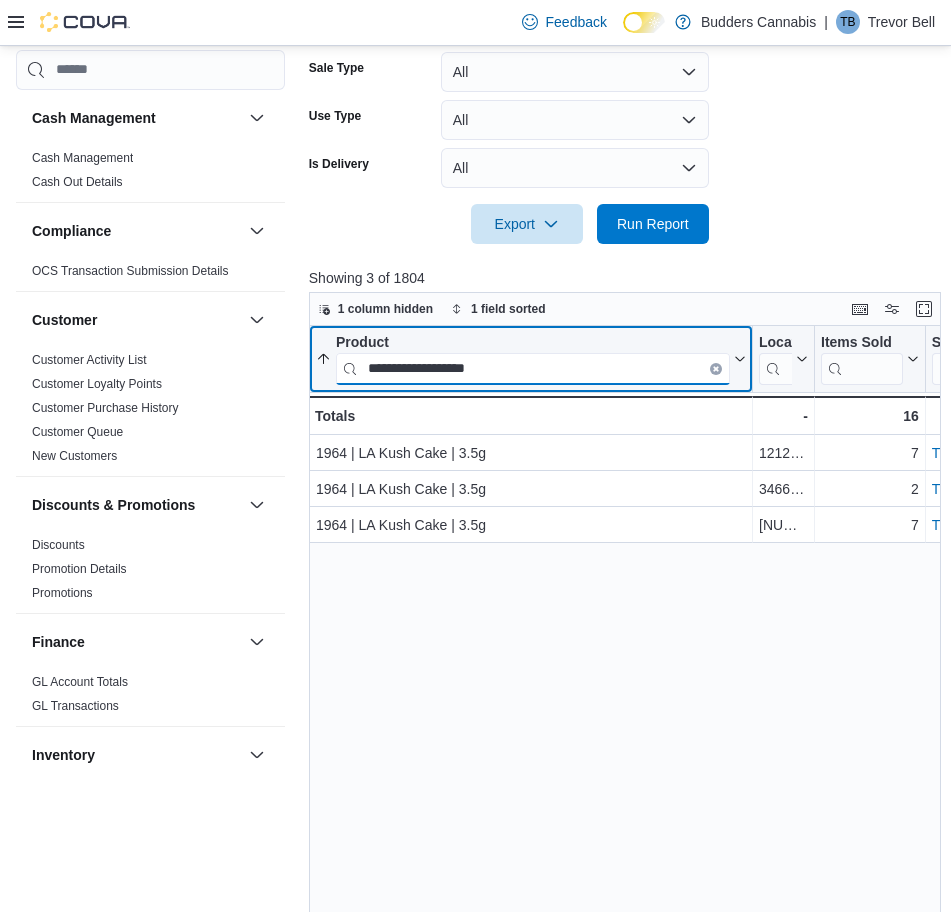click on "**********" at bounding box center (533, 368) 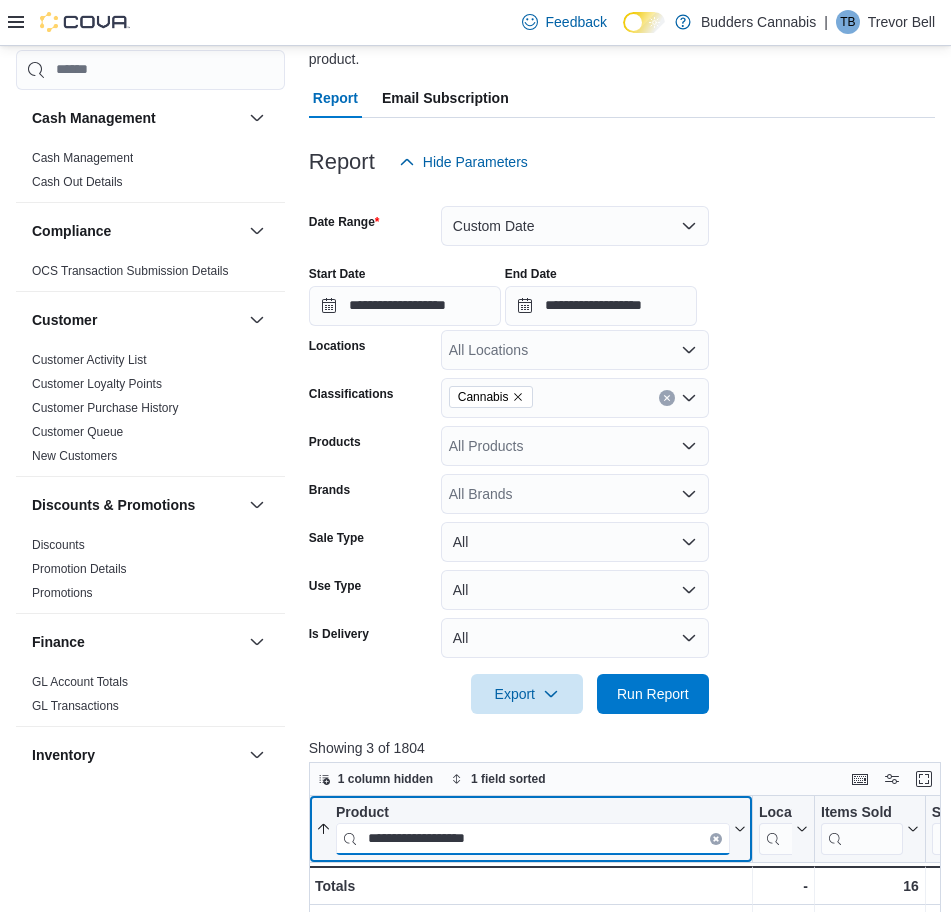 scroll, scrollTop: 141, scrollLeft: 0, axis: vertical 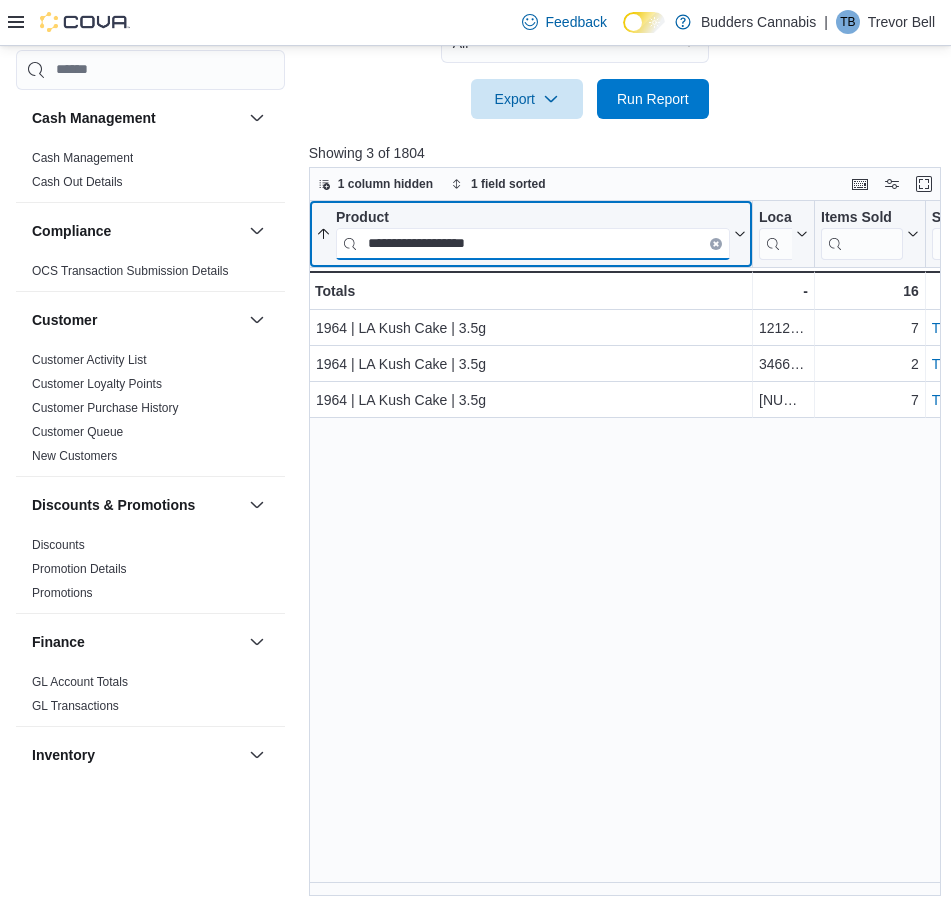paste on "**********" 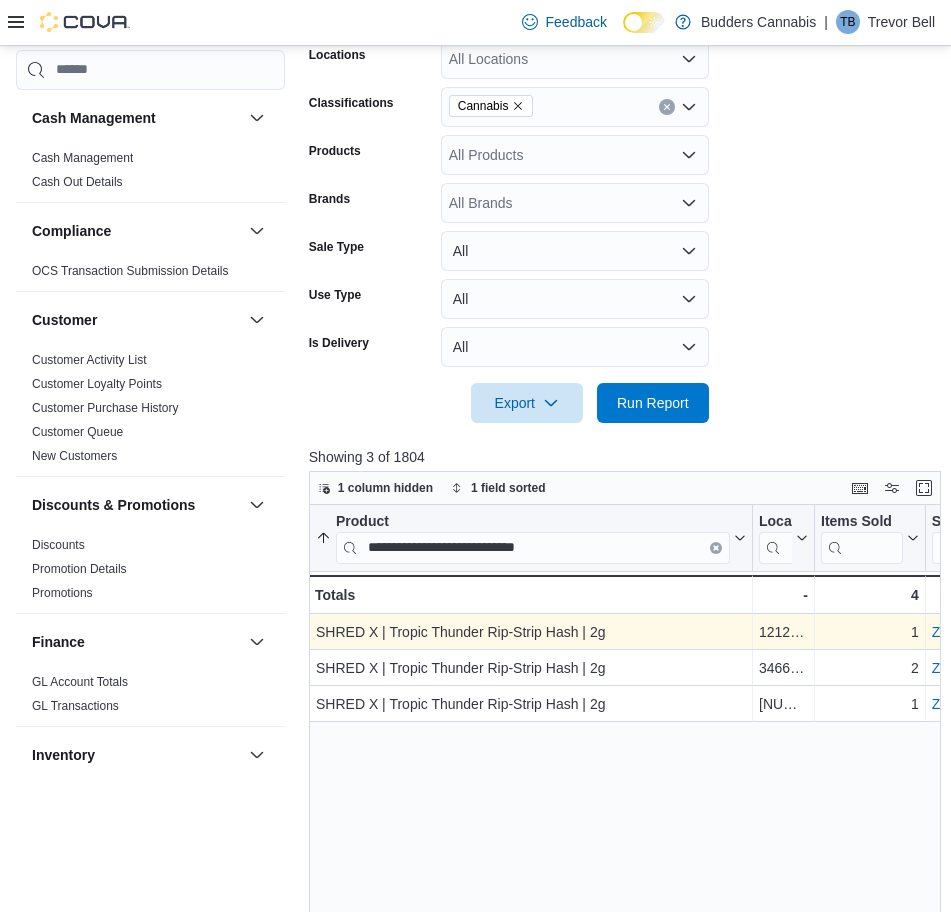 scroll, scrollTop: 516, scrollLeft: 0, axis: vertical 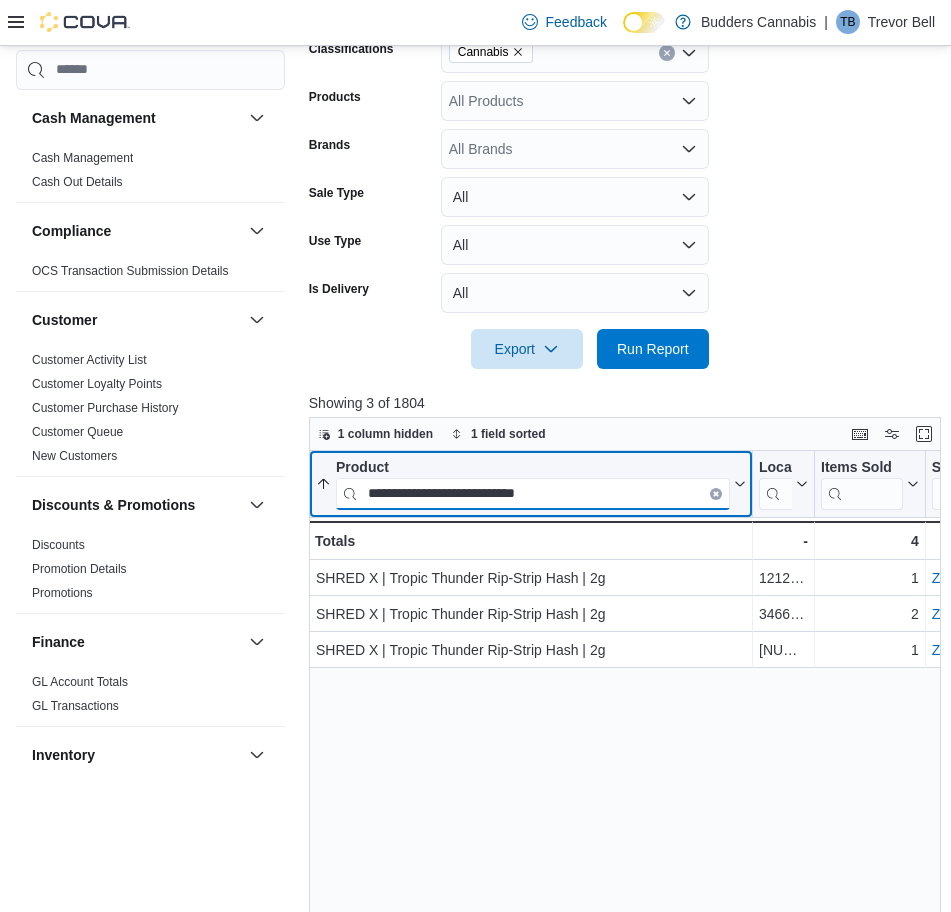 paste 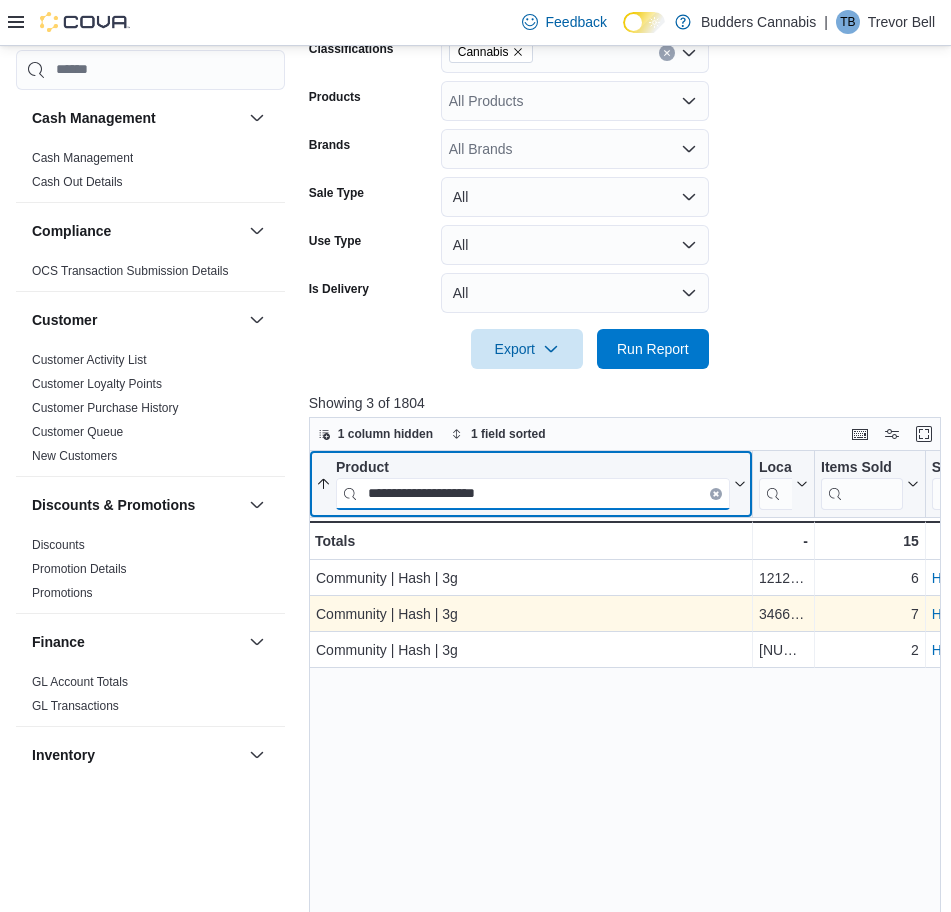 paste on "**********" 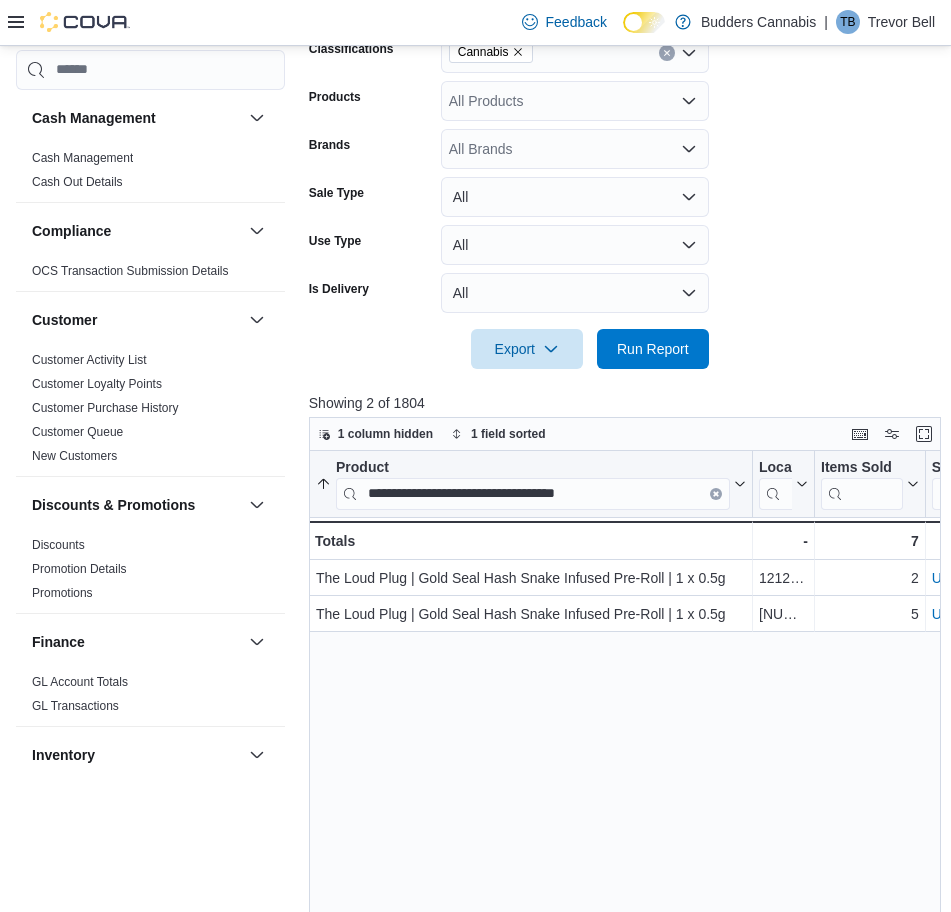 click on "**********" at bounding box center [622, 103] 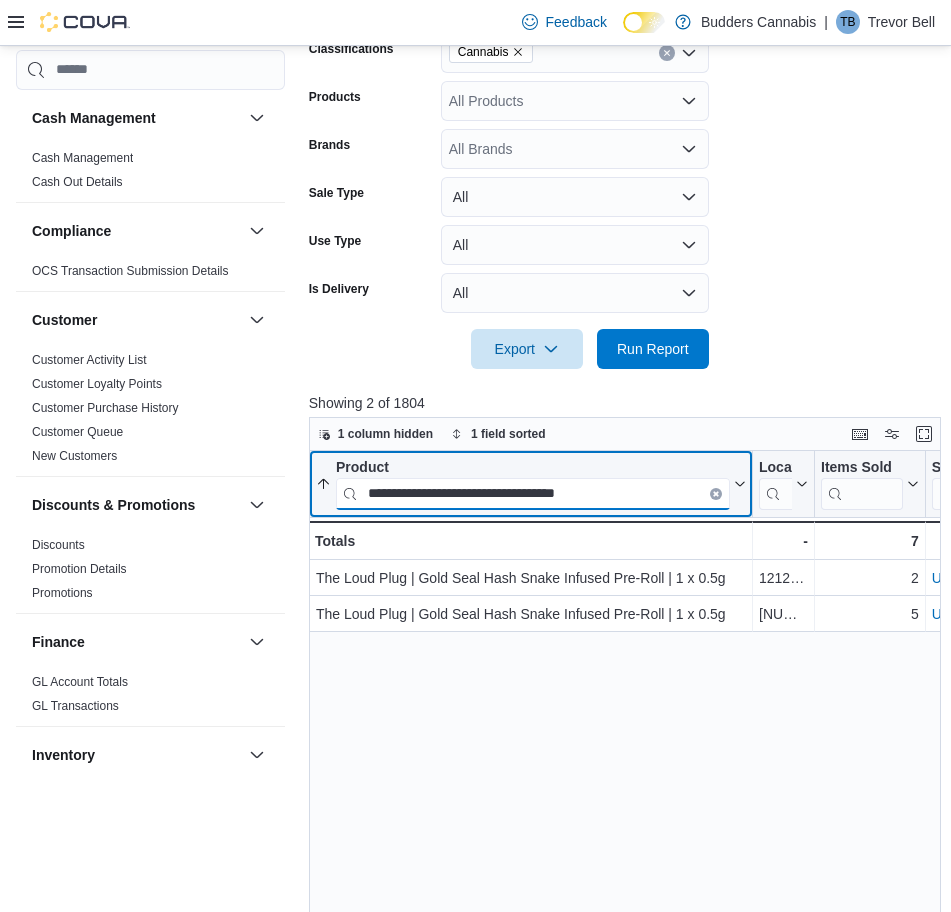click on "**********" at bounding box center [533, 493] 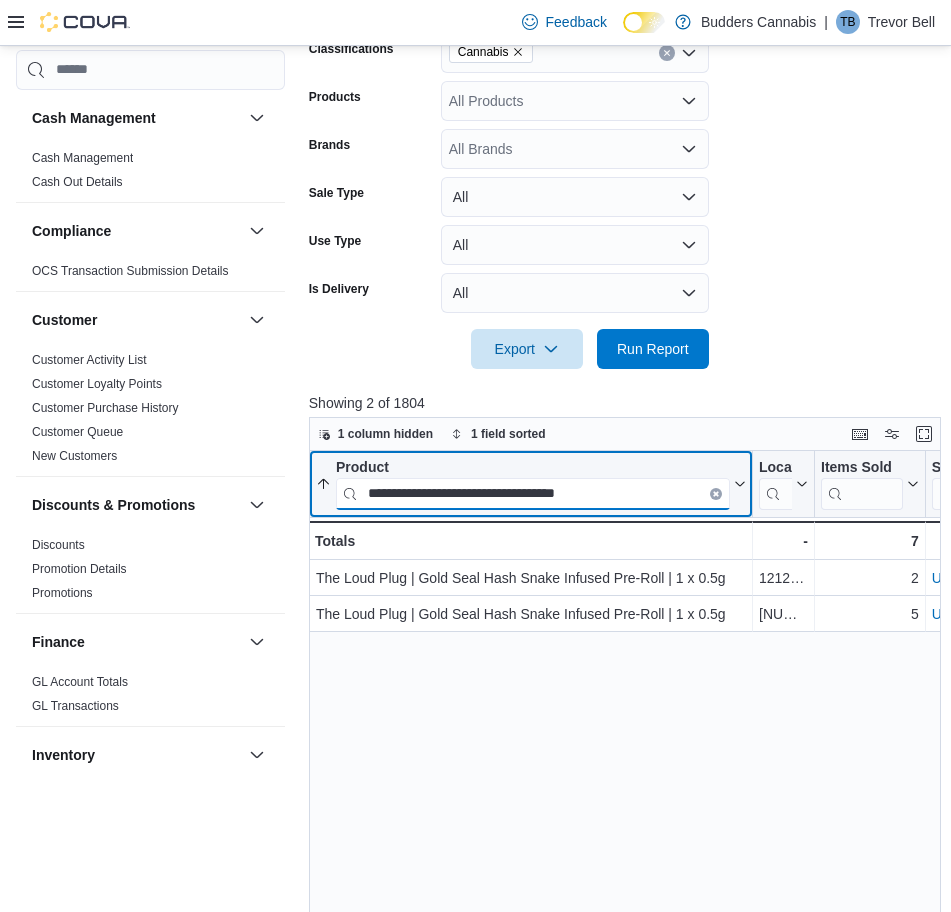 click on "**********" at bounding box center [533, 493] 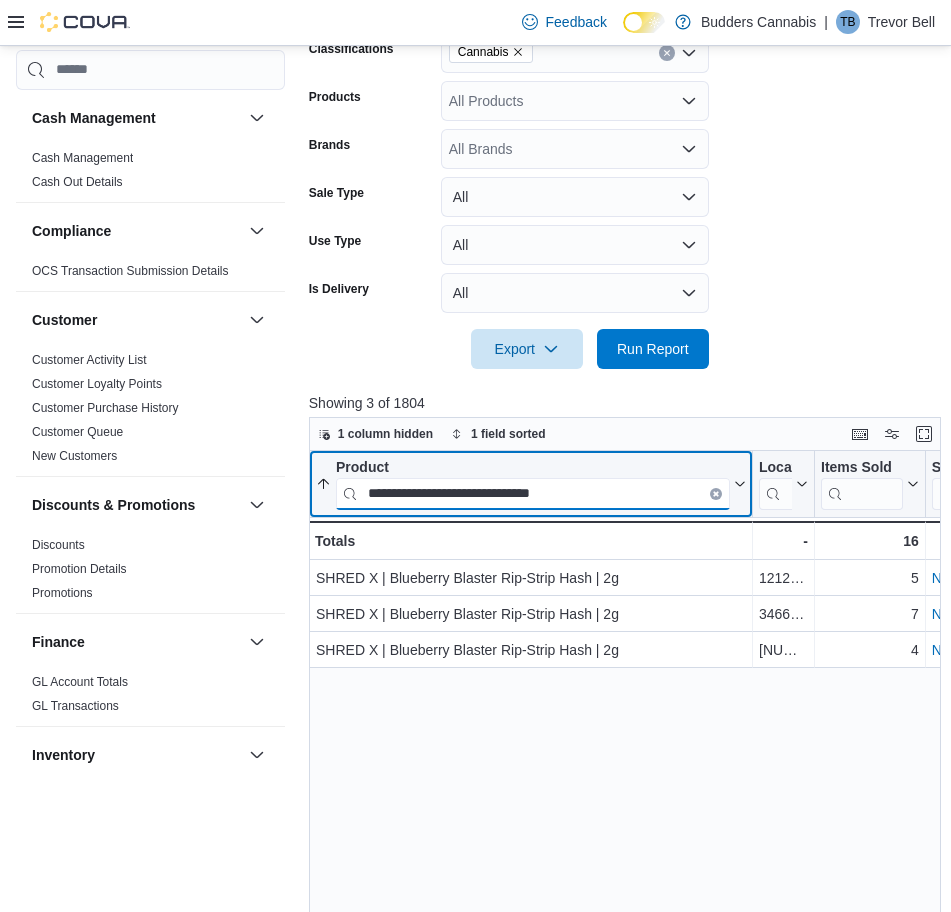 click on "**********" at bounding box center [533, 493] 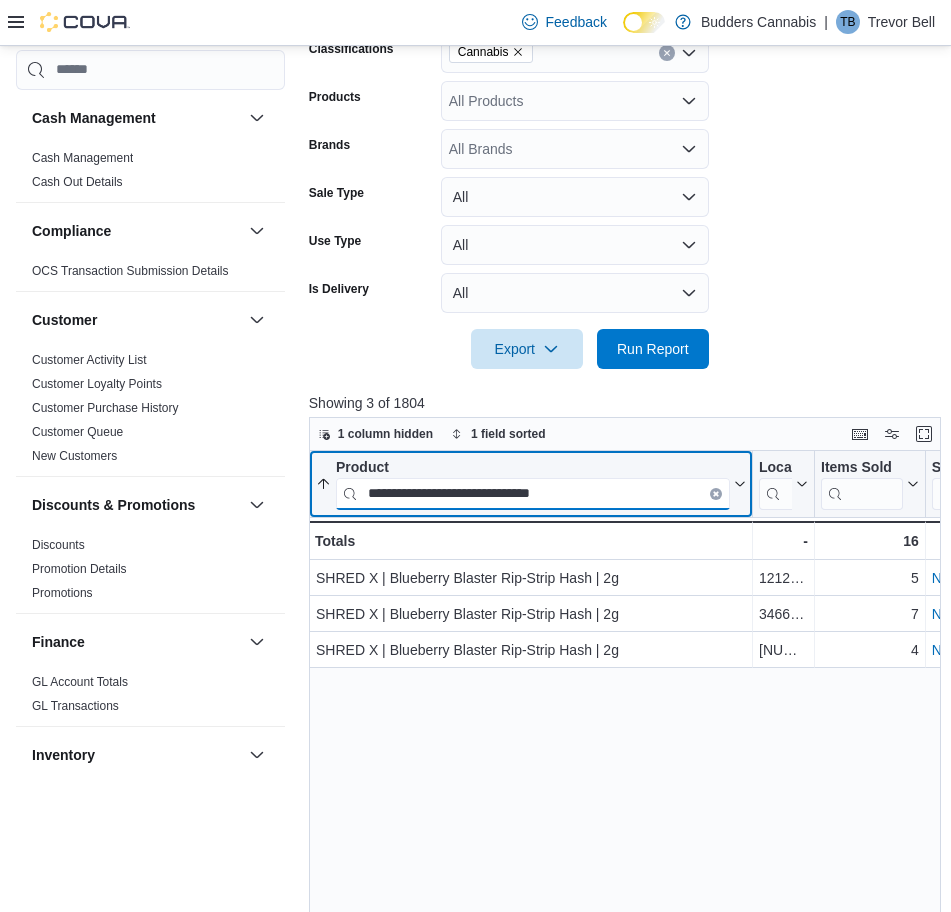 click on "**********" at bounding box center [533, 493] 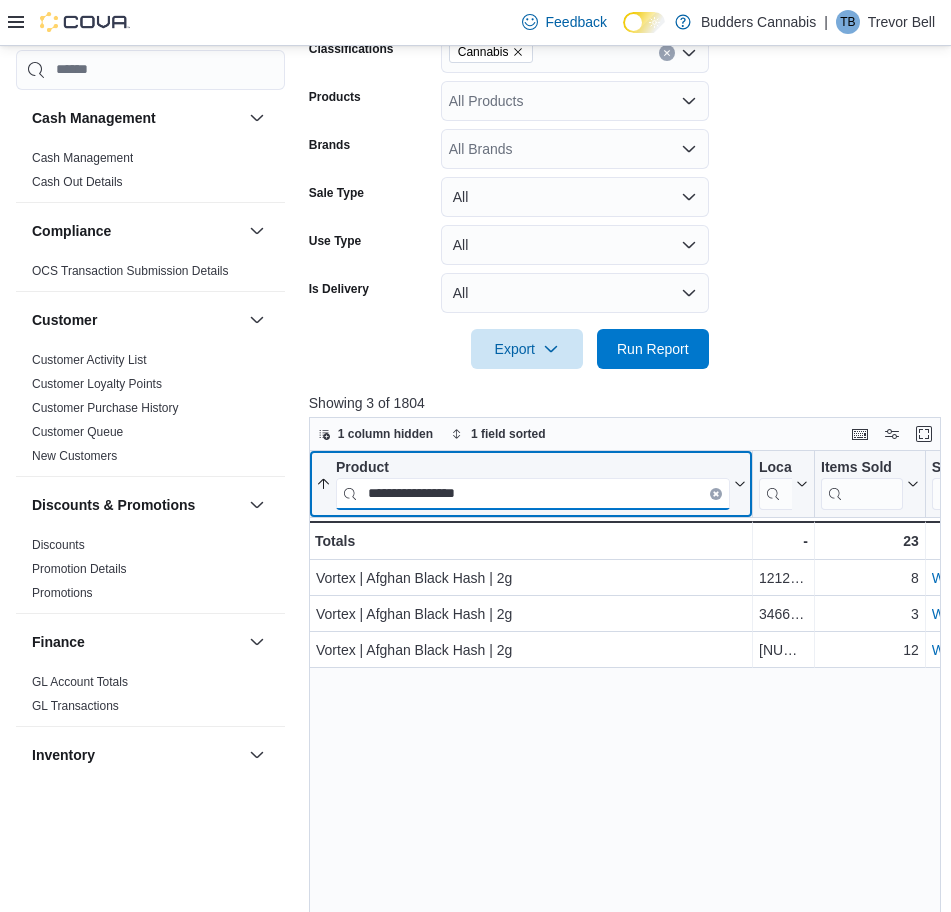 click on "**********" at bounding box center (533, 493) 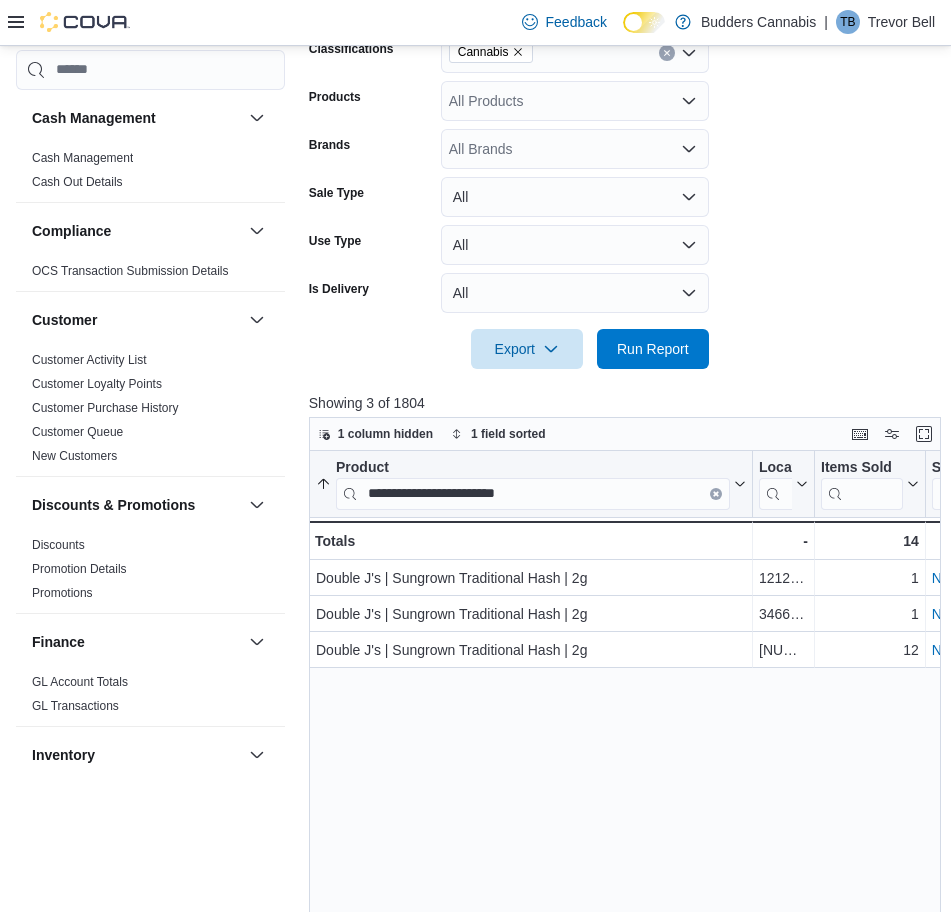 click on "**********" at bounding box center [628, 799] 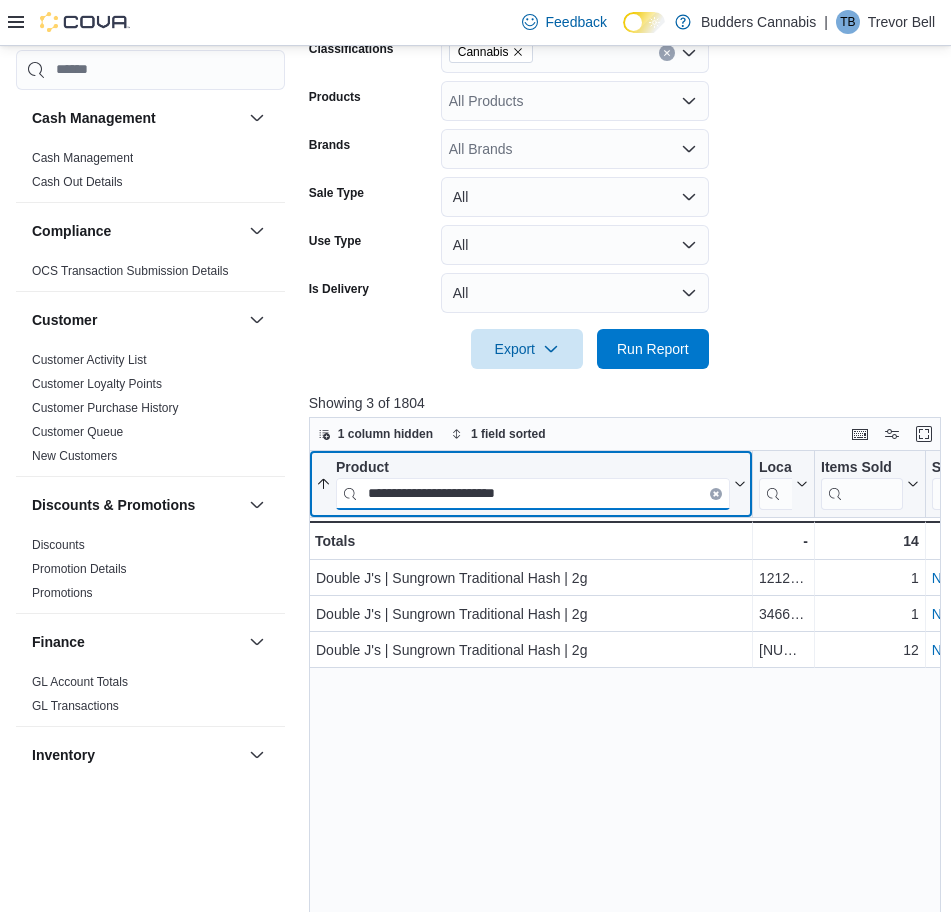click on "**********" at bounding box center [533, 493] 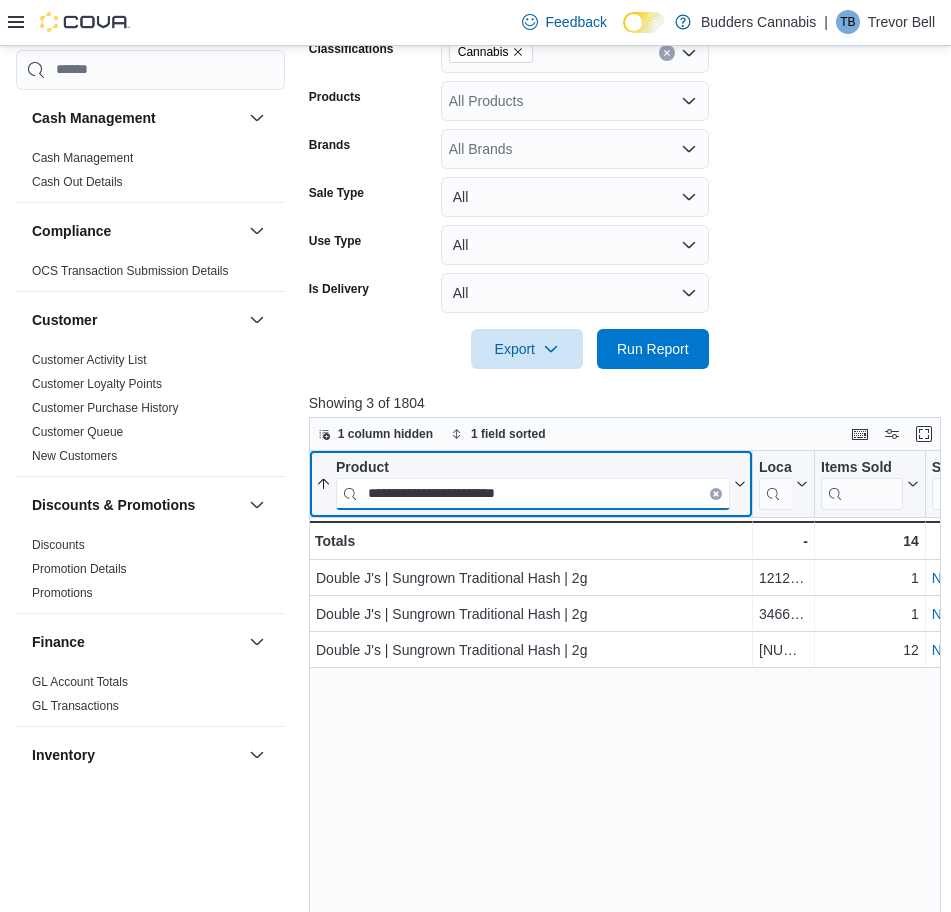 click on "**********" at bounding box center [533, 493] 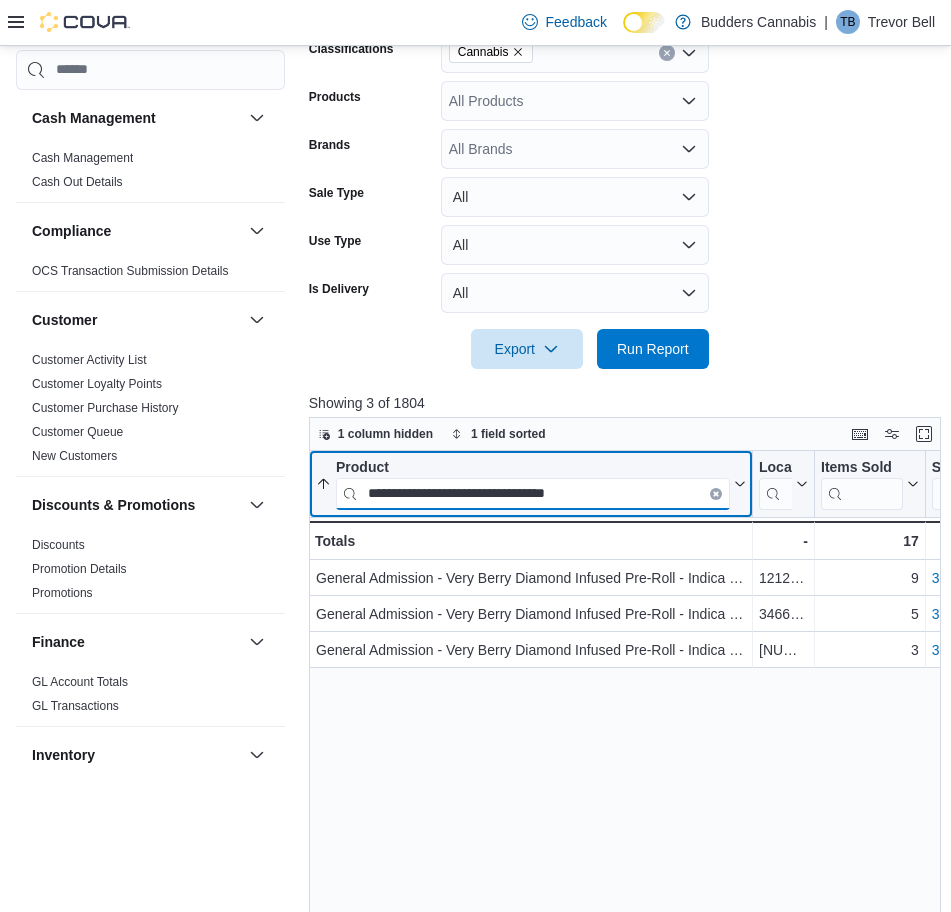type on "**********" 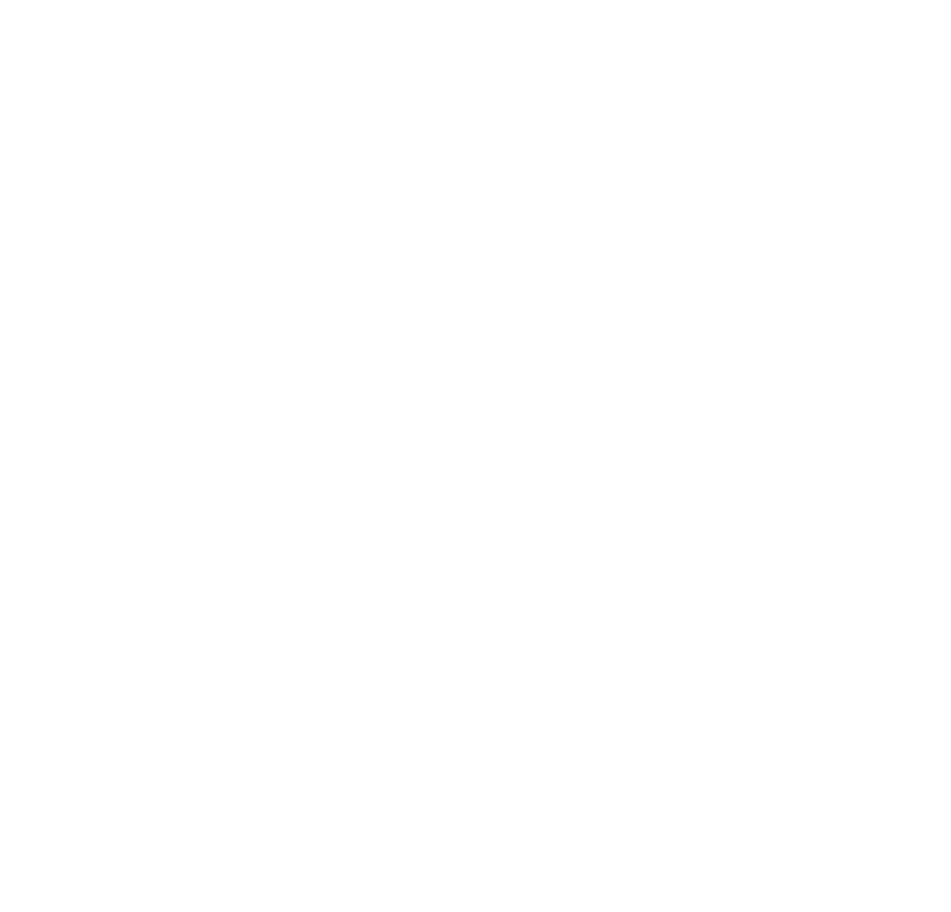 scroll, scrollTop: 0, scrollLeft: 0, axis: both 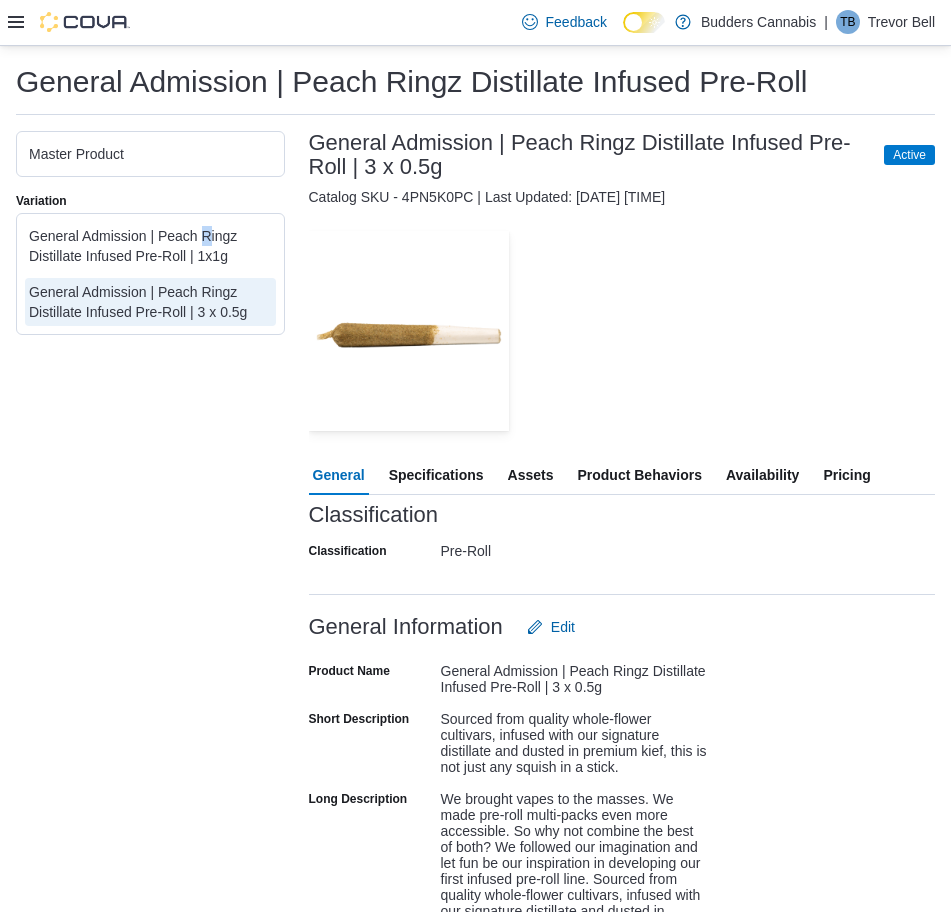 click on "General Admission | Peach Ringz Distillate Infused Pre-Roll | 1x1g" at bounding box center (150, 246) 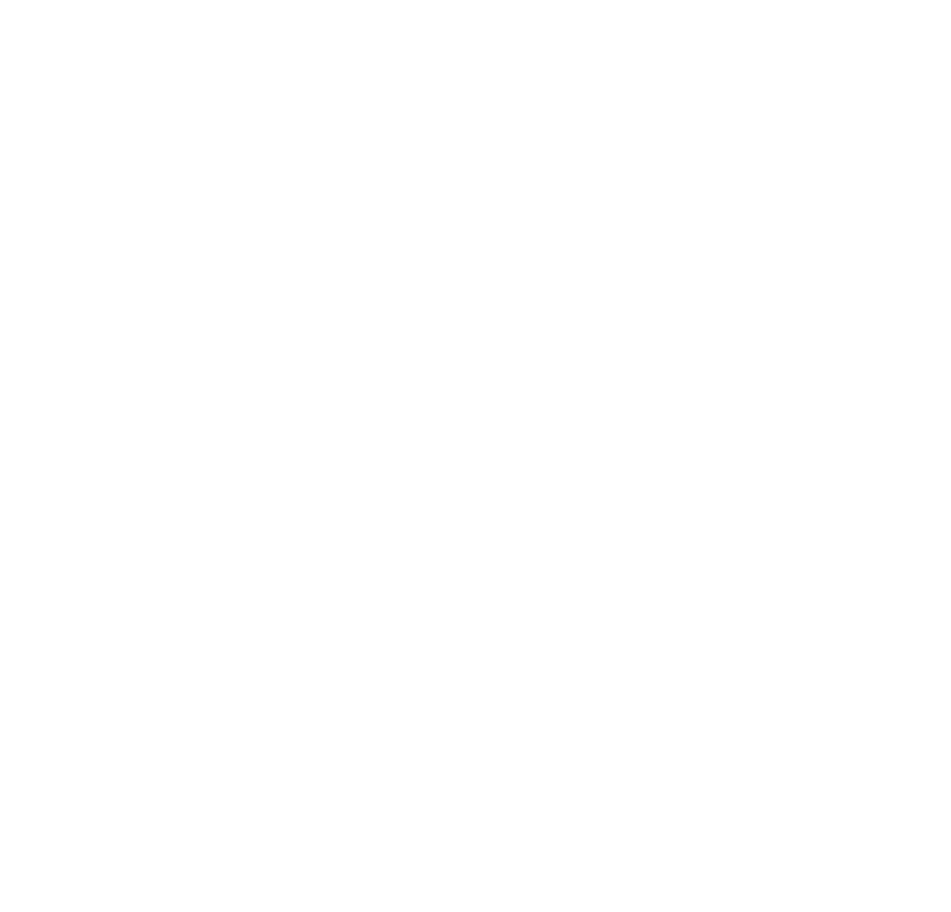 scroll, scrollTop: 0, scrollLeft: 0, axis: both 